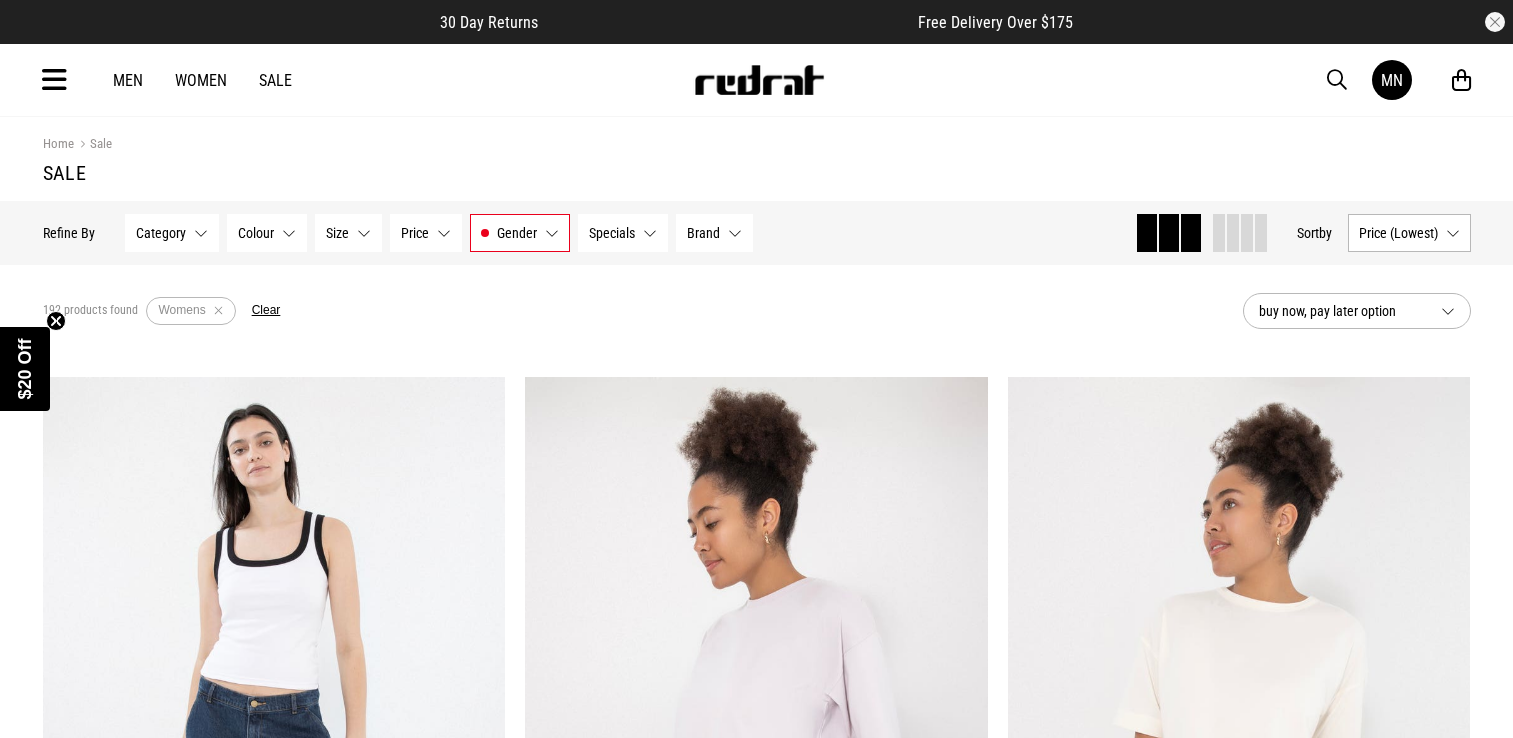 scroll, scrollTop: 1699, scrollLeft: 0, axis: vertical 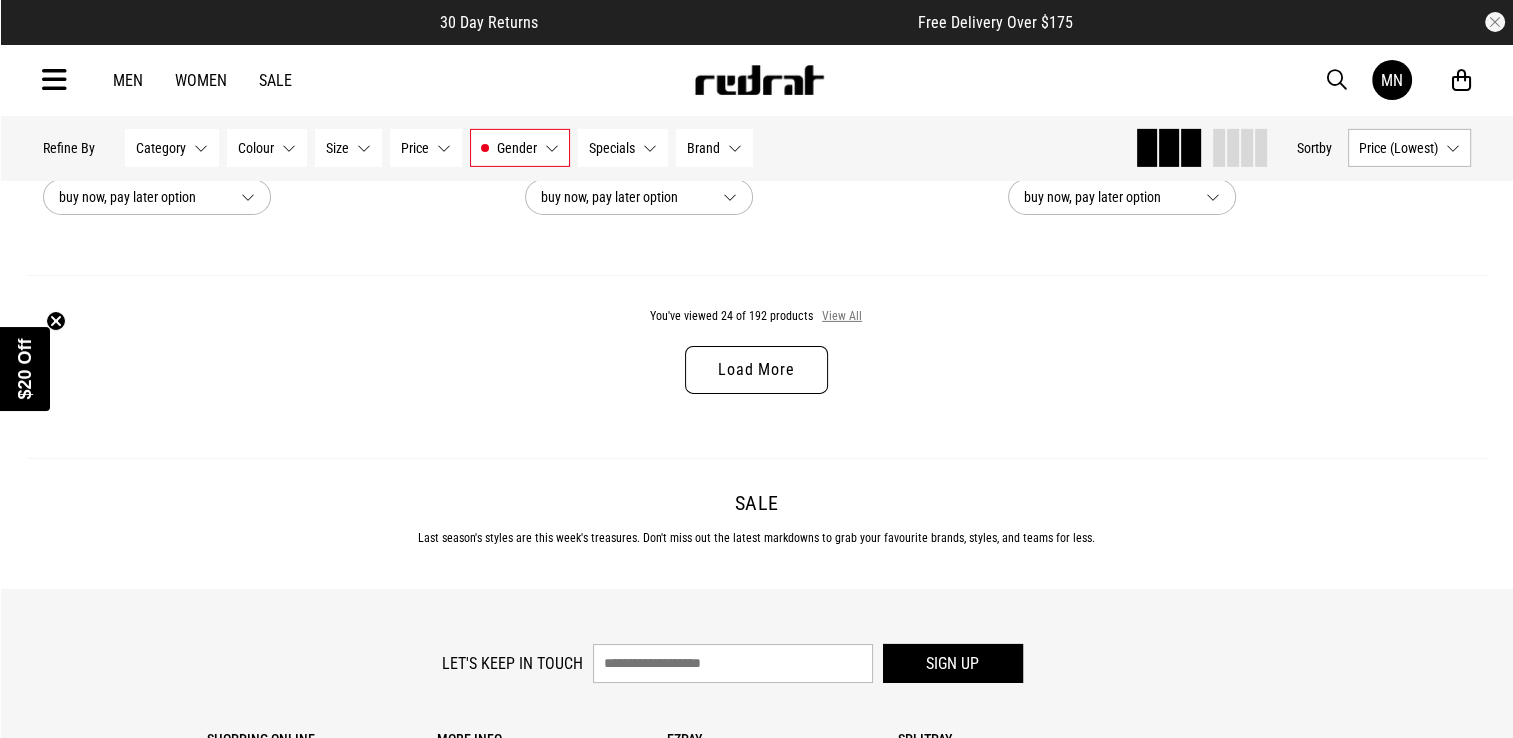 click on "View All" at bounding box center (842, 317) 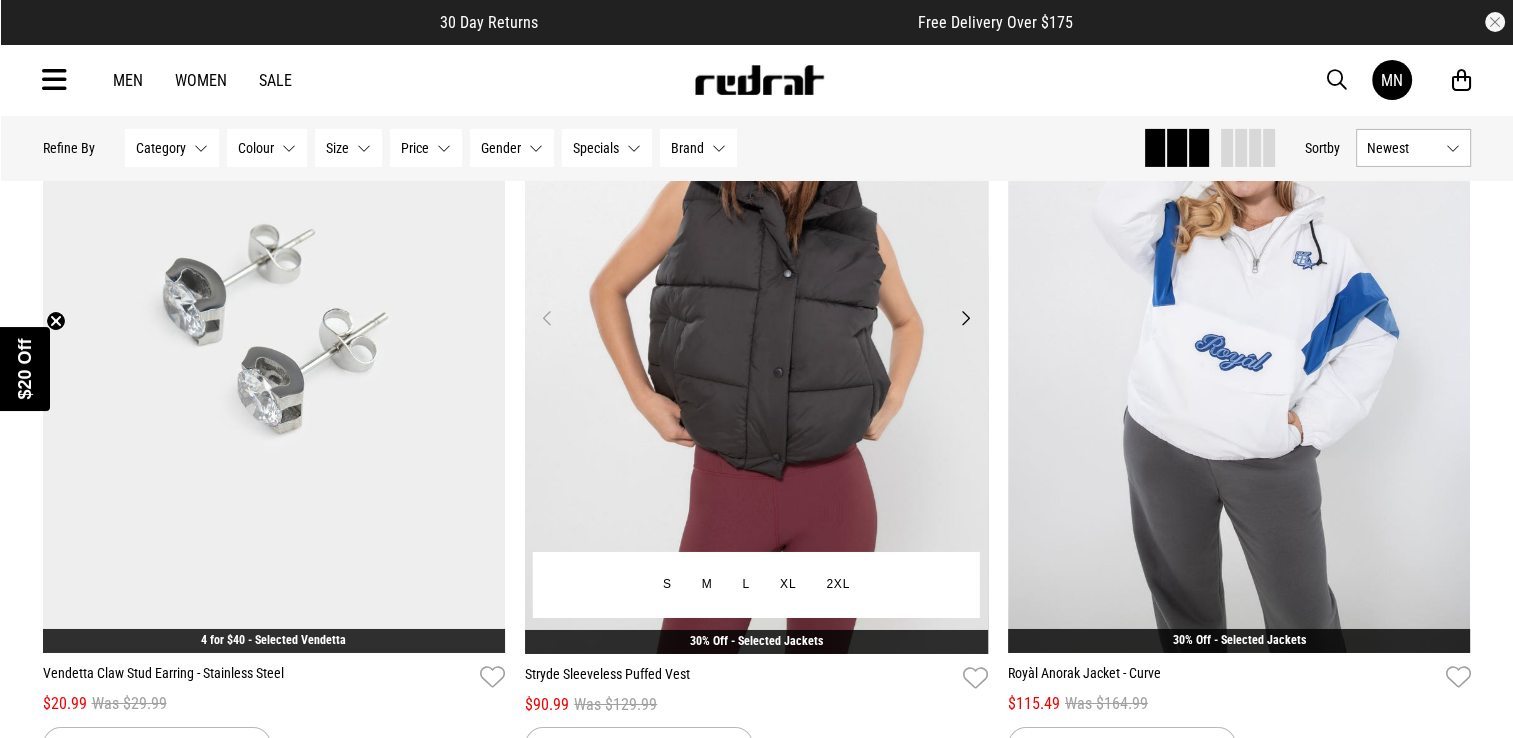 scroll, scrollTop: 6651, scrollLeft: 0, axis: vertical 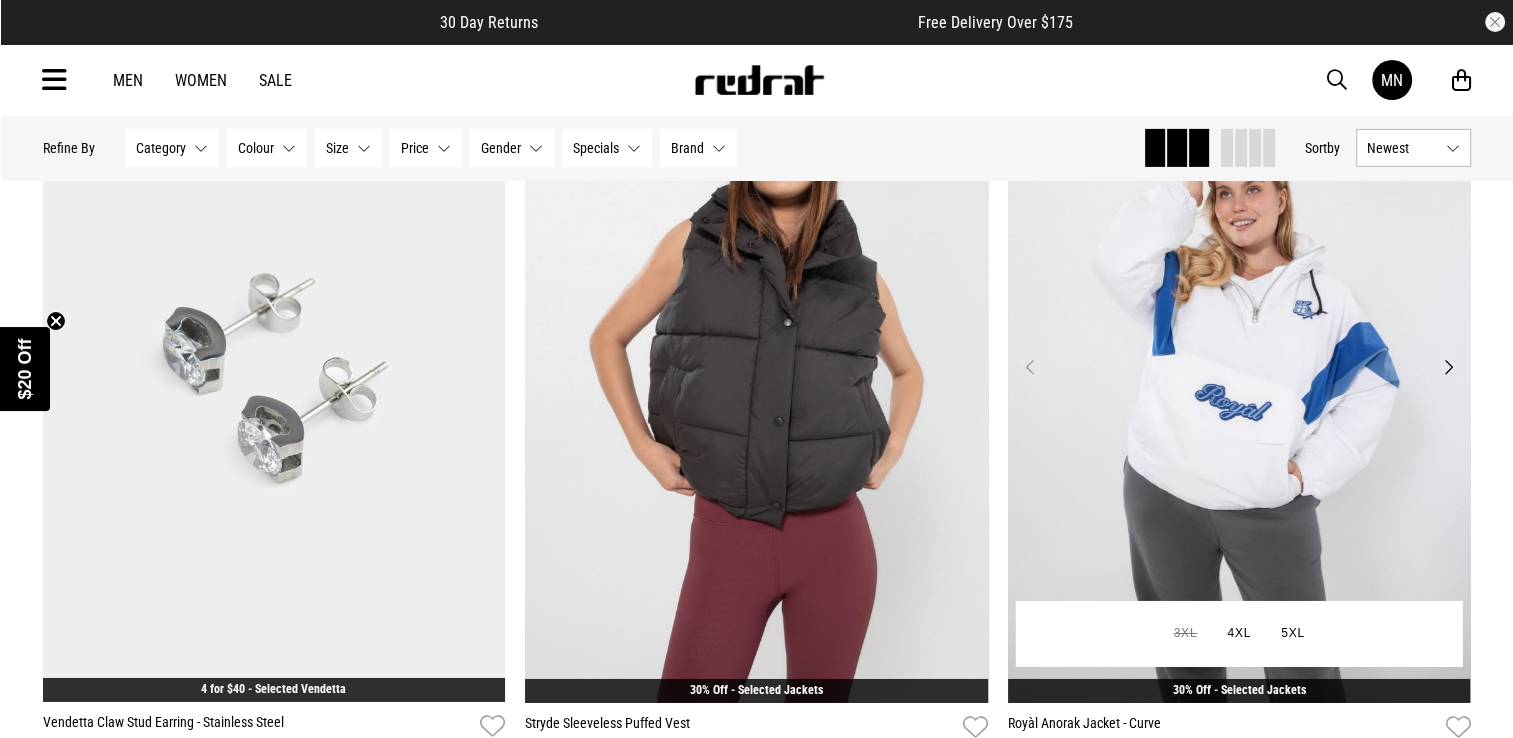click on "Next" at bounding box center [1447, 367] 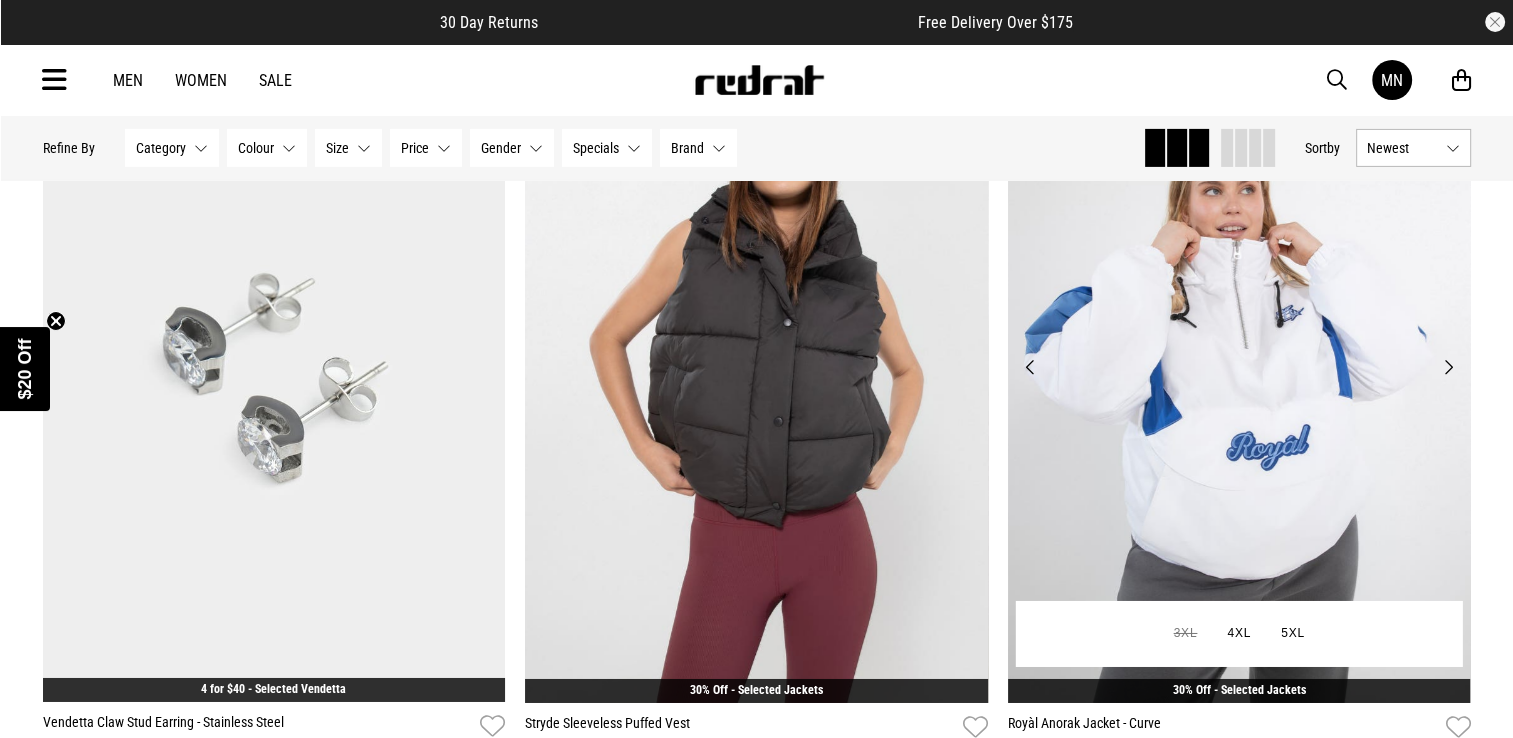 click on "Next" at bounding box center [1447, 367] 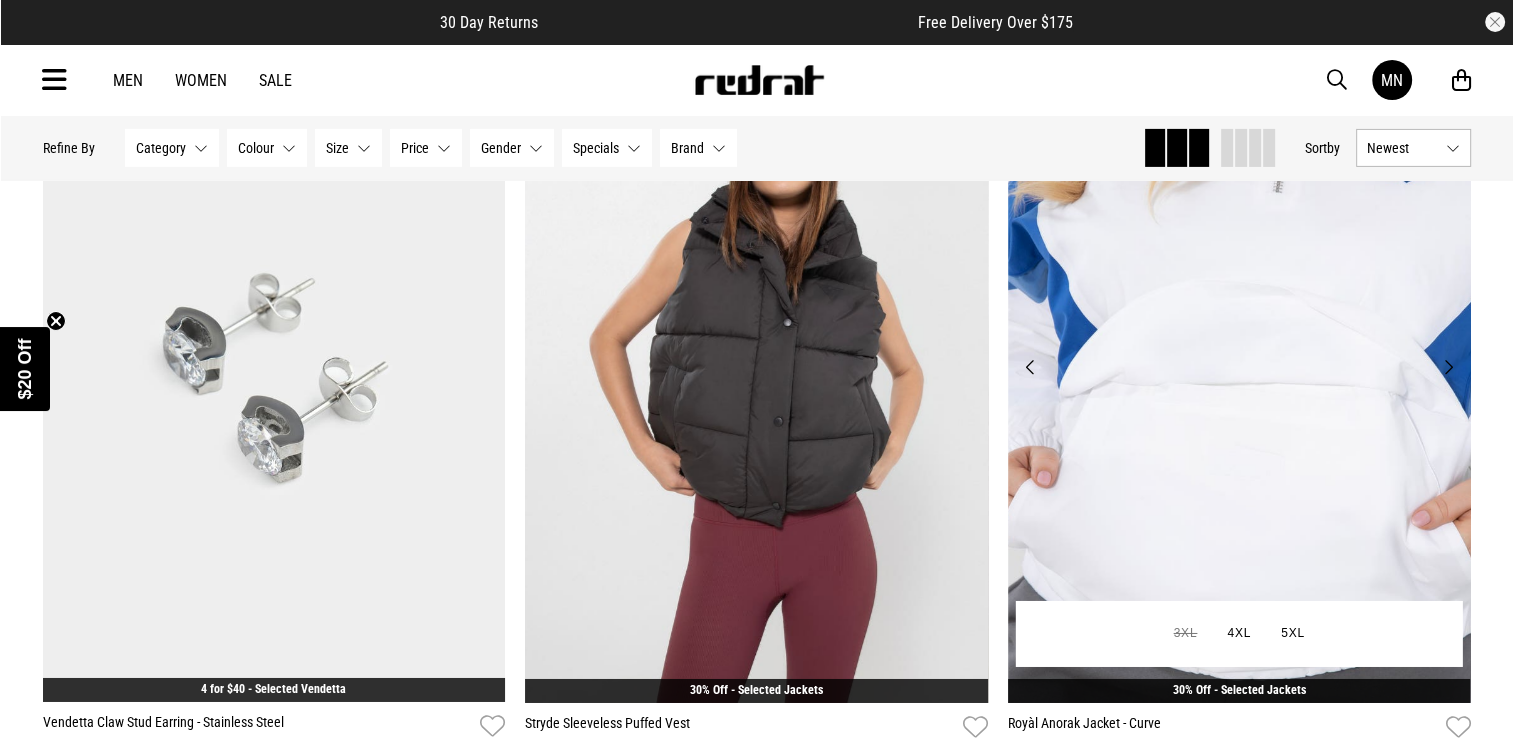 click on "Next" at bounding box center (1447, 367) 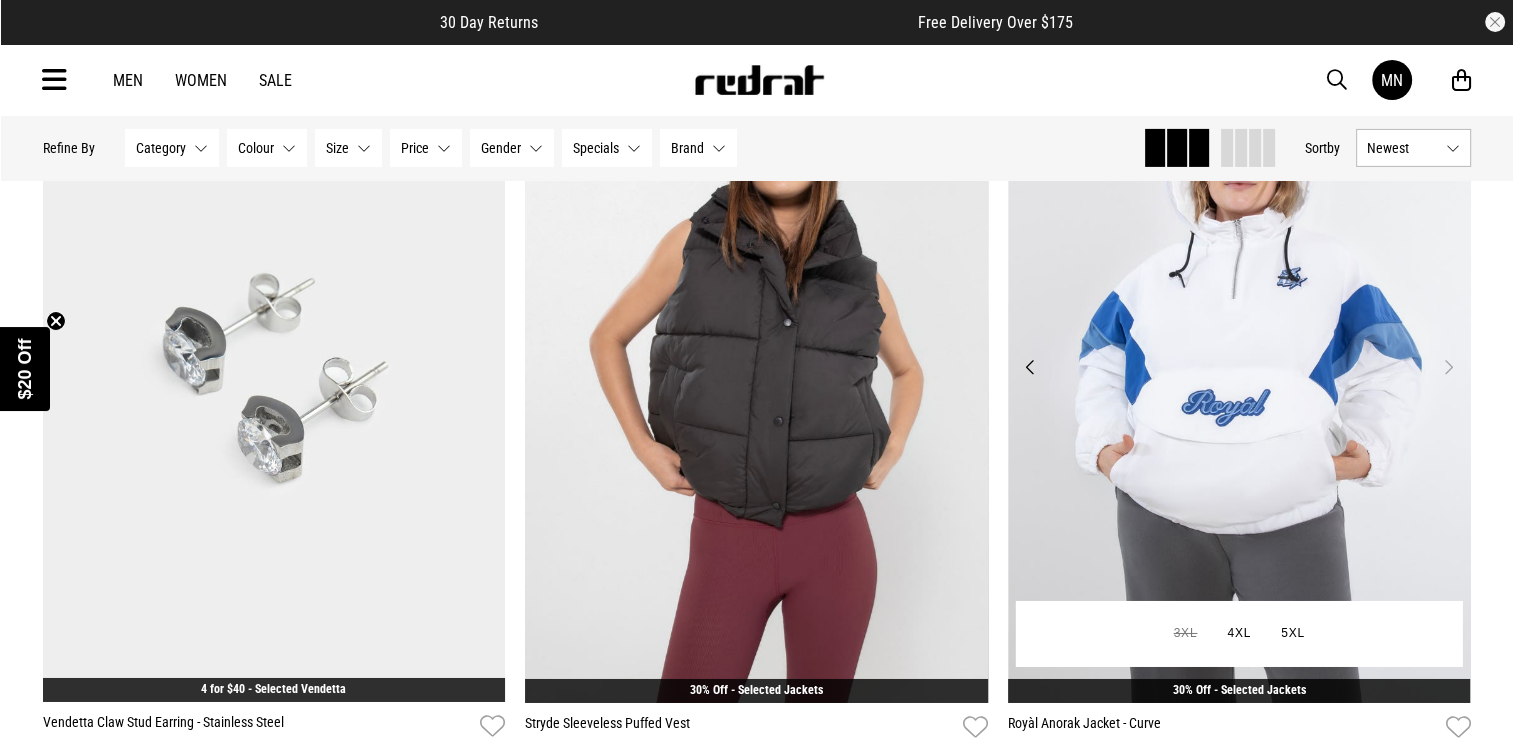 click on "Next" at bounding box center [1447, 367] 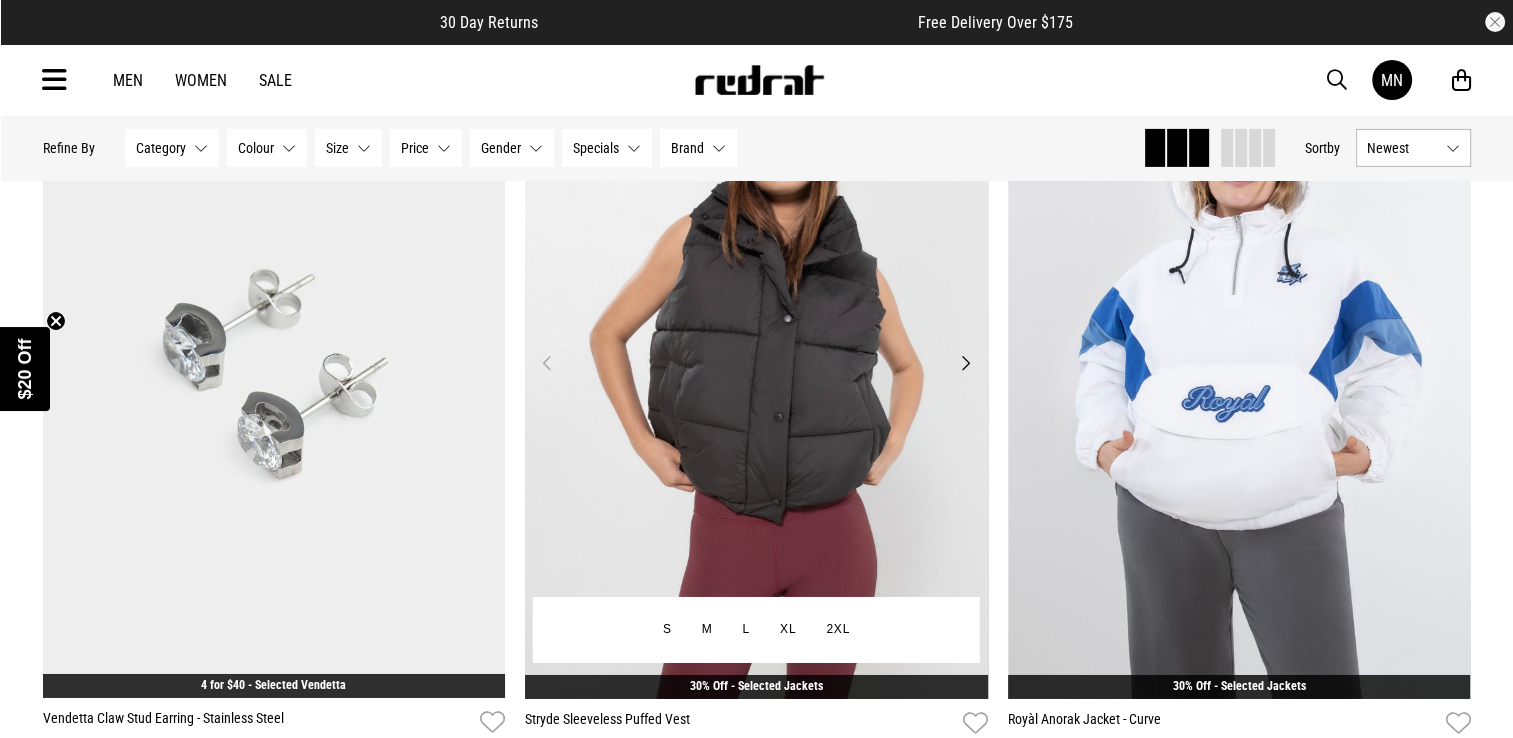 scroll, scrollTop: 6651, scrollLeft: 0, axis: vertical 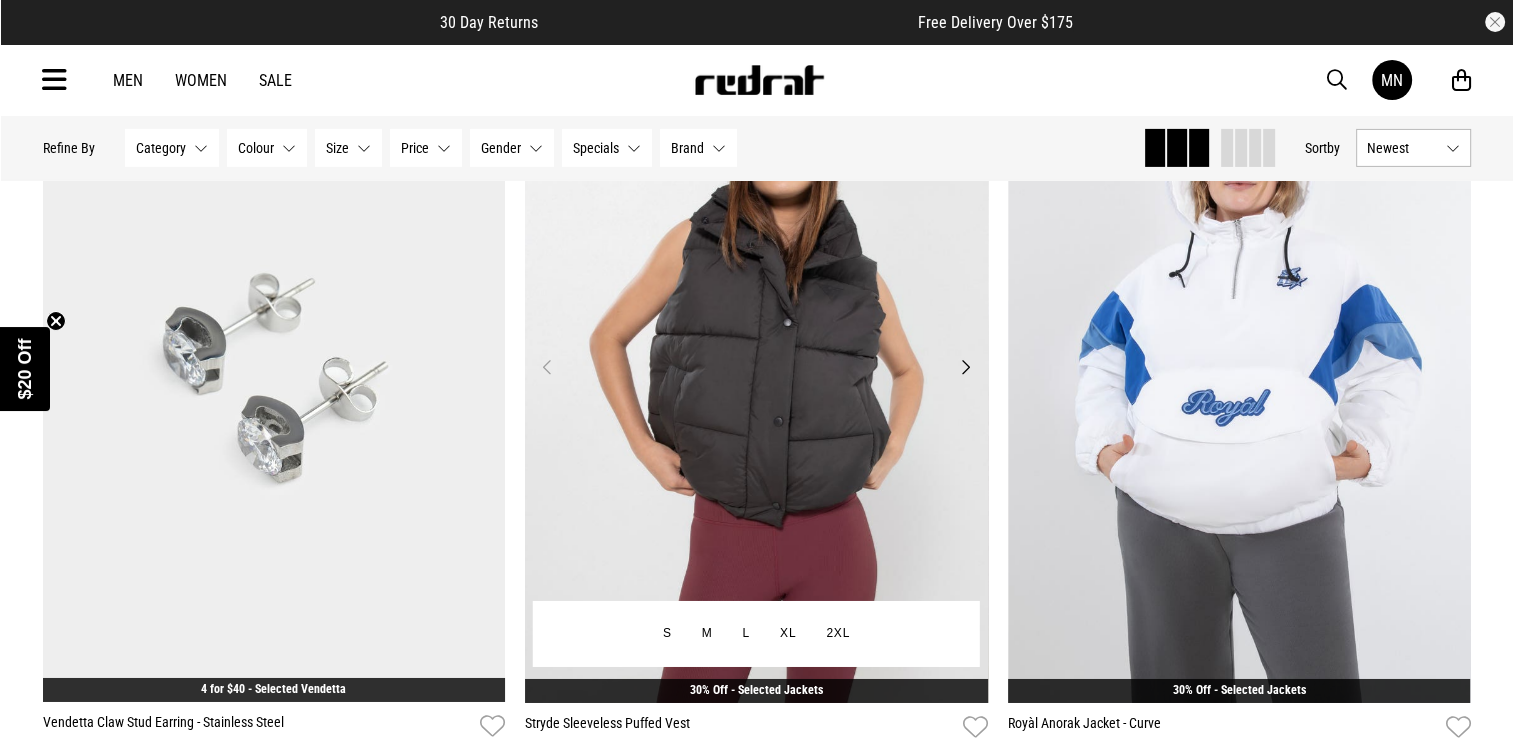 click on "Next" at bounding box center [965, 367] 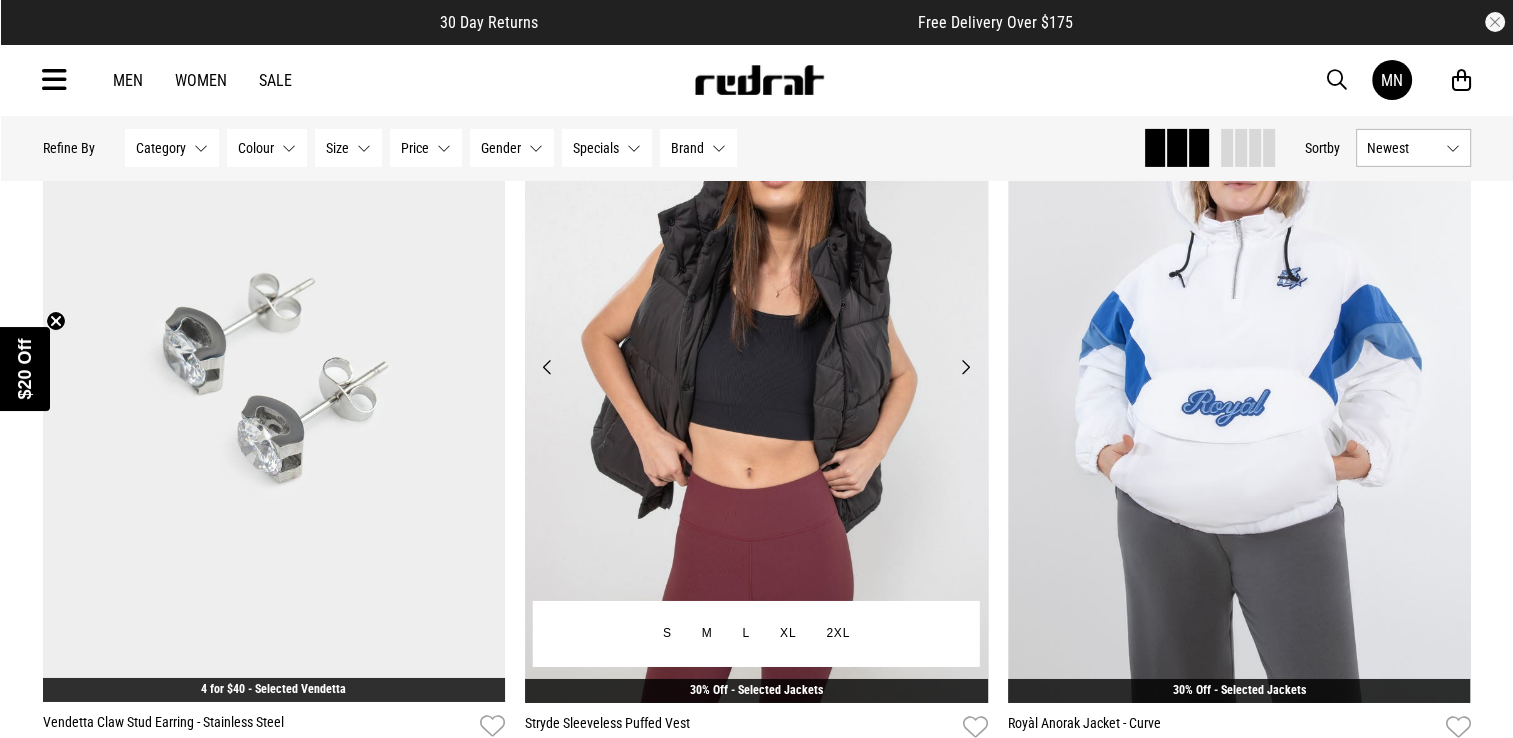 click on "Next" at bounding box center (965, 367) 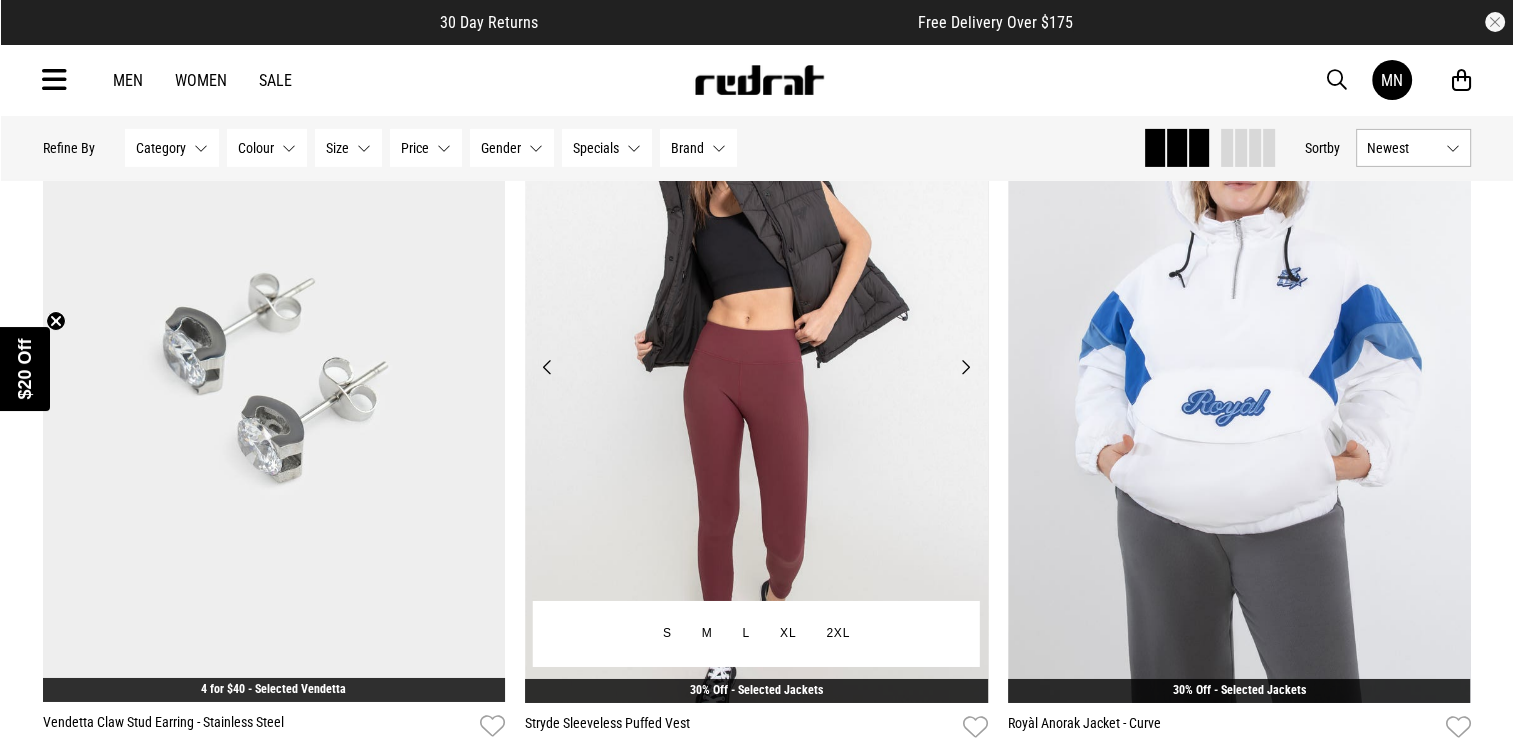 click on "Next" at bounding box center (965, 367) 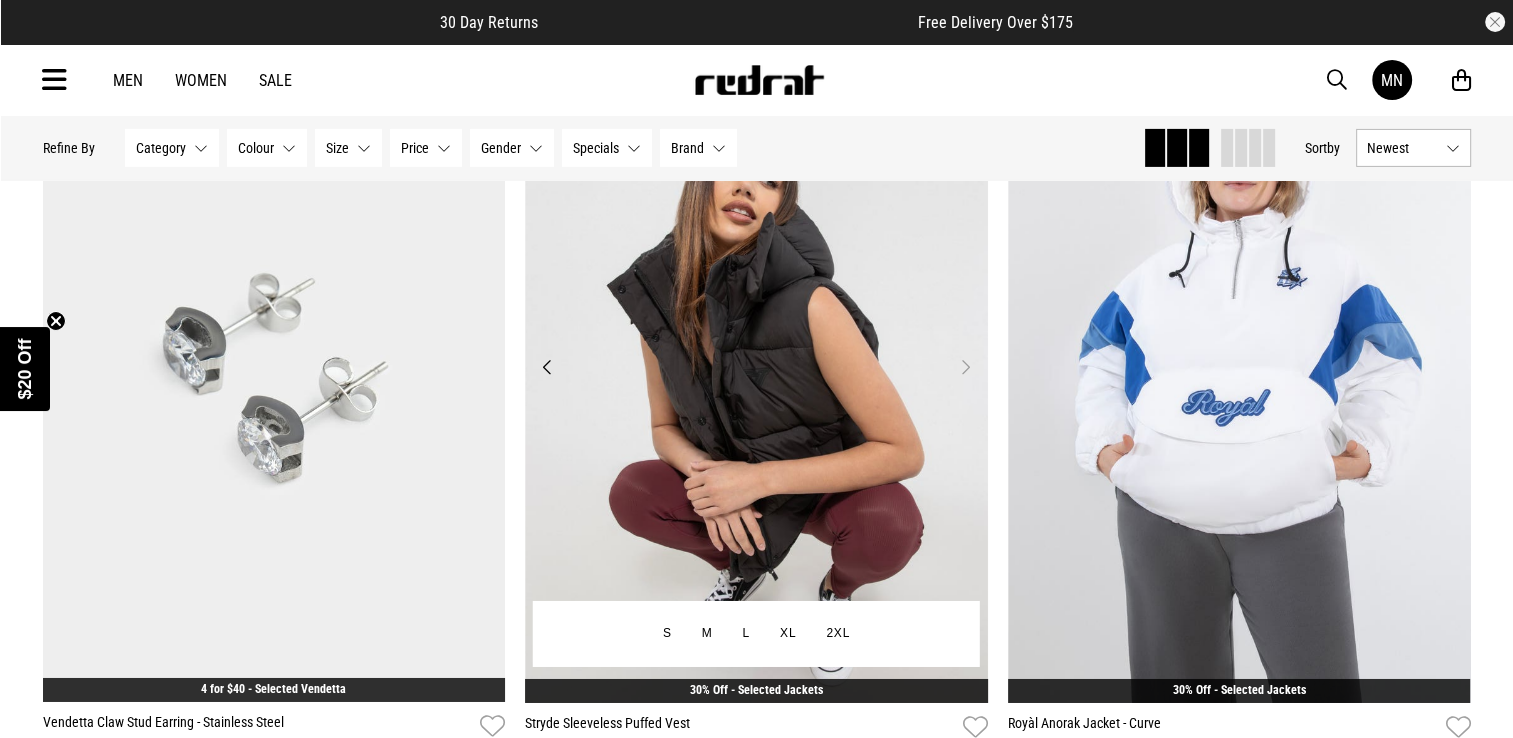 click on "Next" at bounding box center [965, 367] 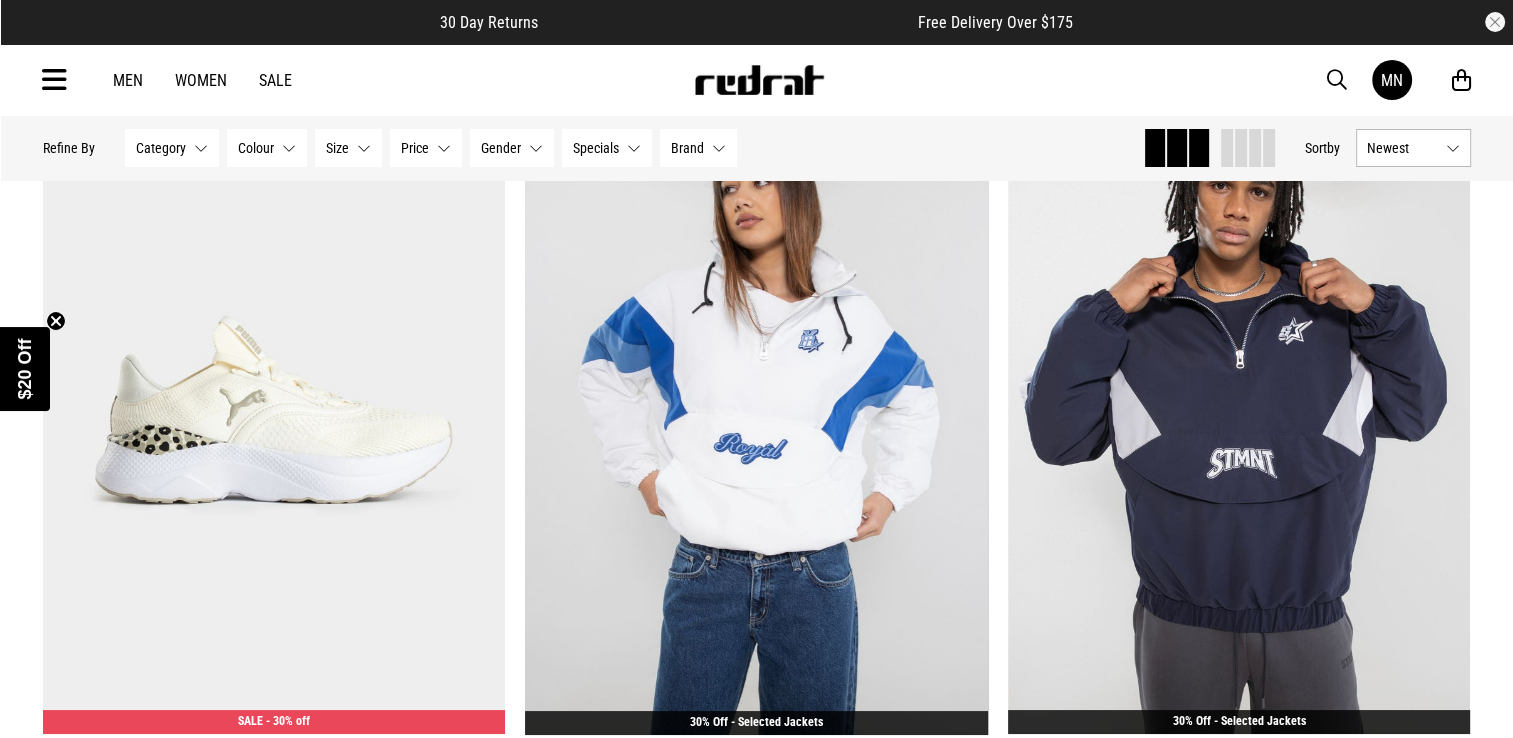 scroll, scrollTop: 7451, scrollLeft: 0, axis: vertical 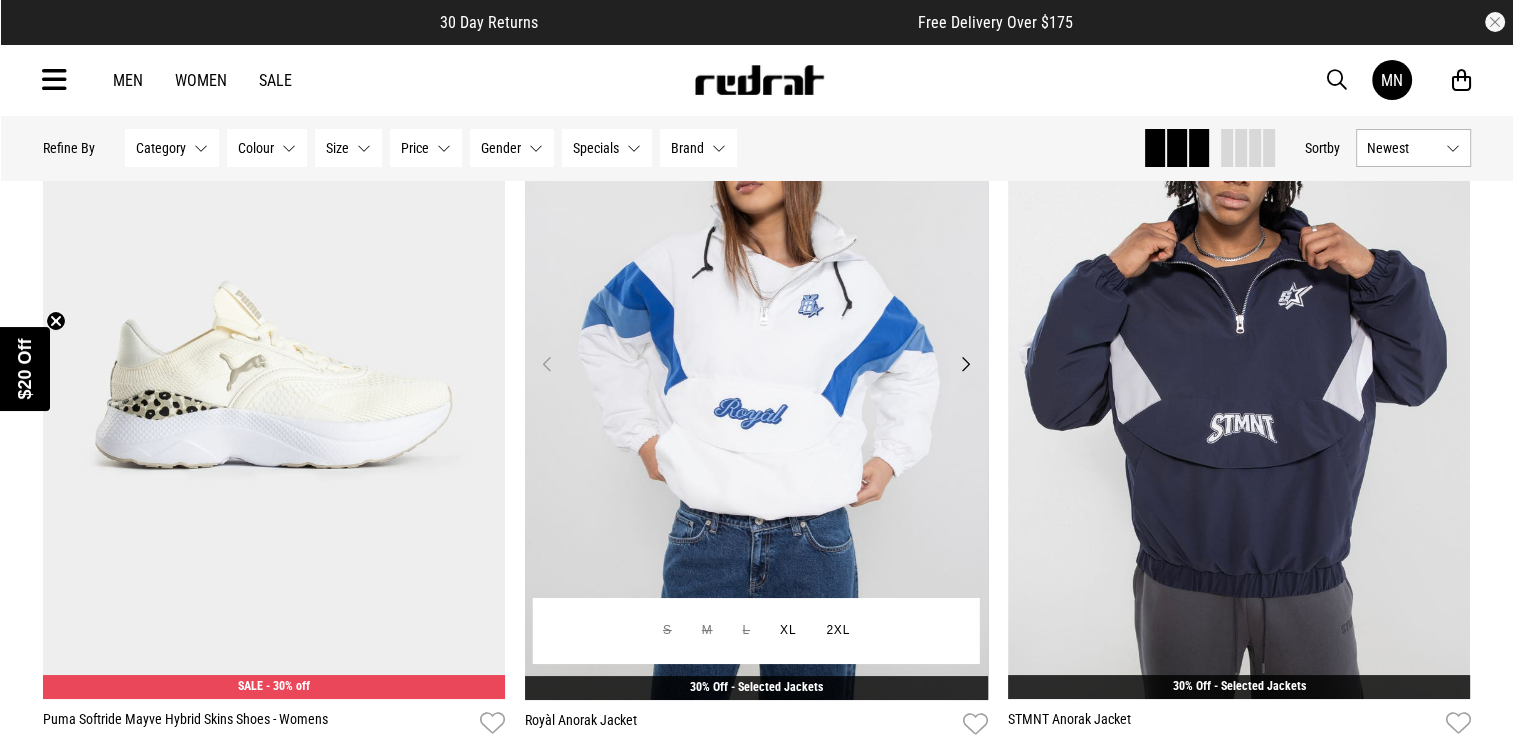 click on "Next" at bounding box center (965, 364) 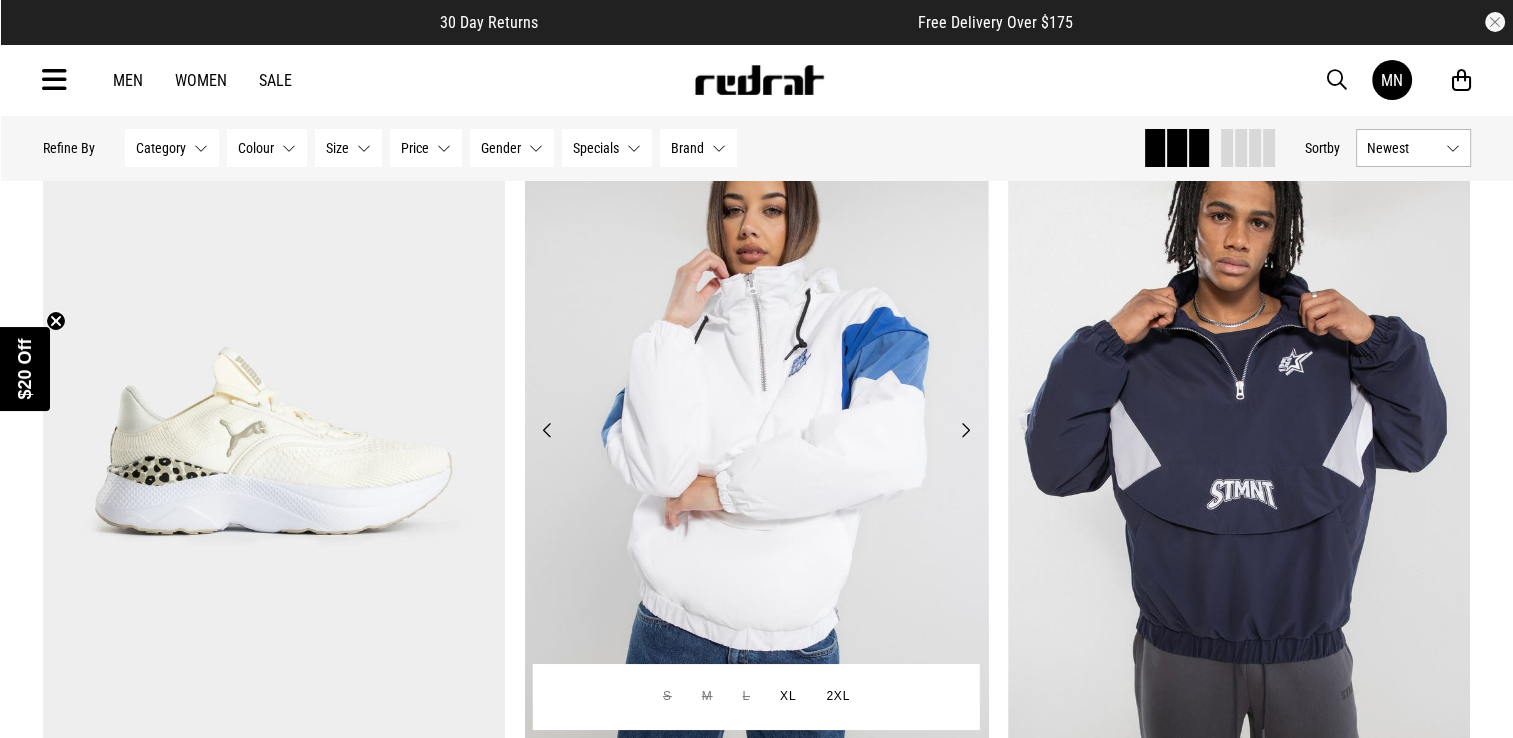 scroll, scrollTop: 7351, scrollLeft: 0, axis: vertical 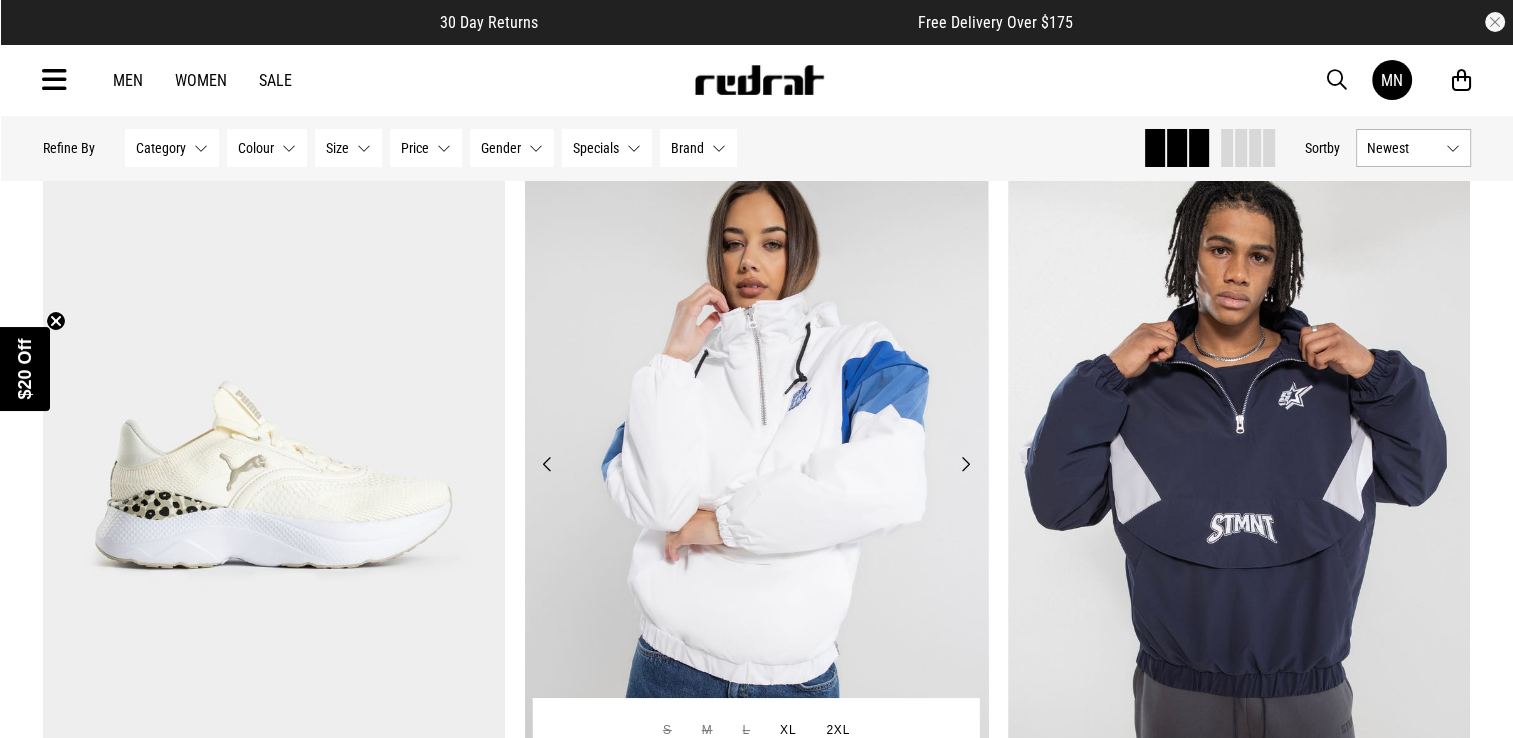 click on "Next" at bounding box center (965, 464) 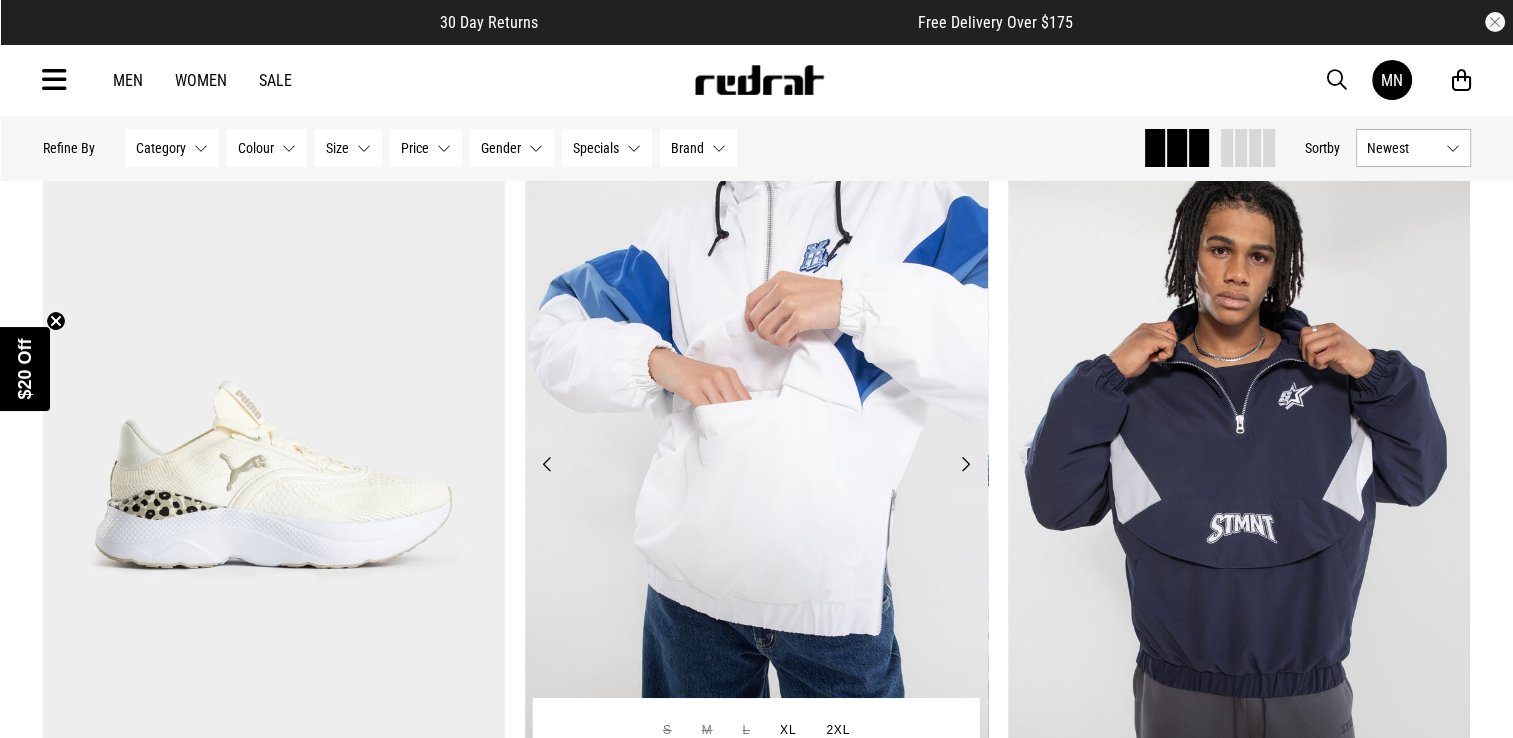 click on "Next" at bounding box center [965, 464] 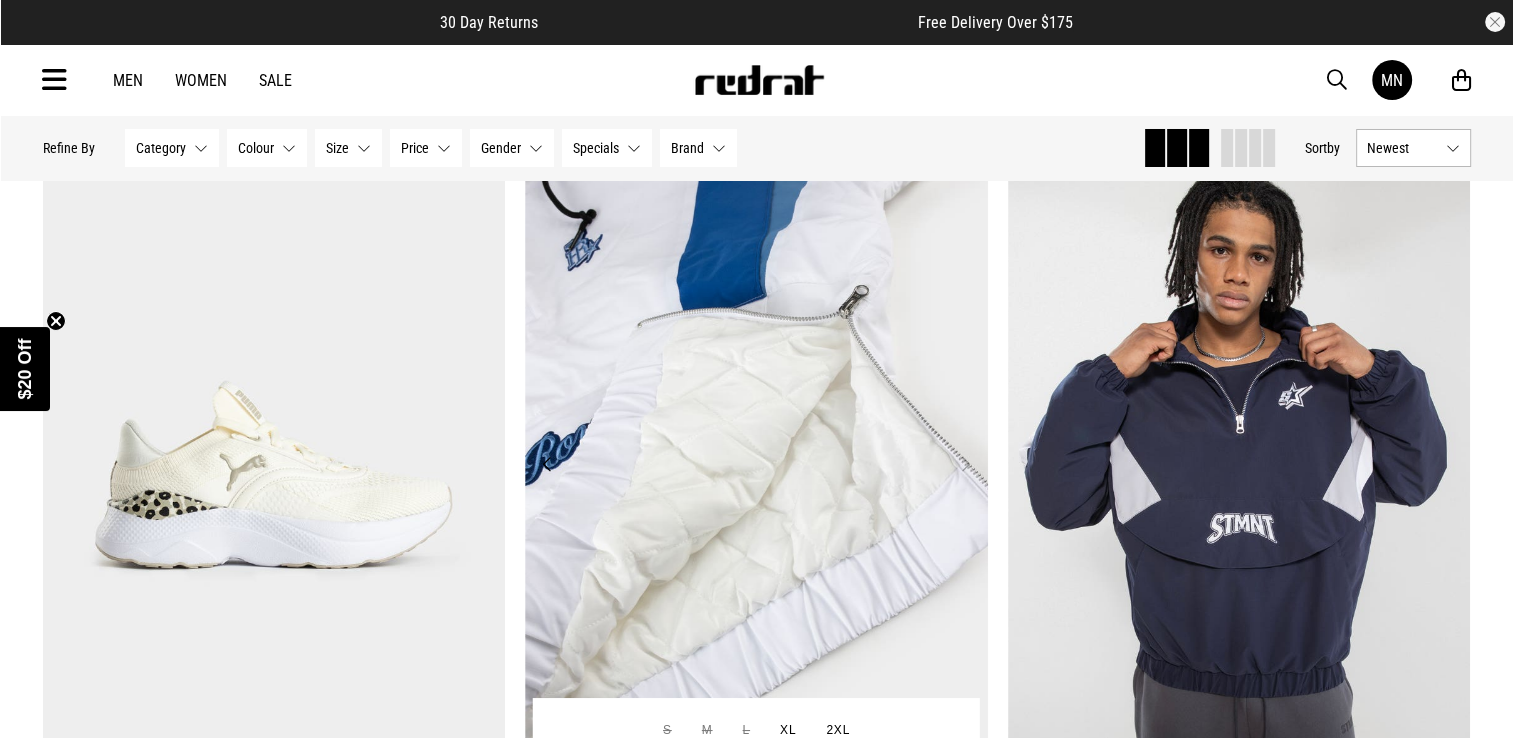 click on "Next" at bounding box center (965, 464) 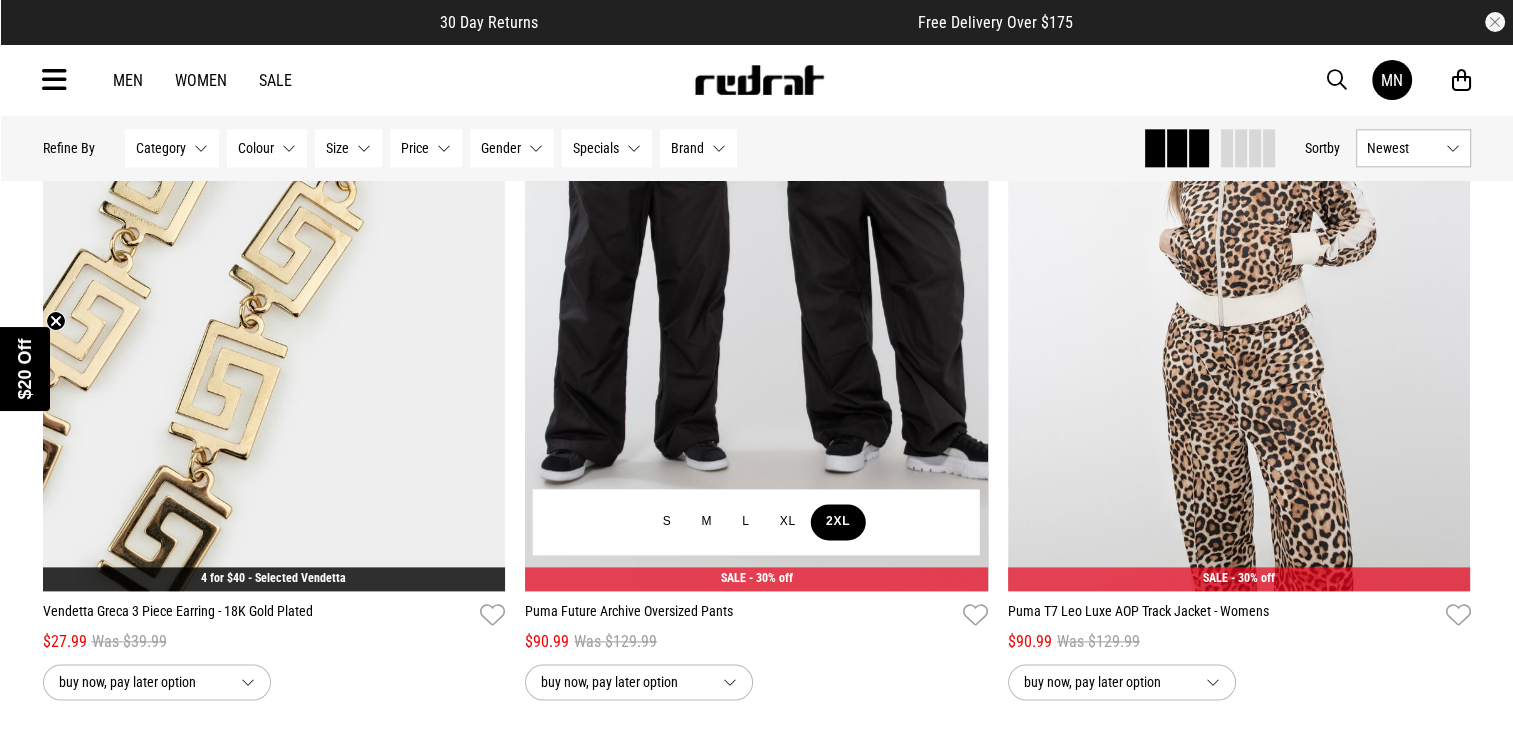scroll, scrollTop: 9851, scrollLeft: 0, axis: vertical 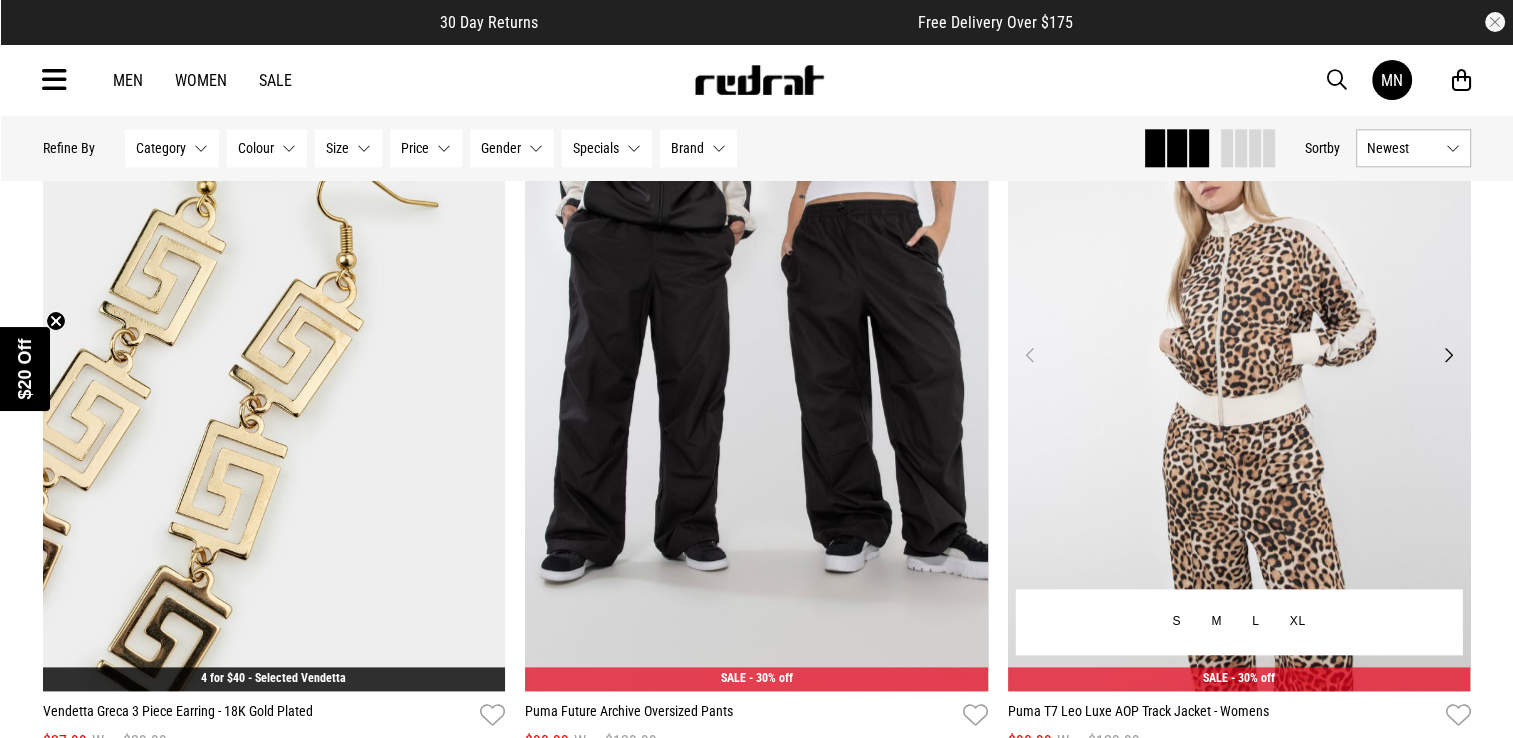 click on "Next" at bounding box center [1447, 355] 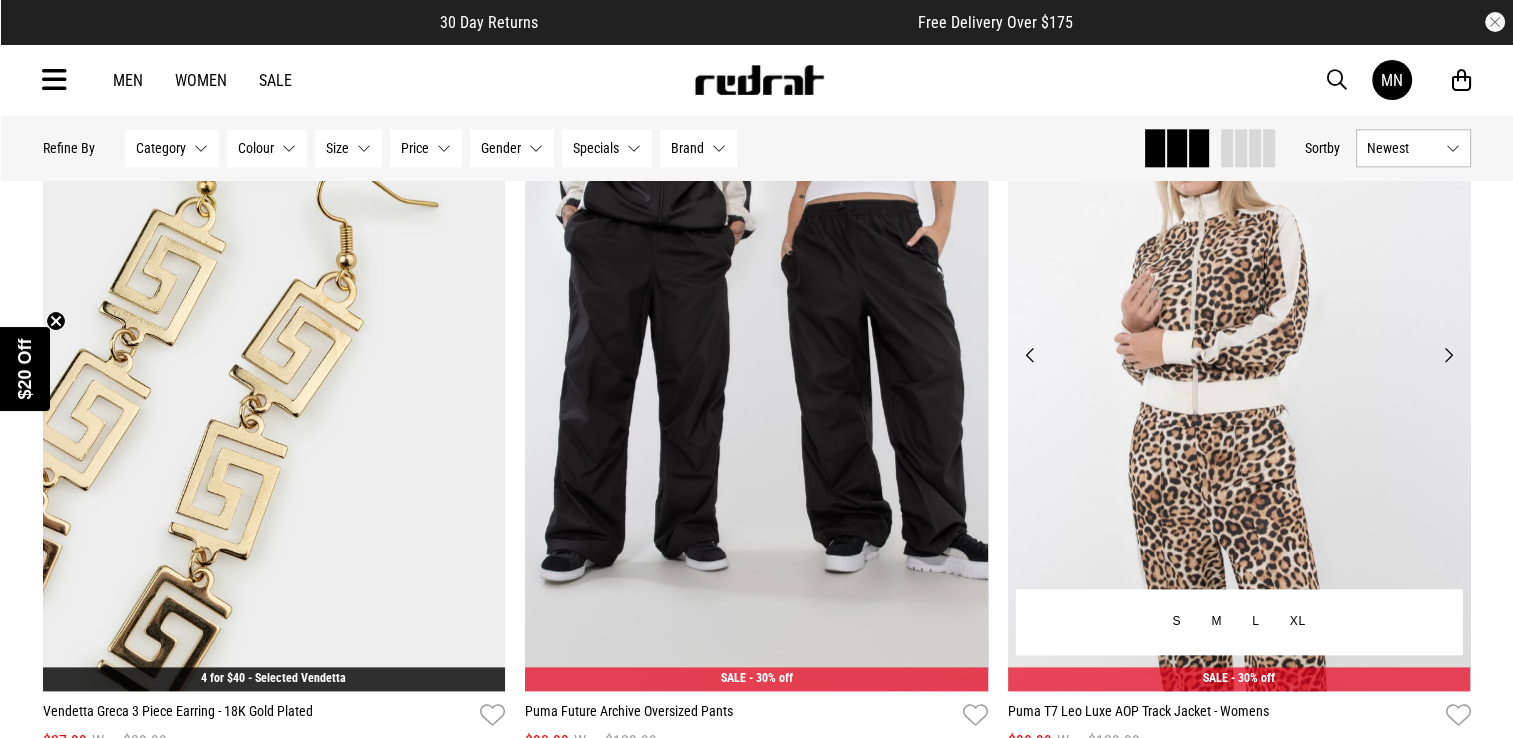 click on "Next" at bounding box center [1447, 355] 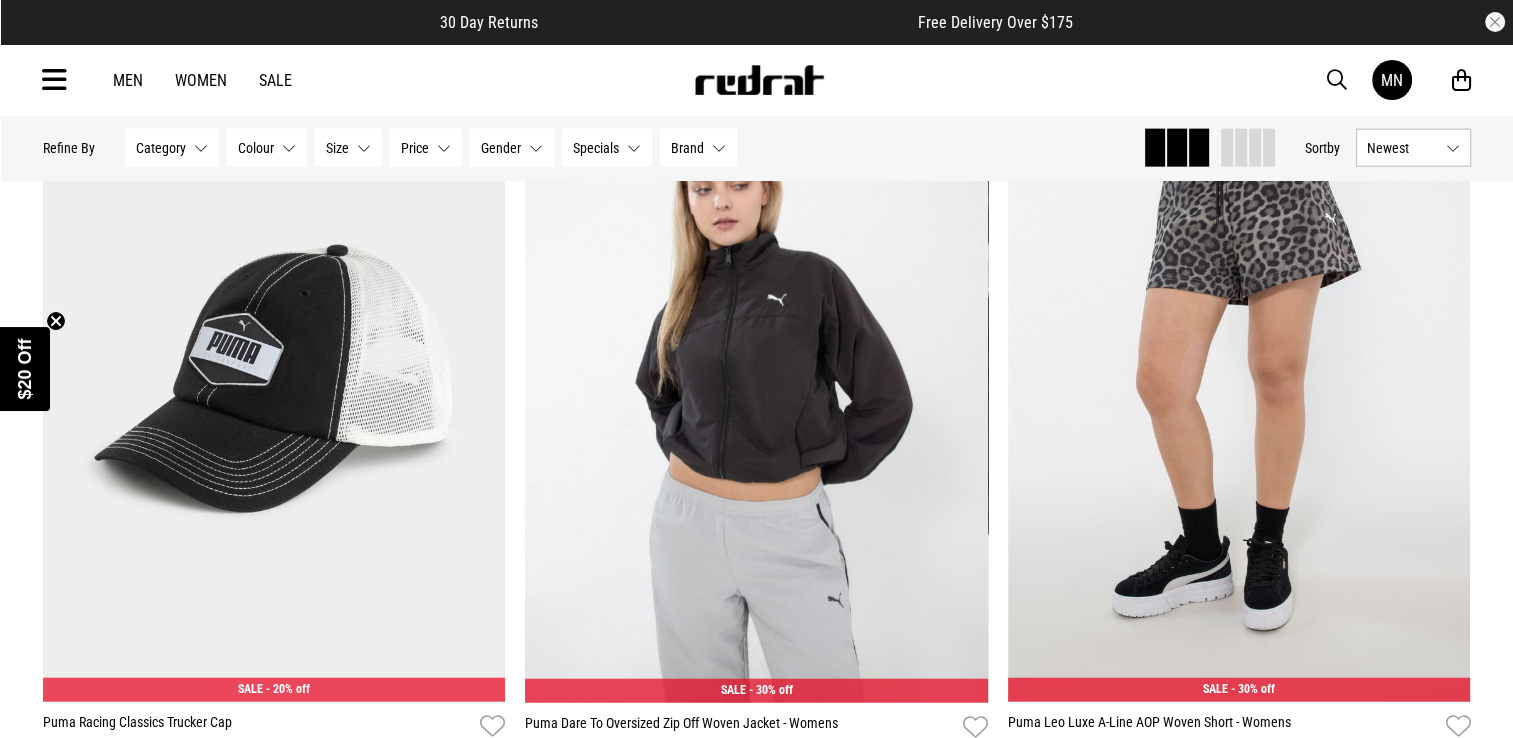 scroll, scrollTop: 12251, scrollLeft: 0, axis: vertical 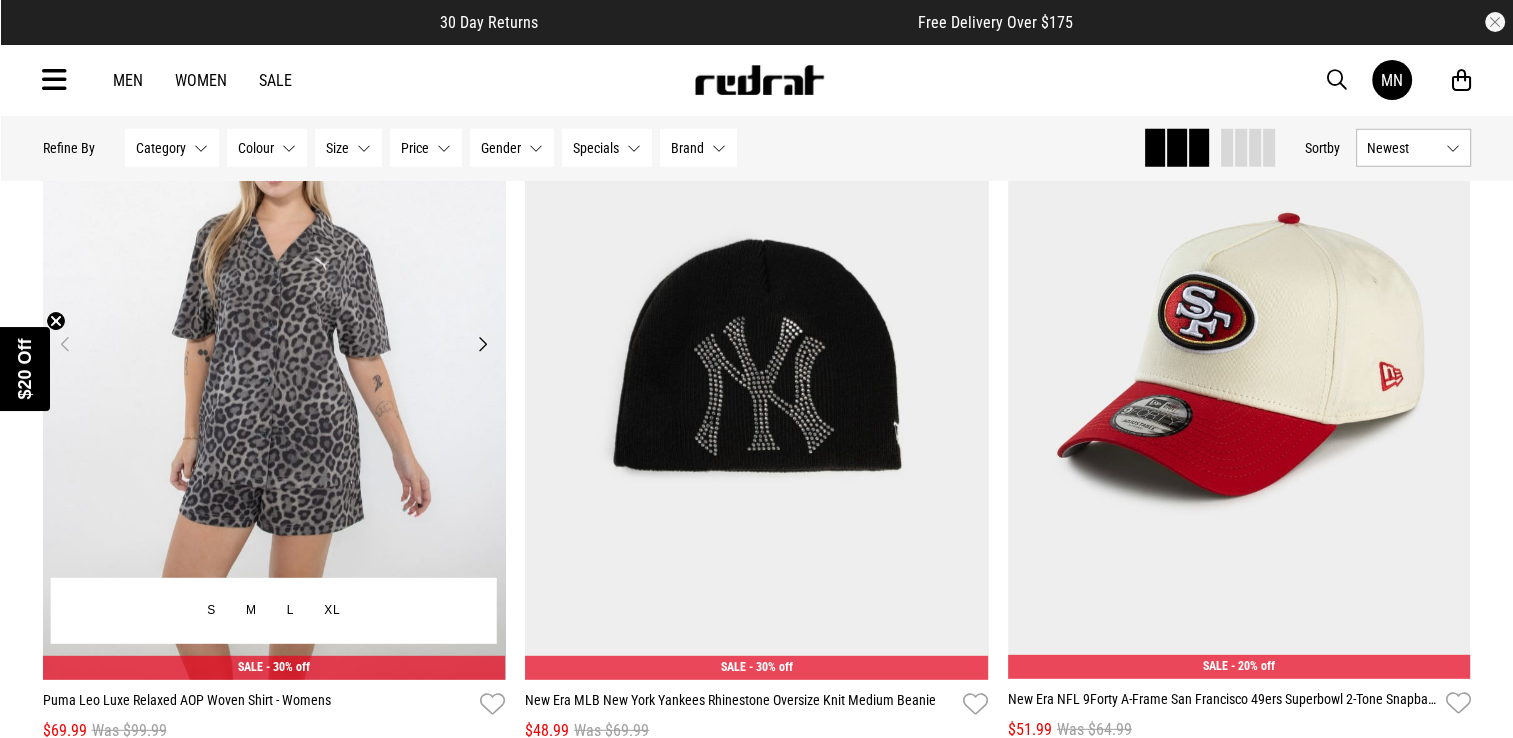 click on "Next" at bounding box center [482, 344] 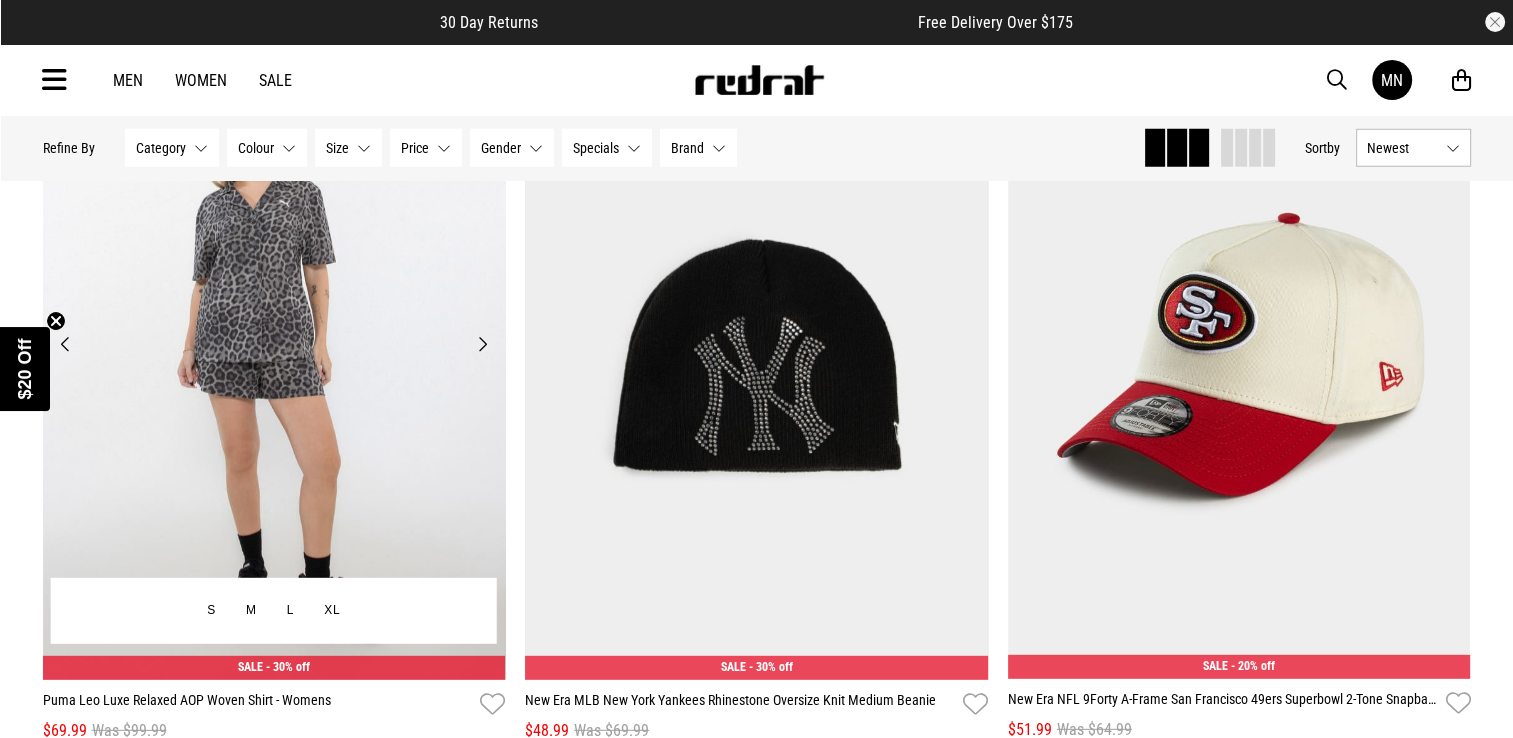 click on "Next" at bounding box center (482, 344) 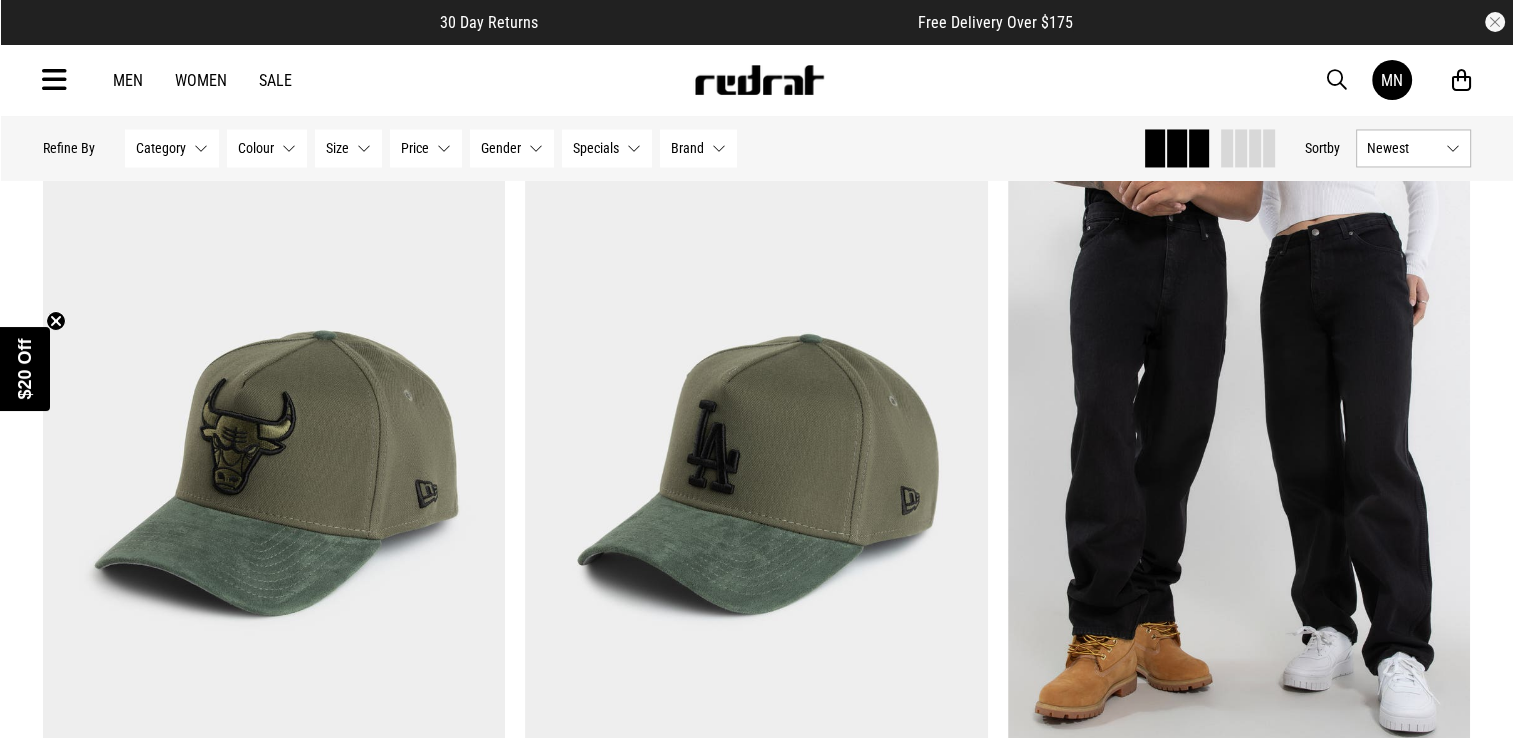 scroll, scrollTop: 18751, scrollLeft: 0, axis: vertical 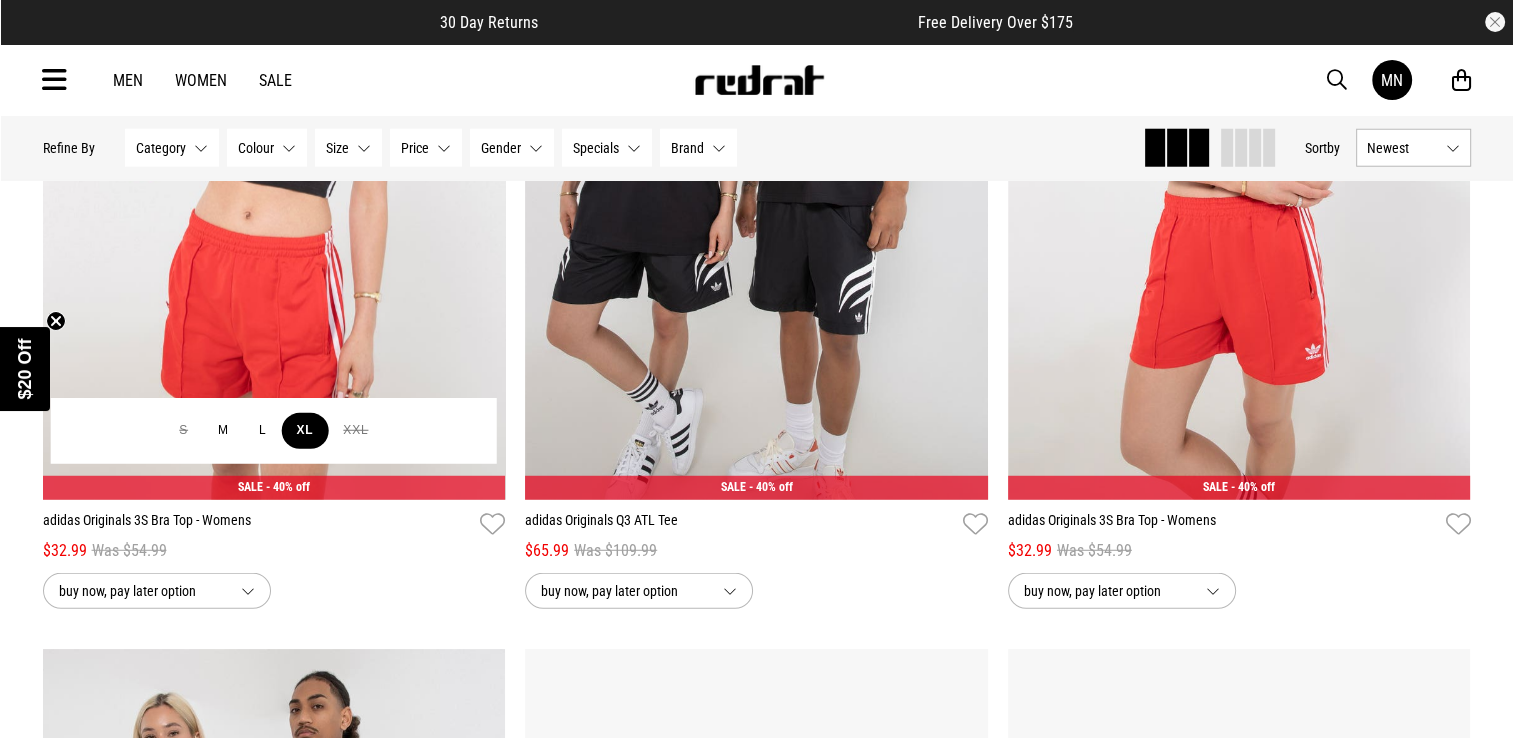click on "XL" at bounding box center [304, 431] 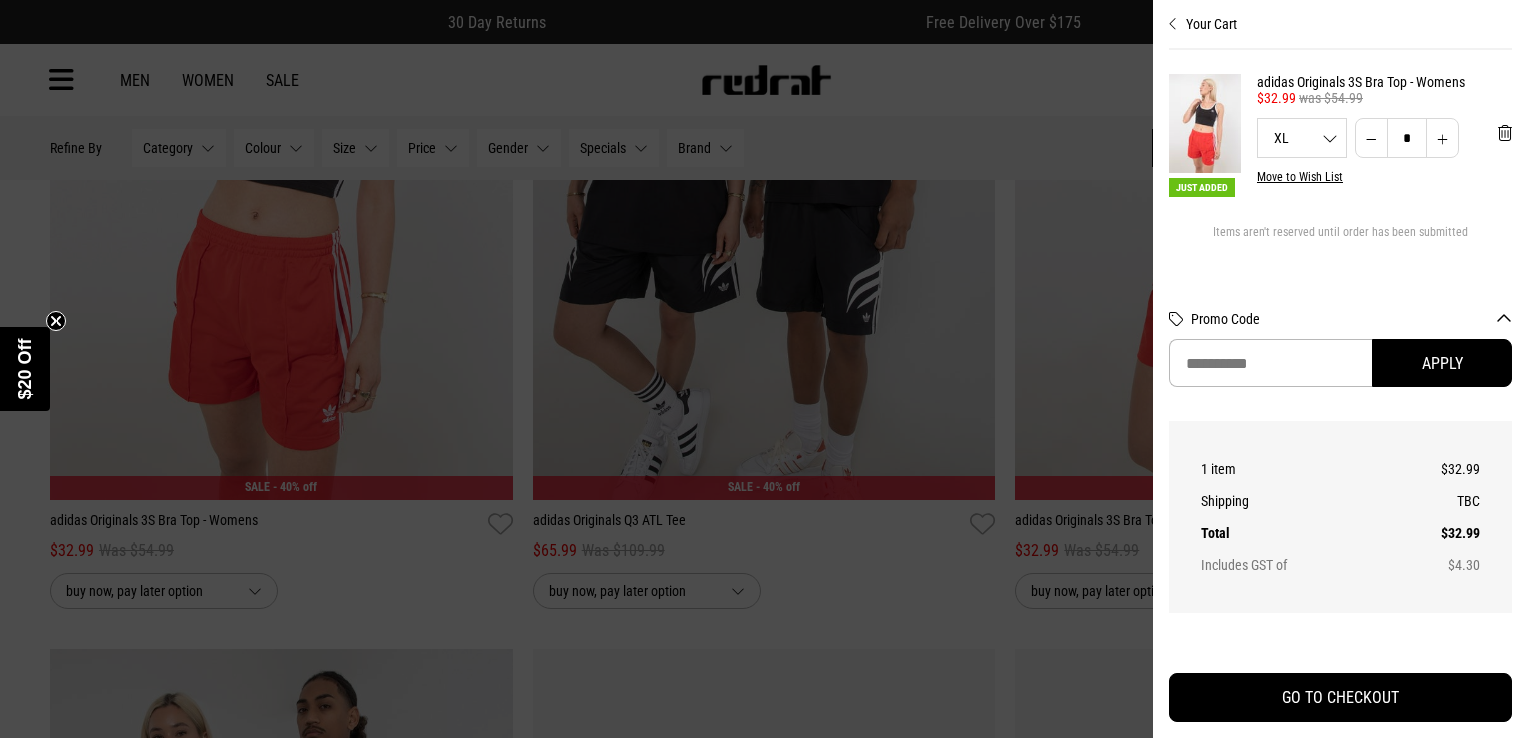 click at bounding box center [764, 369] 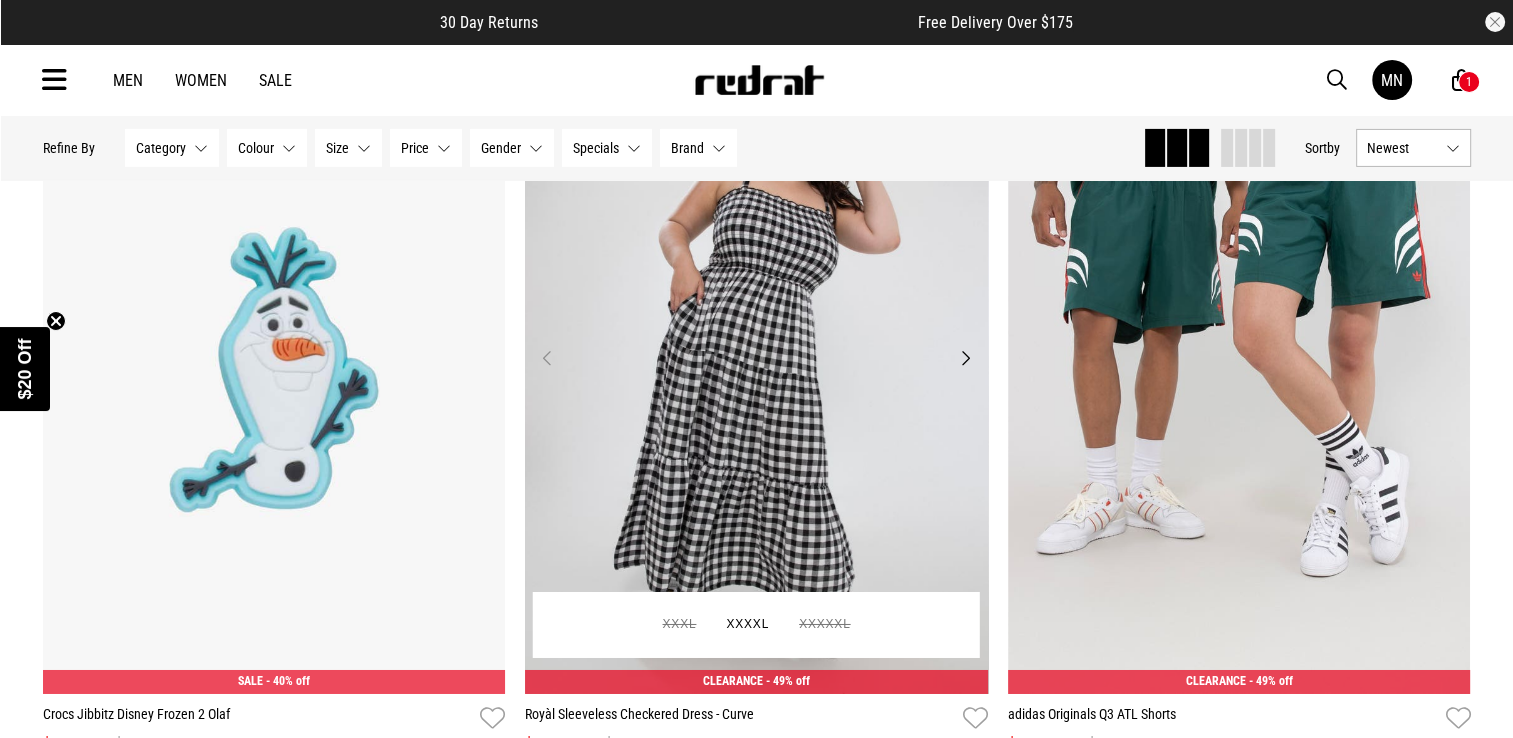scroll, scrollTop: 37151, scrollLeft: 0, axis: vertical 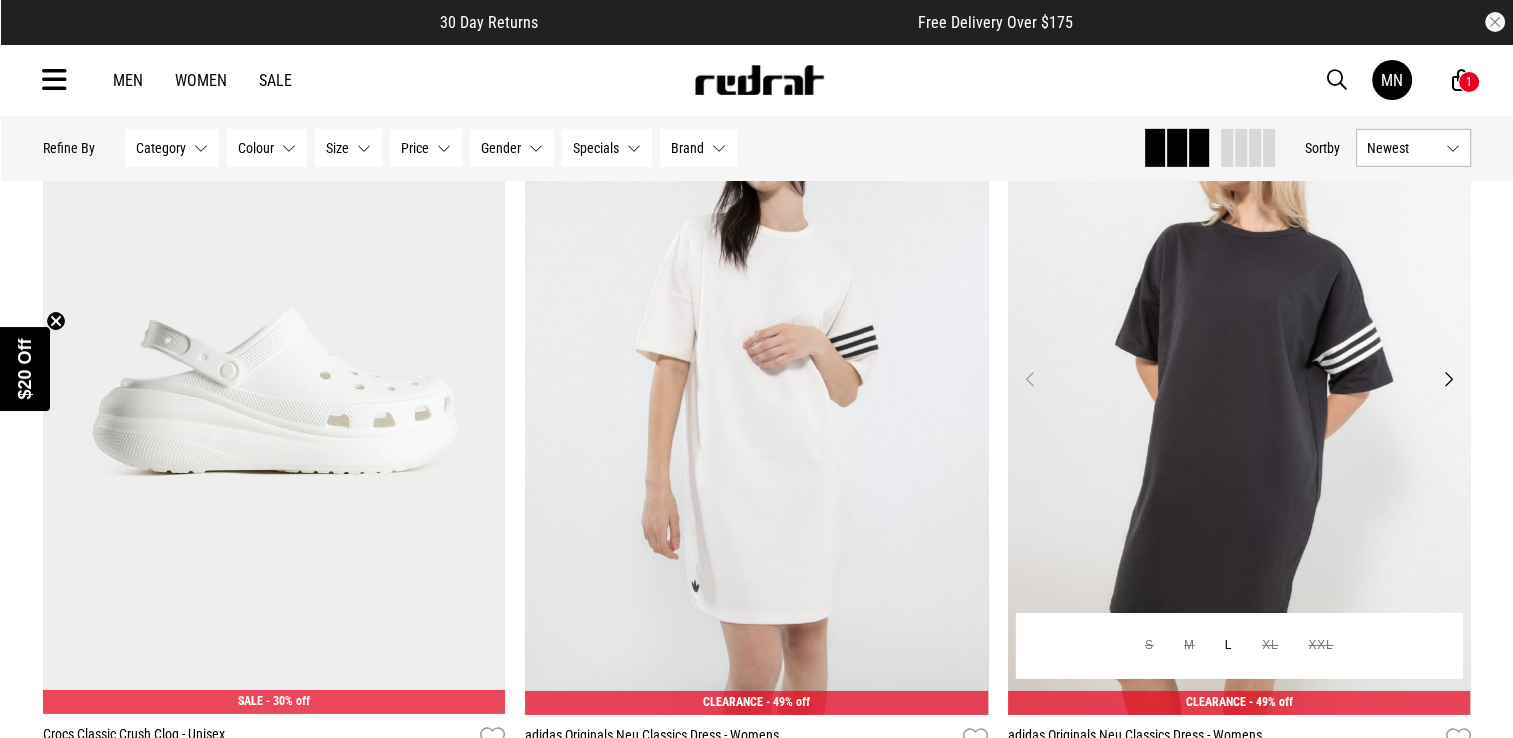 click on "Next" at bounding box center [1447, 379] 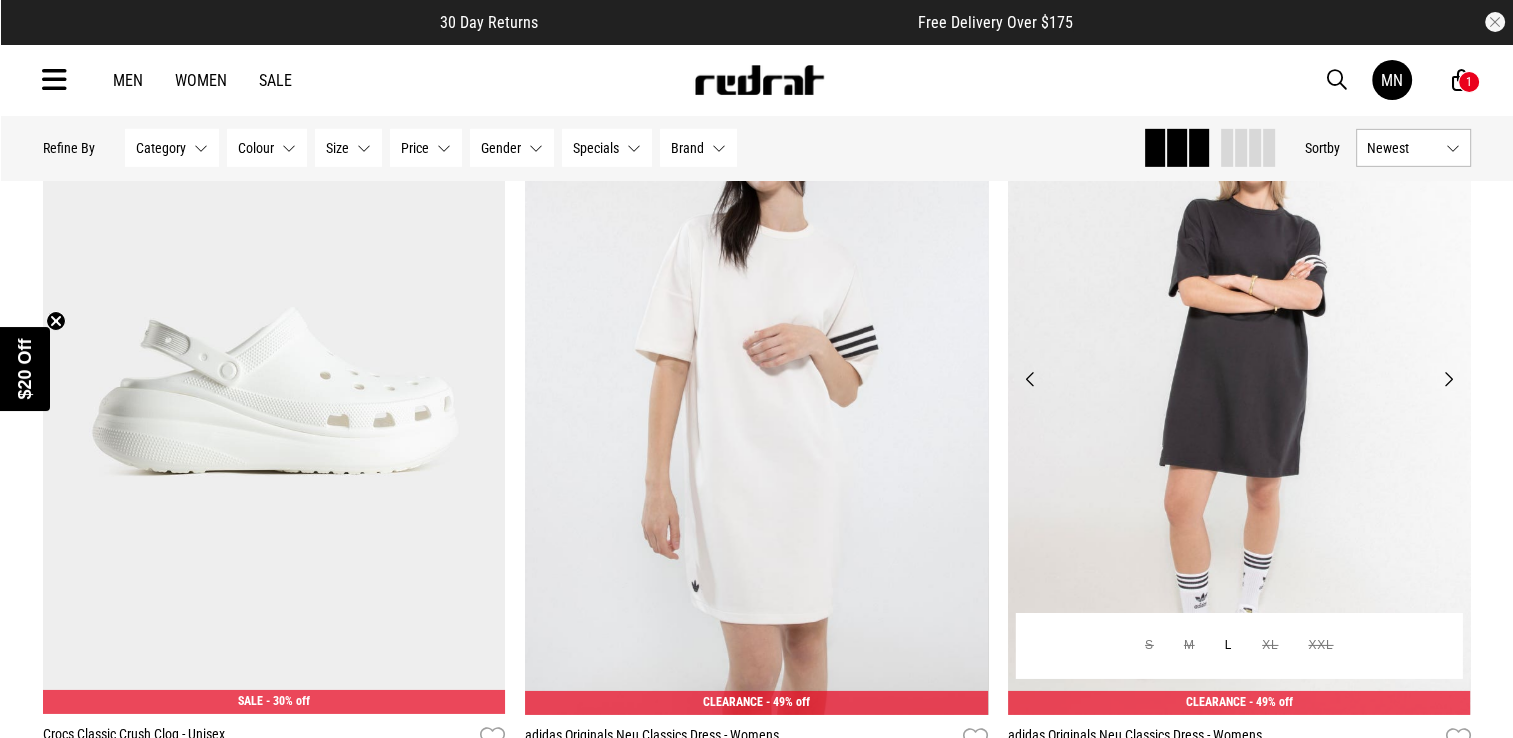 click on "Next" at bounding box center [1447, 379] 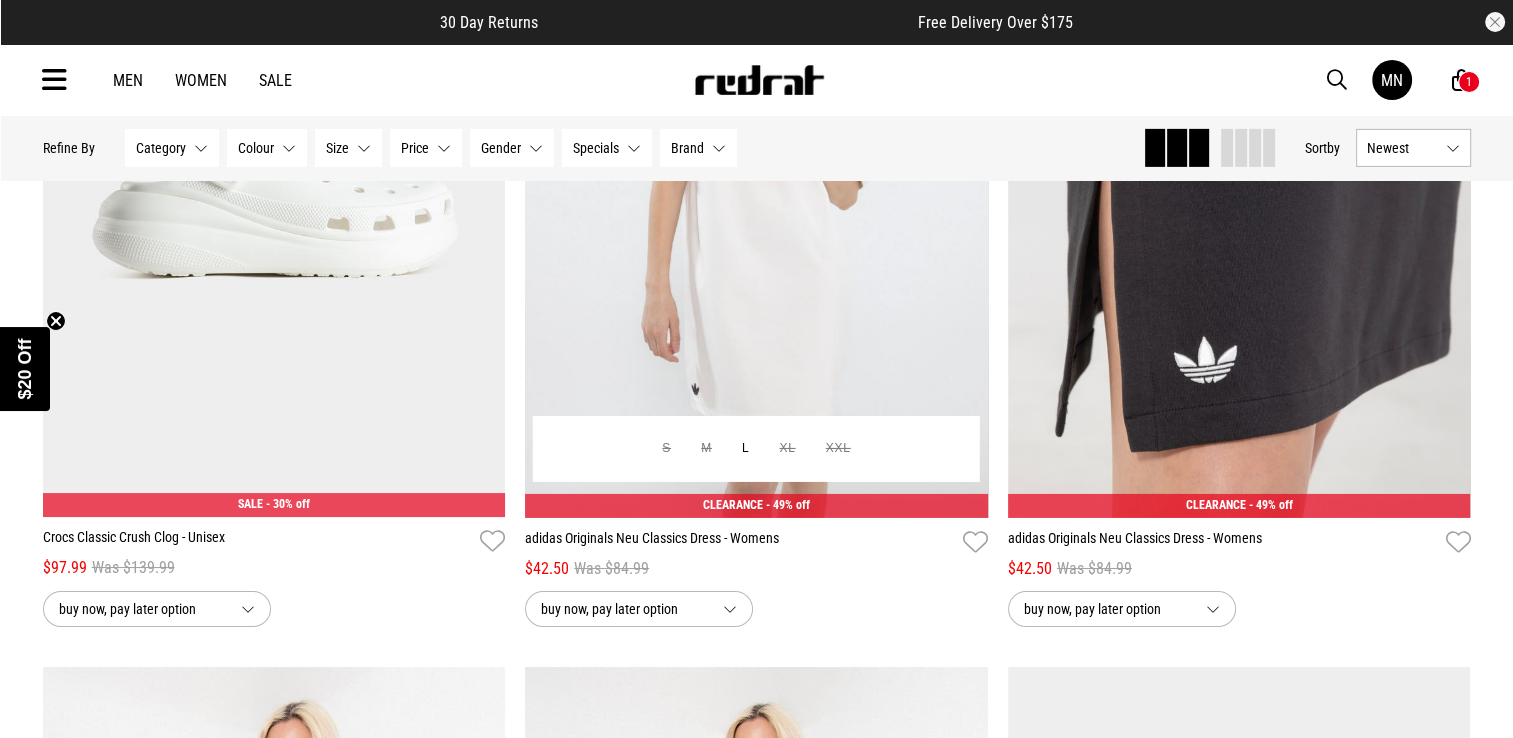 scroll, scrollTop: 59451, scrollLeft: 0, axis: vertical 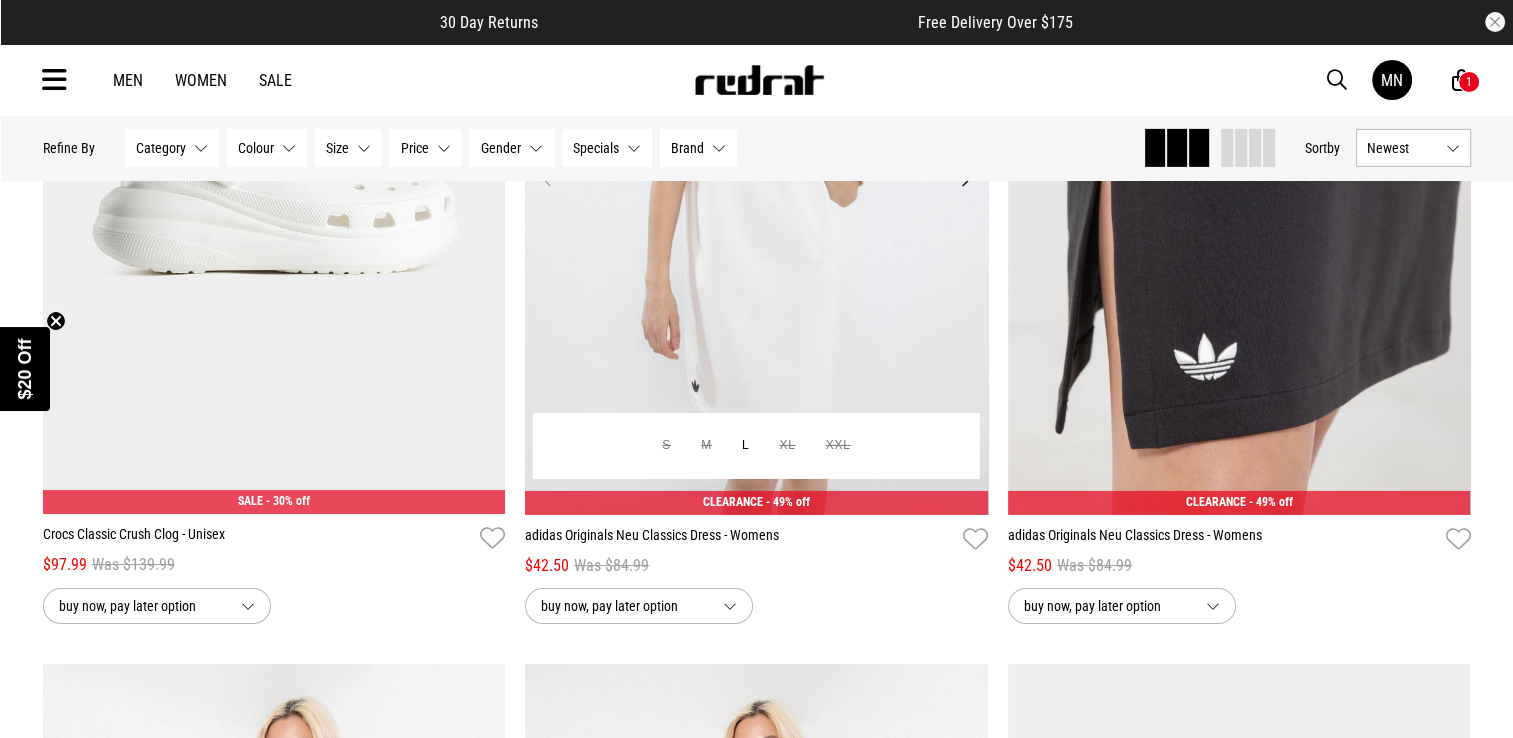 click at bounding box center [756, 191] 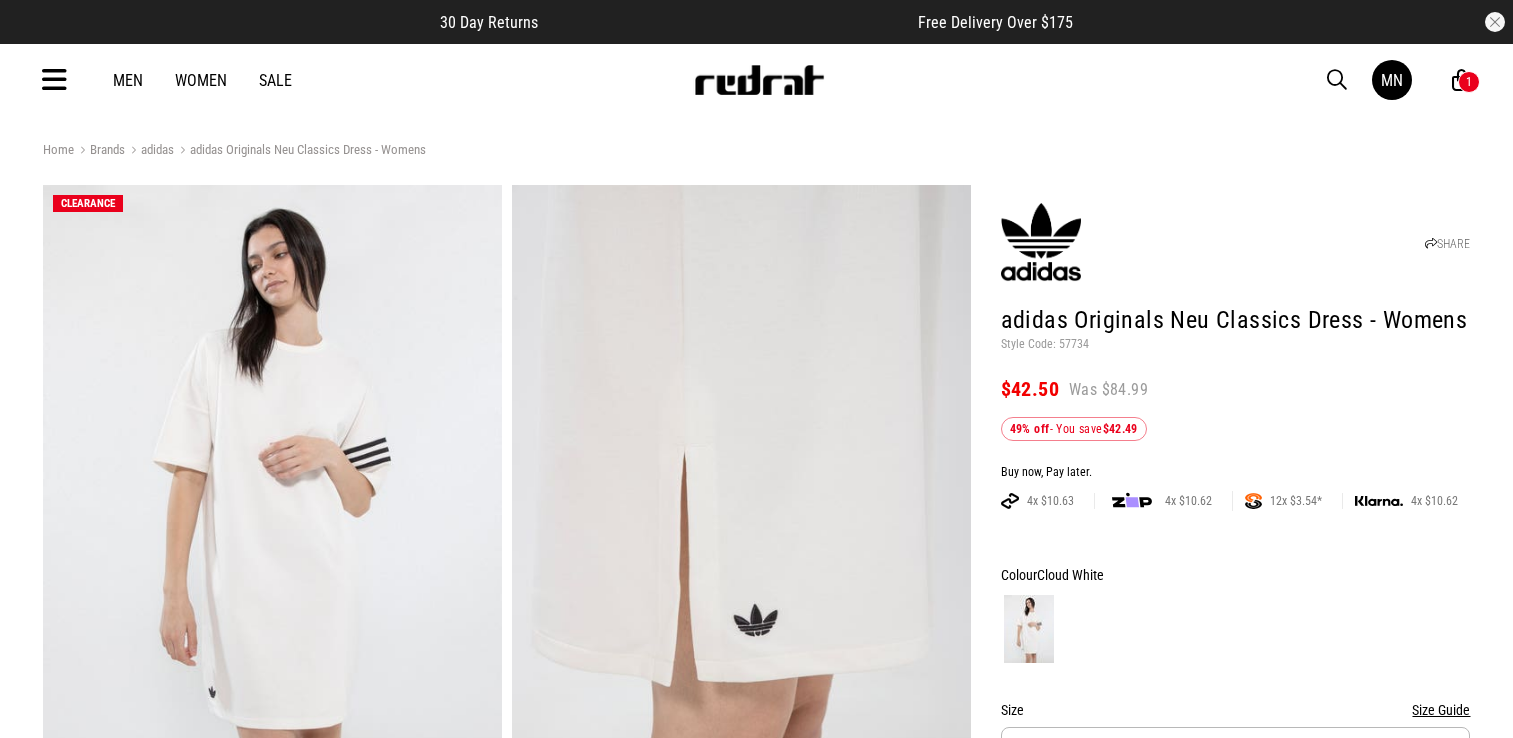 scroll, scrollTop: 0, scrollLeft: 0, axis: both 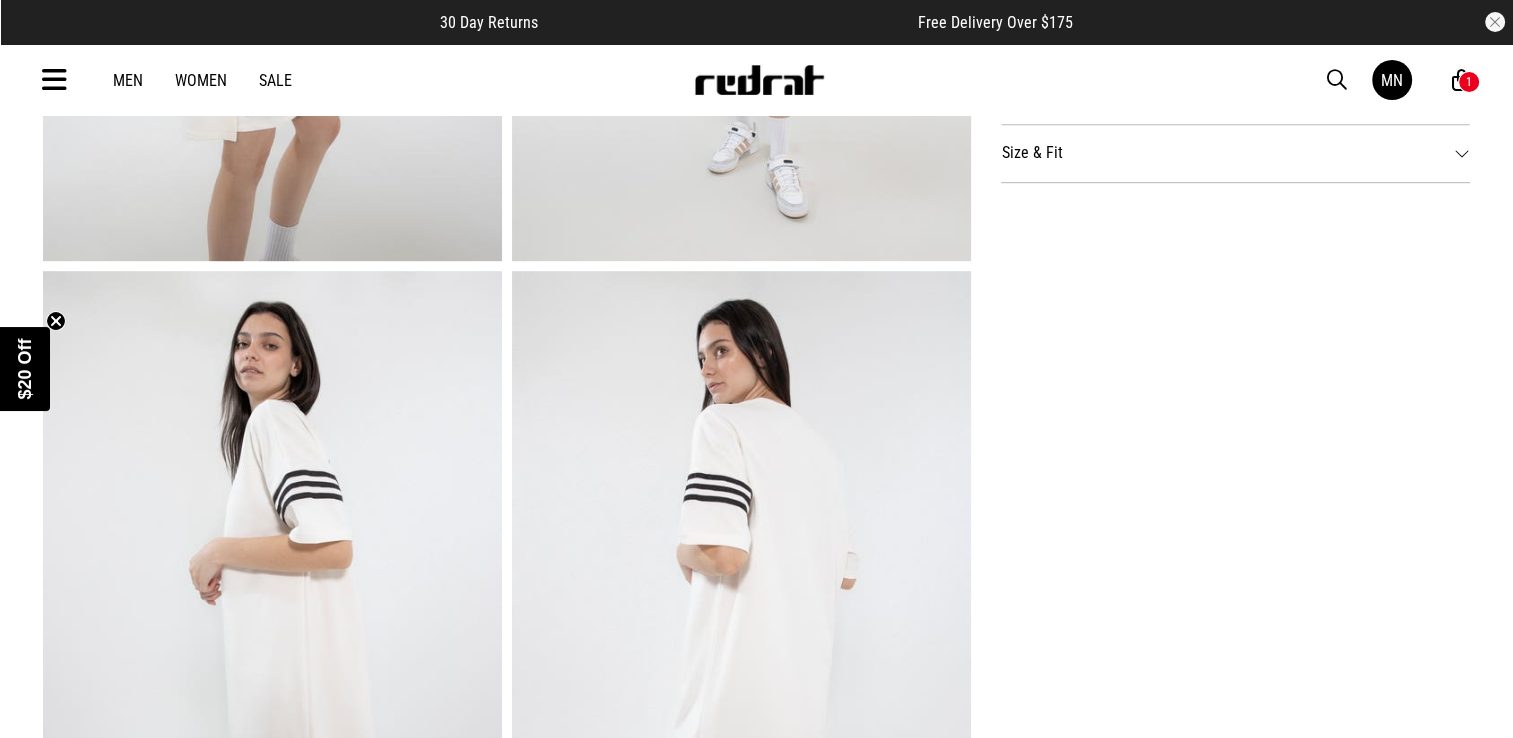 click on "Size & Fit" at bounding box center (1236, 153) 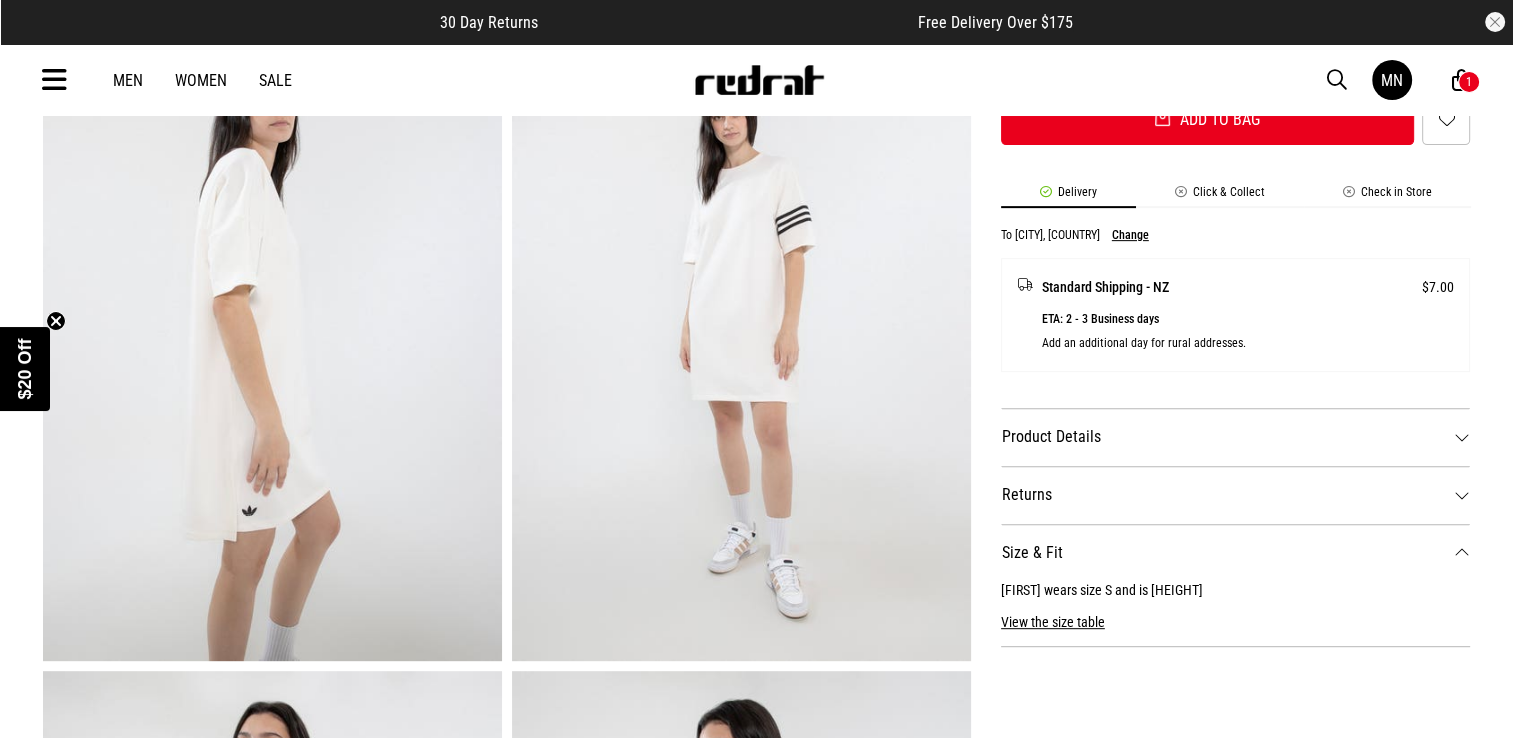 scroll, scrollTop: 600, scrollLeft: 0, axis: vertical 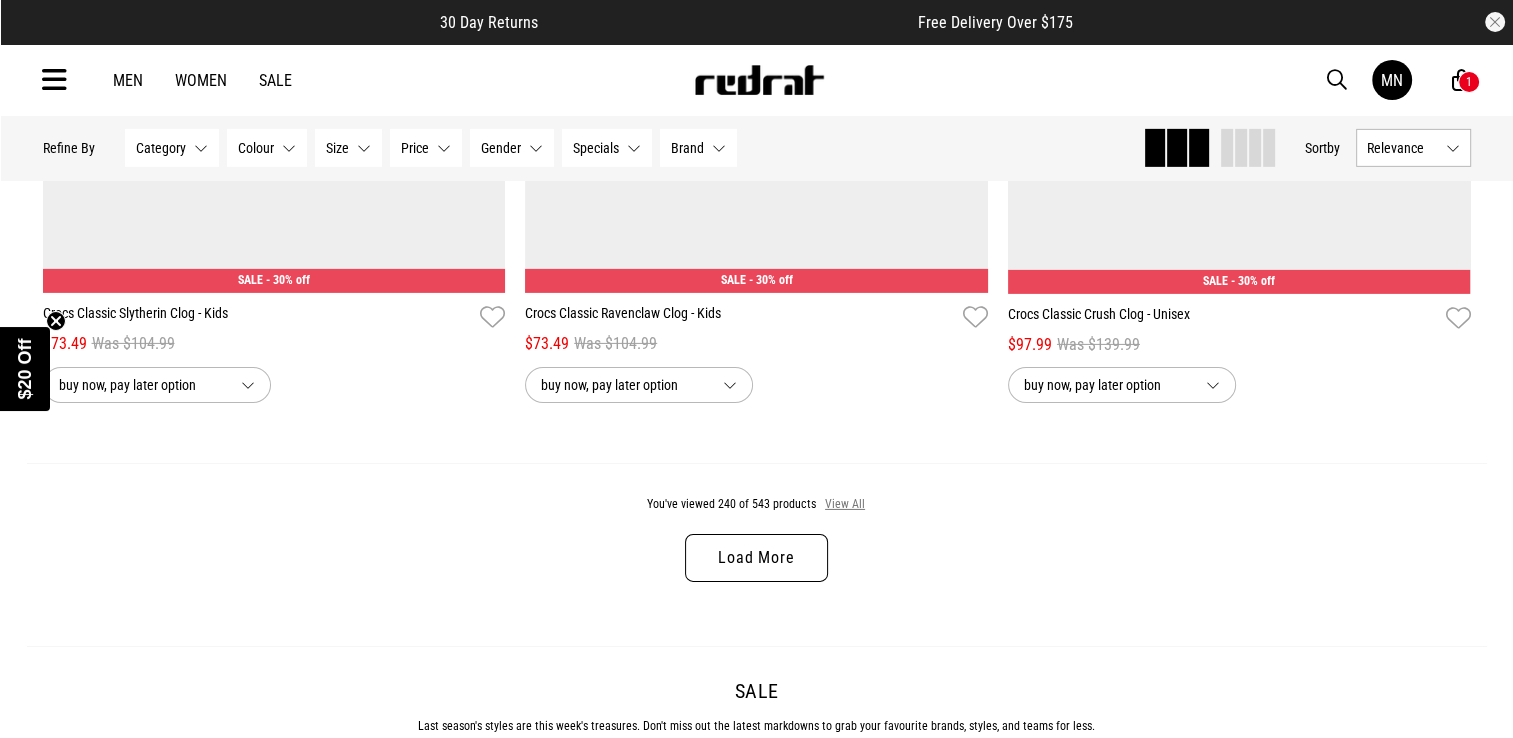 click on "View All" at bounding box center [845, 505] 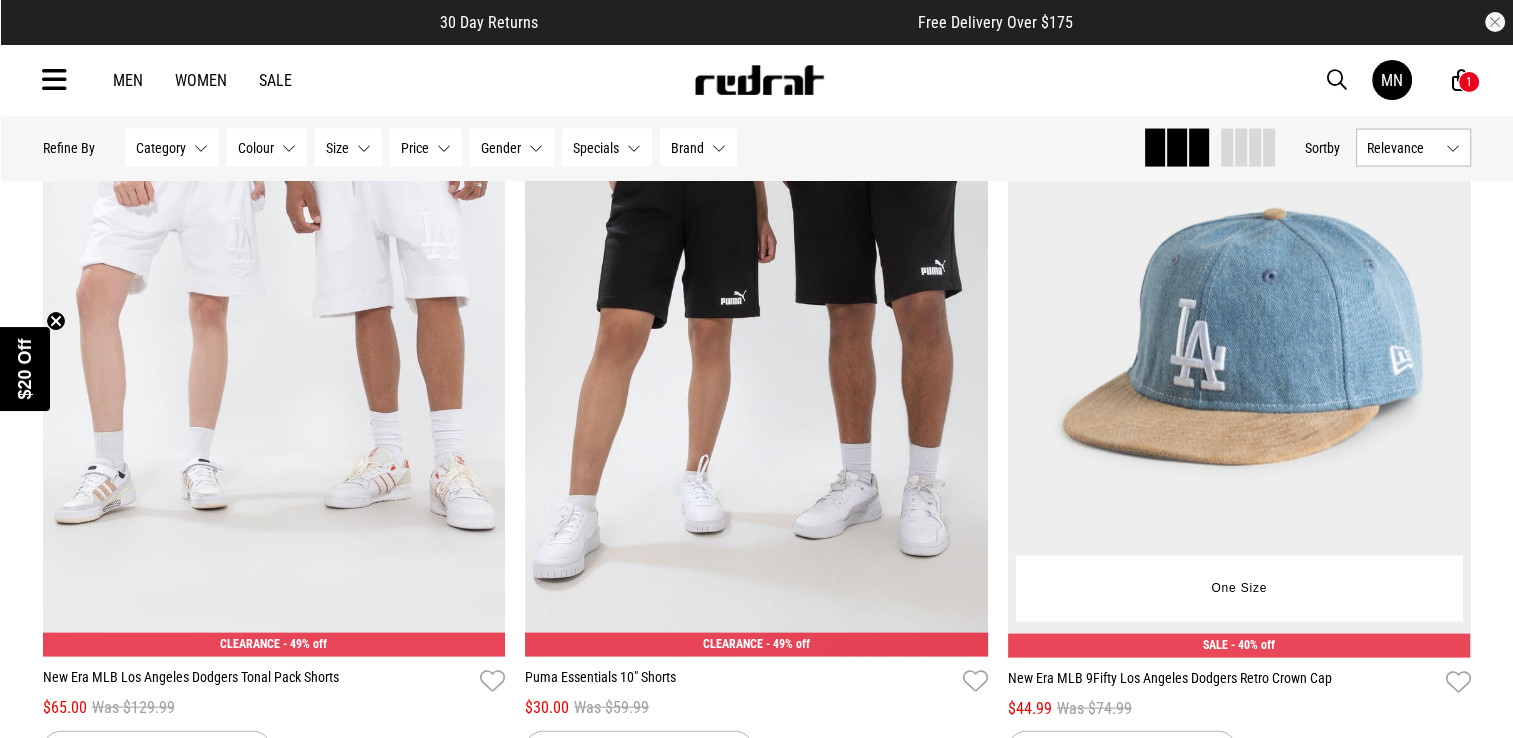 scroll, scrollTop: 11500, scrollLeft: 0, axis: vertical 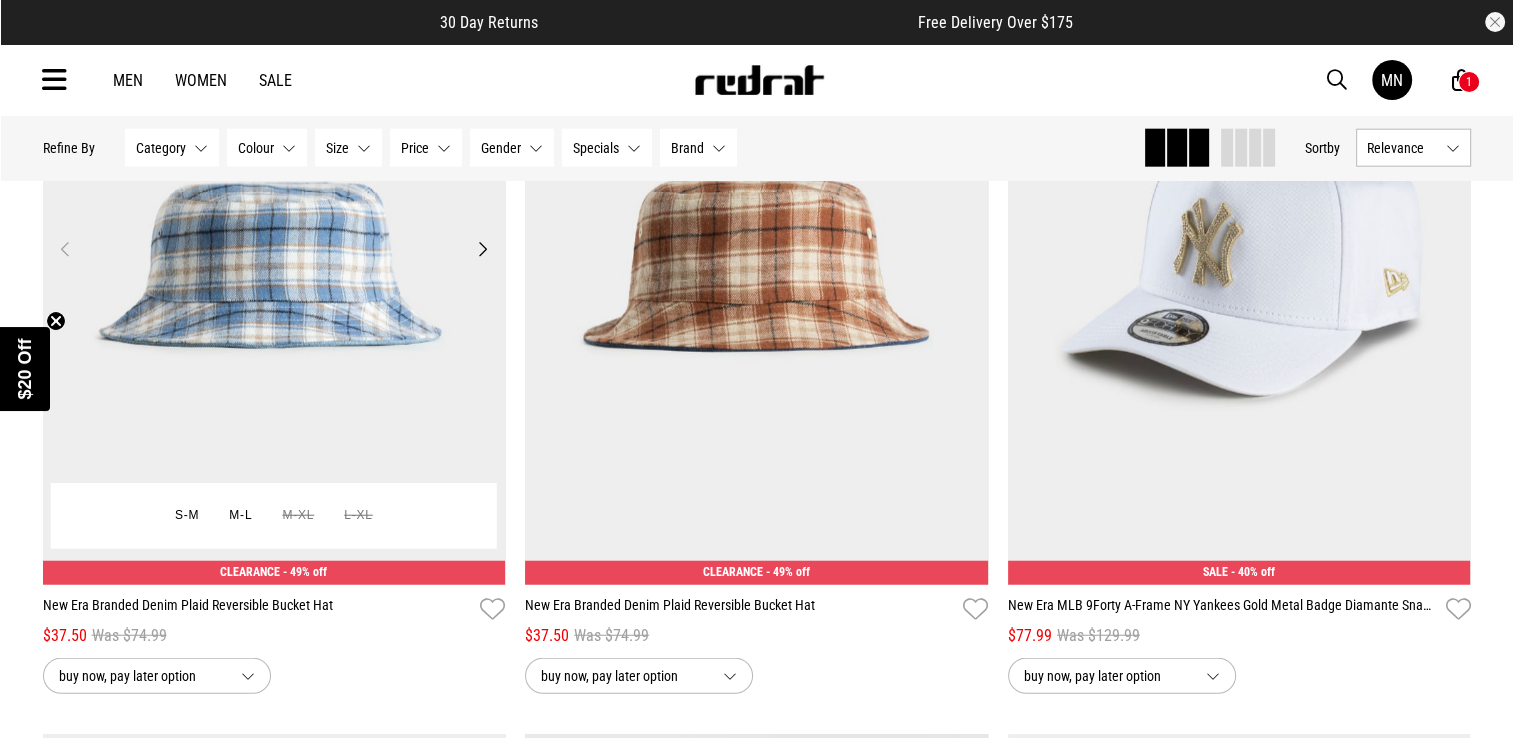 click on "Next" at bounding box center (482, 249) 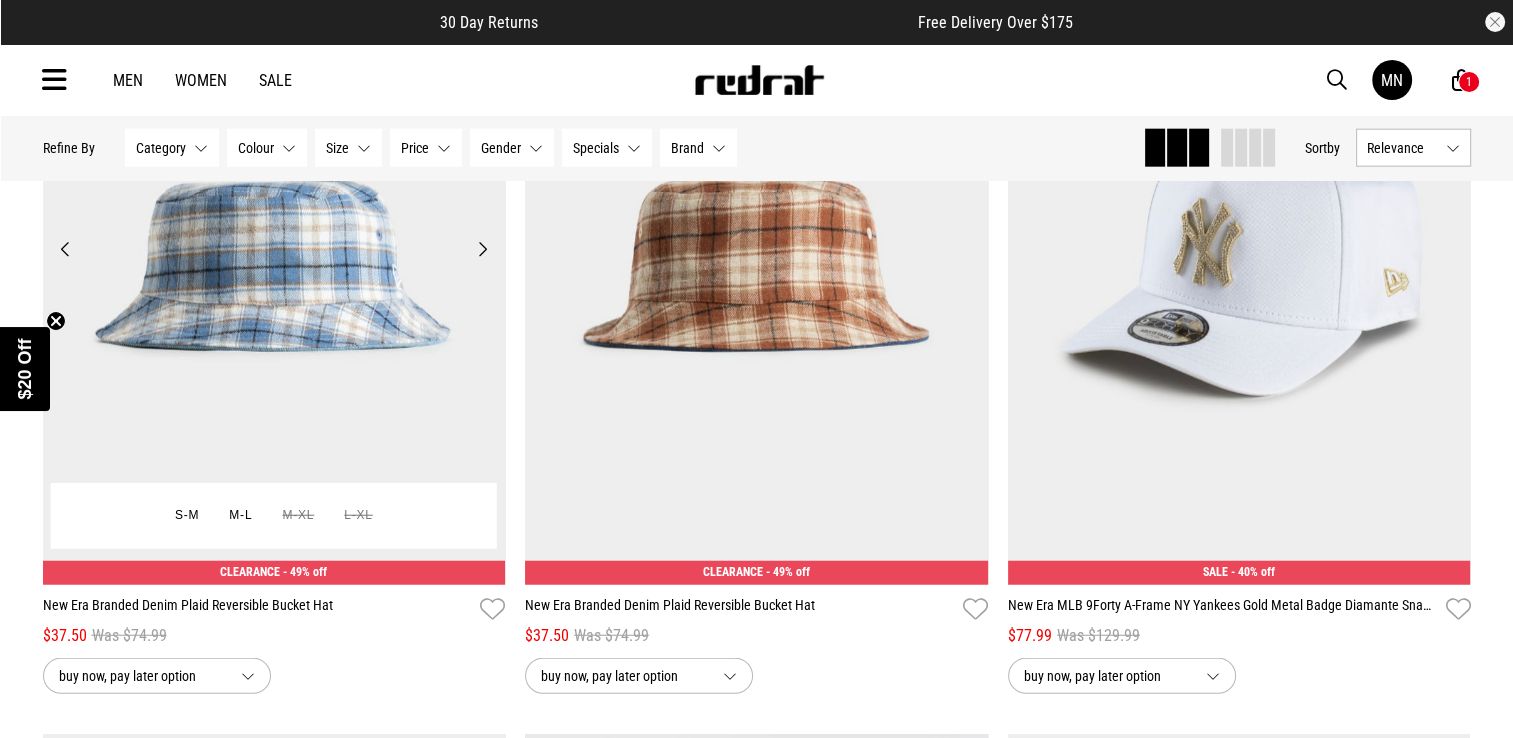 click on "Next" at bounding box center (482, 249) 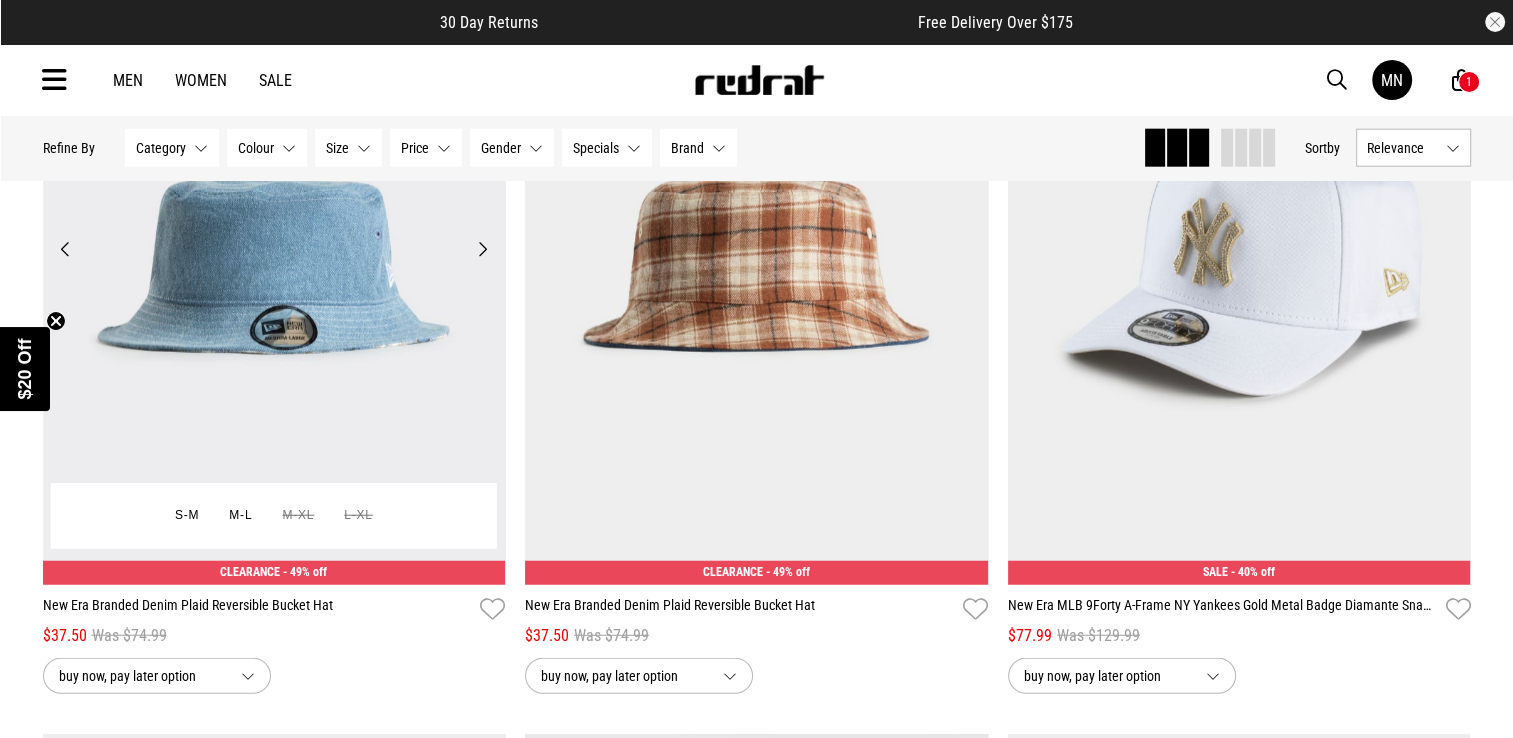 click on "Next" at bounding box center [482, 249] 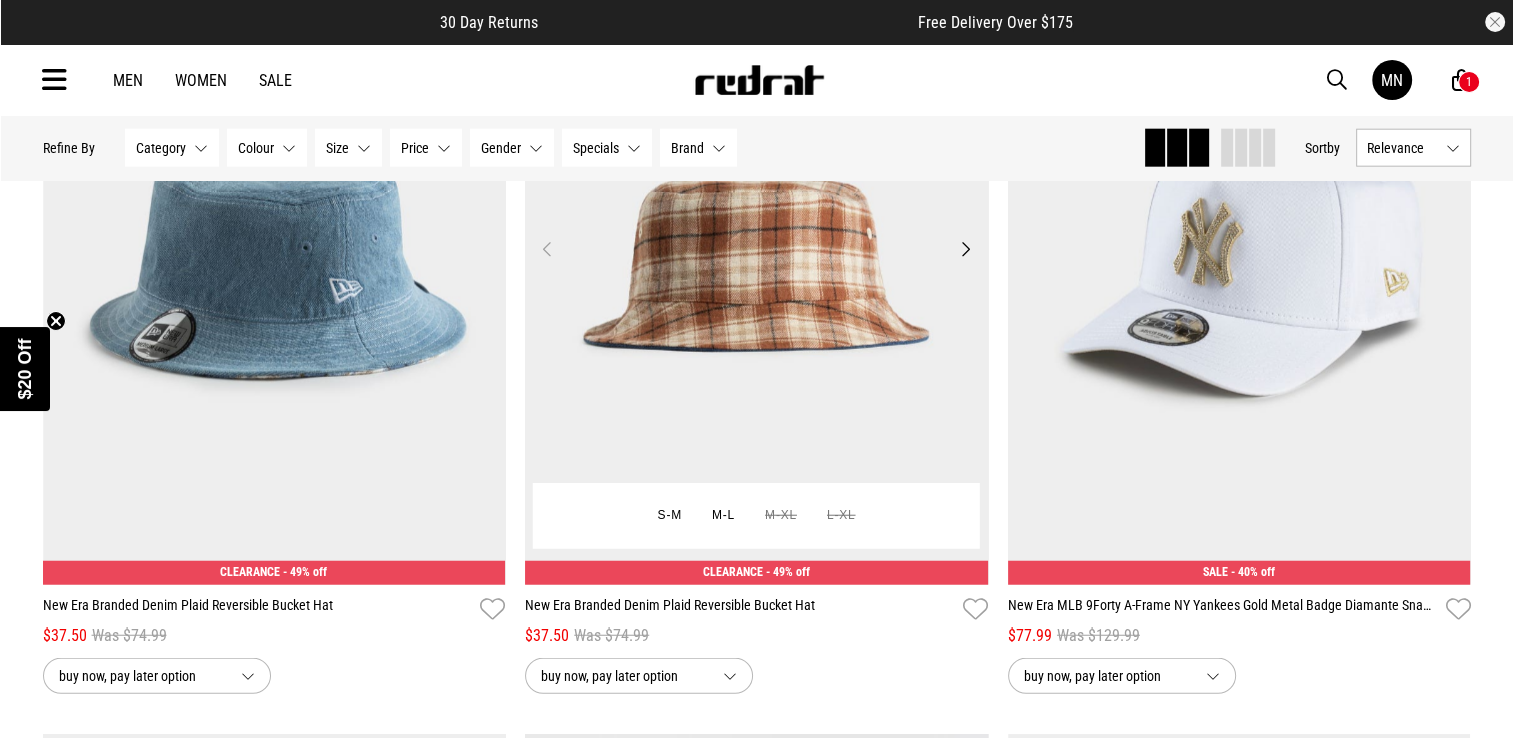 click on "Next" at bounding box center (965, 249) 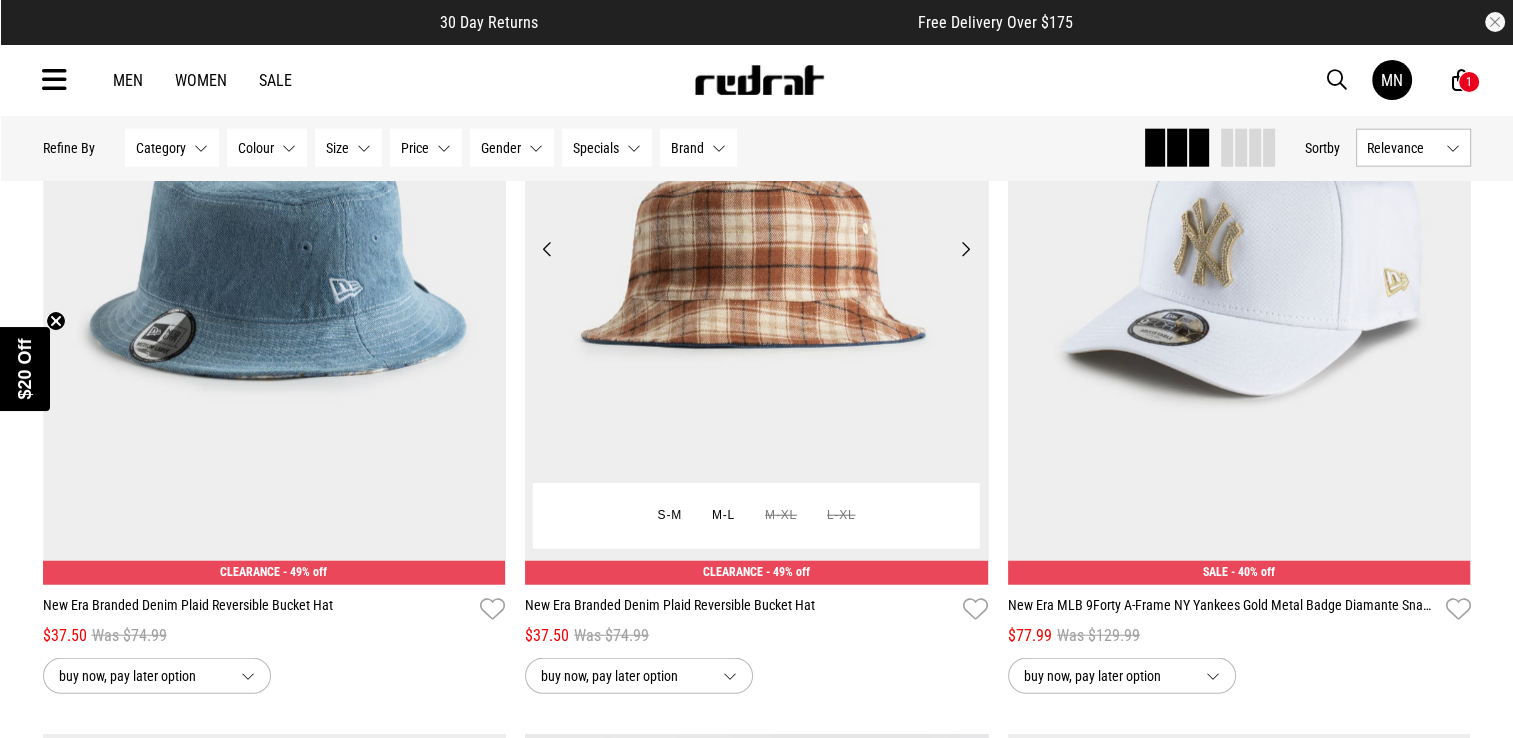 click on "Next" at bounding box center (965, 249) 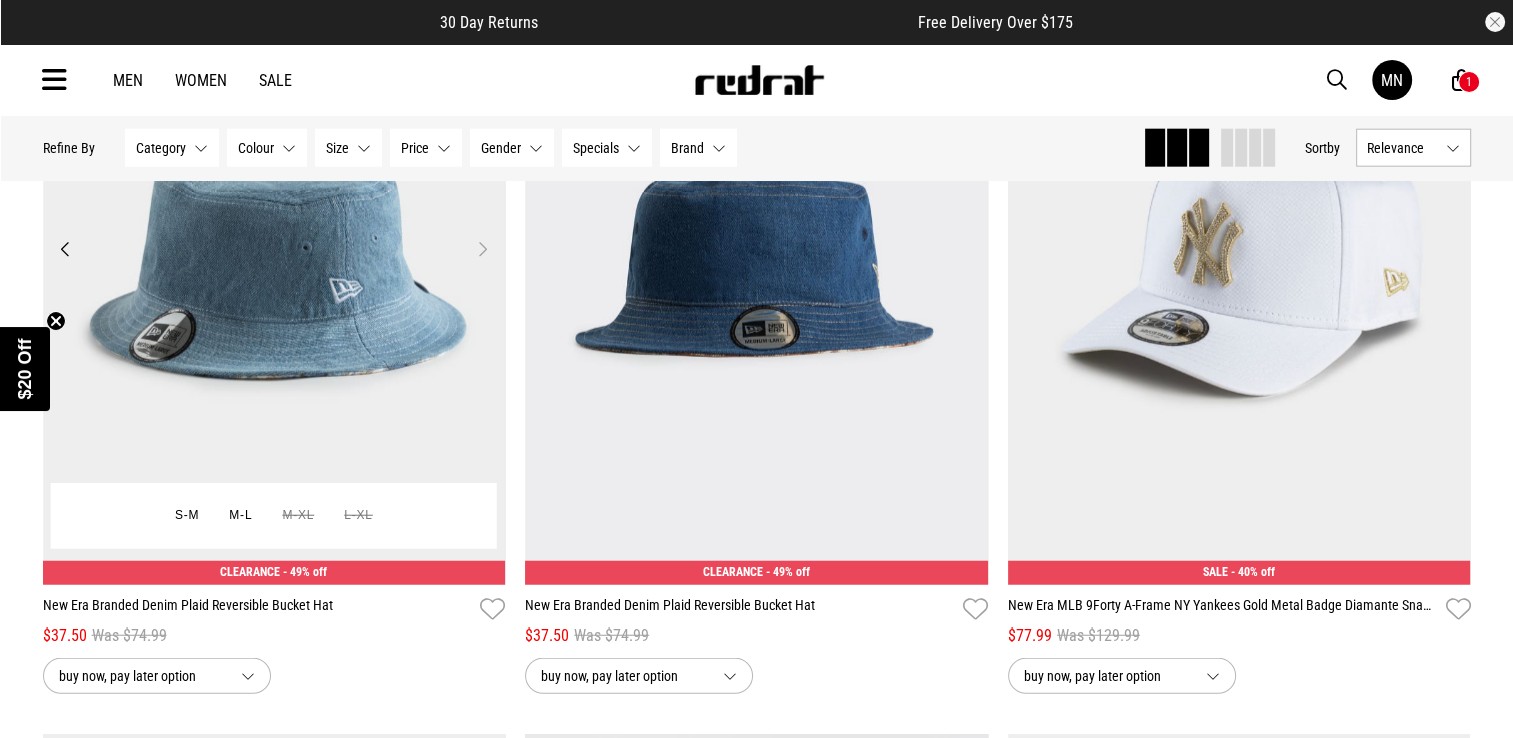 click on "Next" at bounding box center (482, 249) 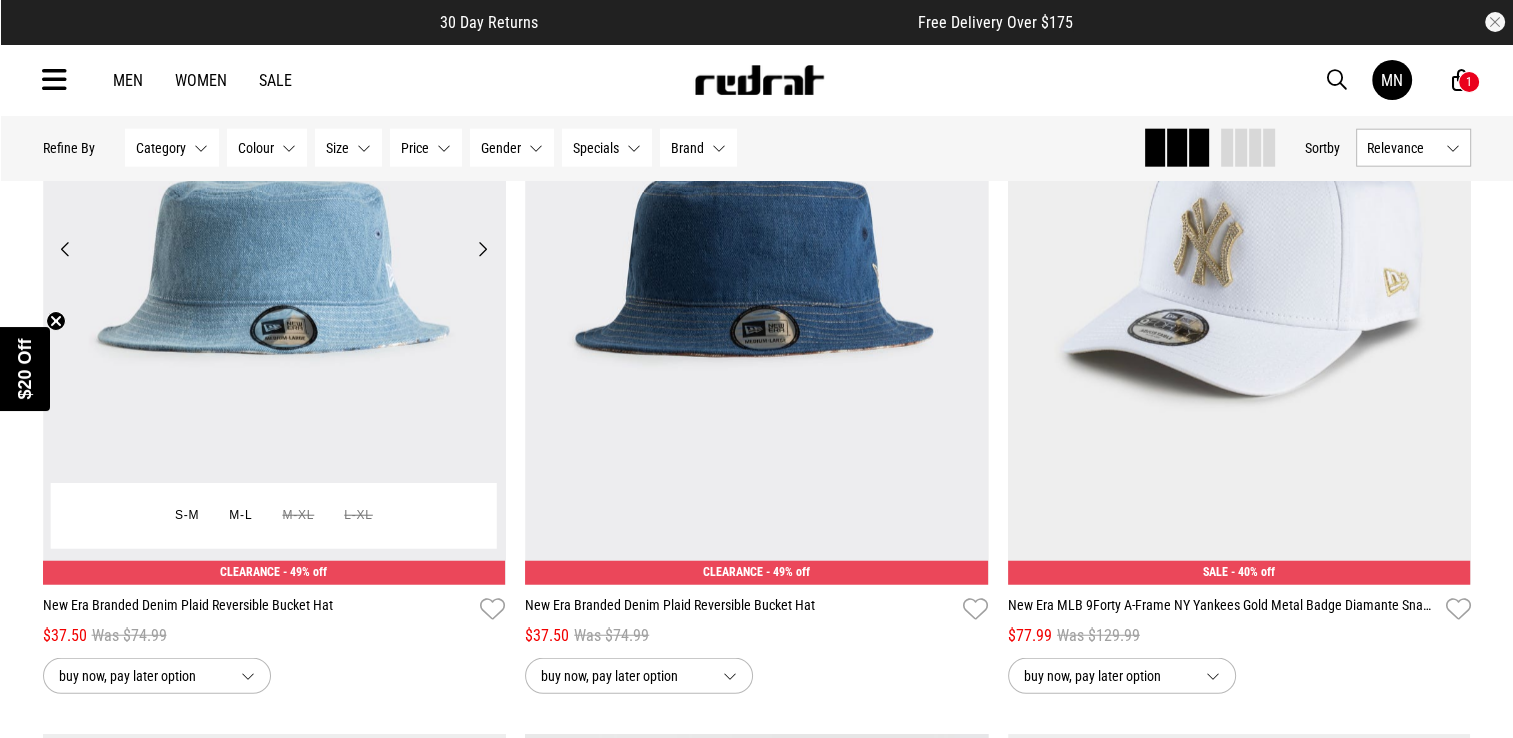 click on "Previous" at bounding box center [65, 249] 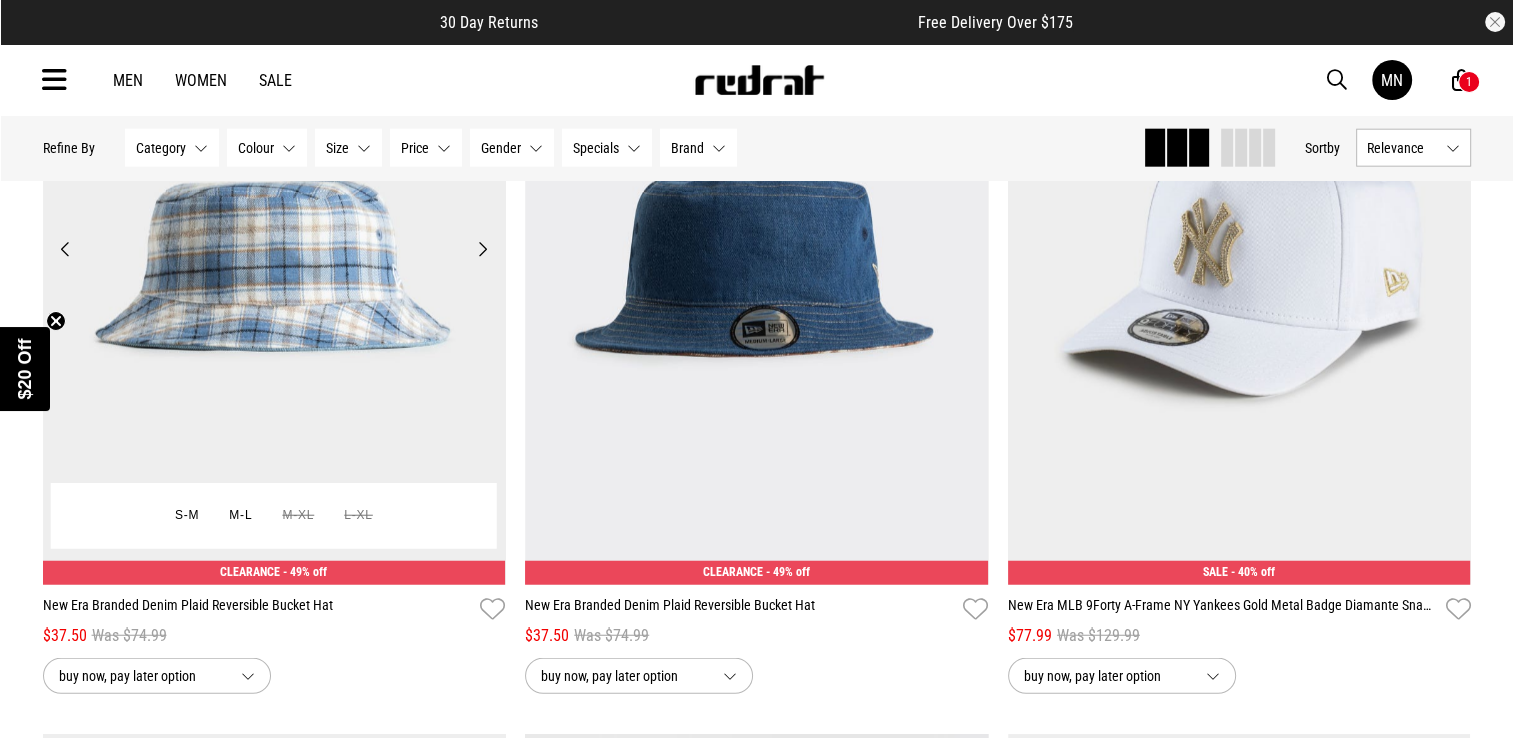 click on "Previous" at bounding box center [65, 249] 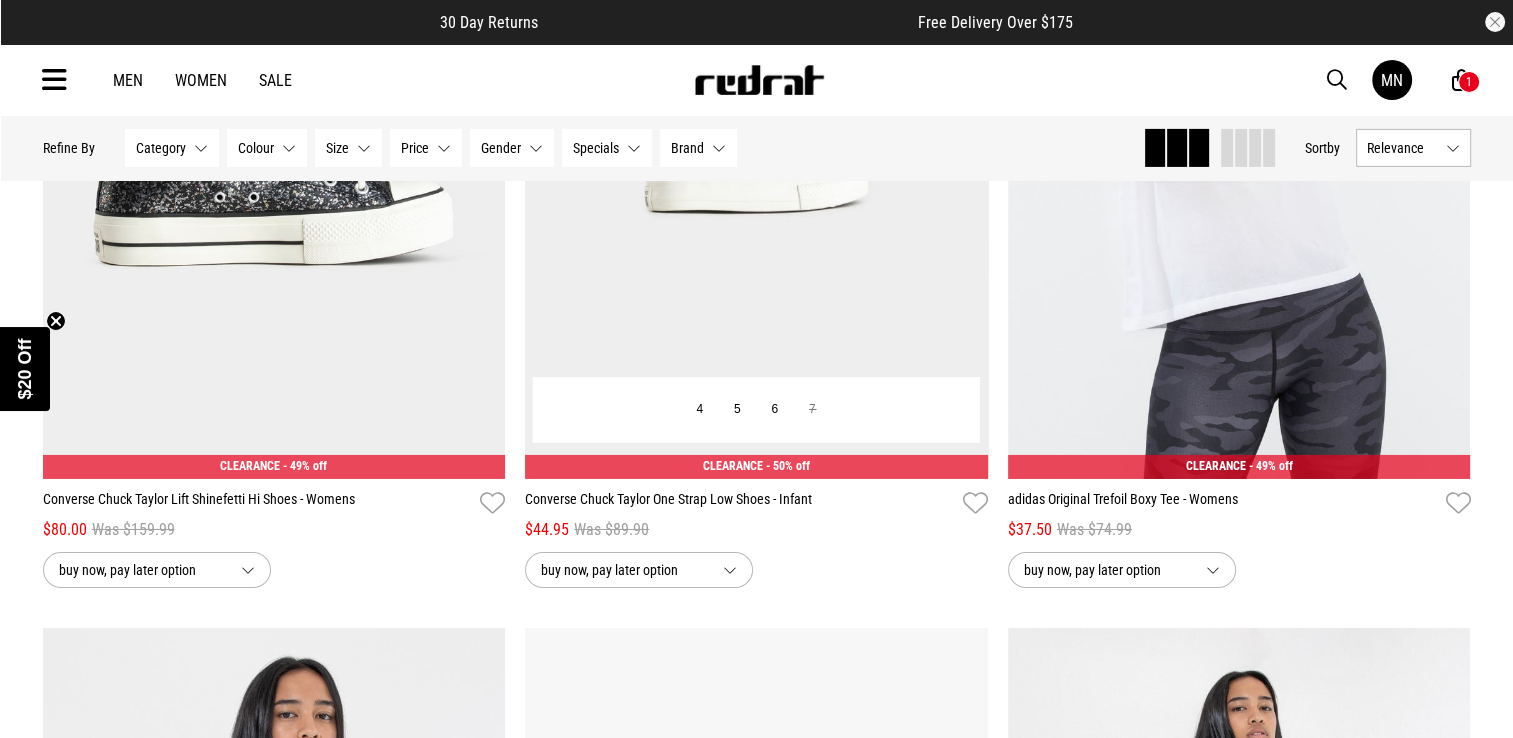 scroll, scrollTop: 14086, scrollLeft: 0, axis: vertical 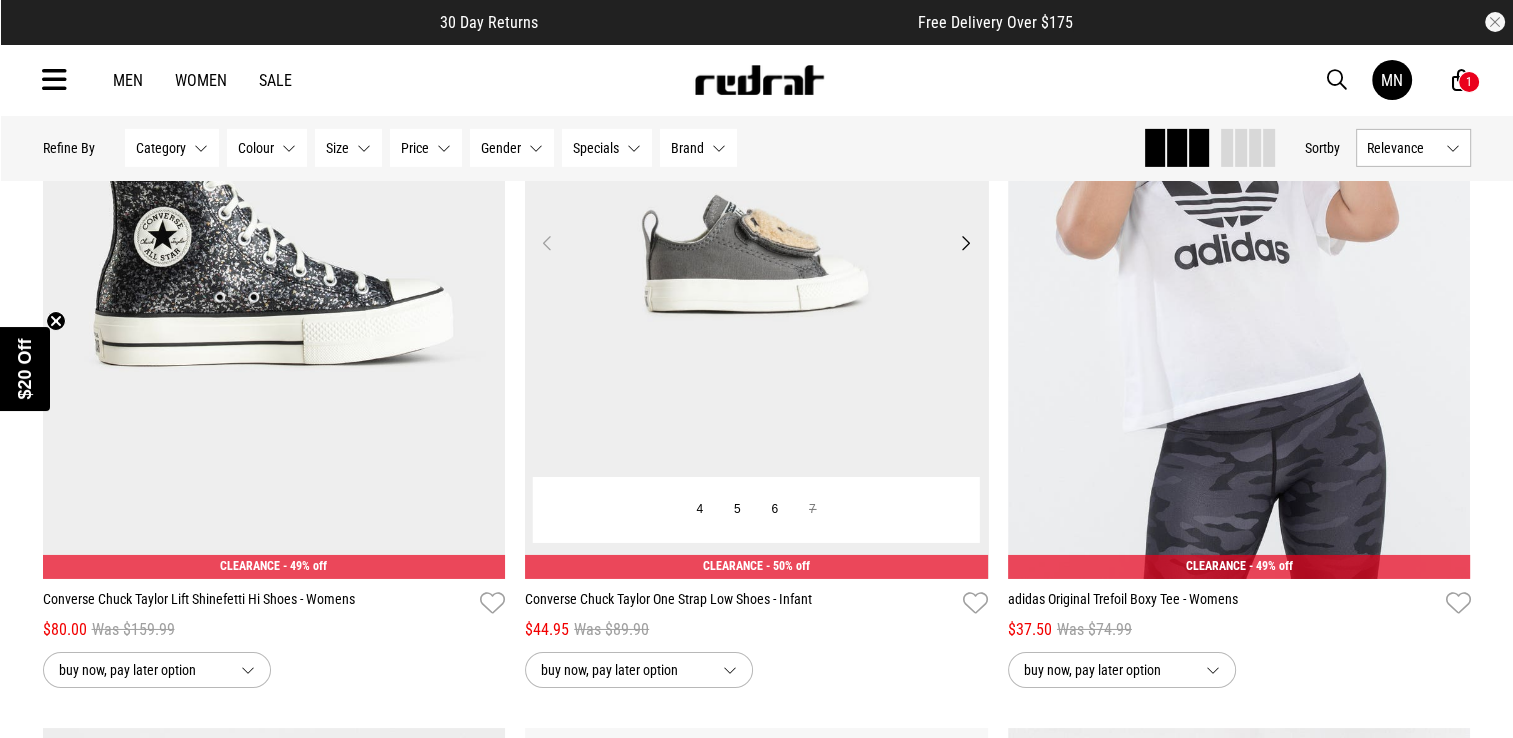 click at bounding box center [756, 255] 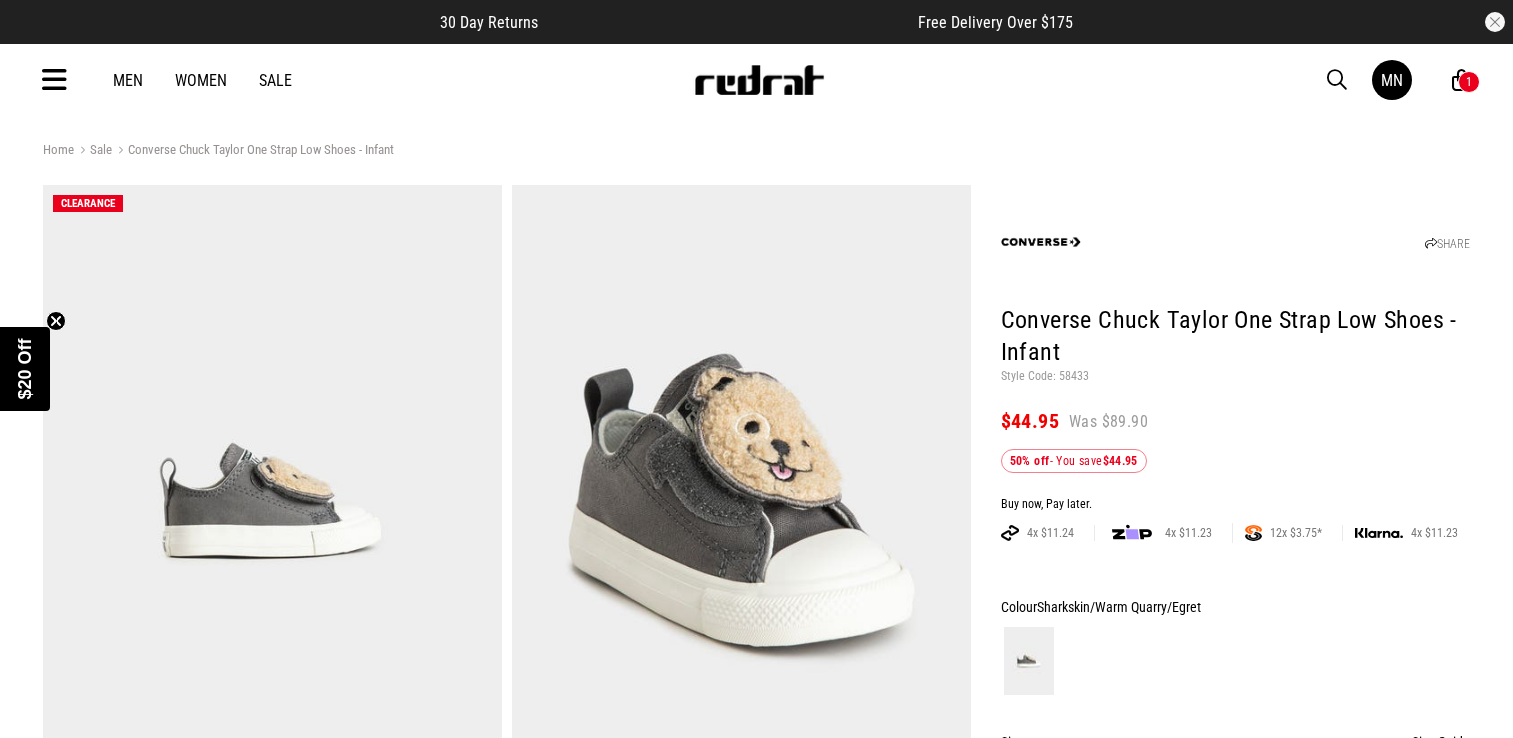 scroll, scrollTop: 0, scrollLeft: 0, axis: both 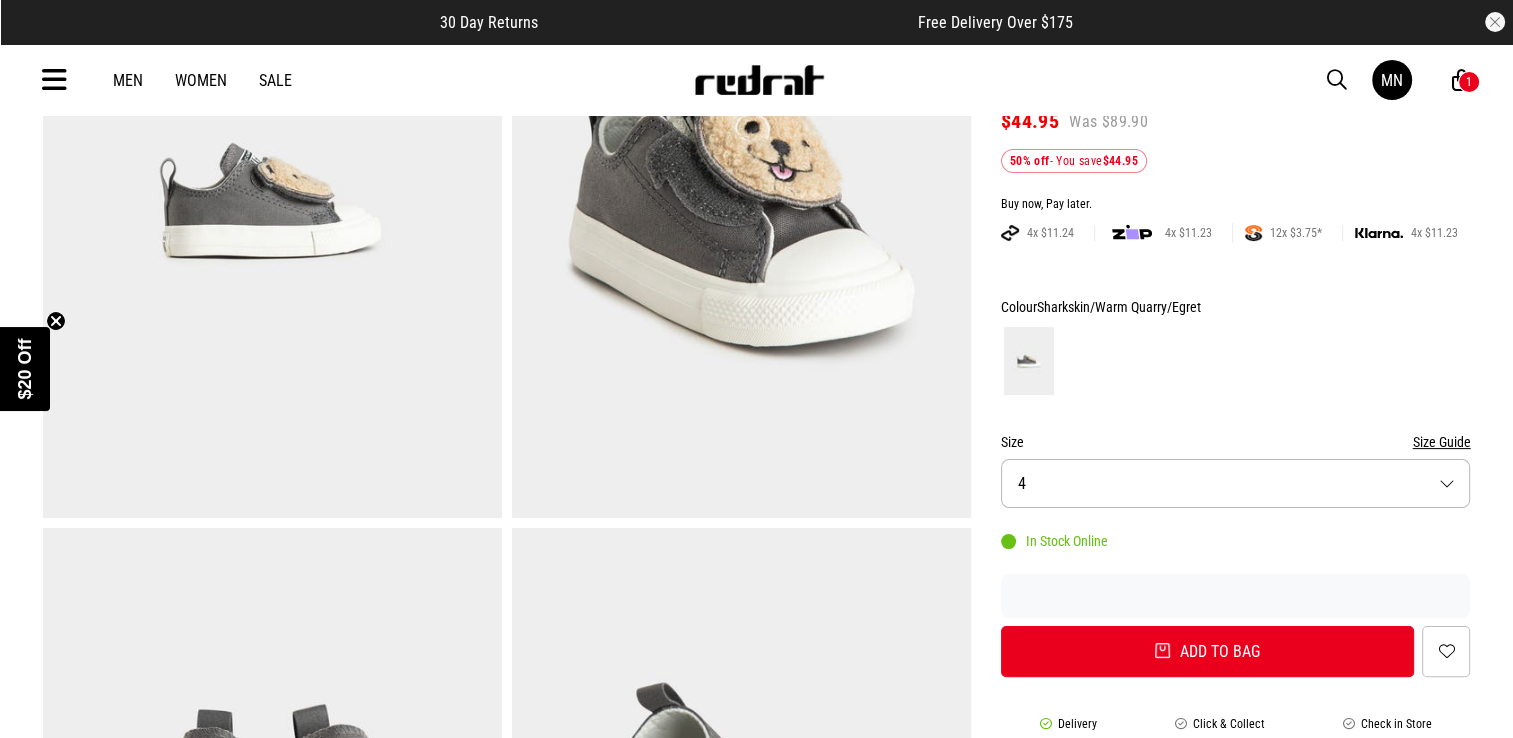 click on "Size Guide" at bounding box center [1441, 442] 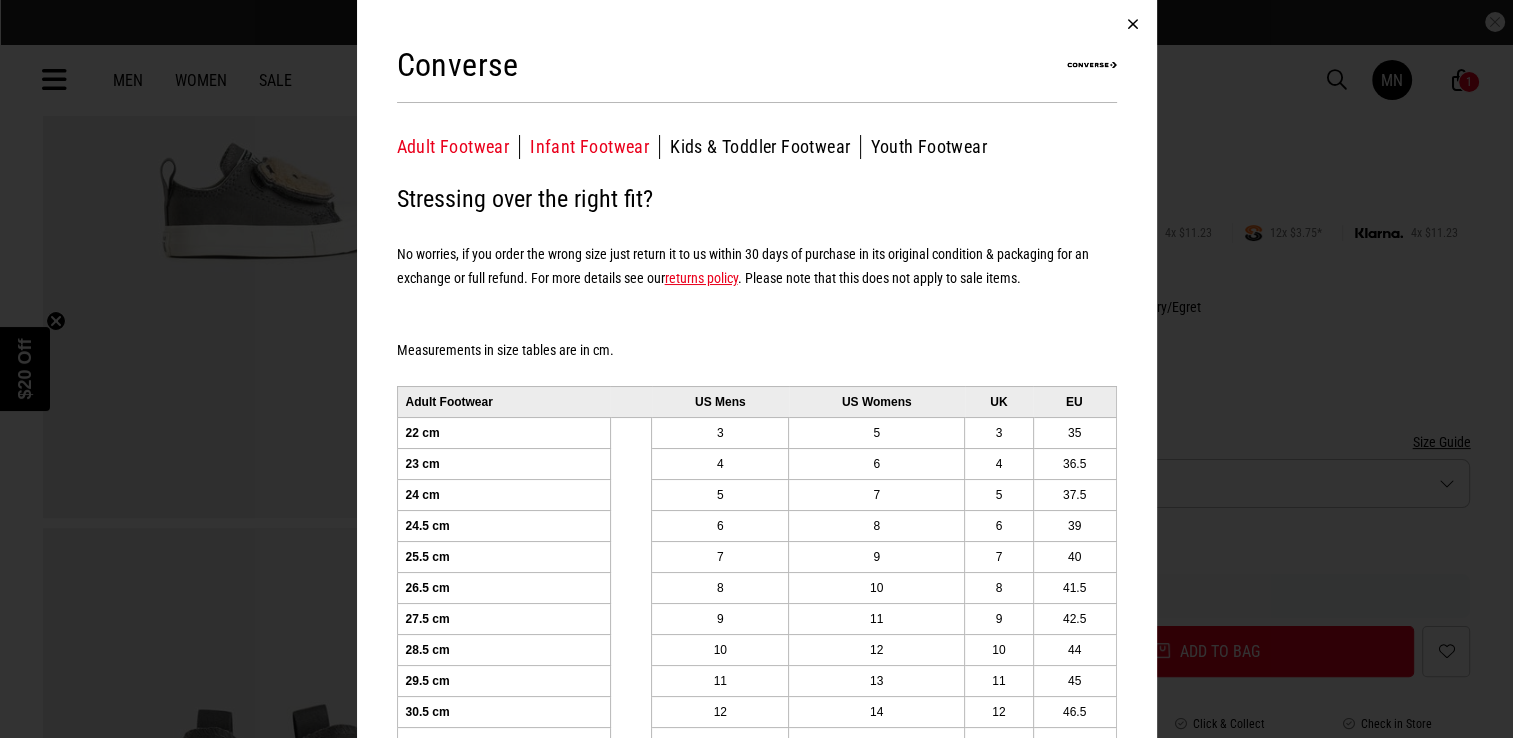 click on "Infant Footwear" at bounding box center [595, 147] 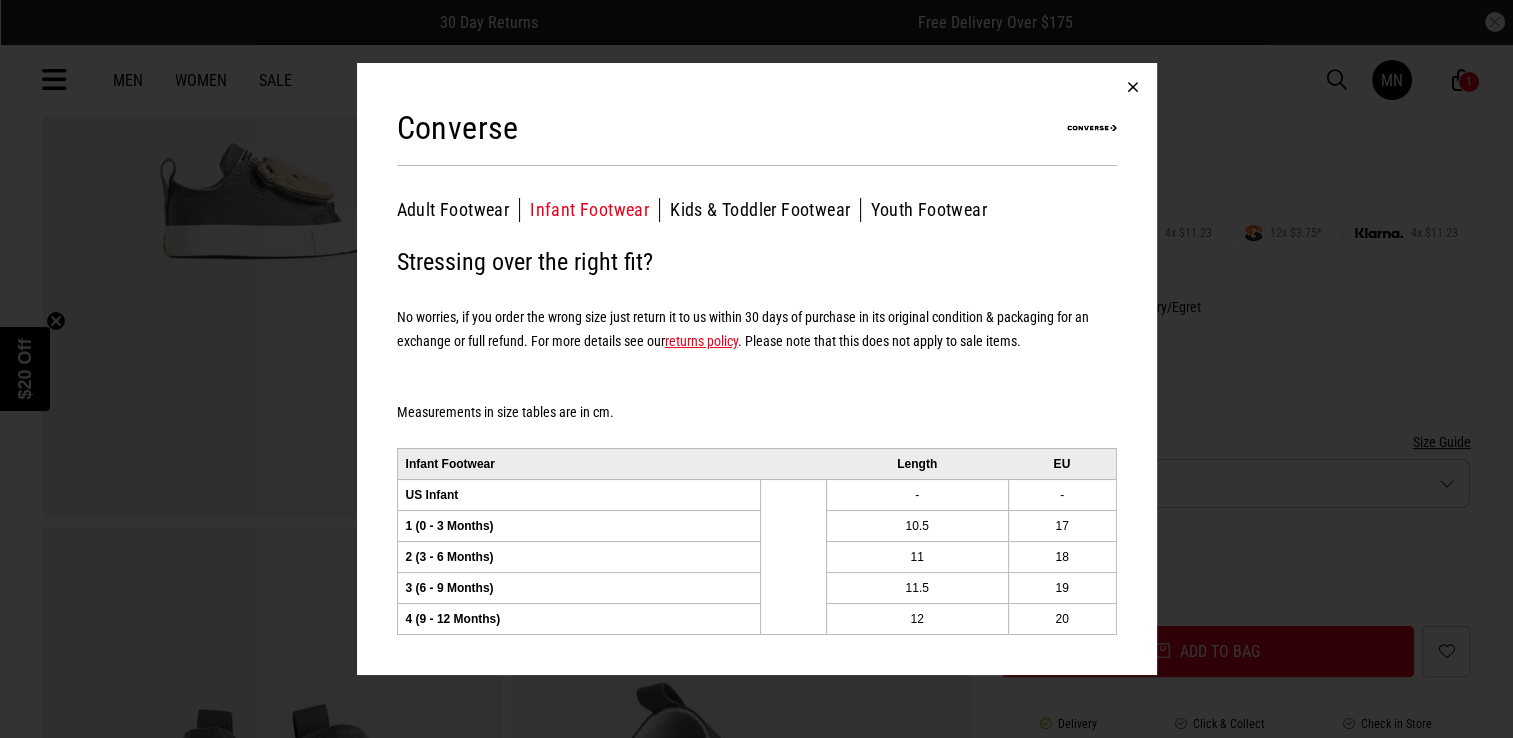 click at bounding box center (1133, 87) 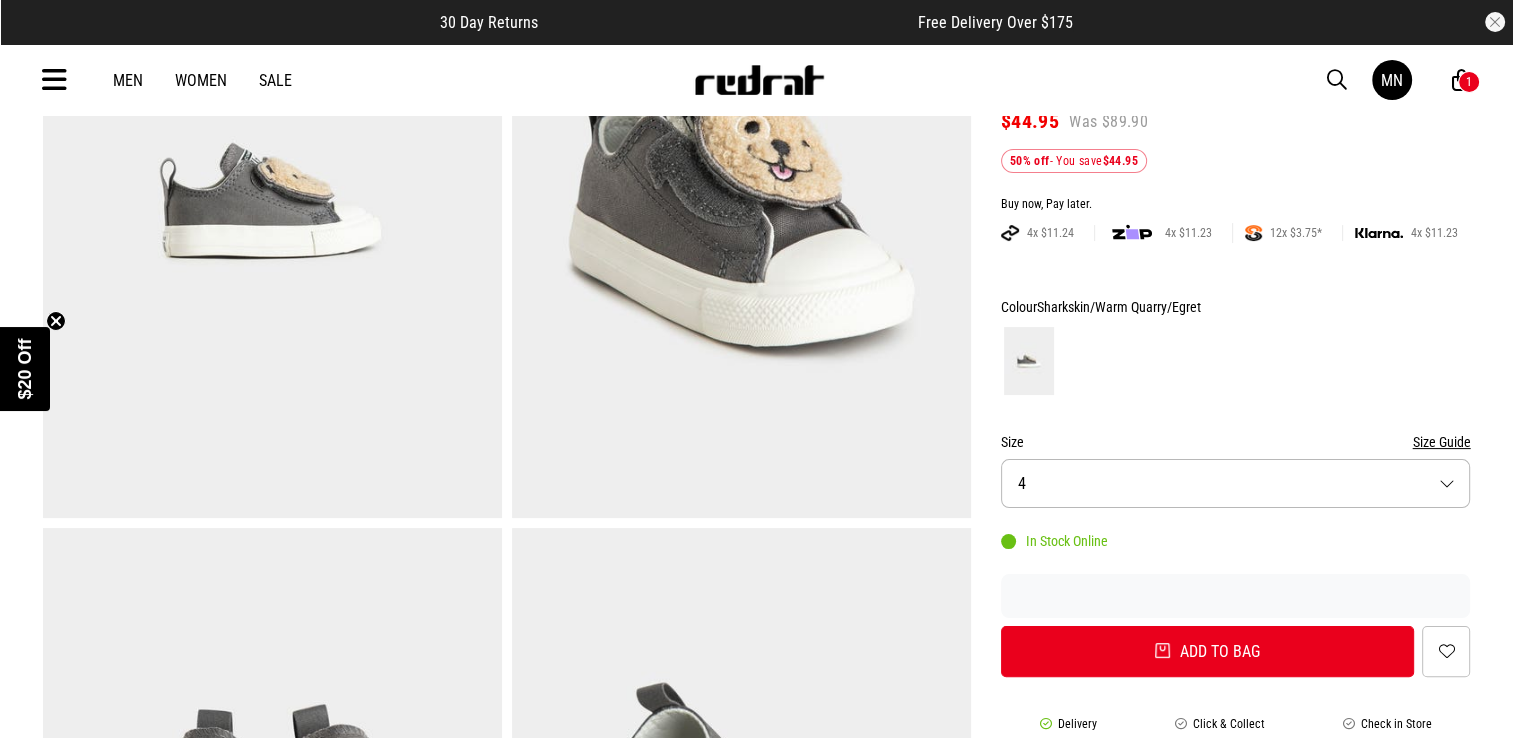 click on "Size 4" at bounding box center [1236, 483] 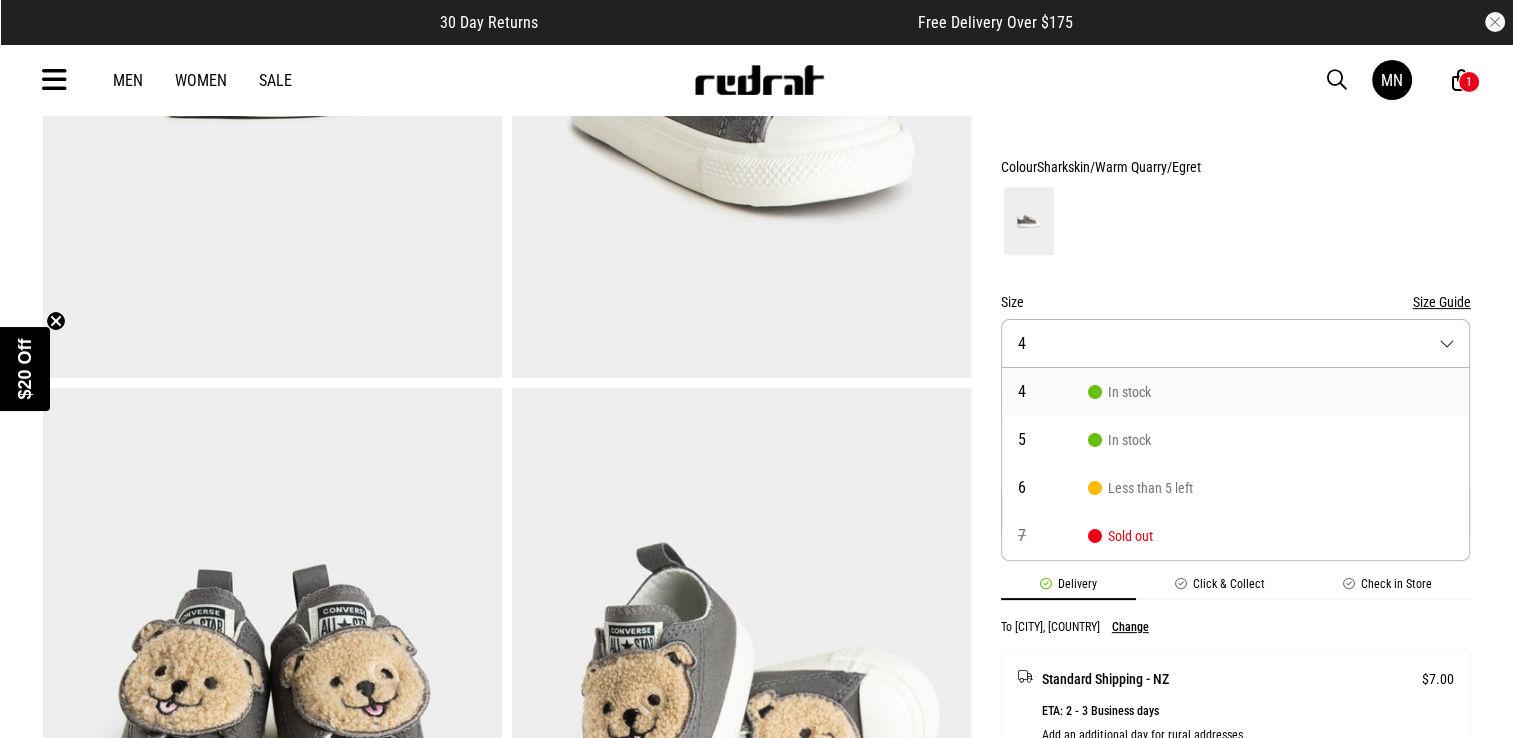 scroll, scrollTop: 400, scrollLeft: 0, axis: vertical 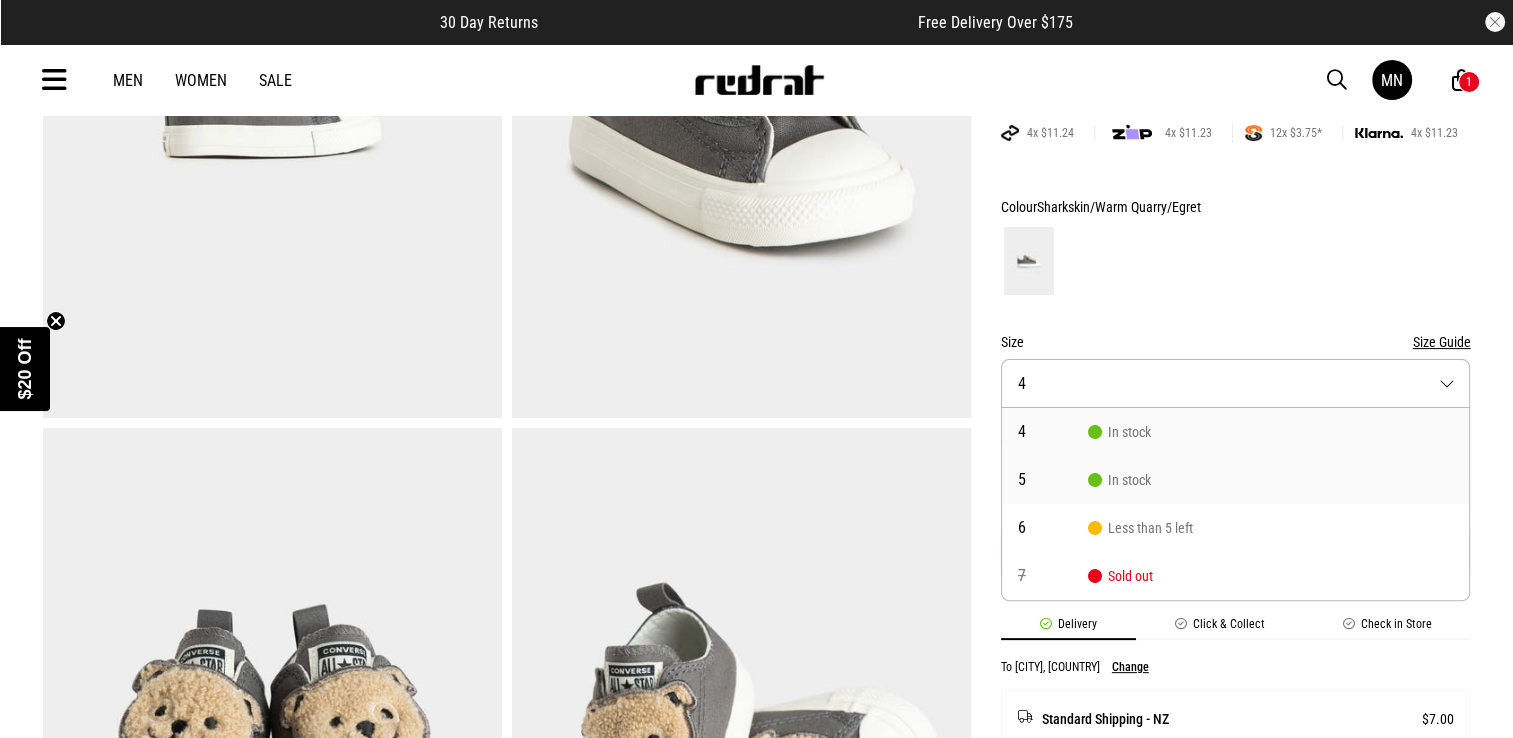 click on "5   In stock" at bounding box center (1236, 480) 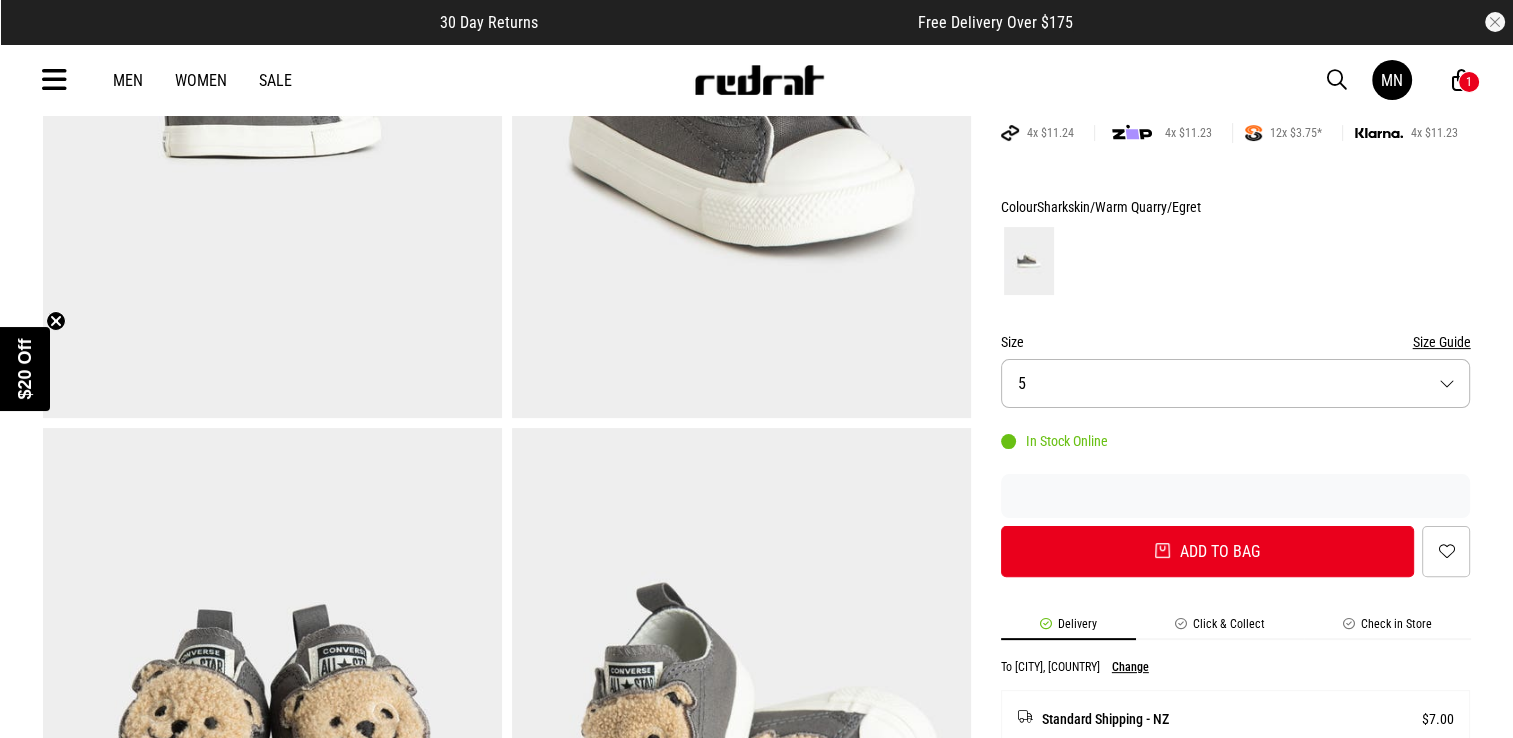 click on "Click & Collect" at bounding box center (1220, 628) 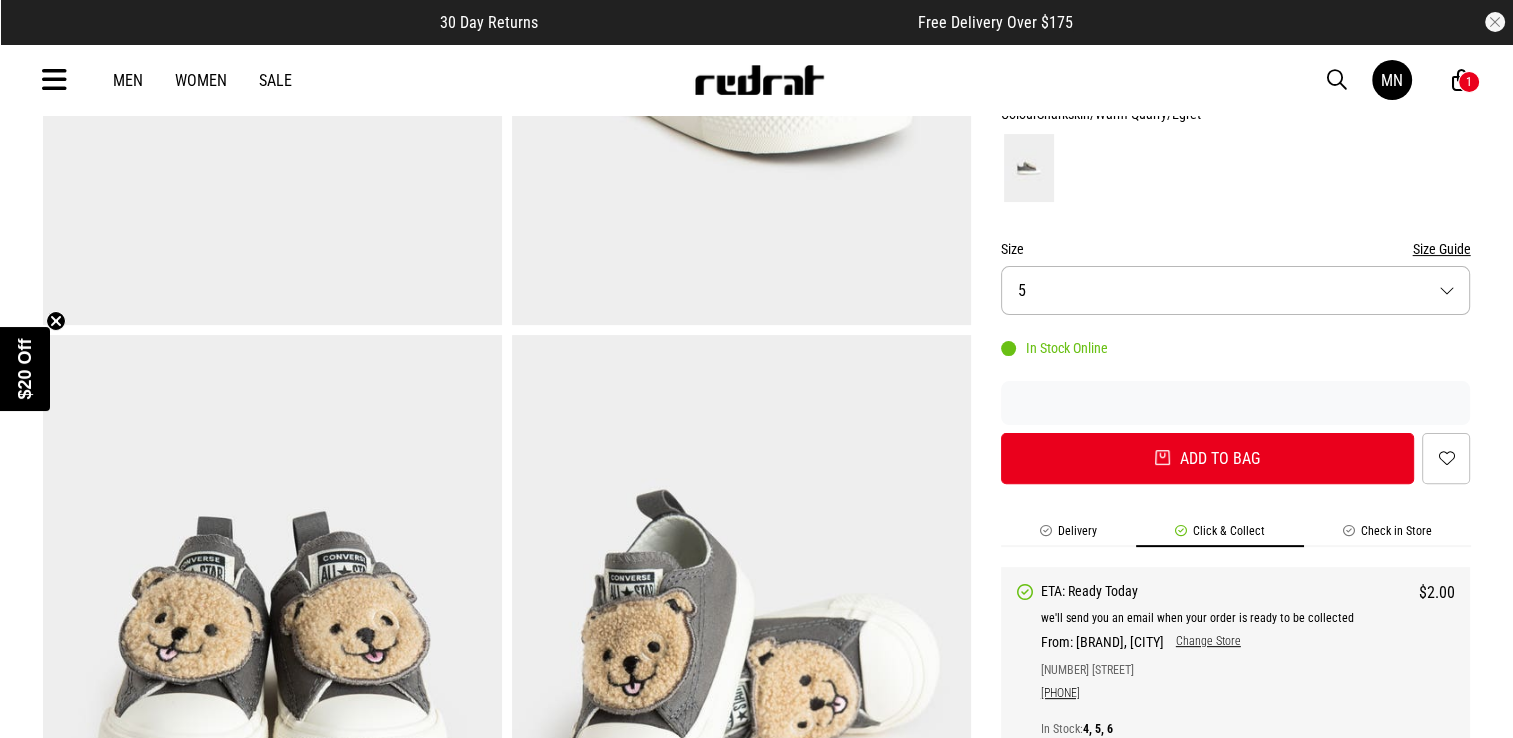 scroll, scrollTop: 600, scrollLeft: 0, axis: vertical 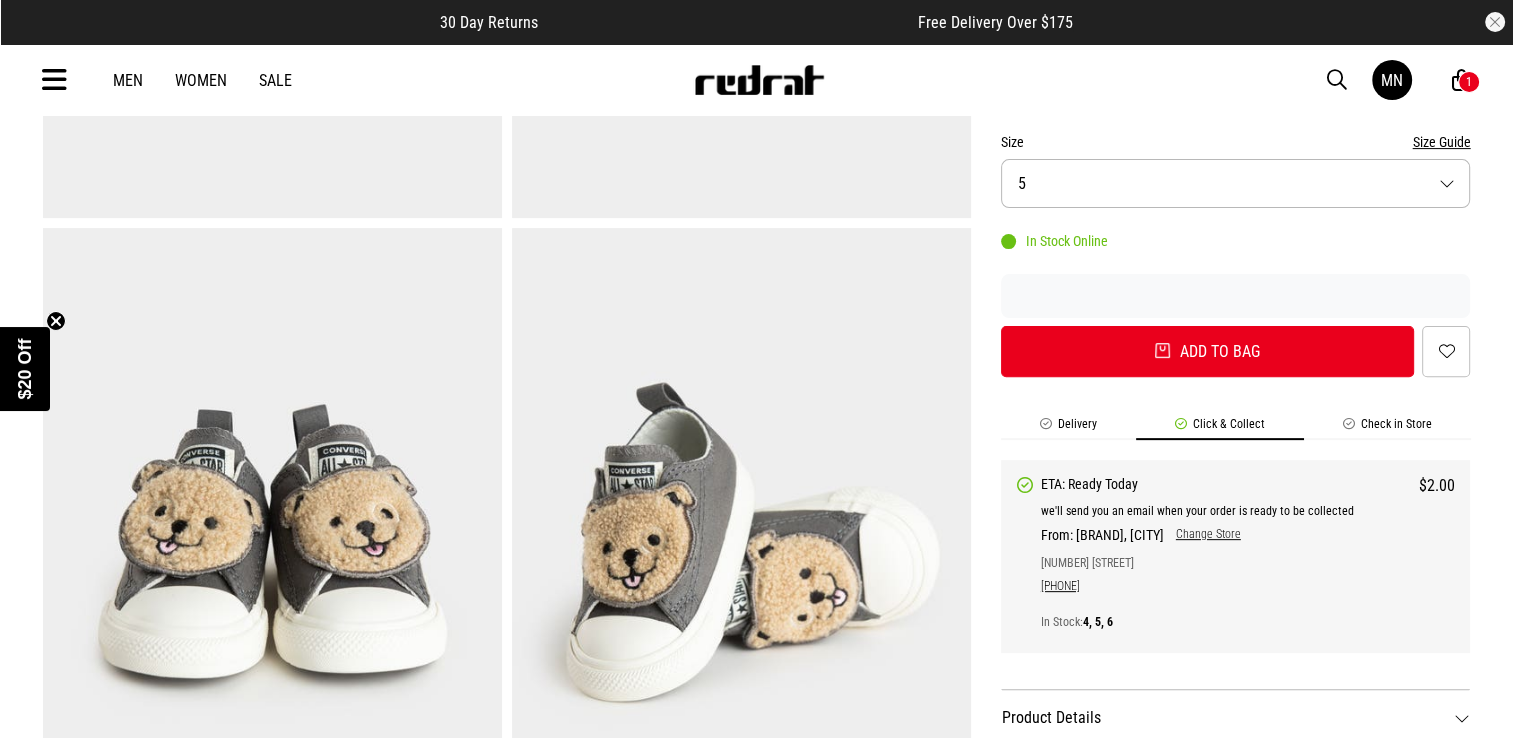 click on "Change Store" at bounding box center [1202, 535] 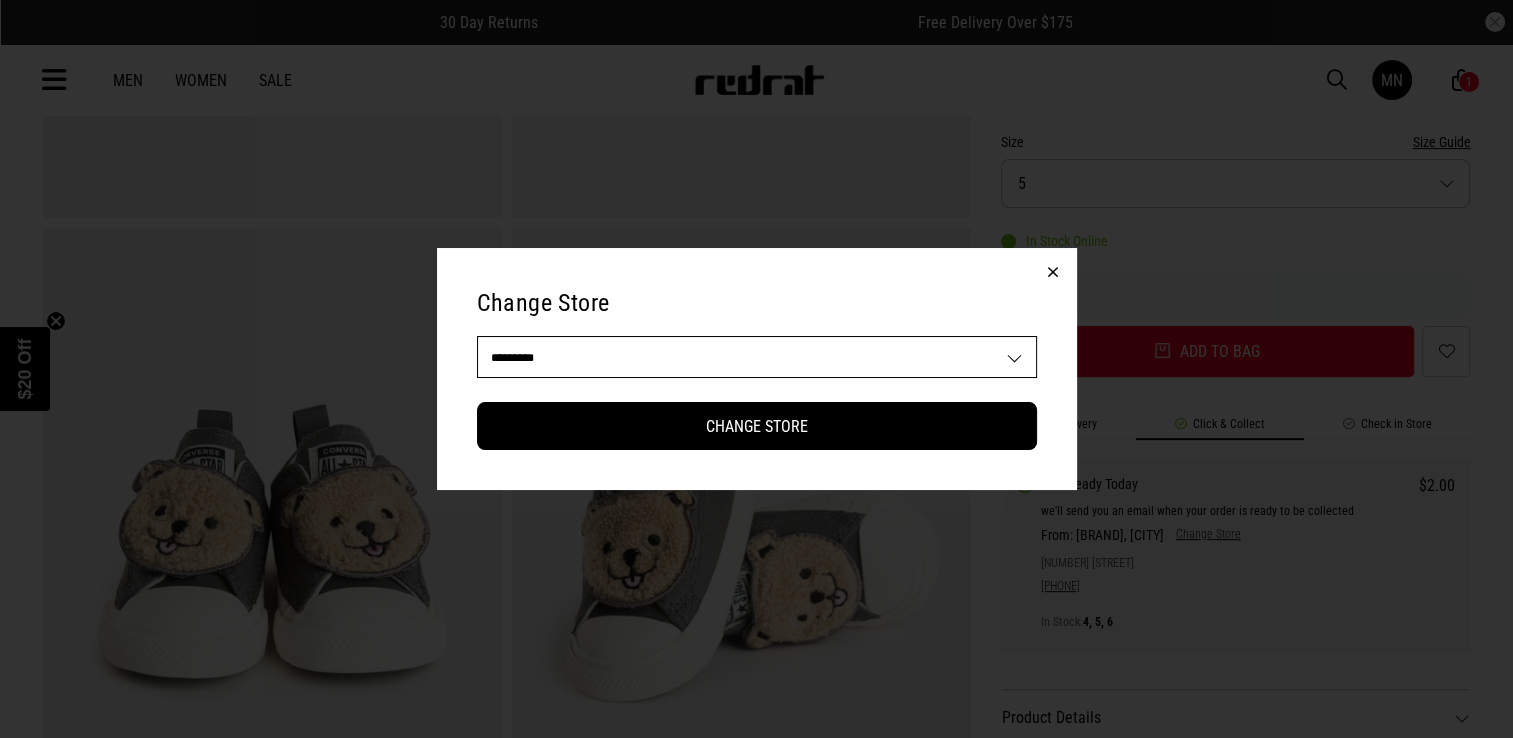click on "**********" at bounding box center (757, 357) 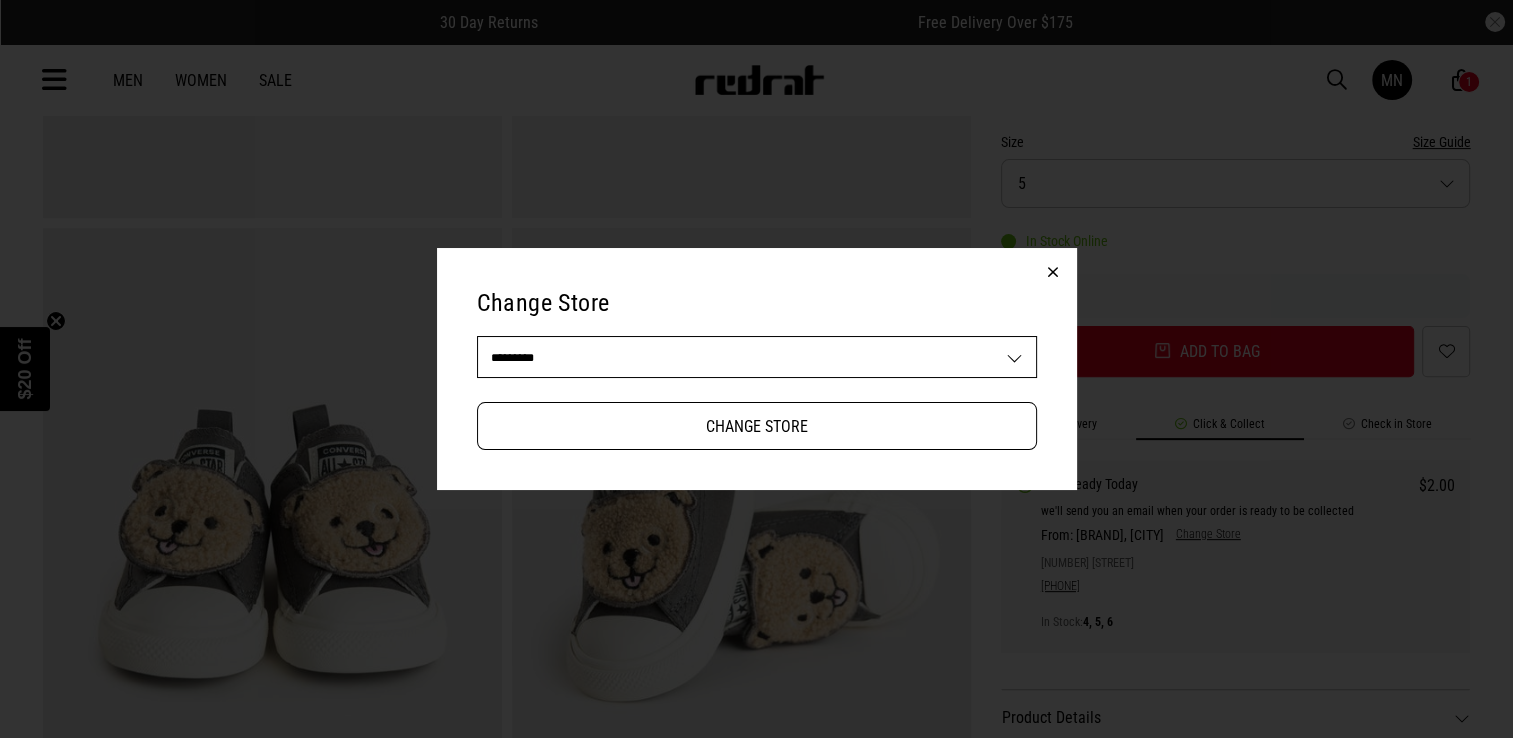 click on "Change Store" at bounding box center [757, 426] 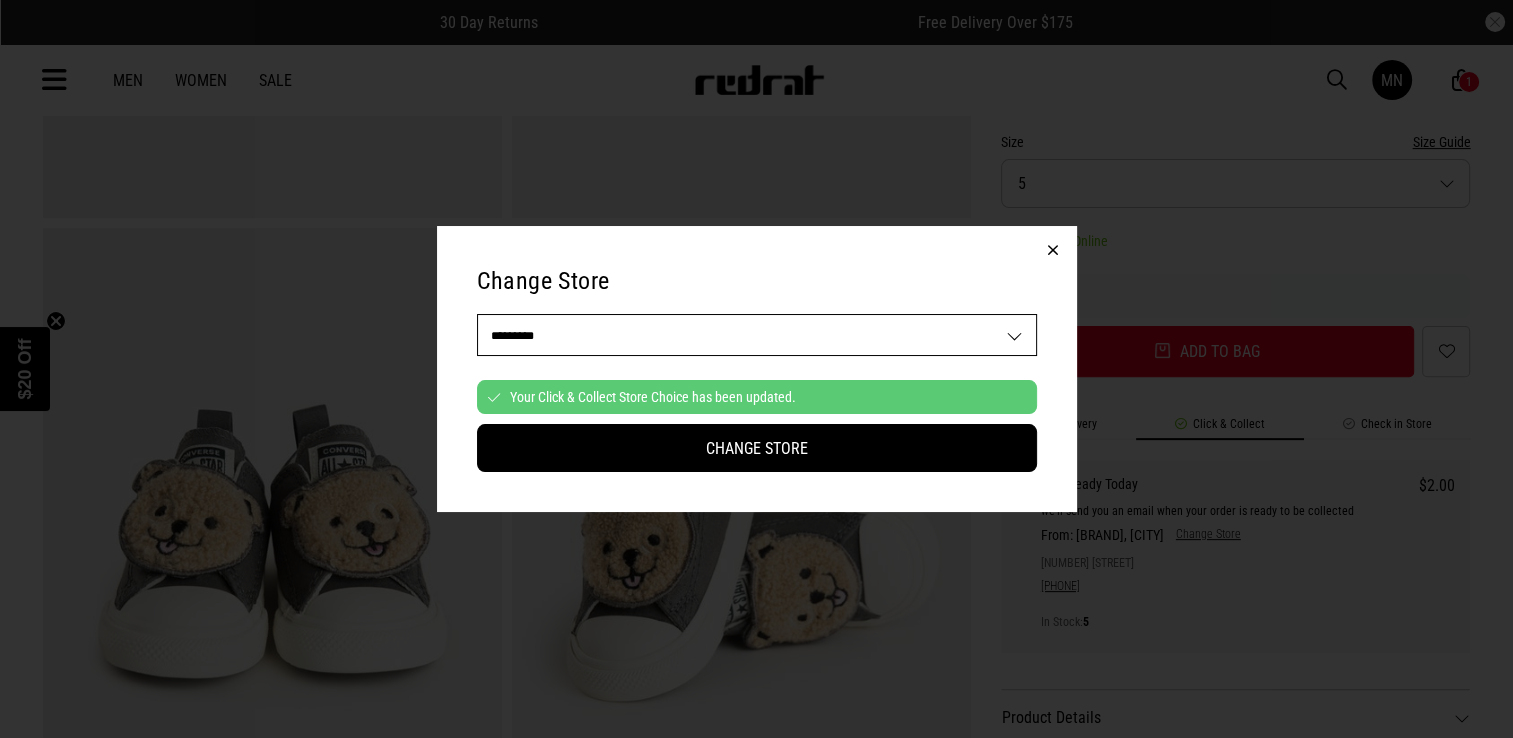 click at bounding box center (1053, 250) 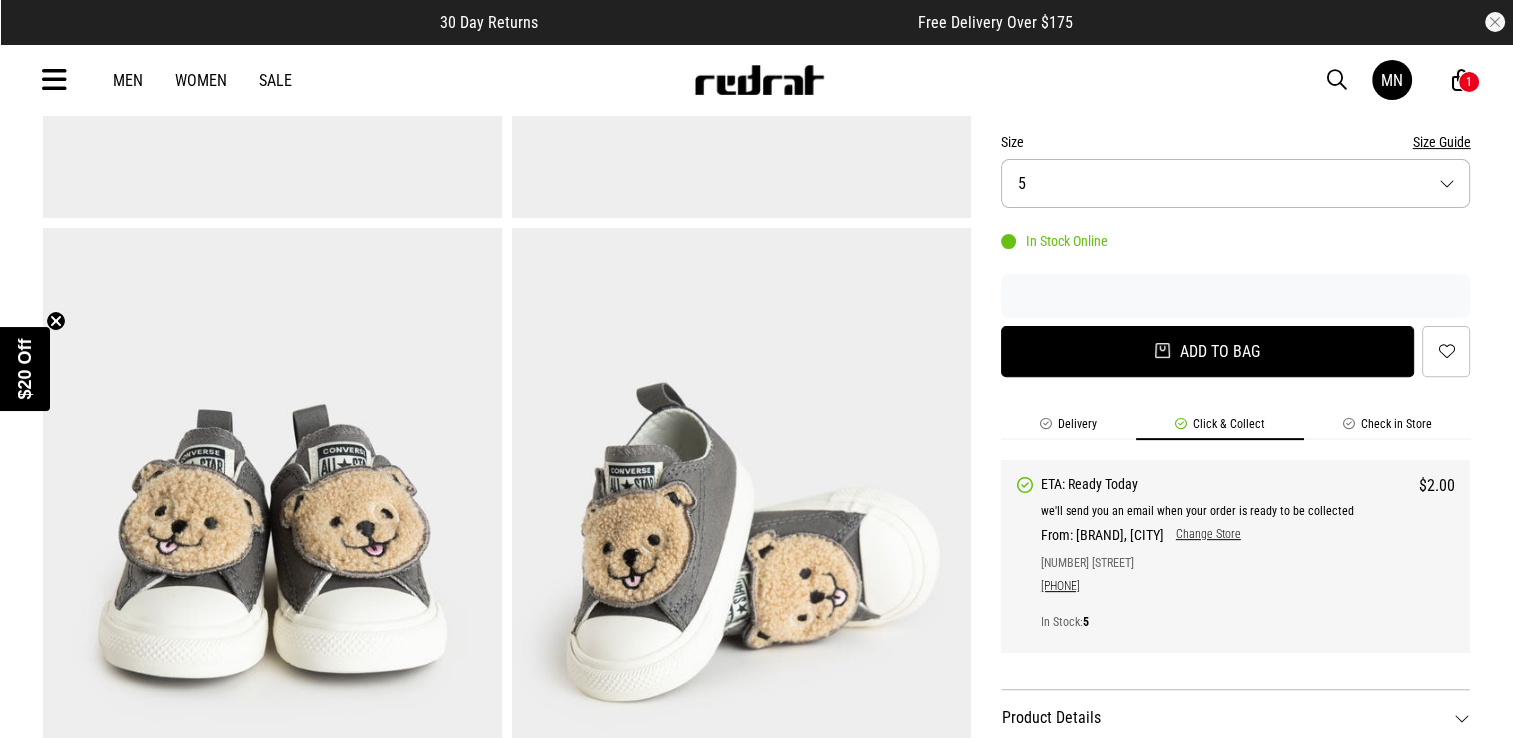 click on "Add to bag" at bounding box center (1208, 351) 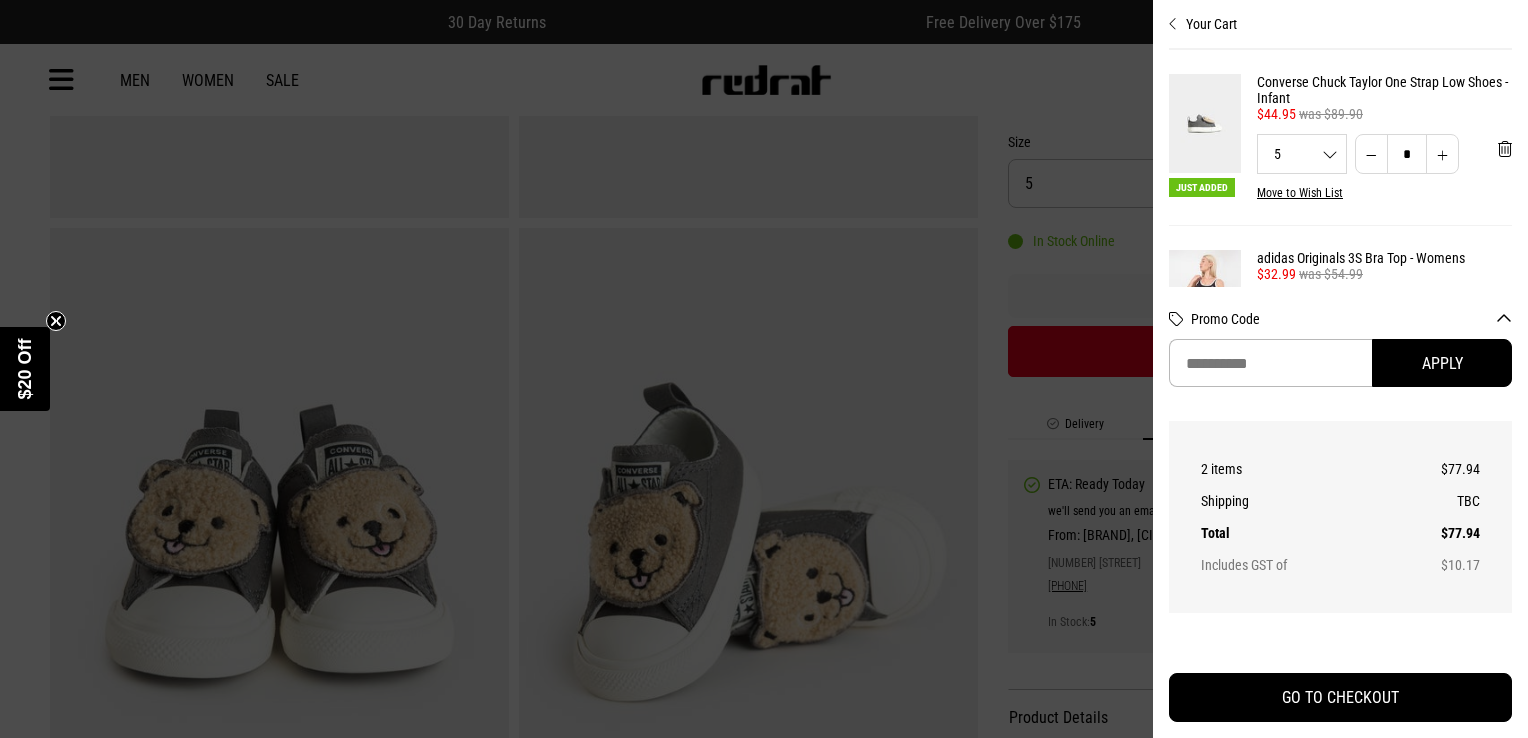 click at bounding box center (764, 369) 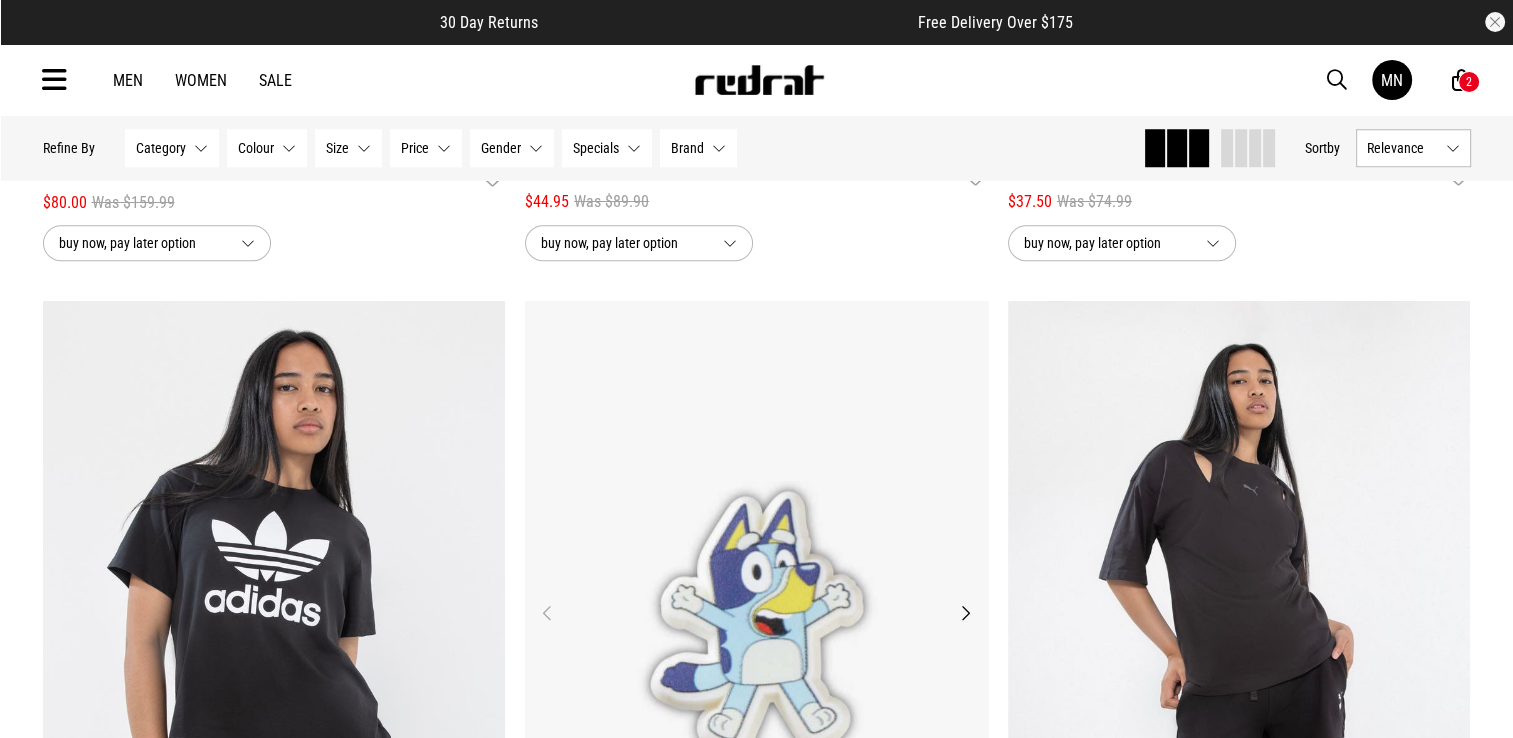 scroll, scrollTop: 0, scrollLeft: 0, axis: both 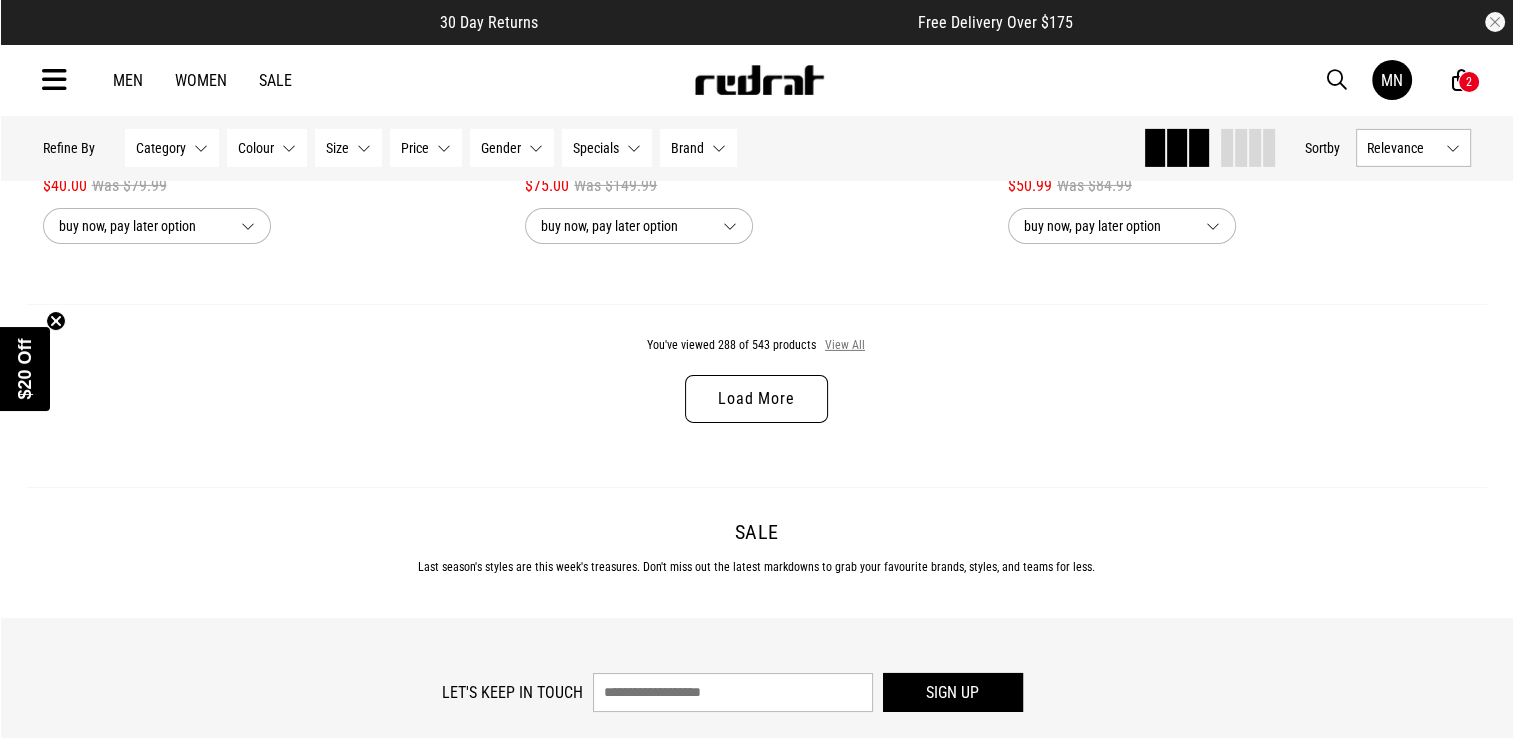 click on "View All" at bounding box center (845, 346) 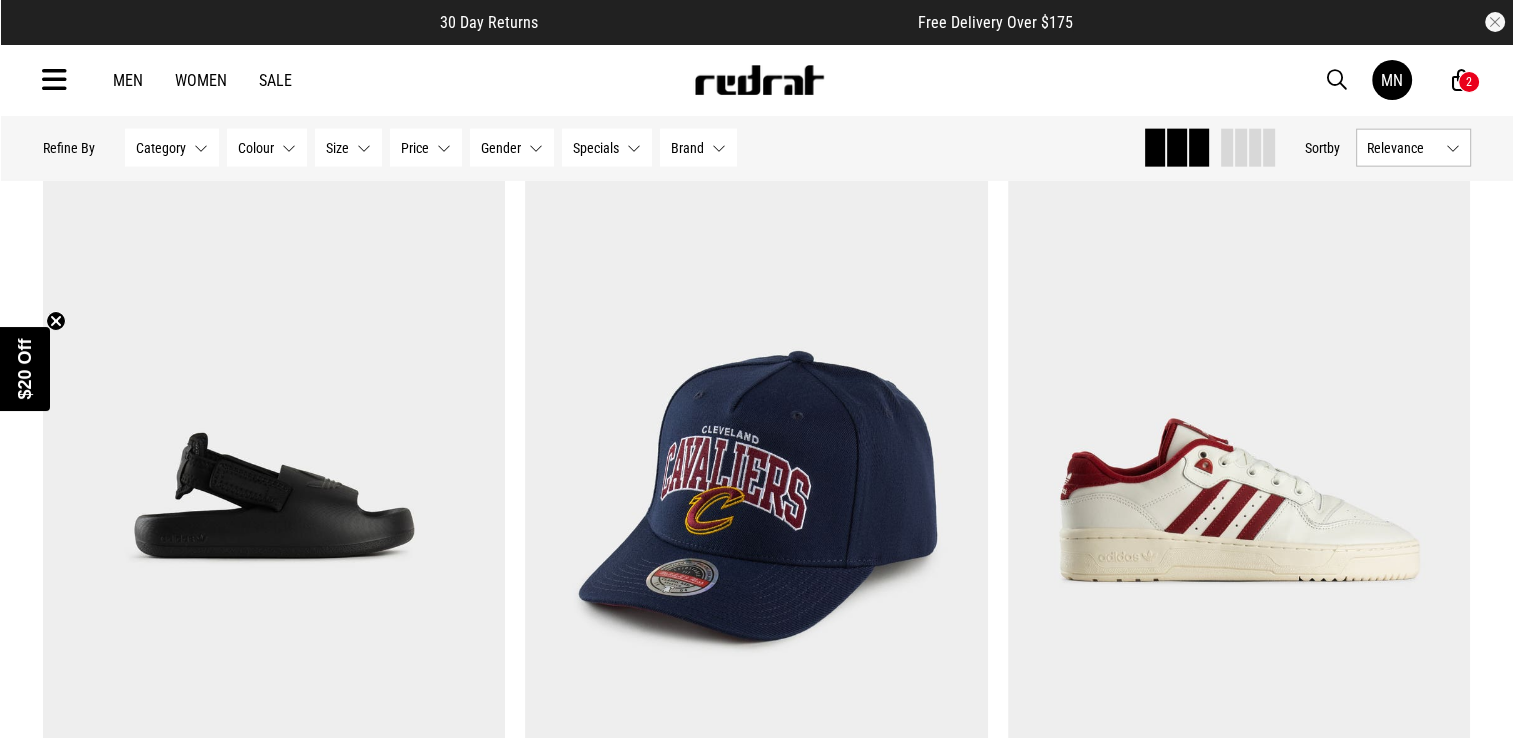scroll, scrollTop: 12459, scrollLeft: 0, axis: vertical 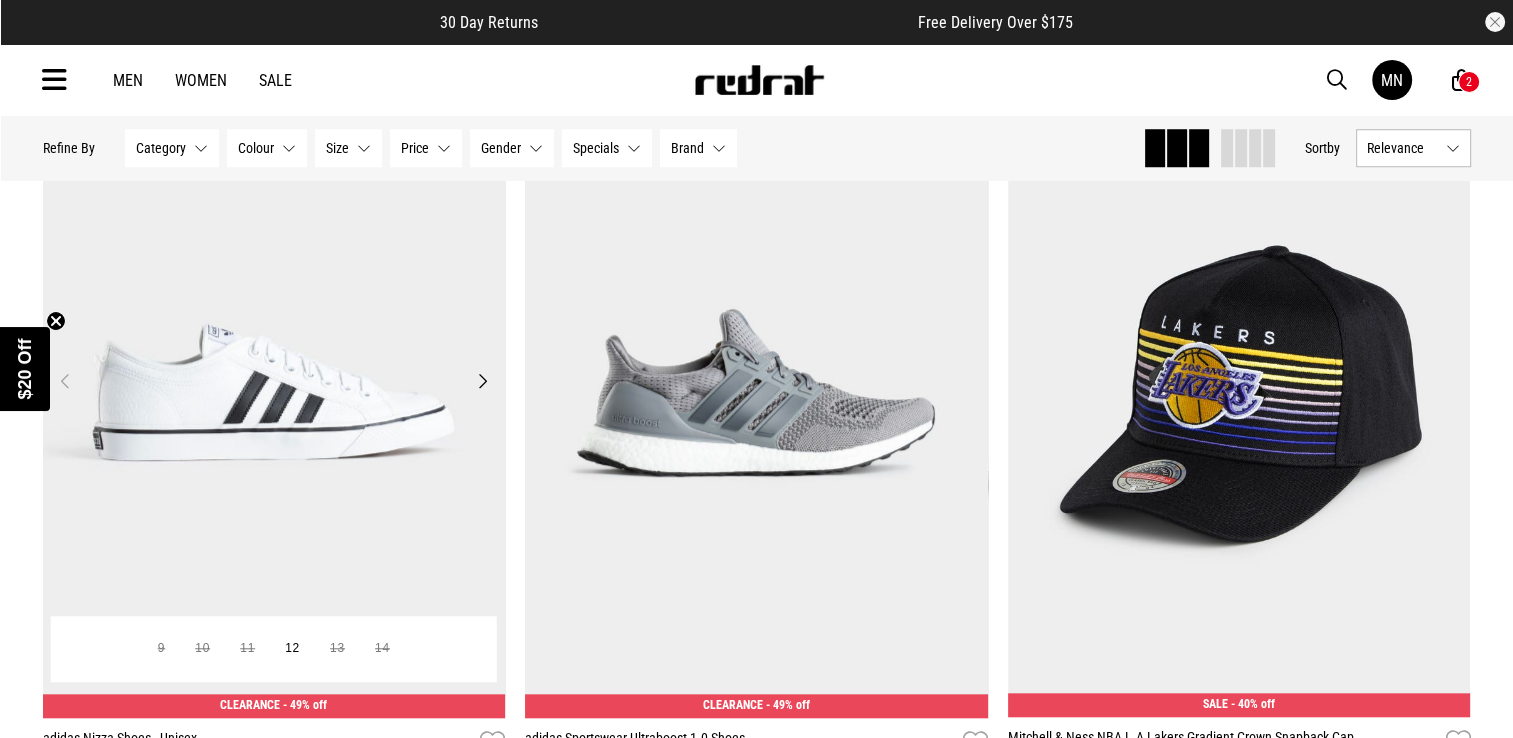 click on "Next" at bounding box center [482, 381] 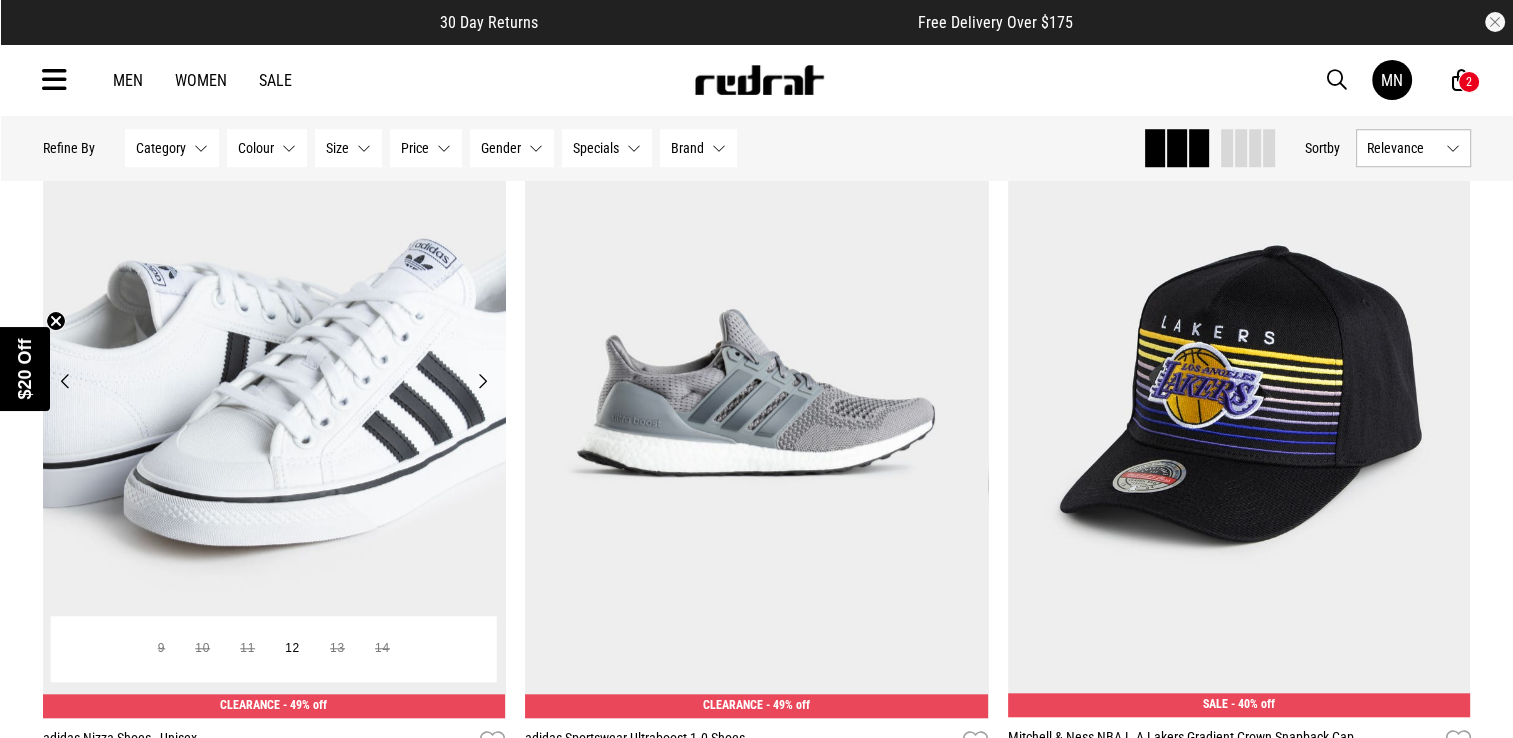 click on "Next" at bounding box center (482, 381) 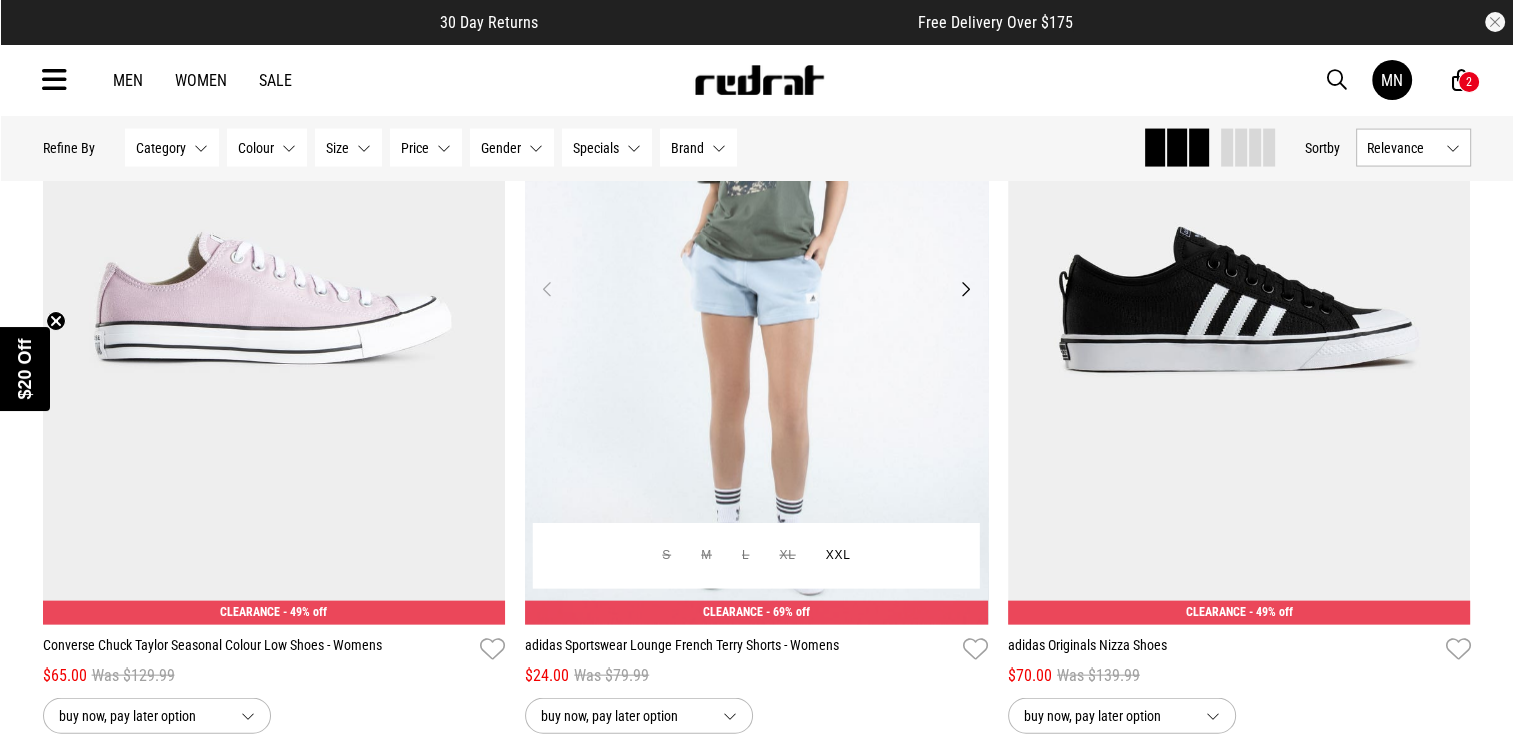 scroll, scrollTop: 57404, scrollLeft: 0, axis: vertical 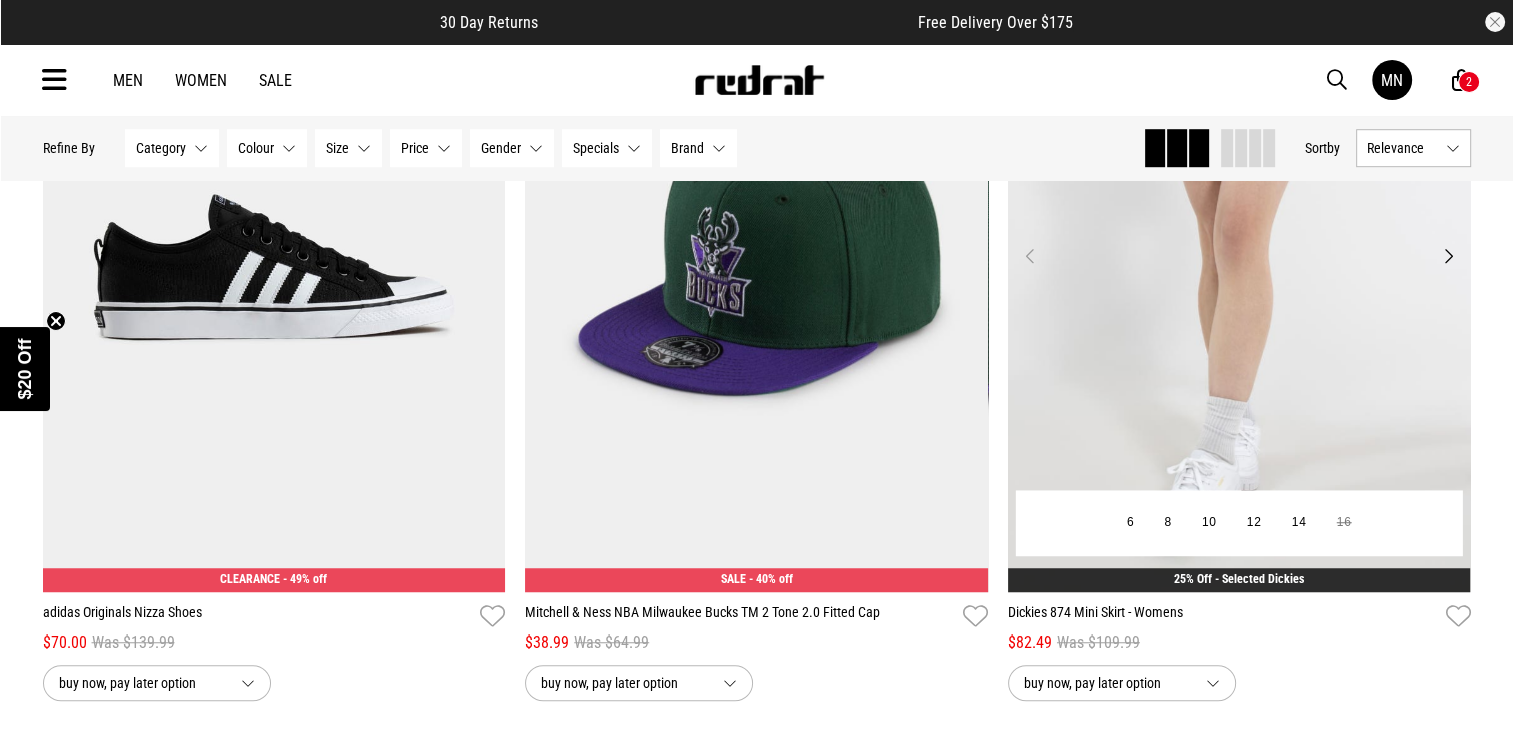 click on "Next" at bounding box center (1447, 256) 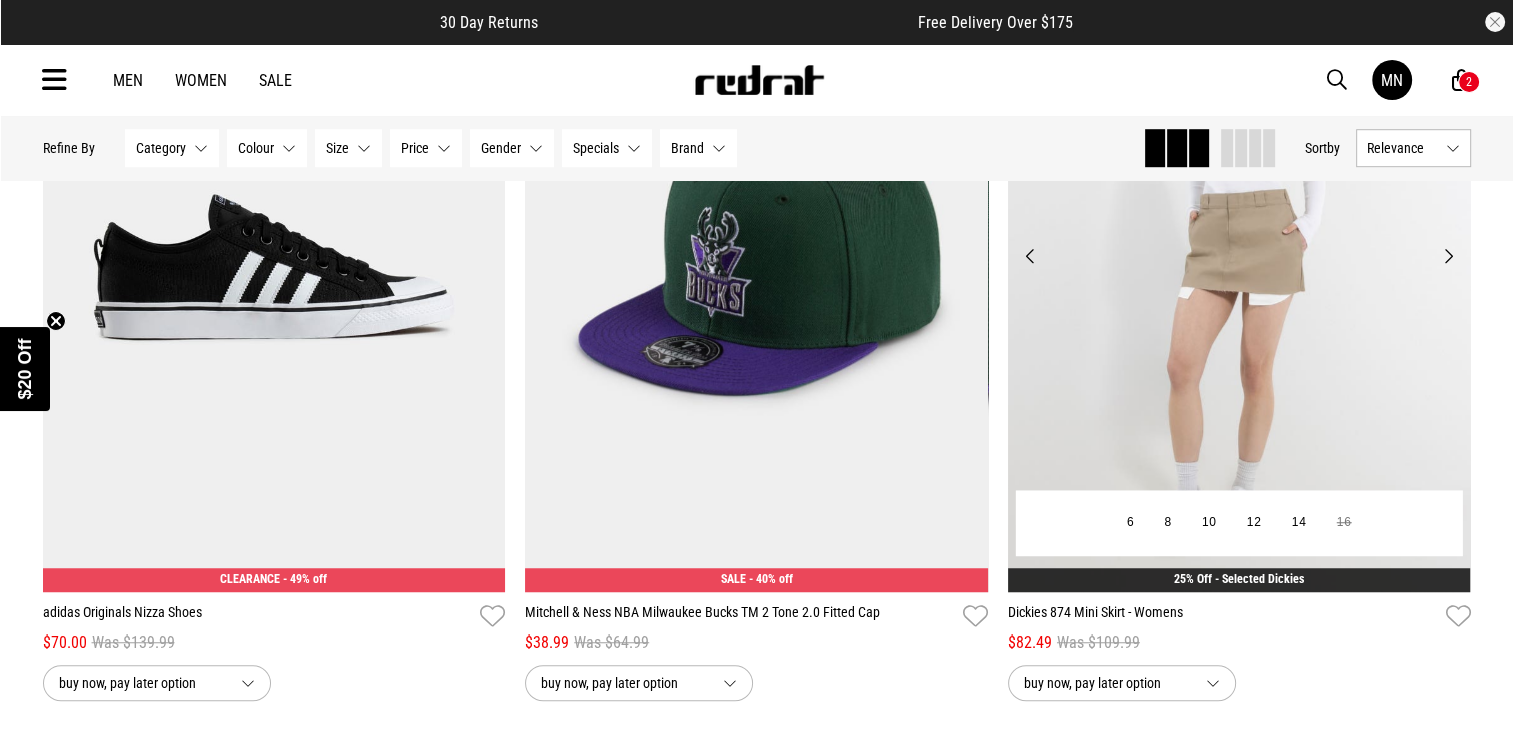 click on "Next" at bounding box center [1447, 256] 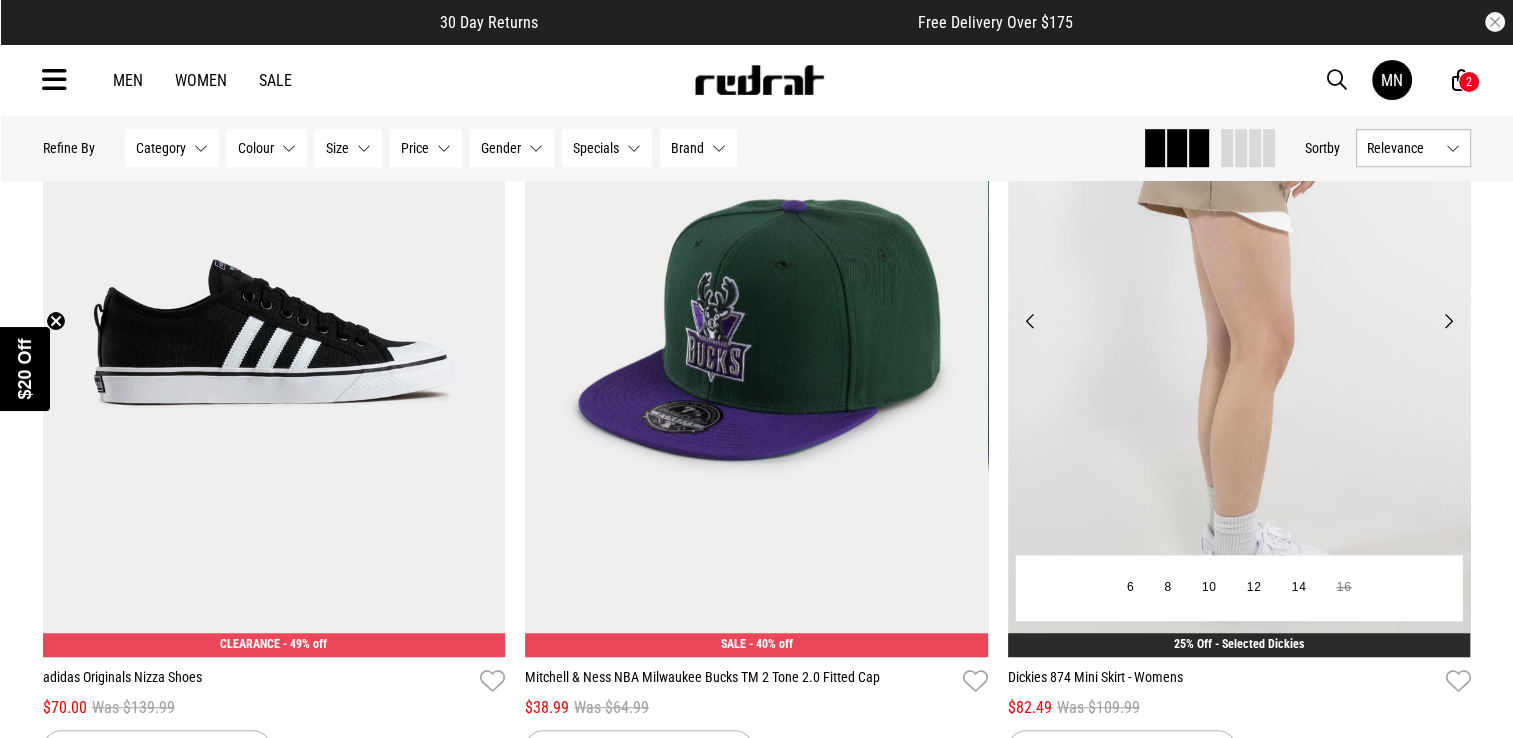 scroll, scrollTop: 61804, scrollLeft: 0, axis: vertical 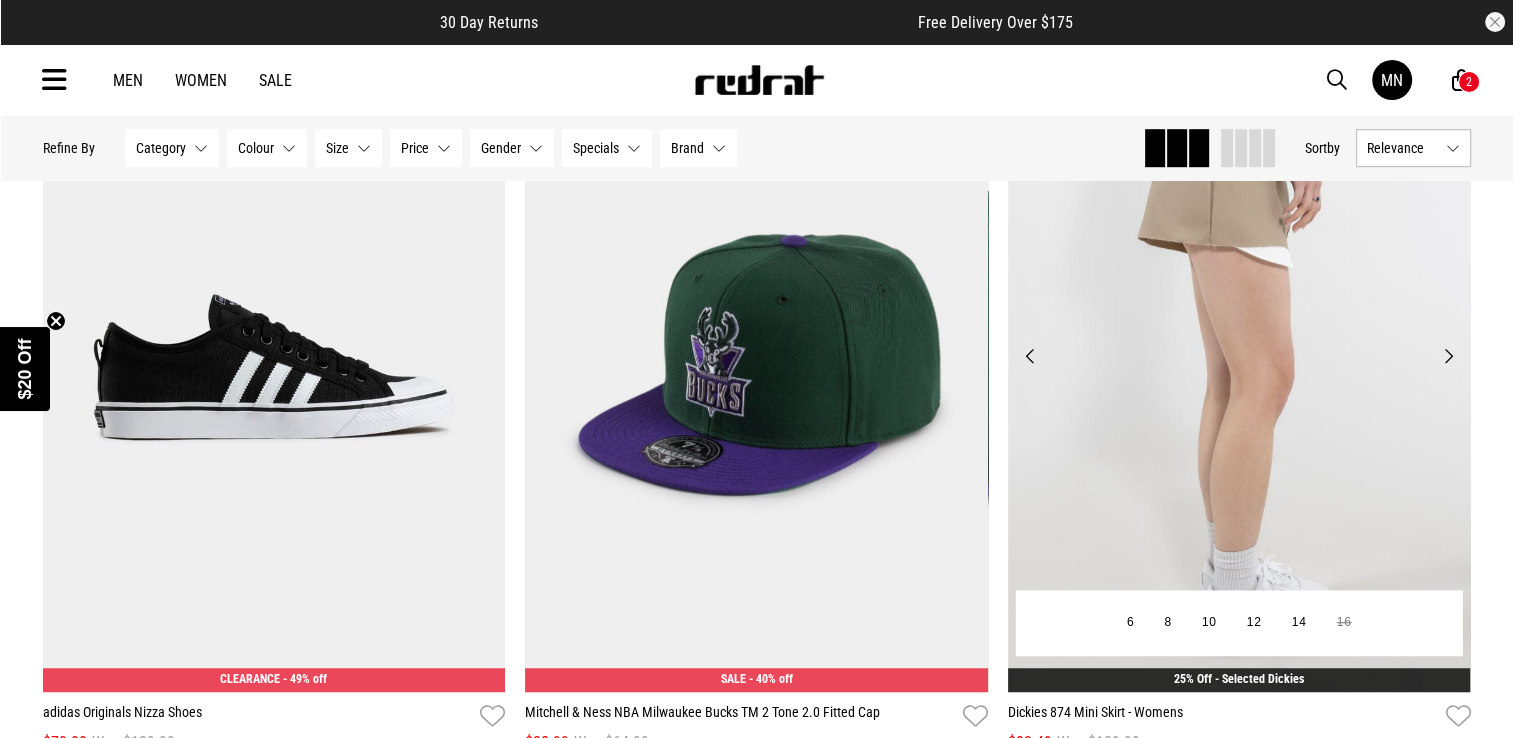 click on "Next" at bounding box center [1447, 356] 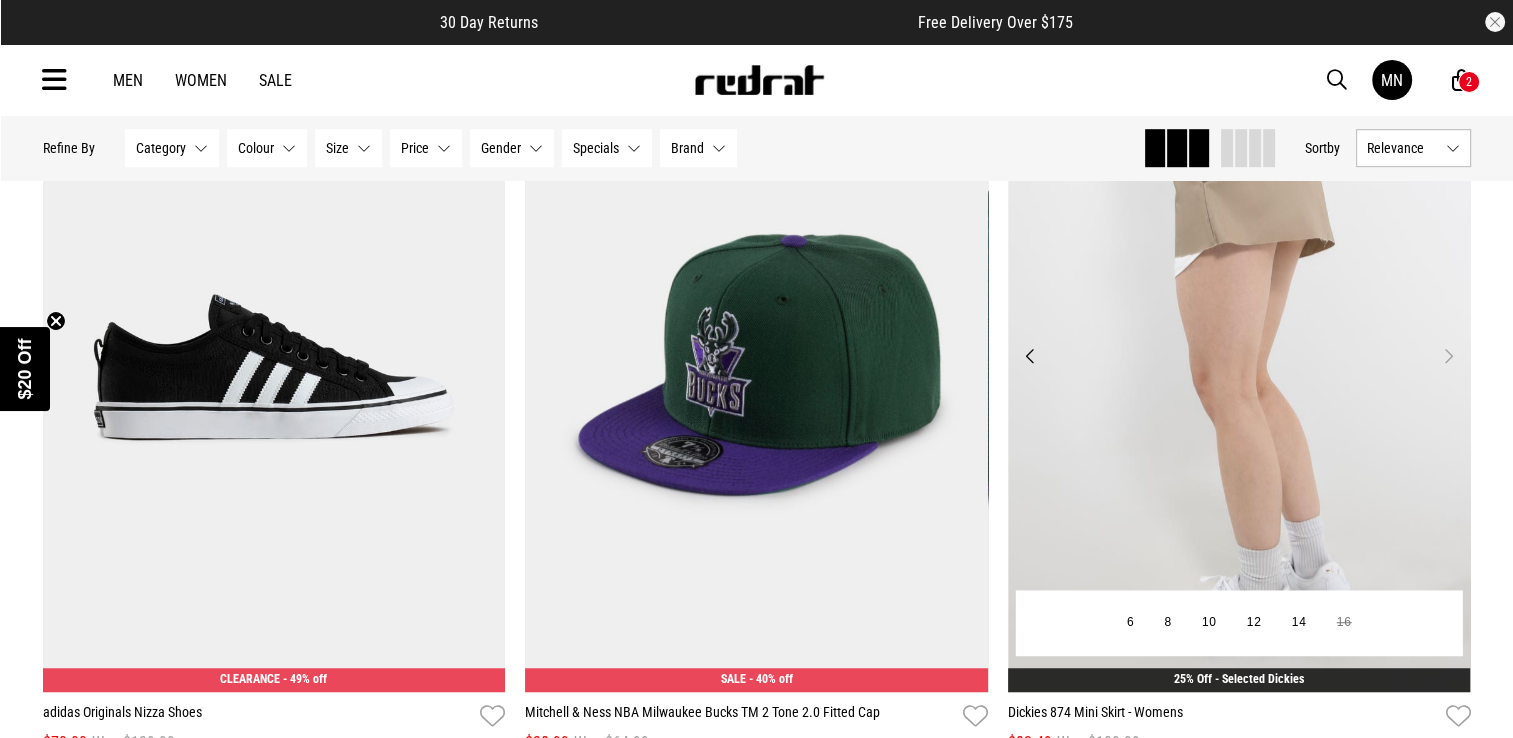 click on "Next" at bounding box center (1447, 356) 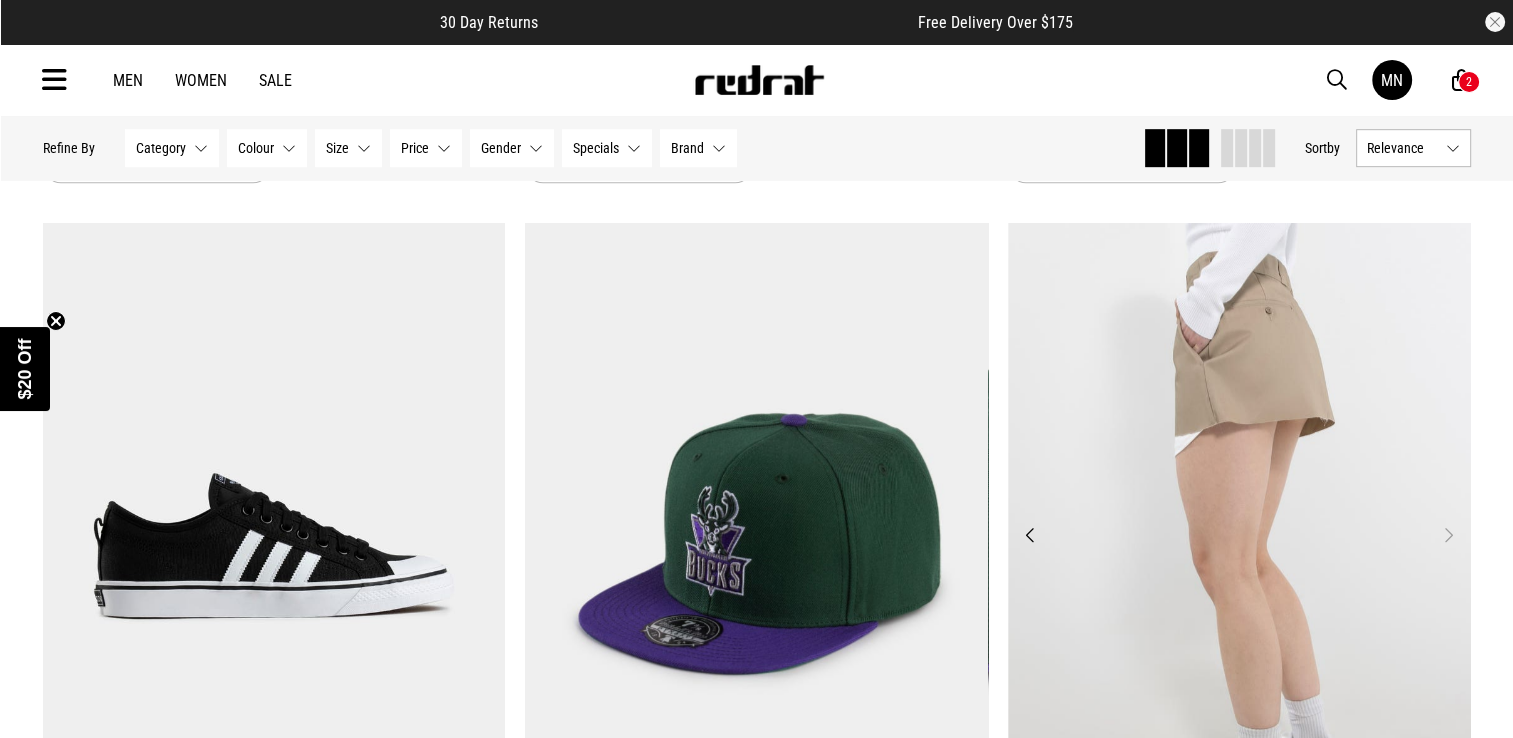 scroll, scrollTop: 61604, scrollLeft: 0, axis: vertical 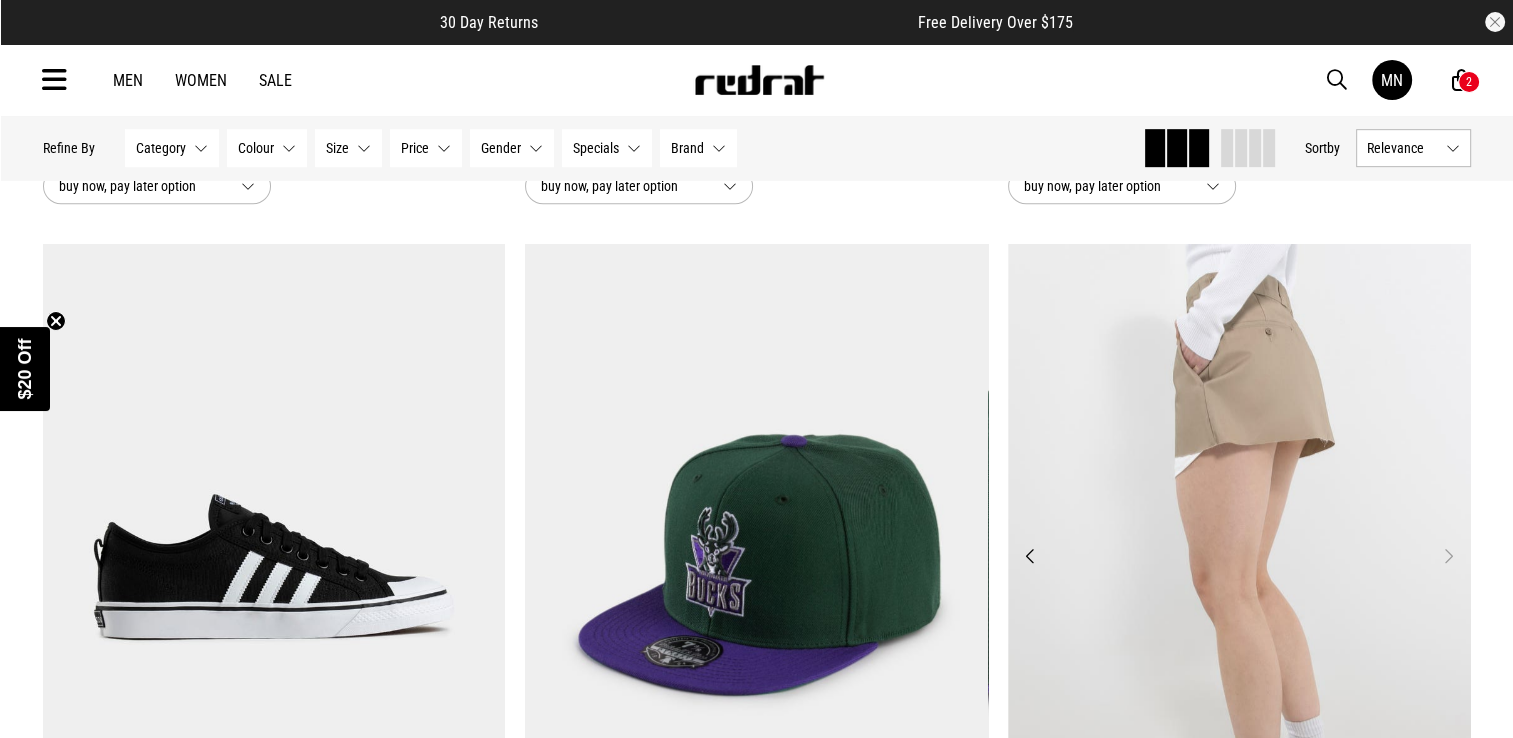 click on "Previous" at bounding box center (1030, 556) 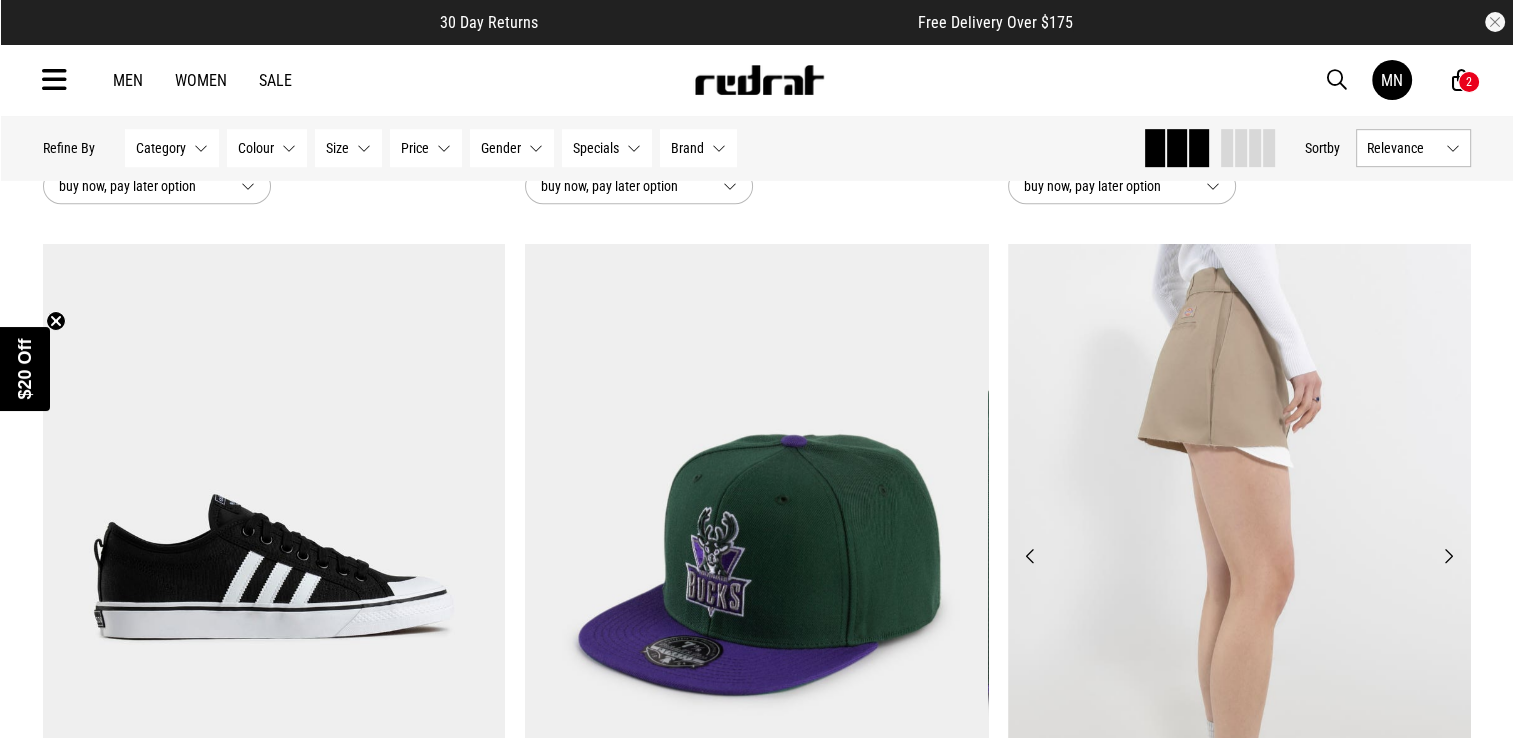 click on "Previous" at bounding box center [1030, 556] 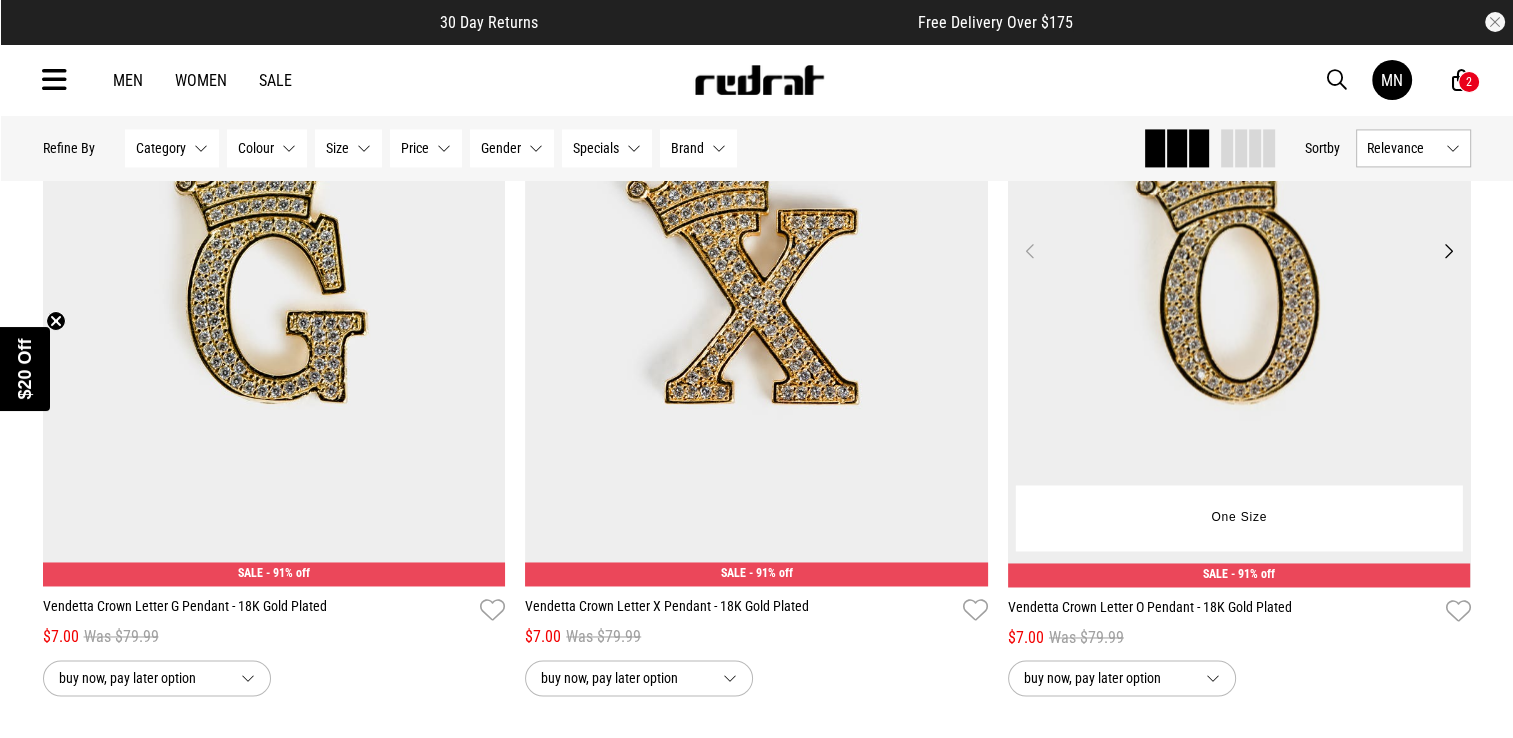 scroll, scrollTop: 63804, scrollLeft: 0, axis: vertical 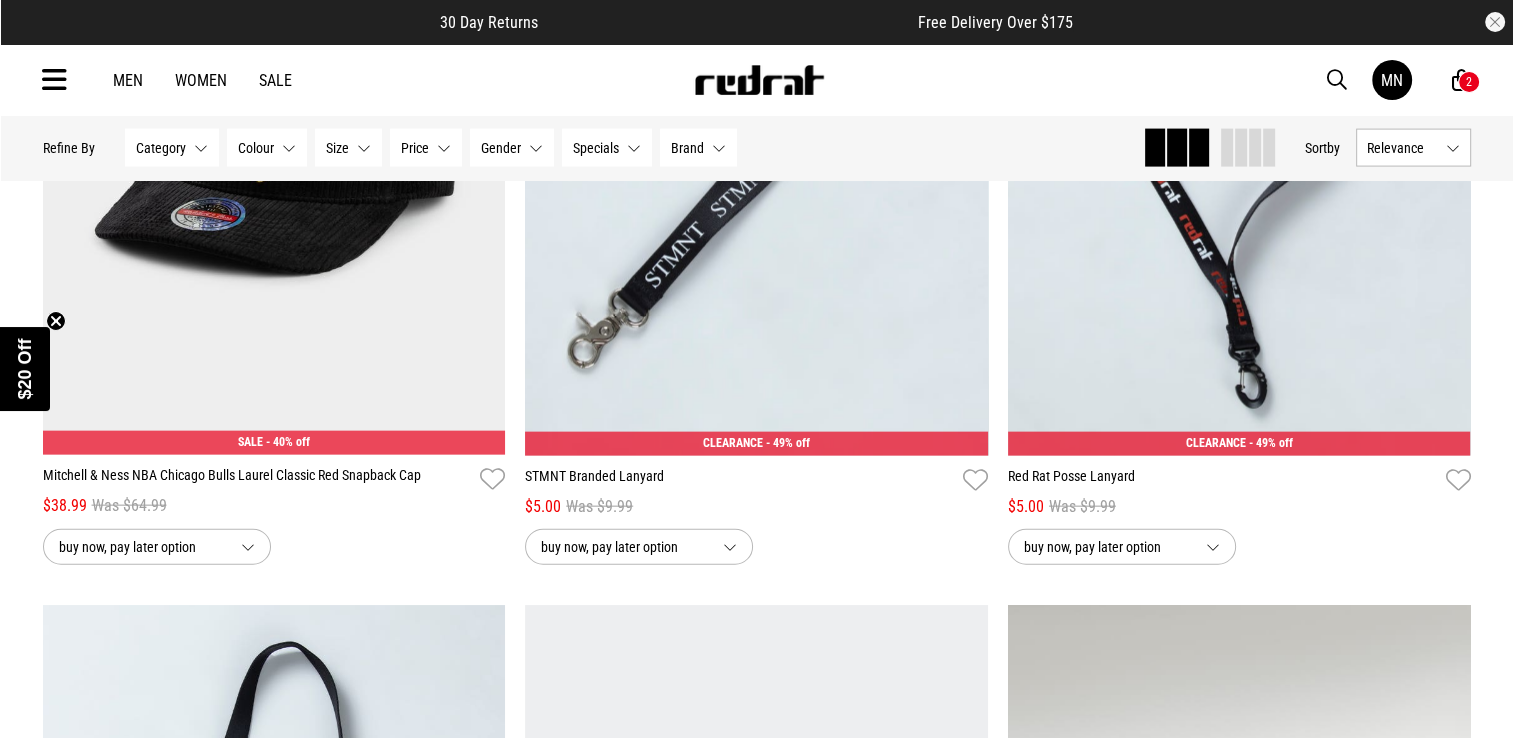 click at bounding box center [759, 80] 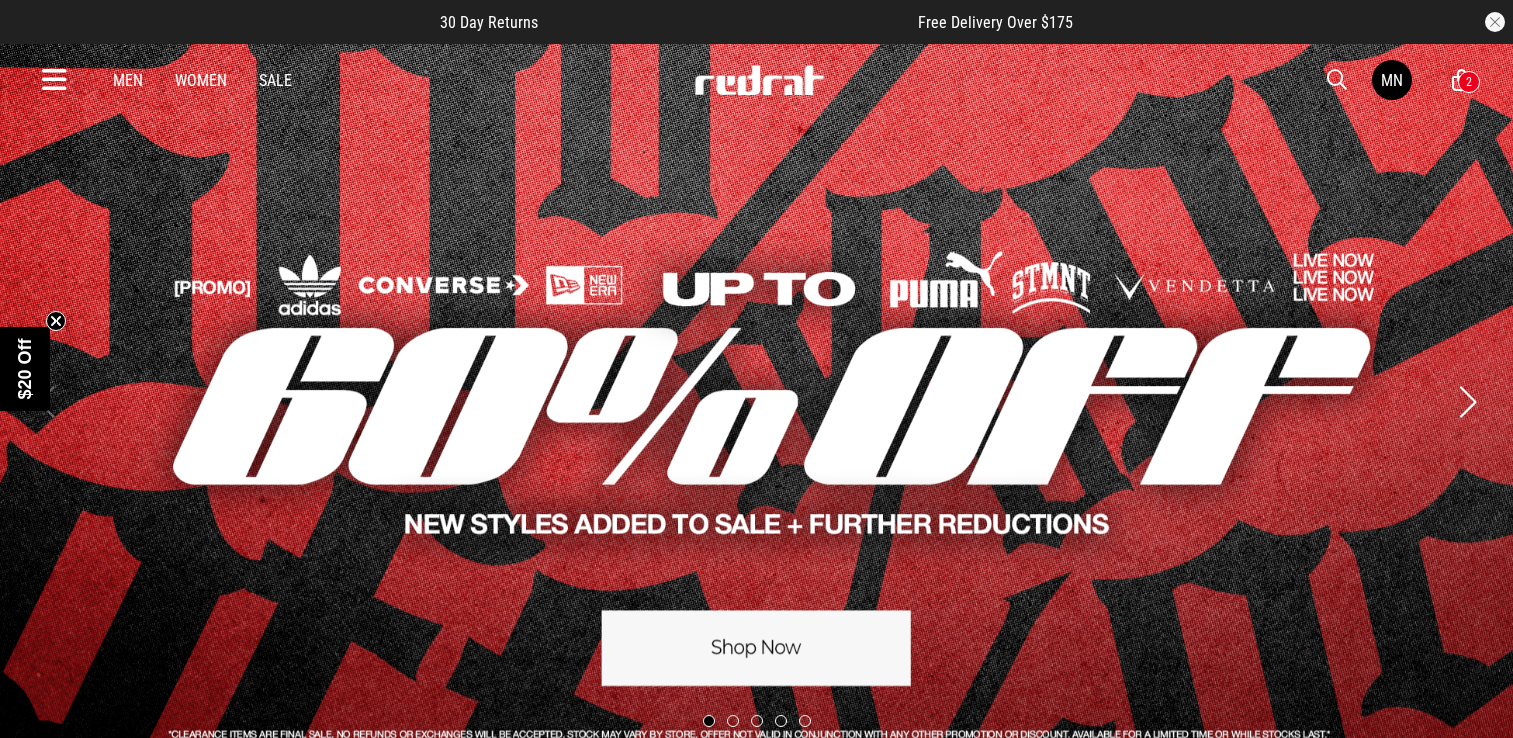 scroll, scrollTop: 0, scrollLeft: 0, axis: both 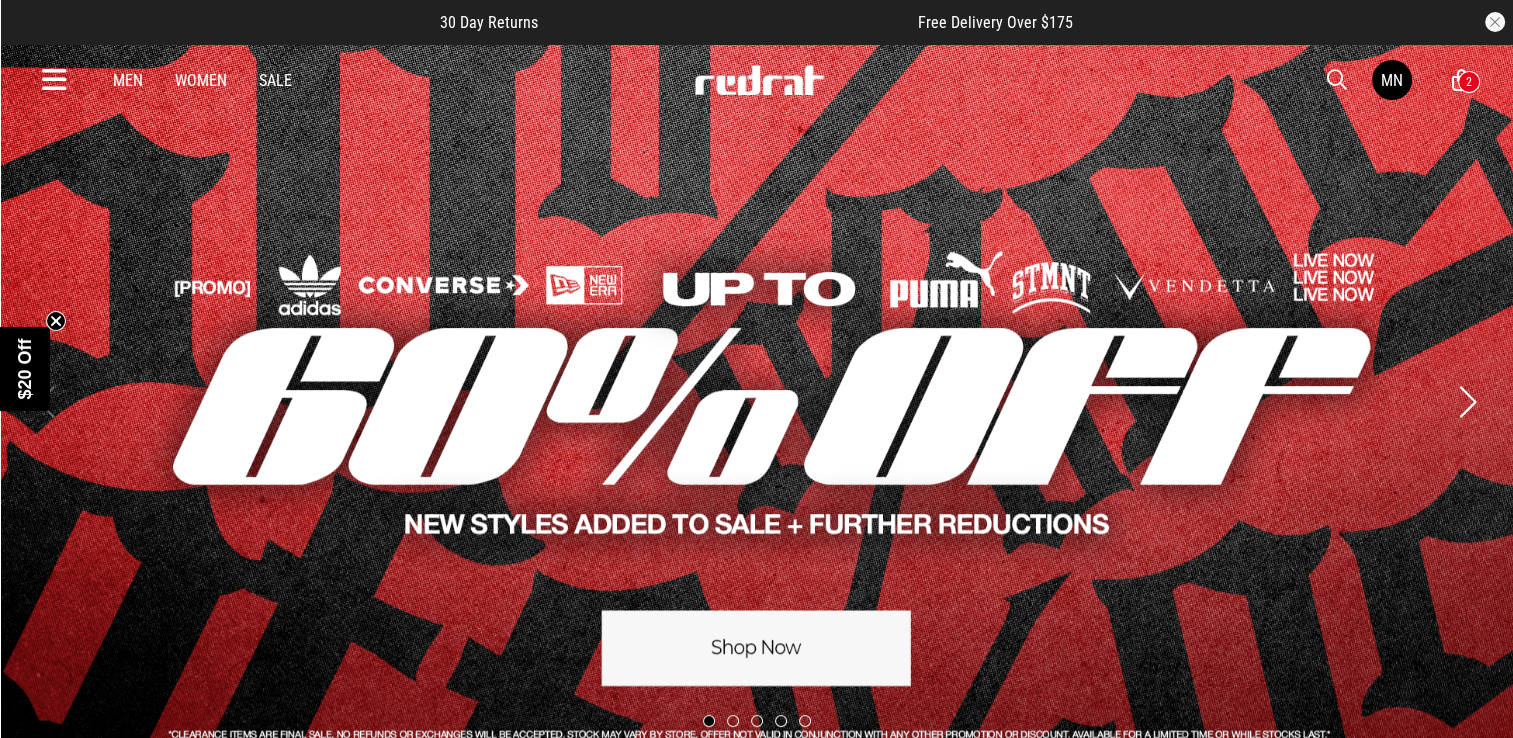 click on "Women" at bounding box center [201, 80] 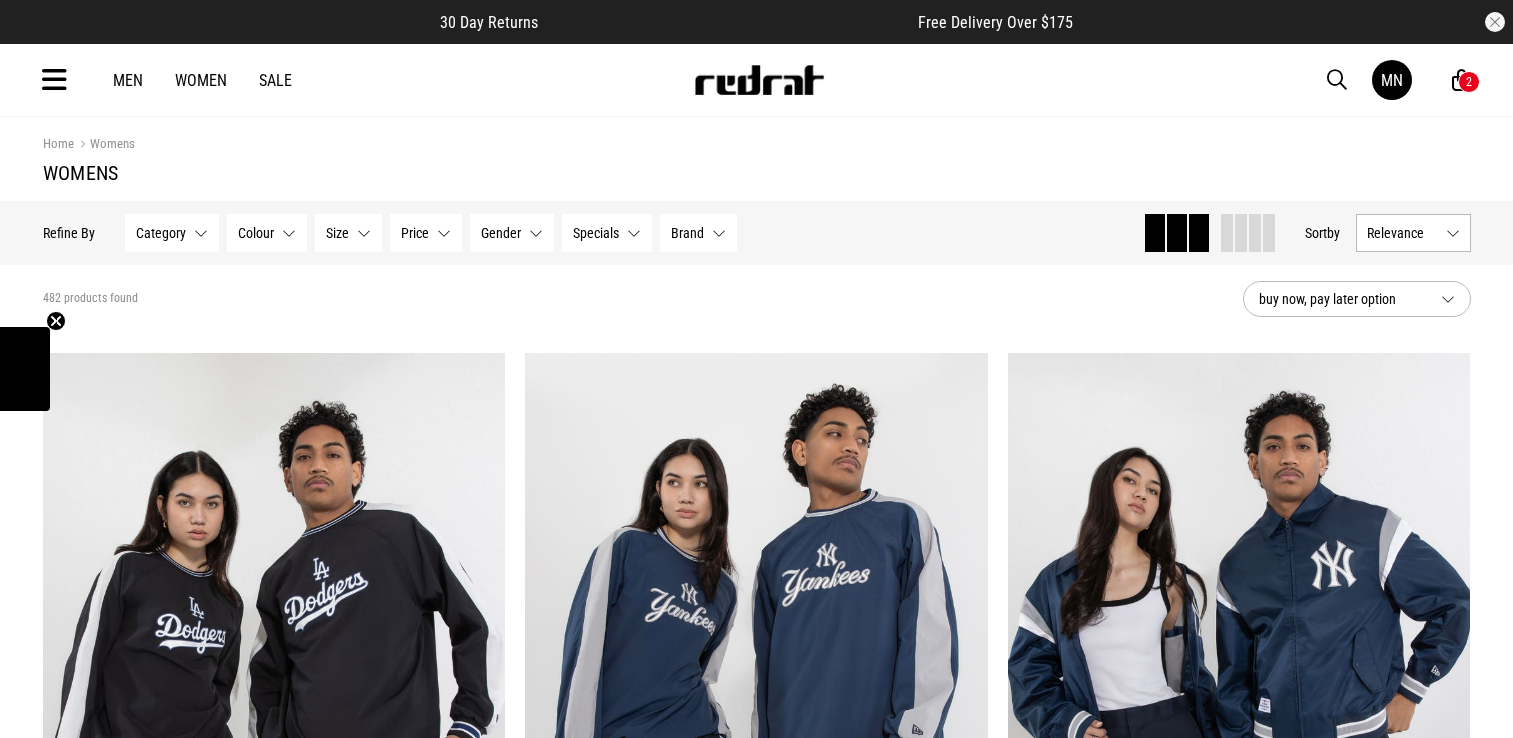 scroll, scrollTop: 0, scrollLeft: 0, axis: both 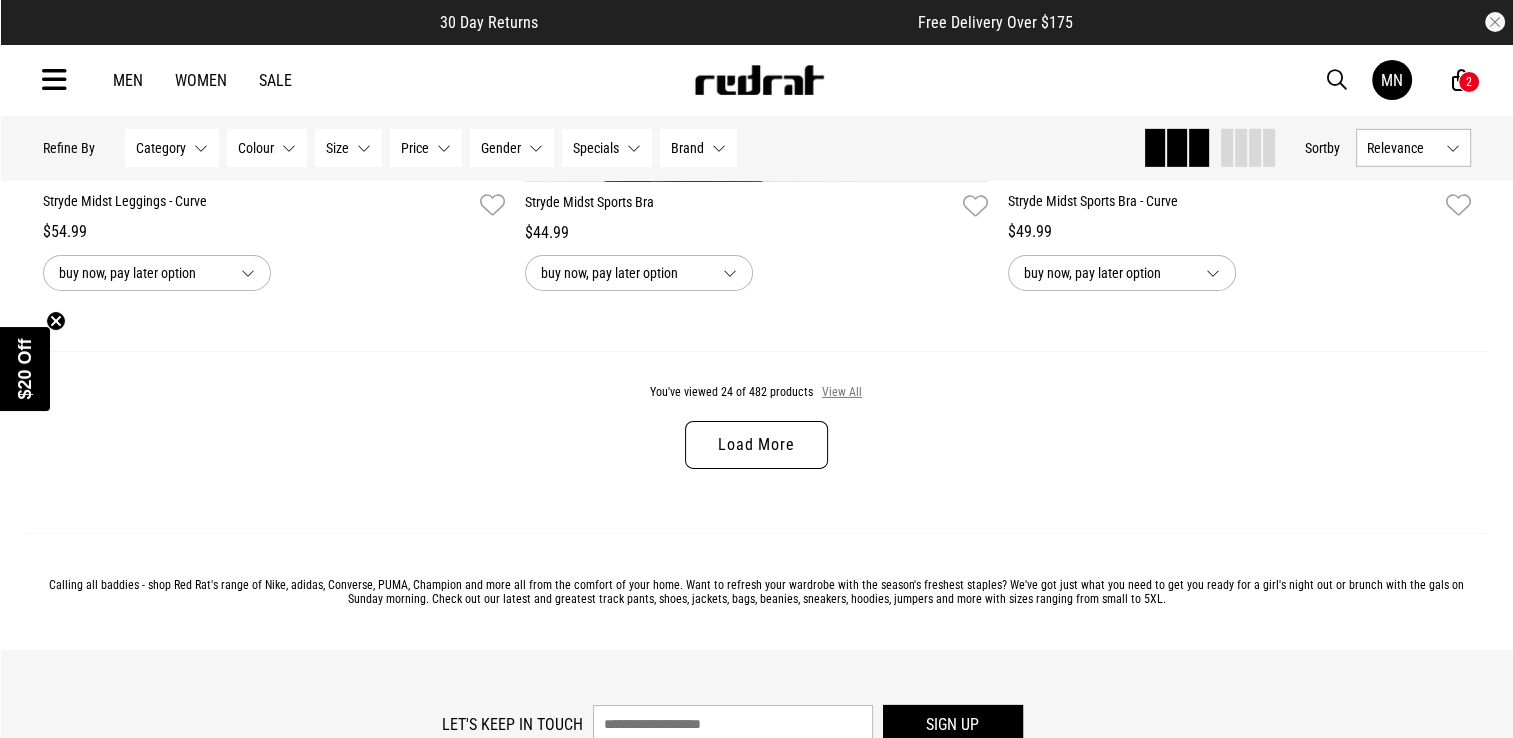 click on "View All" at bounding box center (842, 393) 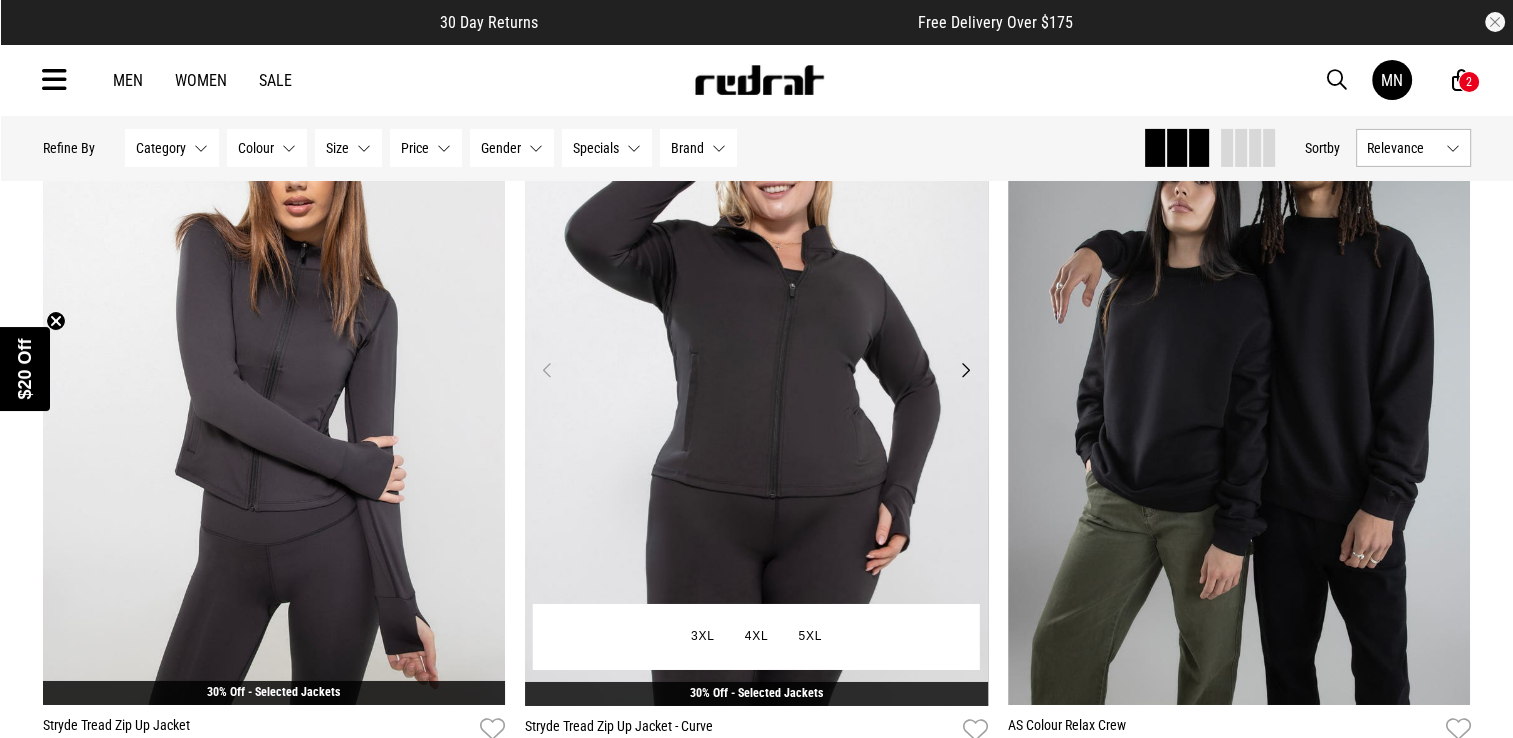 scroll, scrollTop: 6800, scrollLeft: 0, axis: vertical 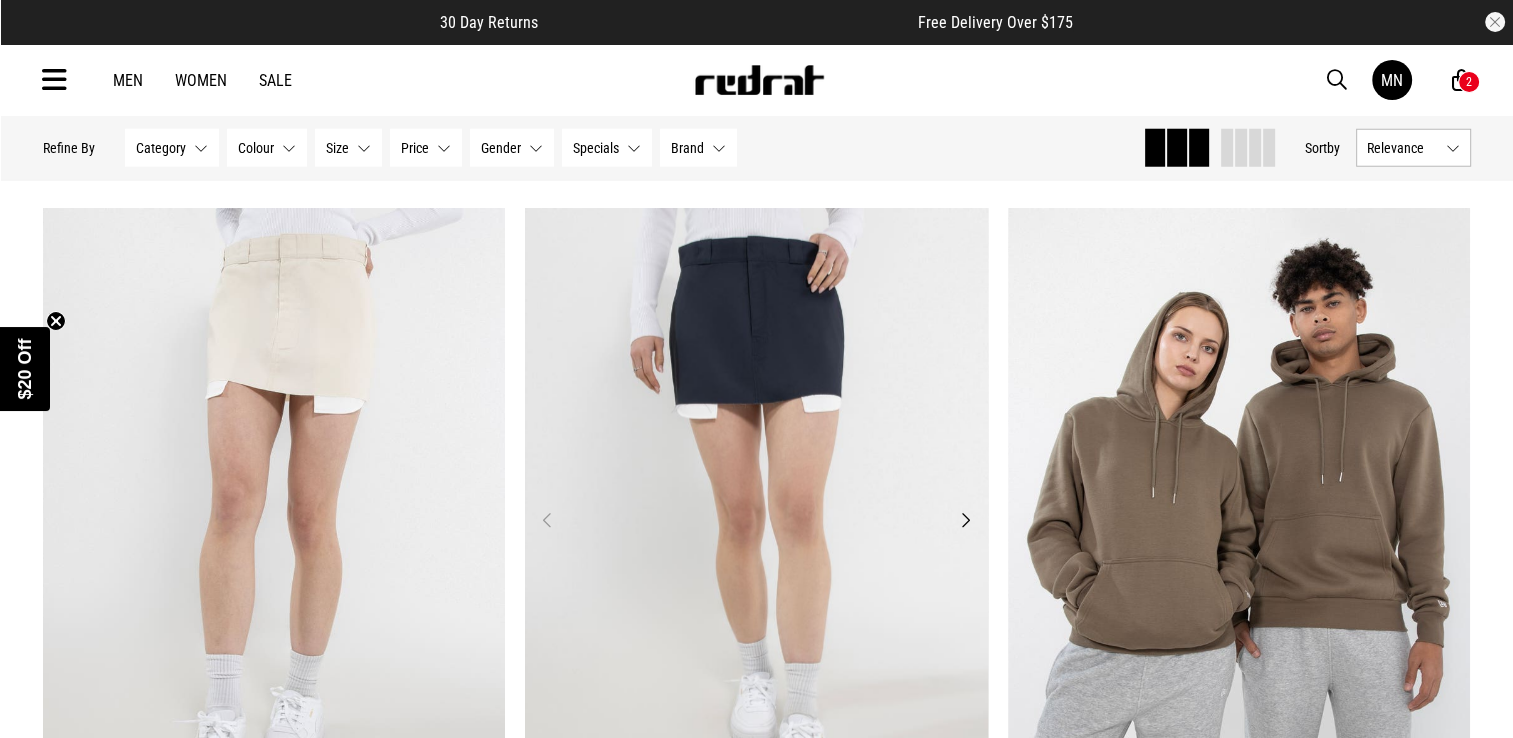 click on "Next" at bounding box center (965, 520) 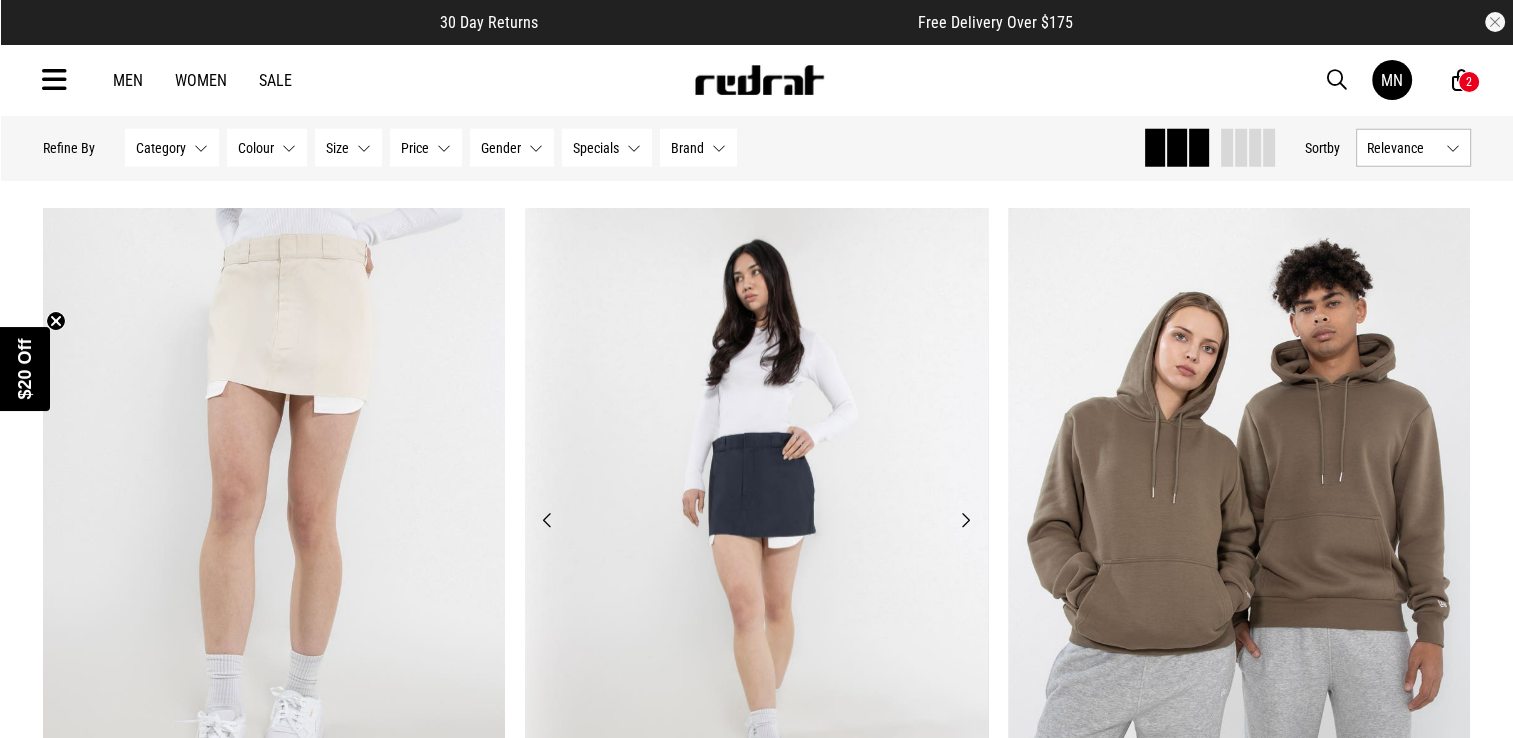 click on "Next" at bounding box center [965, 520] 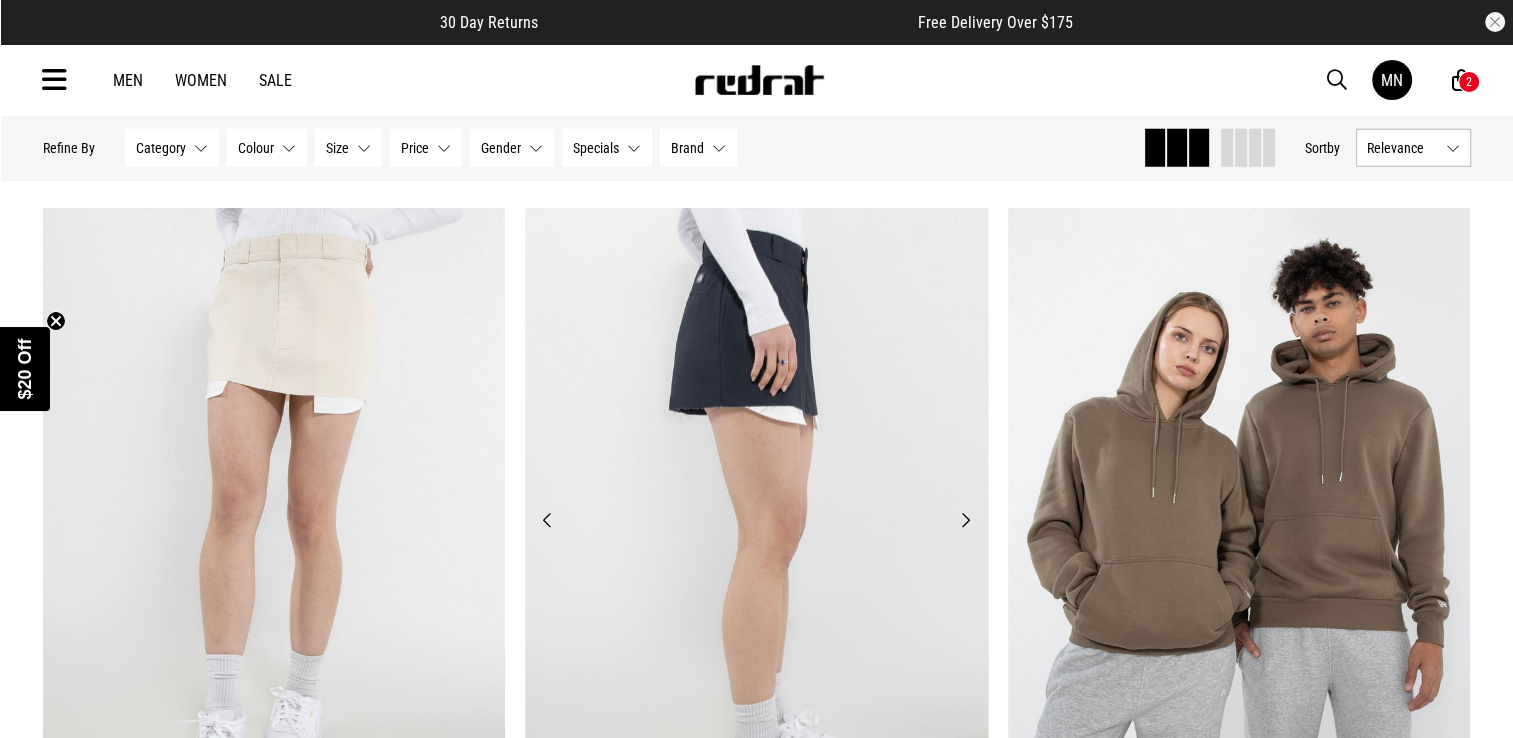 click on "Next" at bounding box center (965, 520) 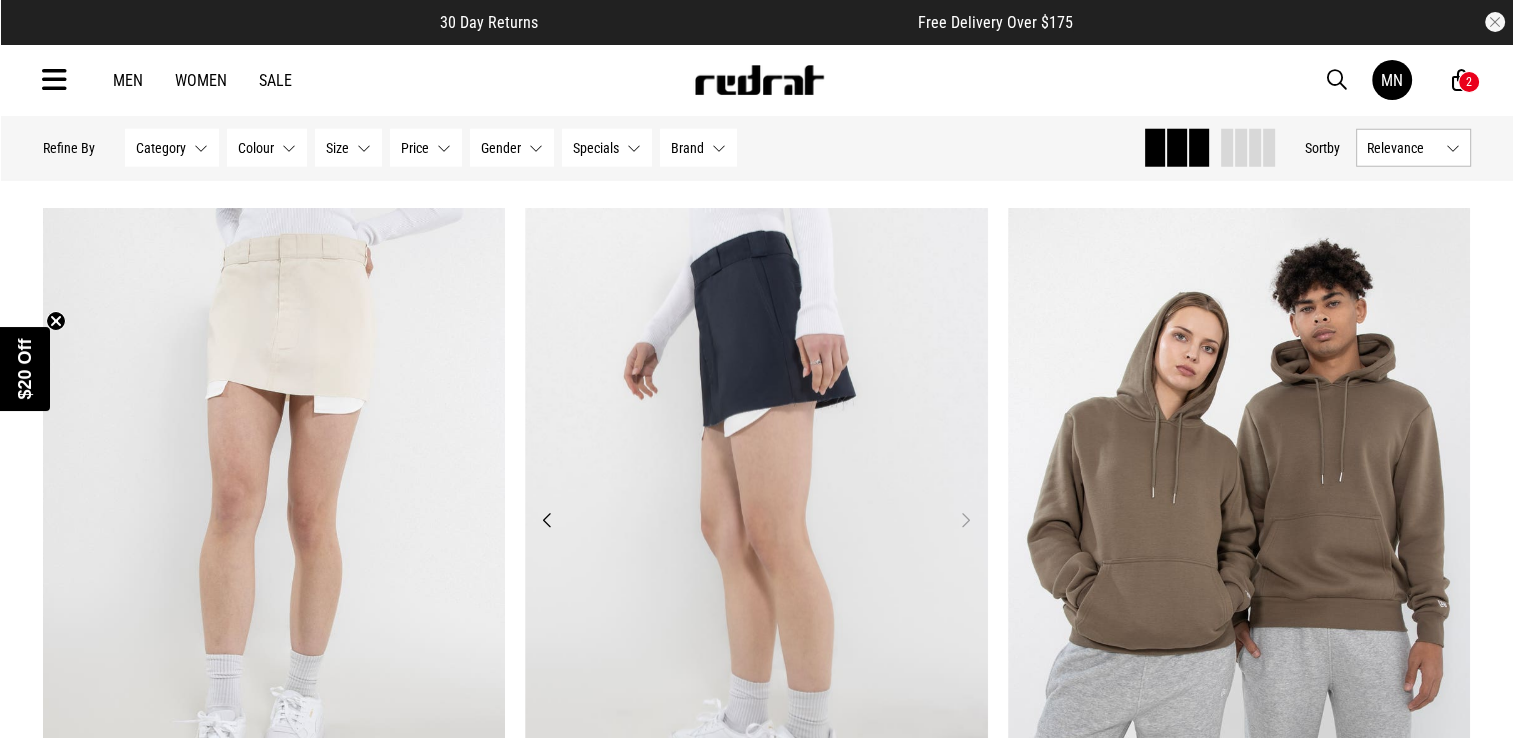click on "Next" at bounding box center [965, 520] 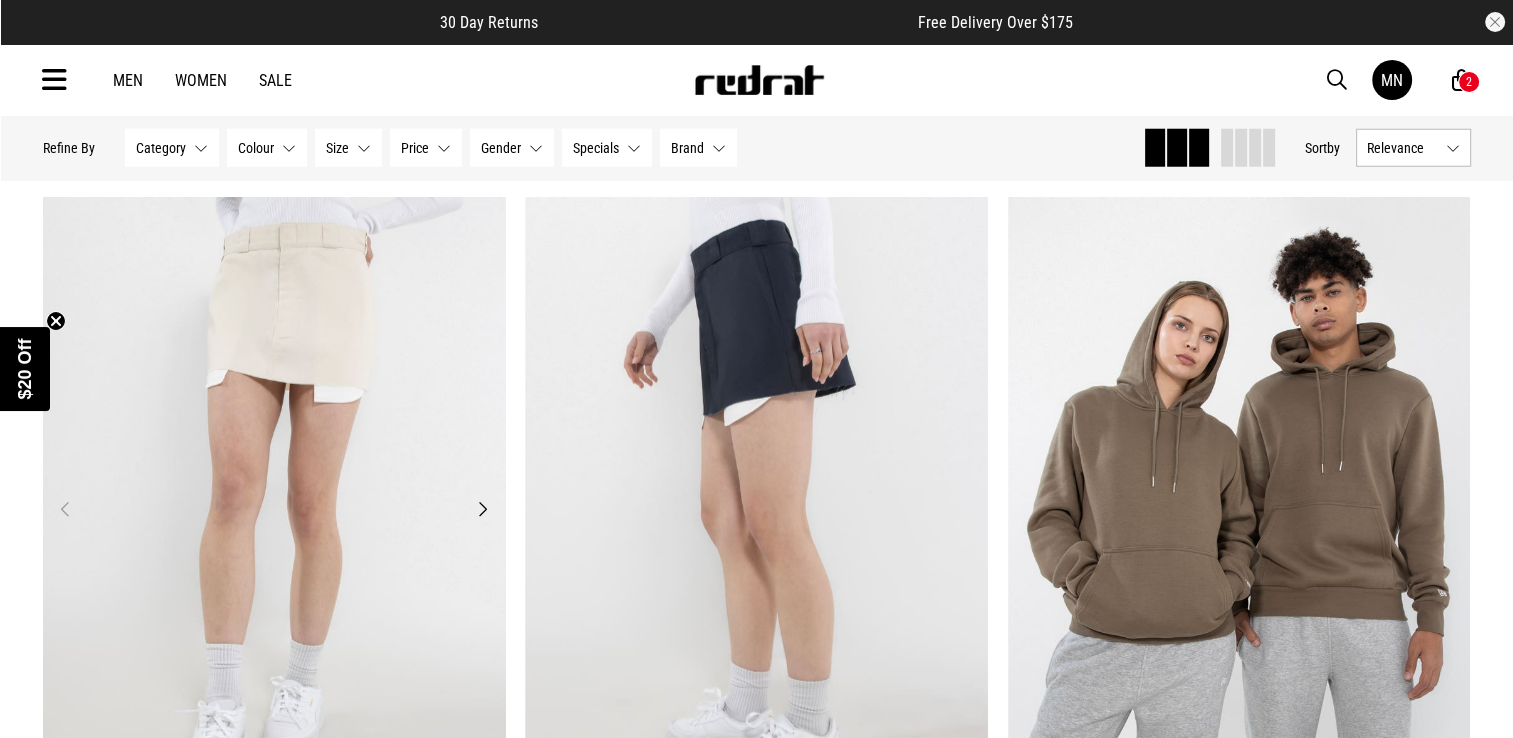 scroll, scrollTop: 12900, scrollLeft: 0, axis: vertical 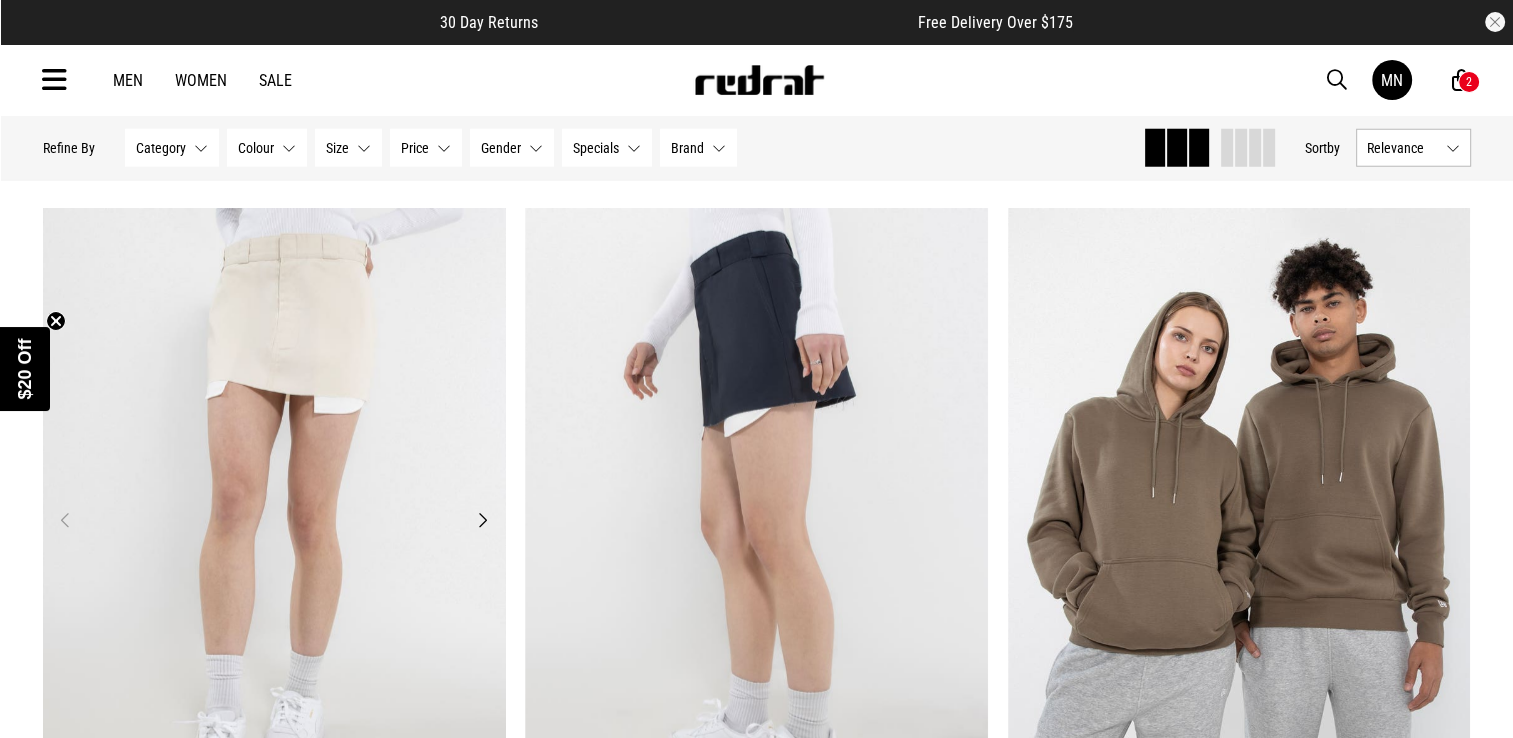 click on "Next" at bounding box center [482, 520] 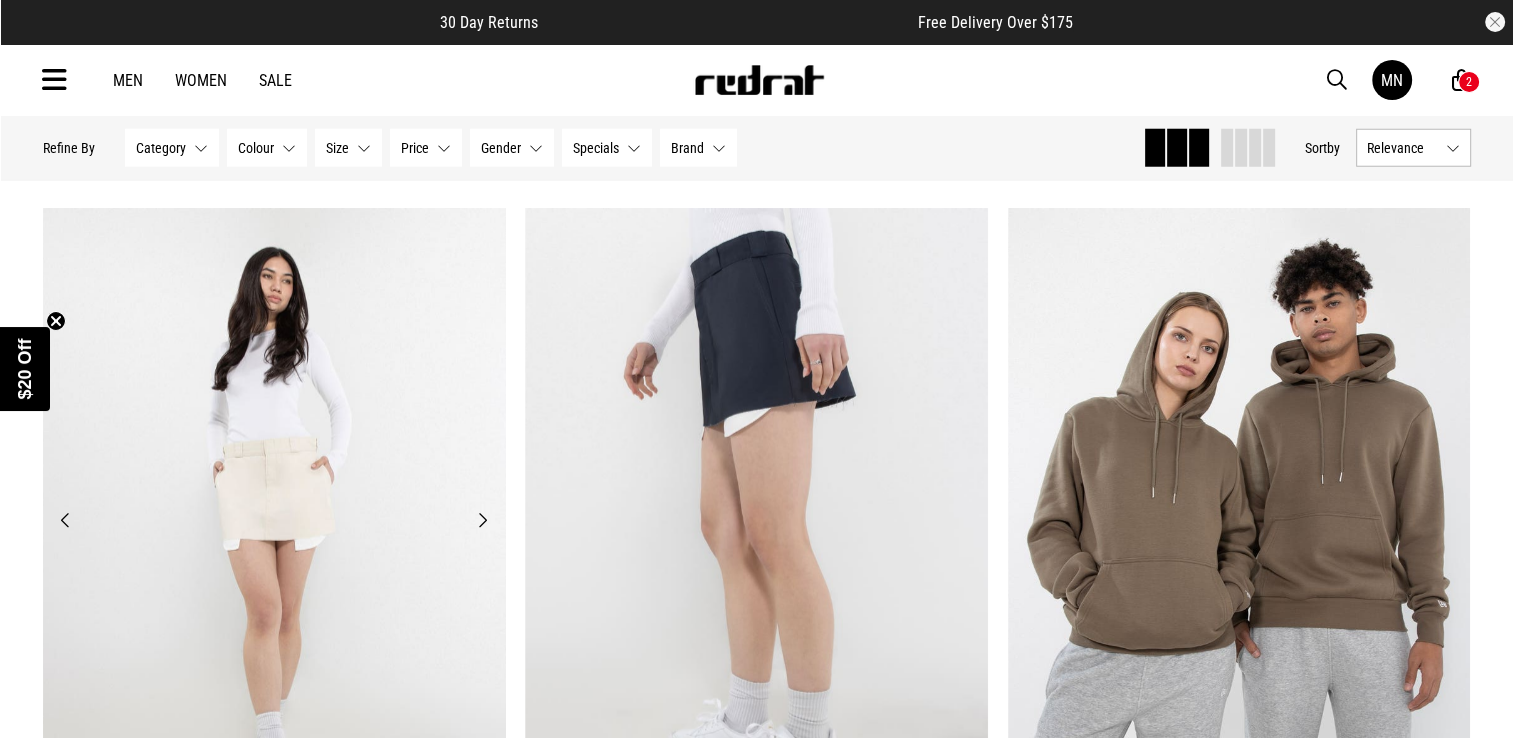 click on "Next" at bounding box center (482, 520) 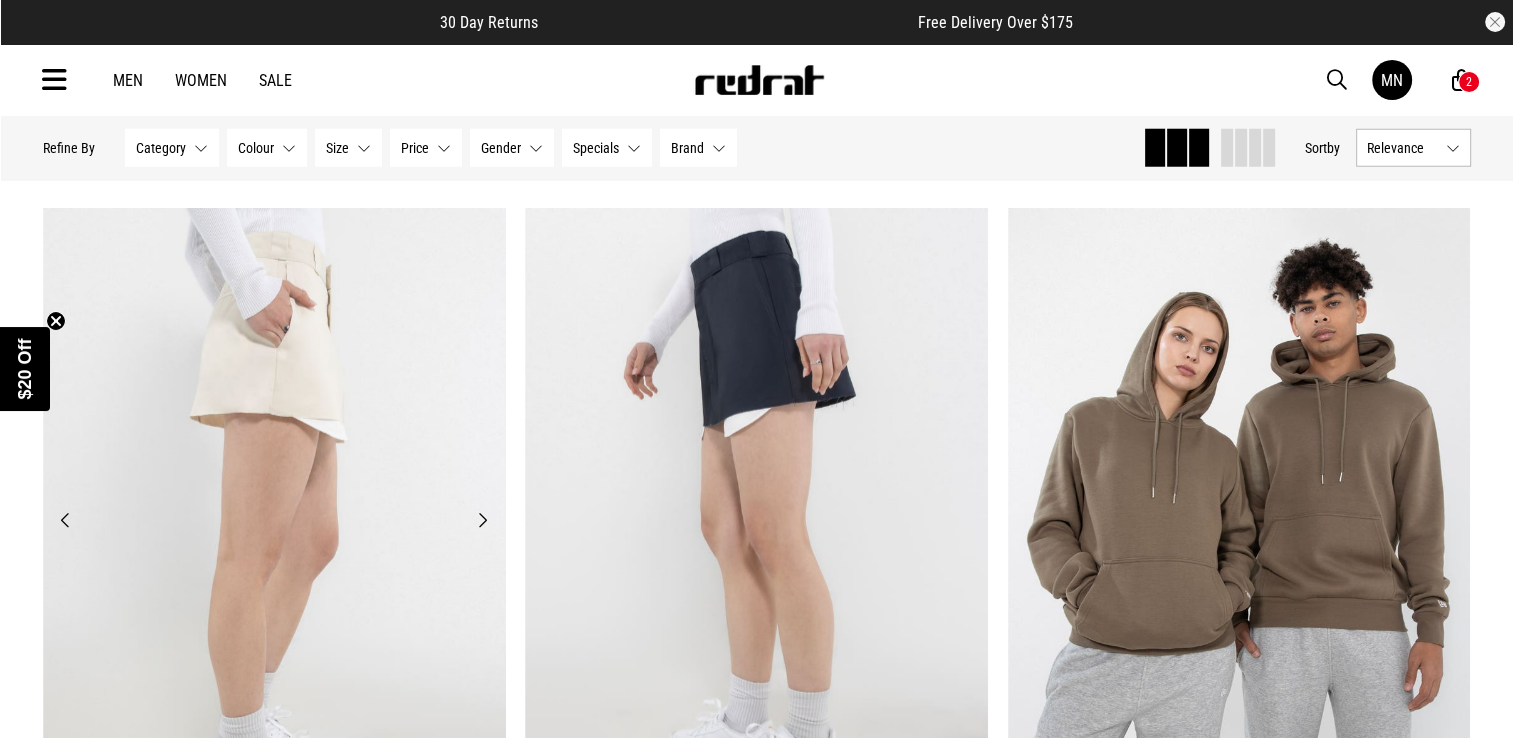 click on "Next" at bounding box center [482, 520] 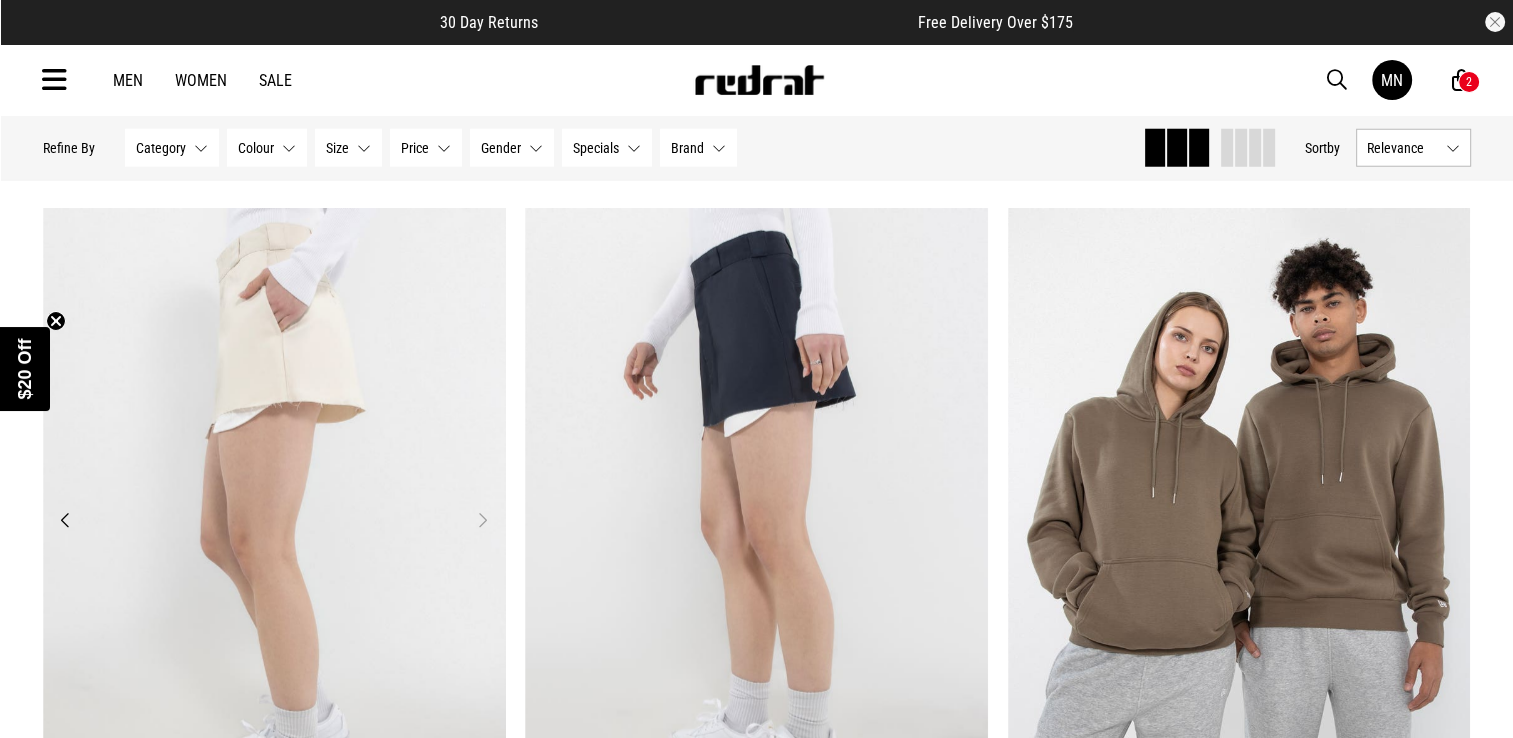 click on "Next" at bounding box center (482, 520) 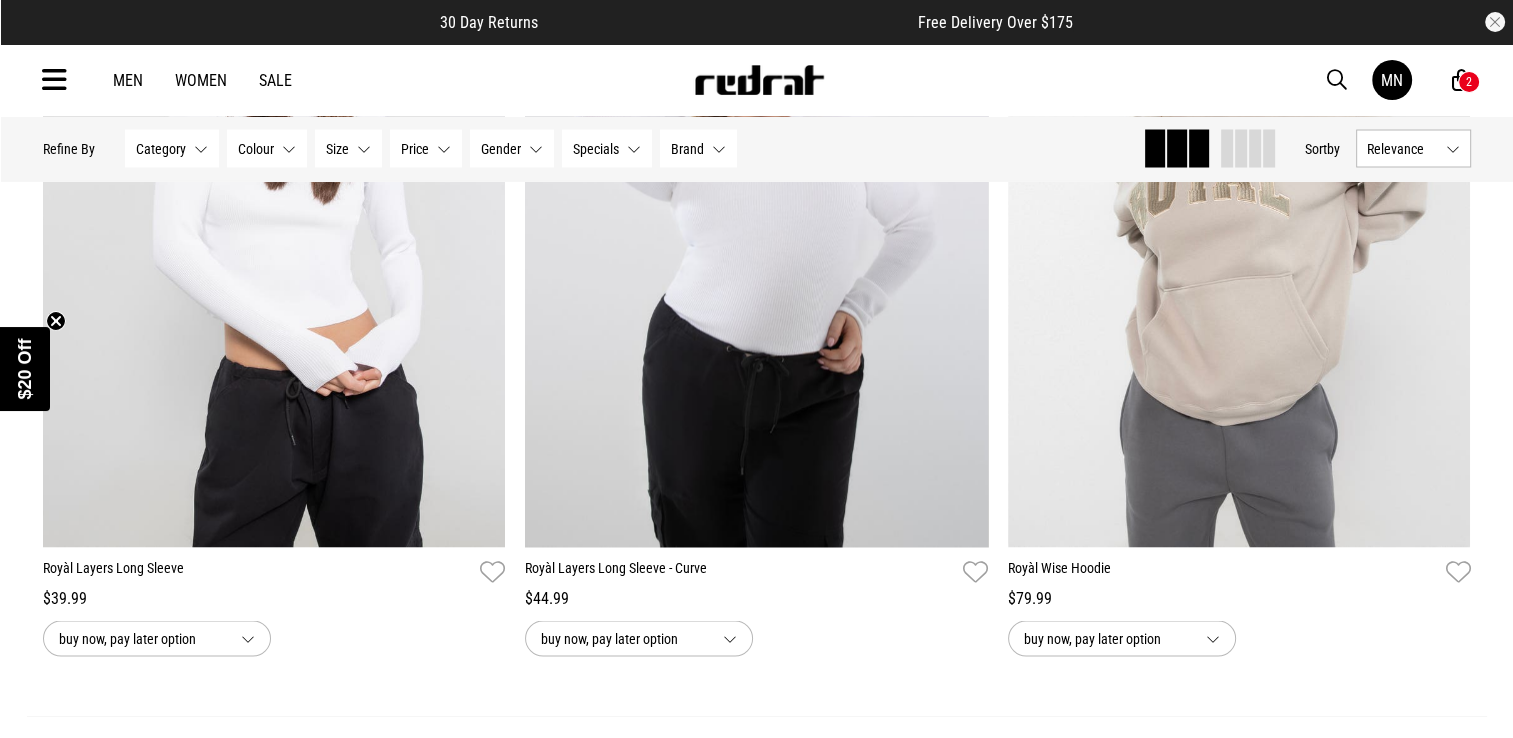 scroll, scrollTop: 18800, scrollLeft: 0, axis: vertical 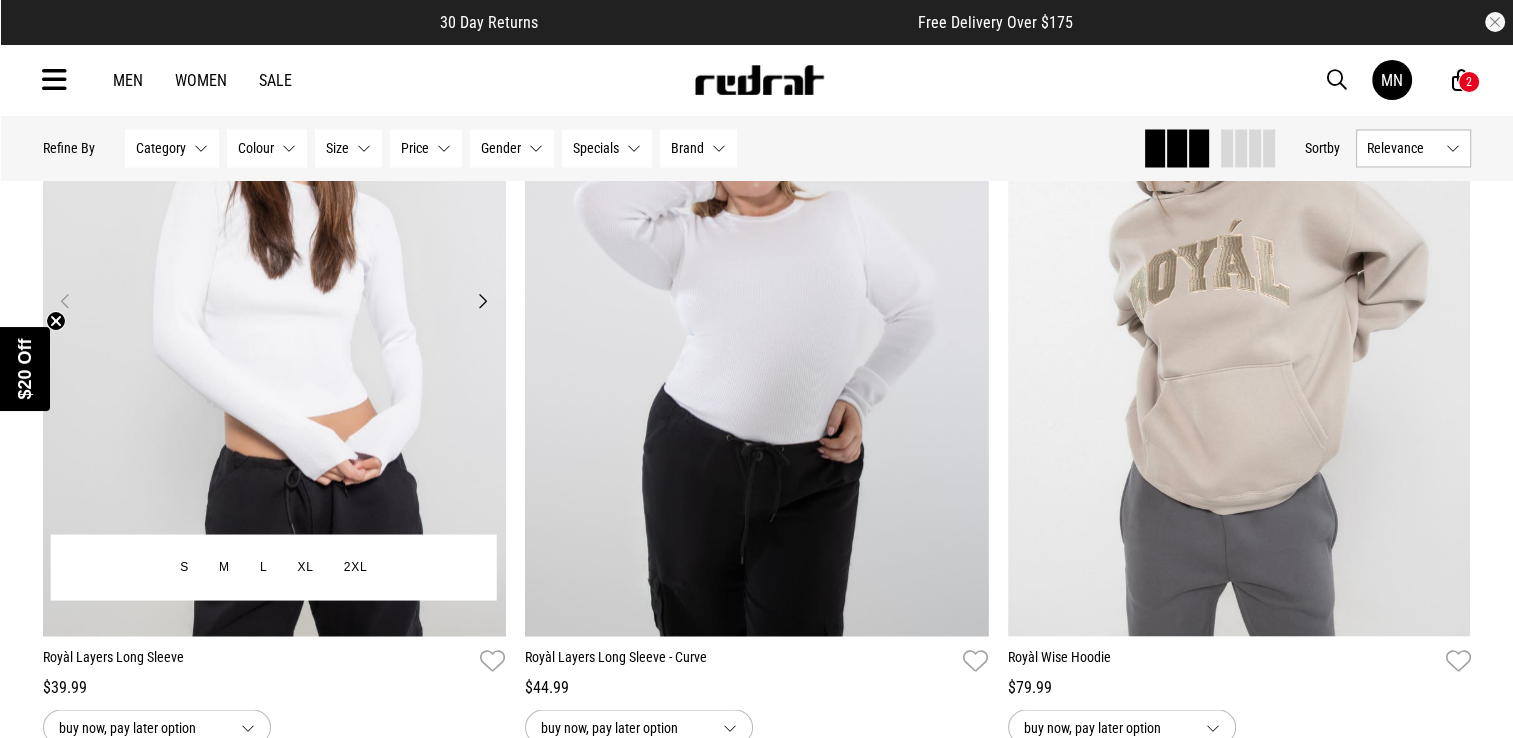 click on "Next" at bounding box center [482, 300] 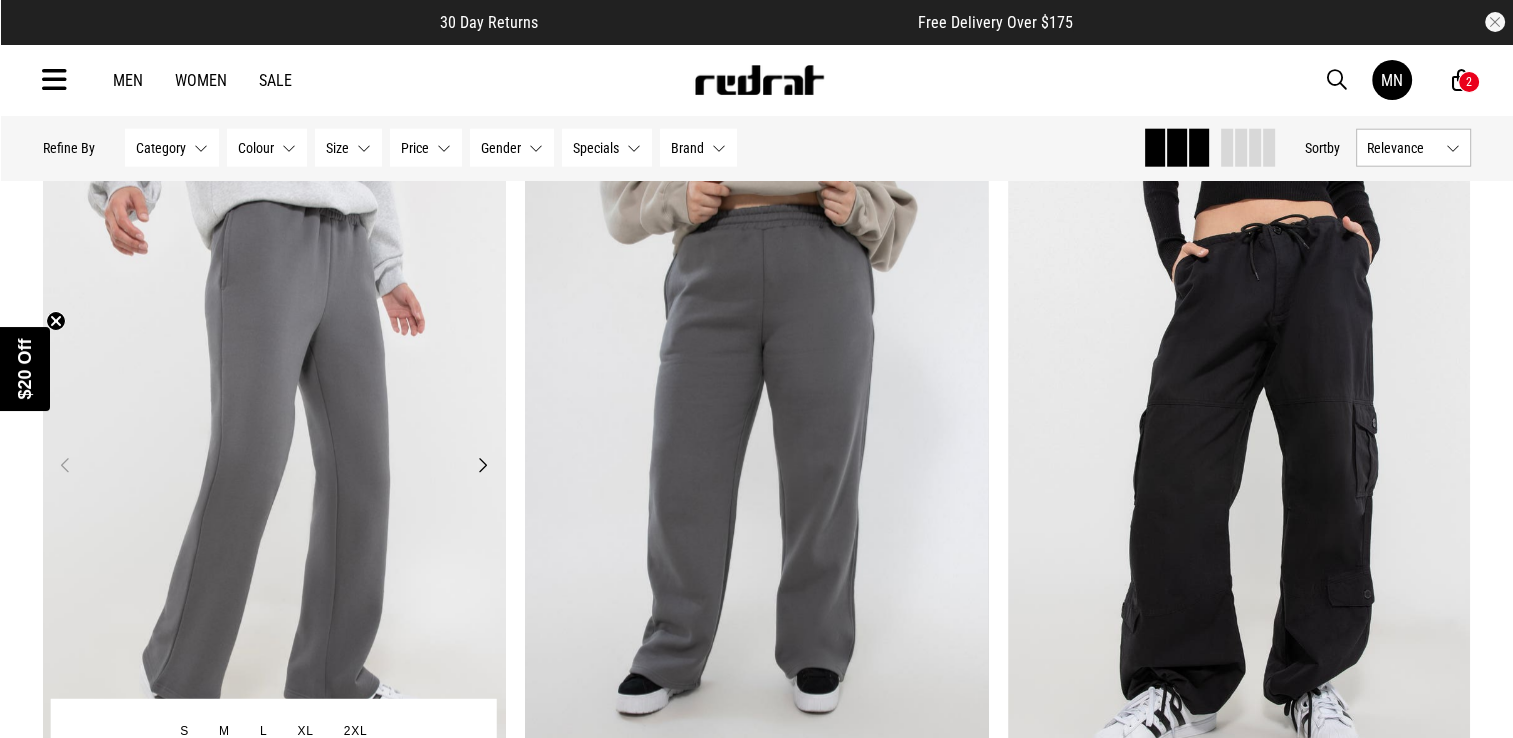 scroll, scrollTop: 20100, scrollLeft: 0, axis: vertical 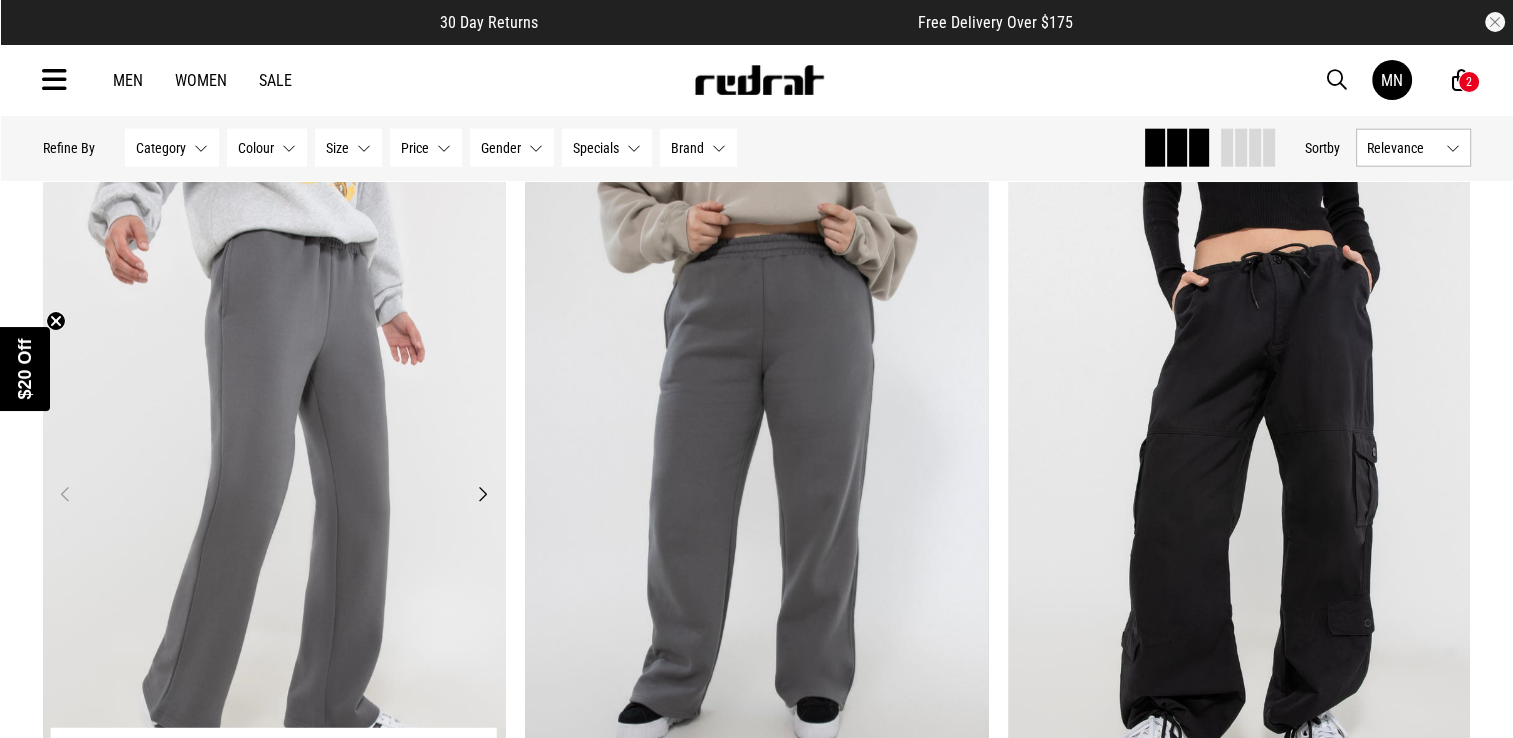 click on "Next" at bounding box center [482, 494] 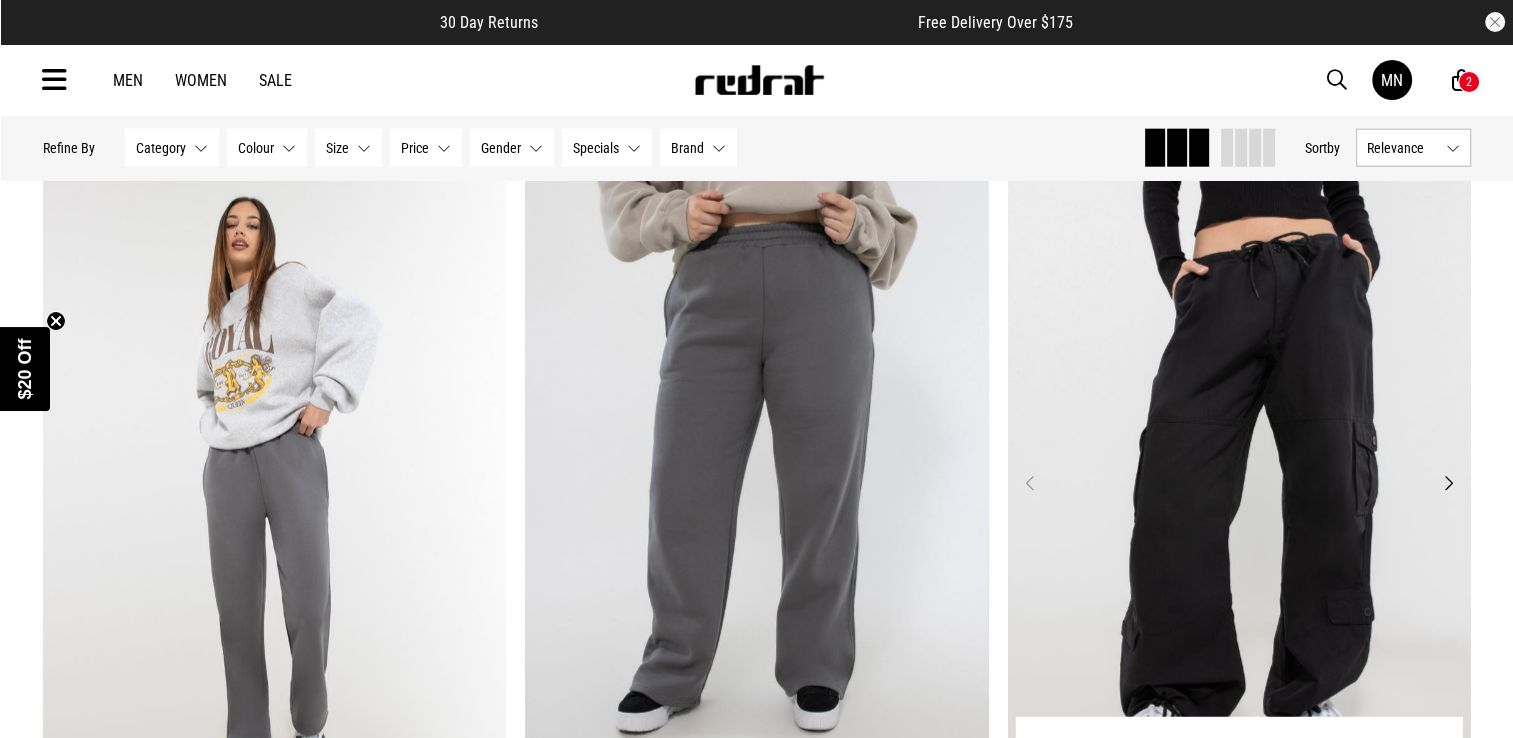 scroll, scrollTop: 20100, scrollLeft: 0, axis: vertical 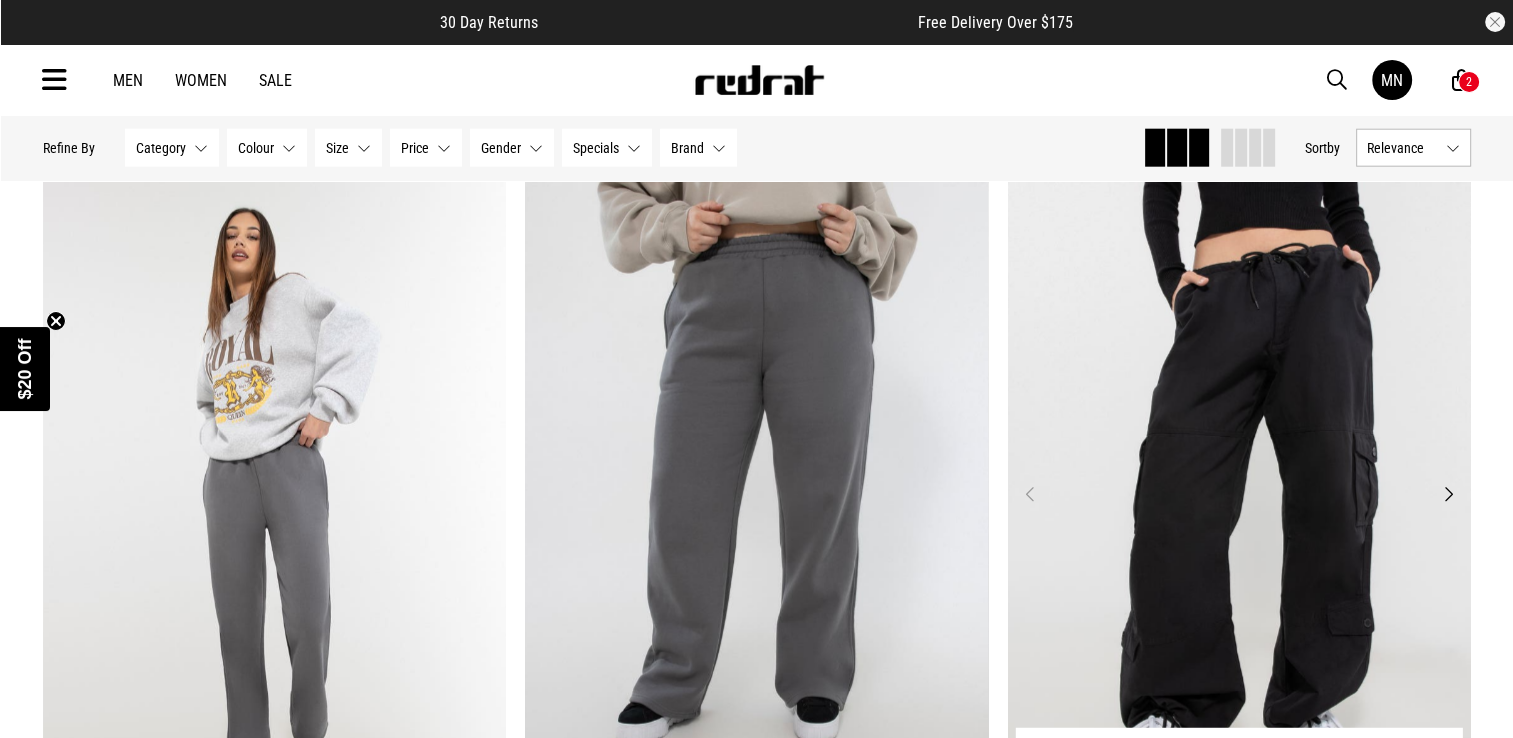 click on "Next" at bounding box center (1447, 494) 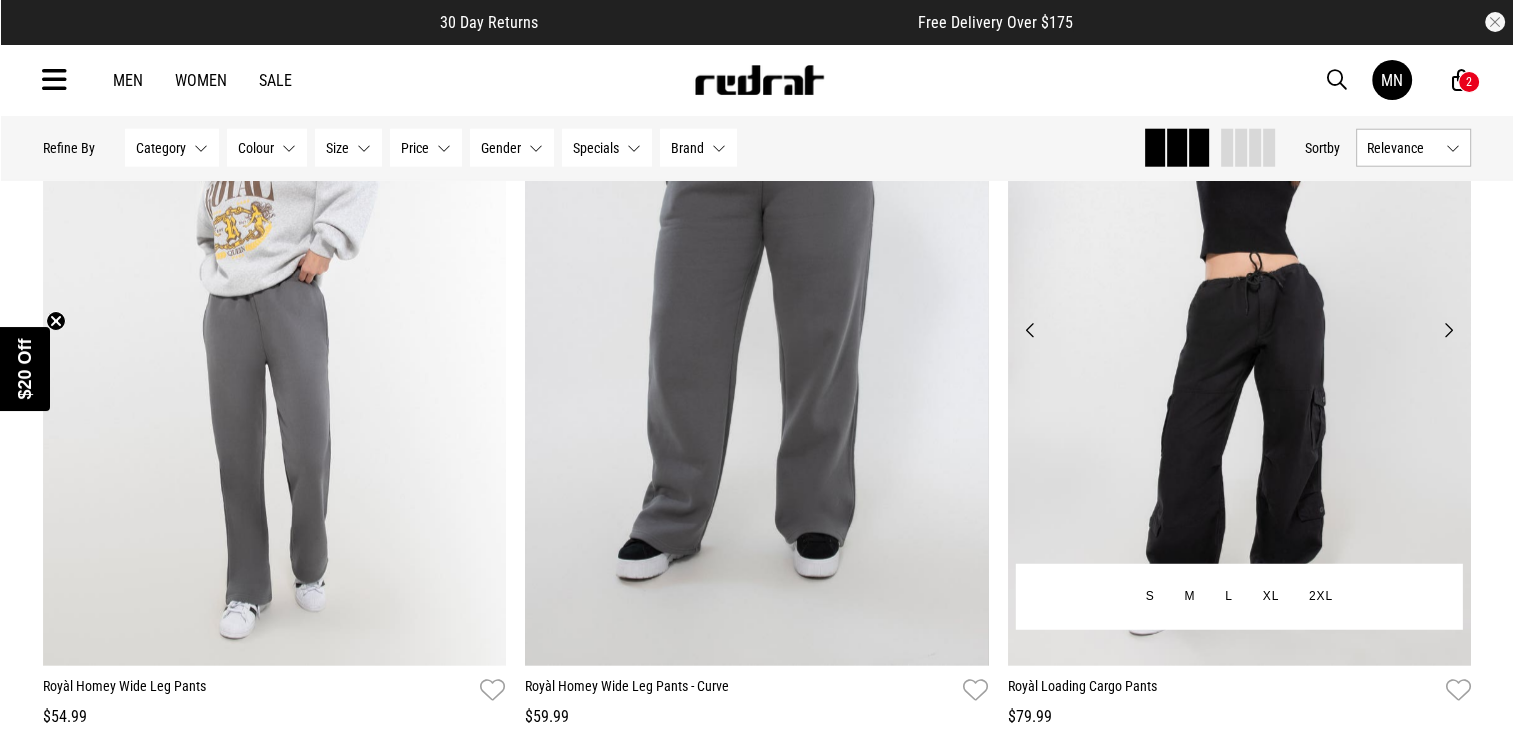 scroll, scrollTop: 20300, scrollLeft: 0, axis: vertical 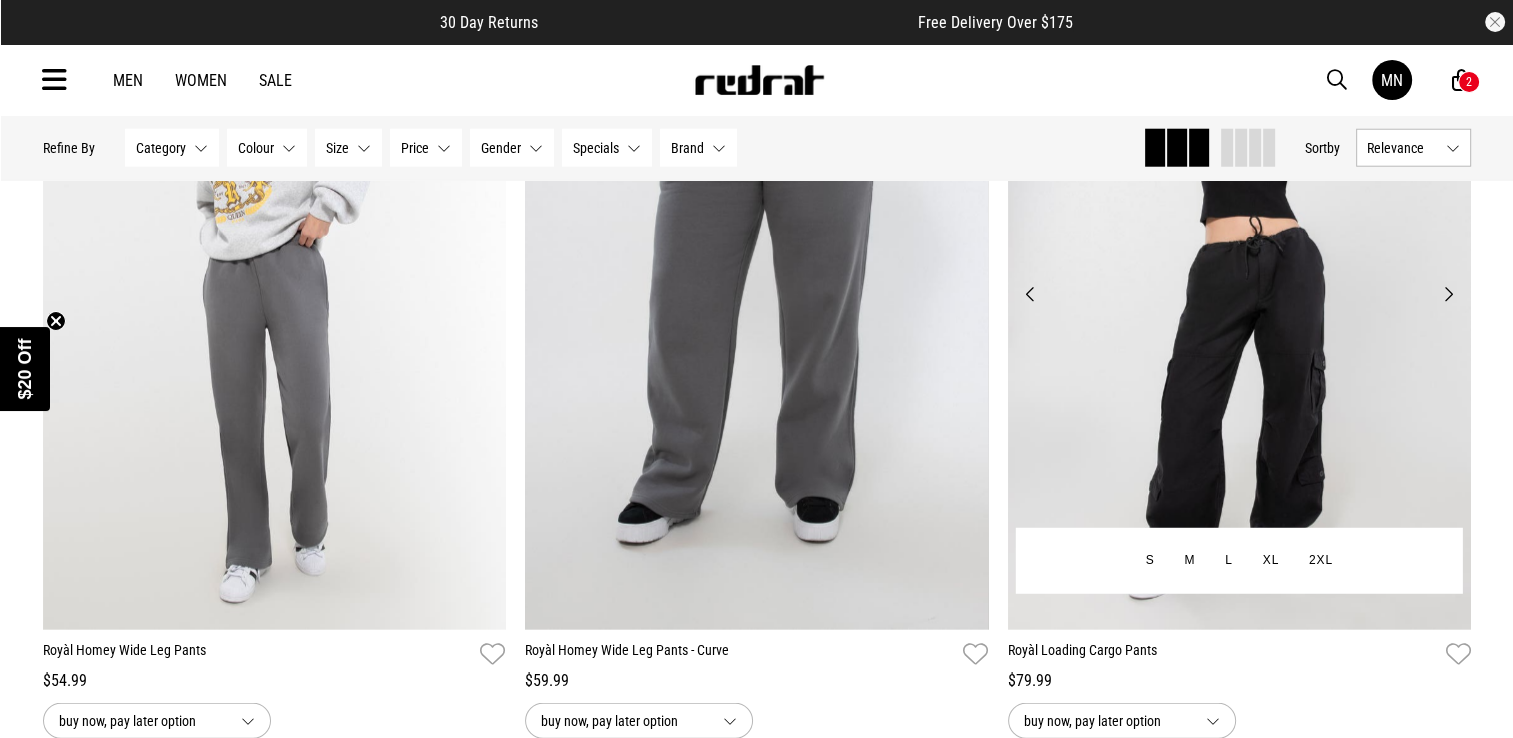 click on "Next" at bounding box center [1447, 294] 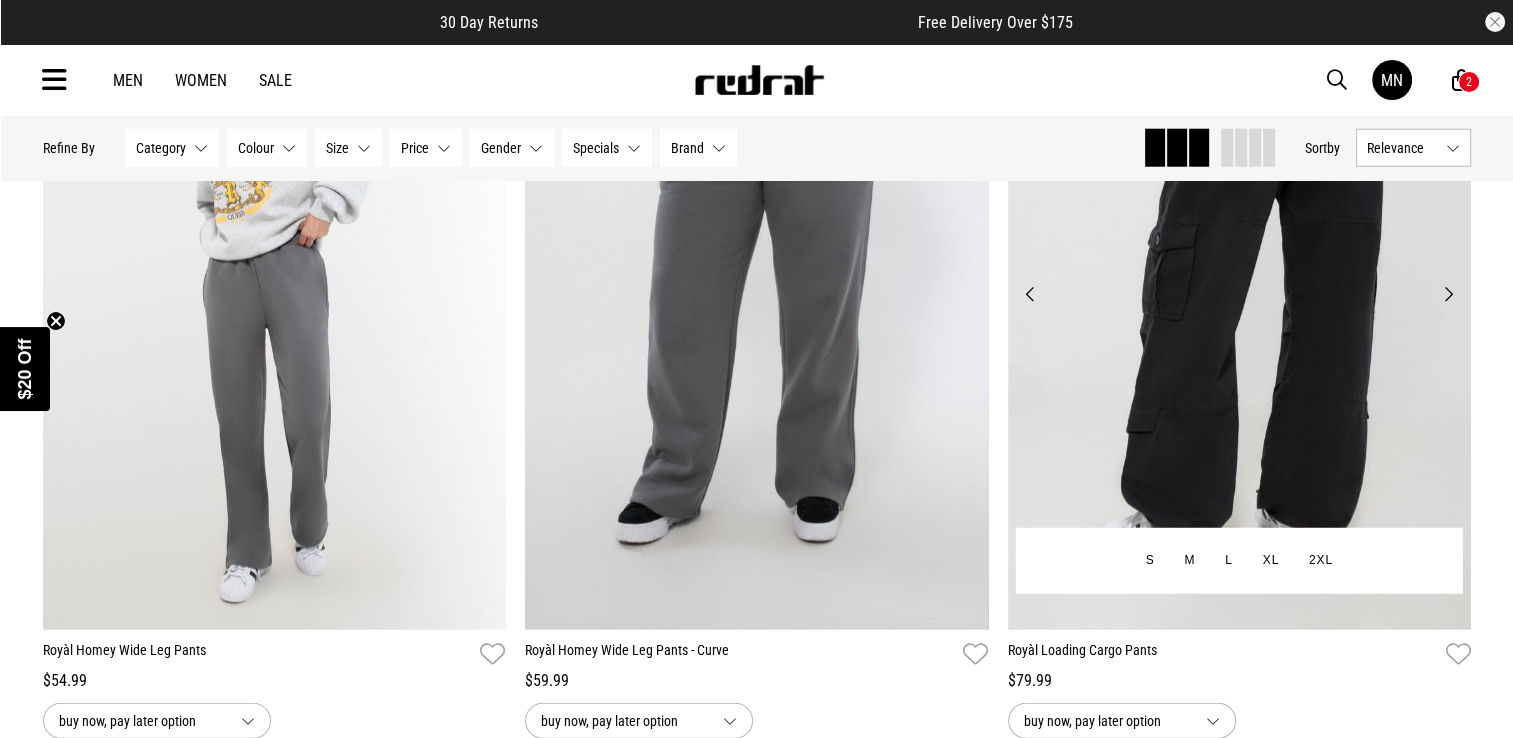 click on "Next" at bounding box center [1447, 294] 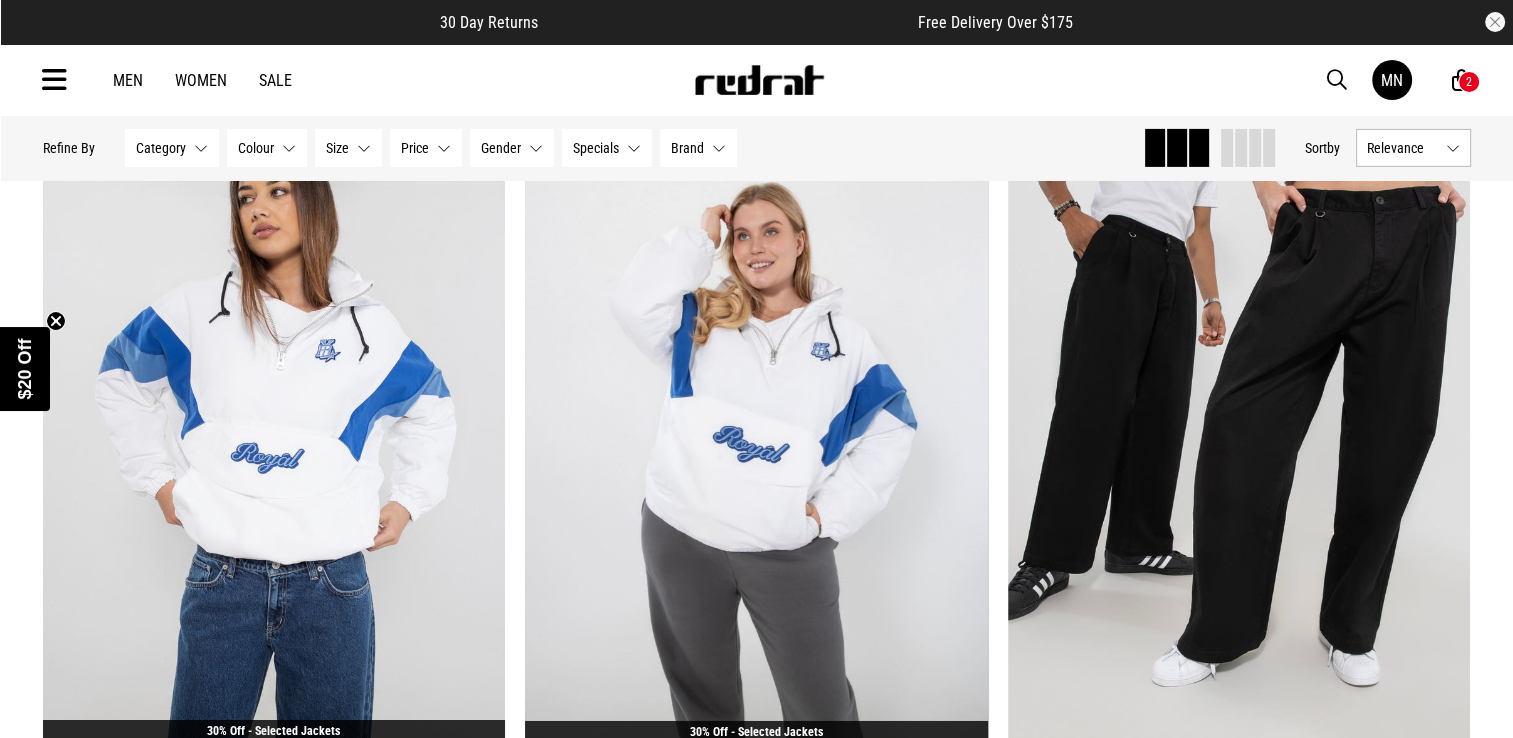 scroll, scrollTop: 21900, scrollLeft: 0, axis: vertical 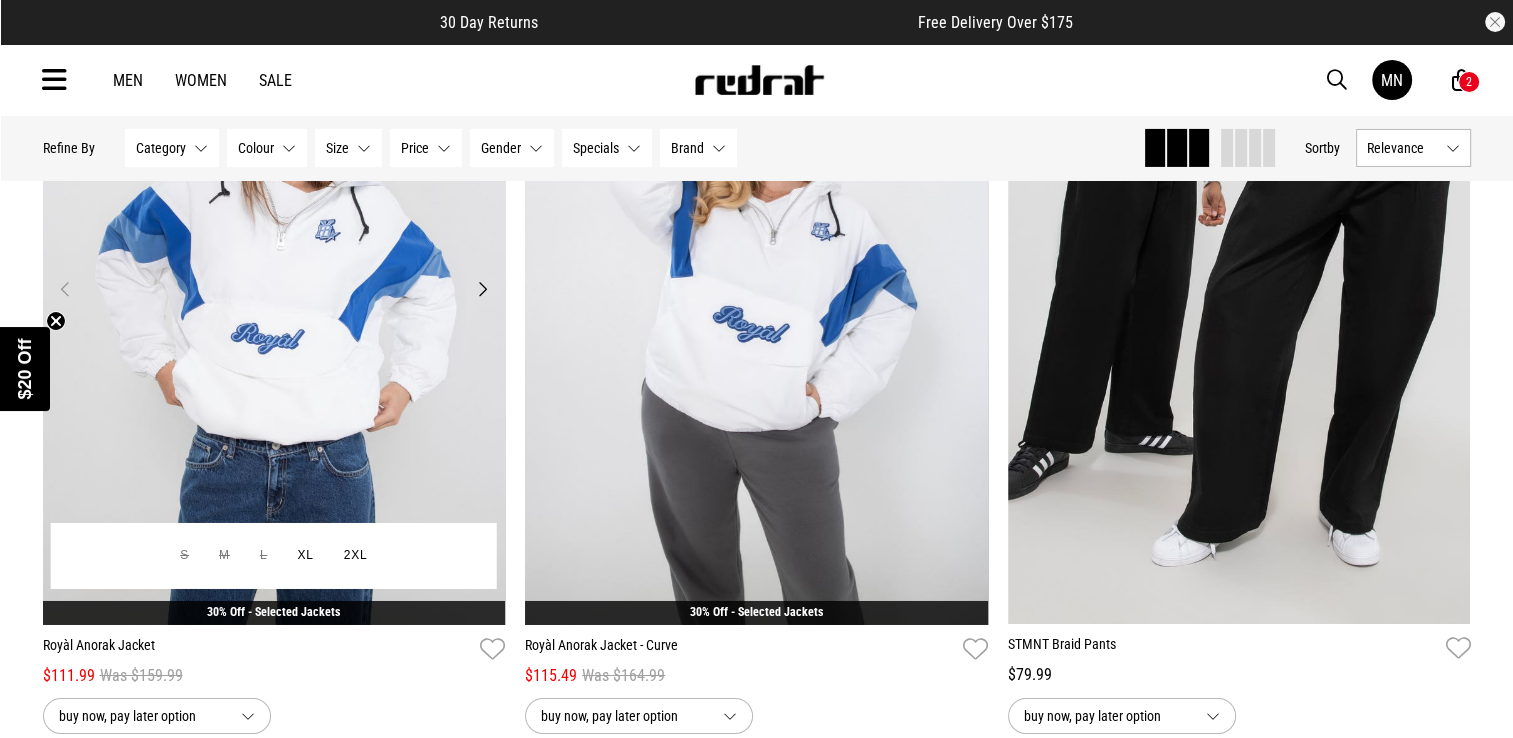 click on "Next" at bounding box center [482, 289] 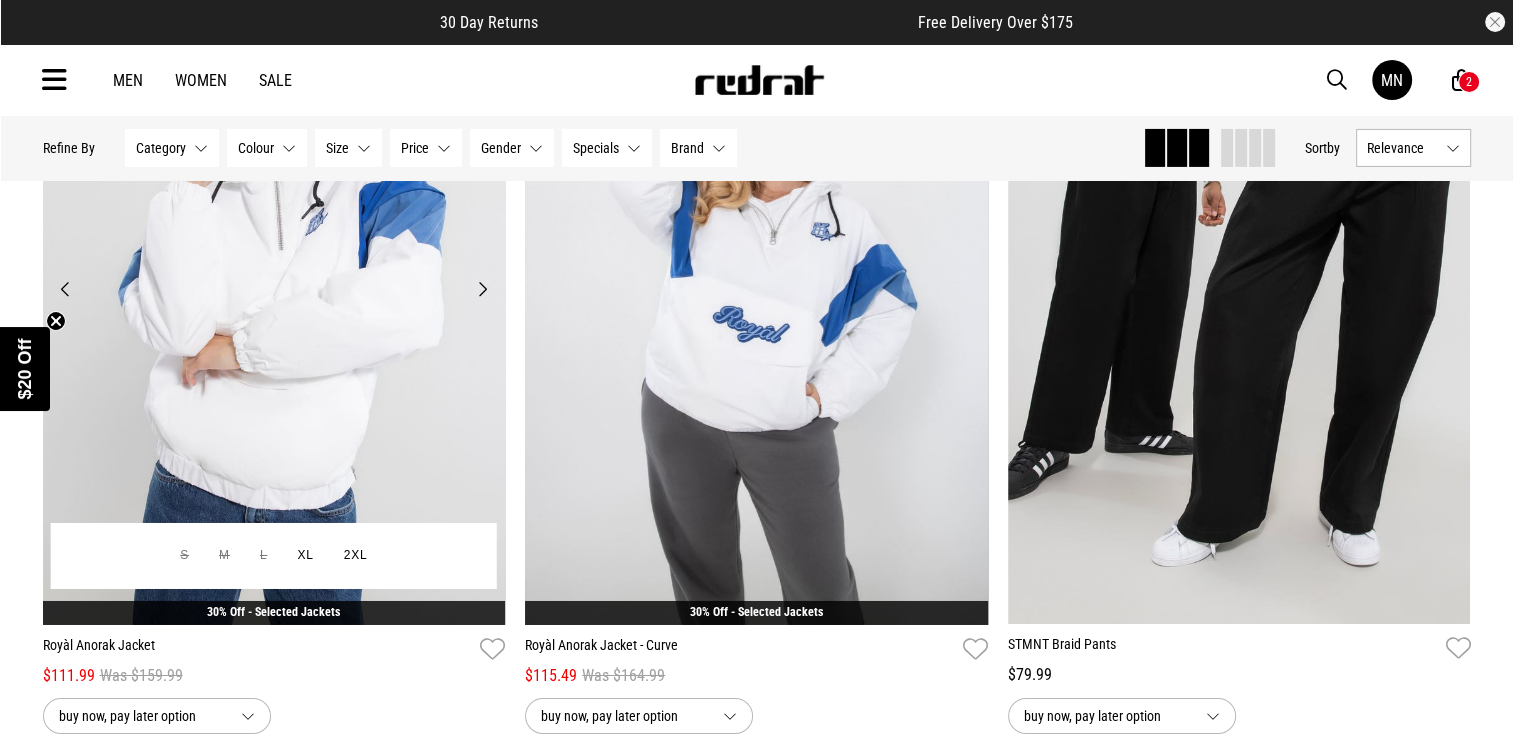click on "Next" at bounding box center [482, 289] 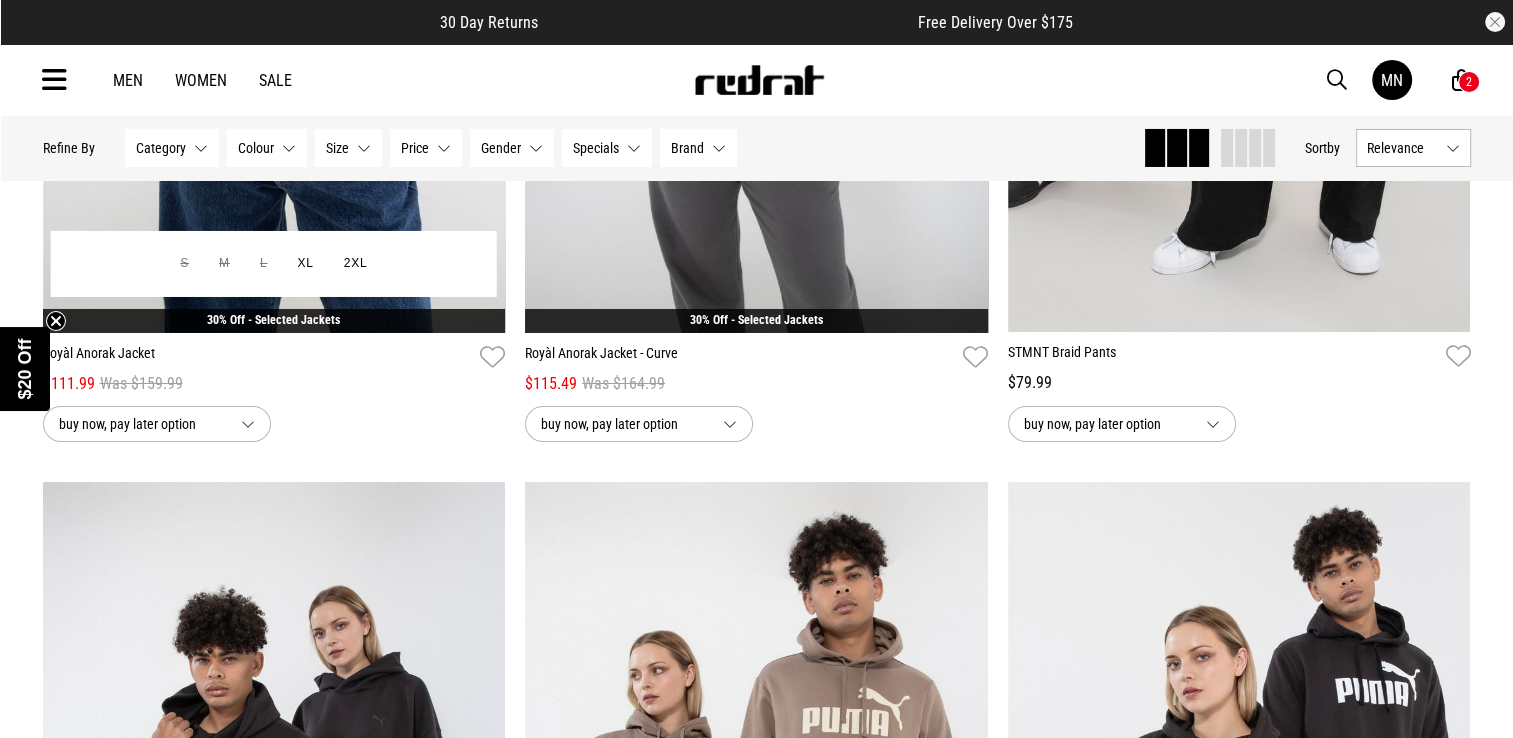 scroll, scrollTop: 22200, scrollLeft: 0, axis: vertical 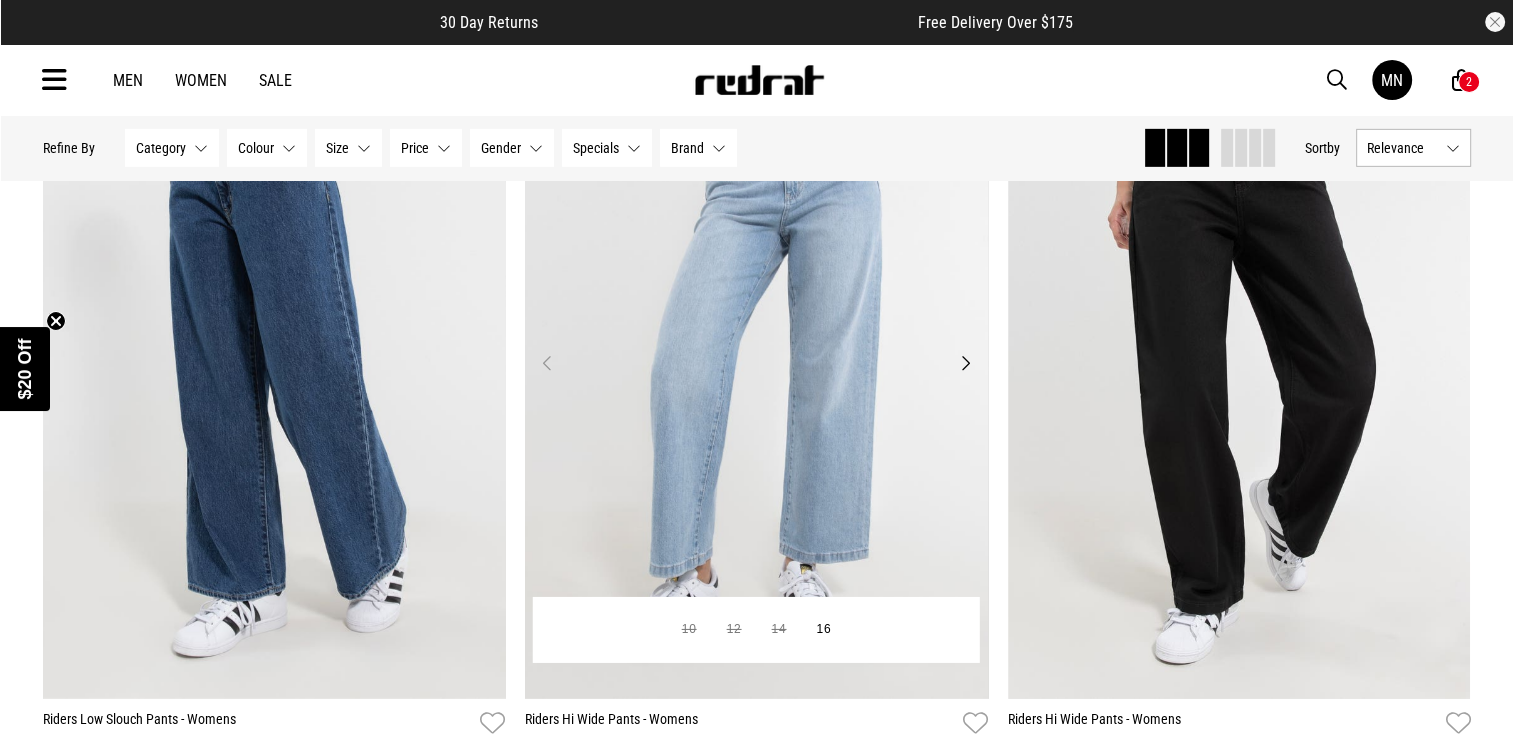 click on "Next" at bounding box center [965, 363] 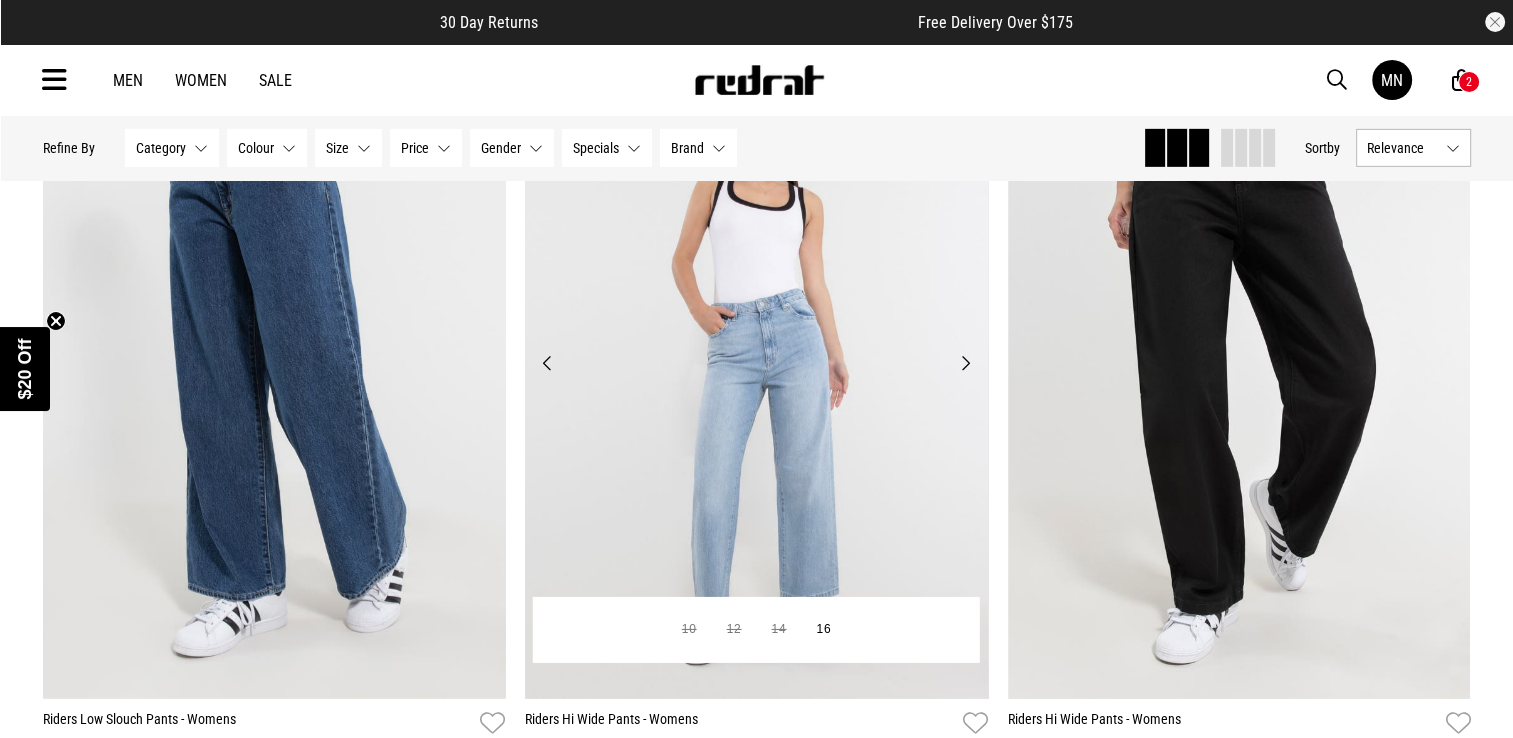 click on "Next" at bounding box center [965, 363] 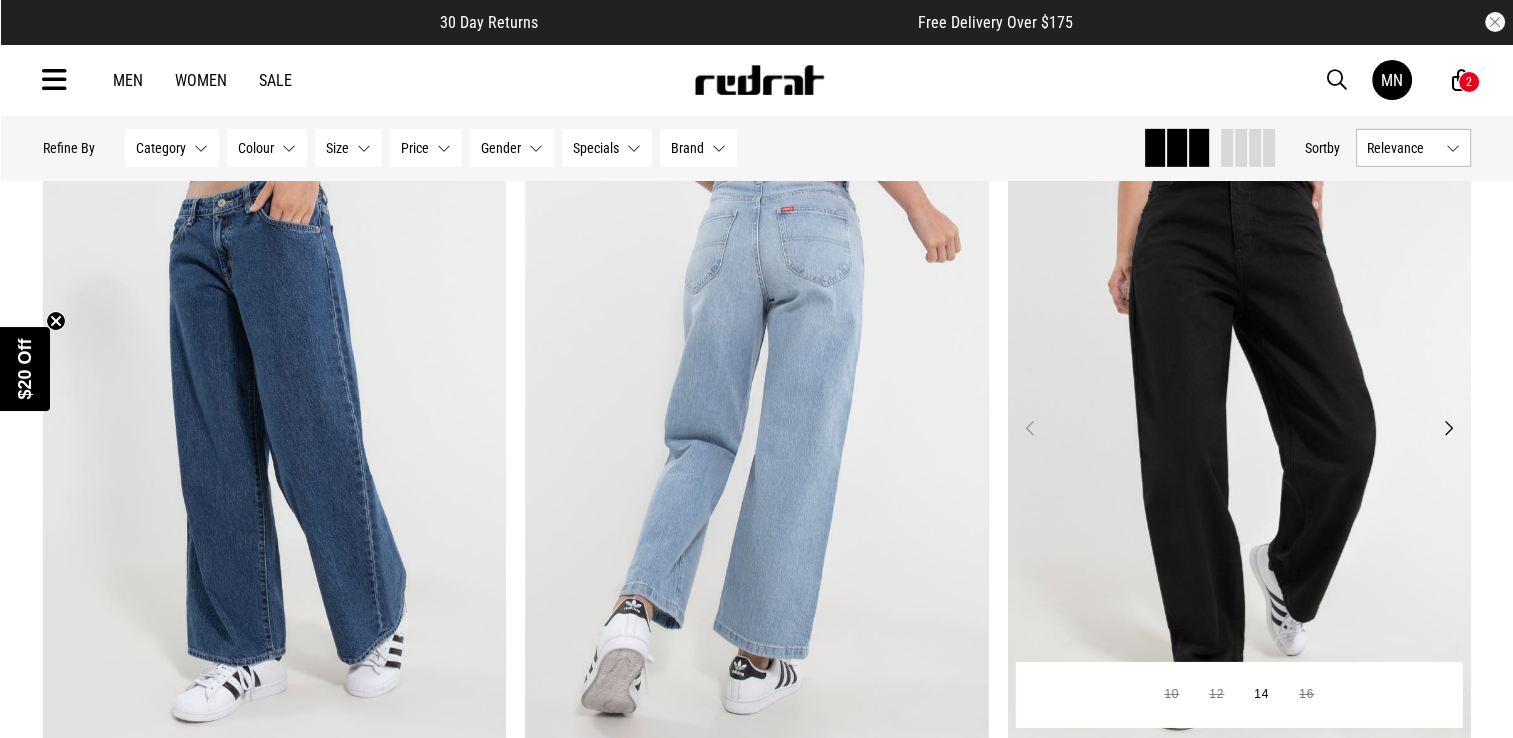 scroll, scrollTop: 28900, scrollLeft: 0, axis: vertical 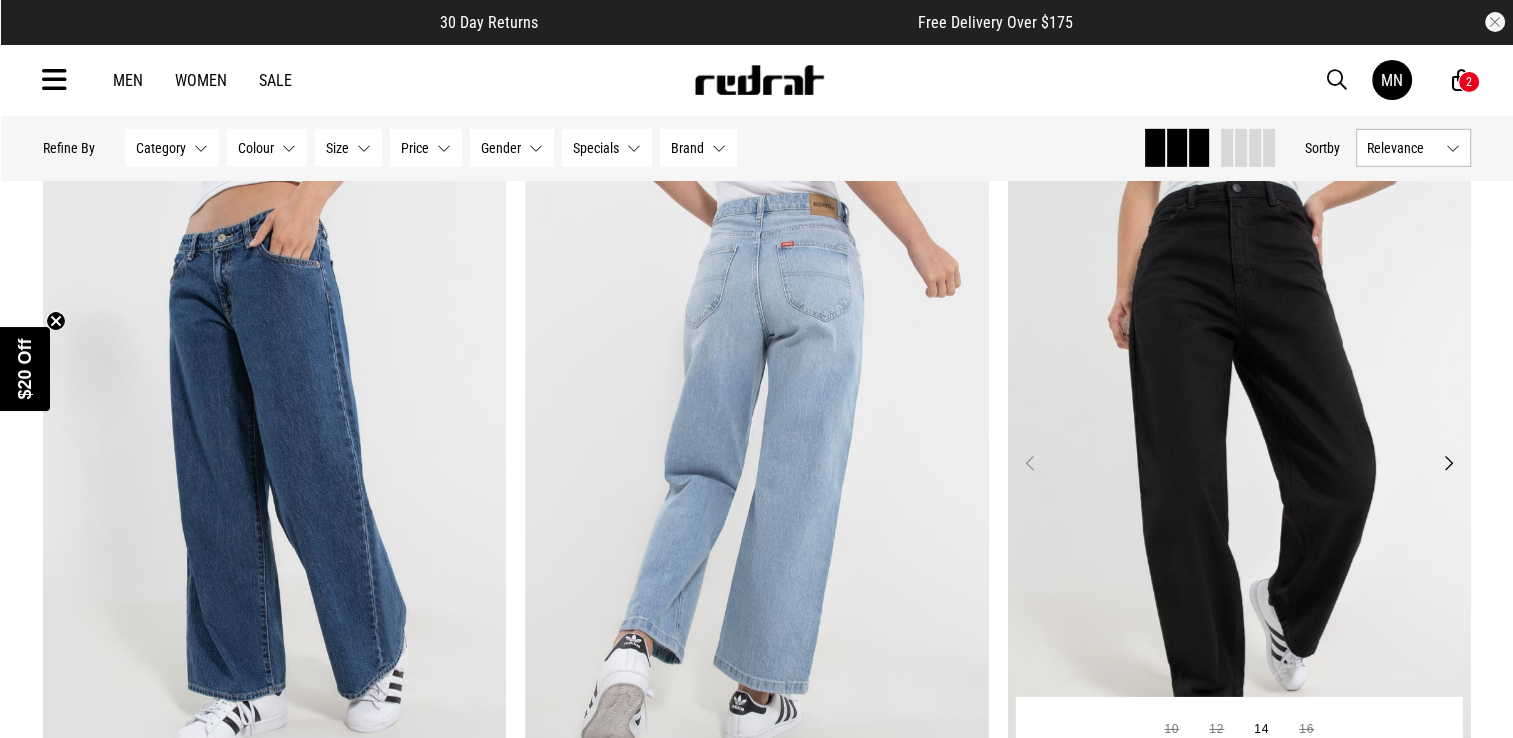 click on "Next" at bounding box center (1447, 463) 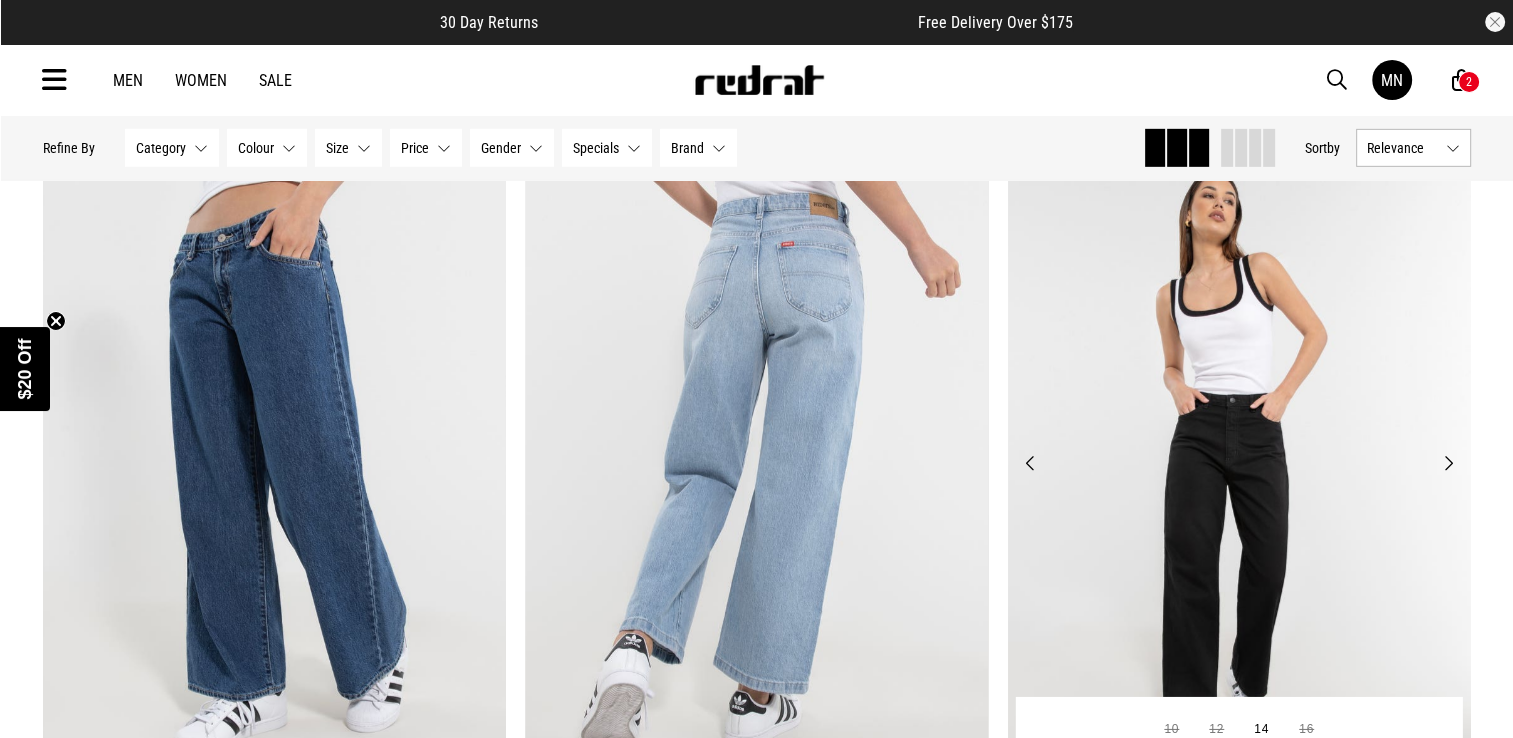 click on "Next" at bounding box center (1447, 463) 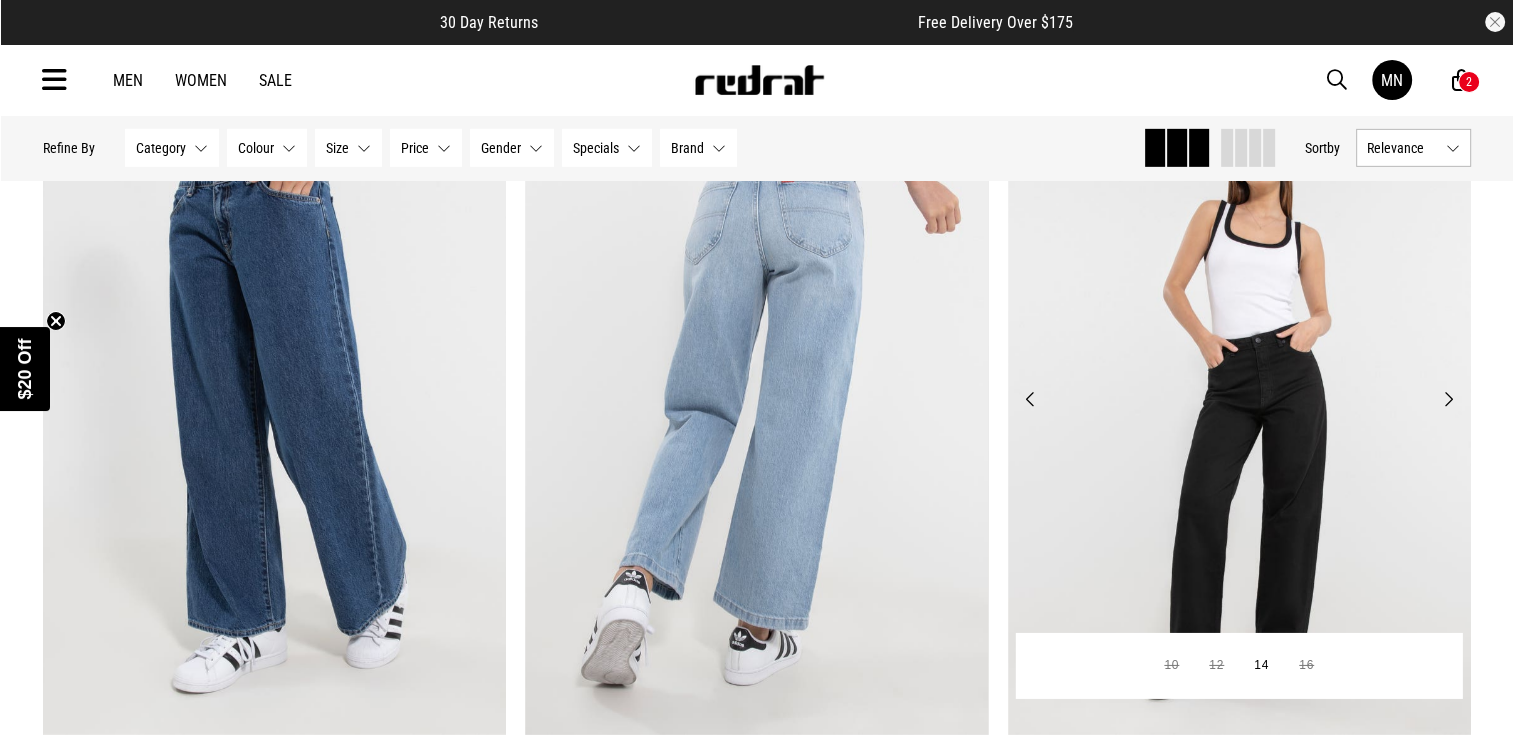 scroll, scrollTop: 29000, scrollLeft: 0, axis: vertical 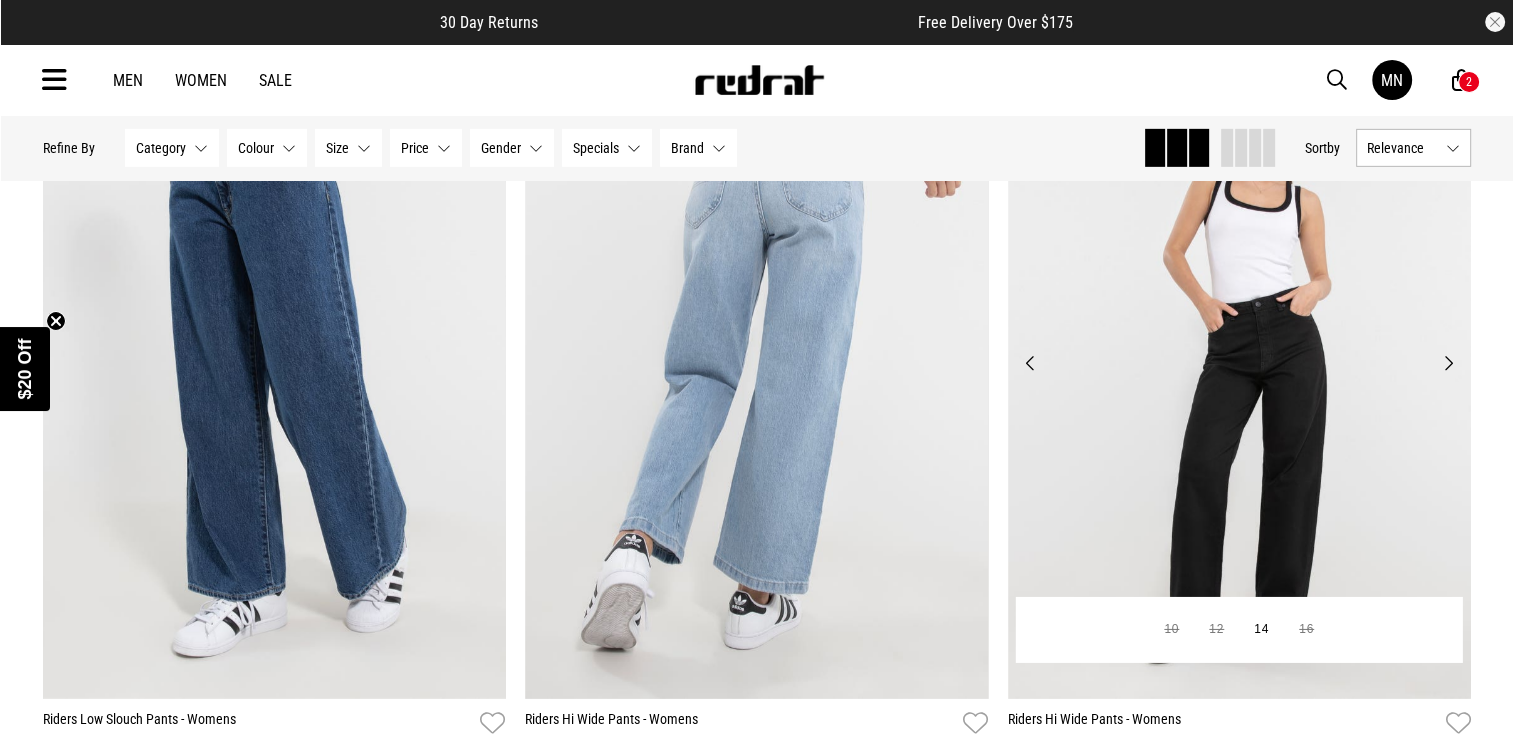 click on "Next" at bounding box center (1447, 363) 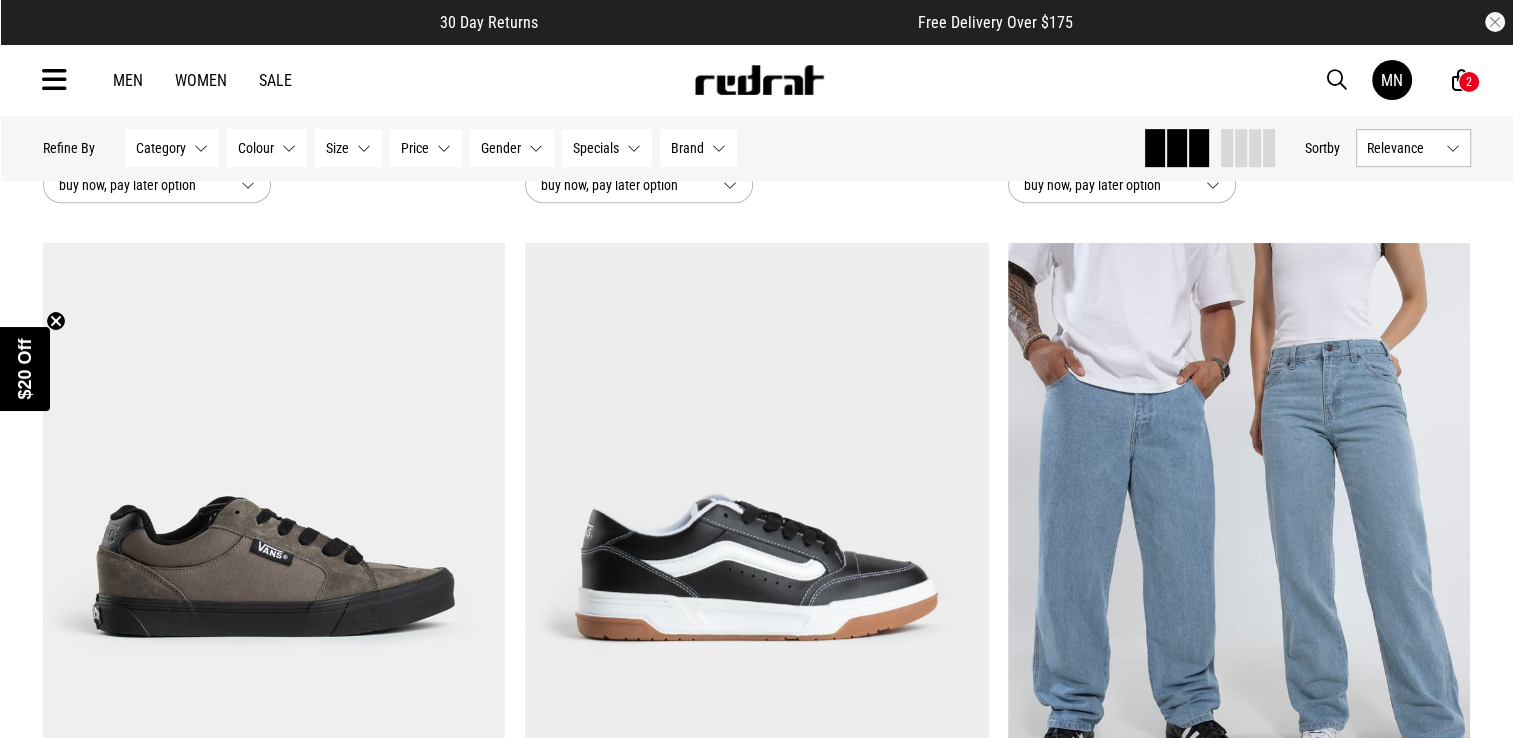scroll, scrollTop: 31400, scrollLeft: 0, axis: vertical 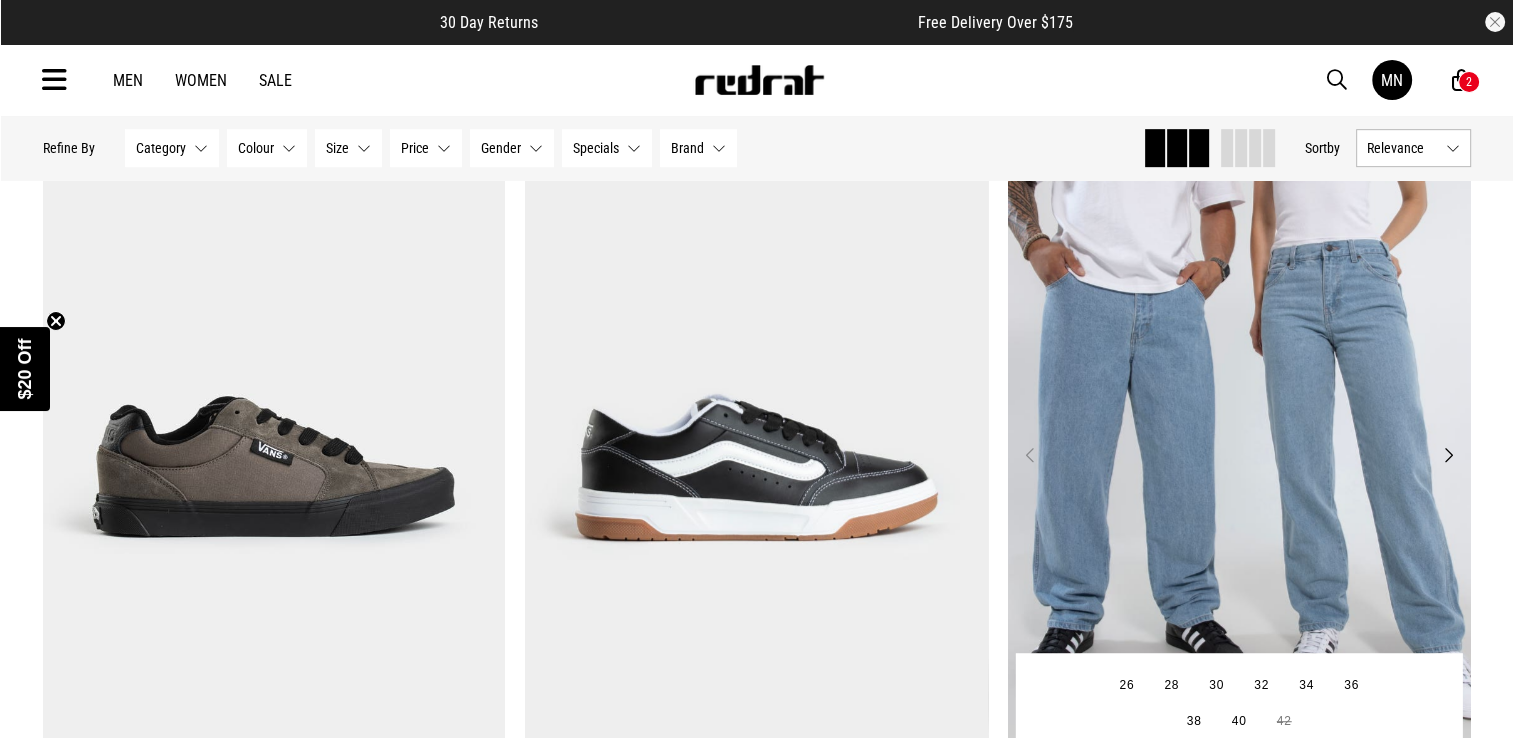 click on "Next" at bounding box center [1447, 455] 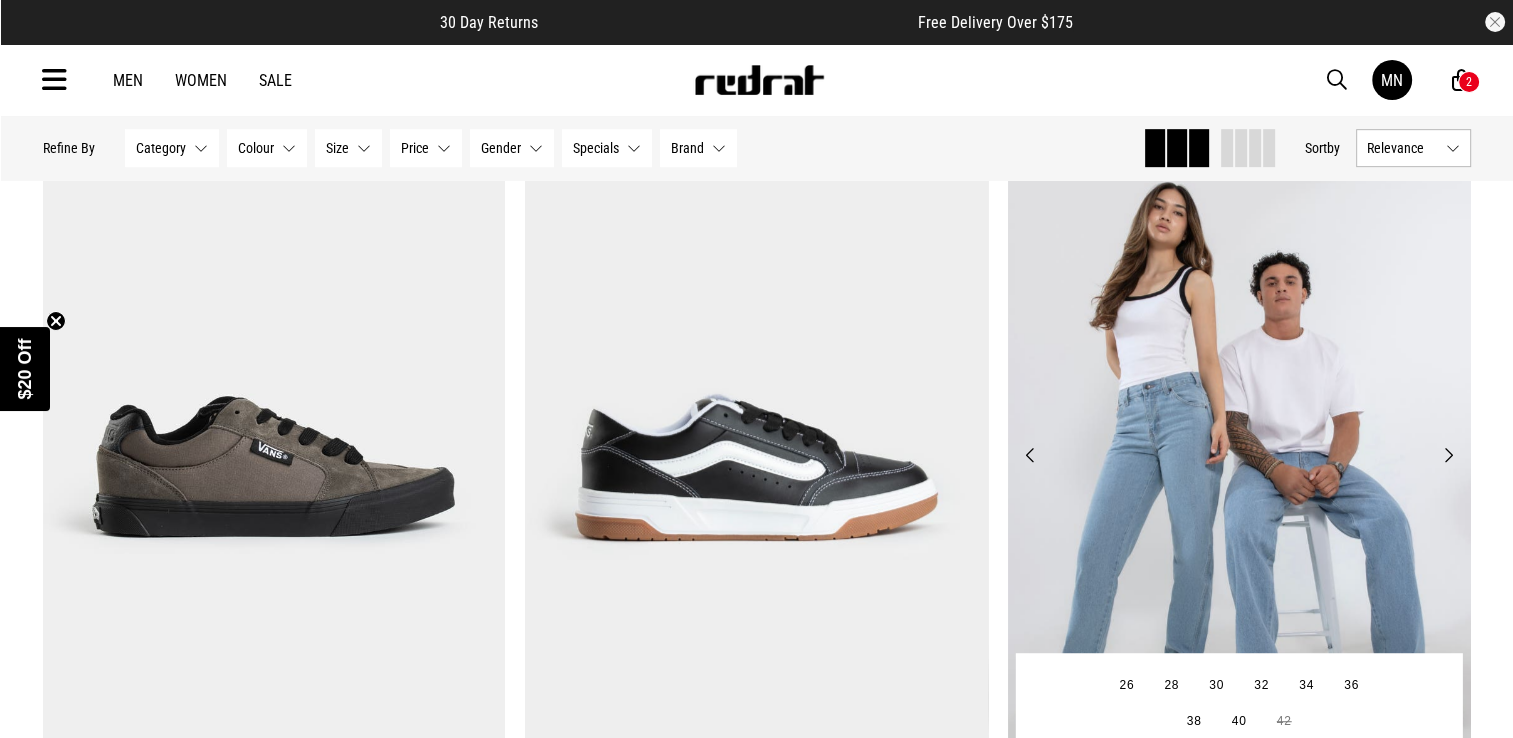 click on "Next" at bounding box center [1447, 455] 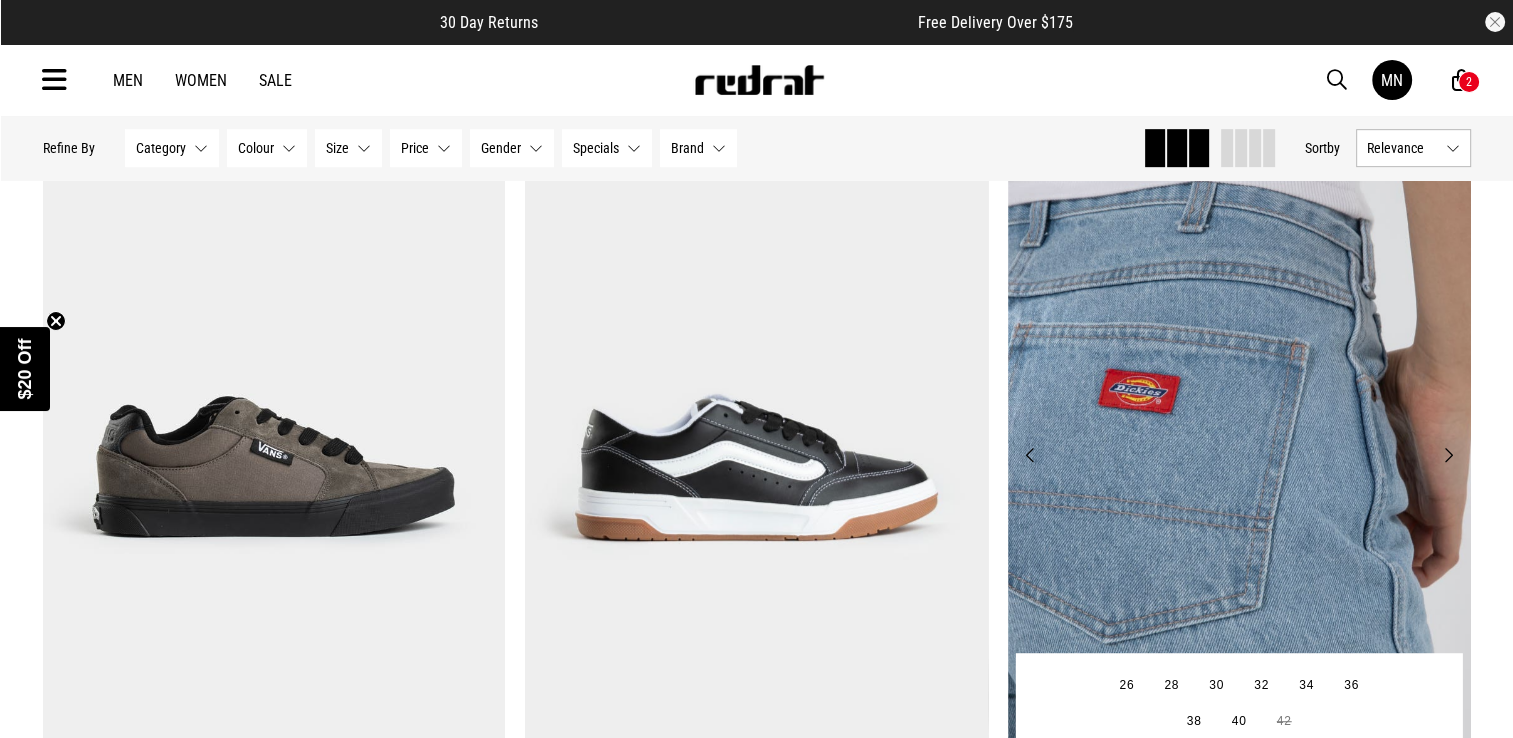 click on "Next" at bounding box center (1447, 455) 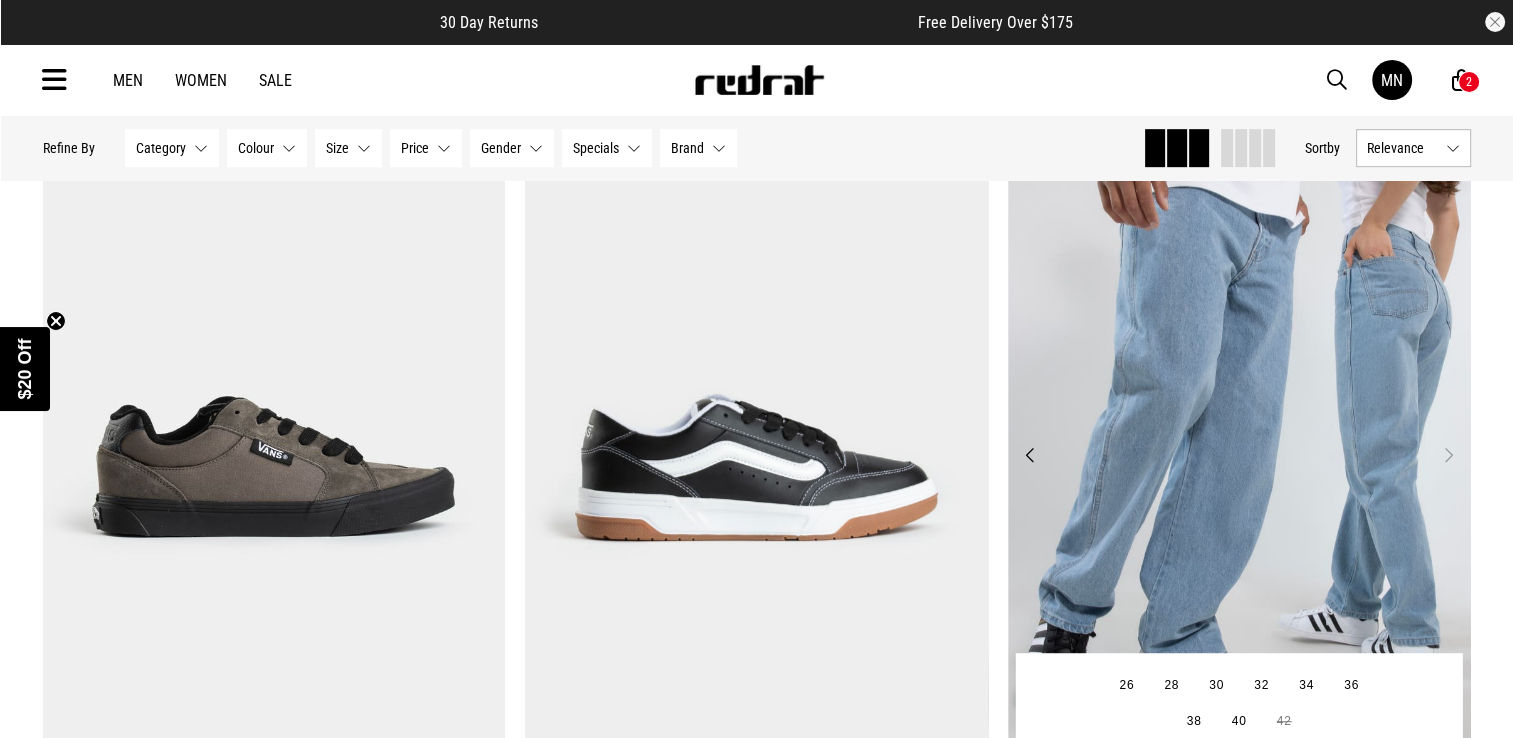 click on "Next" at bounding box center (1447, 455) 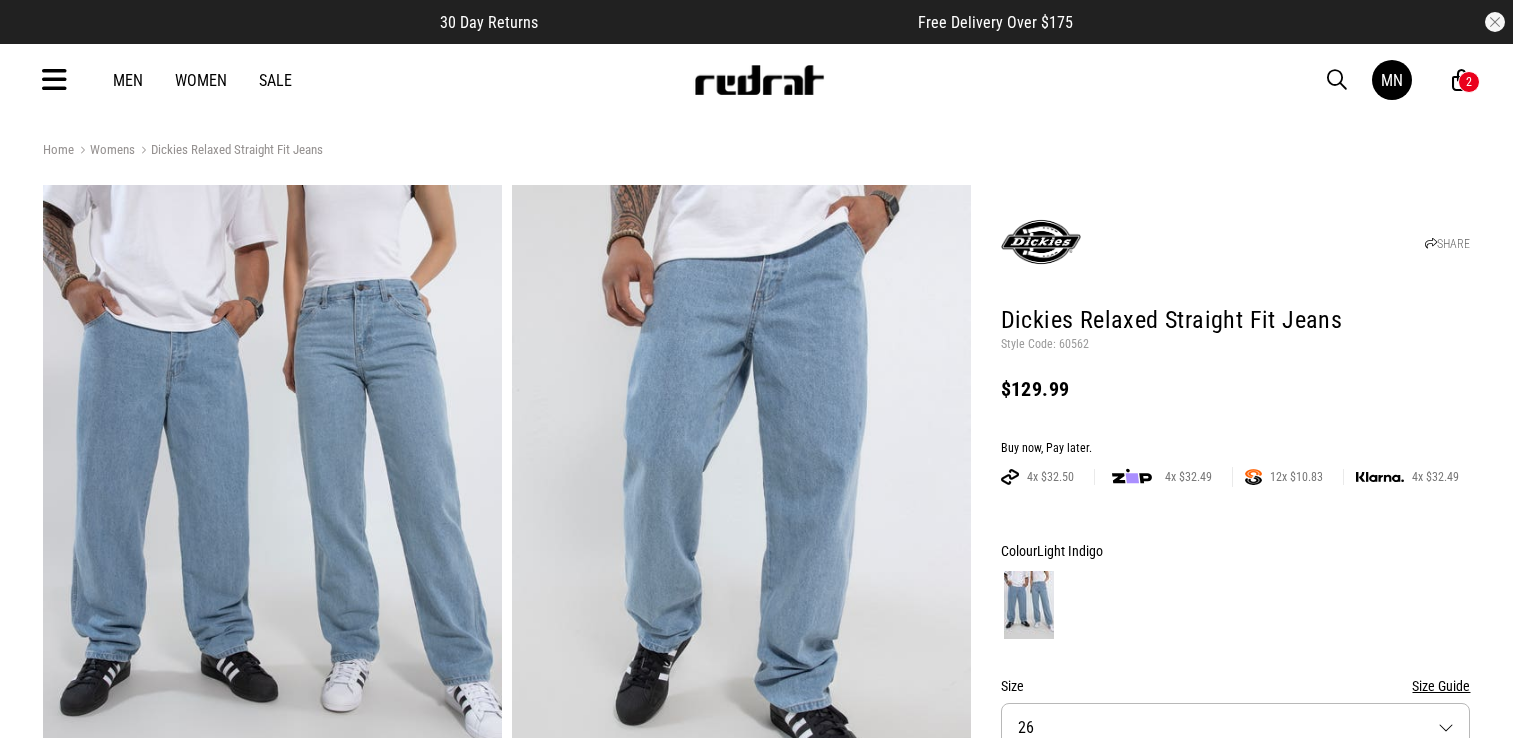 scroll, scrollTop: 0, scrollLeft: 0, axis: both 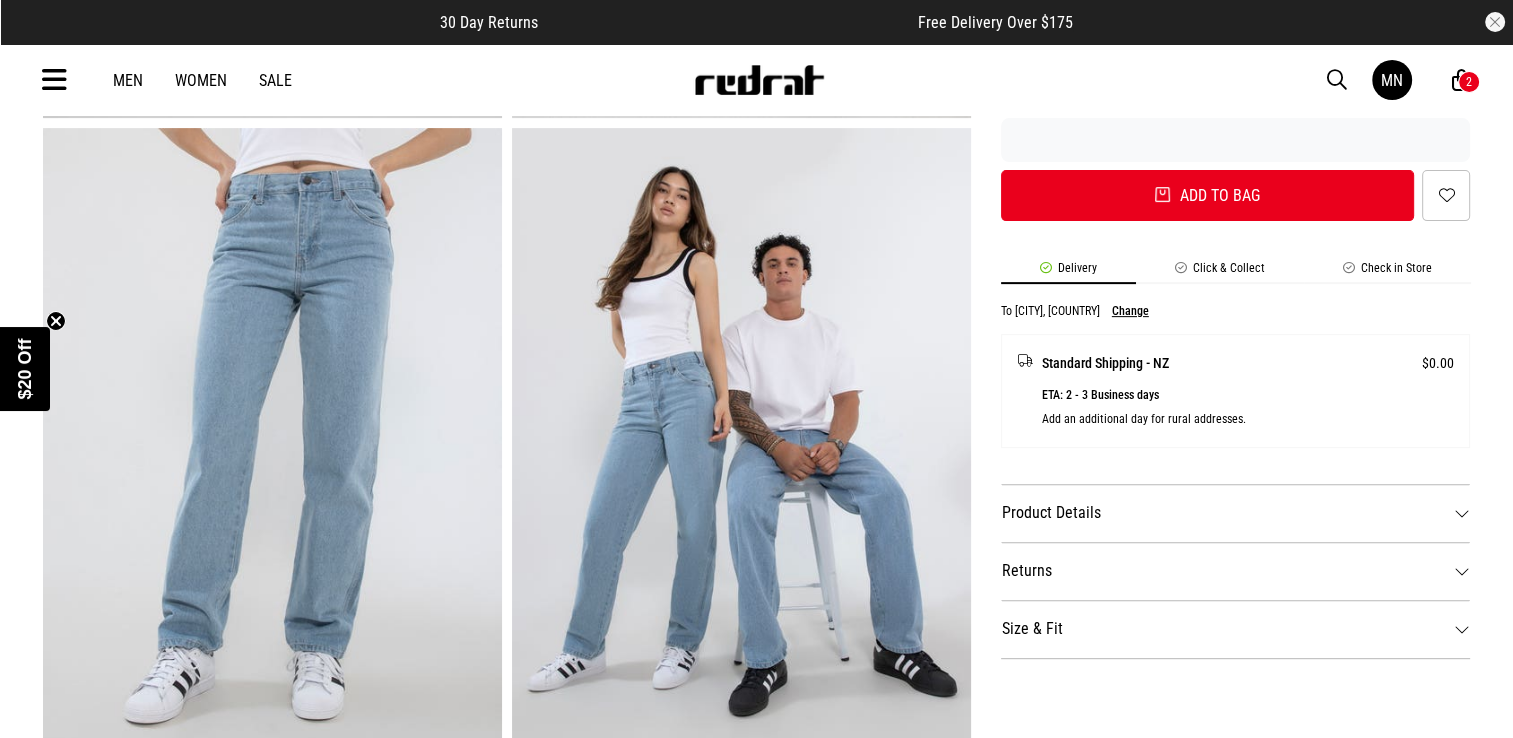 click on "Size & Fit" at bounding box center [1236, 629] 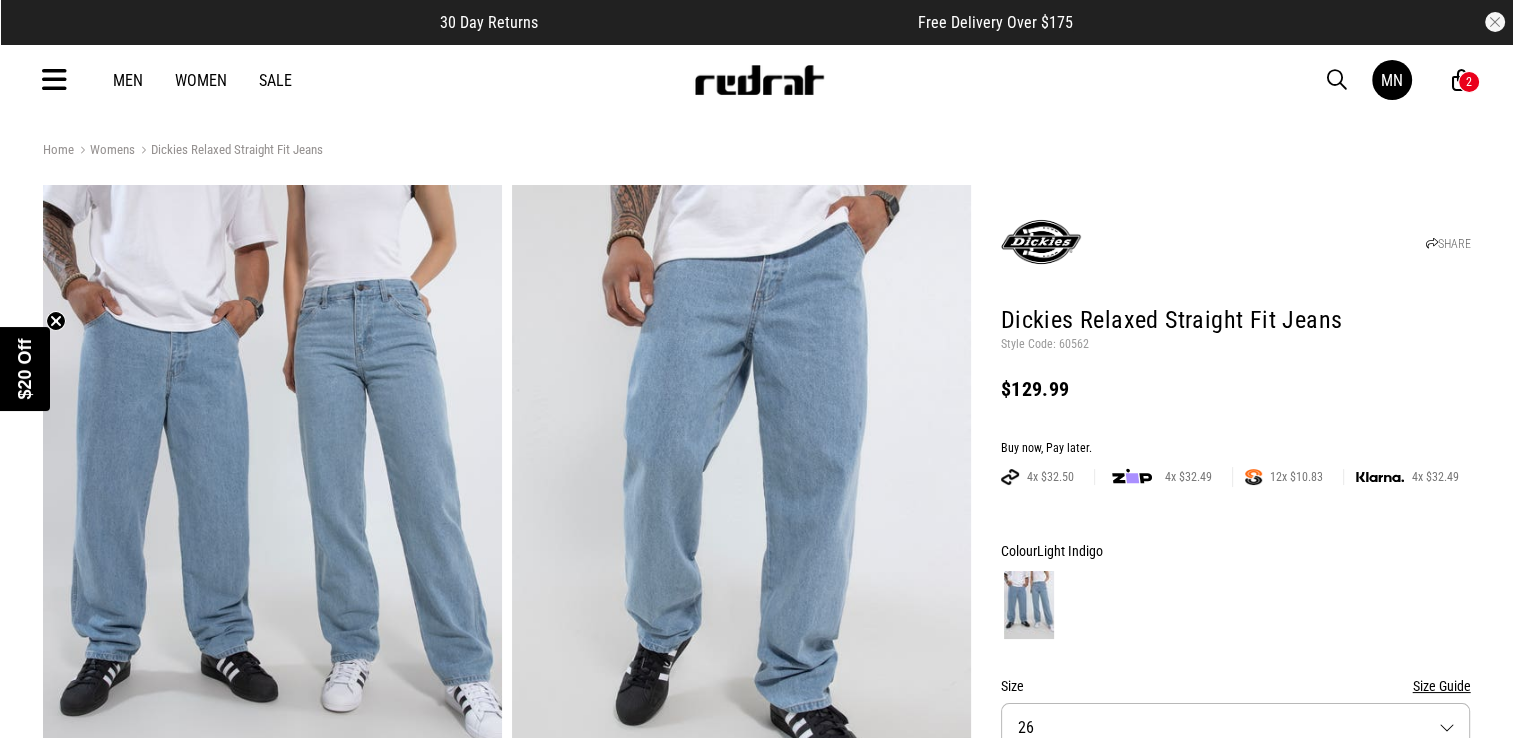scroll, scrollTop: 400, scrollLeft: 0, axis: vertical 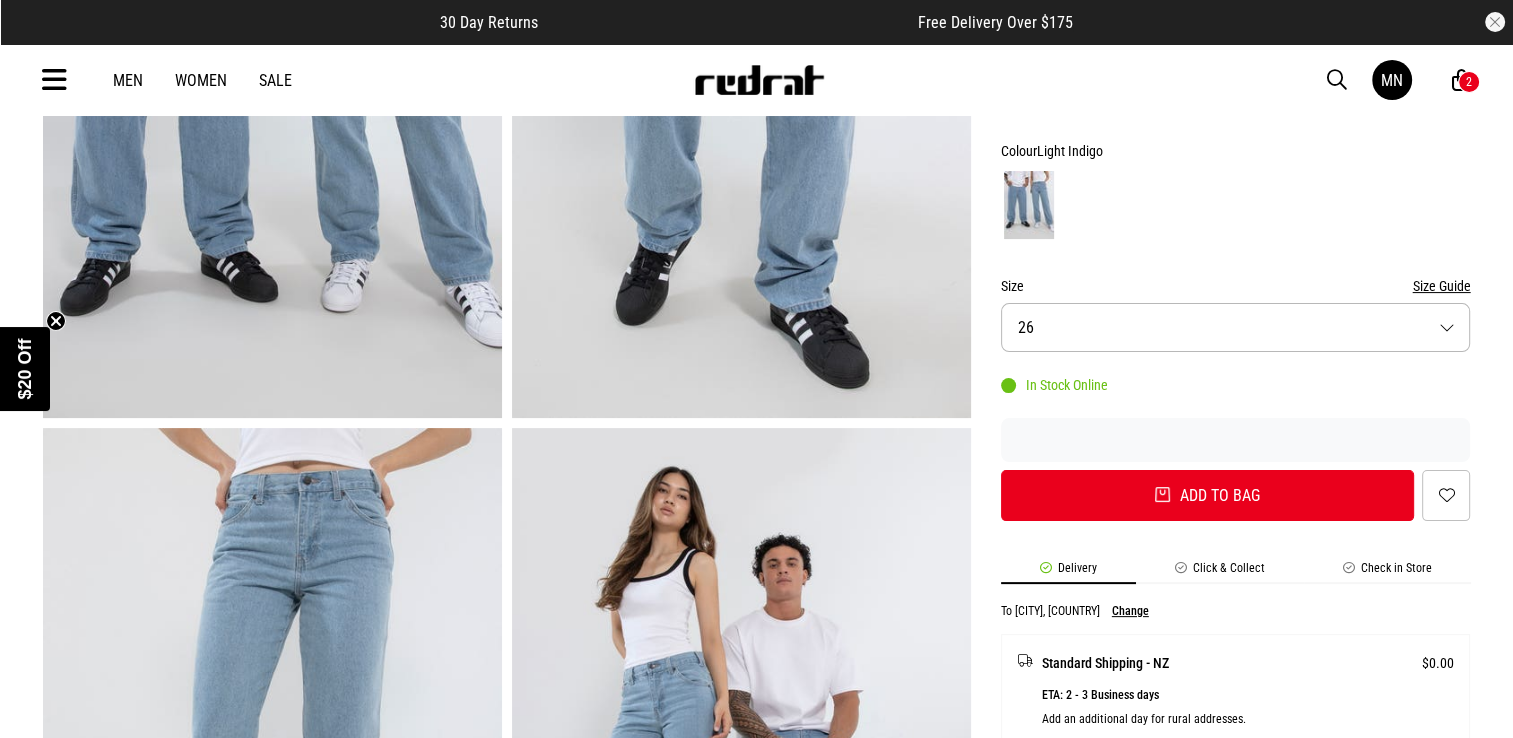 click on "Size 26" at bounding box center (1236, 327) 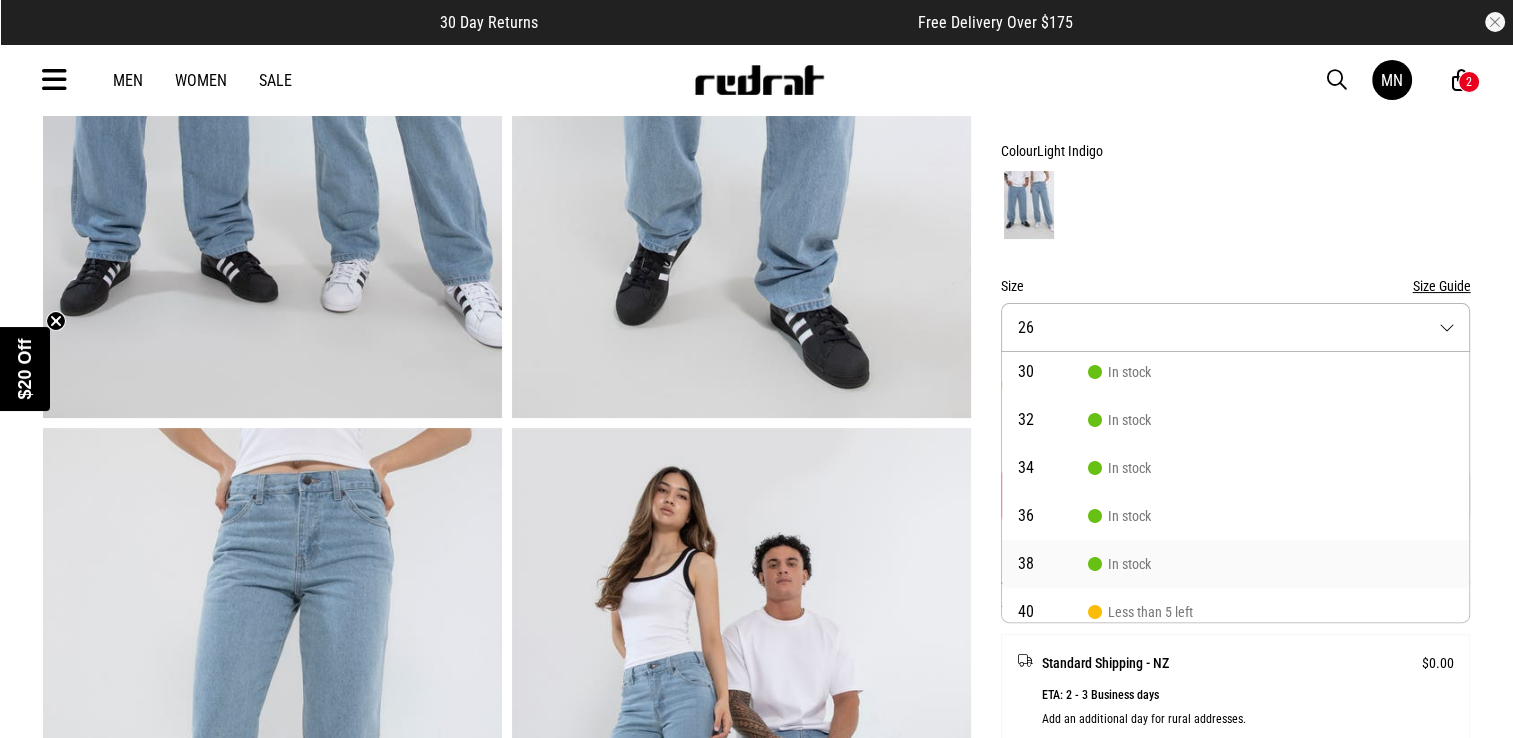 scroll, scrollTop: 161, scrollLeft: 0, axis: vertical 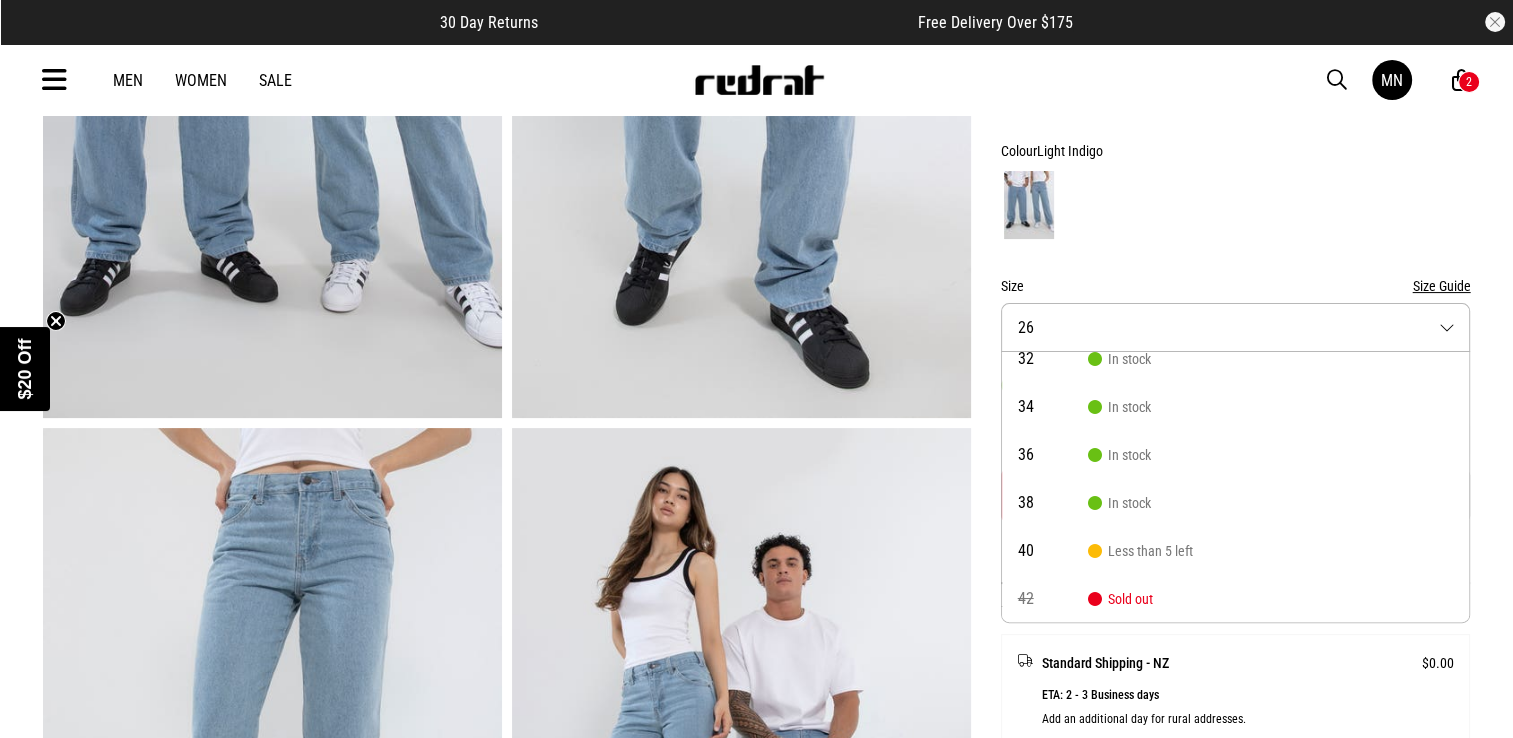 click on "Colour  Light Indigo" at bounding box center (1236, 151) 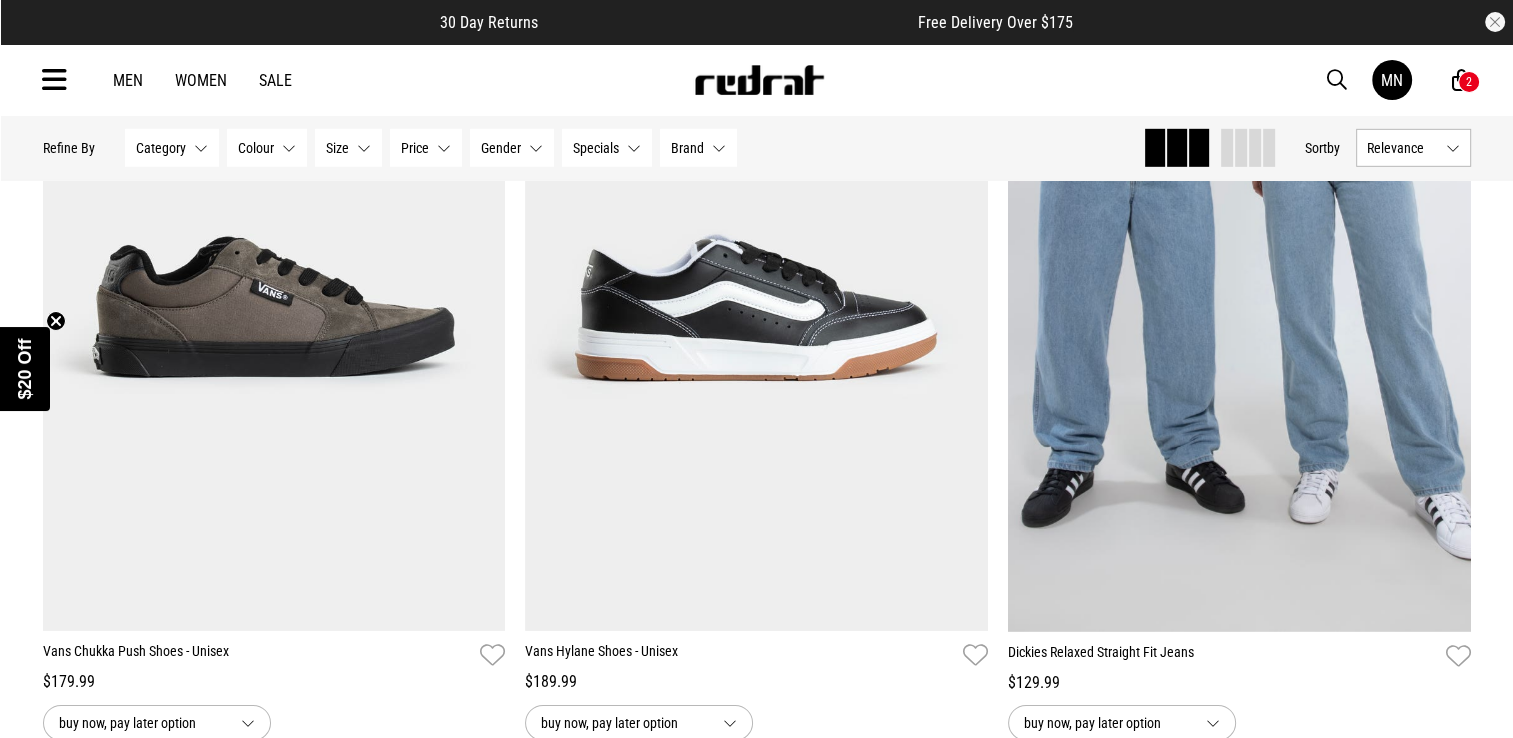 scroll, scrollTop: 0, scrollLeft: 0, axis: both 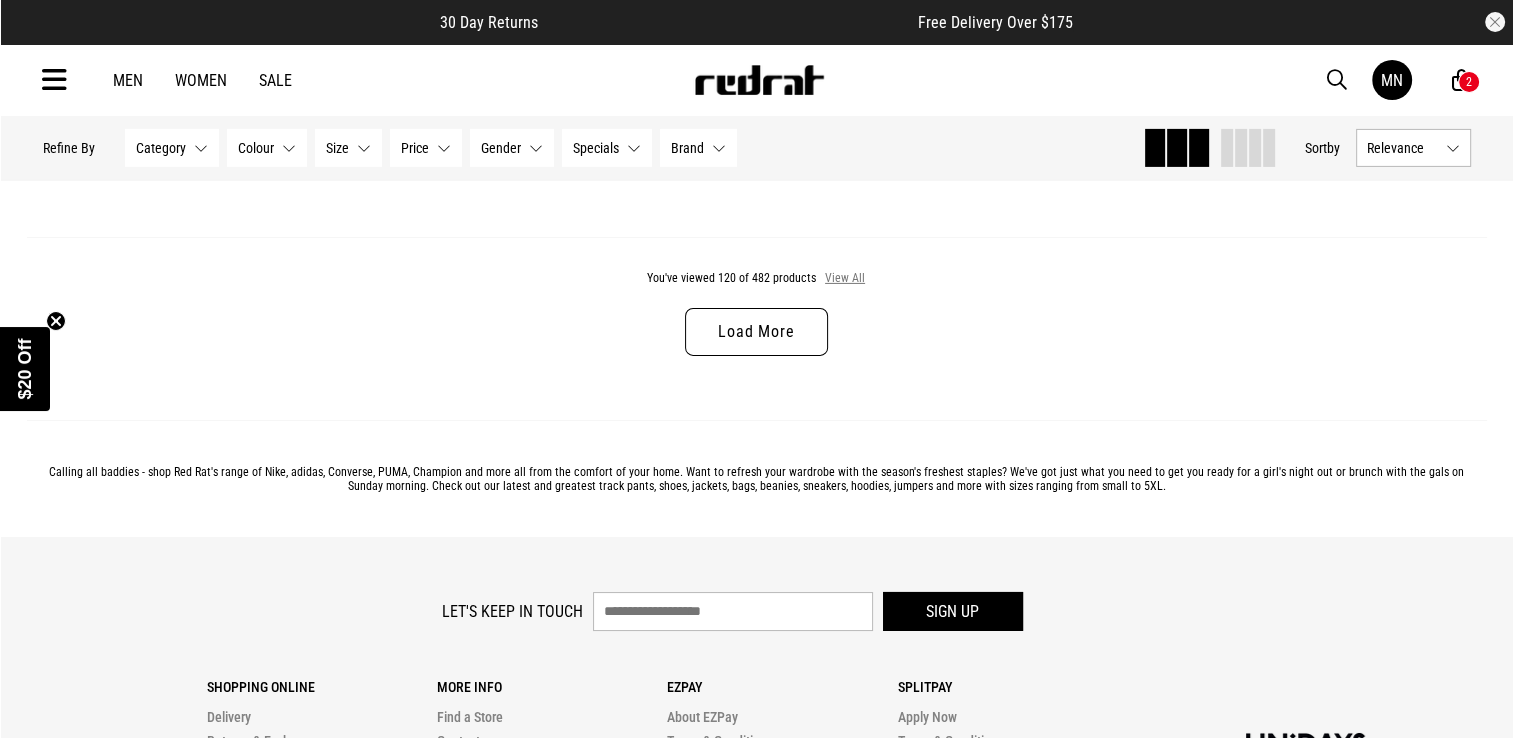 click on "View All" at bounding box center (845, 279) 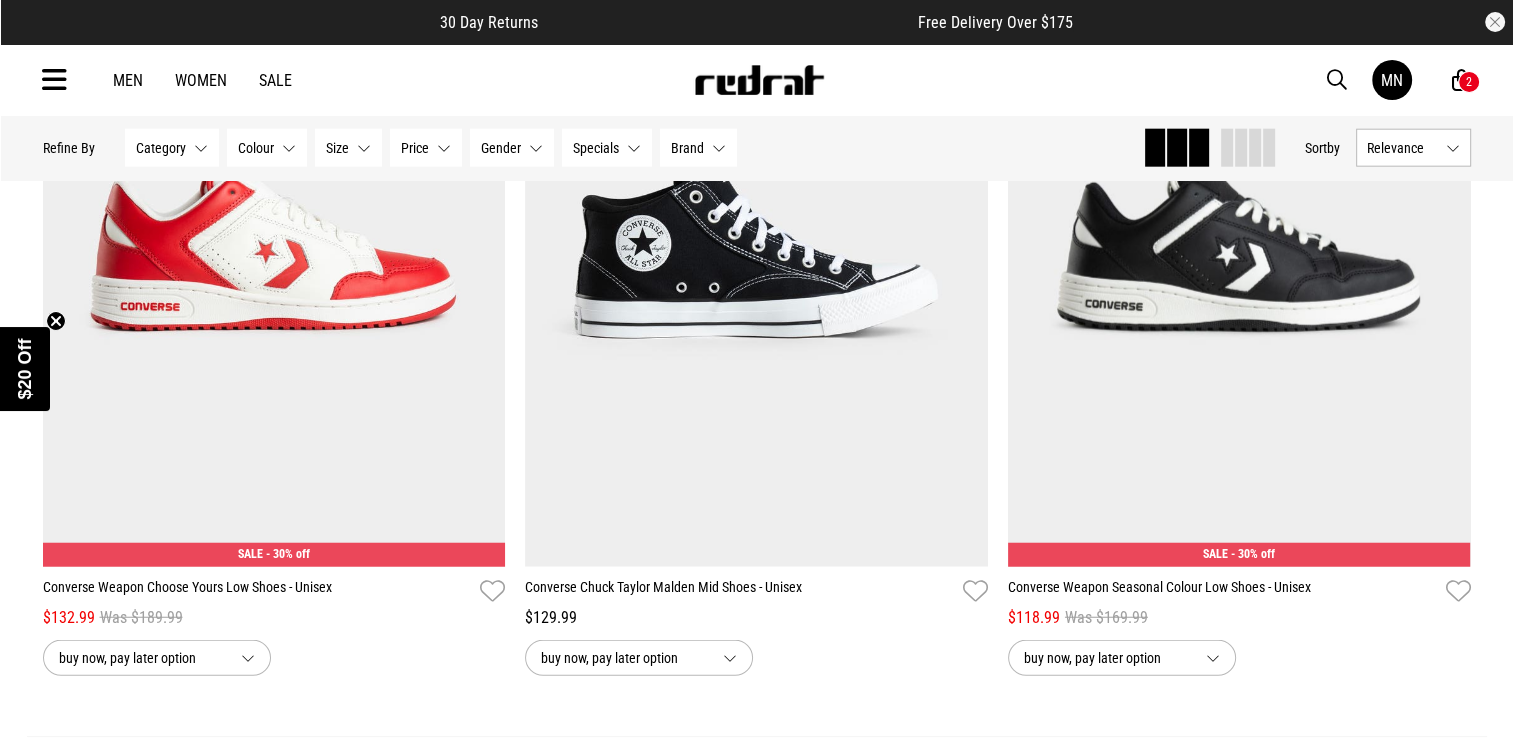 scroll, scrollTop: 12524, scrollLeft: 0, axis: vertical 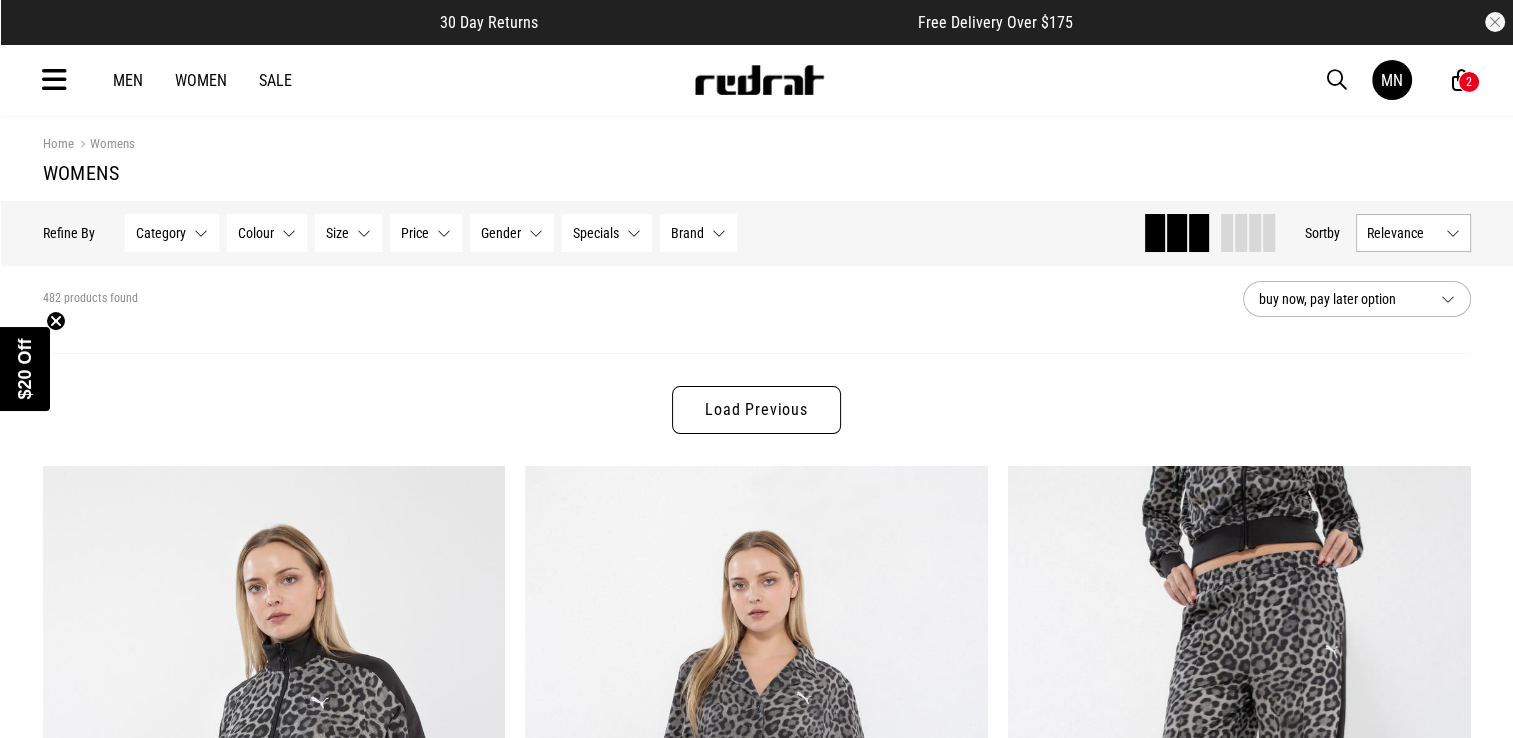 click on "Load Previous" at bounding box center [756, 410] 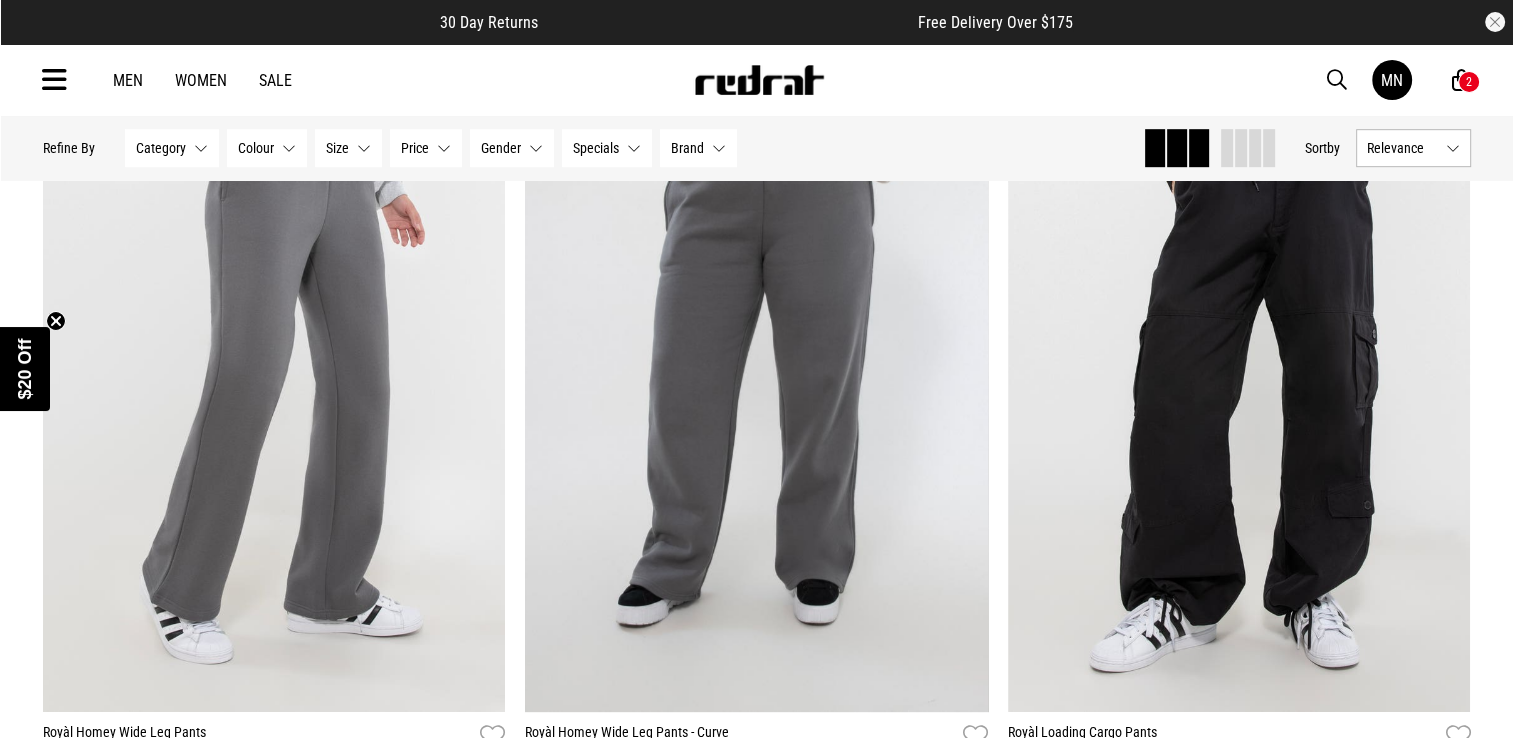scroll, scrollTop: 1200, scrollLeft: 0, axis: vertical 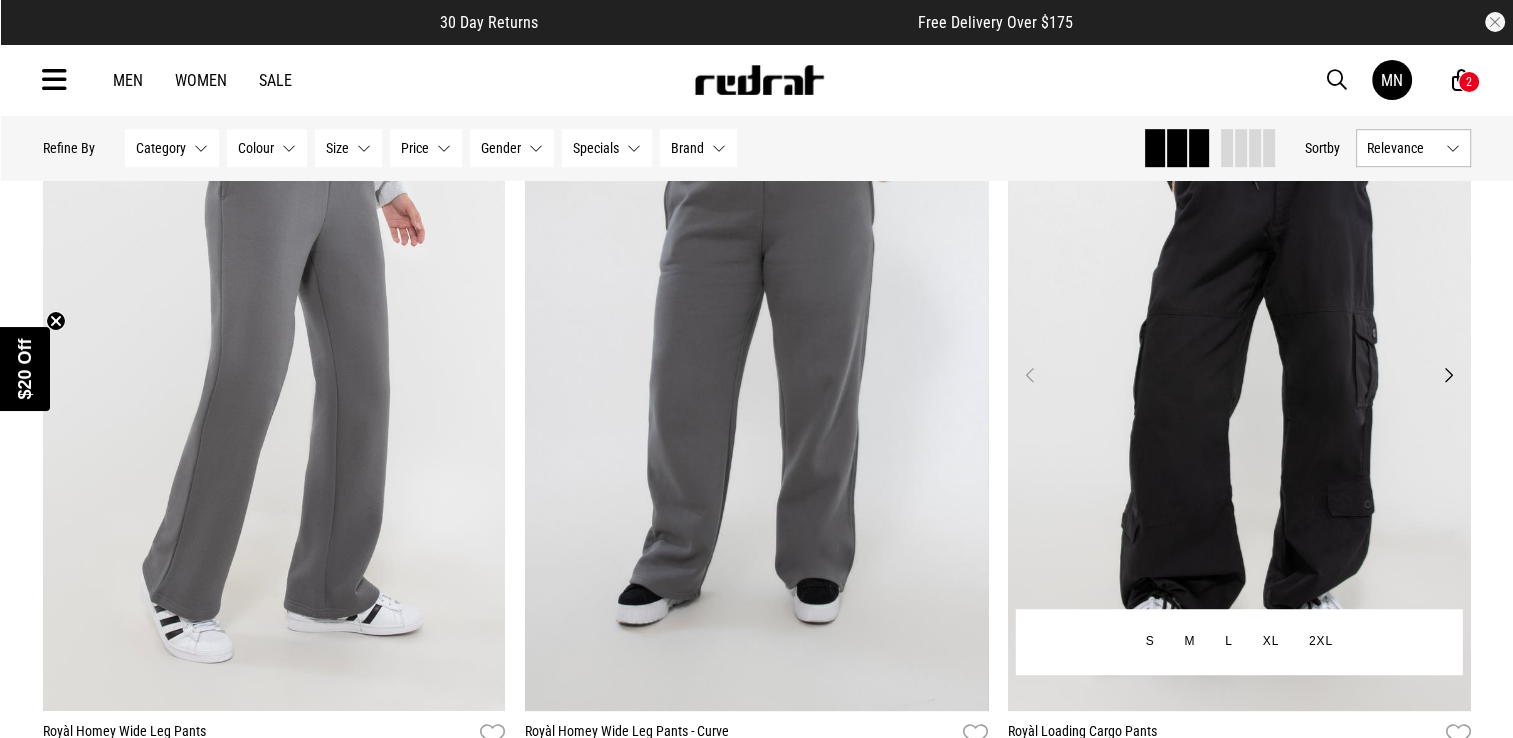click at bounding box center [1239, 387] 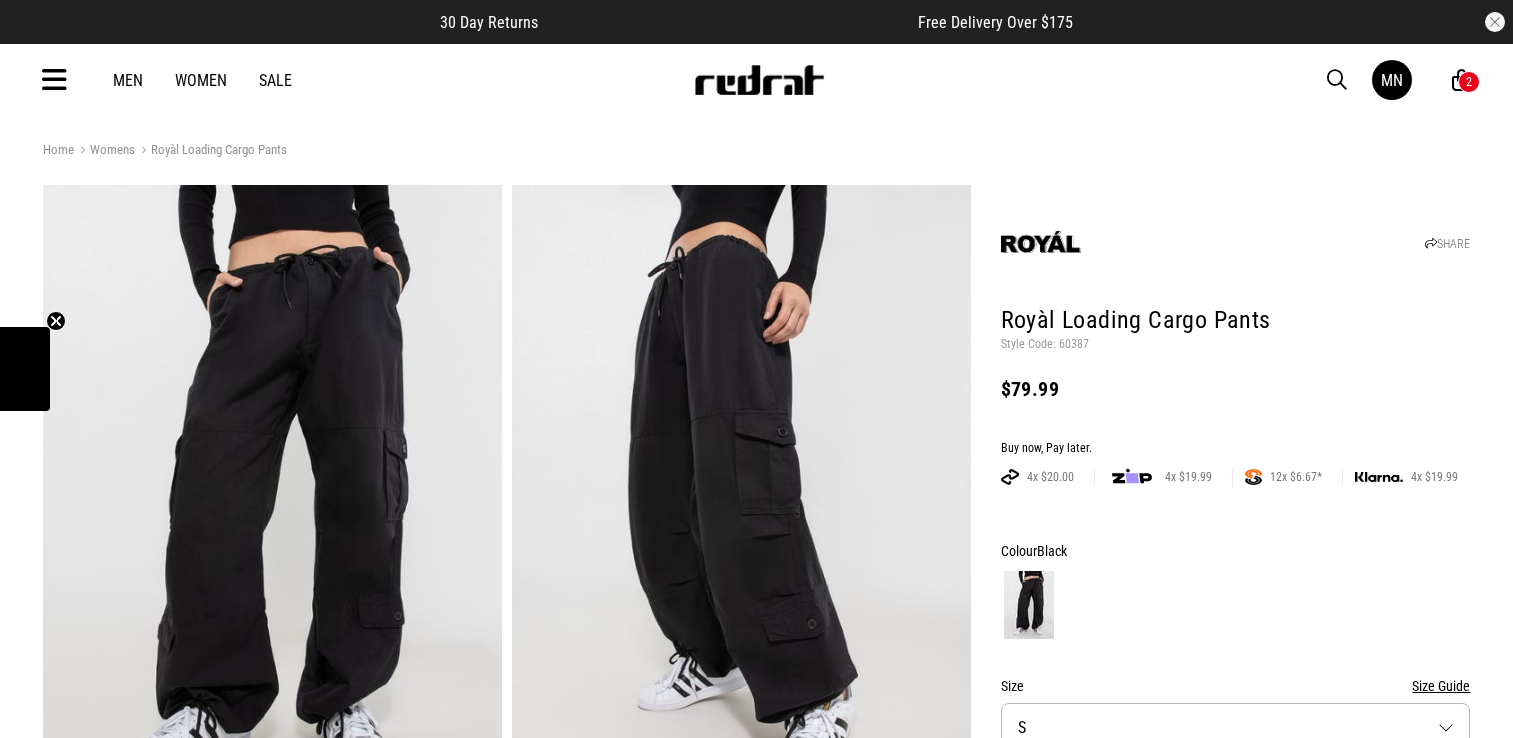 scroll, scrollTop: 0, scrollLeft: 0, axis: both 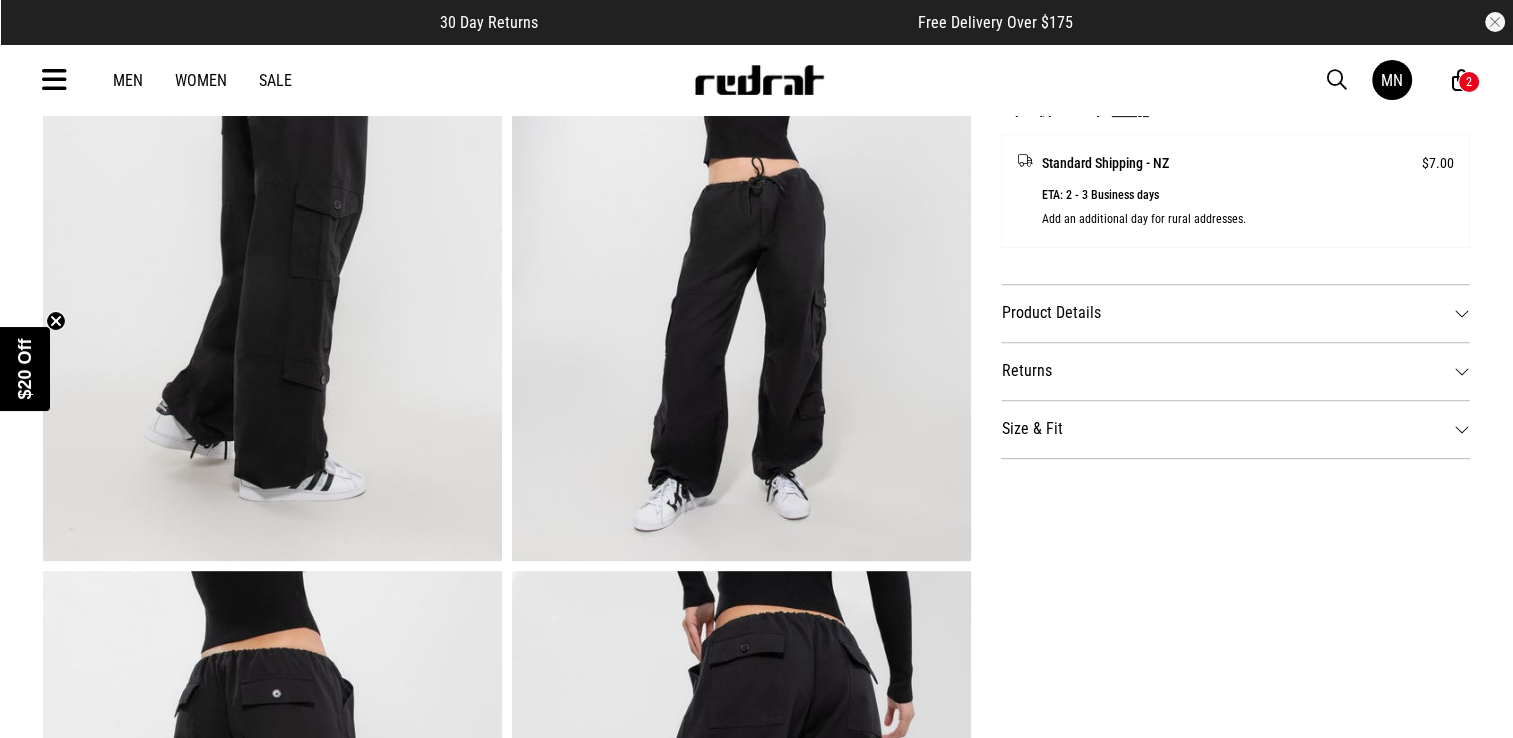 click on "Size & Fit" at bounding box center (1236, 429) 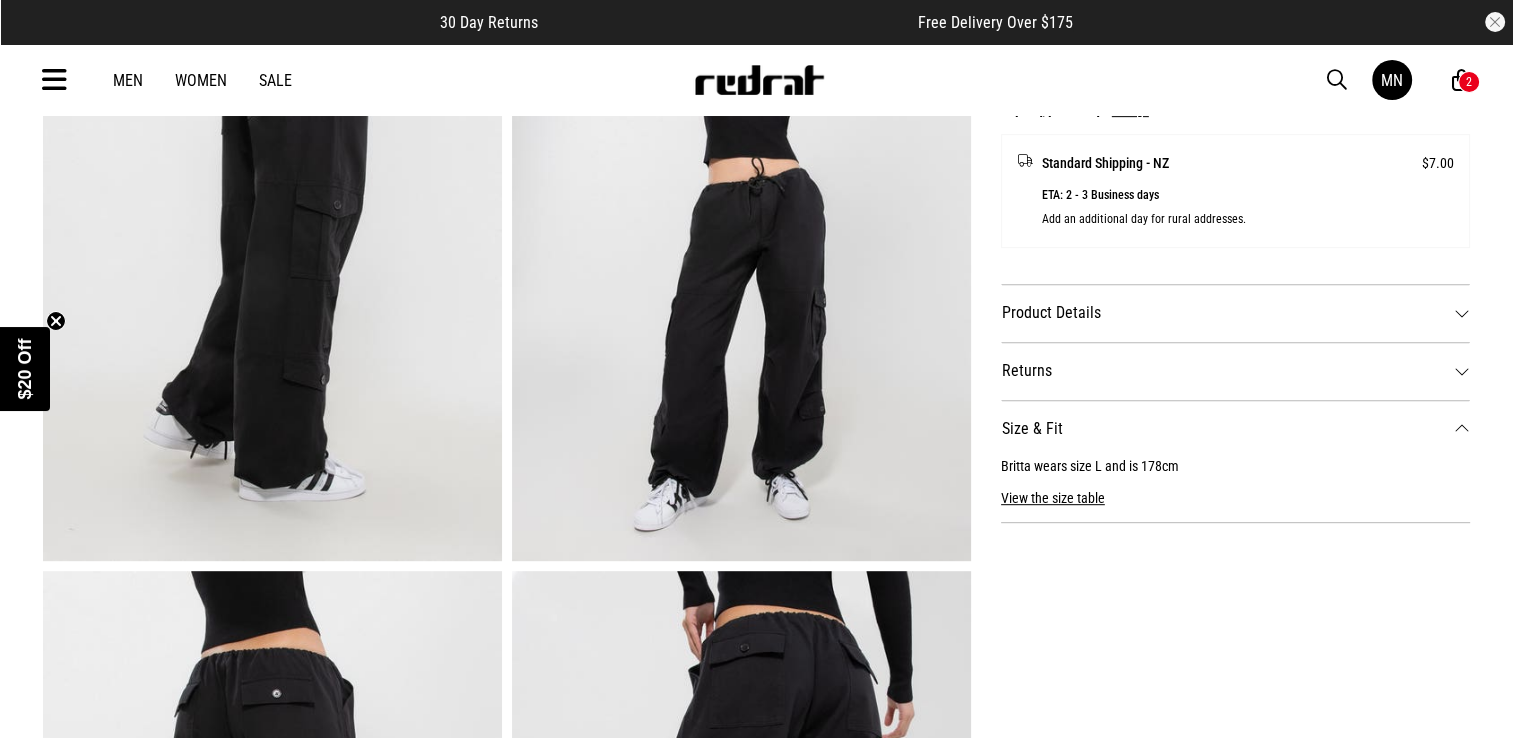 click on "Product Details" at bounding box center (1236, 313) 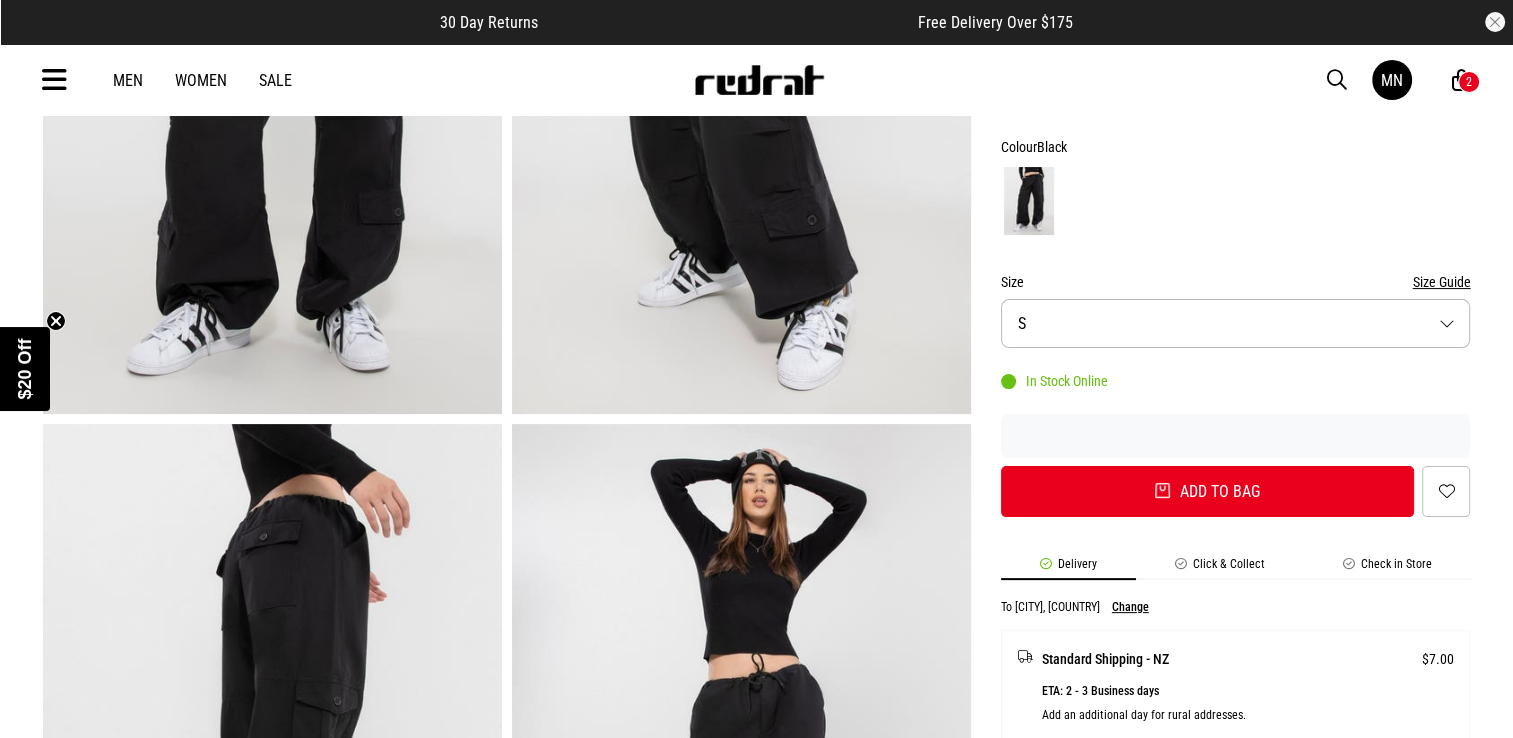 scroll, scrollTop: 400, scrollLeft: 0, axis: vertical 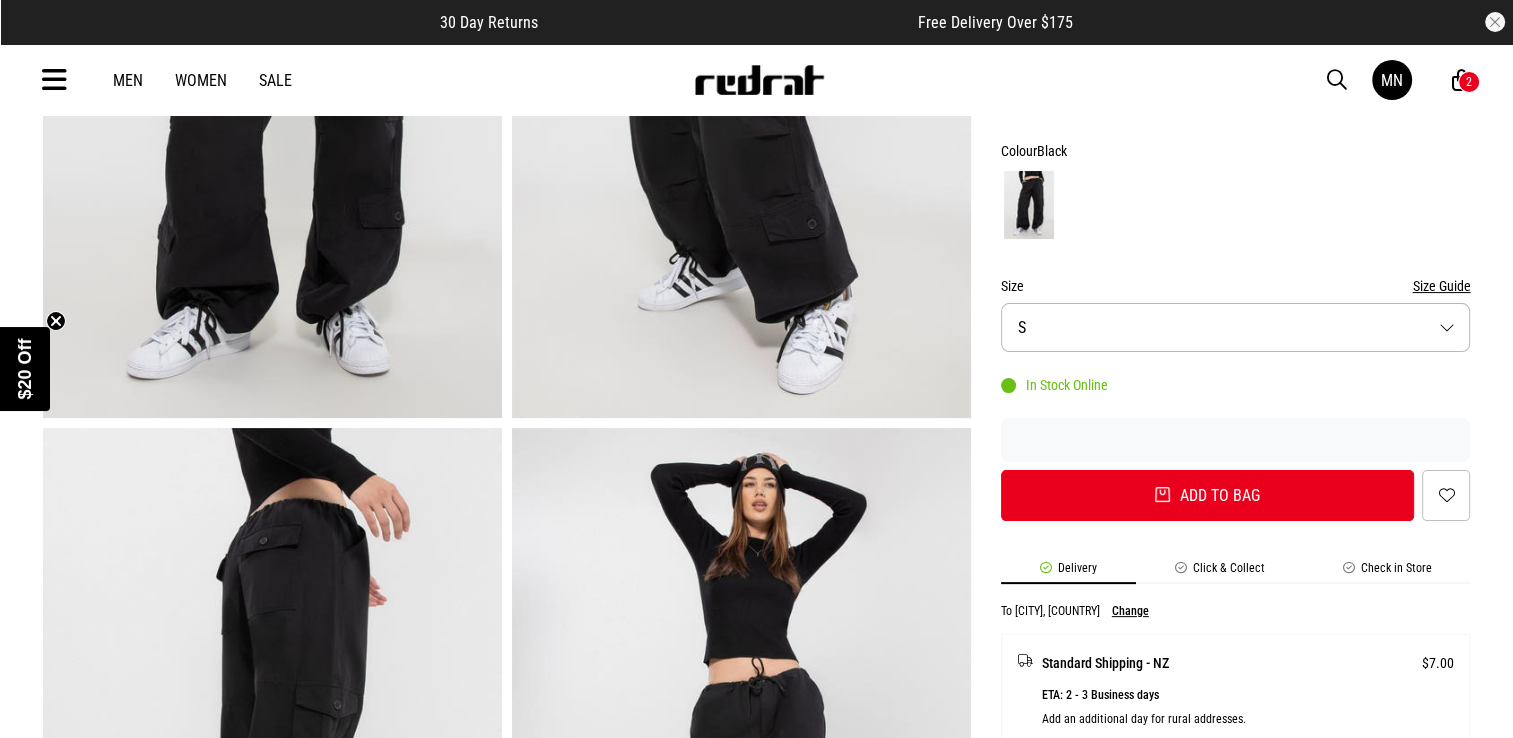 click on "Size S" at bounding box center [1236, 327] 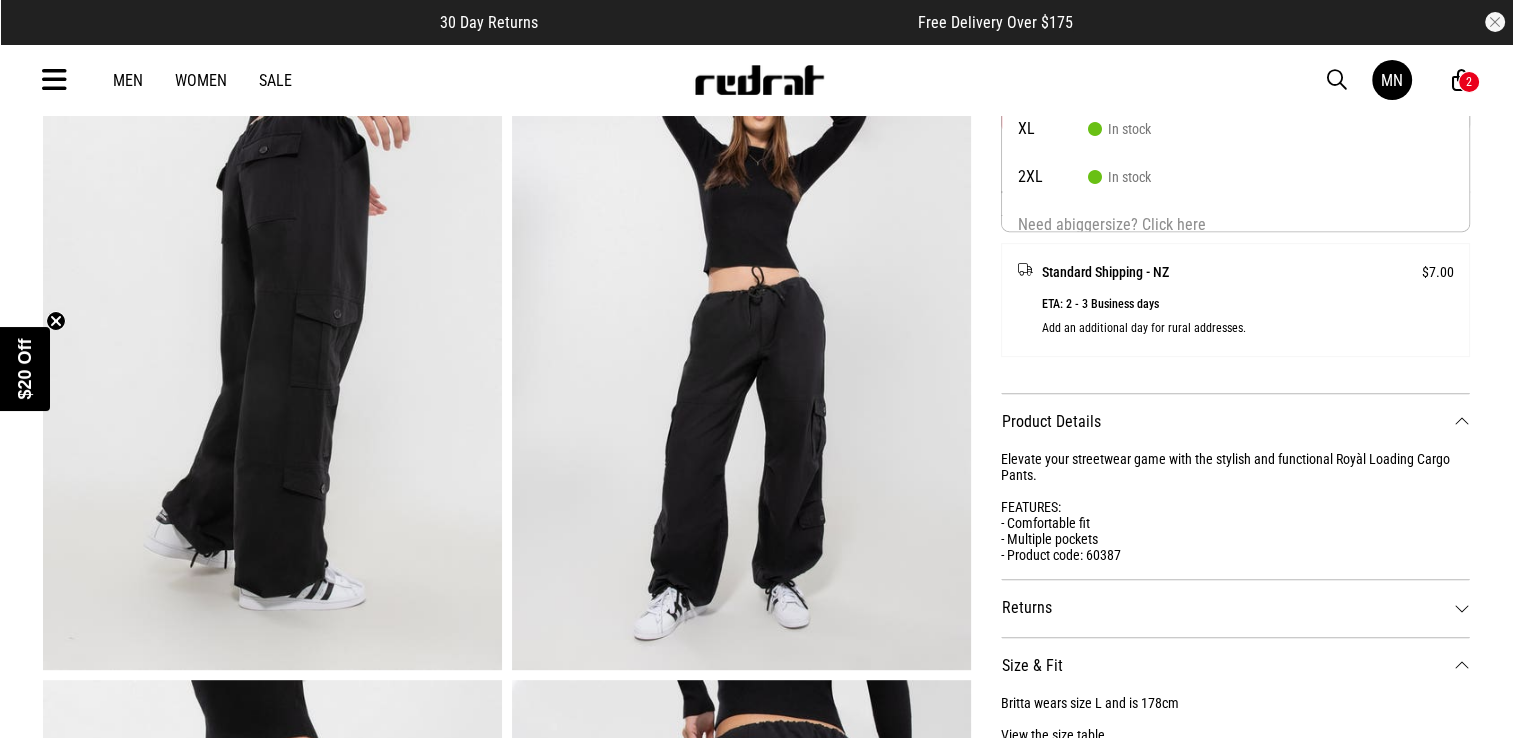 scroll, scrollTop: 900, scrollLeft: 0, axis: vertical 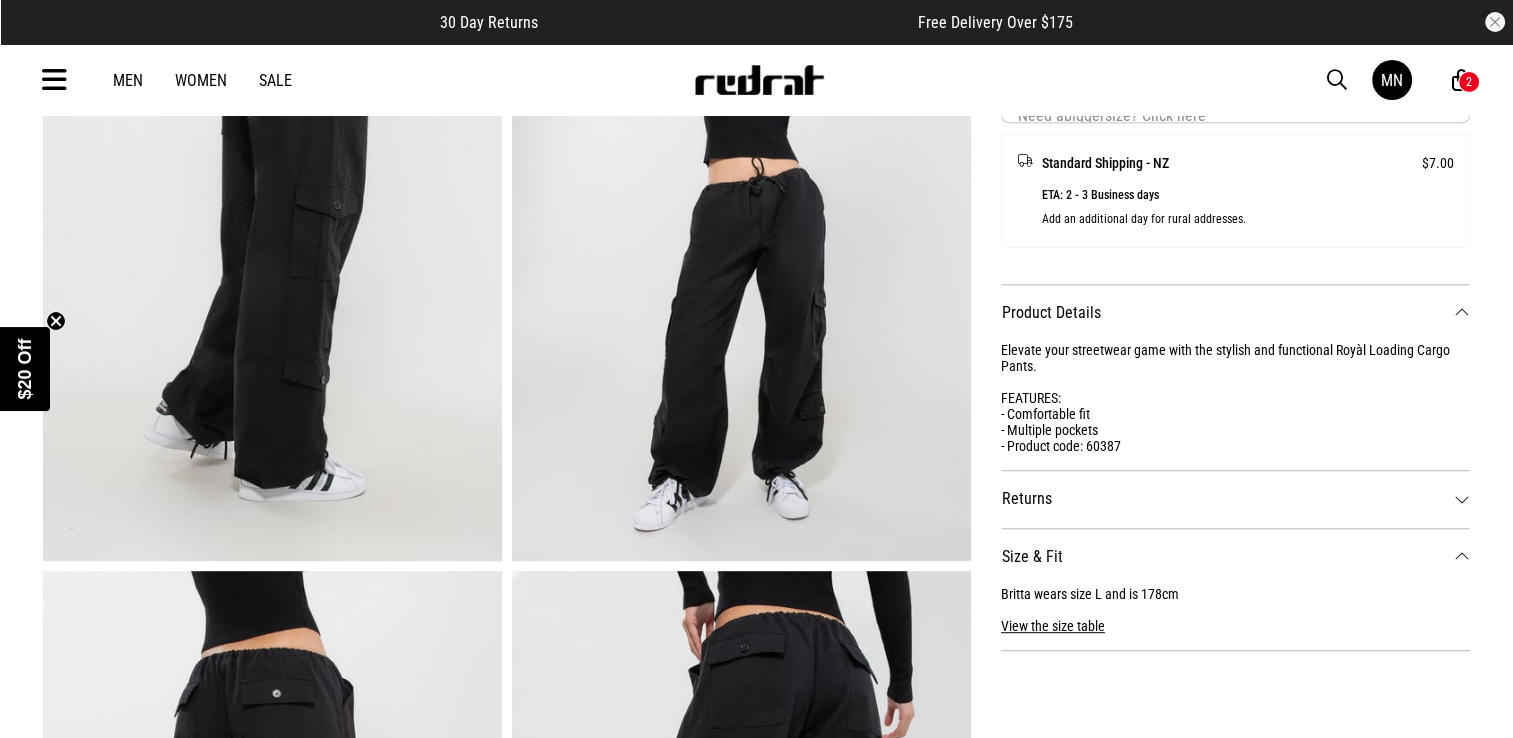 click on "View the size table" at bounding box center (1053, 618) 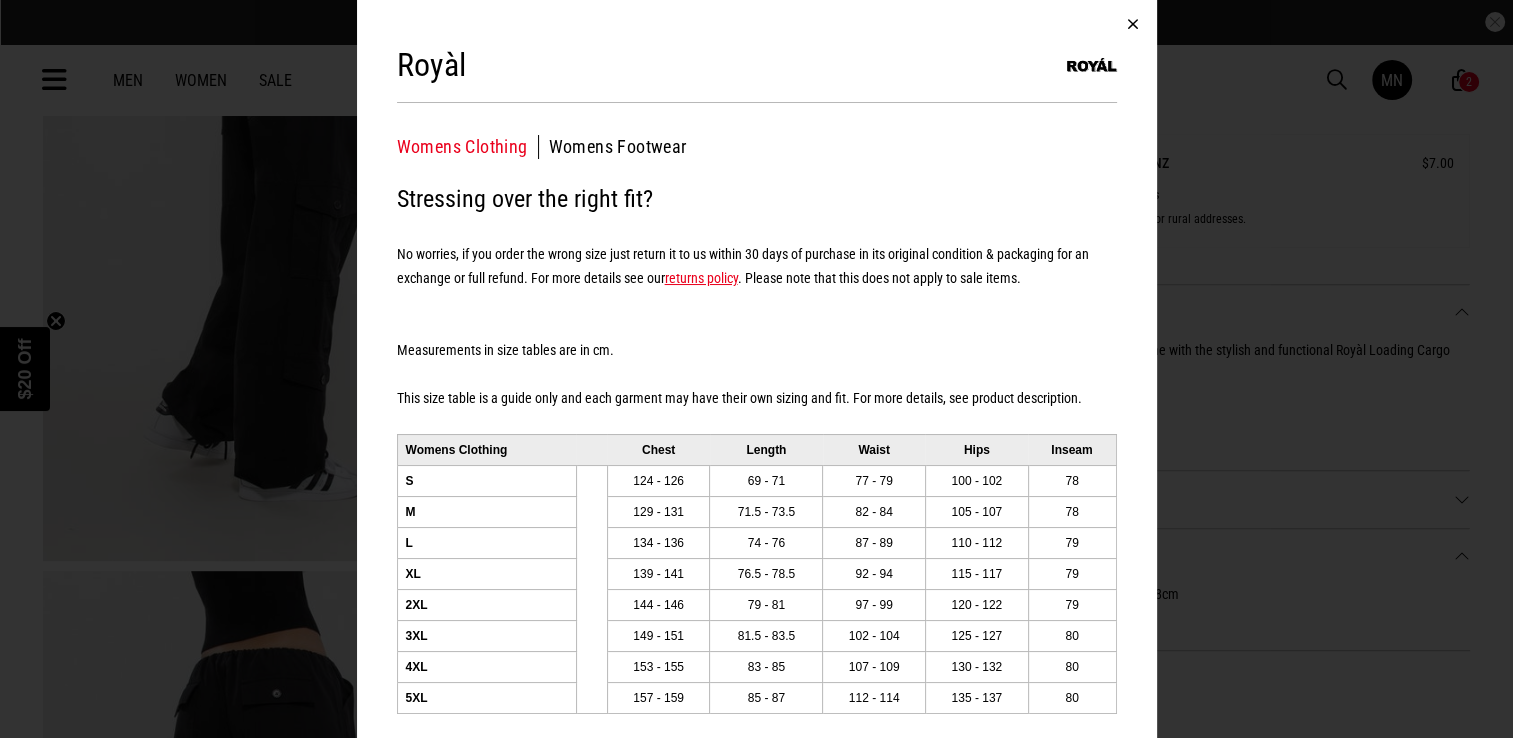 click at bounding box center (1133, 24) 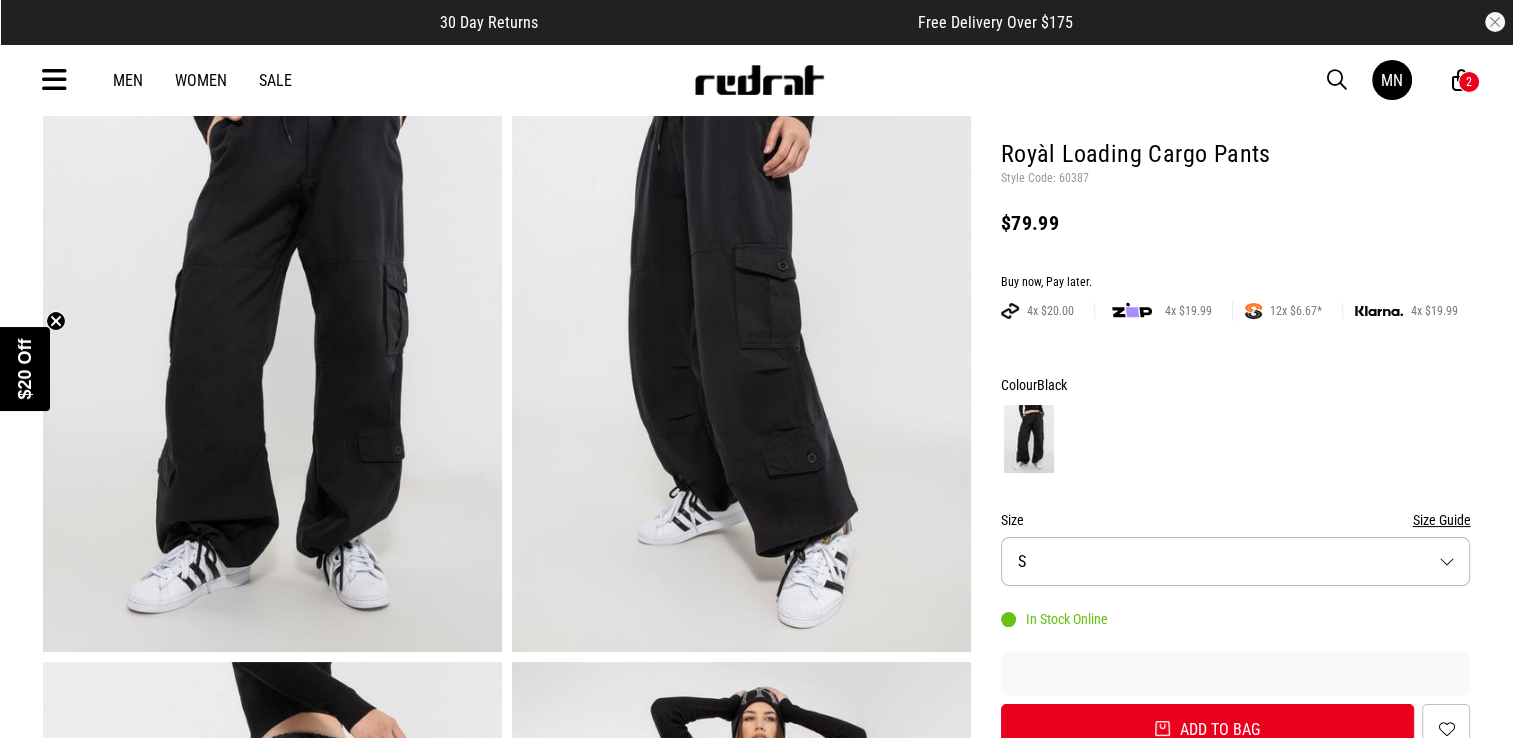 scroll, scrollTop: 0, scrollLeft: 0, axis: both 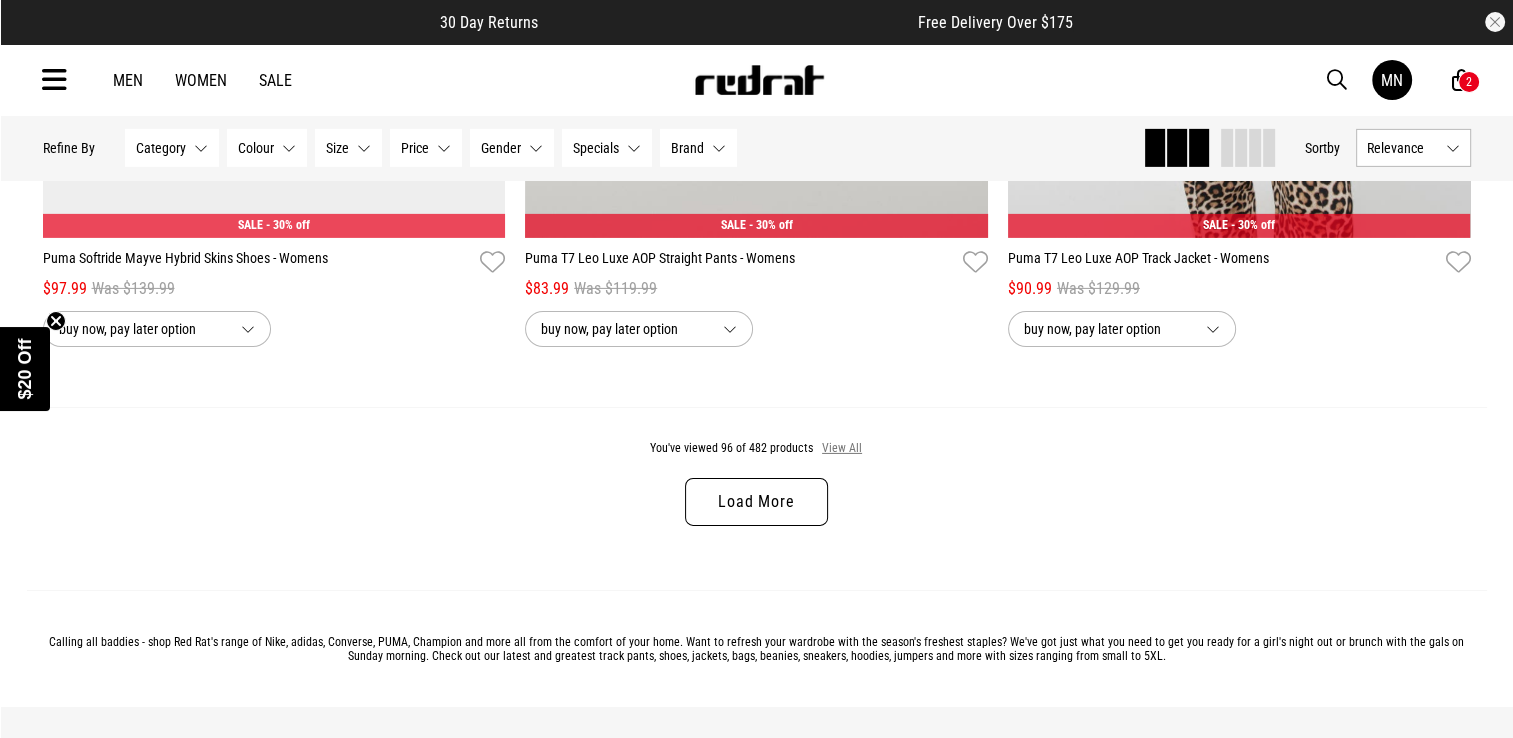 click on "View All" at bounding box center (842, 449) 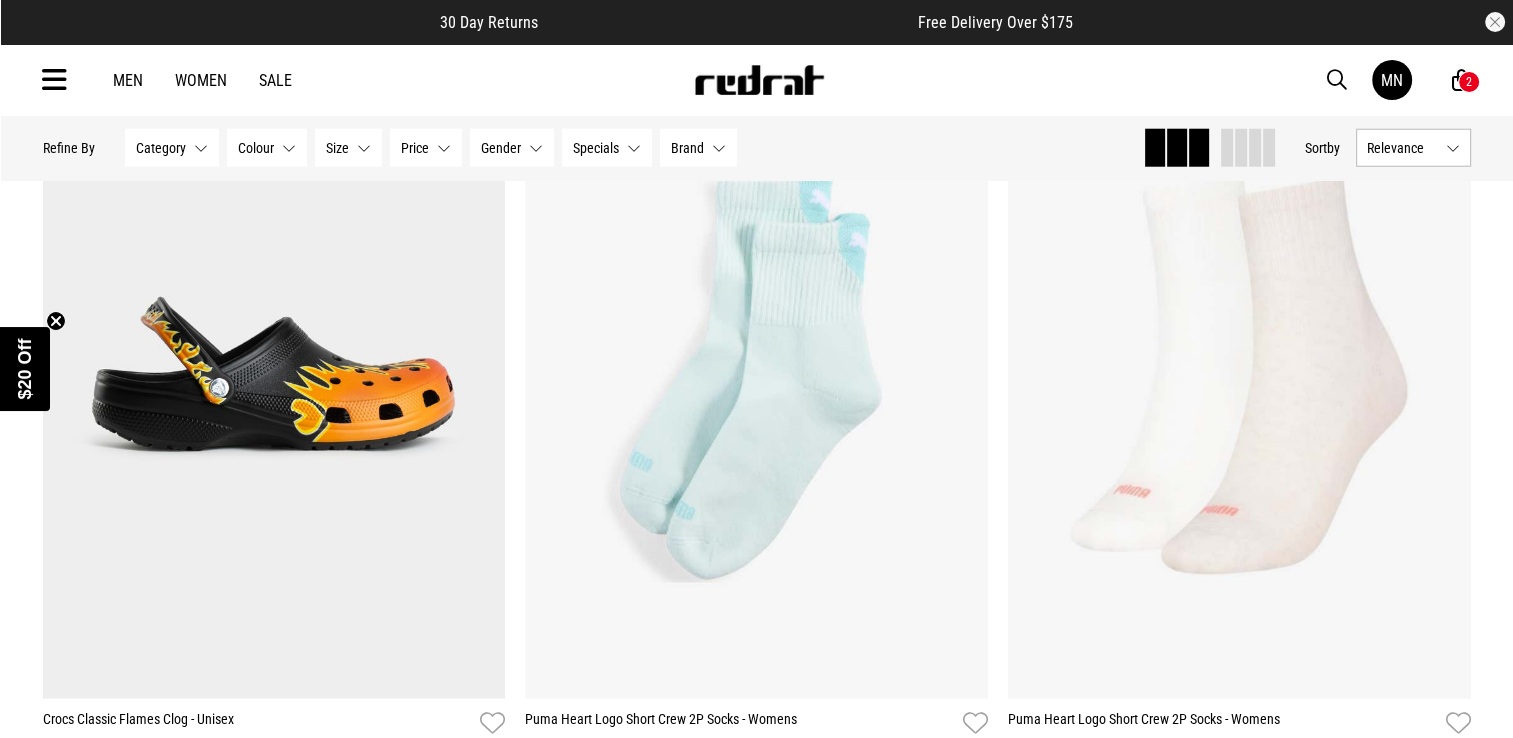 scroll, scrollTop: 20656, scrollLeft: 0, axis: vertical 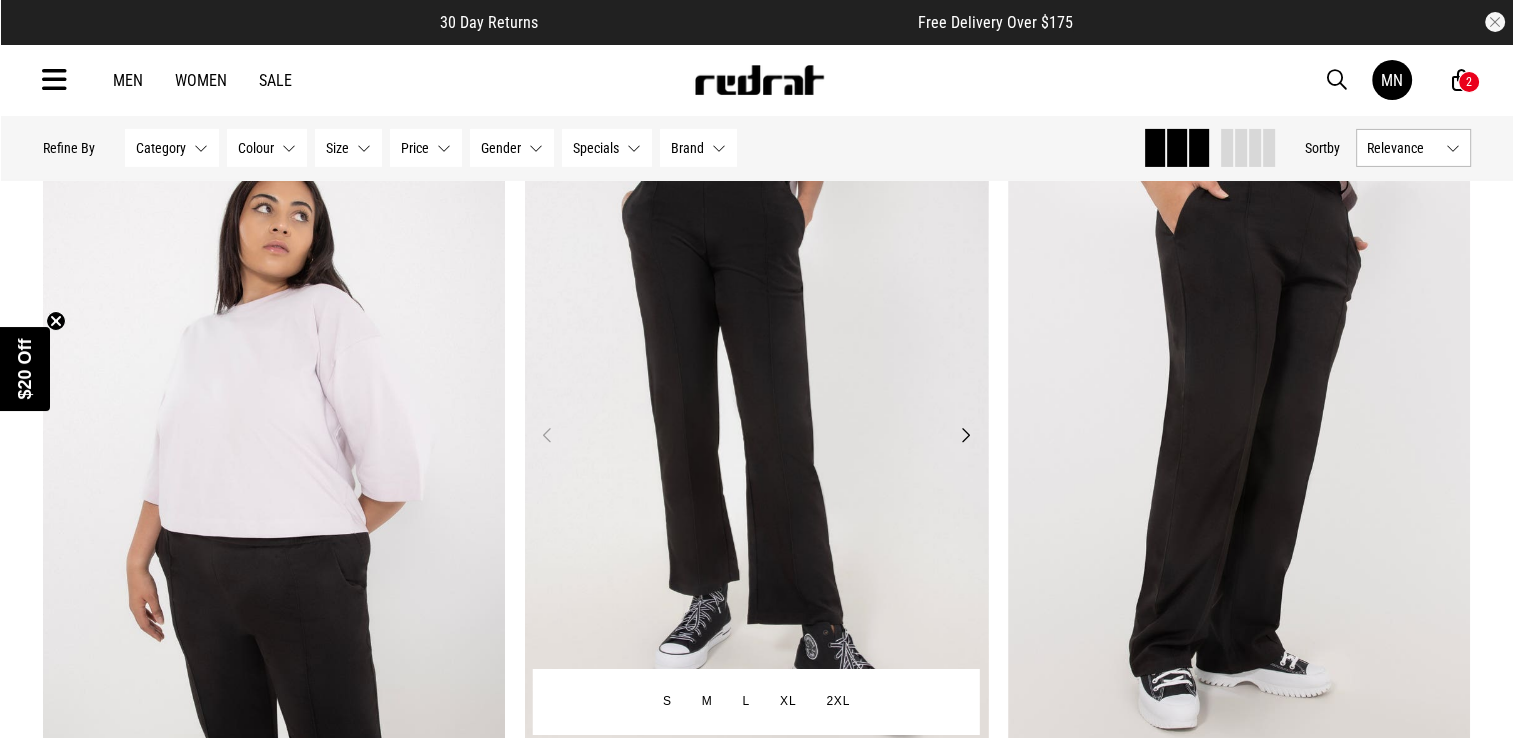 click on "Next" at bounding box center [965, 435] 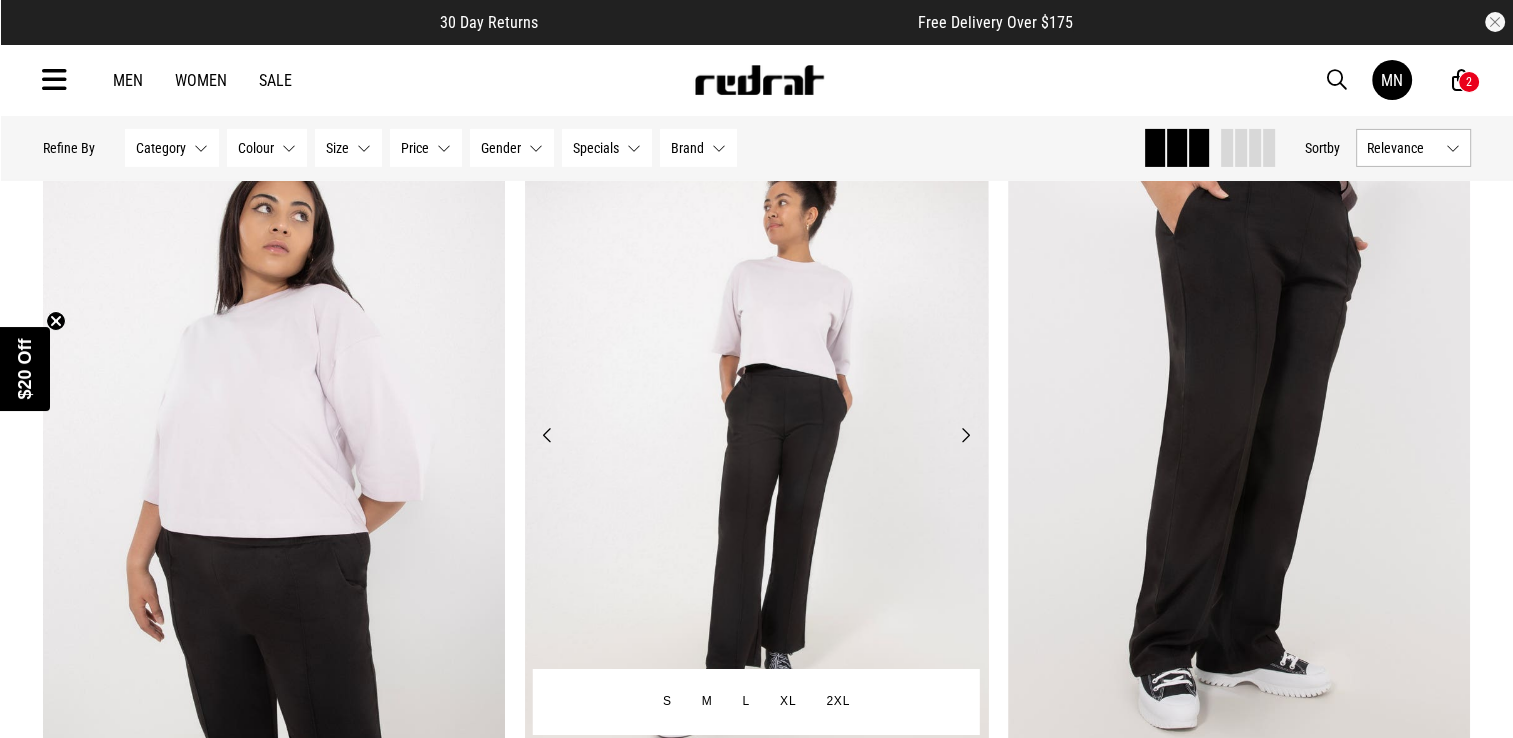 click on "Next" at bounding box center [965, 435] 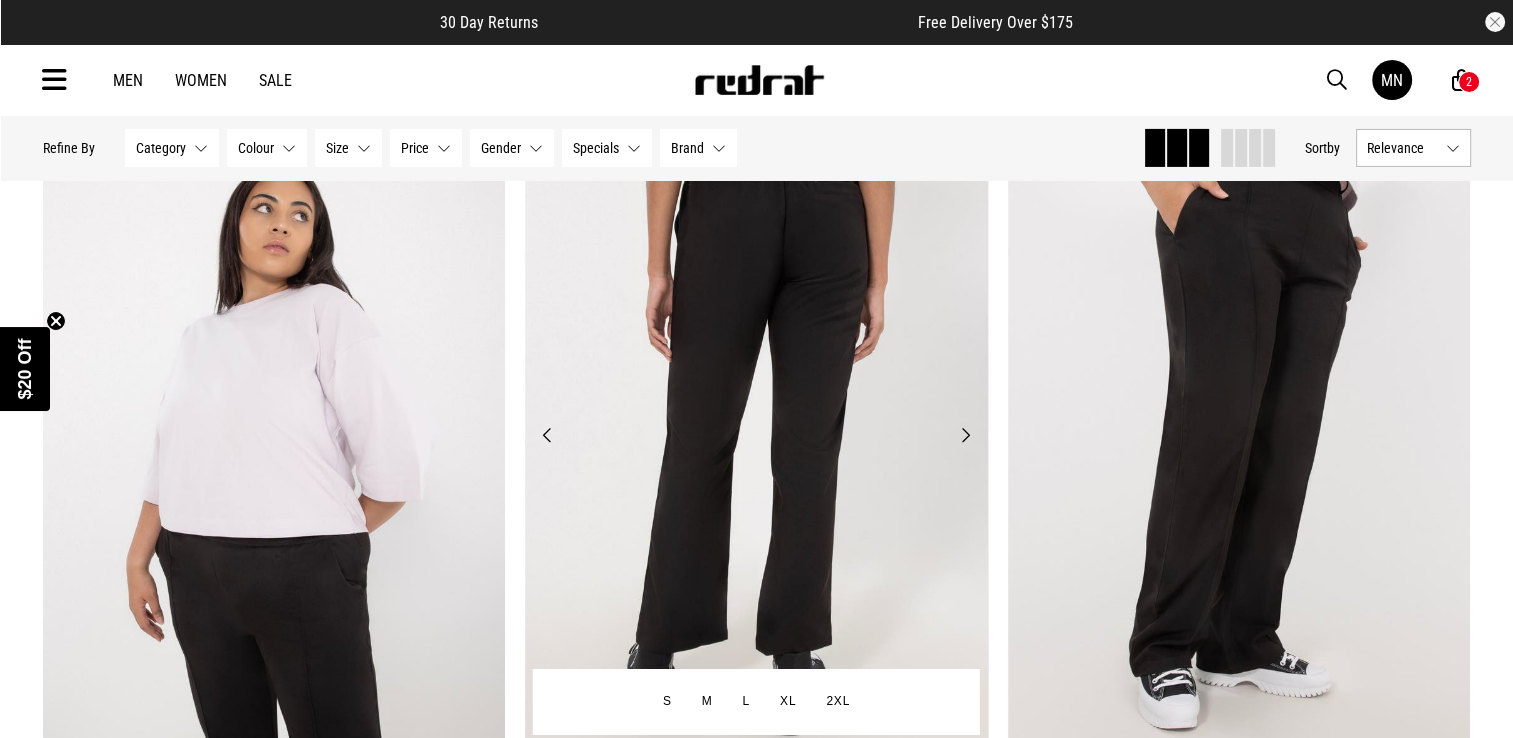 click on "Next" at bounding box center (965, 435) 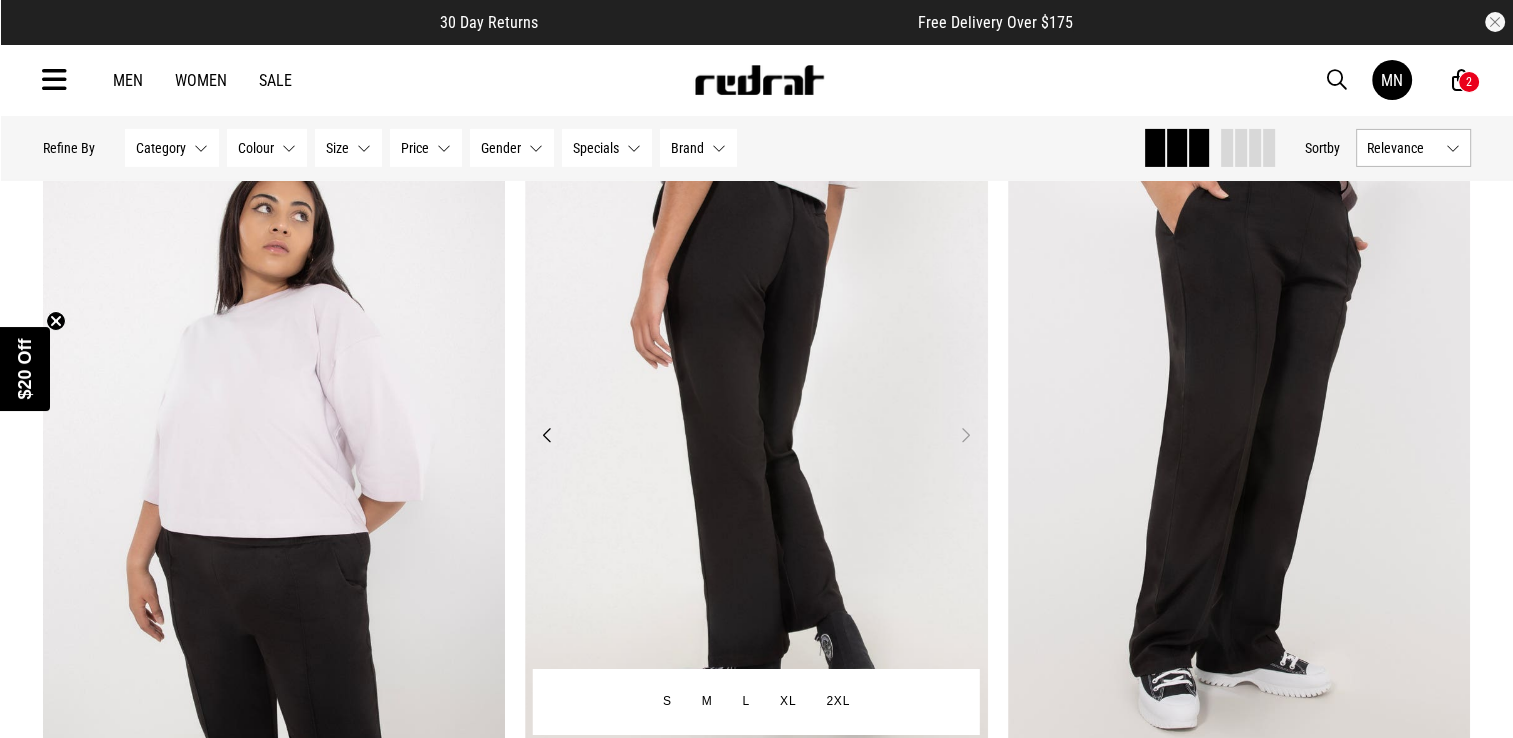 click on "Next" at bounding box center [965, 435] 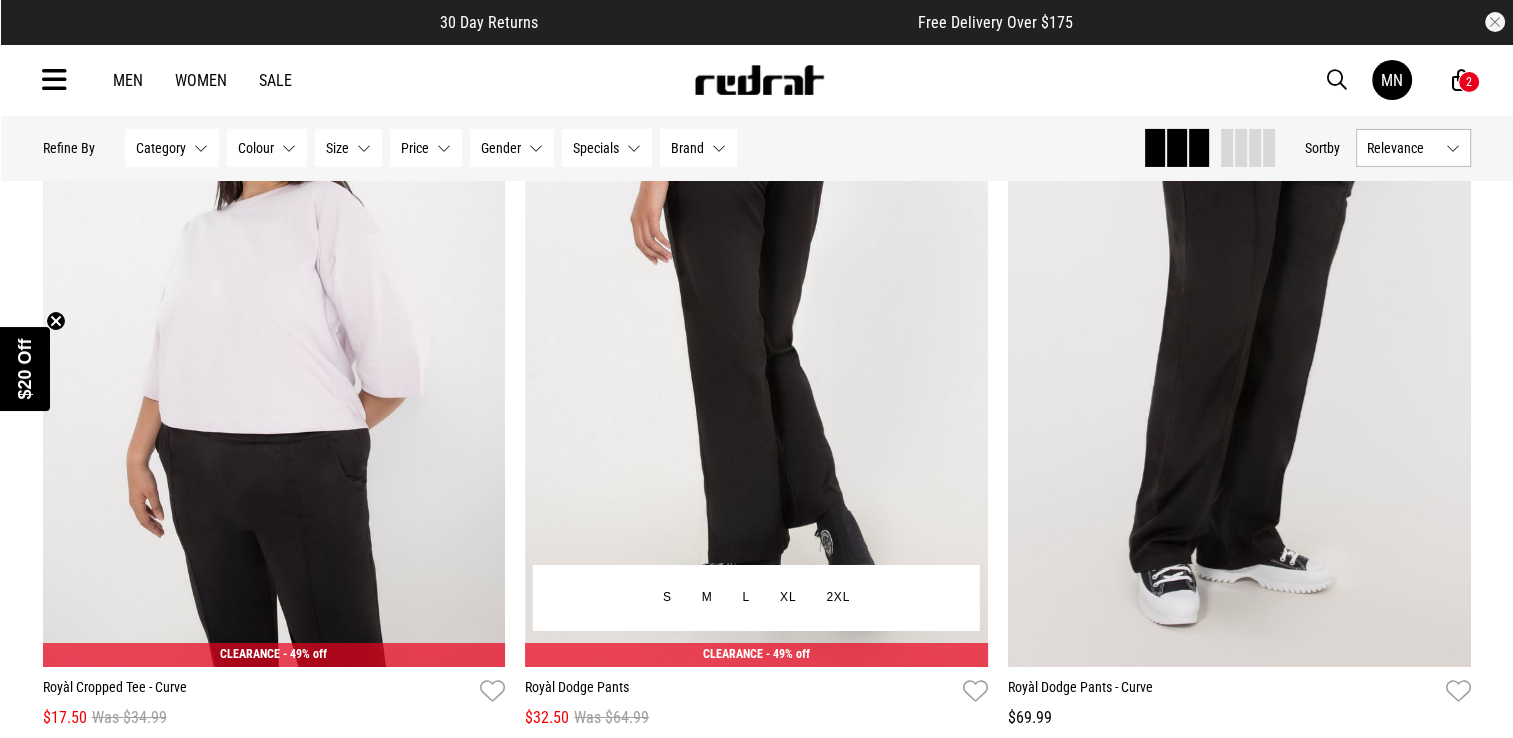 scroll, scrollTop: 67402, scrollLeft: 0, axis: vertical 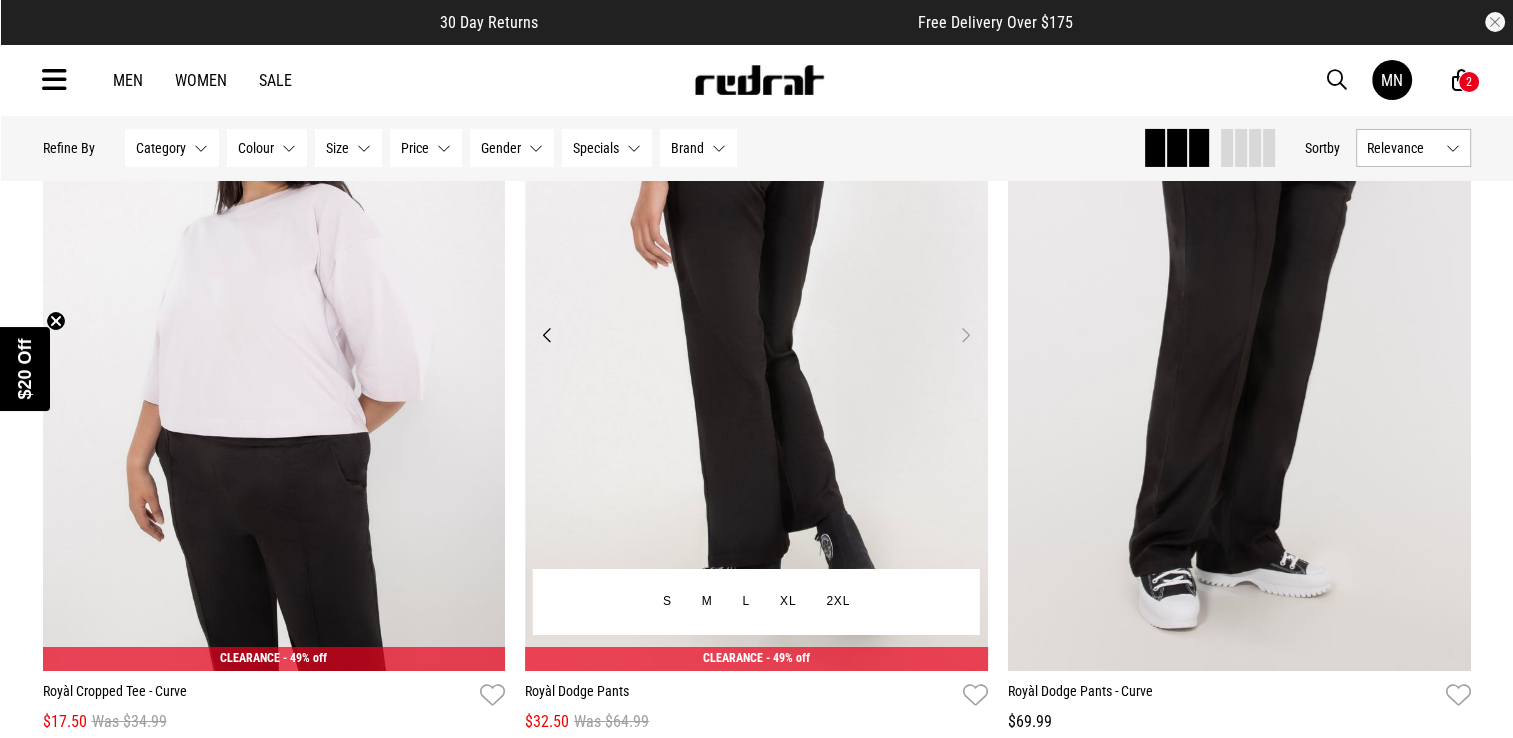 click at bounding box center (756, 347) 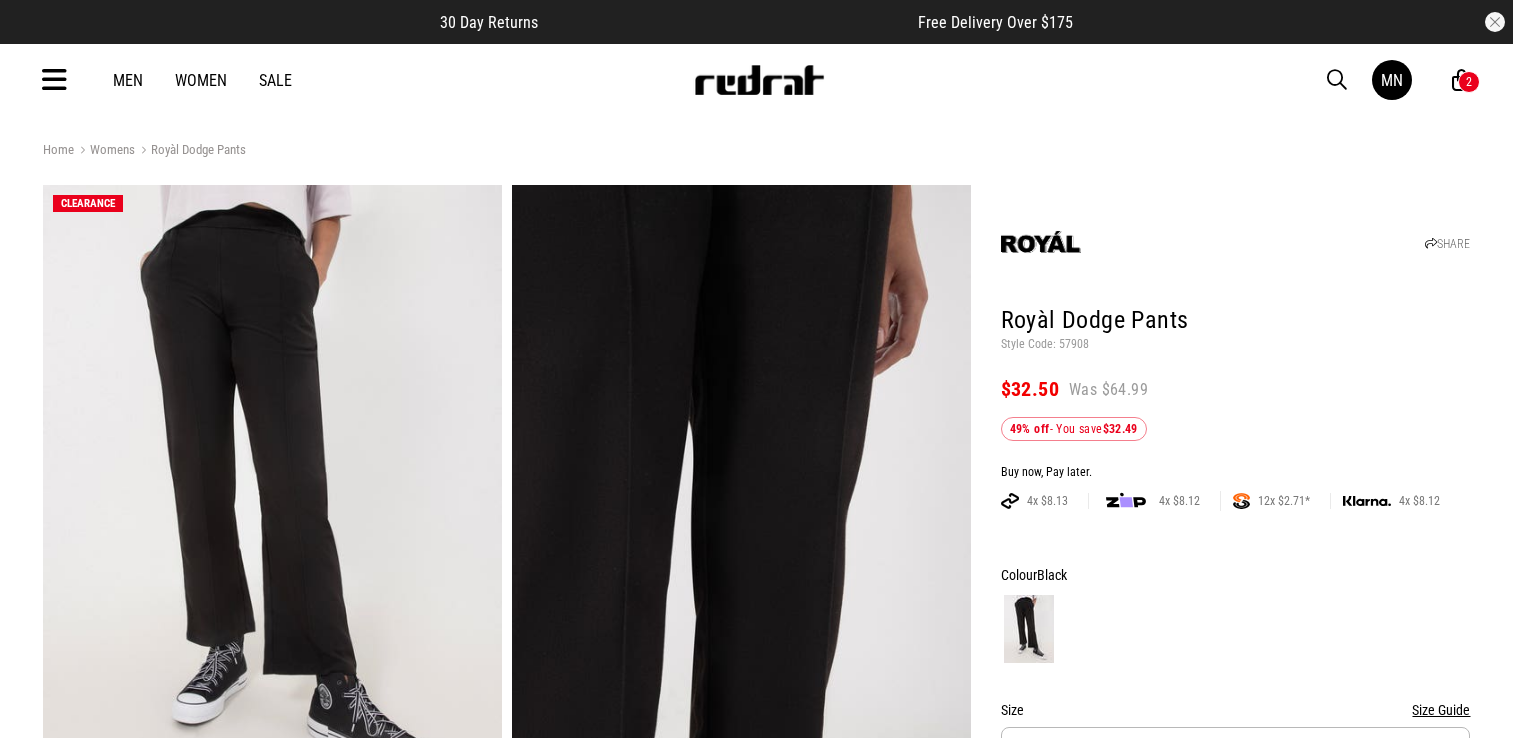 scroll, scrollTop: 0, scrollLeft: 0, axis: both 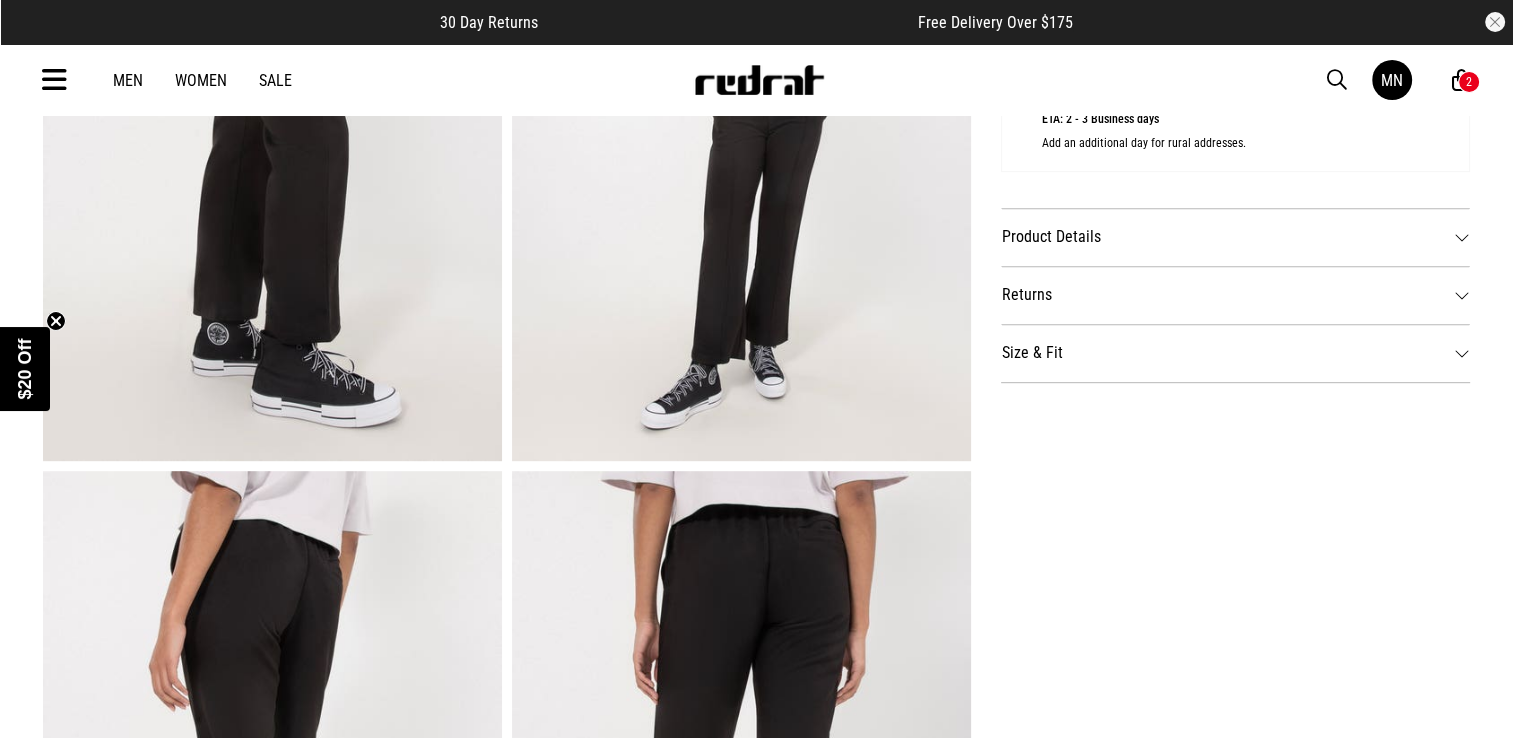 click on "Product Details" at bounding box center [1236, 237] 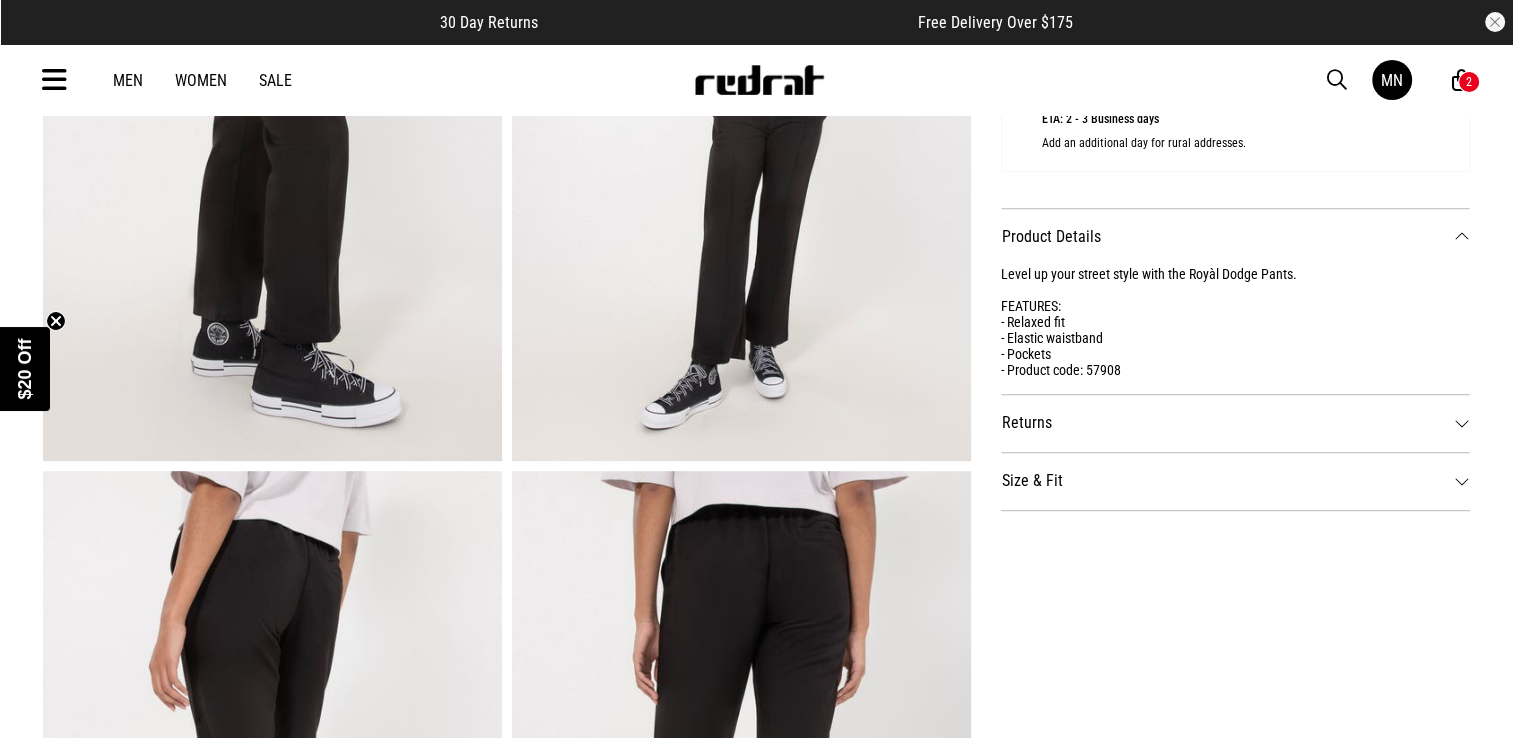 click on "Size & Fit" at bounding box center (1236, 481) 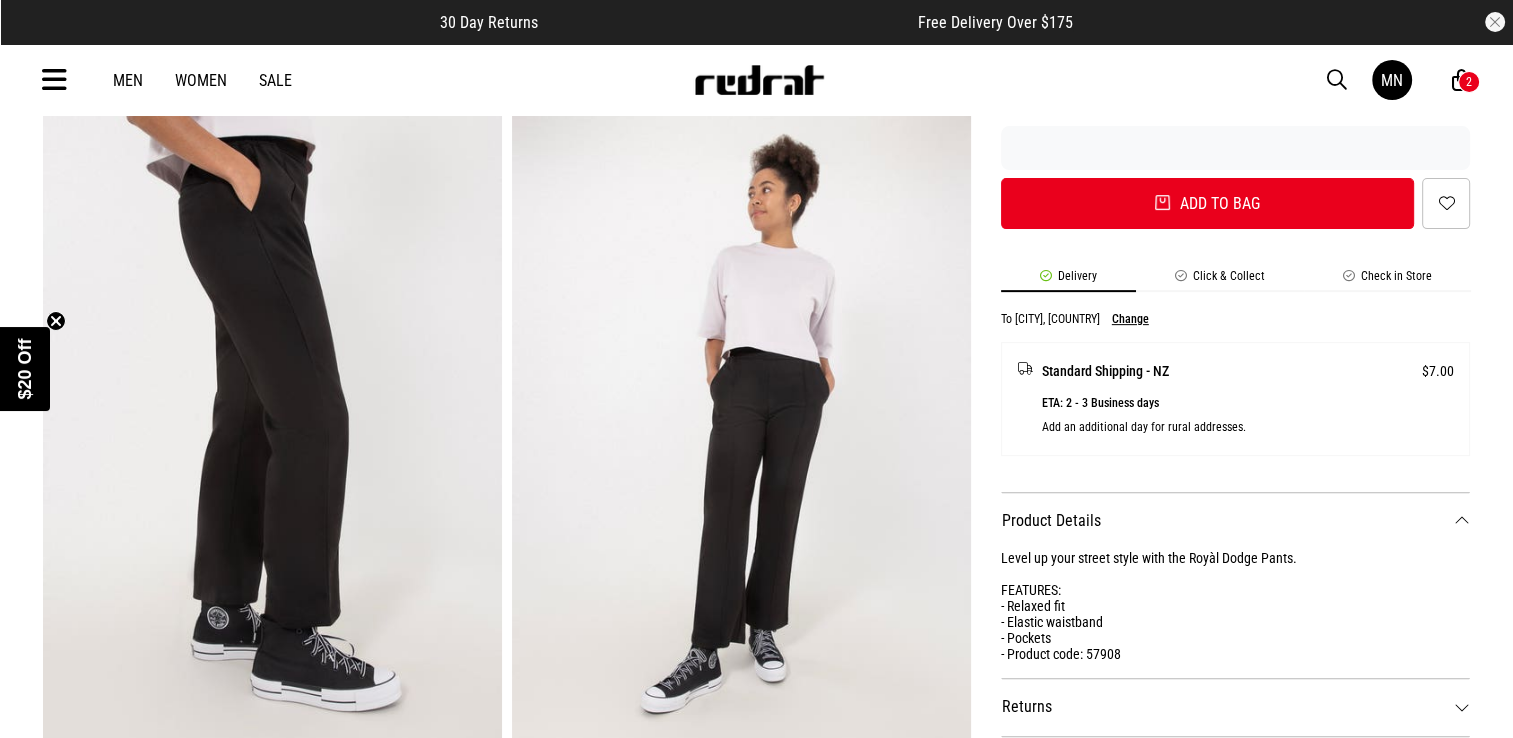 scroll, scrollTop: 700, scrollLeft: 0, axis: vertical 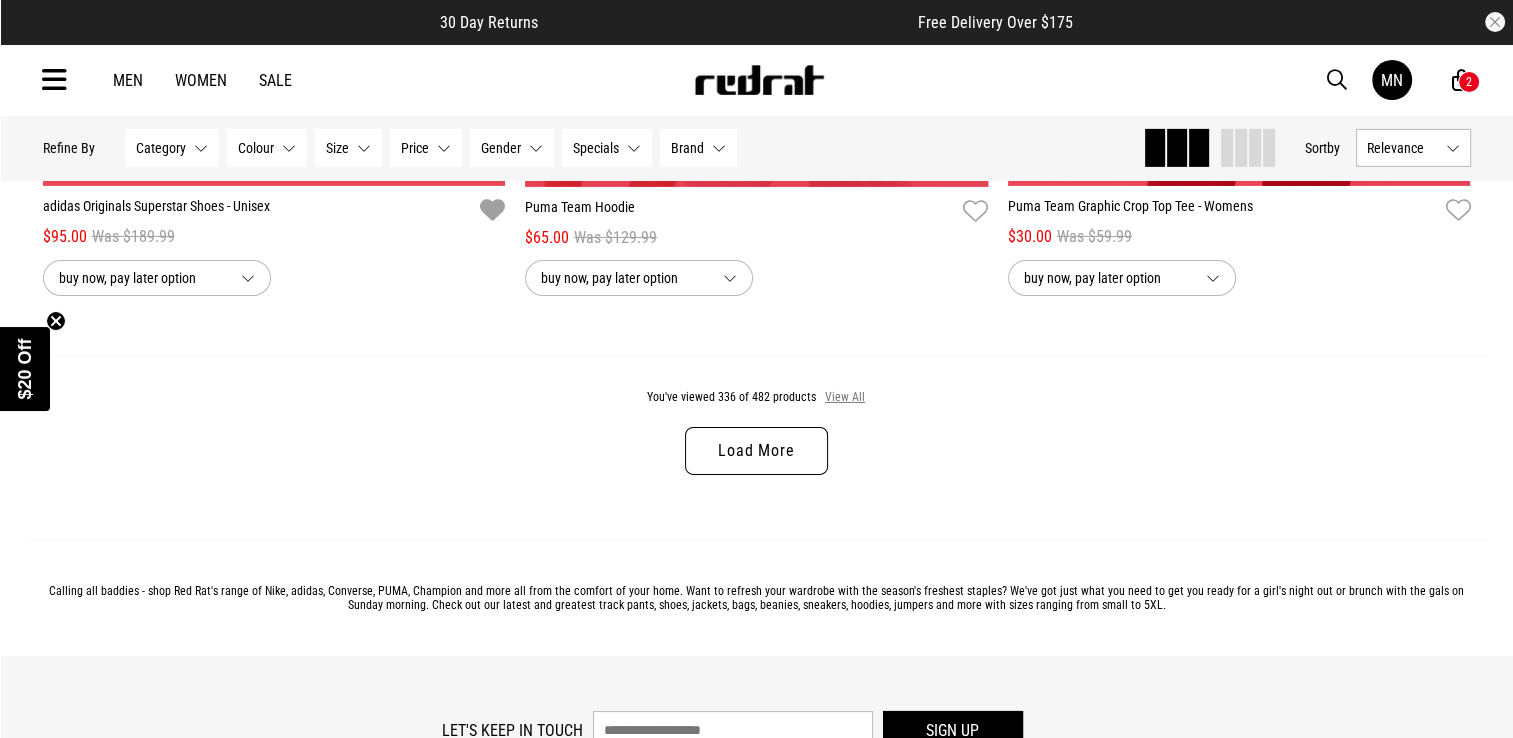 click on "View All" at bounding box center (845, 398) 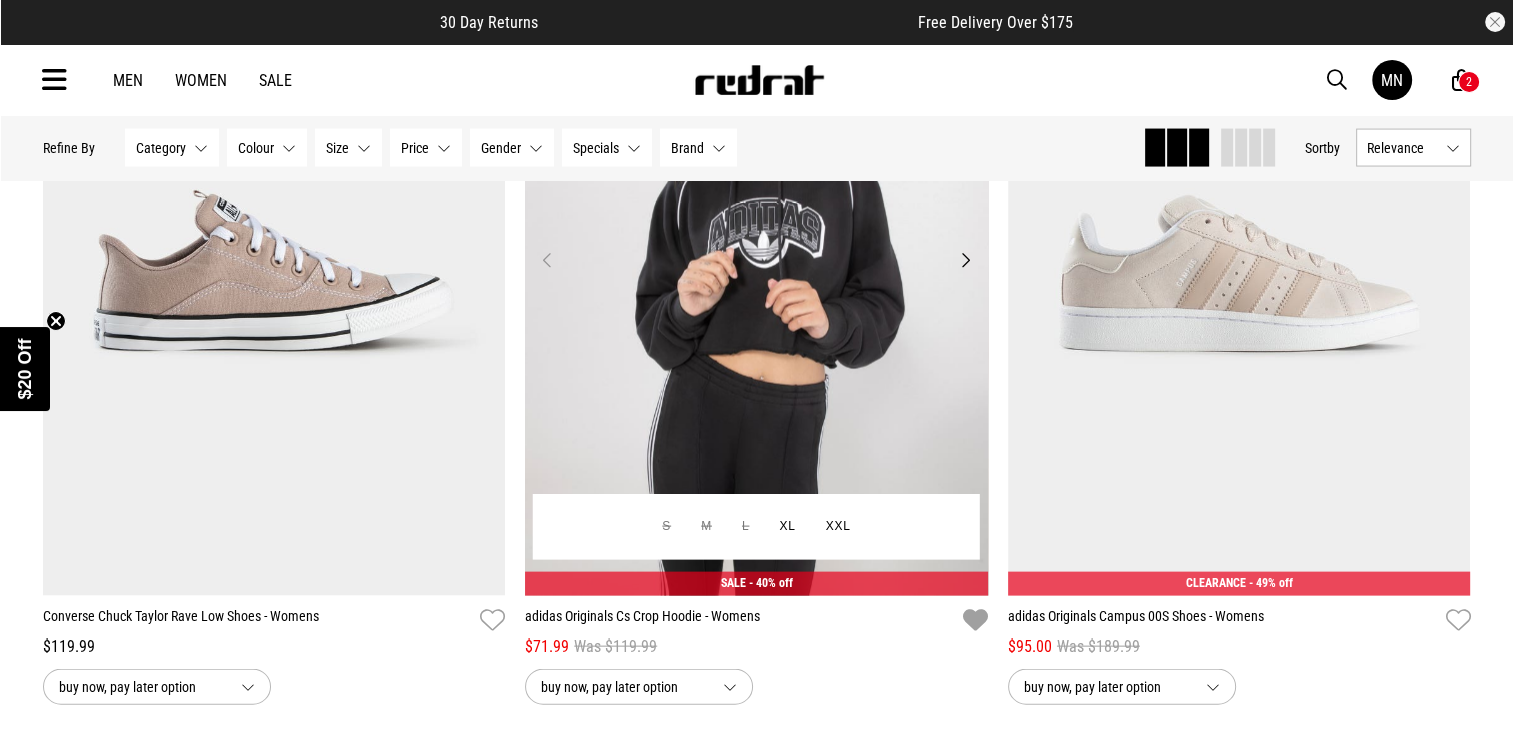 scroll, scrollTop: 12006, scrollLeft: 0, axis: vertical 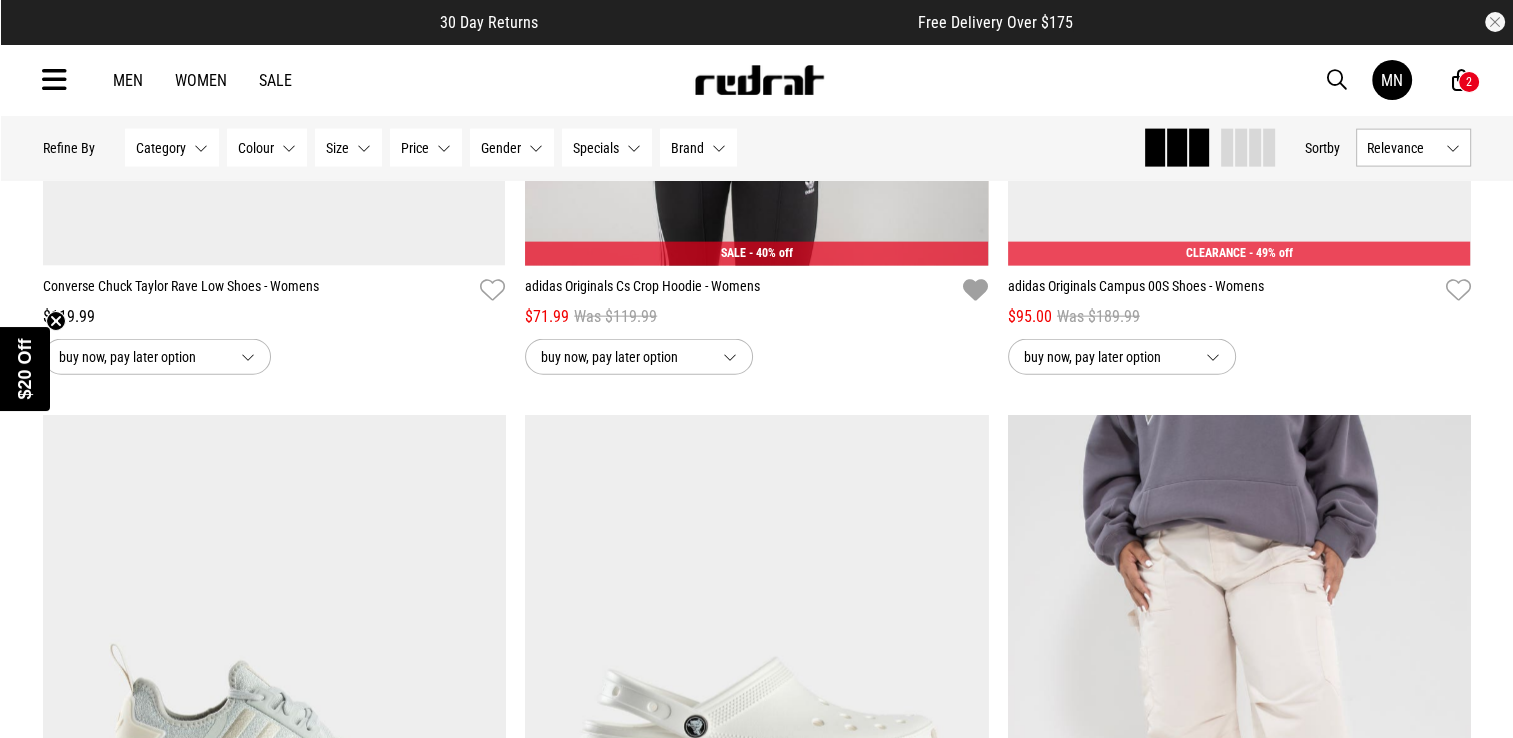 click at bounding box center [1337, 80] 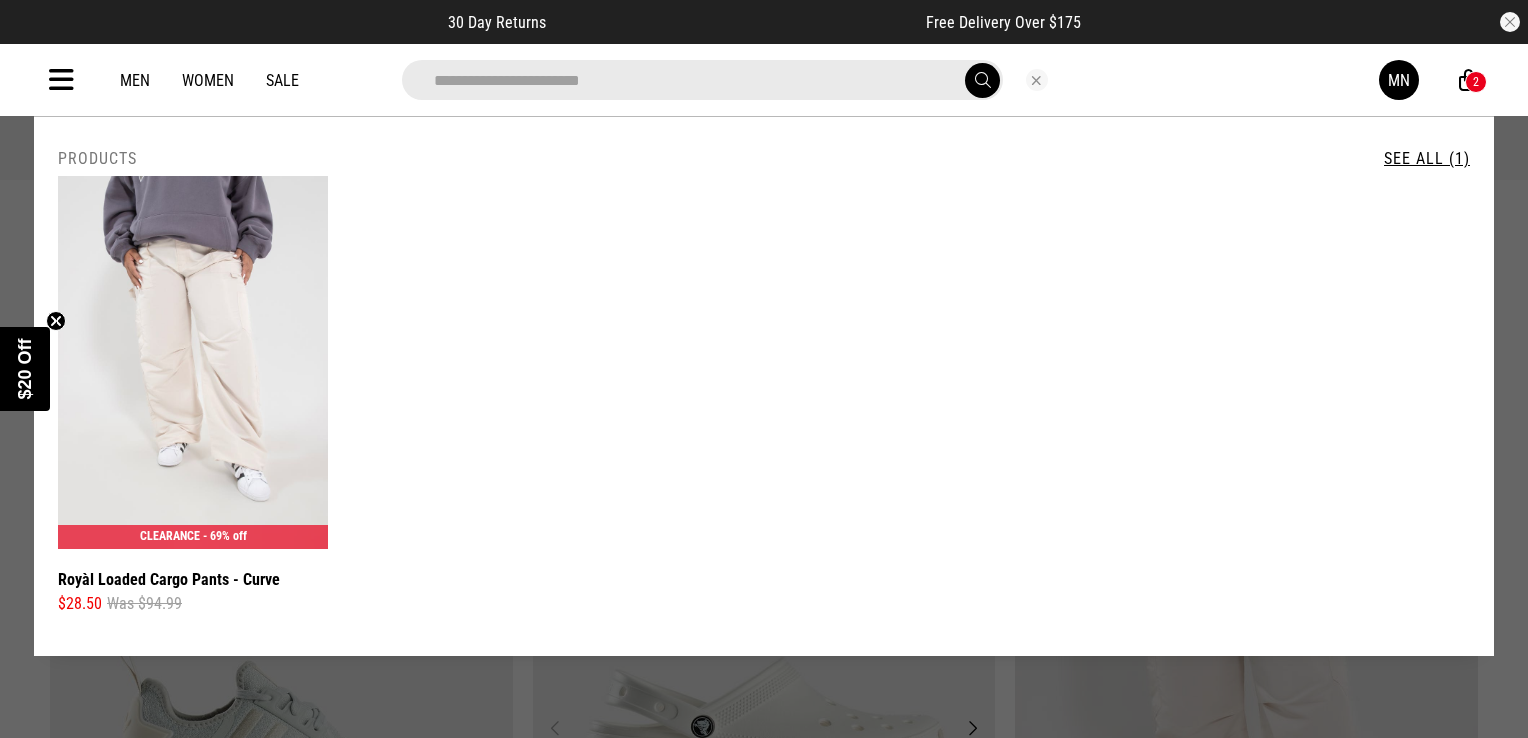 type on "**********" 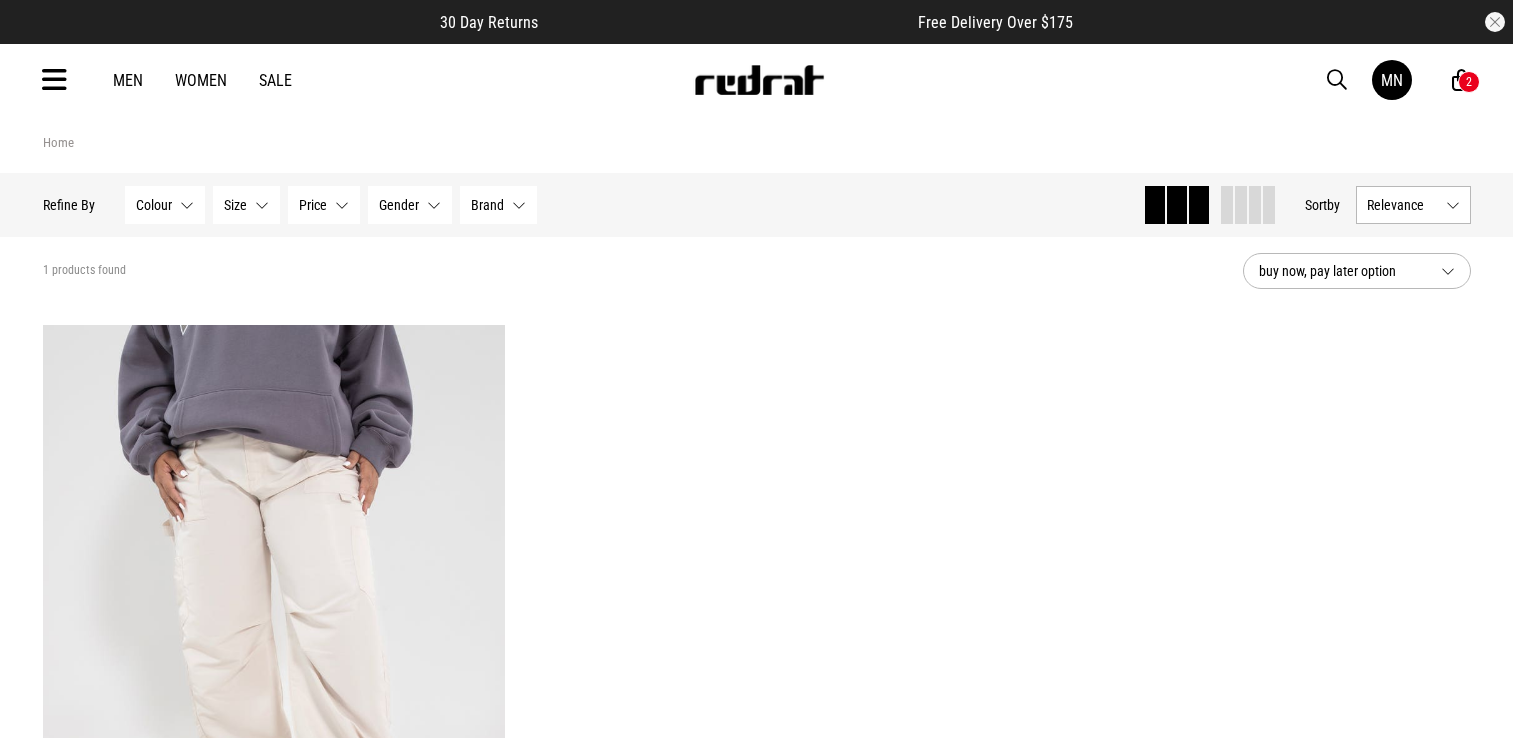 scroll, scrollTop: 0, scrollLeft: 0, axis: both 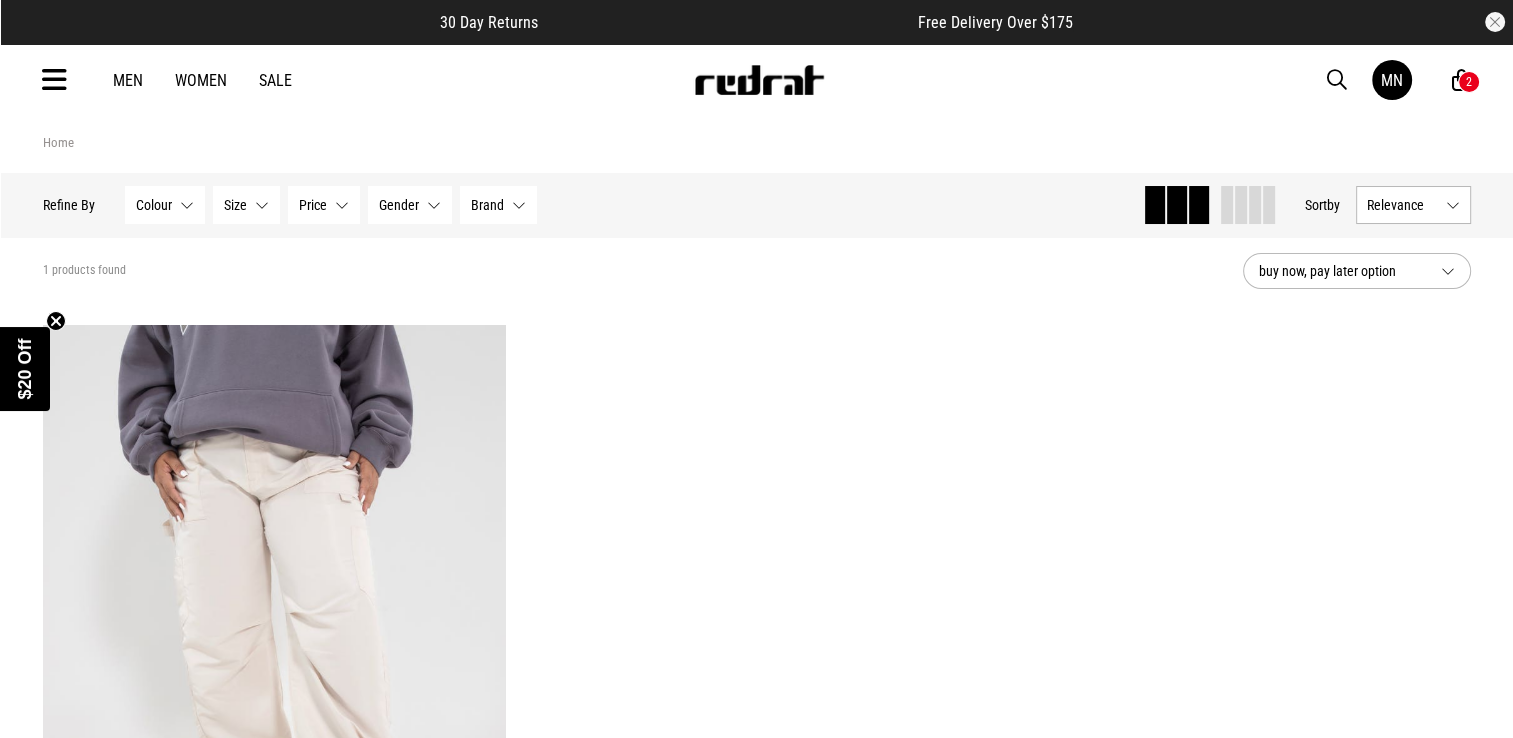 click at bounding box center [54, 80] 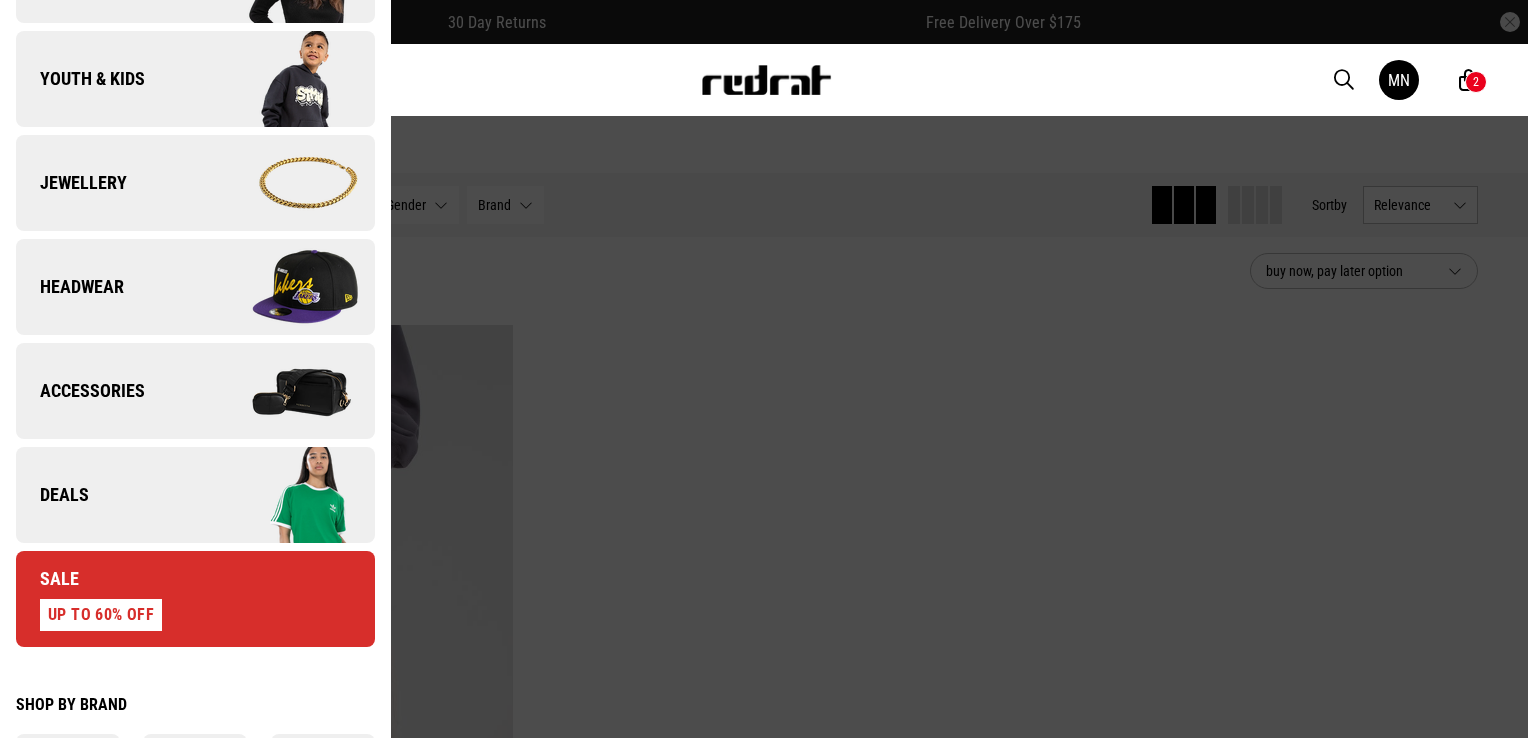 scroll, scrollTop: 500, scrollLeft: 0, axis: vertical 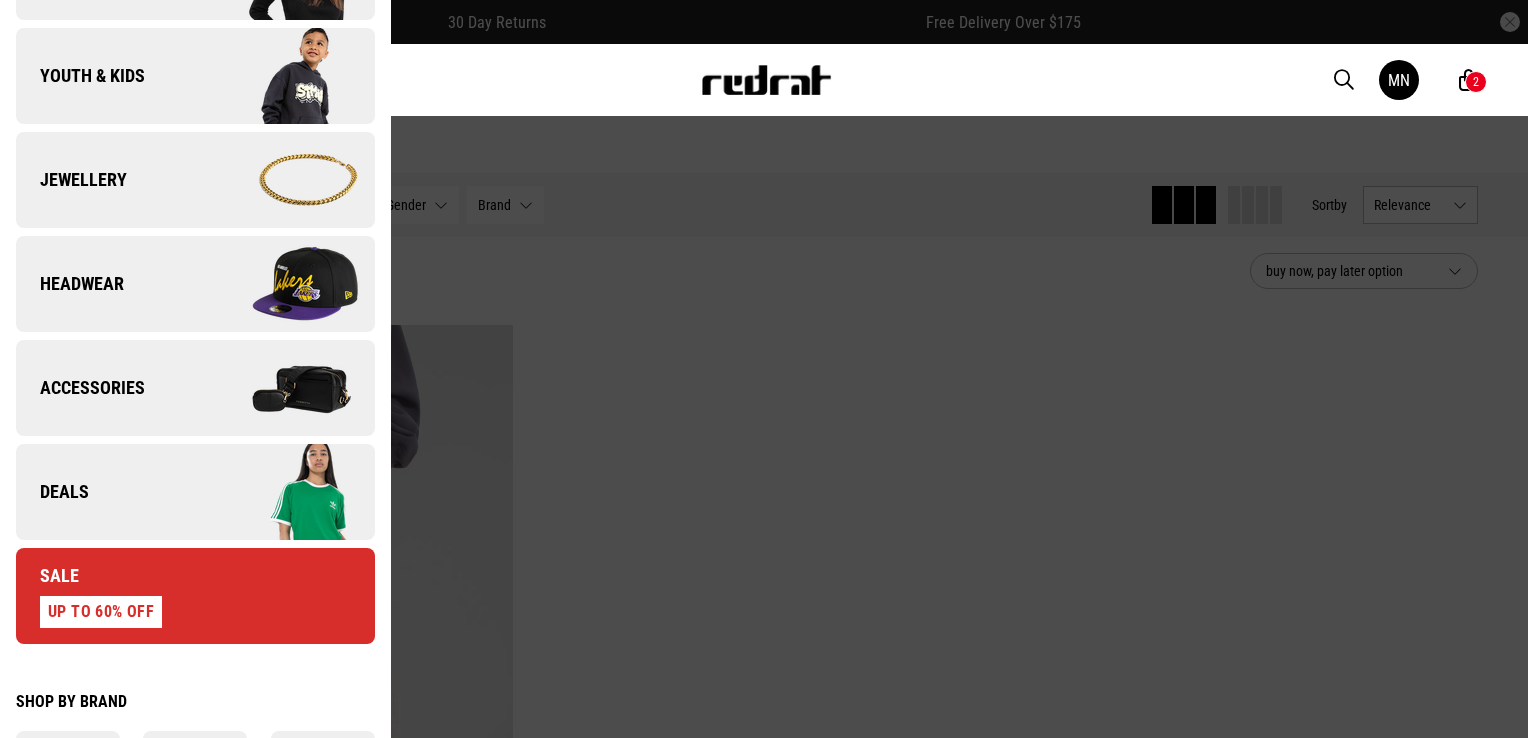 click at bounding box center [284, 388] 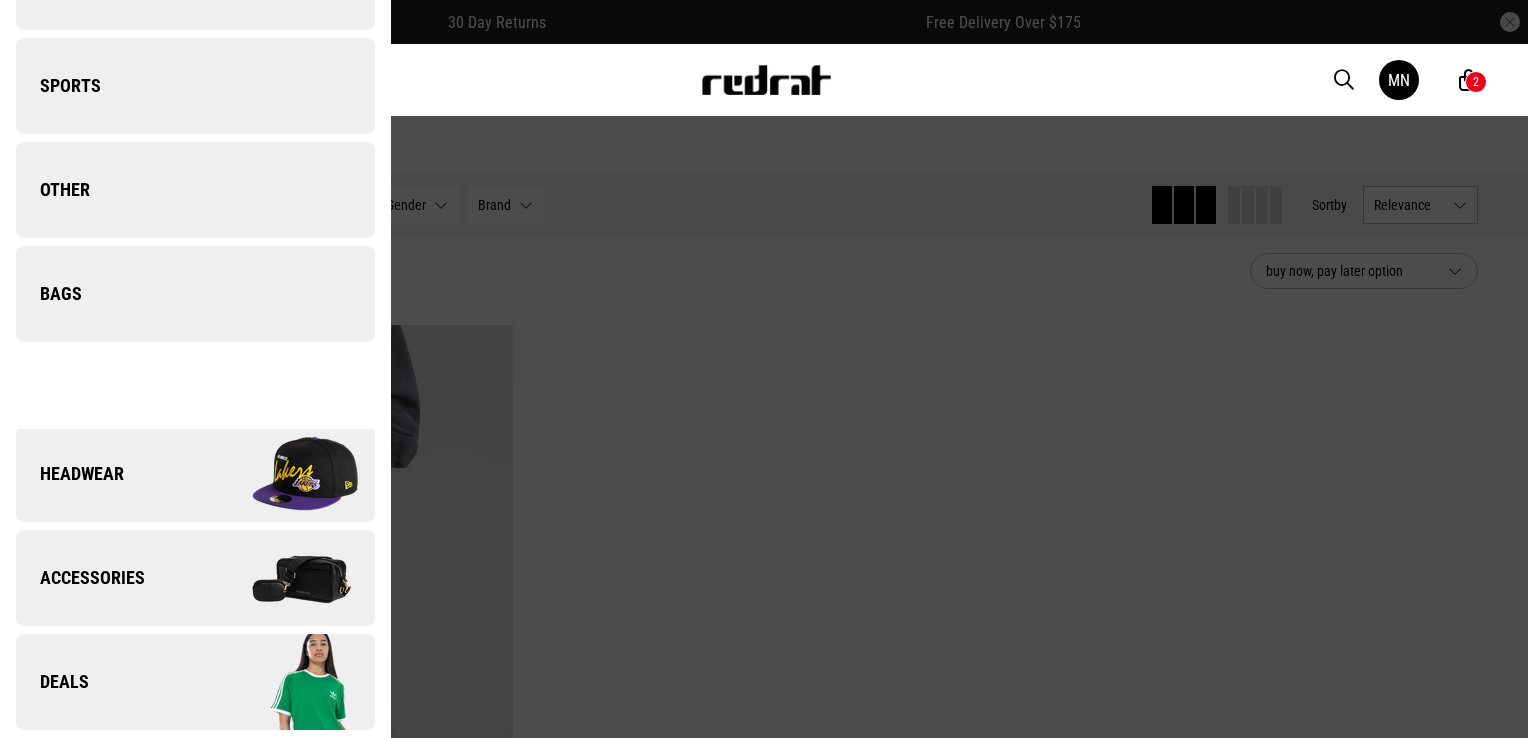 scroll, scrollTop: 0, scrollLeft: 0, axis: both 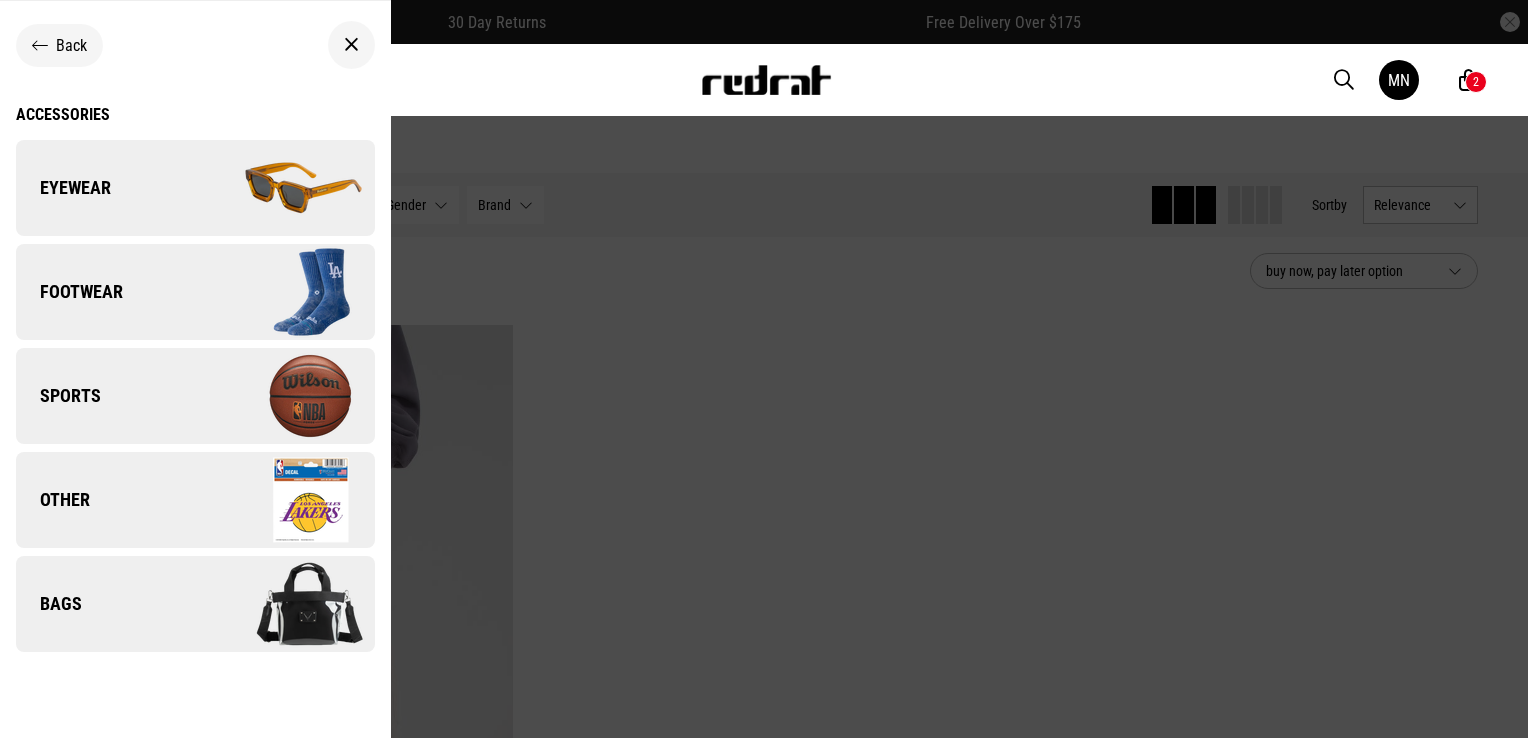 click on "Other" at bounding box center [195, 500] 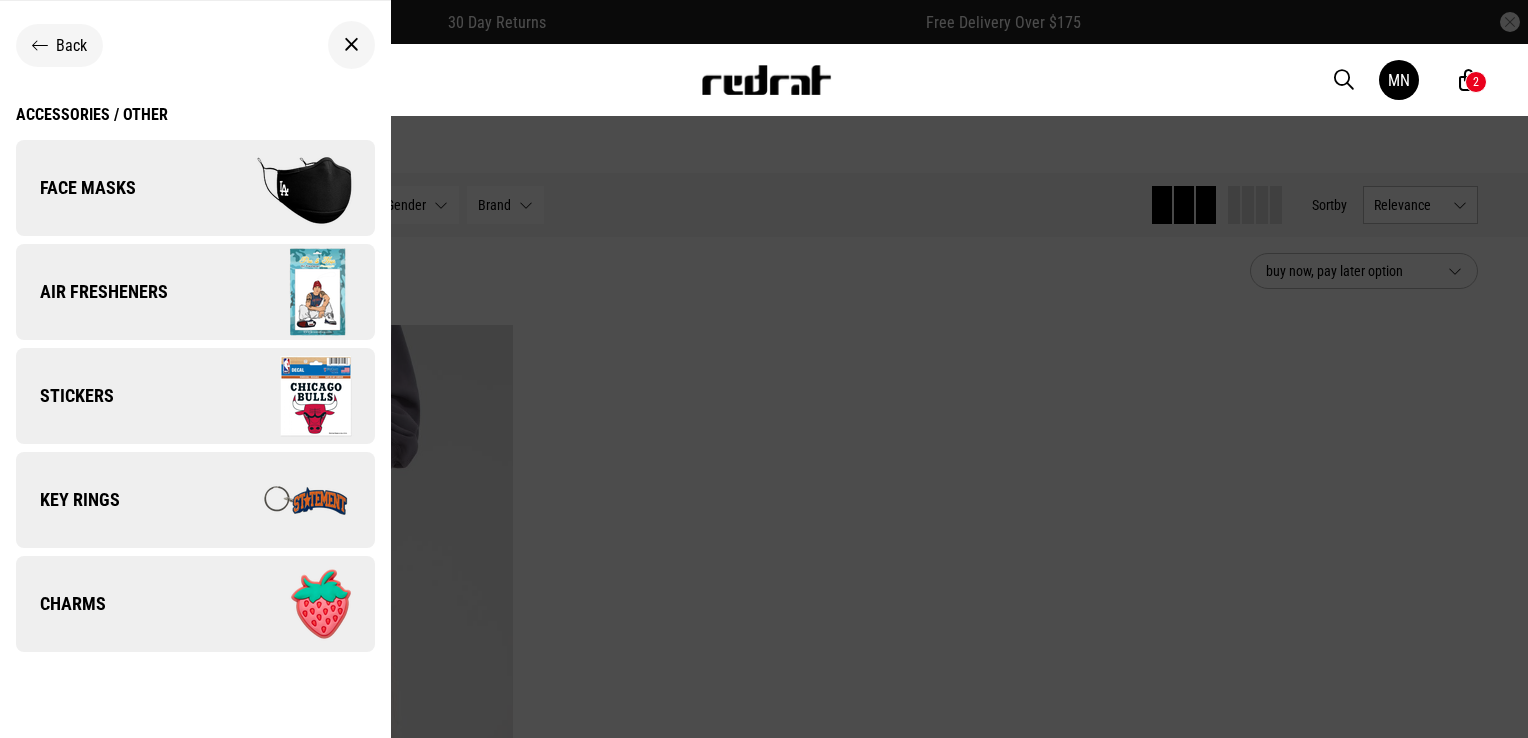 scroll, scrollTop: 16, scrollLeft: 0, axis: vertical 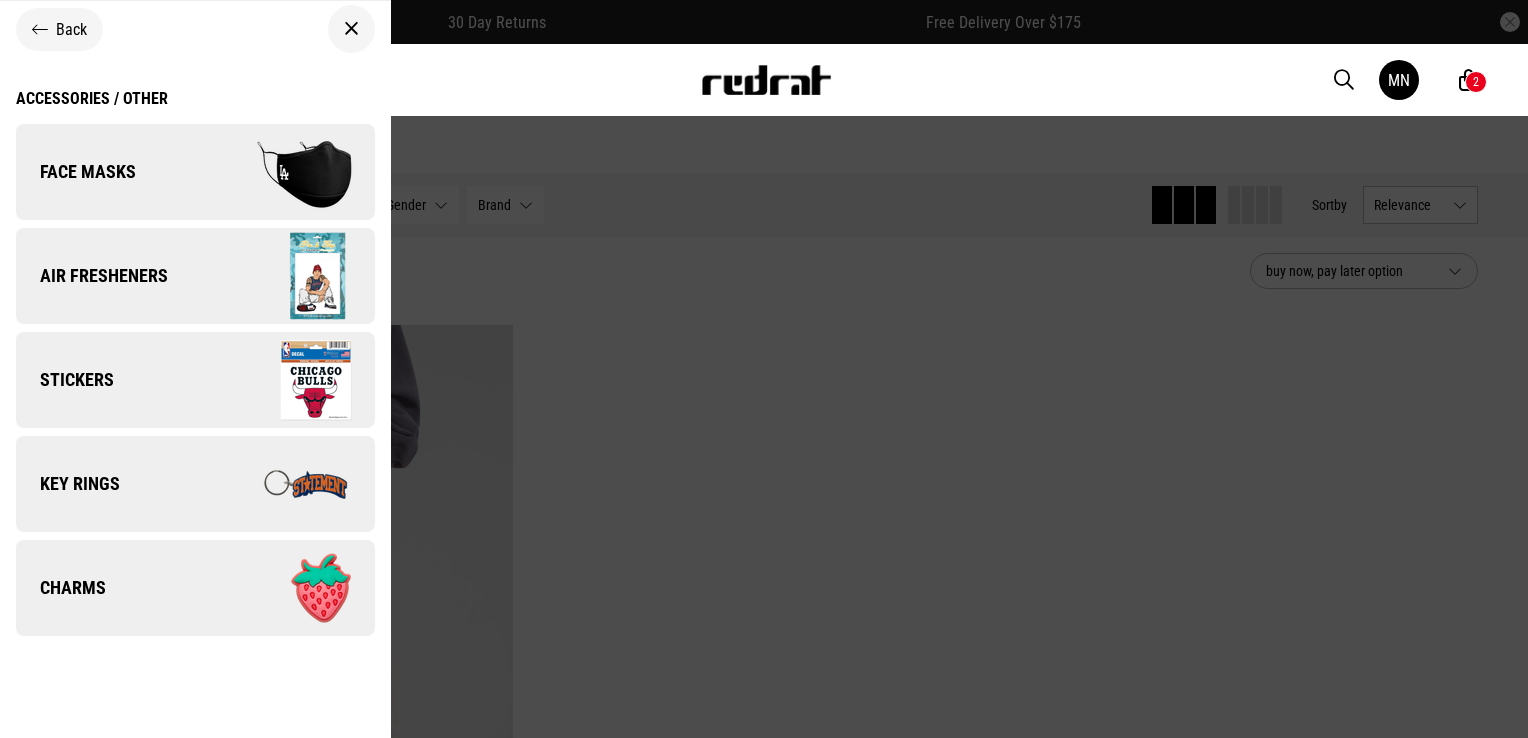 click at bounding box center [40, 29] 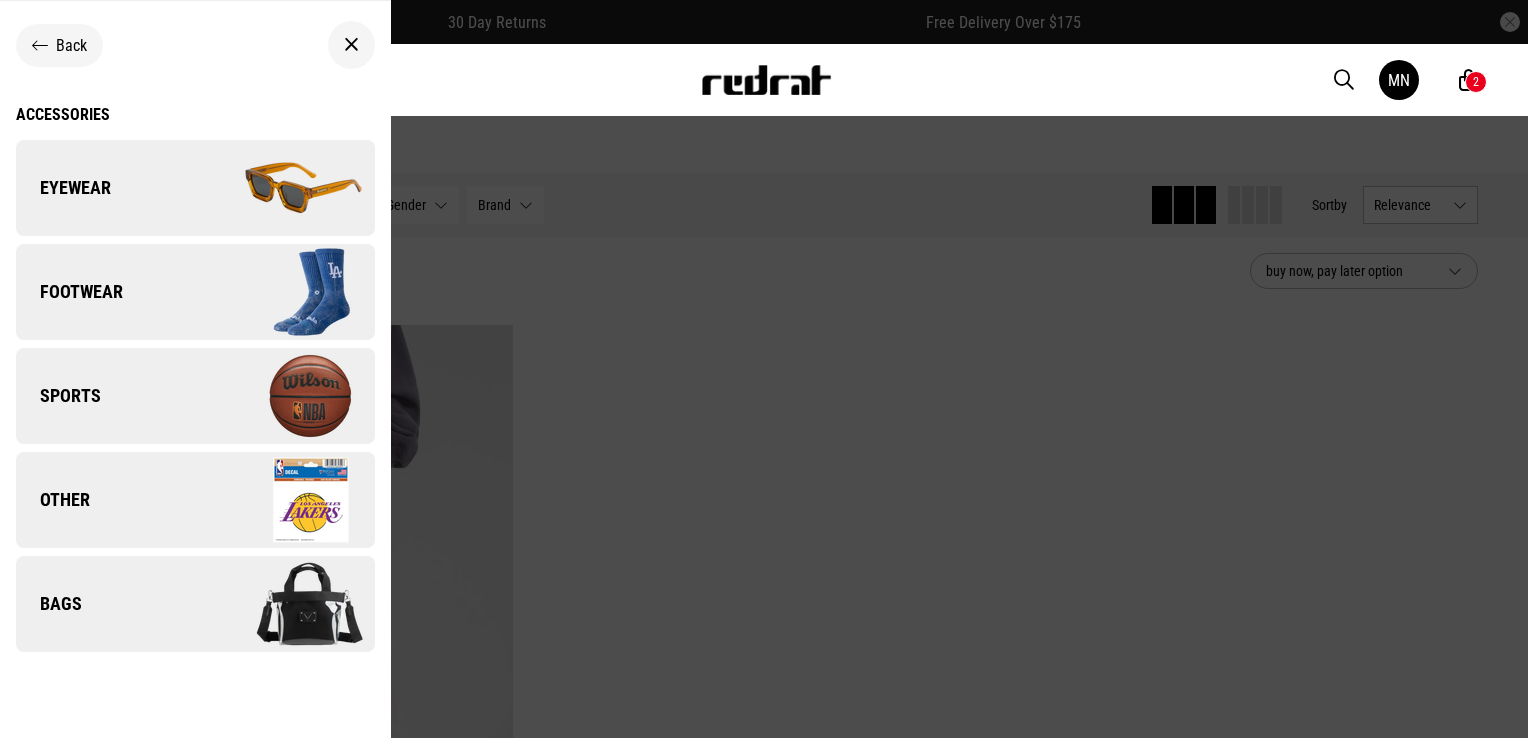 scroll, scrollTop: 0, scrollLeft: 0, axis: both 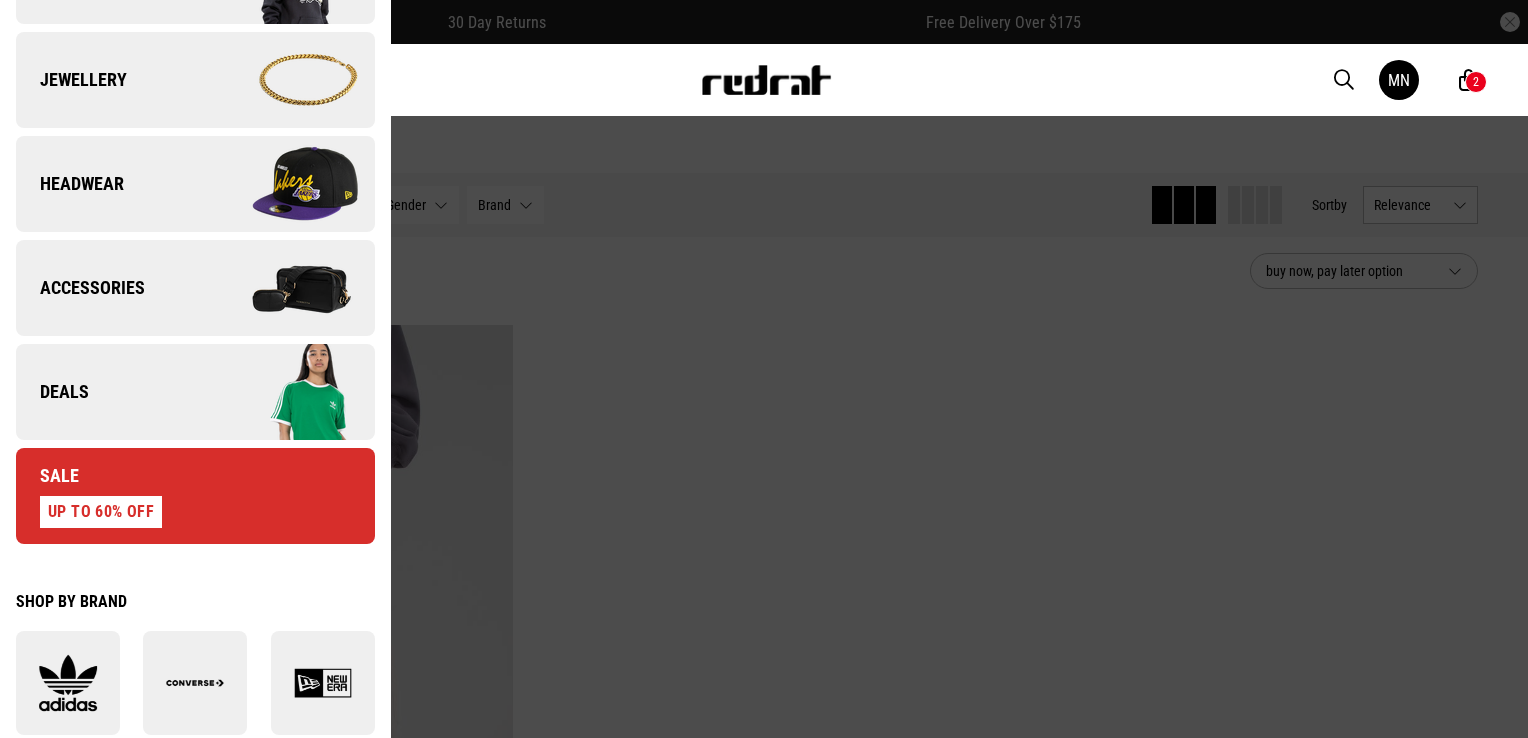 click on "Headwear" at bounding box center [195, 184] 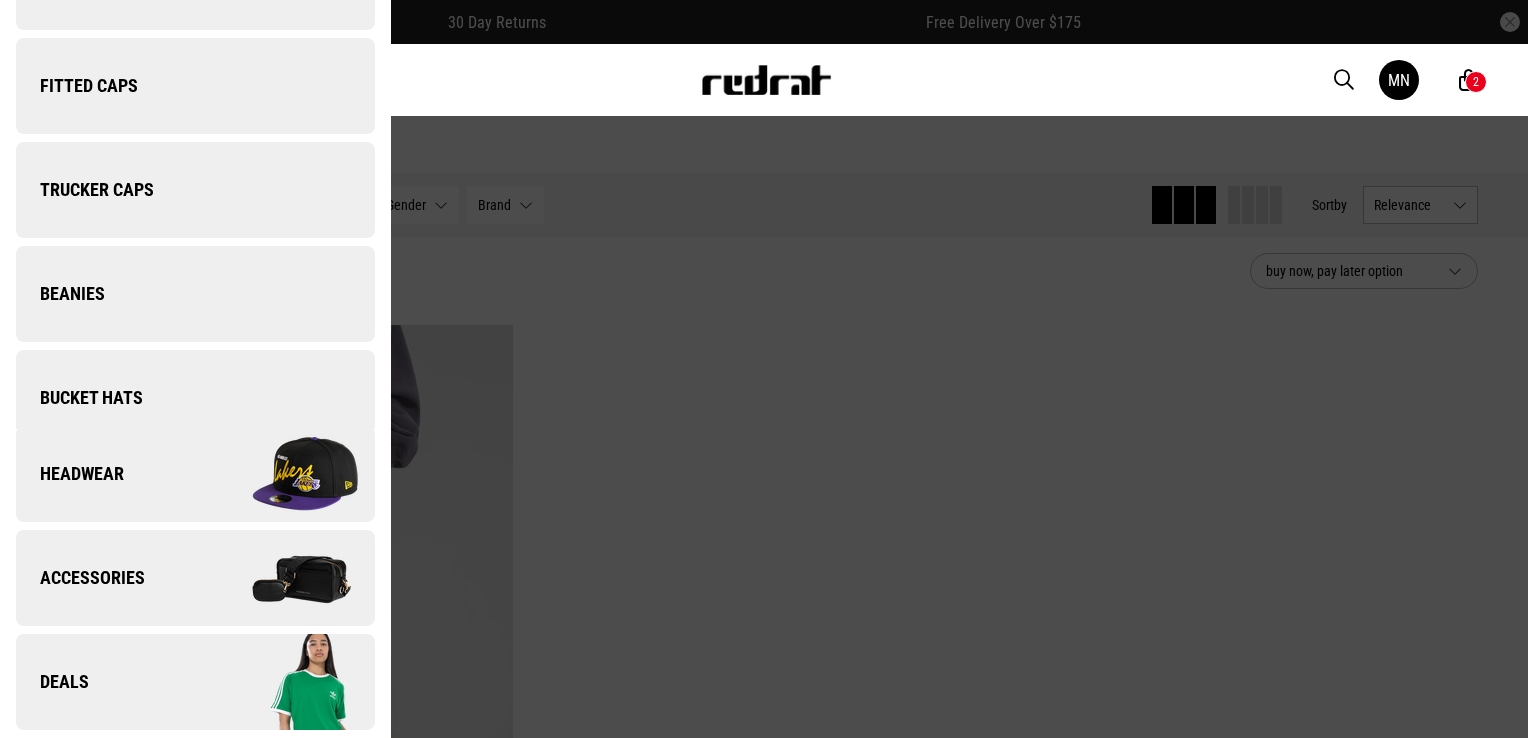 scroll, scrollTop: 0, scrollLeft: 0, axis: both 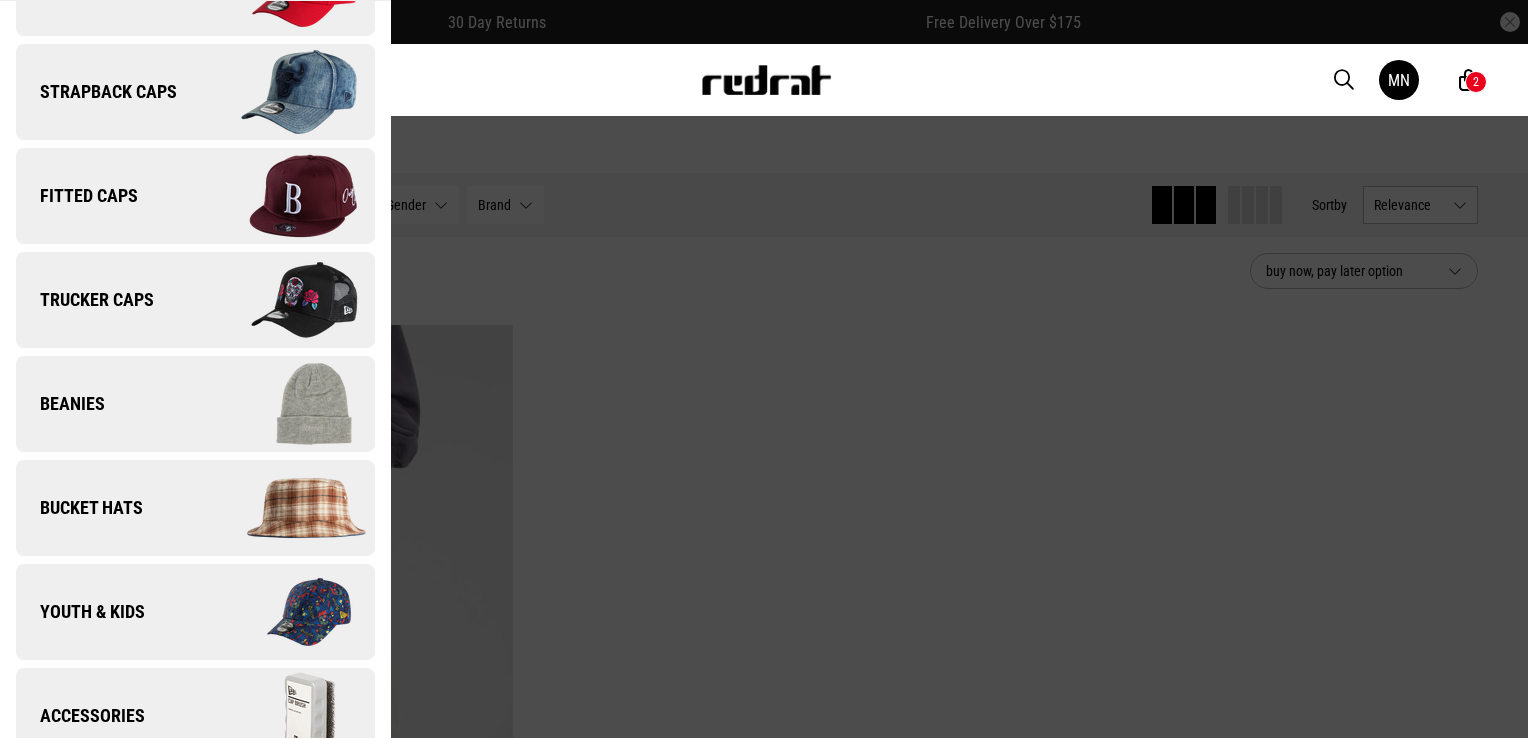 click on "Beanies" at bounding box center (195, 404) 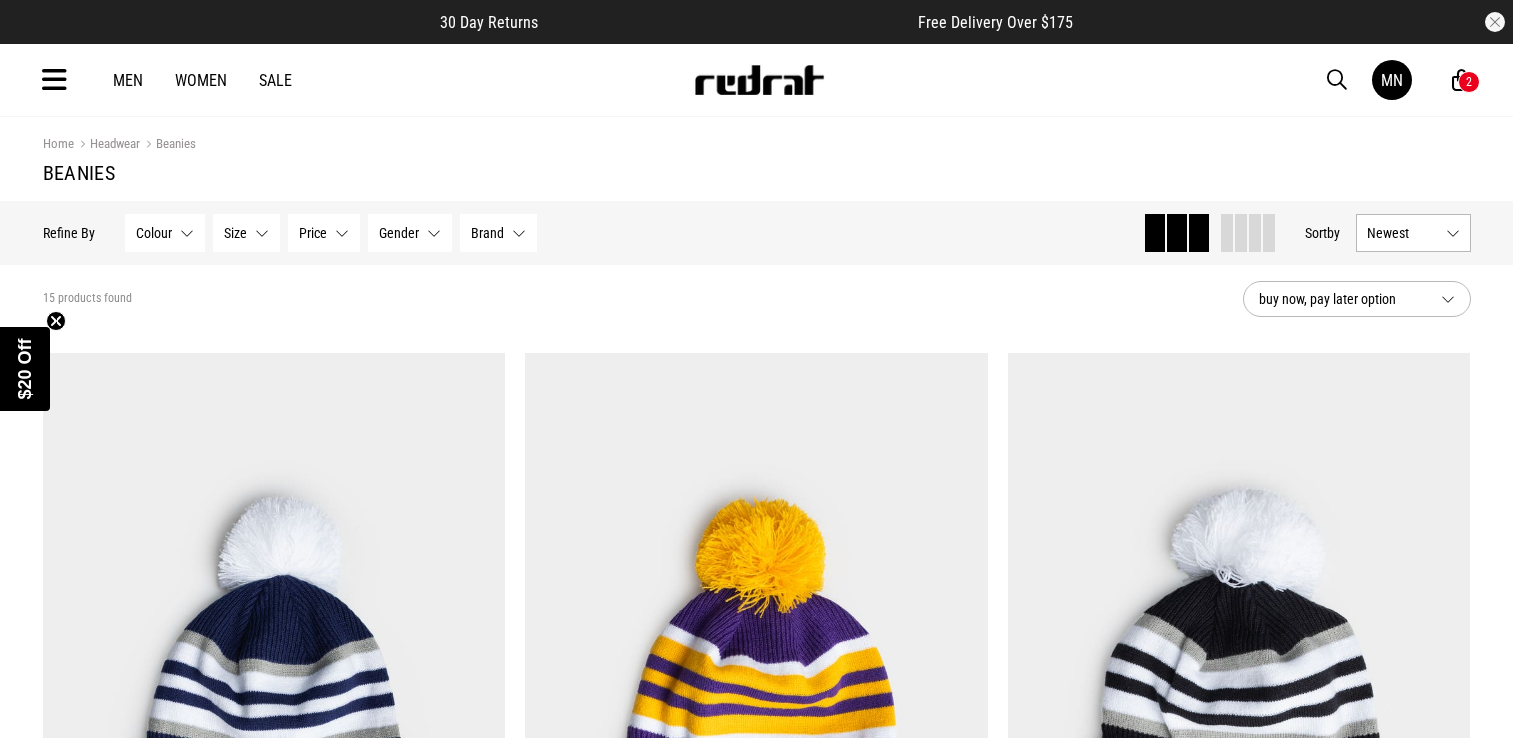 scroll, scrollTop: 400, scrollLeft: 0, axis: vertical 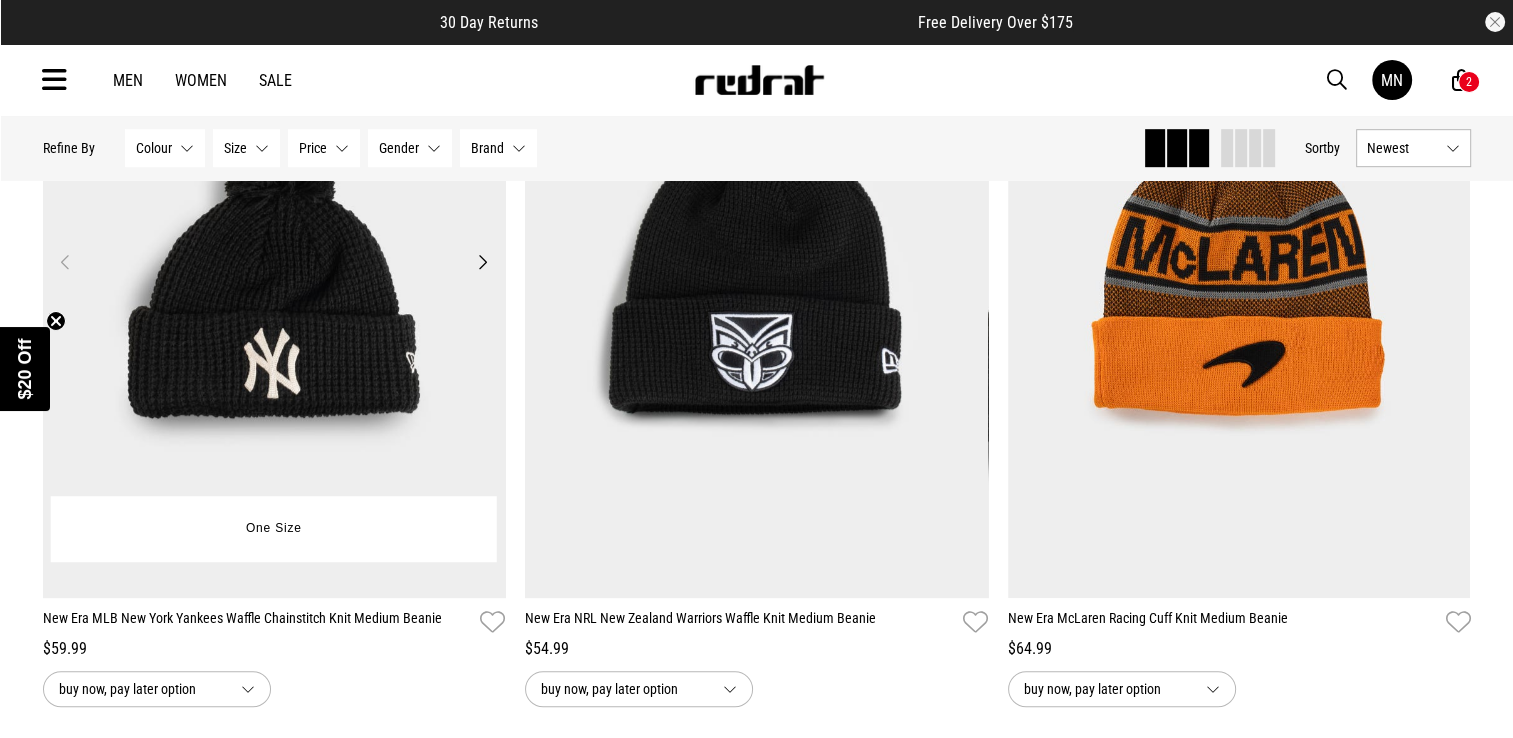 click on "Next" at bounding box center [482, 262] 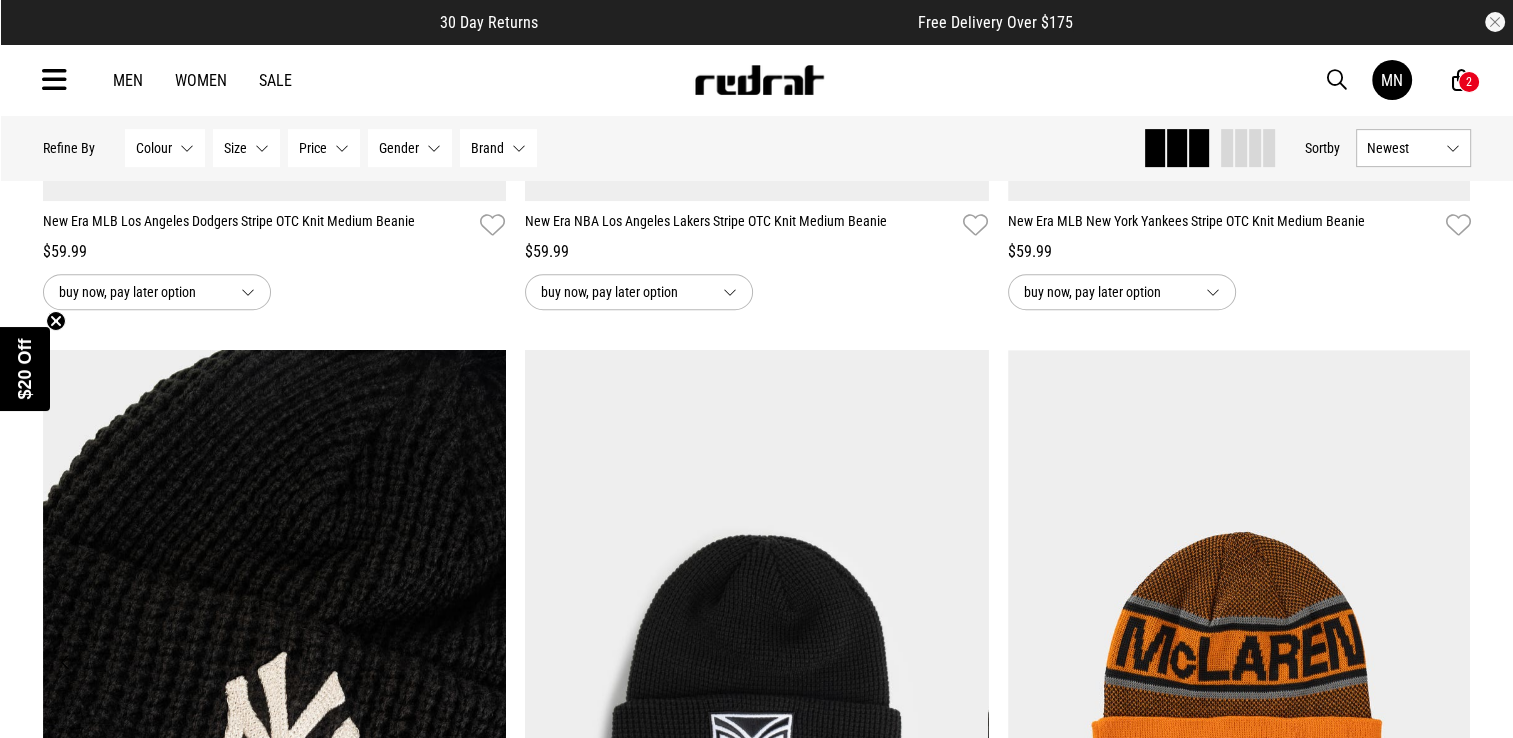 scroll, scrollTop: 1100, scrollLeft: 0, axis: vertical 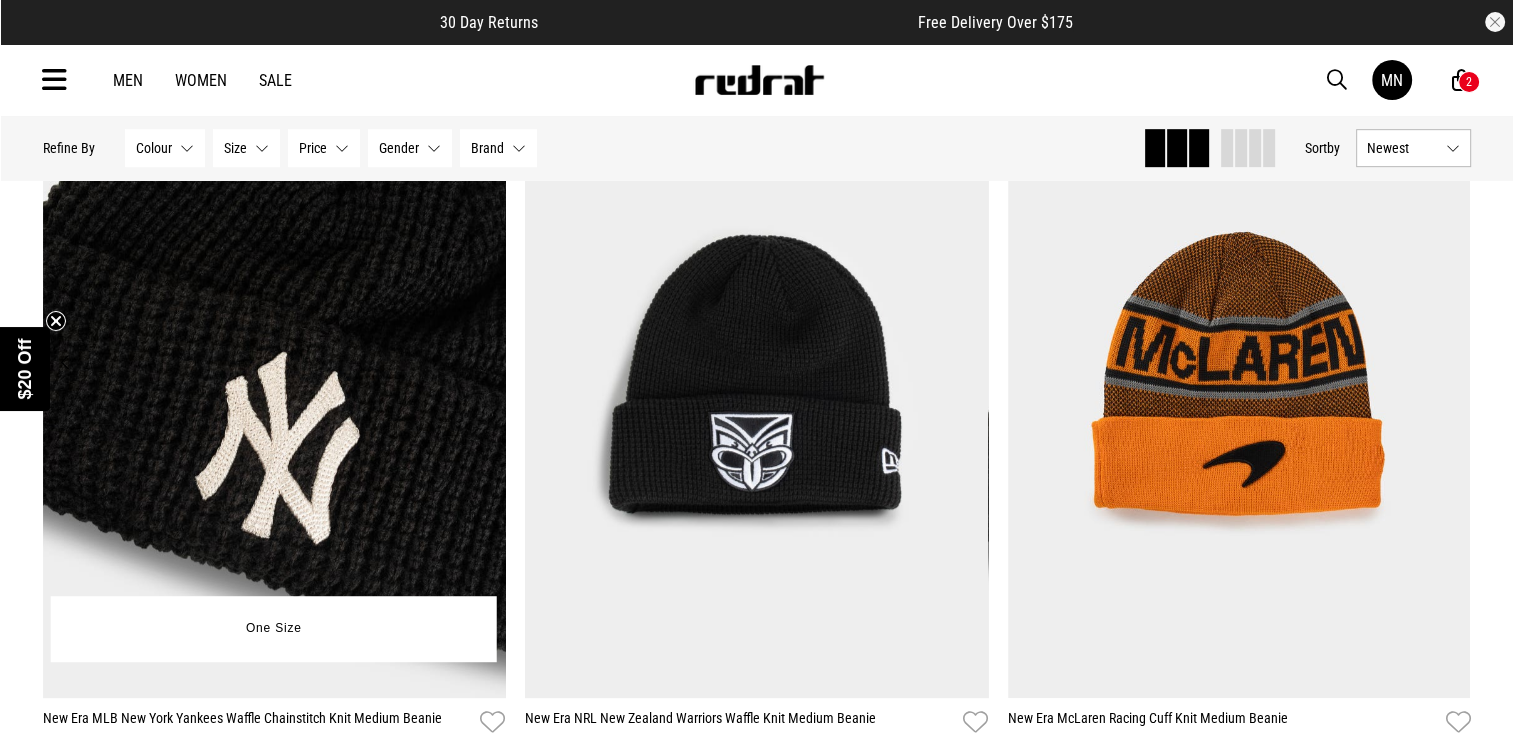 click at bounding box center [274, 374] 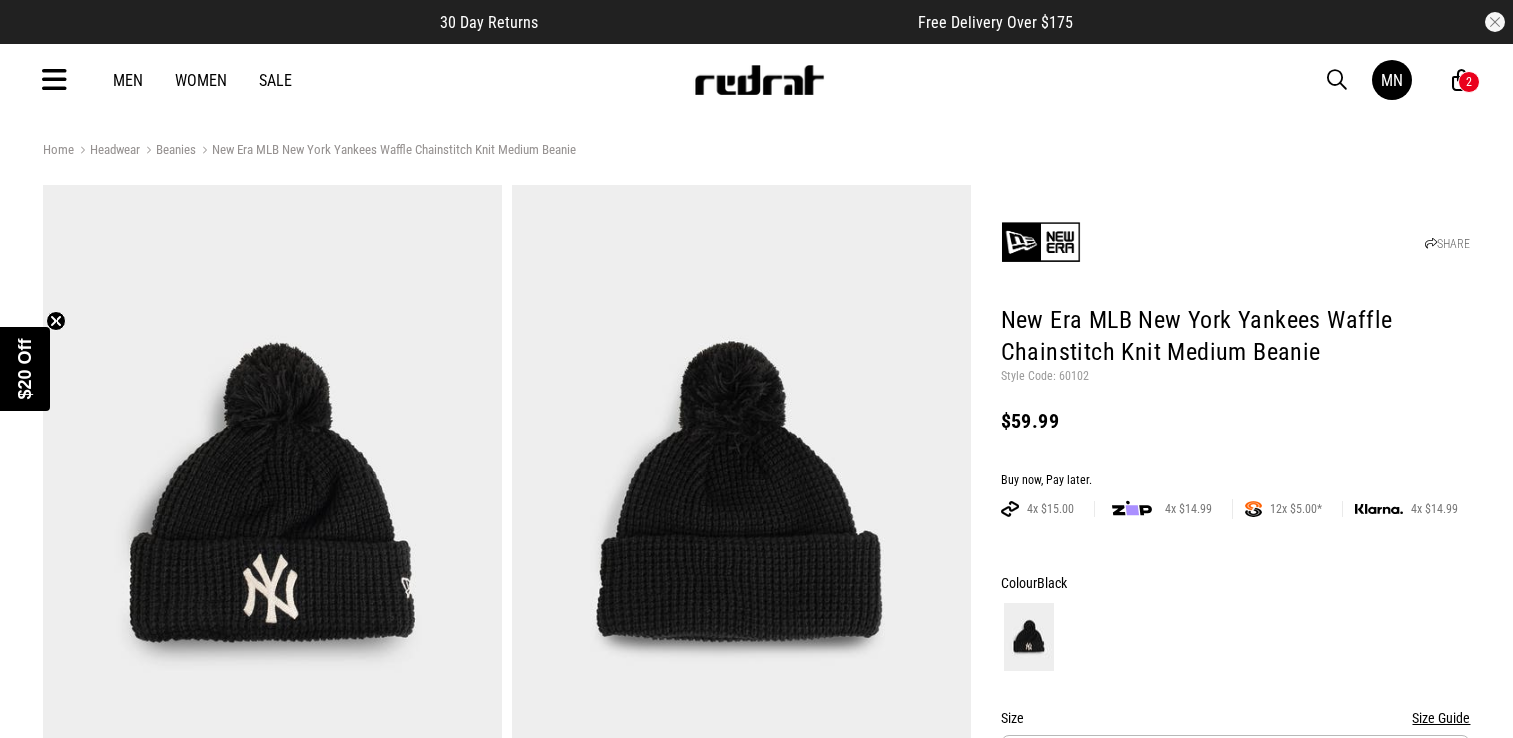 scroll, scrollTop: 0, scrollLeft: 0, axis: both 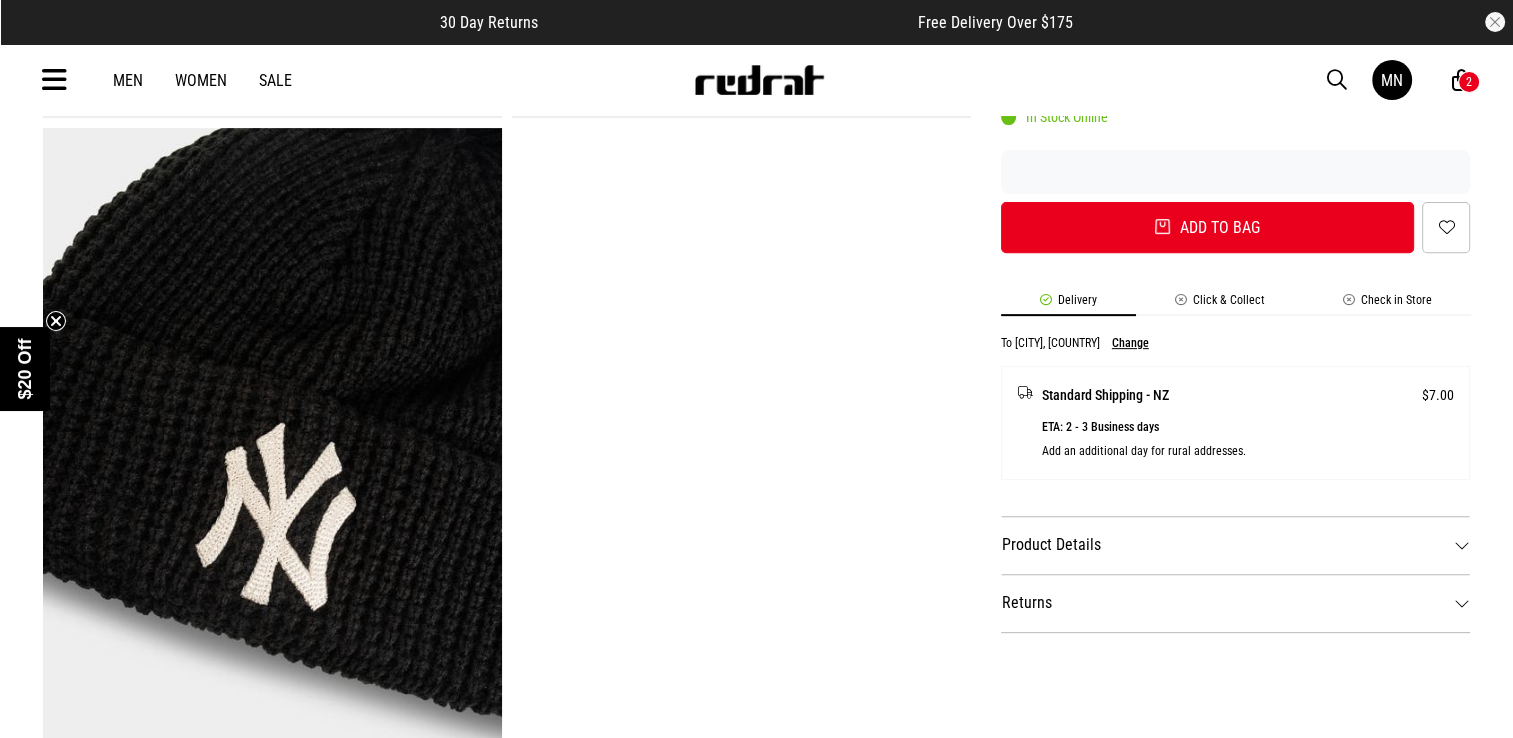 click on "Product Details" at bounding box center [1236, 545] 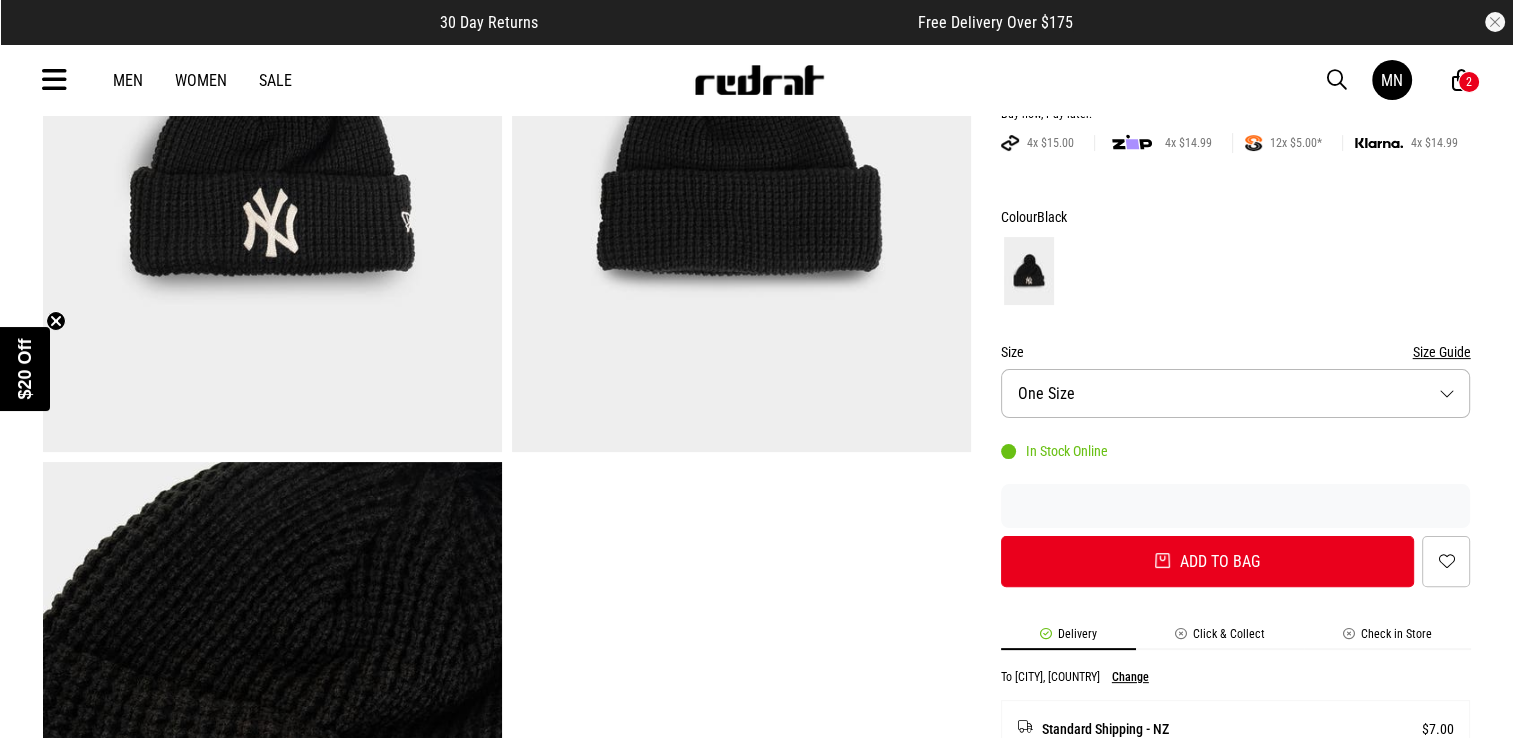 scroll, scrollTop: 200, scrollLeft: 0, axis: vertical 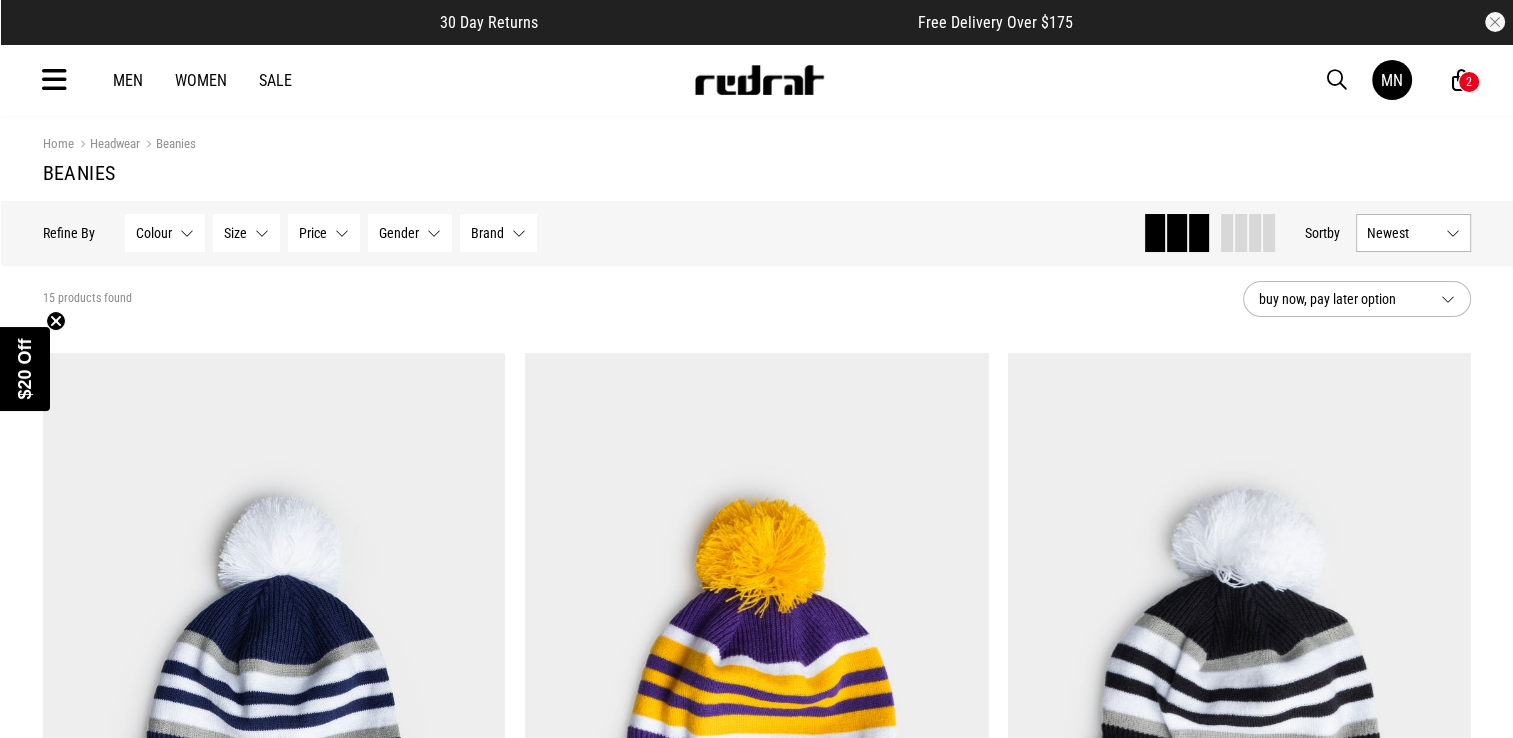 click on "Men   Women   Sale   MN
Hi, [FIRST]
New       Back         Footwear       Back         Mens       Back         Womens       Back         Youth & Kids       Back         Jewellery       Back         Headwear       Back         Accessories       Back         Deals       Back         Sale   UP TO 60% OFF
Shop by Brand
adidas
Converse
New Era
See all brands     Gift Cards   Find a Store   Delivery   Returns & Exchanges   FAQ   Contact Us
Payment Options Only at Red Rat
Let's keep in touch
Back
MN         2" at bounding box center (757, 80) 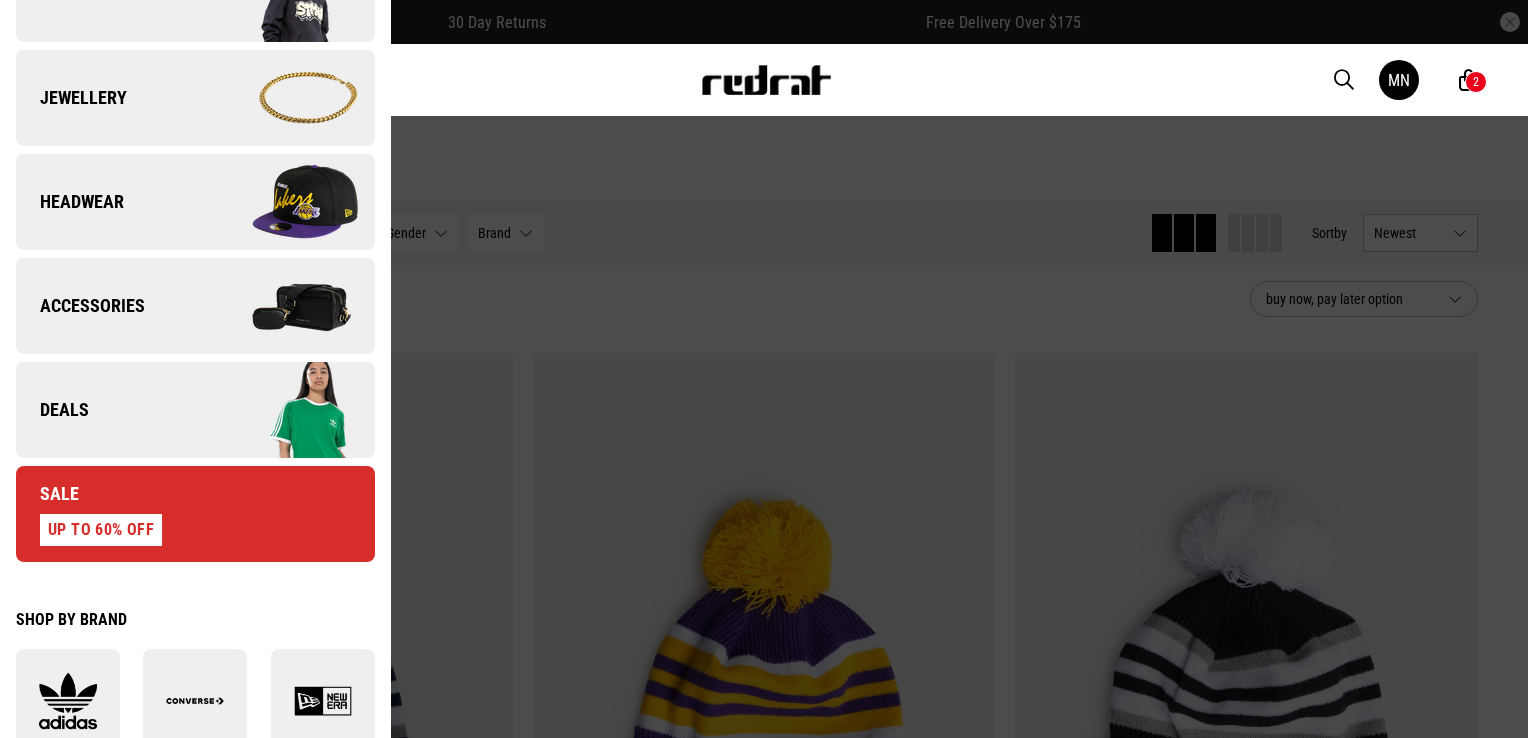 scroll, scrollTop: 600, scrollLeft: 0, axis: vertical 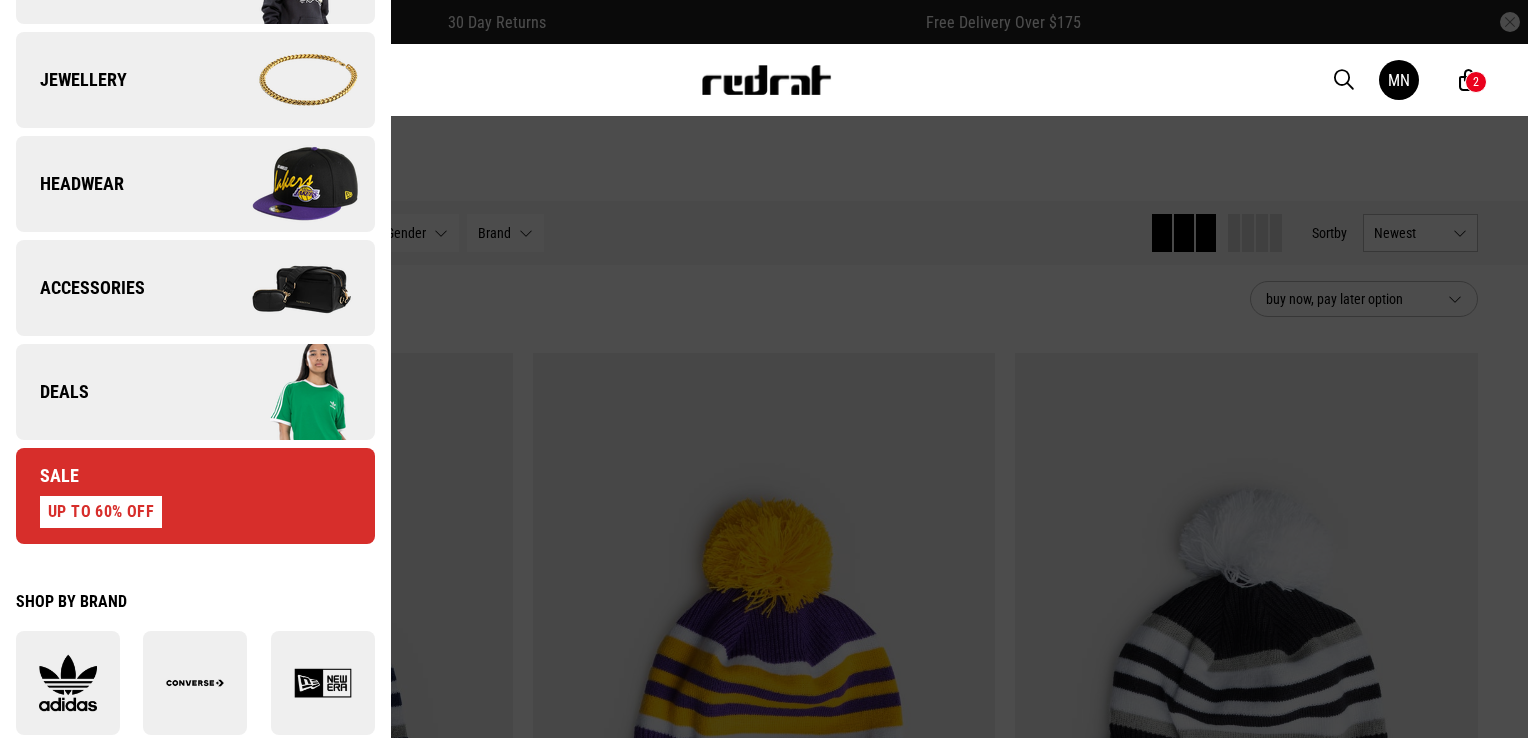 click on "Deals" at bounding box center (195, 392) 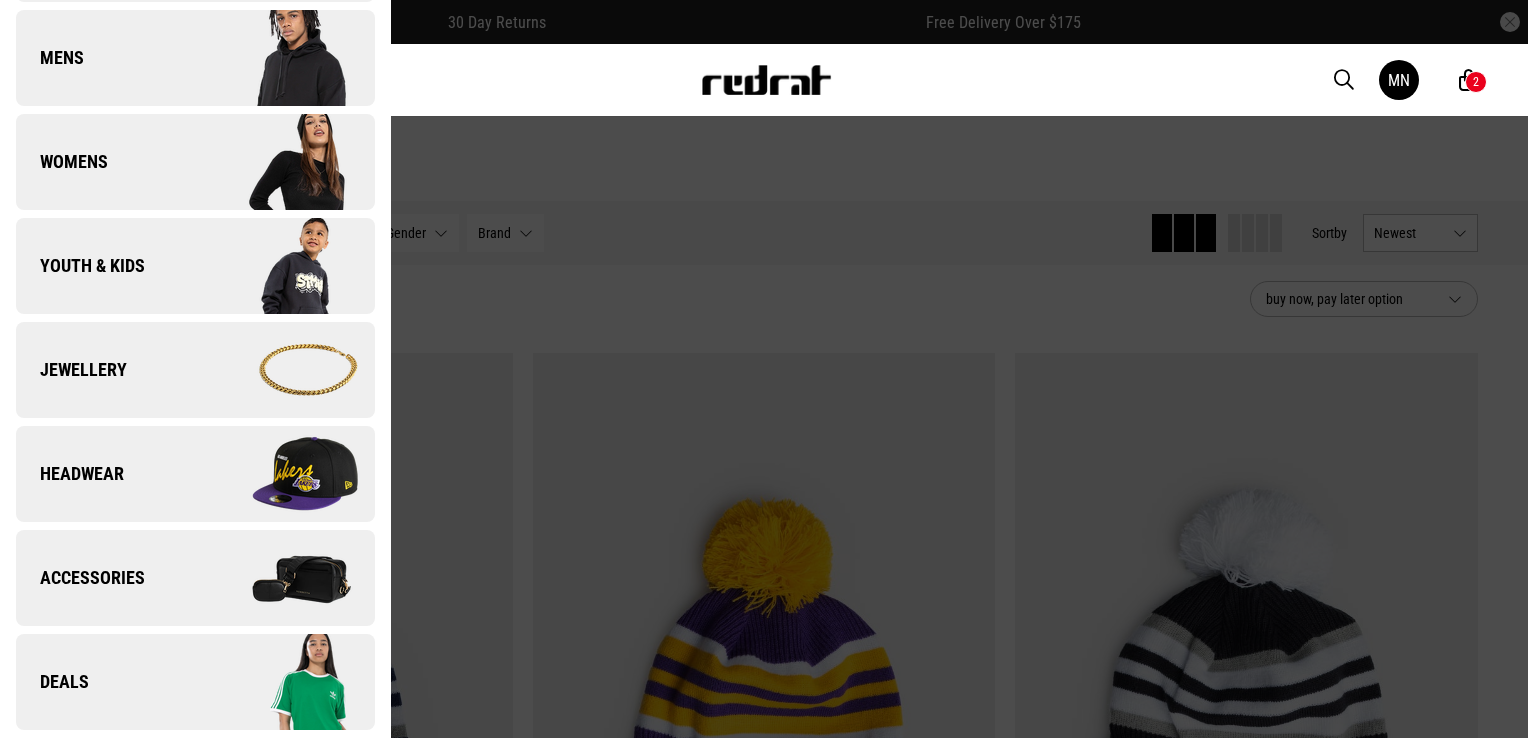 scroll, scrollTop: 0, scrollLeft: 0, axis: both 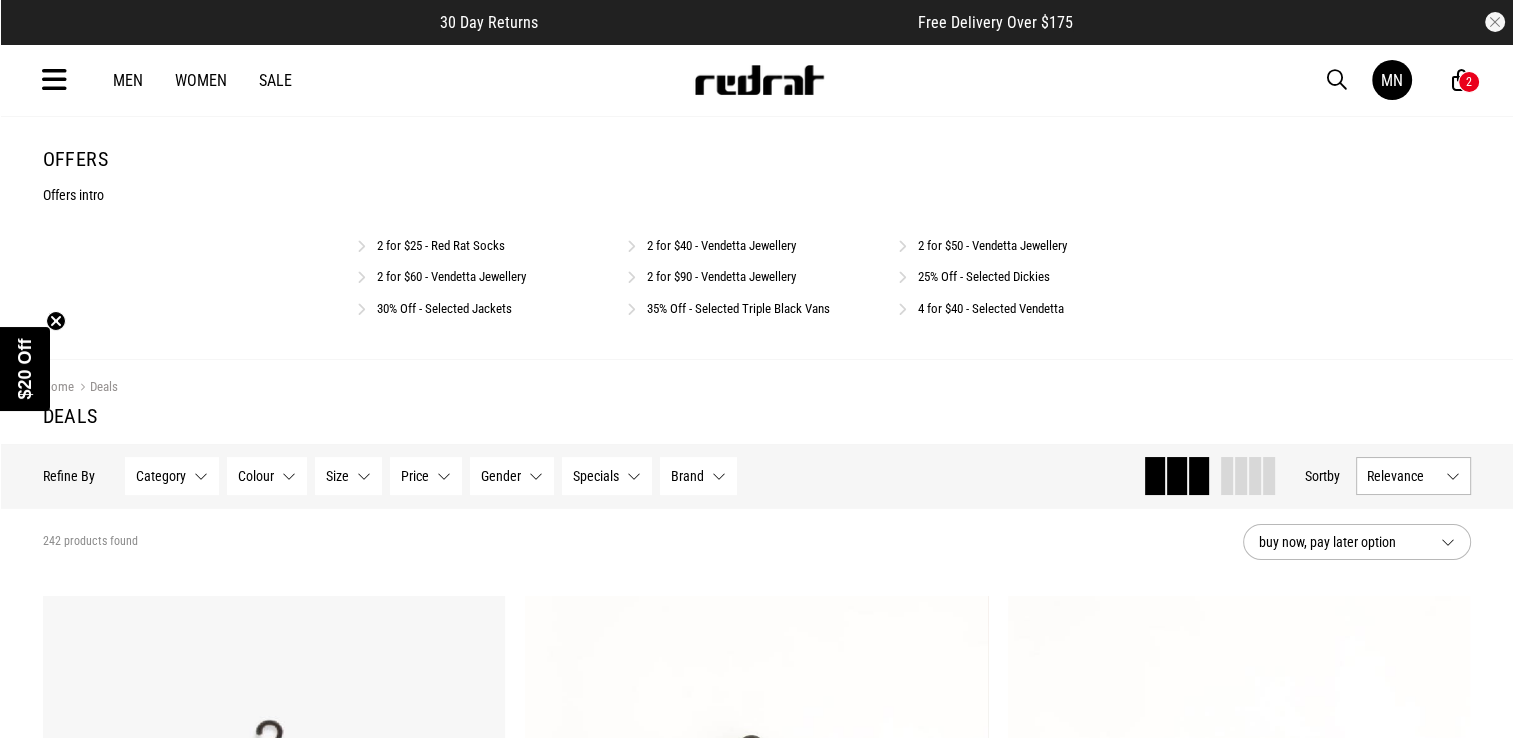 click on "Men   Women   Sale   MN
Hi, [FIRST]
New       Back         Footwear       Back         Mens       Back         Womens       Back         Youth & Kids       Back         Jewellery       Back         Headwear       Back         Accessories       Back         Deals       Back         Sale   UP TO 60% OFF
Shop by Brand
adidas
Converse
New Era
See all brands     Gift Cards   Find a Store   Delivery   Returns & Exchanges   FAQ   Contact Us
Payment Options Only at Red Rat
Let's keep in touch
Back
MN         2" at bounding box center [757, 80] 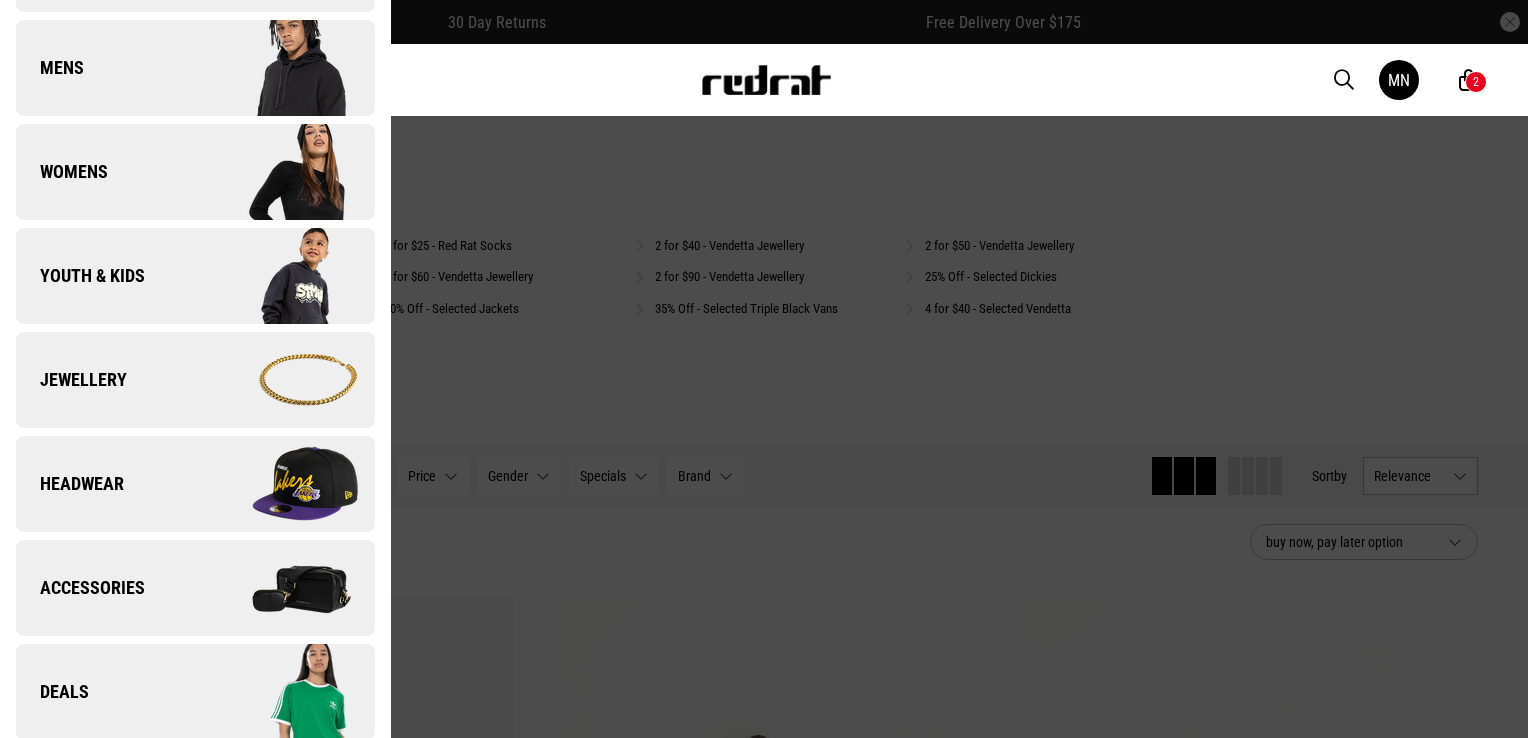 scroll, scrollTop: 400, scrollLeft: 0, axis: vertical 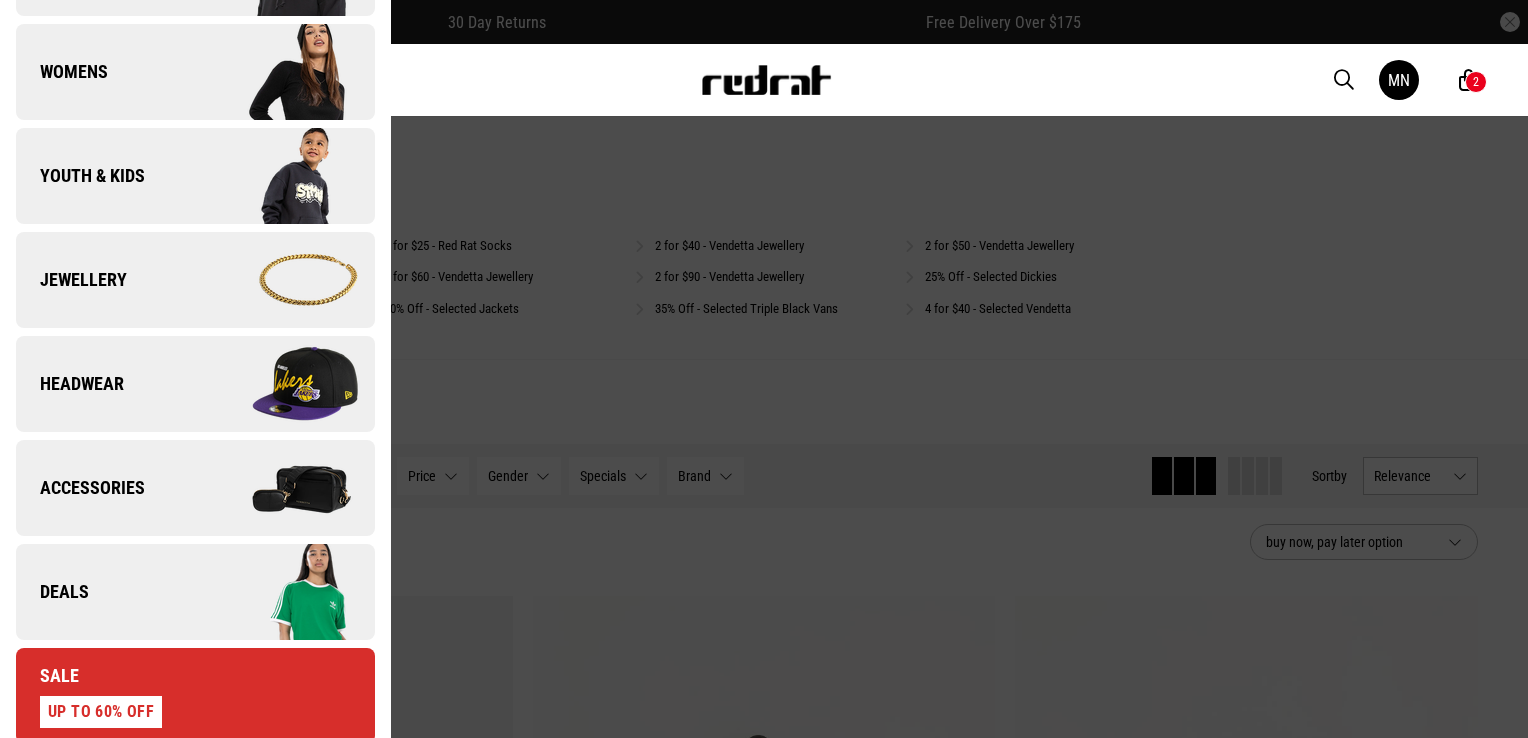 click on "Accessories" at bounding box center [80, 488] 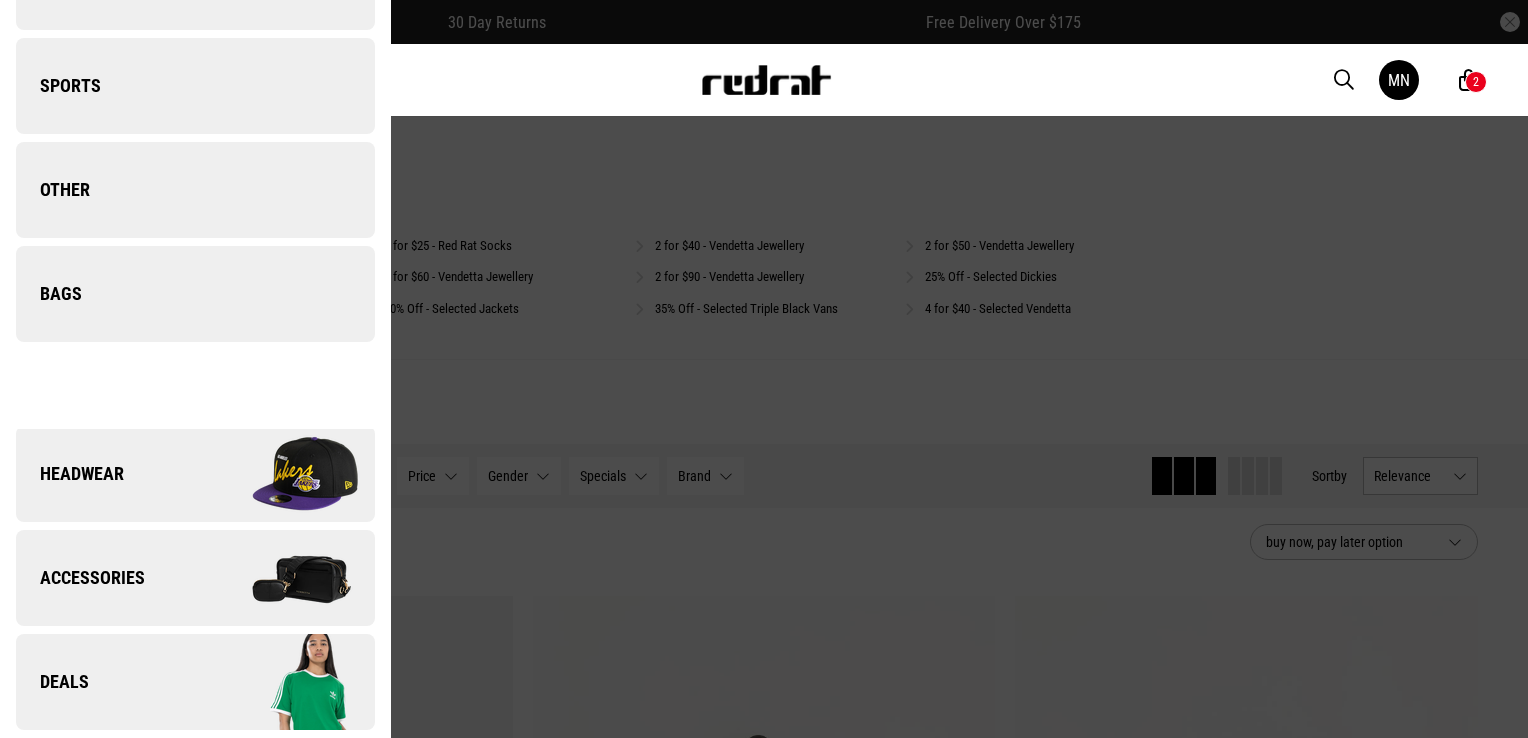 scroll, scrollTop: 0, scrollLeft: 0, axis: both 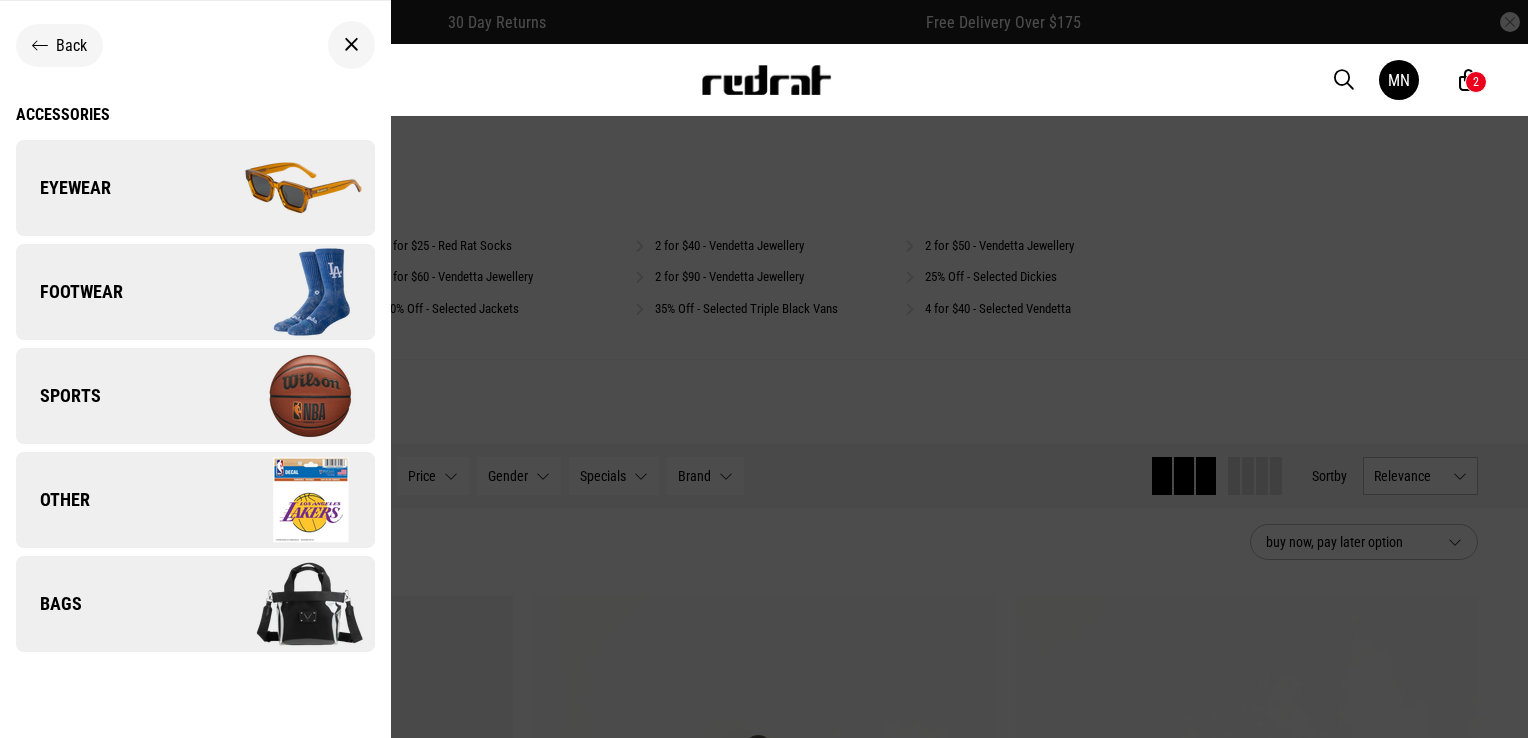 click on "Bags" at bounding box center (195, 604) 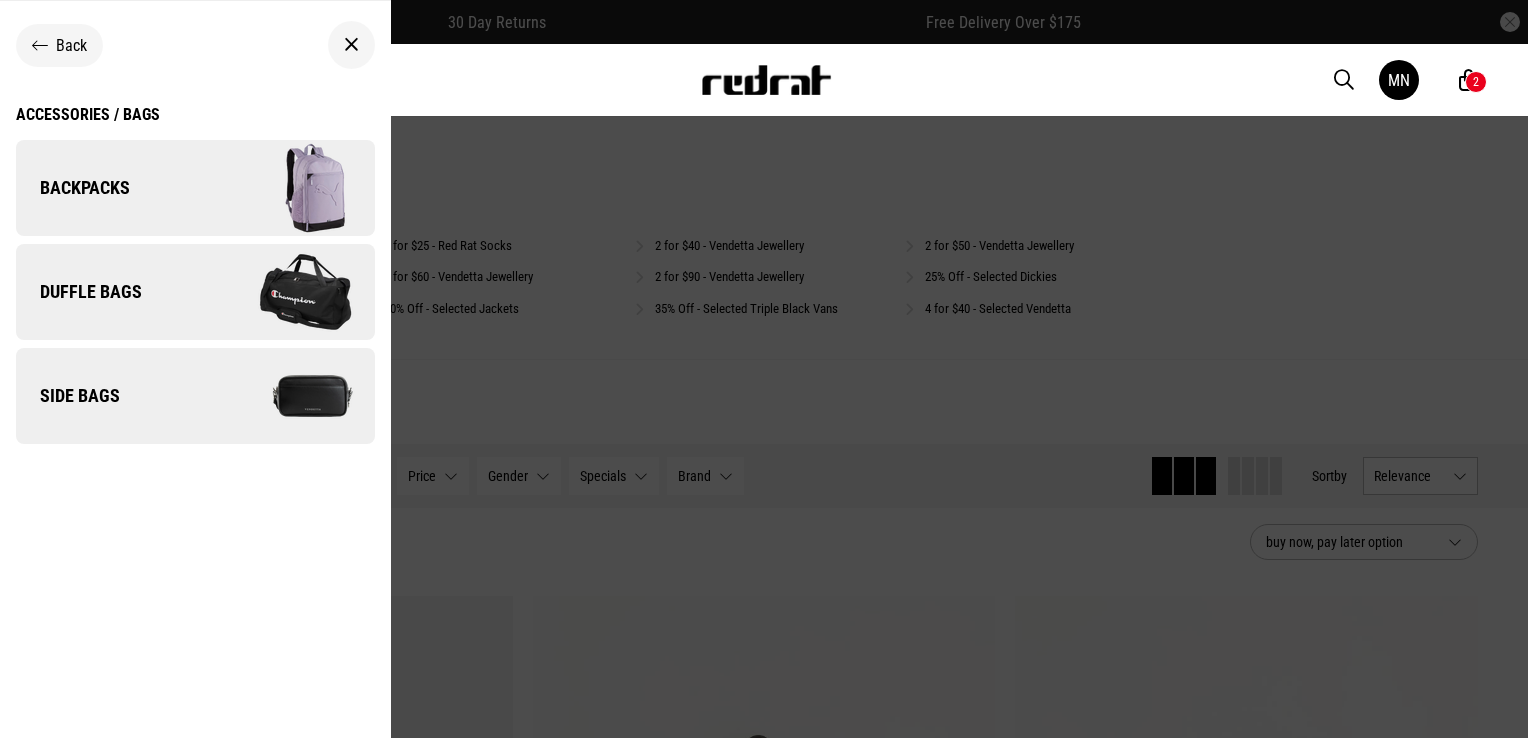 click on "Duffle Bags" at bounding box center (195, 292) 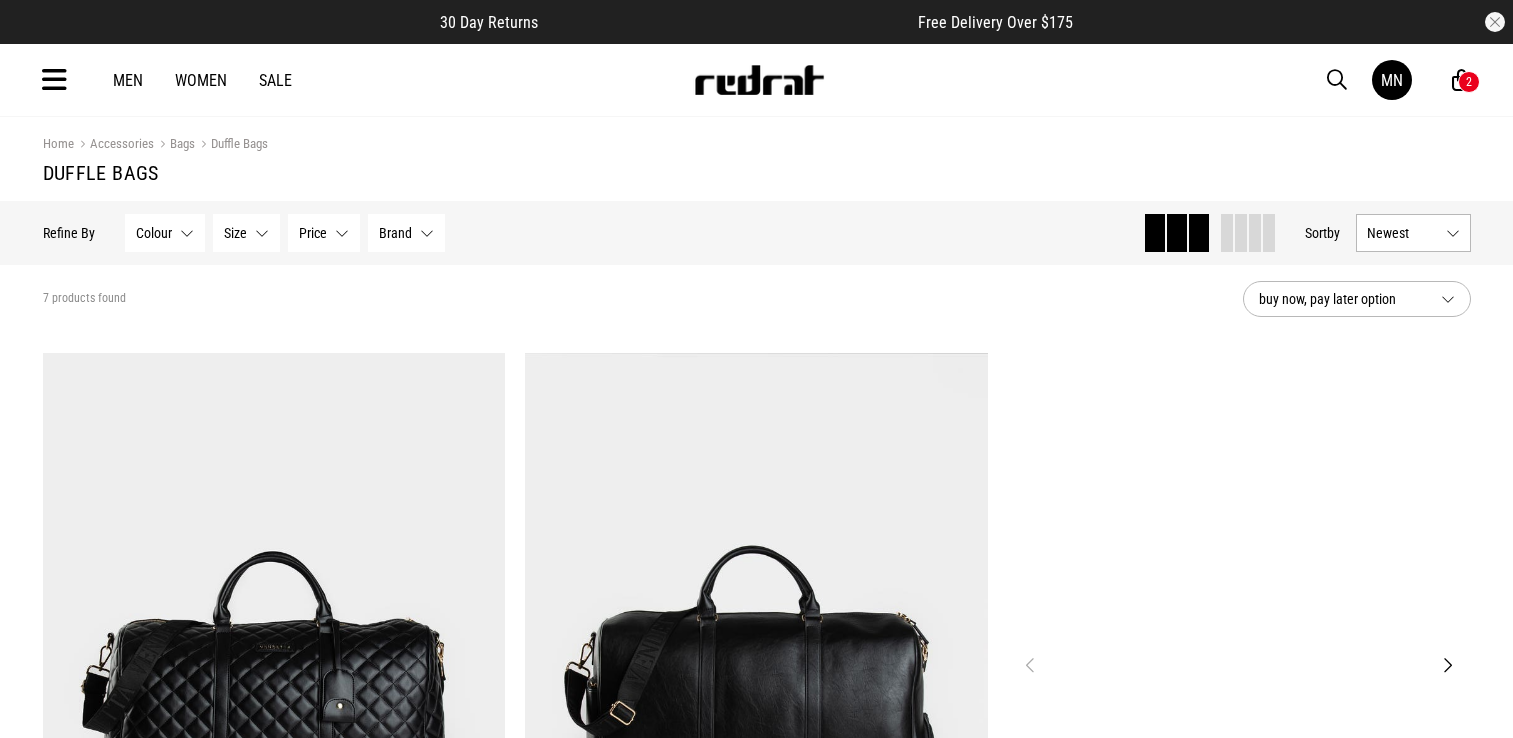 scroll, scrollTop: 0, scrollLeft: 0, axis: both 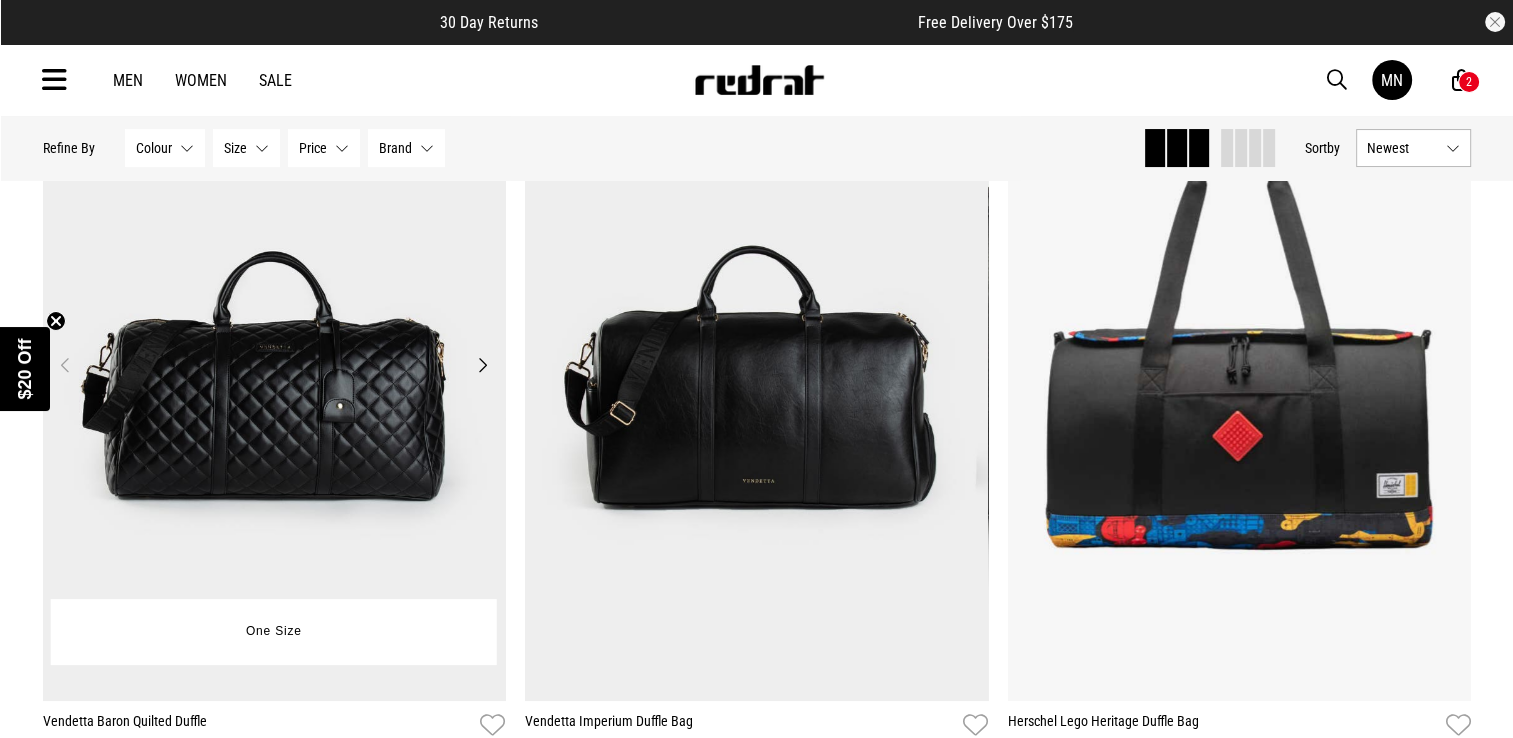 click on "Next" at bounding box center [482, 365] 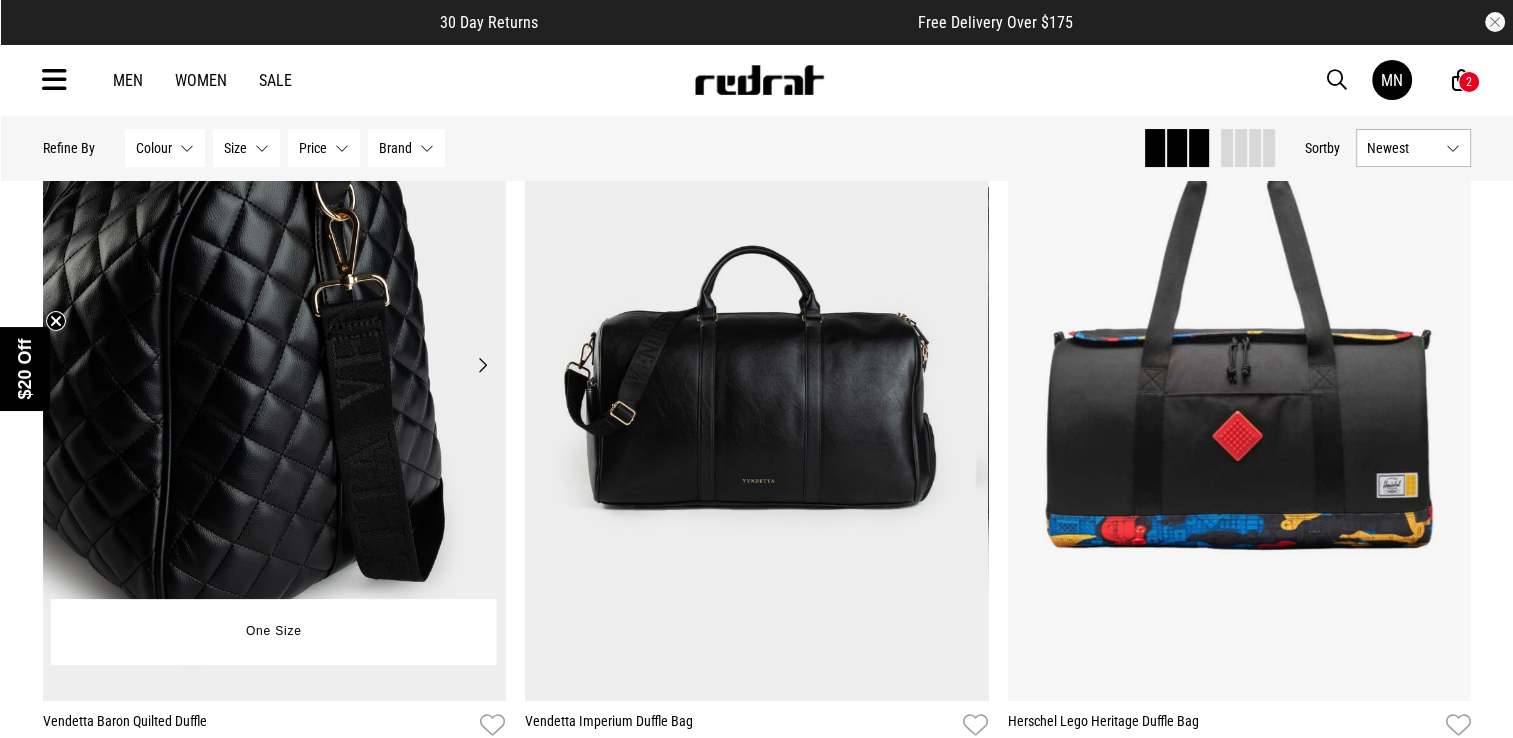 click on "Next" at bounding box center (482, 365) 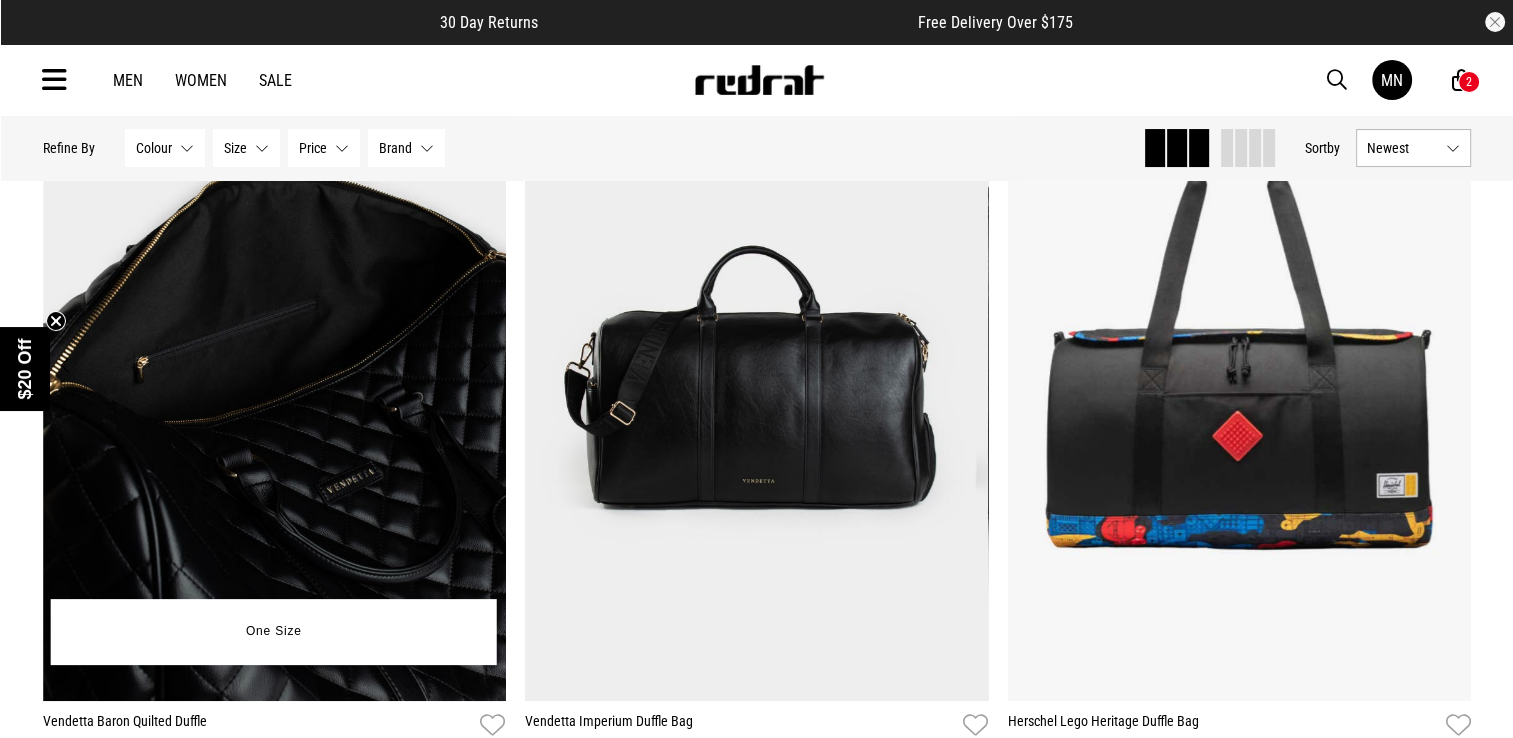 click at bounding box center [274, 377] 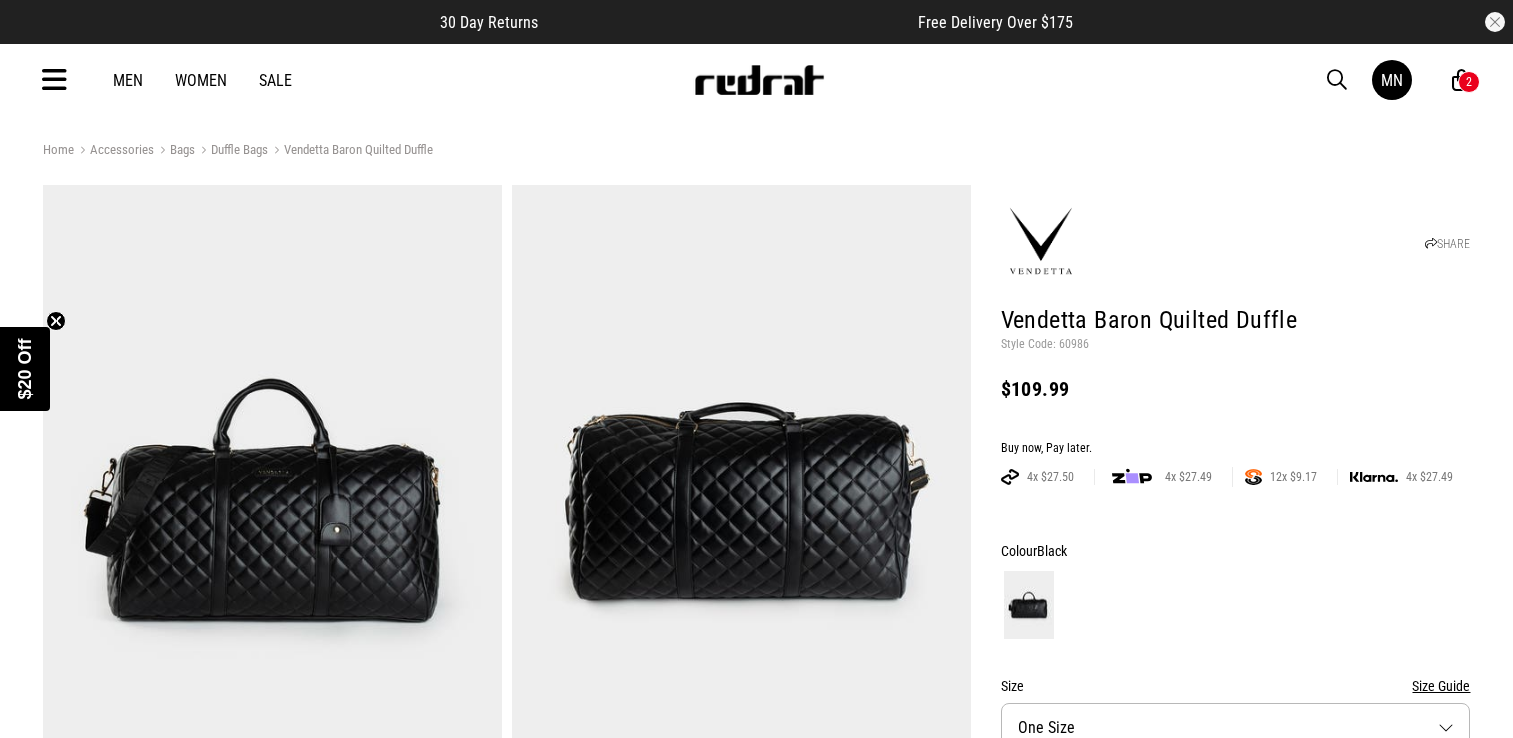 scroll, scrollTop: 0, scrollLeft: 0, axis: both 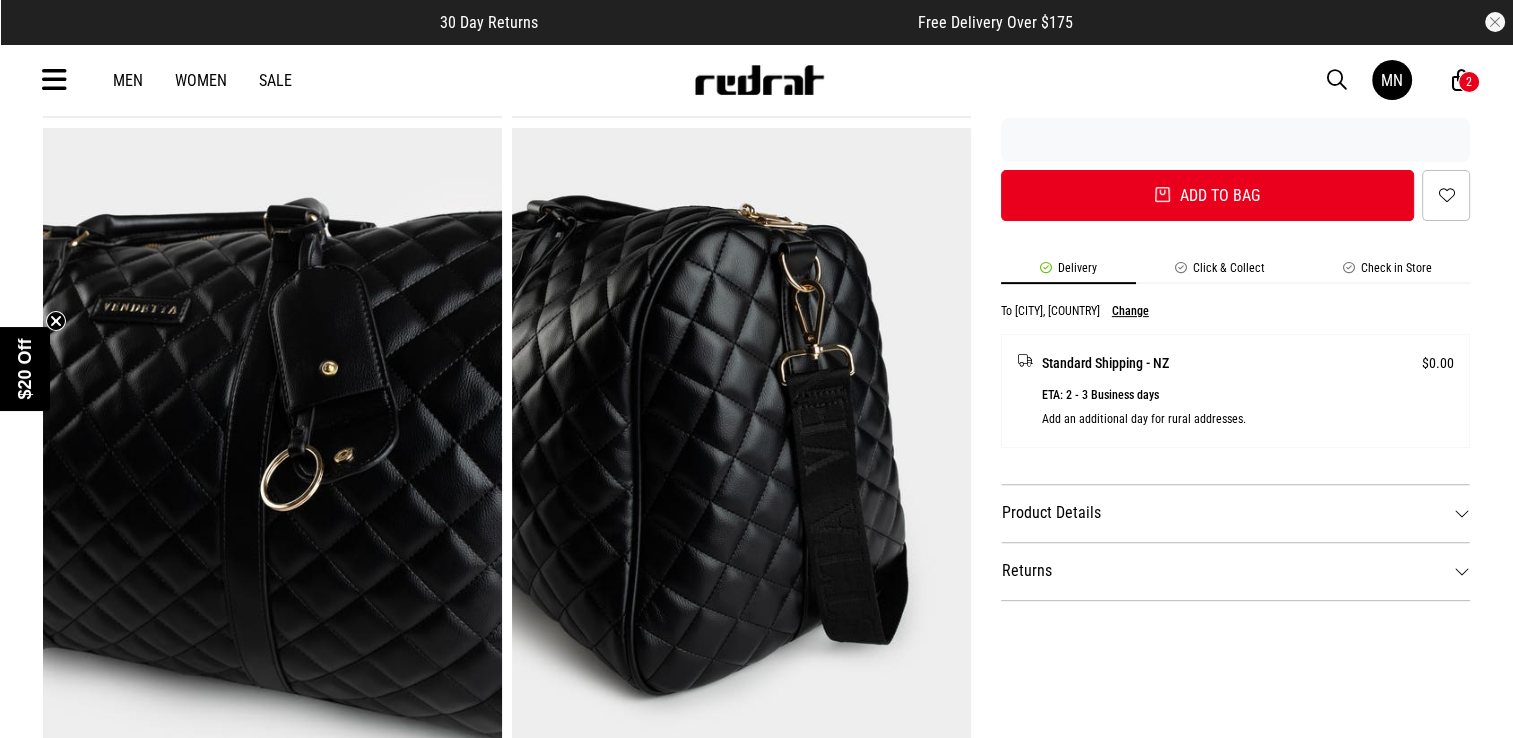 click on "Product Details" at bounding box center [1236, 513] 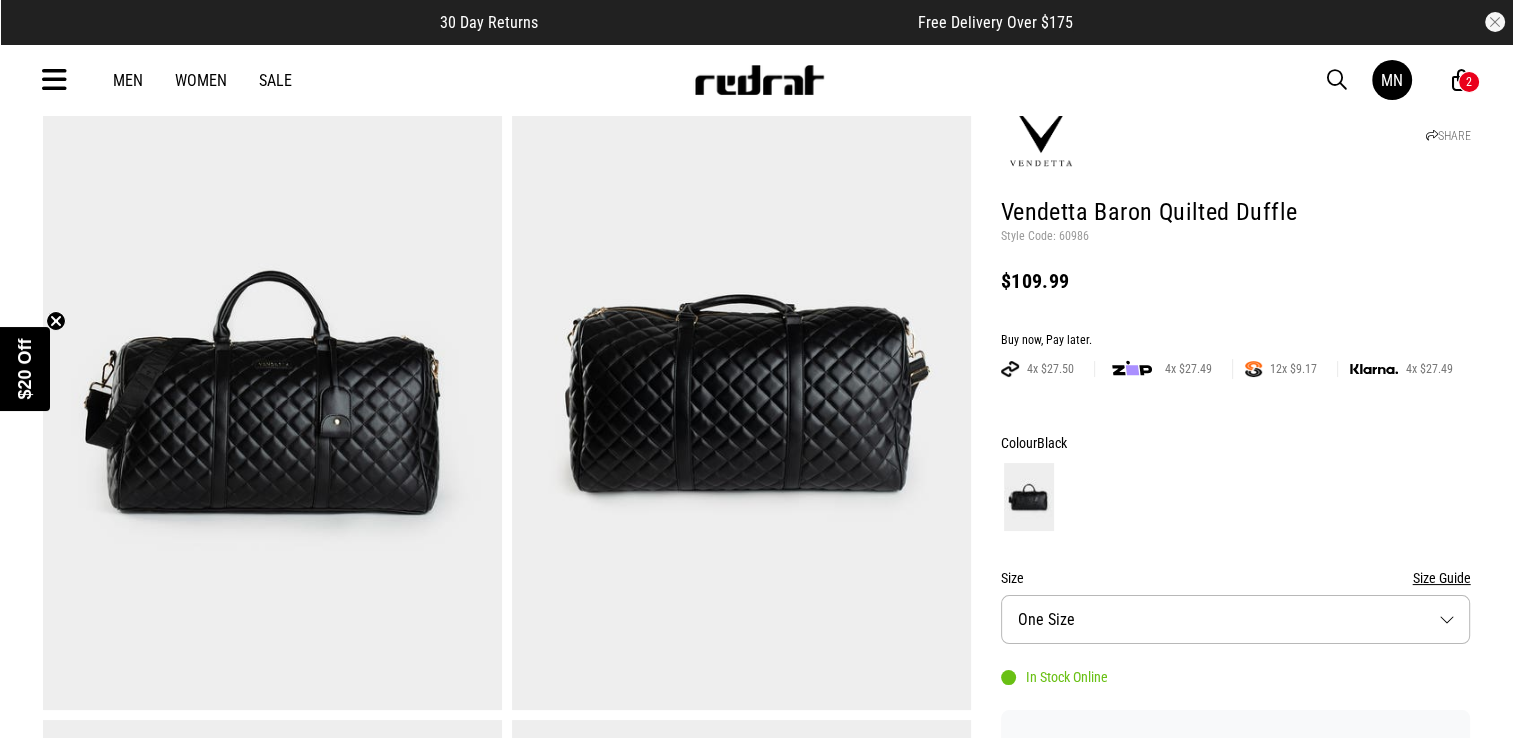 scroll, scrollTop: 0, scrollLeft: 0, axis: both 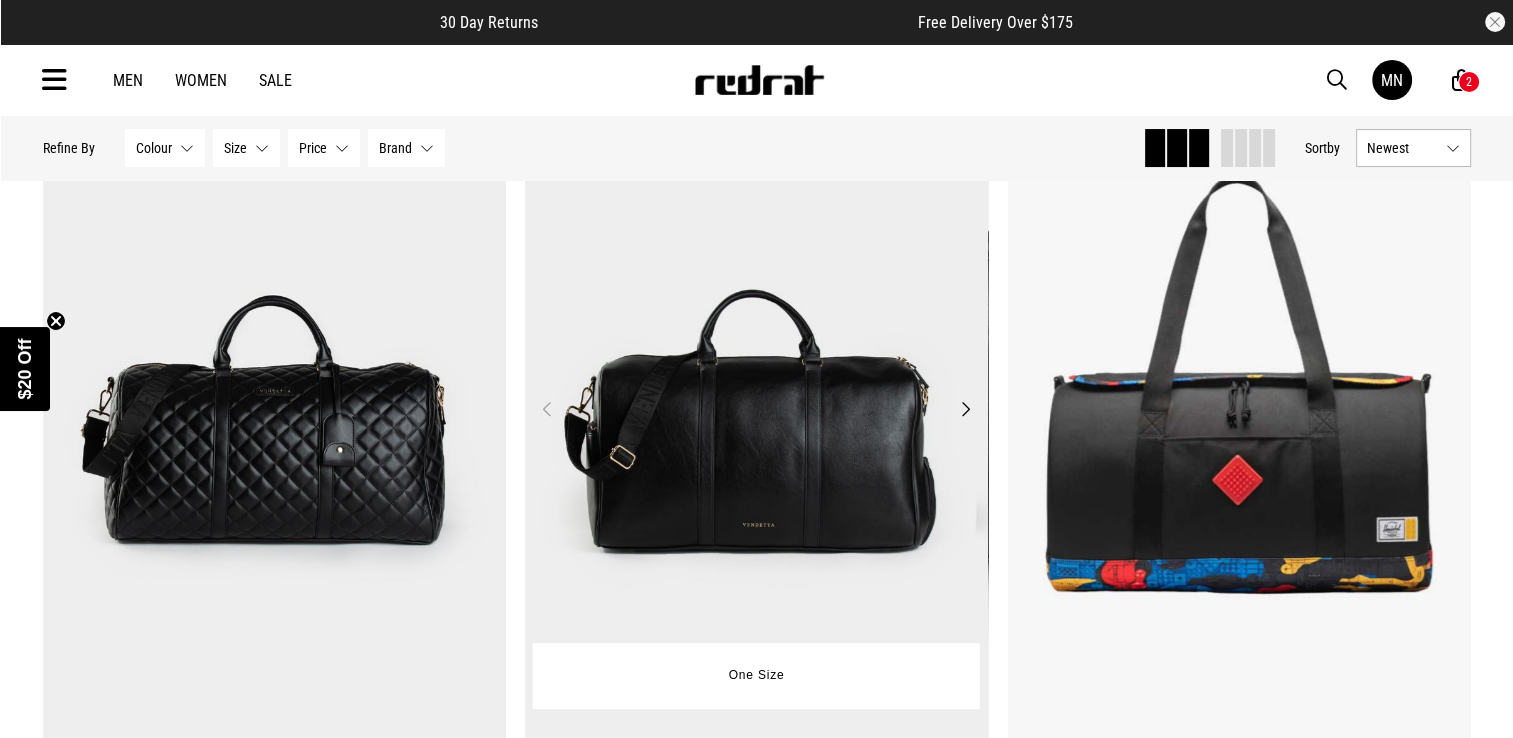 click on "Next" at bounding box center (965, 409) 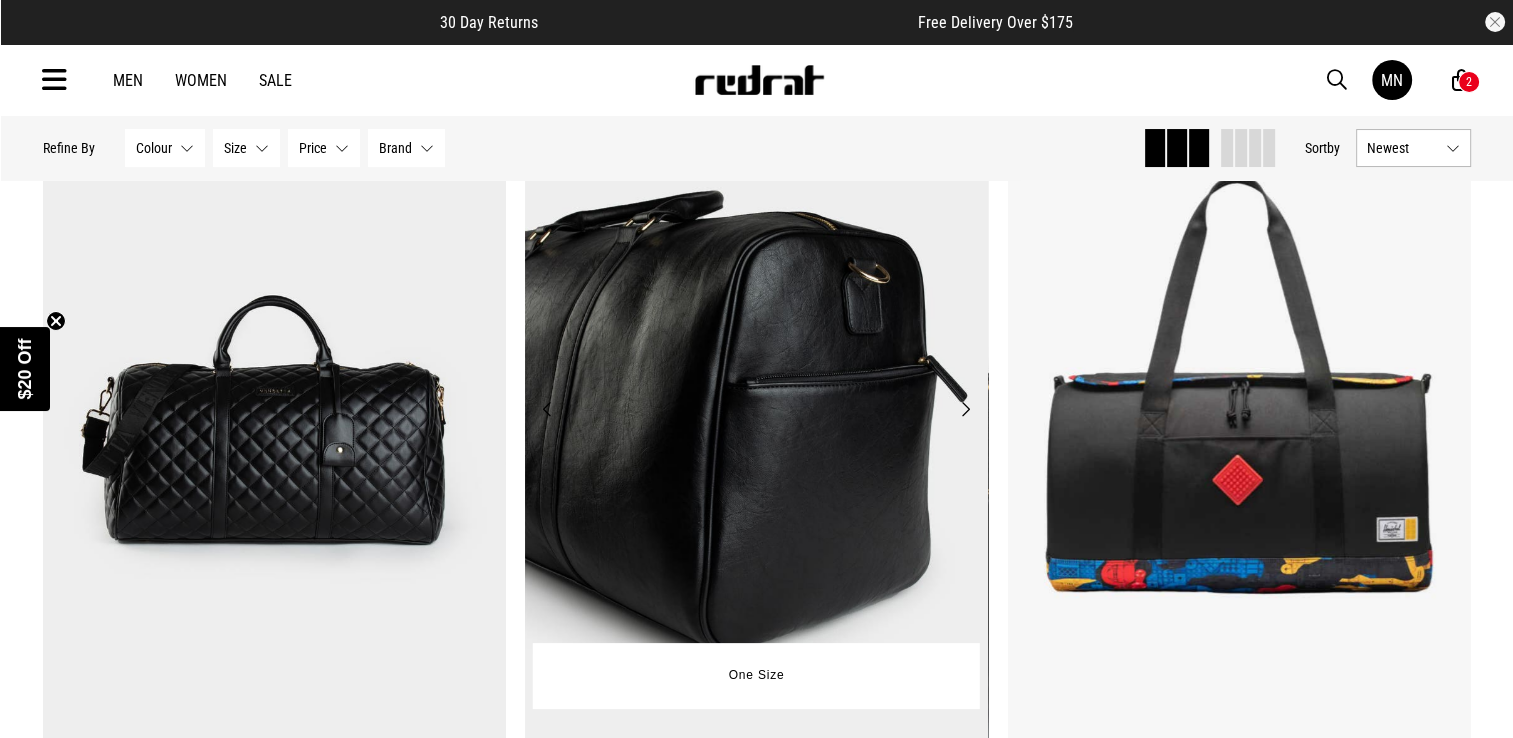 click on "Next" at bounding box center (965, 409) 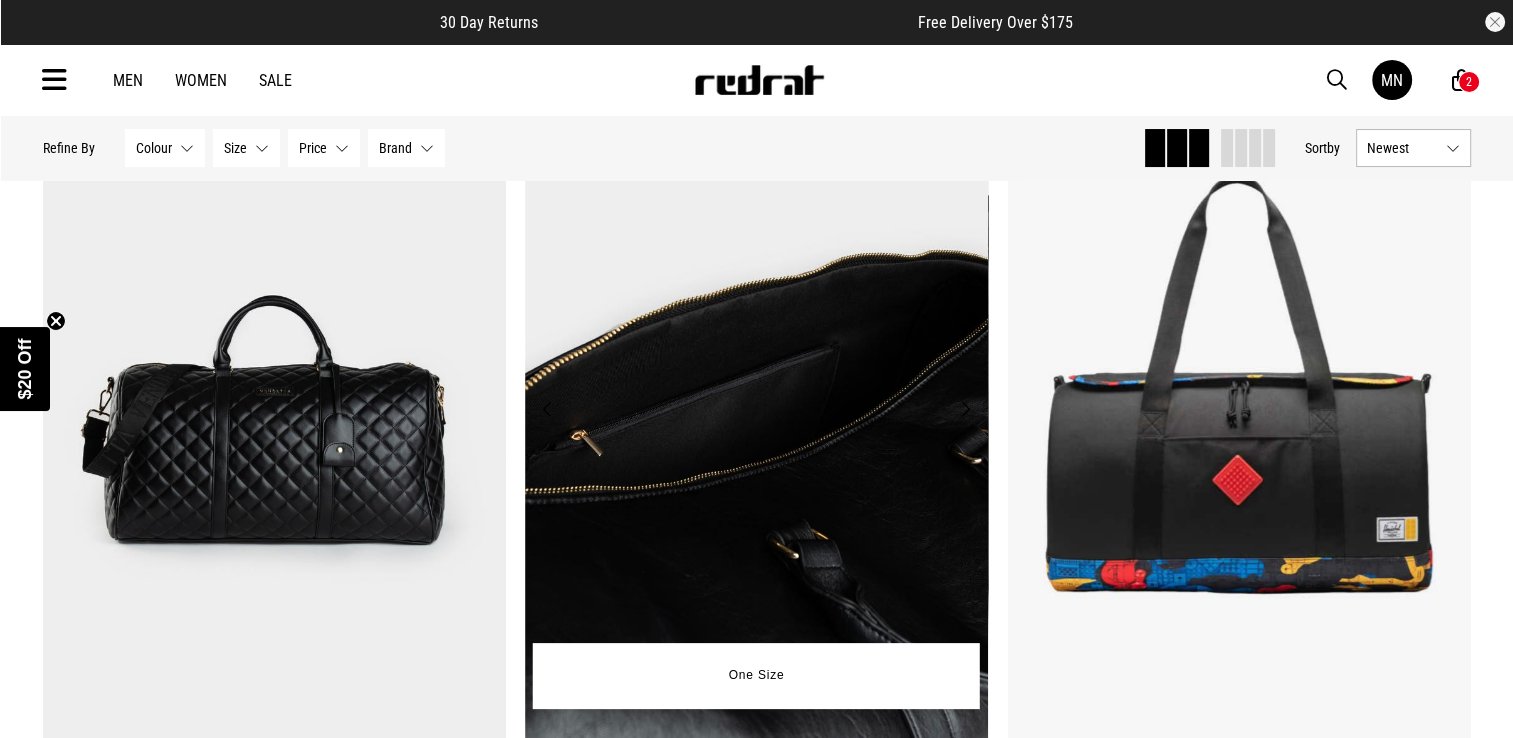 click on "Next" at bounding box center (965, 409) 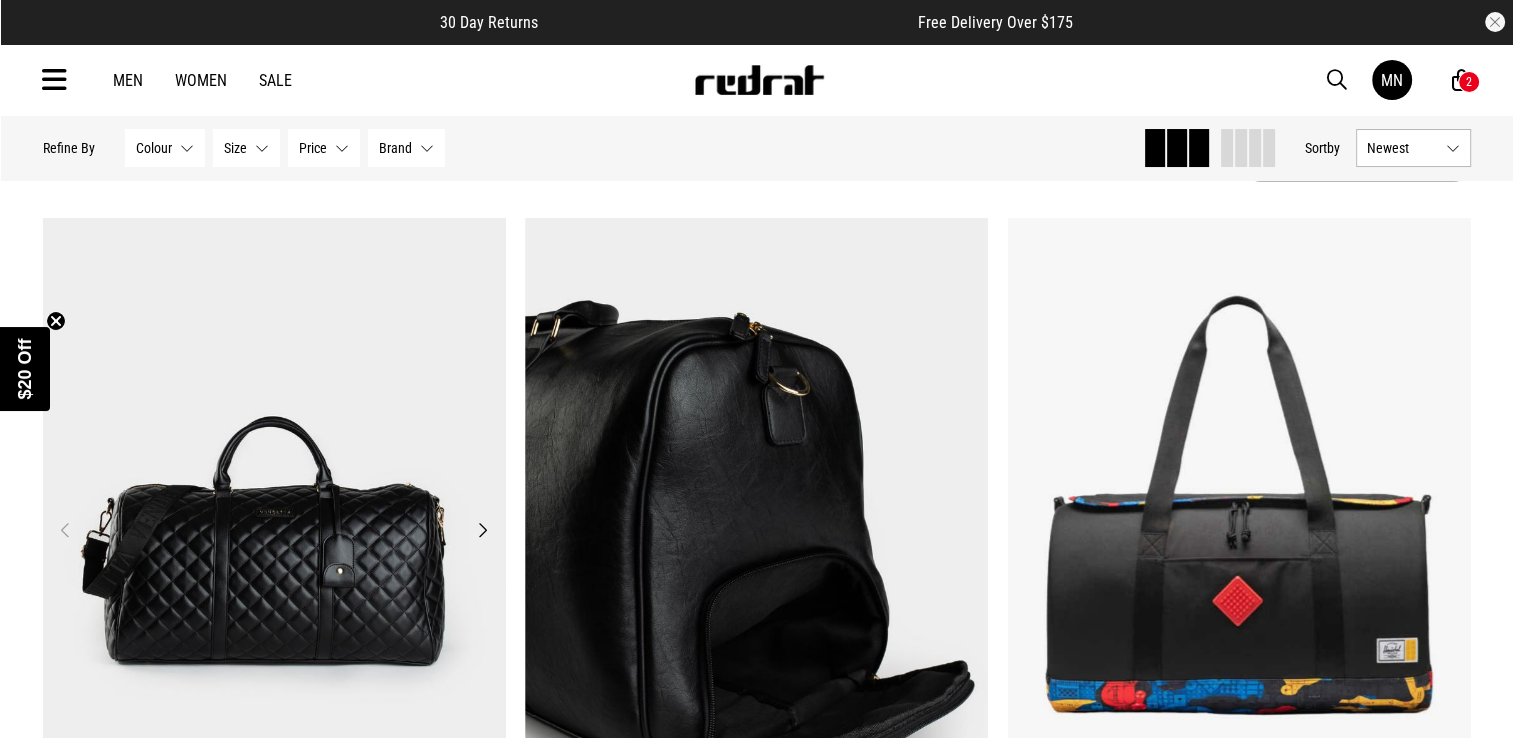 scroll, scrollTop: 0, scrollLeft: 0, axis: both 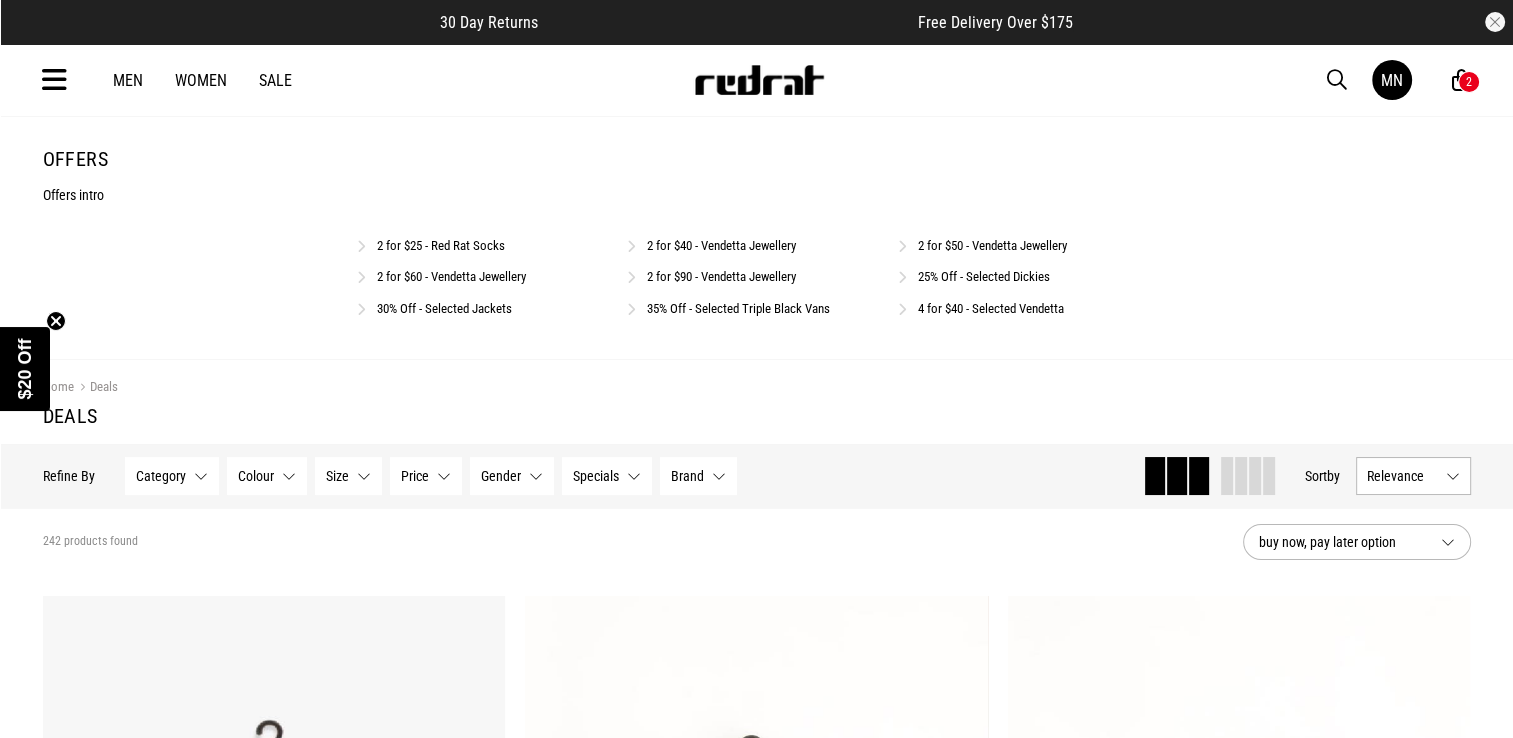 click at bounding box center [54, 80] 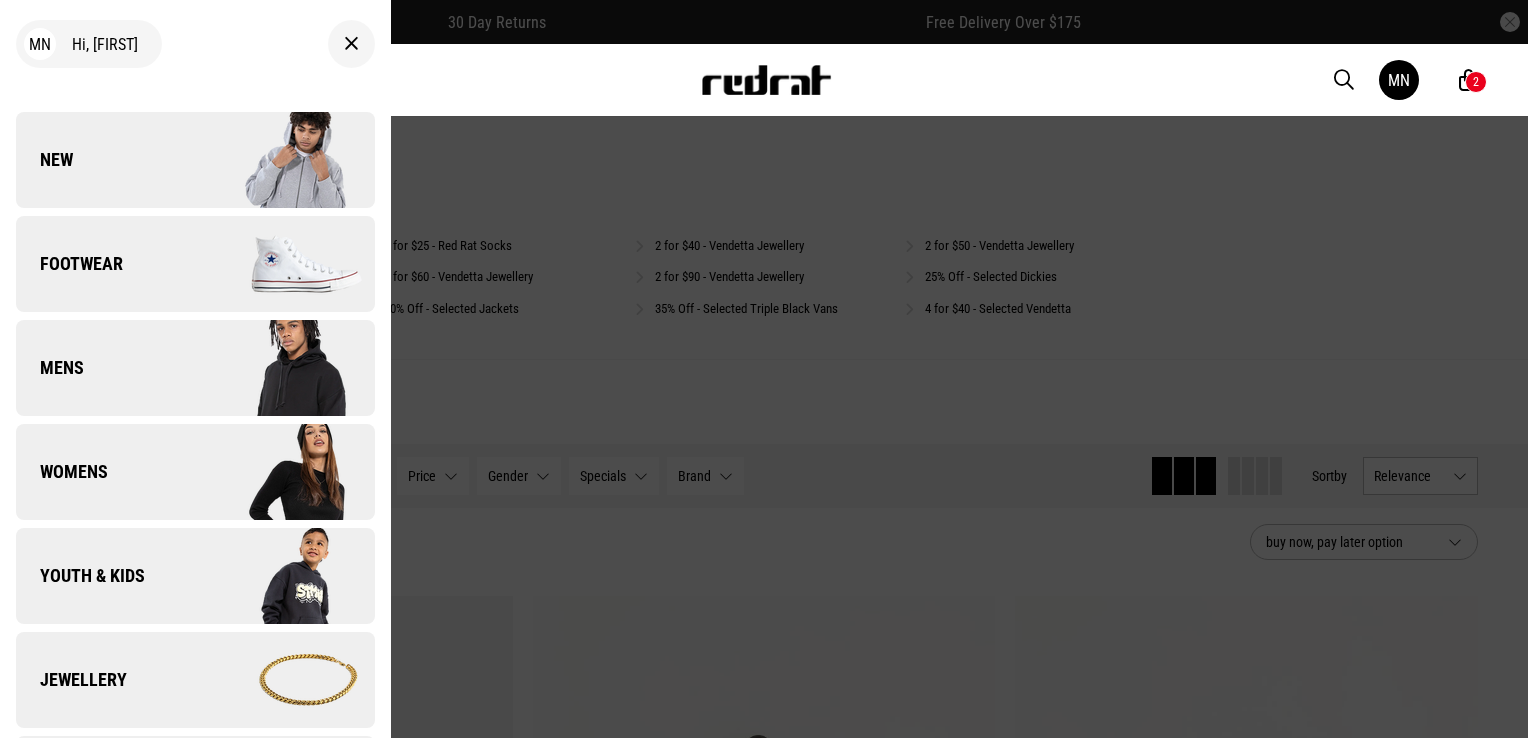 scroll, scrollTop: 400, scrollLeft: 0, axis: vertical 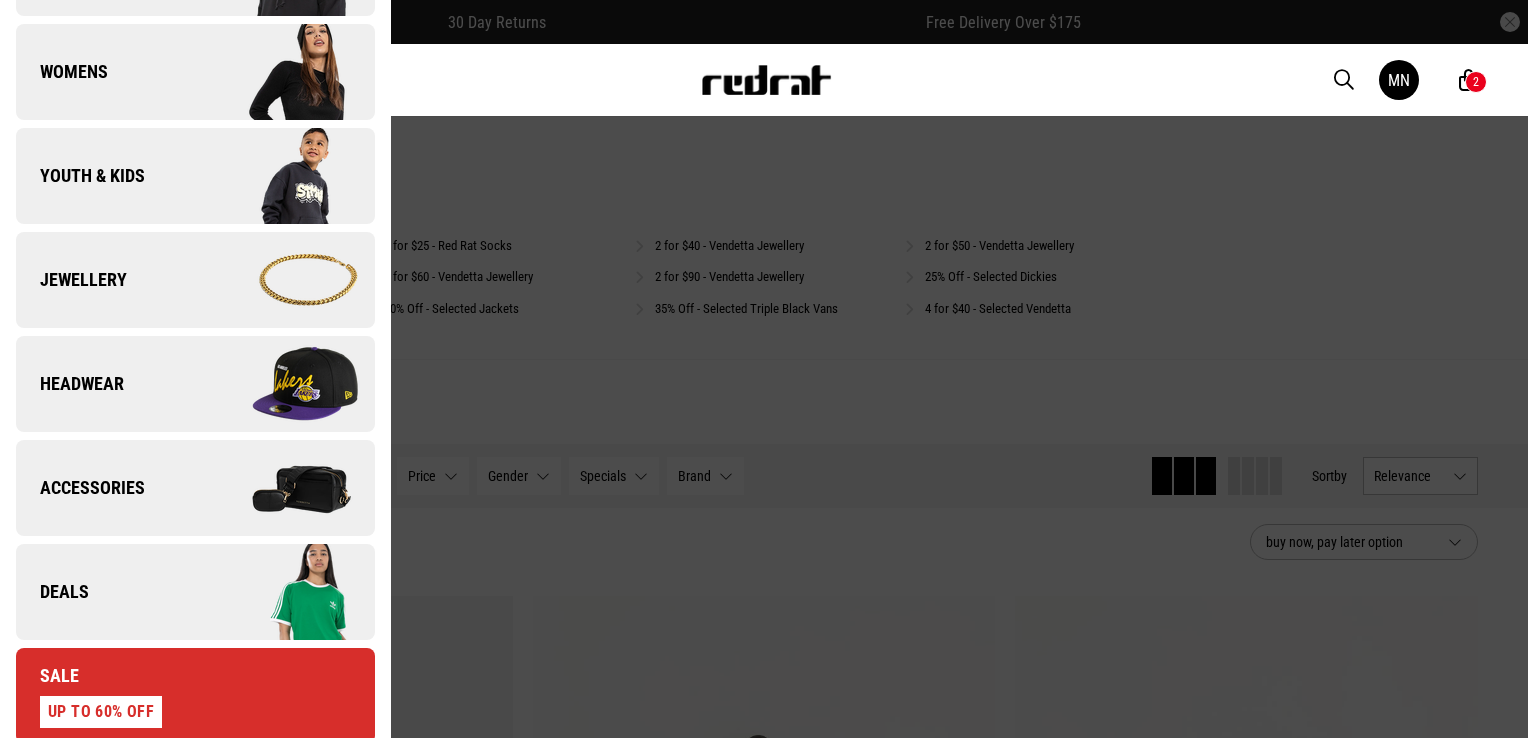click on "Accessories" at bounding box center [195, 488] 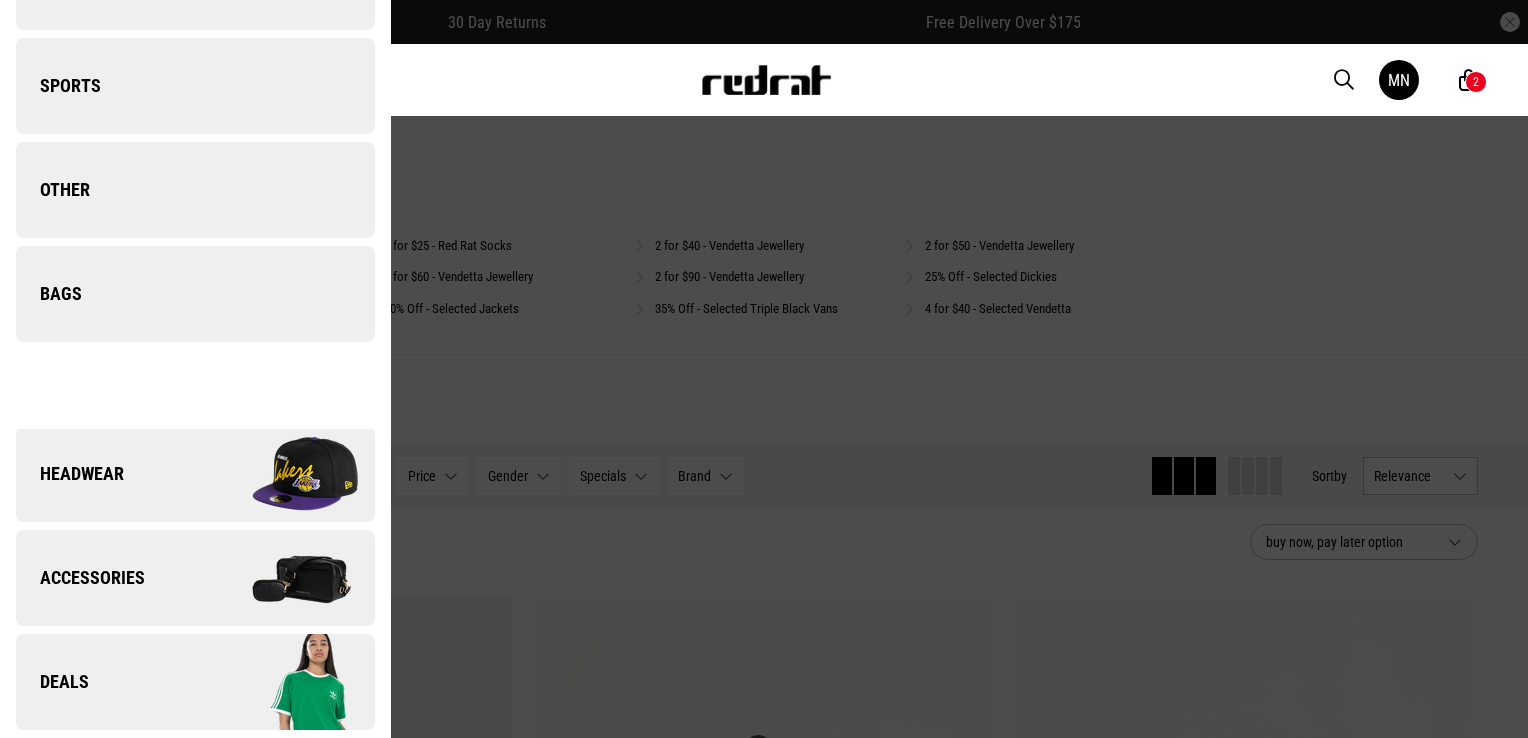 scroll, scrollTop: 0, scrollLeft: 0, axis: both 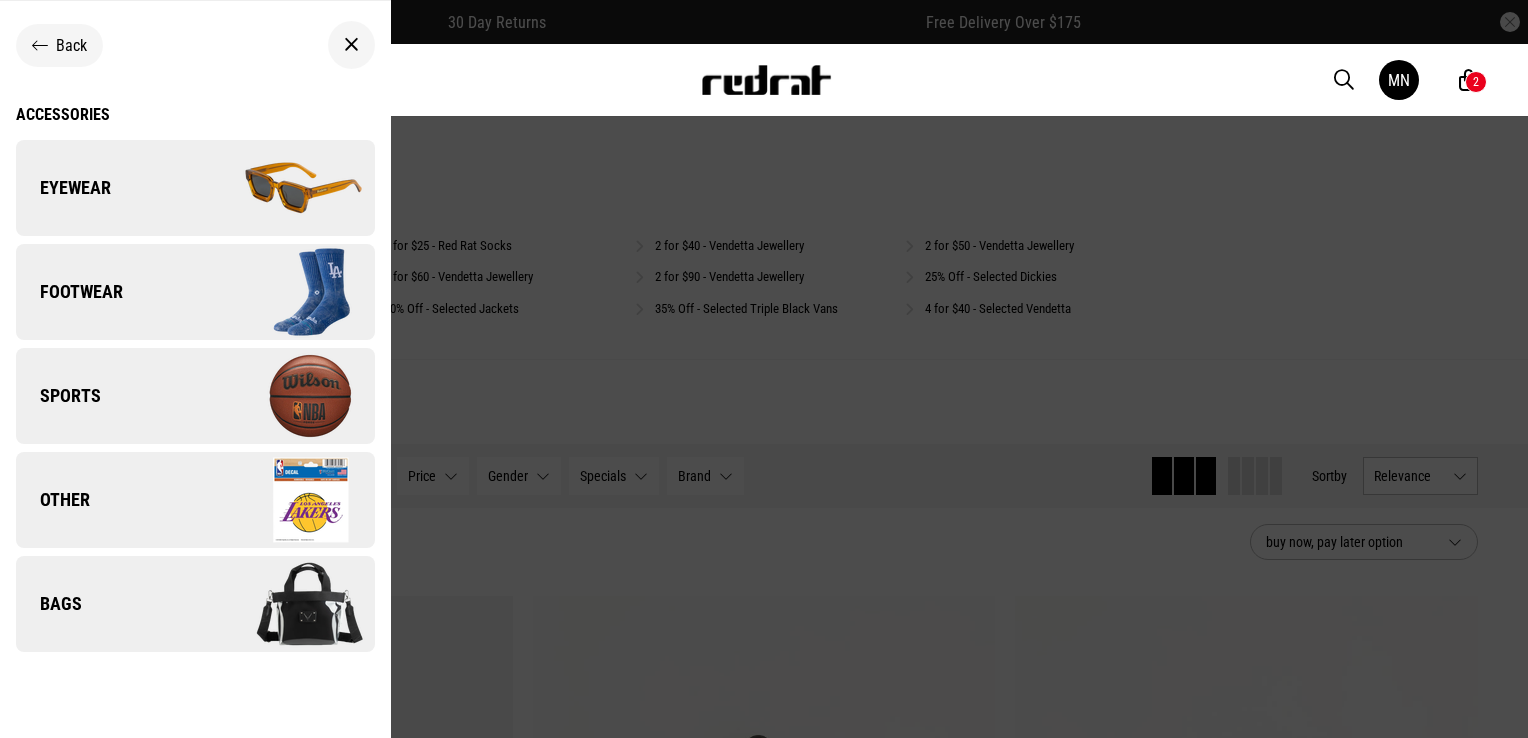 click on "Bags" at bounding box center [195, 604] 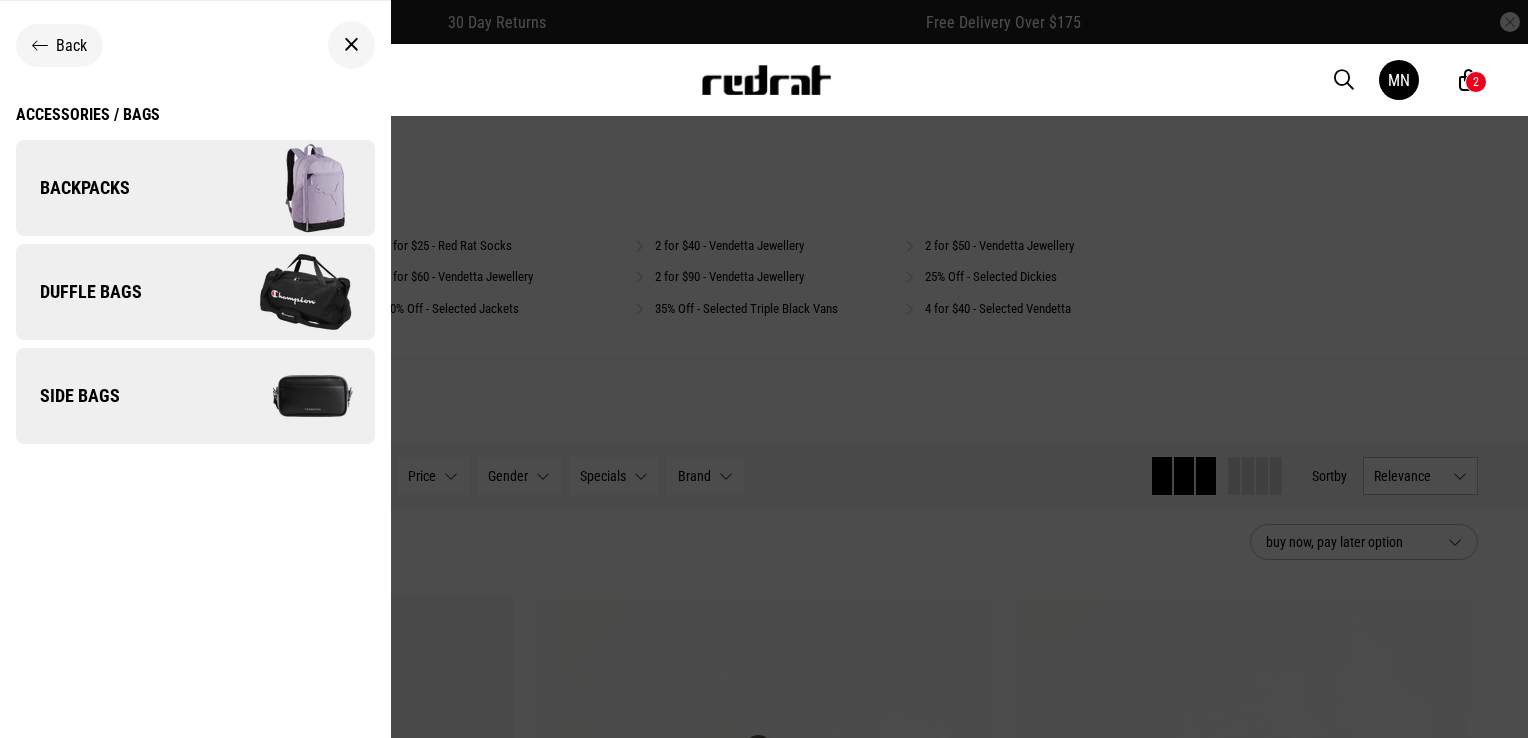 click on "Backpacks" at bounding box center (195, 188) 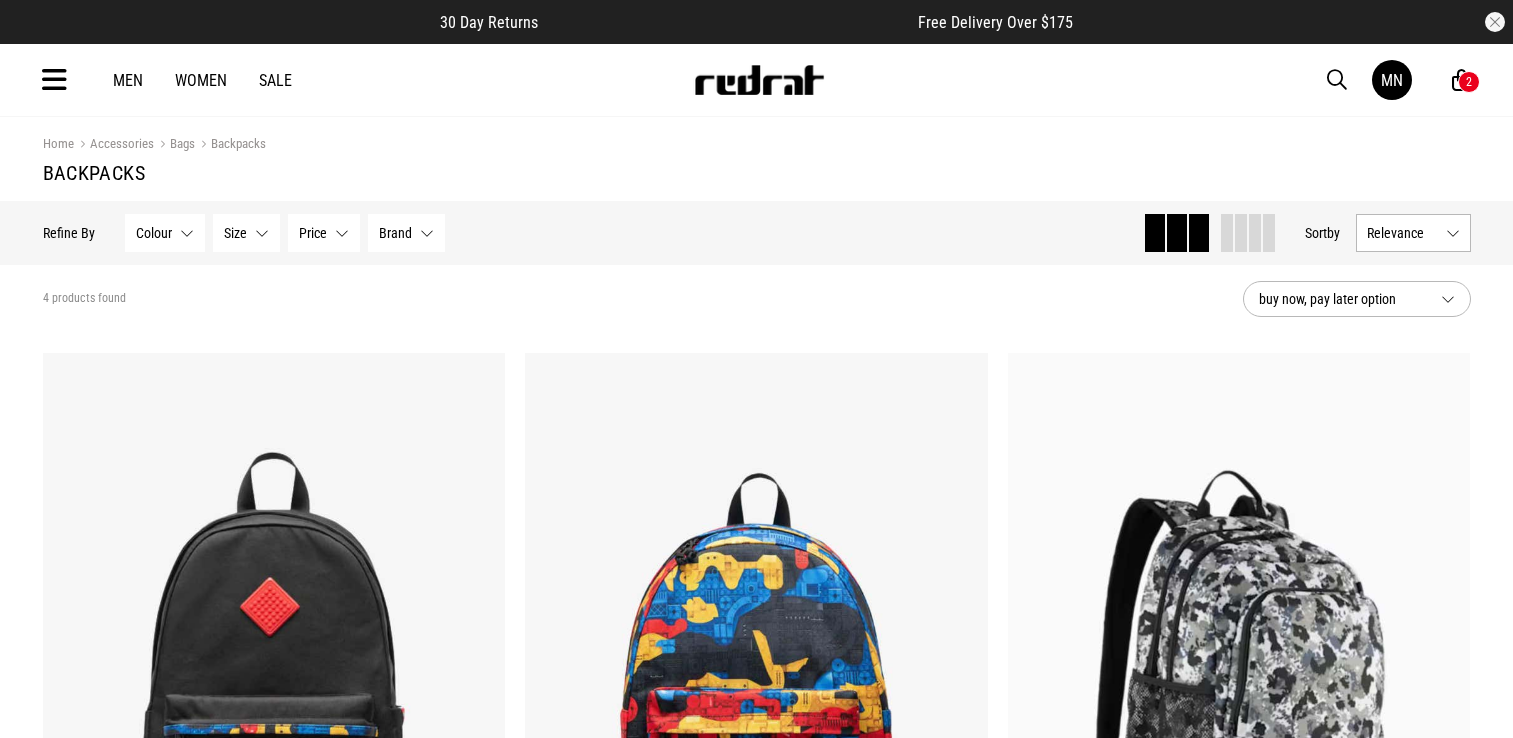 scroll, scrollTop: 0, scrollLeft: 0, axis: both 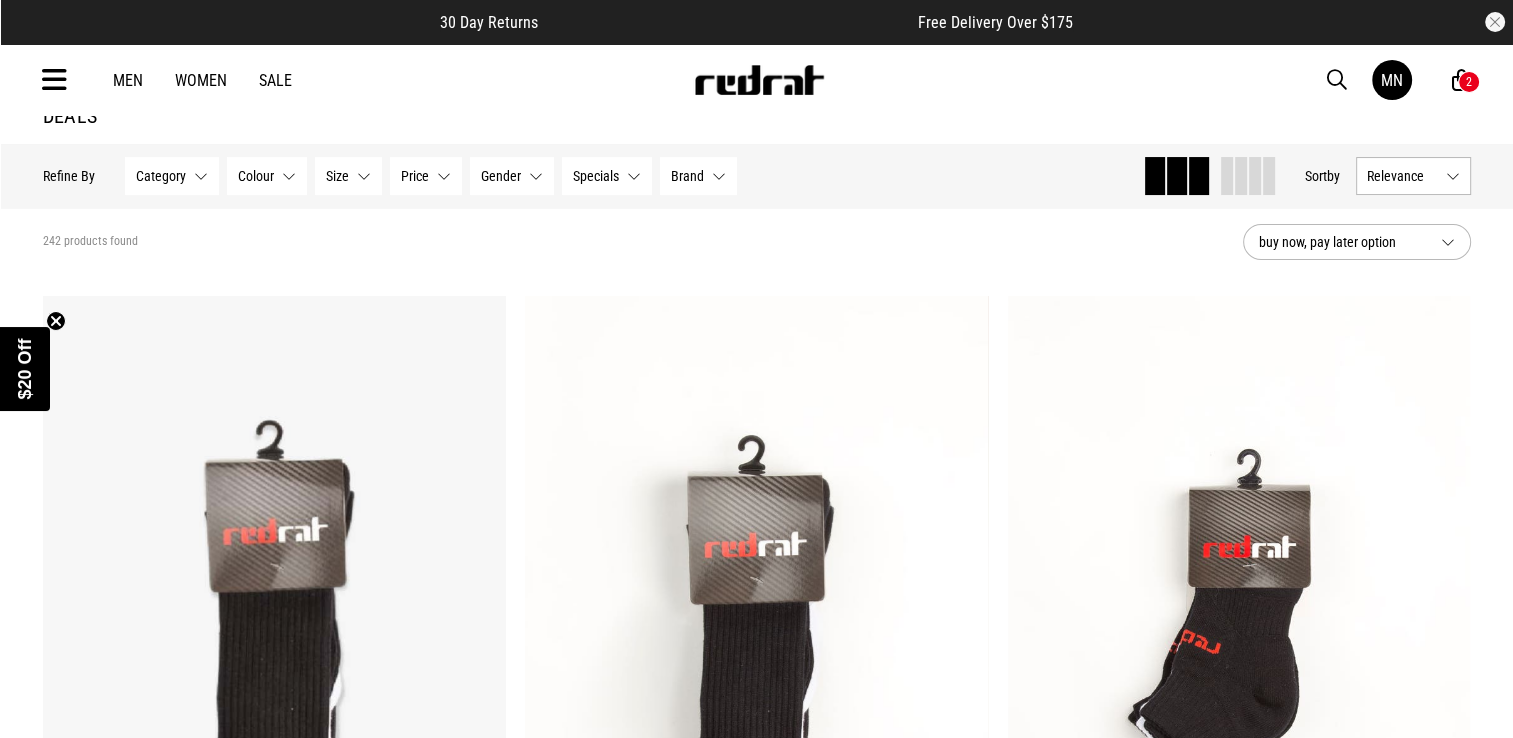click at bounding box center (54, 80) 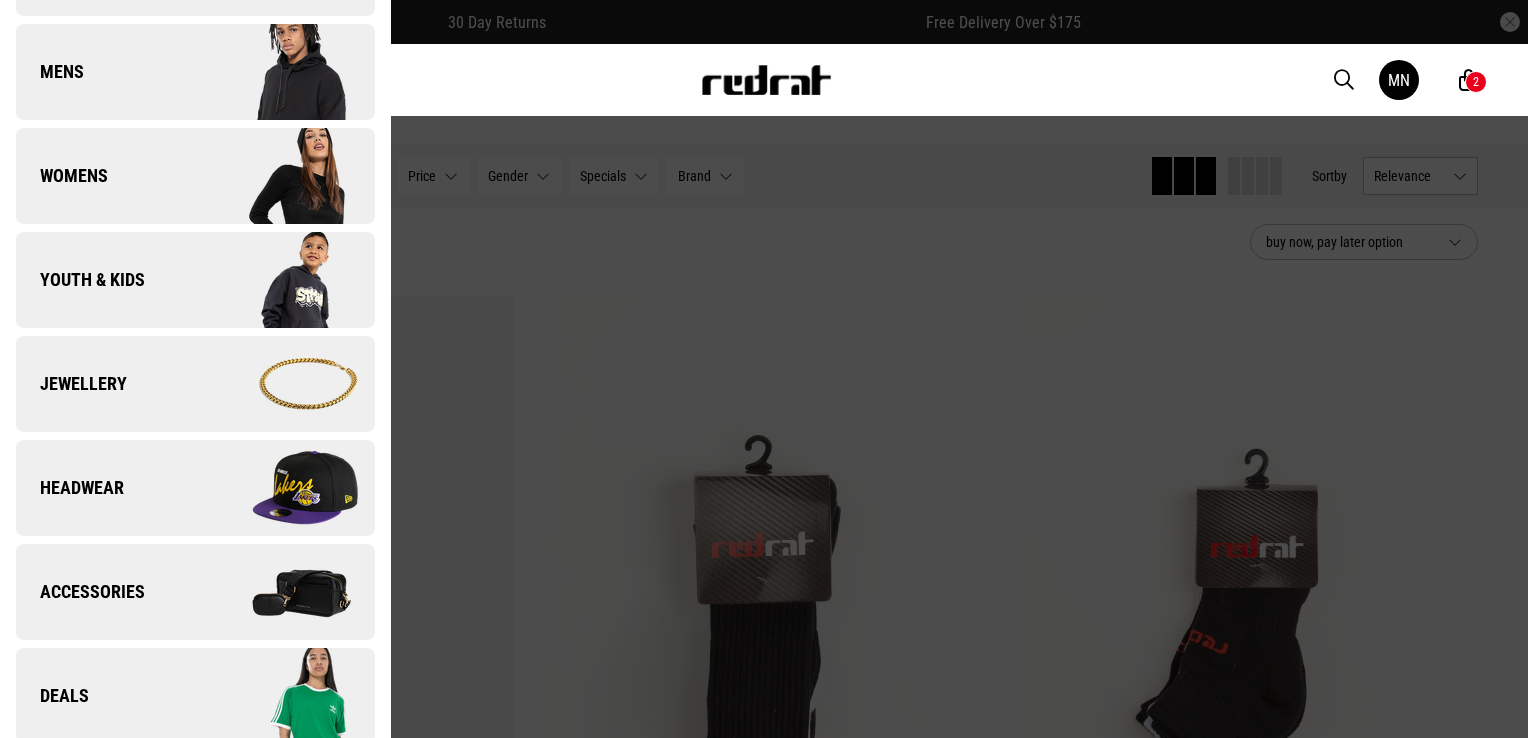 scroll, scrollTop: 400, scrollLeft: 0, axis: vertical 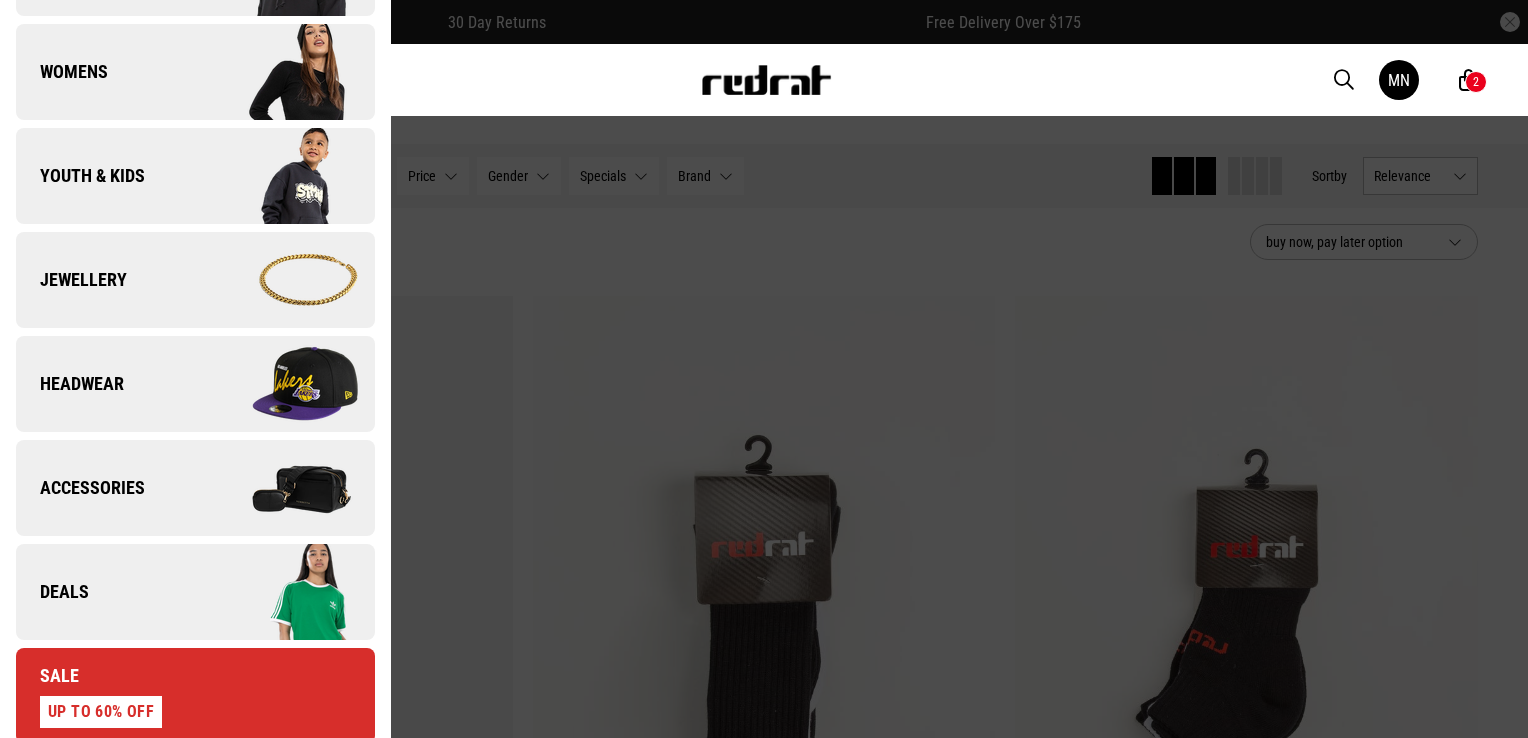click on "Accessories" at bounding box center [80, 488] 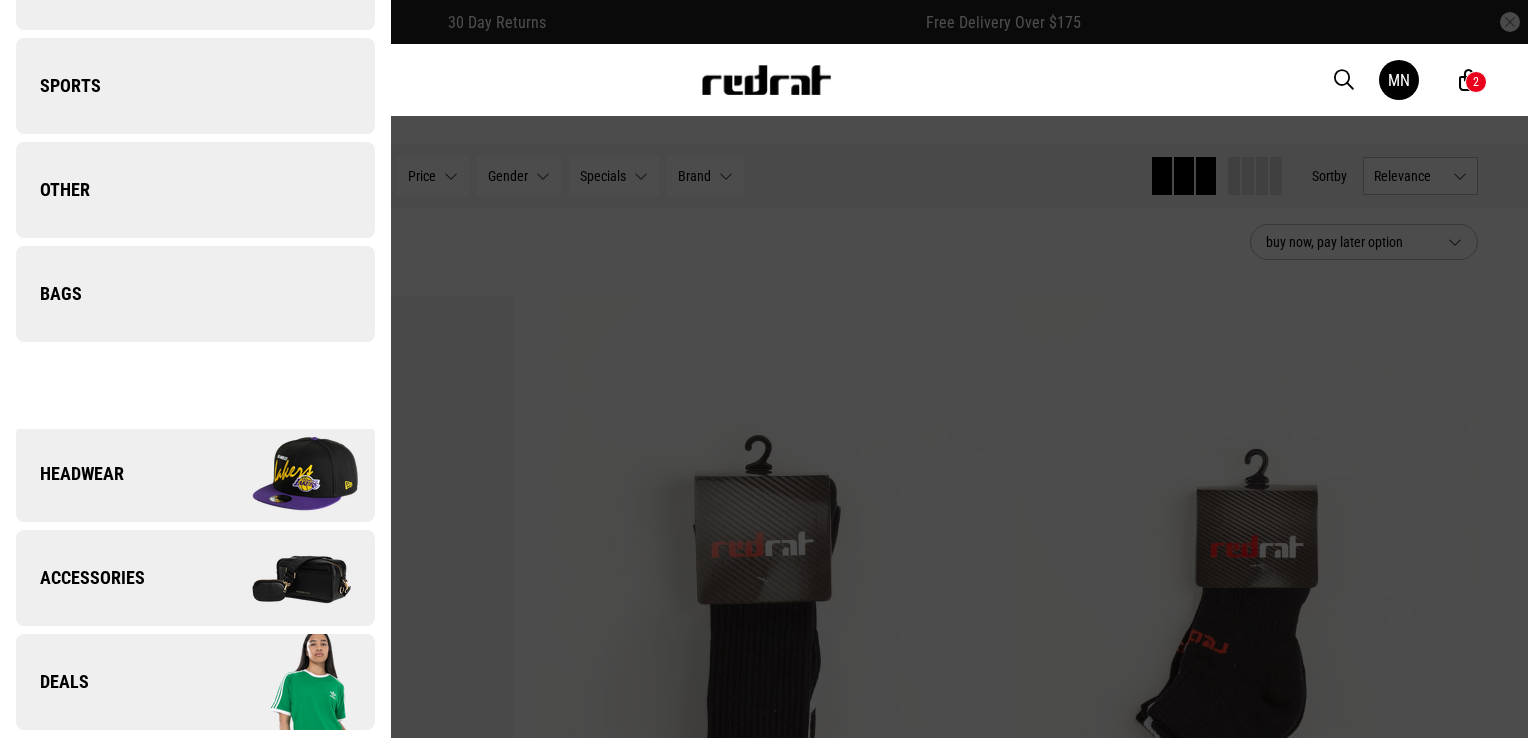 scroll, scrollTop: 0, scrollLeft: 0, axis: both 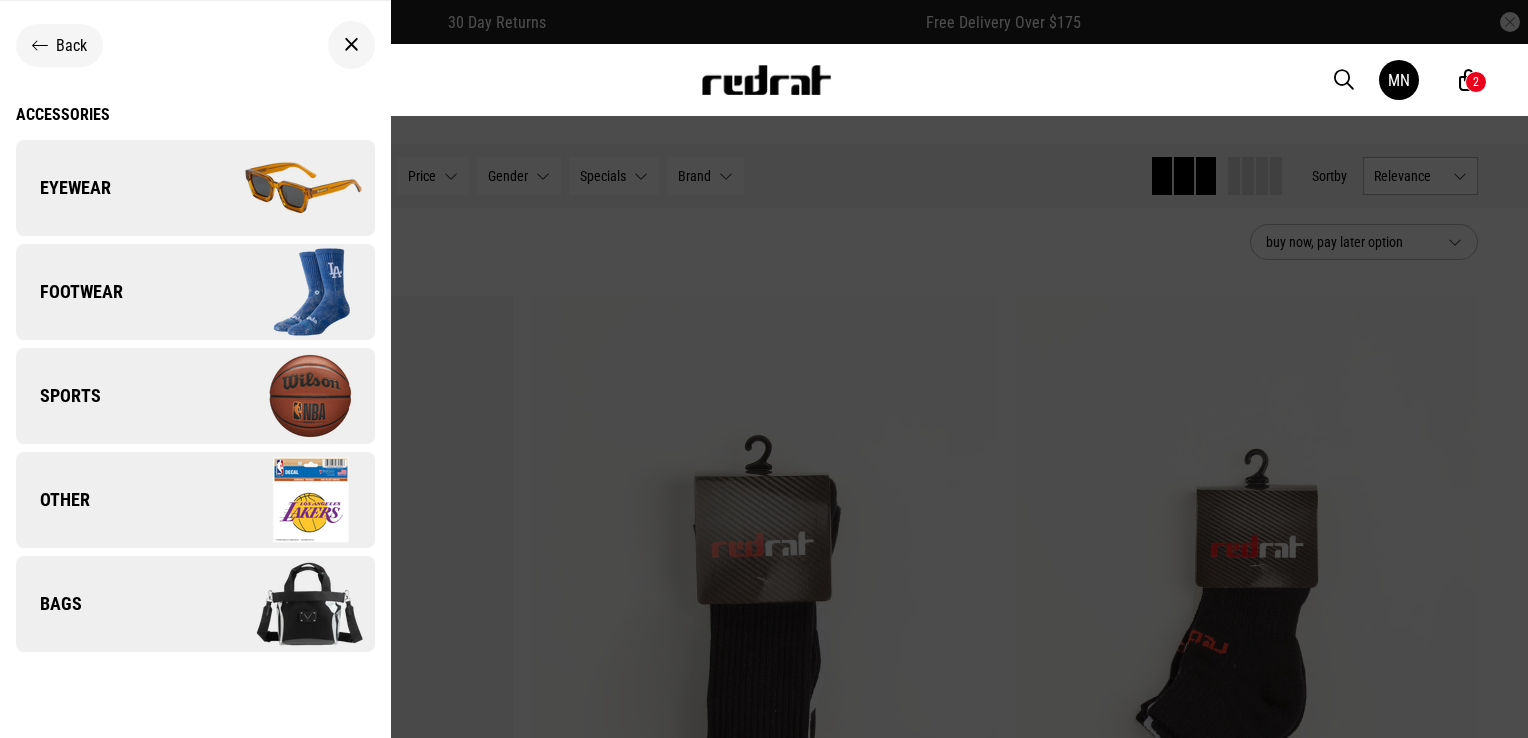 click on "Bags" at bounding box center [195, 604] 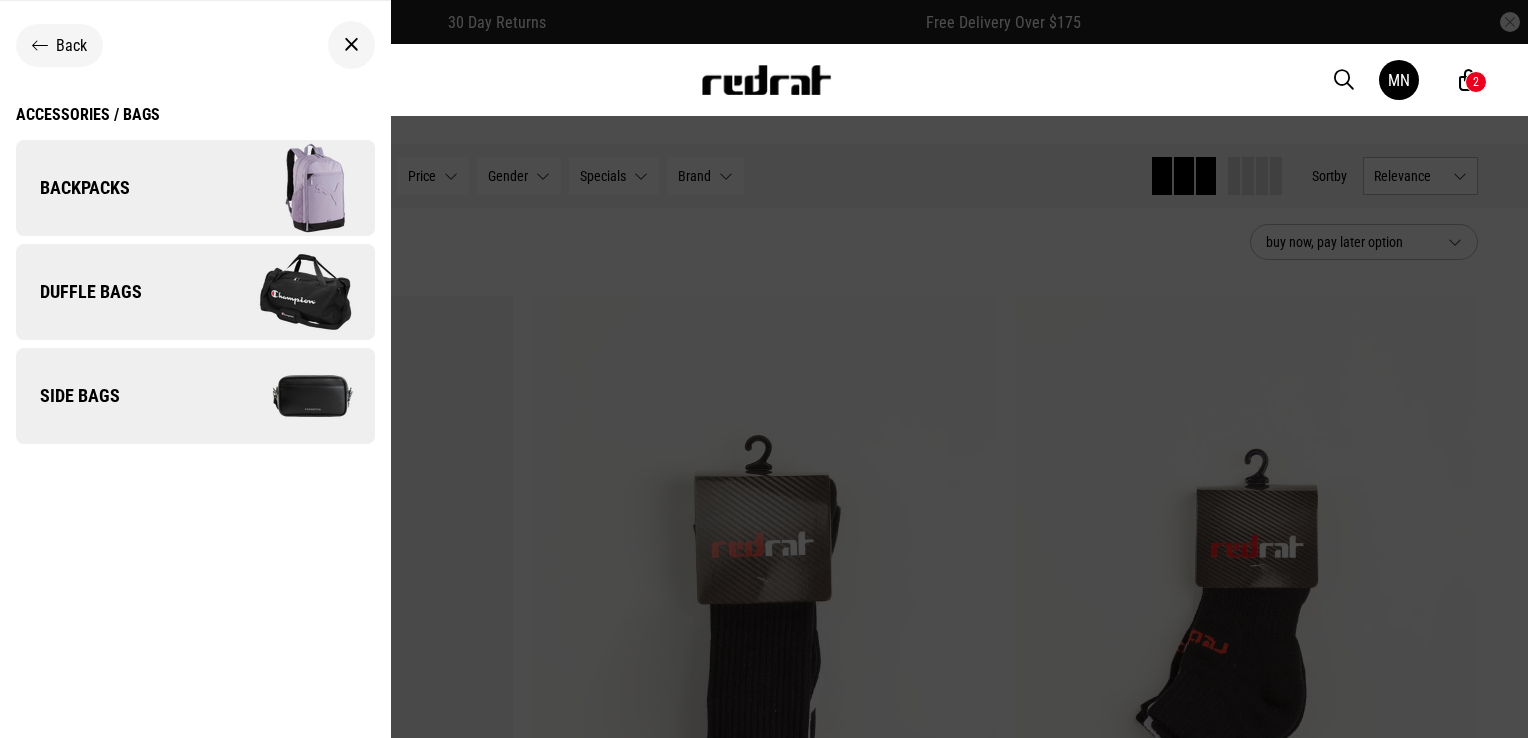 click on "Side Bags" at bounding box center (195, 396) 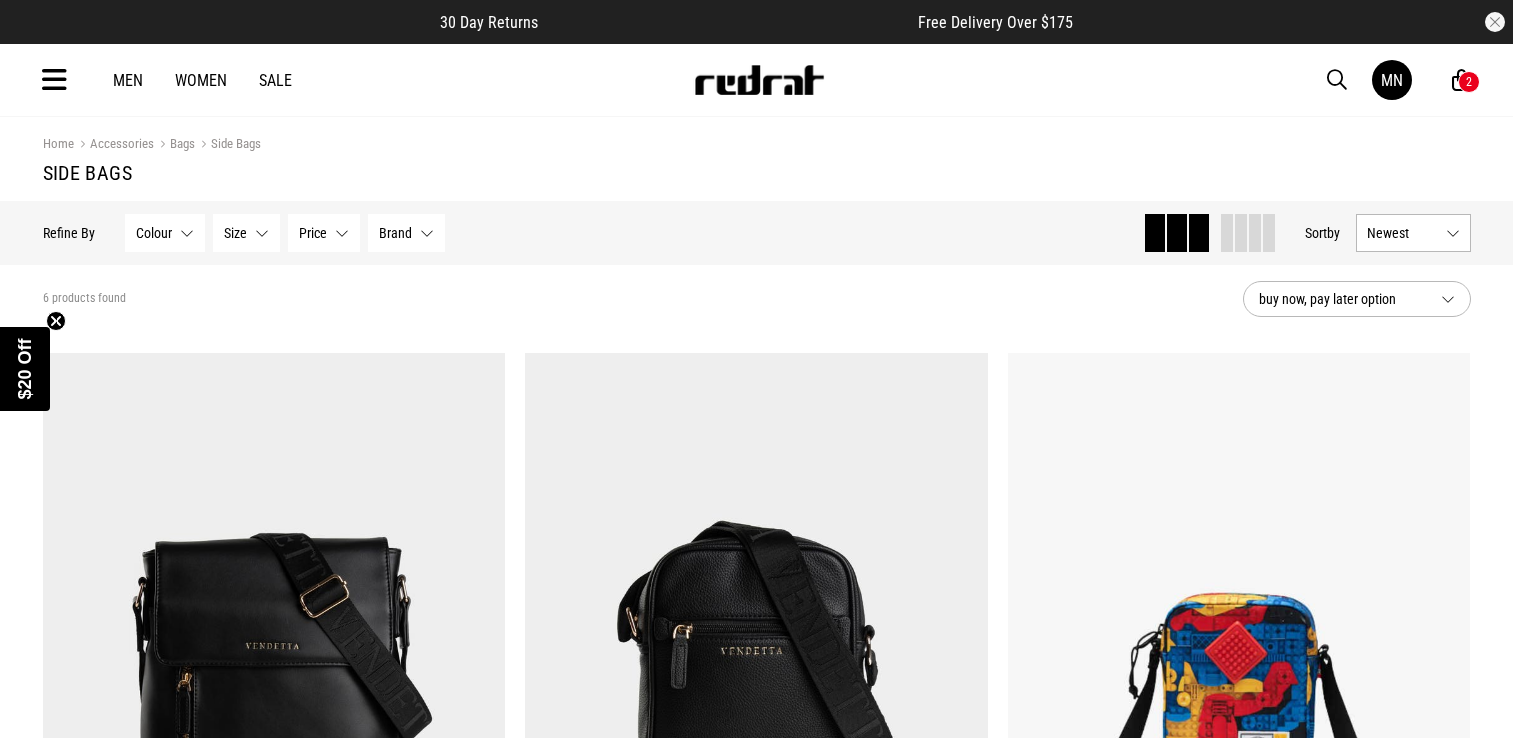 scroll, scrollTop: 0, scrollLeft: 0, axis: both 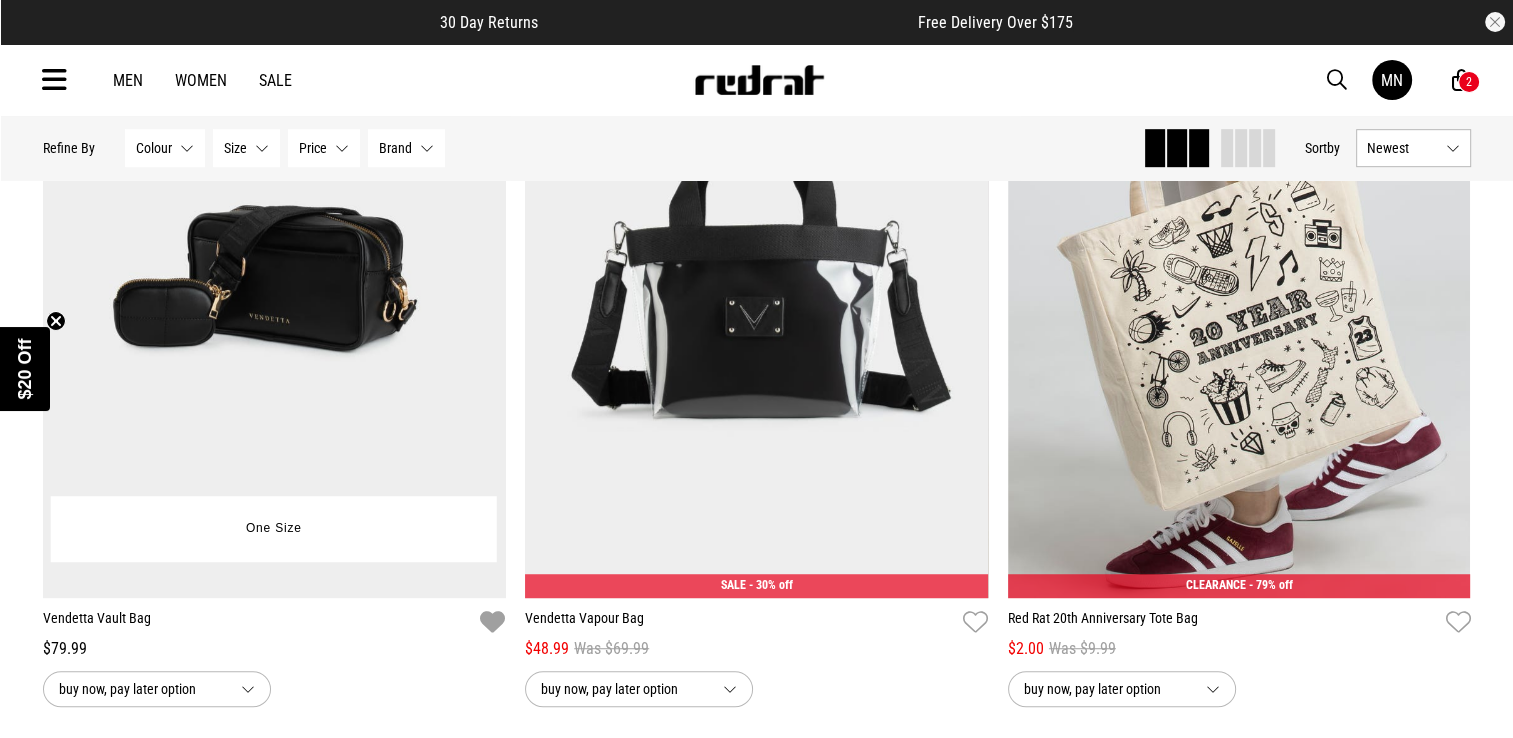 click at bounding box center (492, 622) 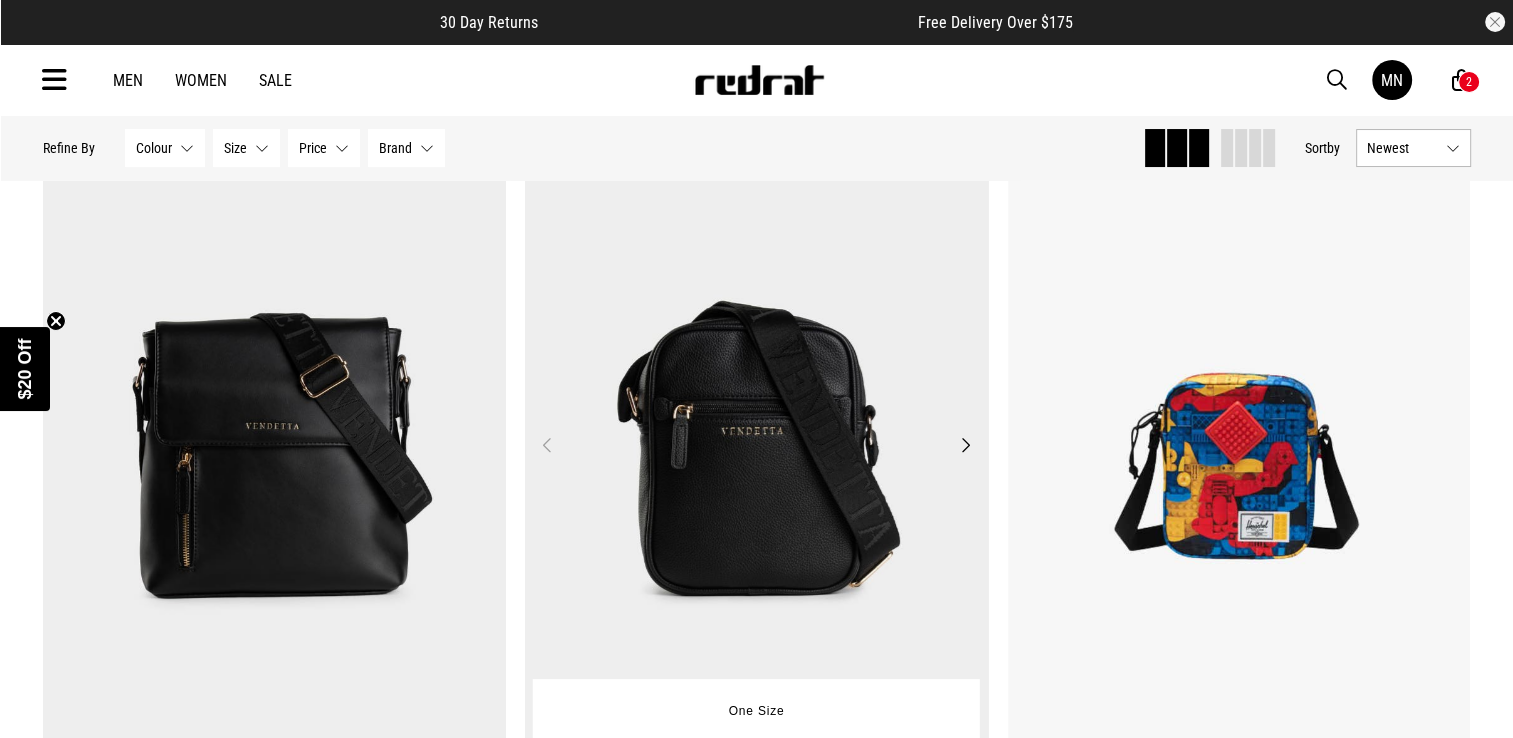 scroll, scrollTop: 0, scrollLeft: 0, axis: both 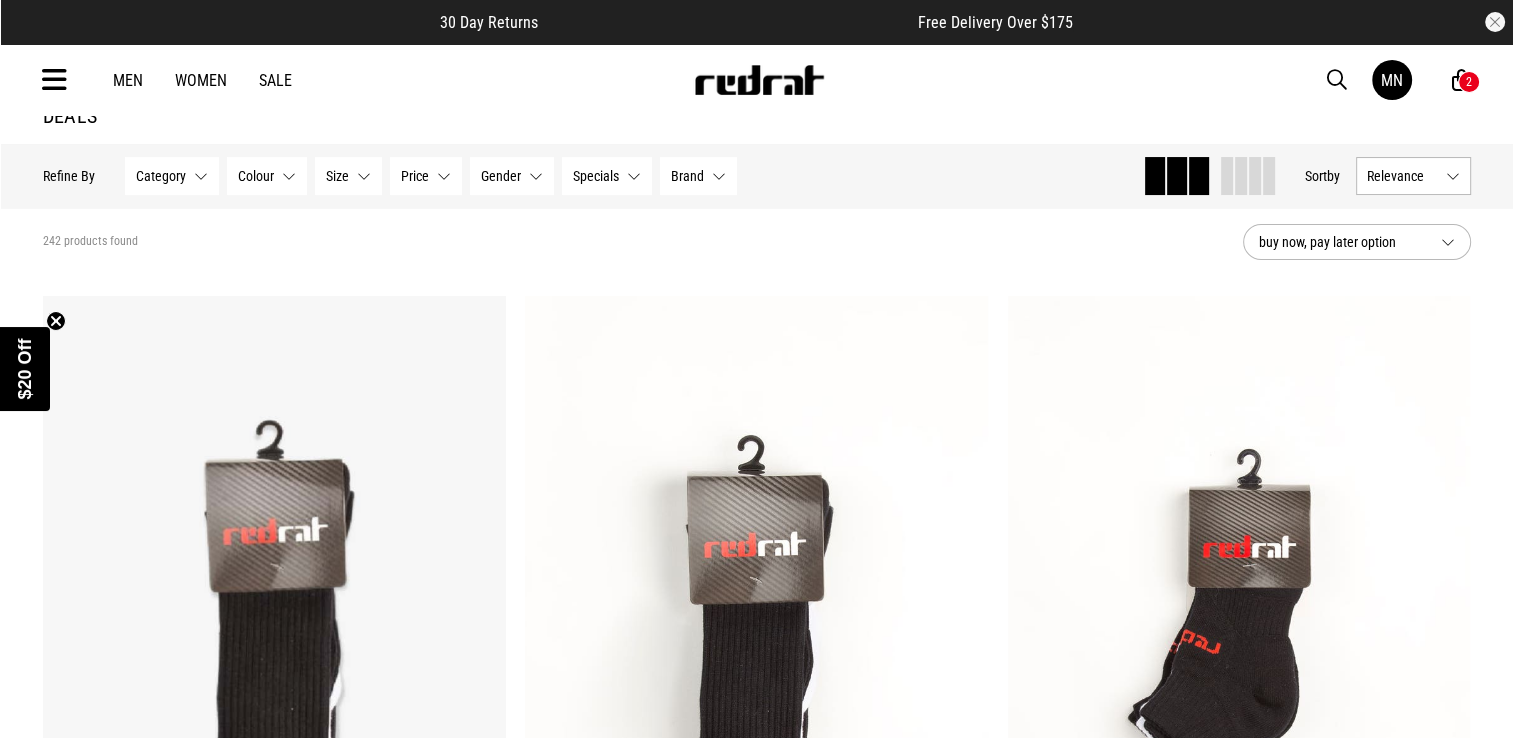click at bounding box center (54, 80) 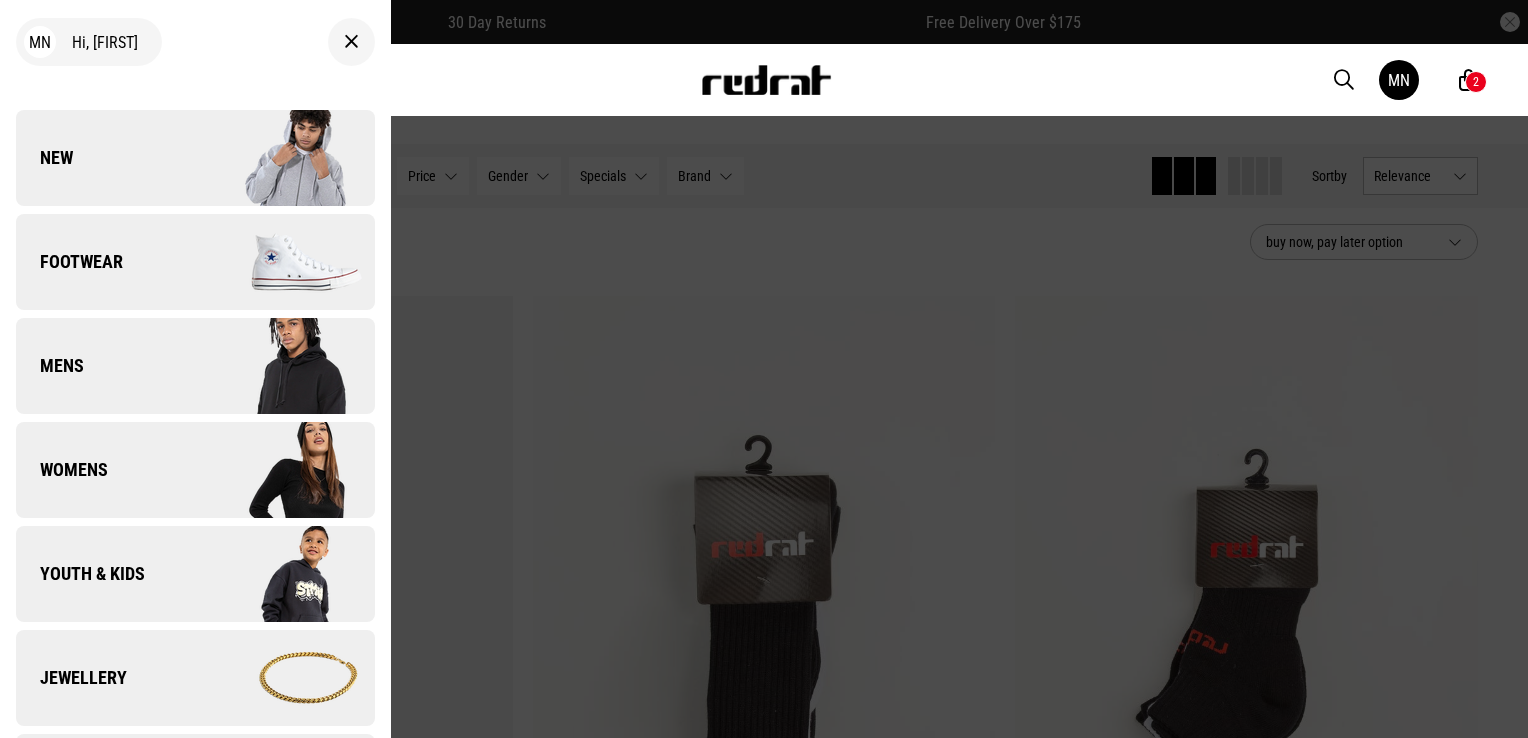 scroll, scrollTop: 0, scrollLeft: 0, axis: both 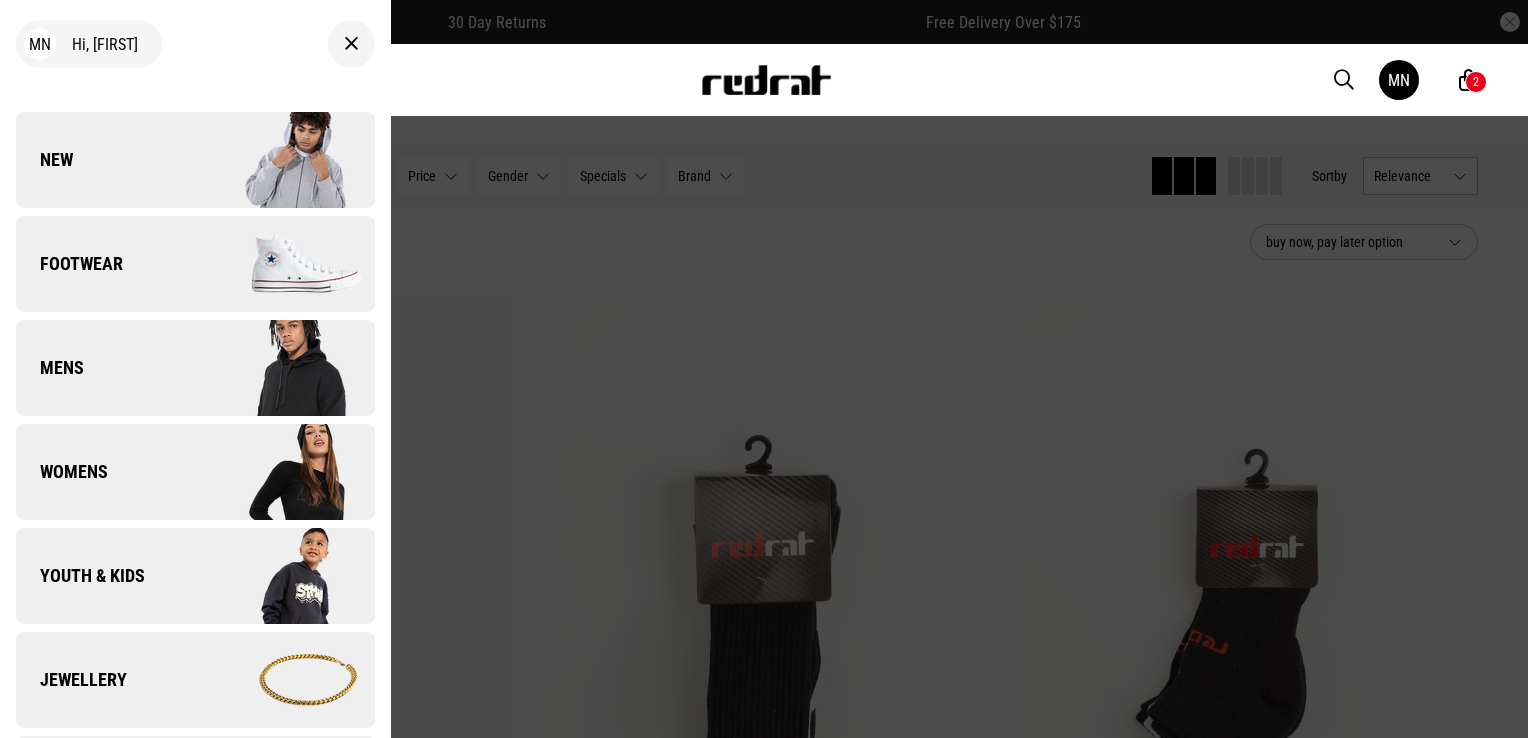 click on "Youth & Kids" at bounding box center [195, 576] 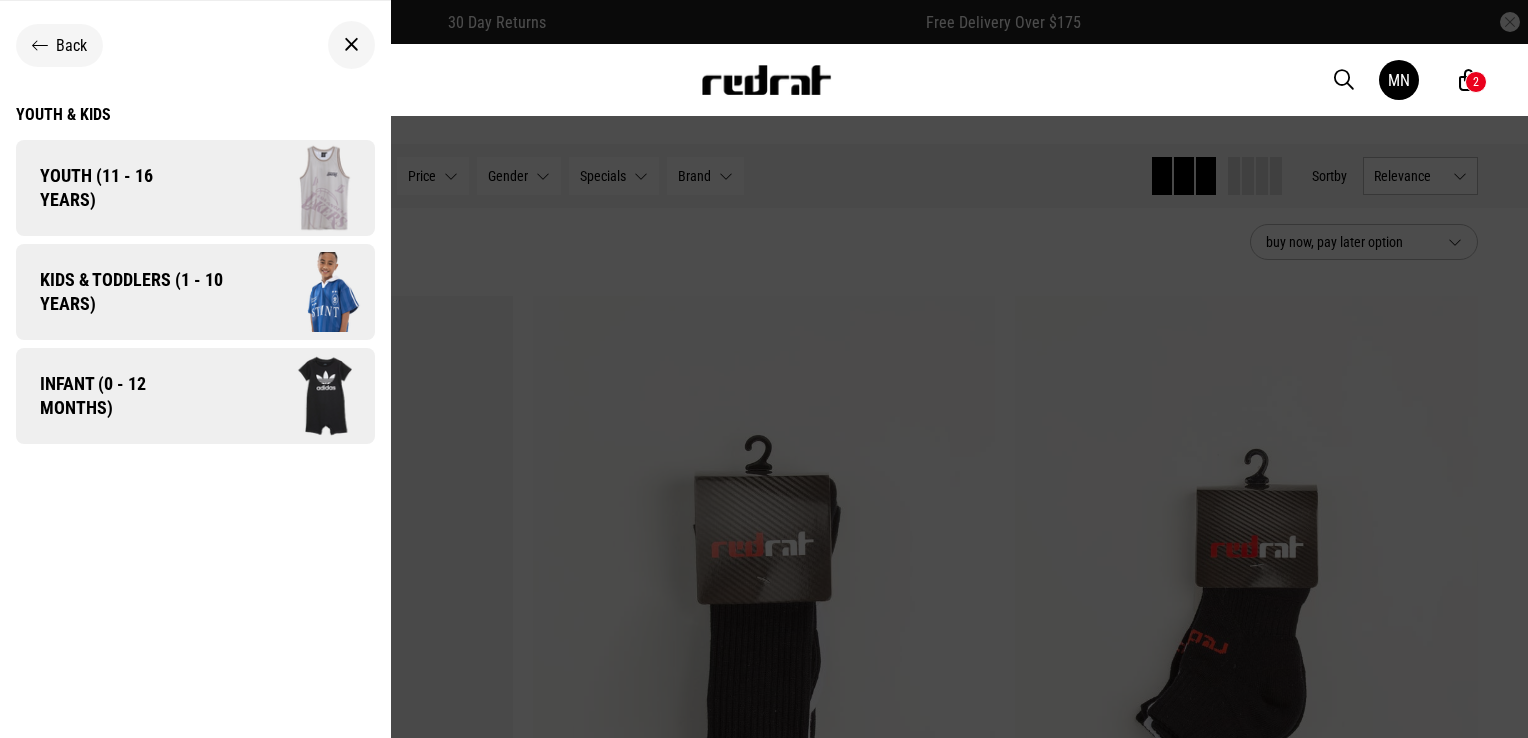 click on "Kids & Toddlers (1 - 10 years)" at bounding box center [195, 292] 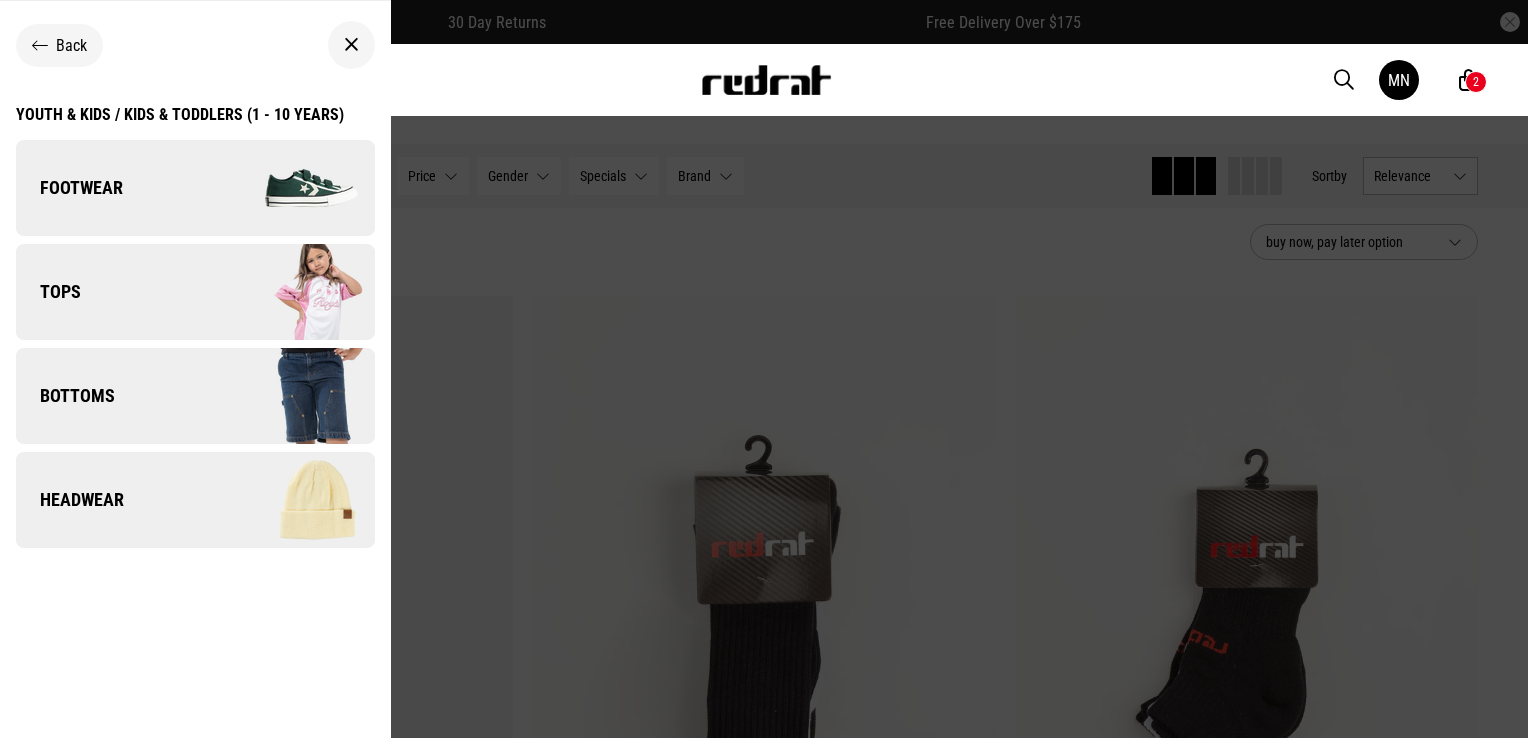 click on "Youth & Kids / Kids & Toddlers (1 - 10 years)" at bounding box center [180, 114] 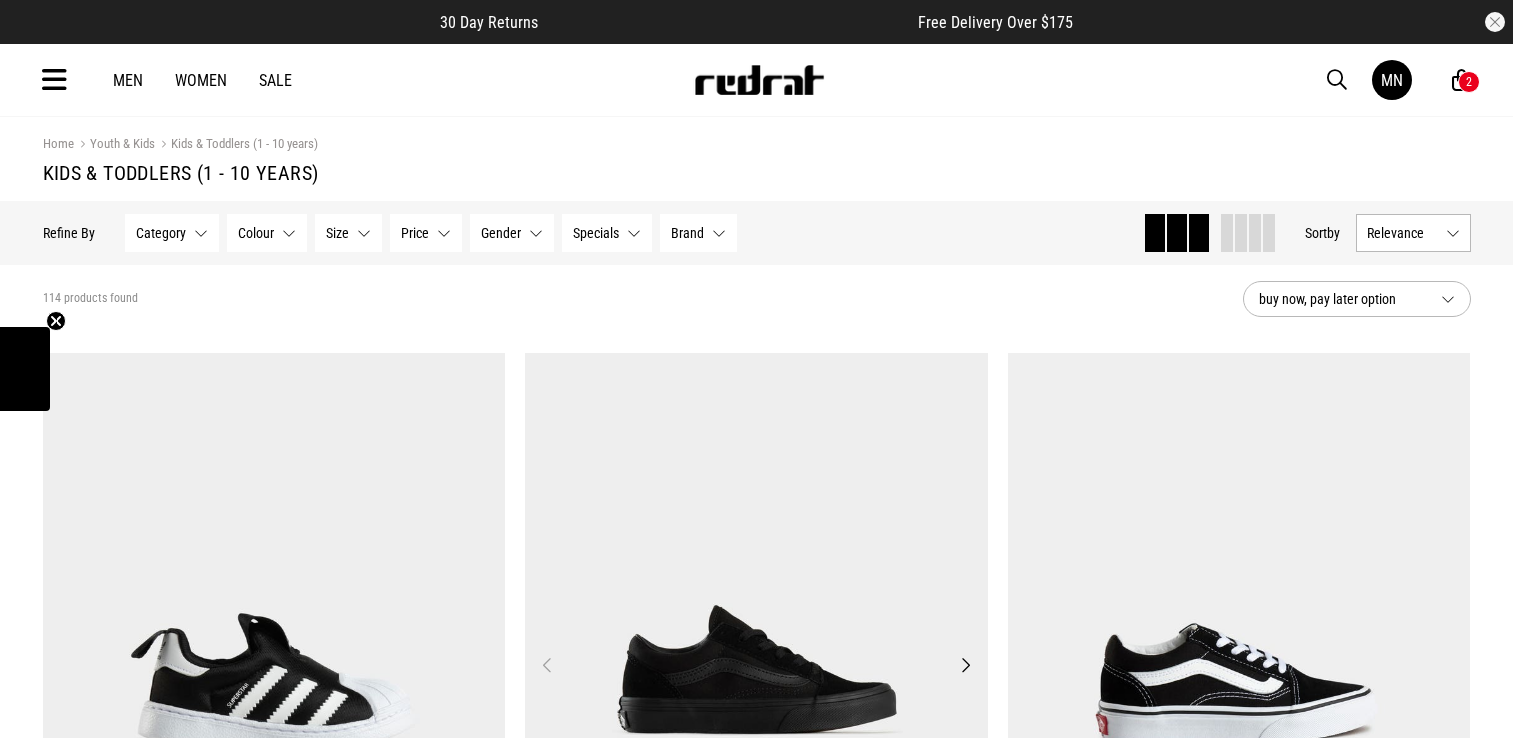 scroll, scrollTop: 0, scrollLeft: 0, axis: both 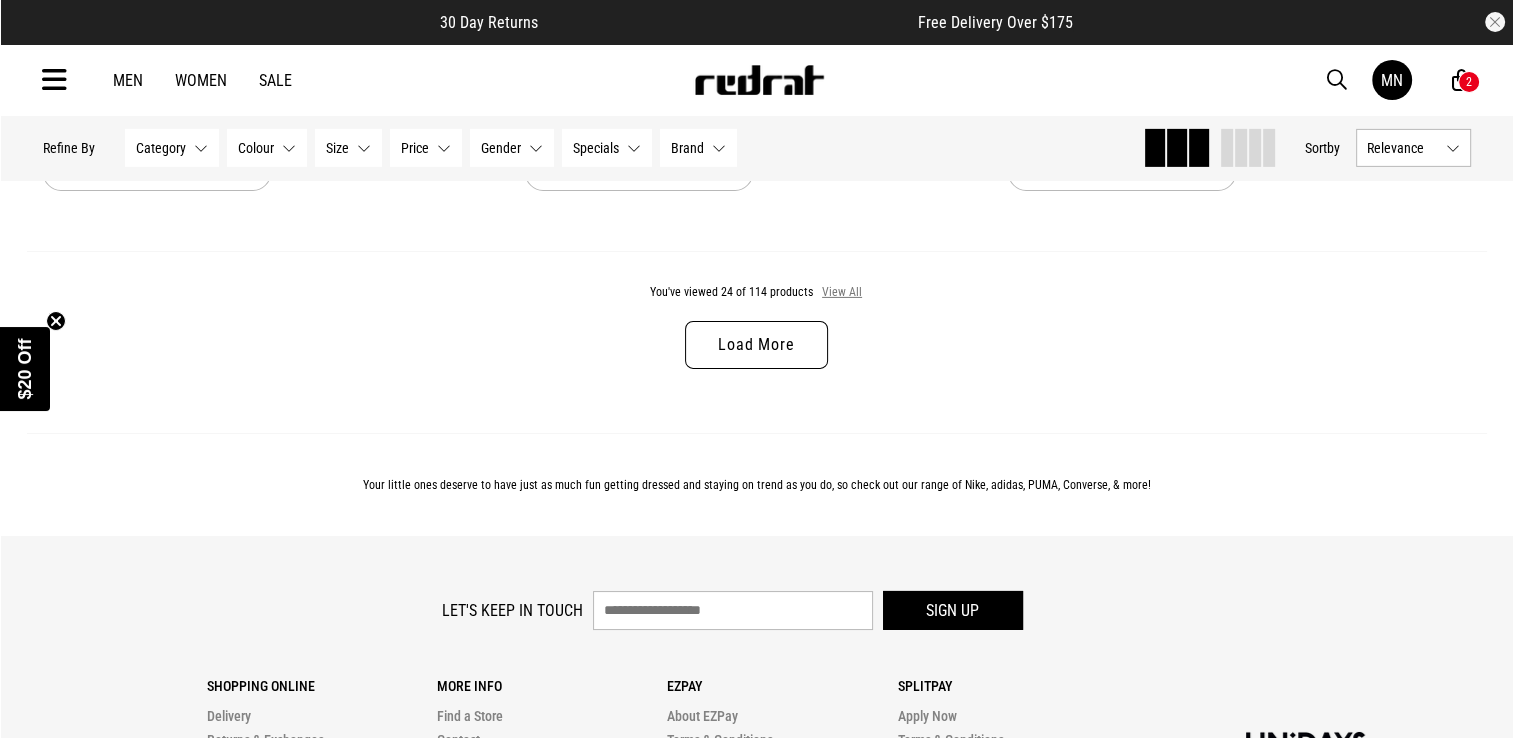 click on "View All" at bounding box center (842, 293) 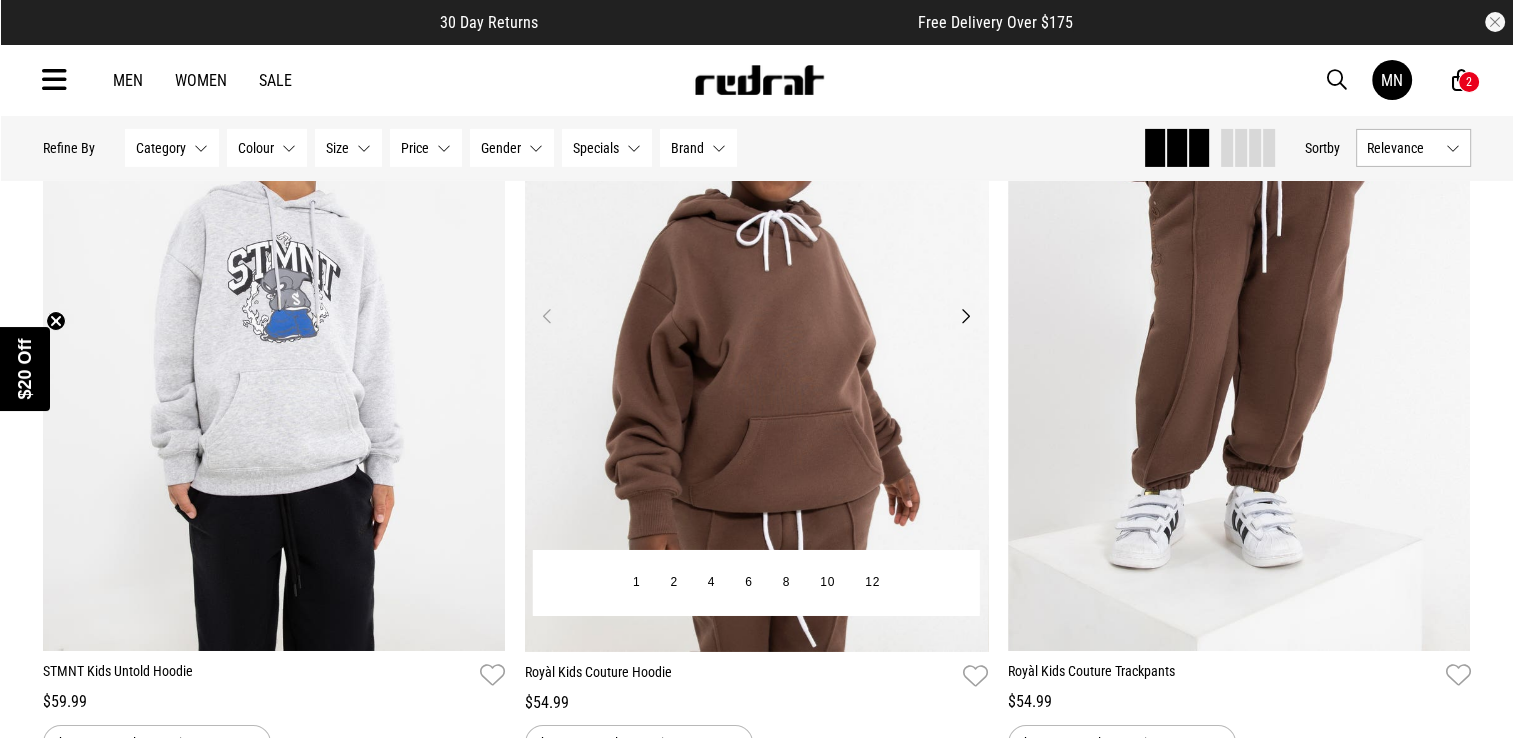 scroll, scrollTop: 6900, scrollLeft: 0, axis: vertical 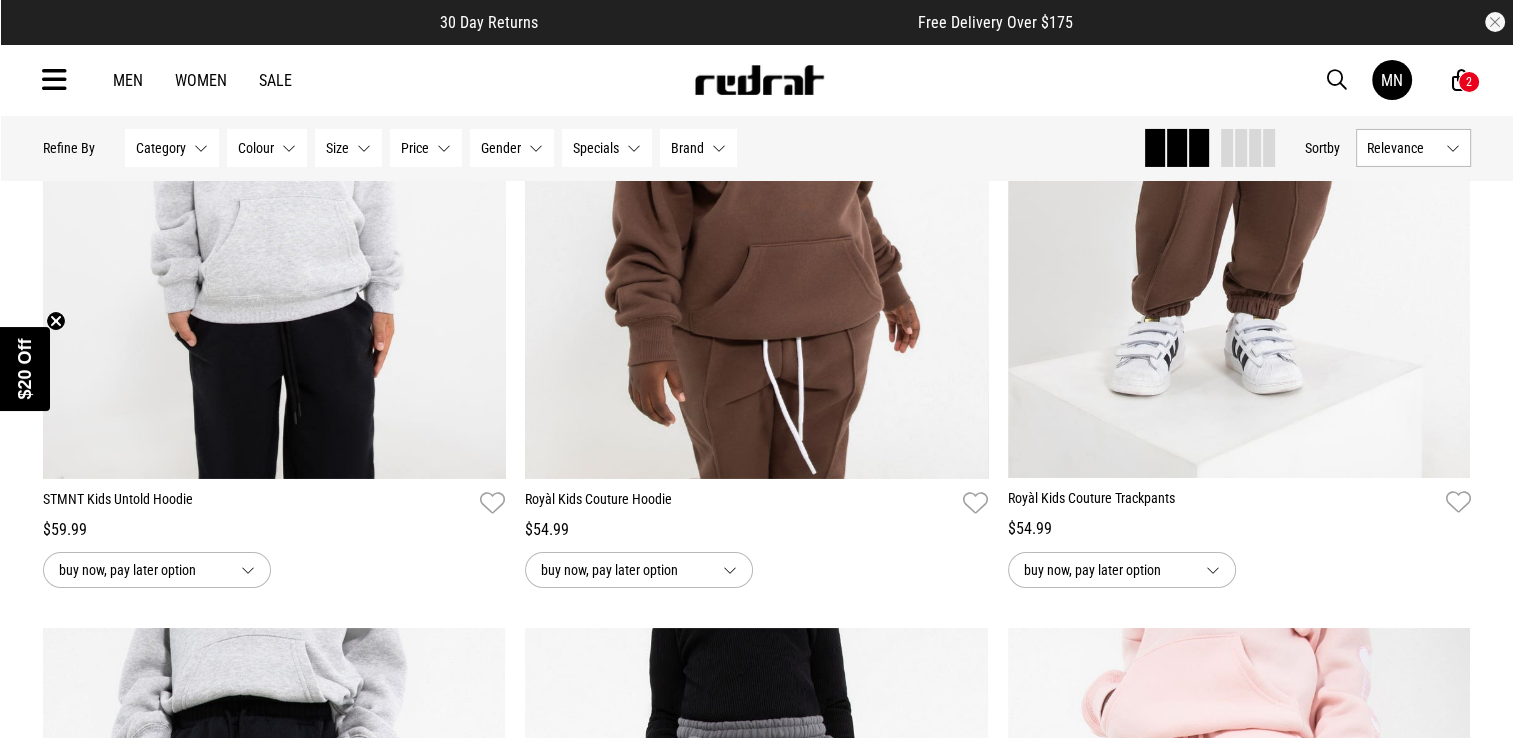 click on "Relevance" at bounding box center (1413, 148) 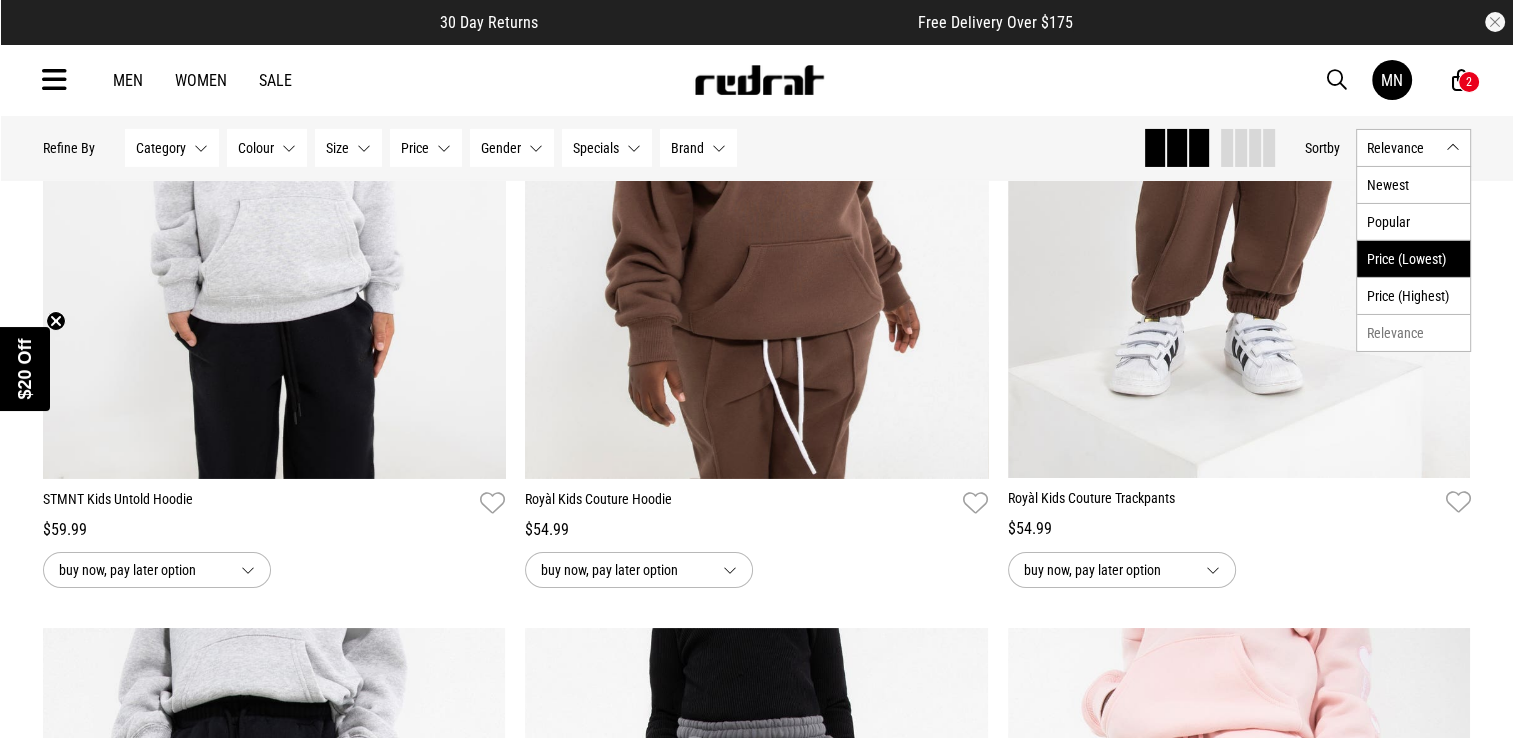 click on "Price (Lowest)" at bounding box center [1413, 258] 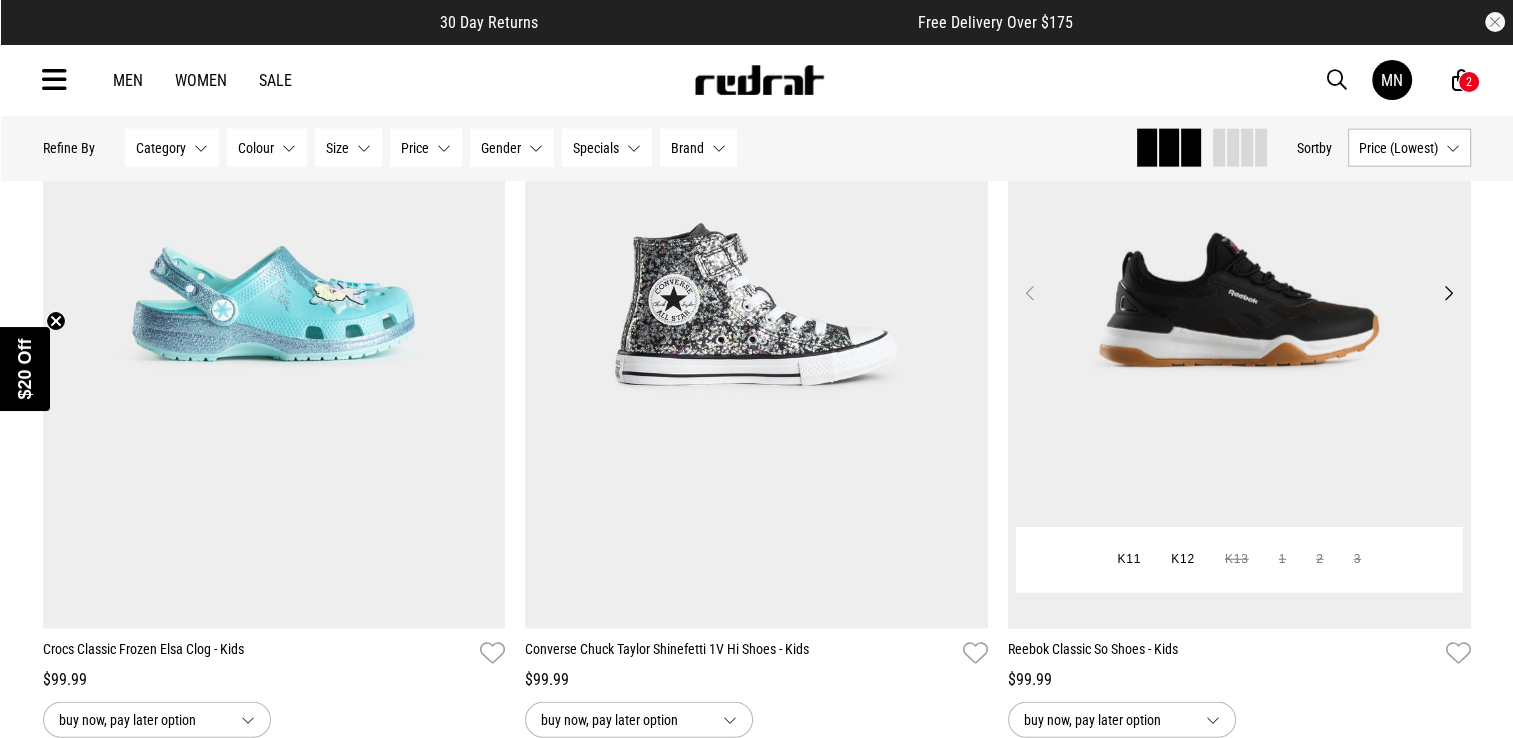 scroll, scrollTop: 27240, scrollLeft: 0, axis: vertical 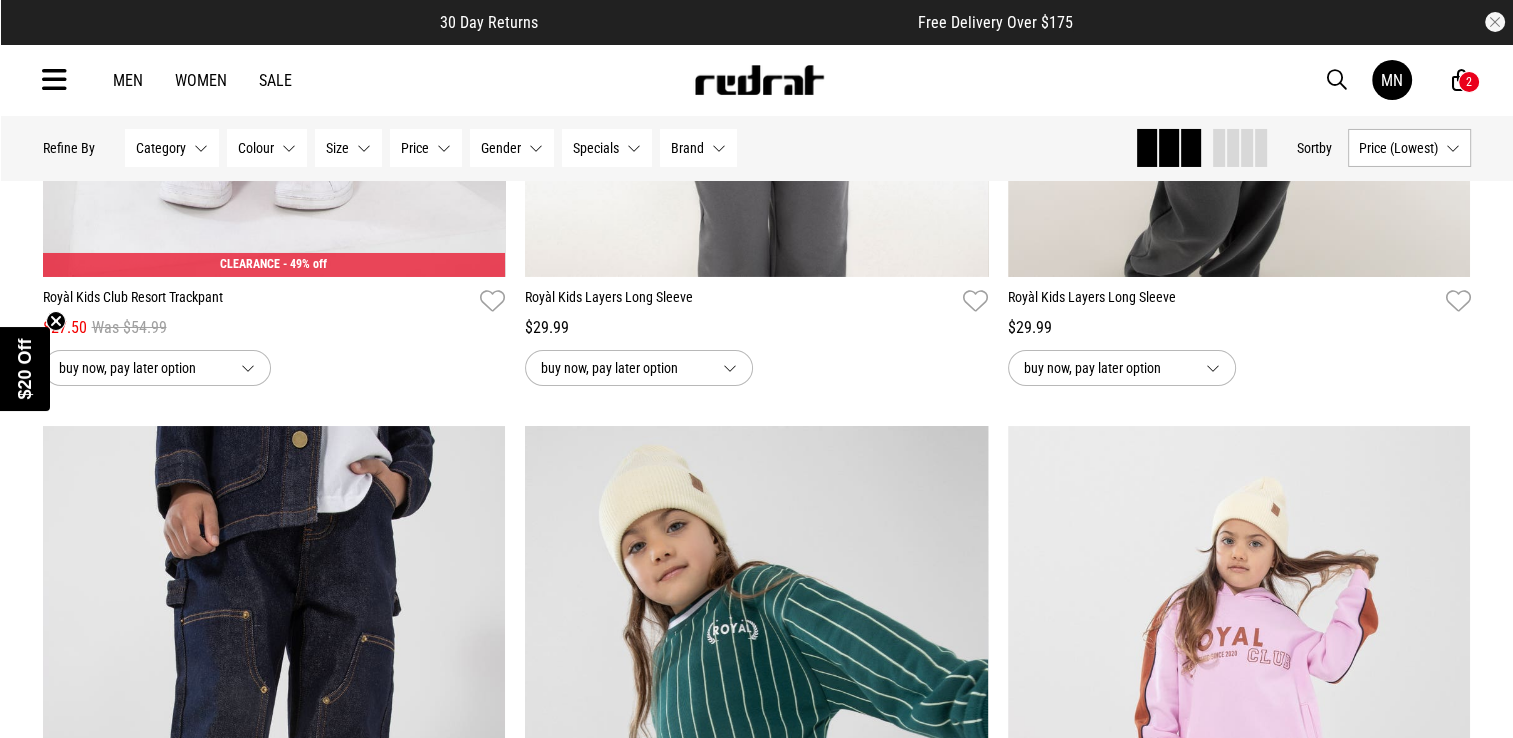 click at bounding box center [54, 80] 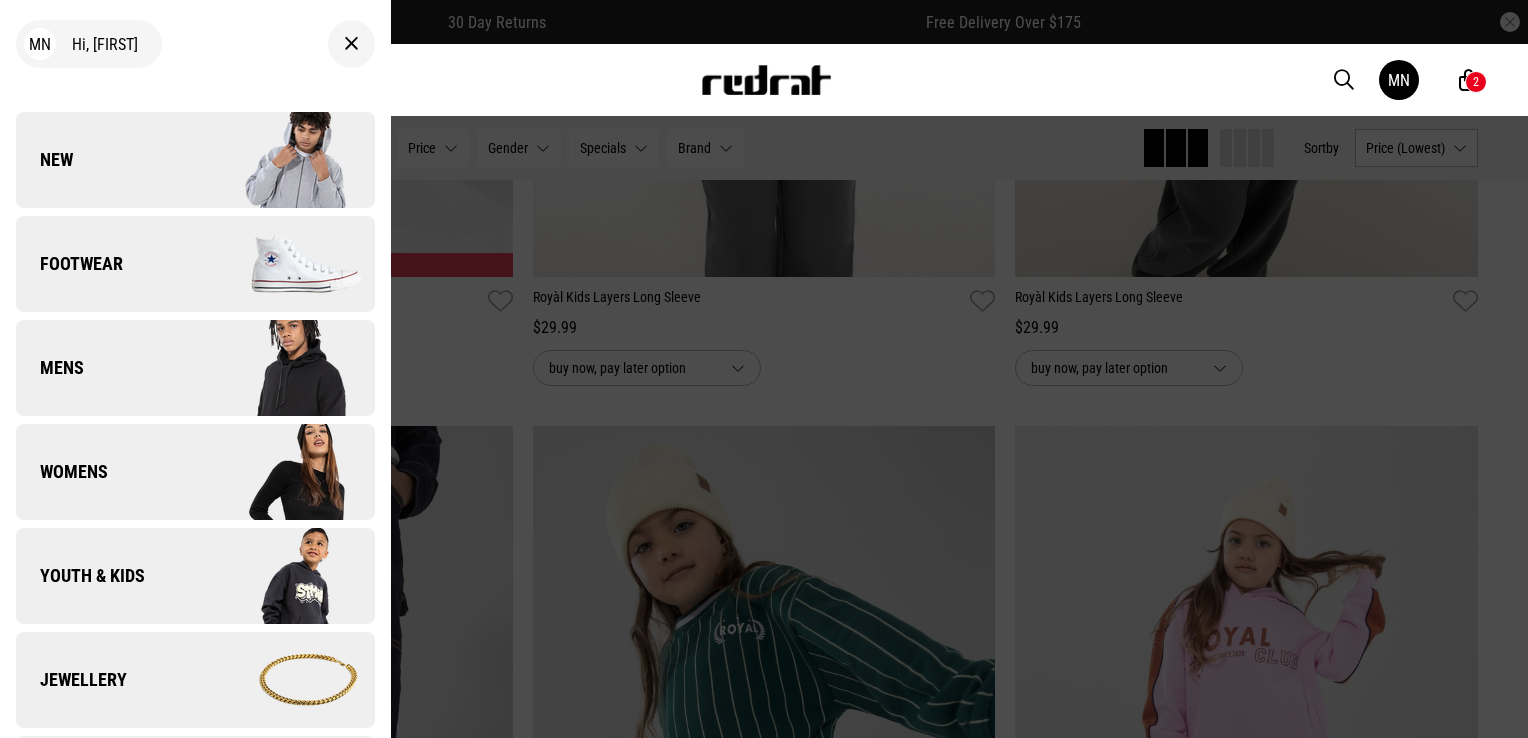scroll, scrollTop: 300, scrollLeft: 0, axis: vertical 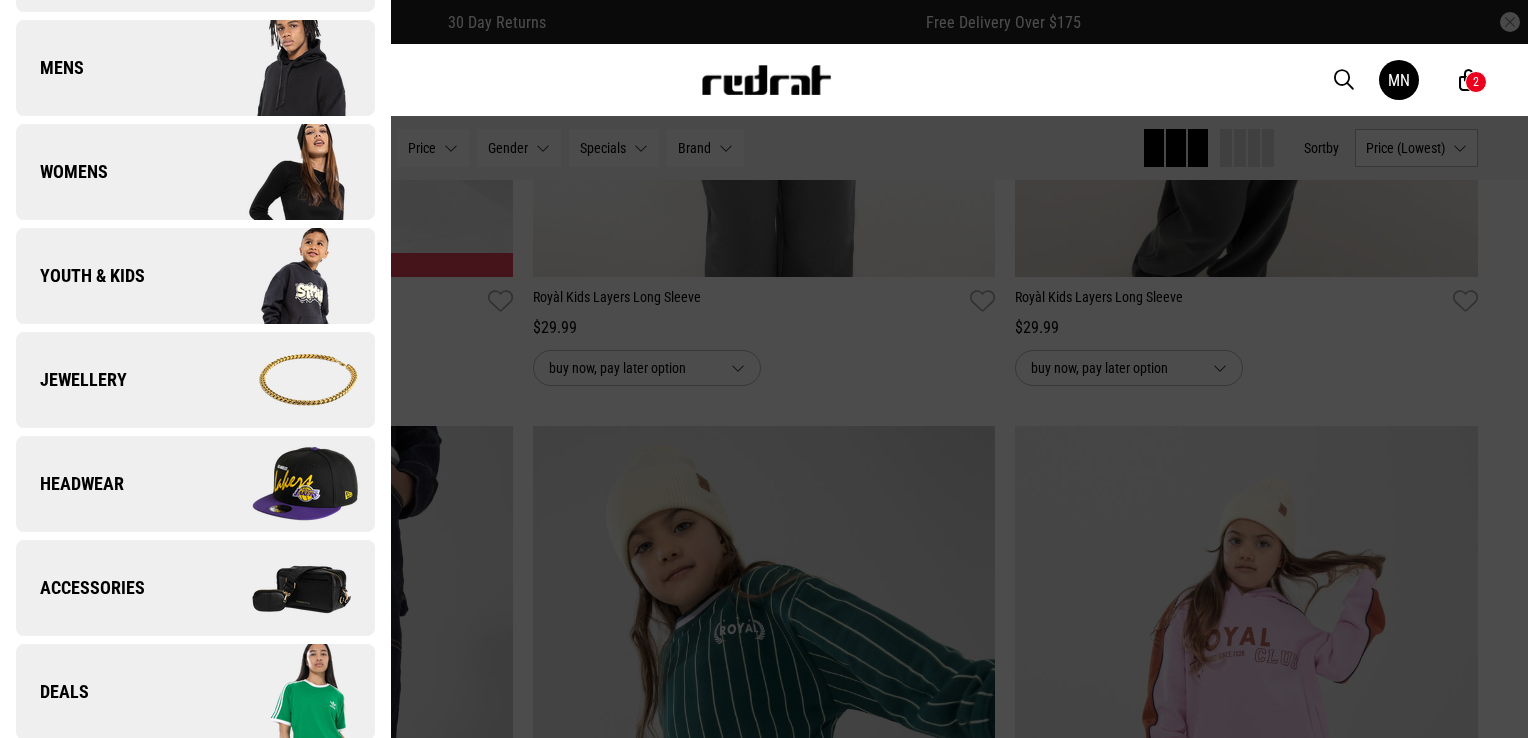 click on "Youth & Kids" at bounding box center (195, 276) 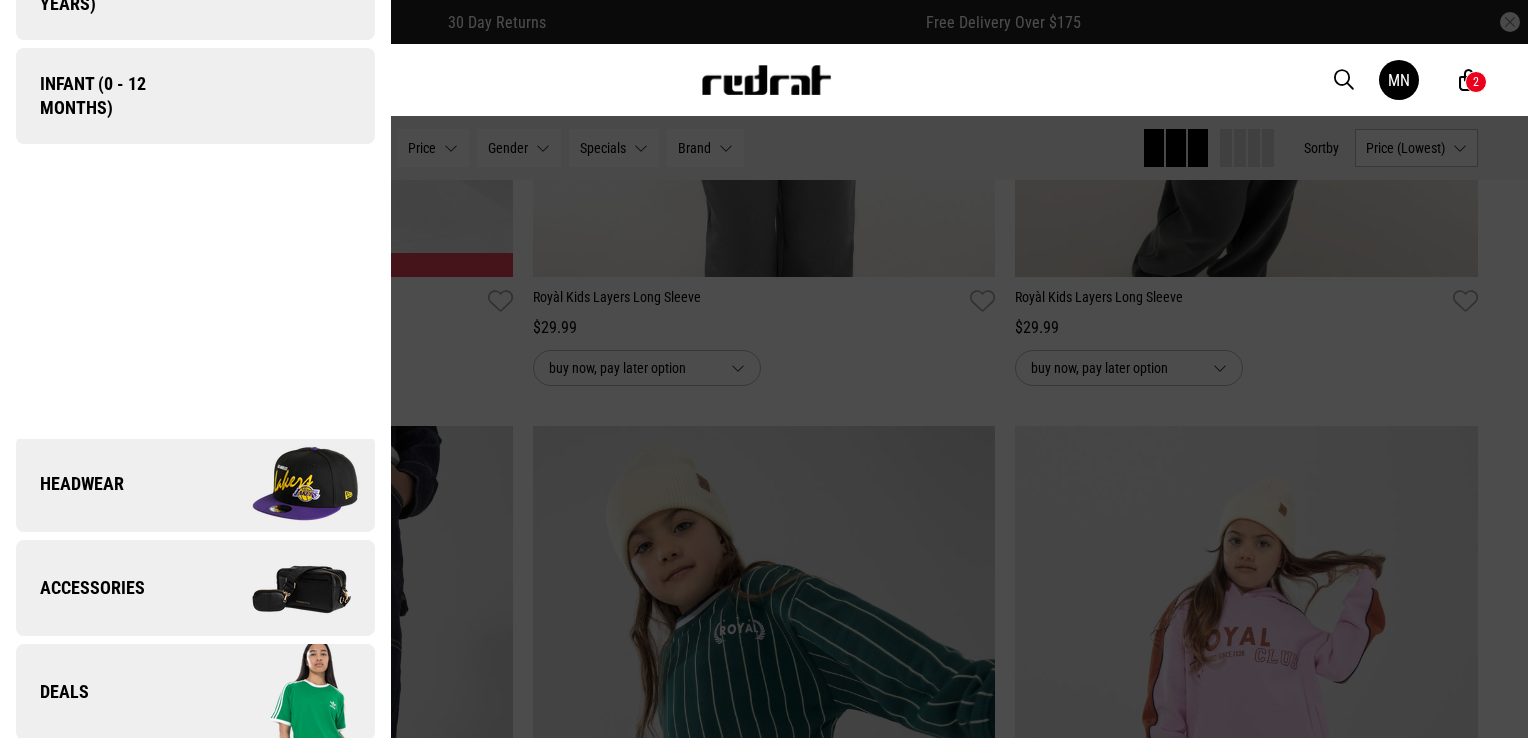 scroll, scrollTop: 0, scrollLeft: 0, axis: both 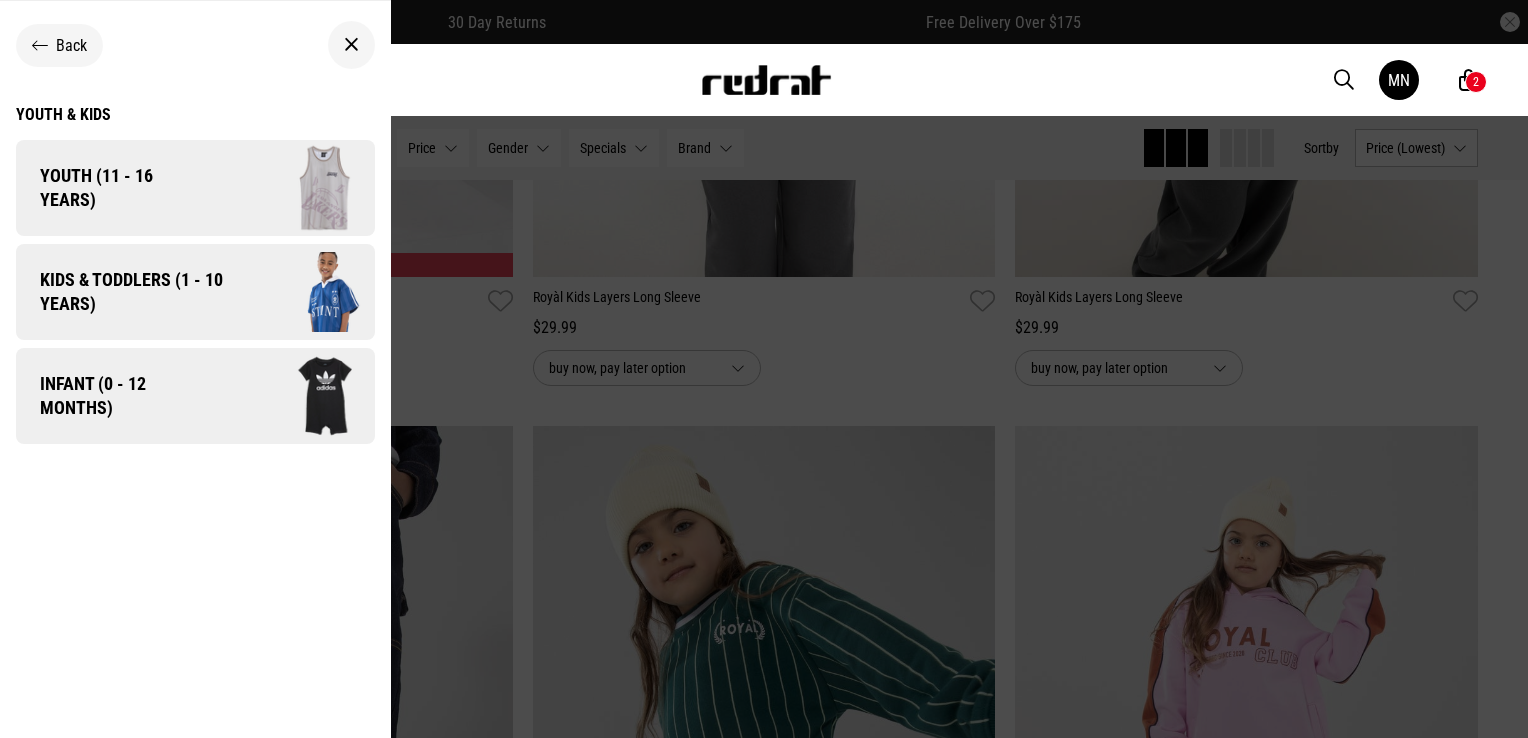 click at bounding box center [292, 396] 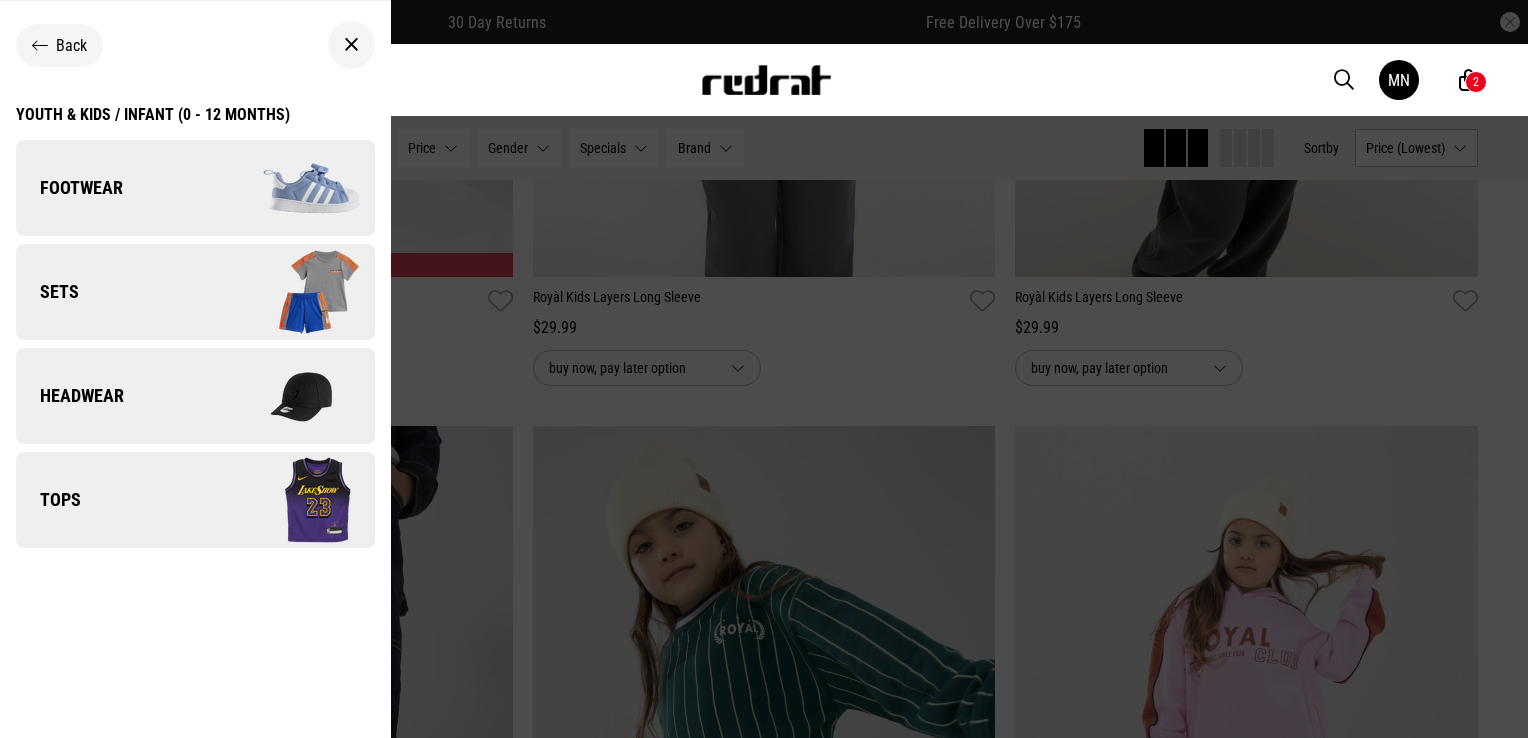 click on "Sets" at bounding box center [195, 292] 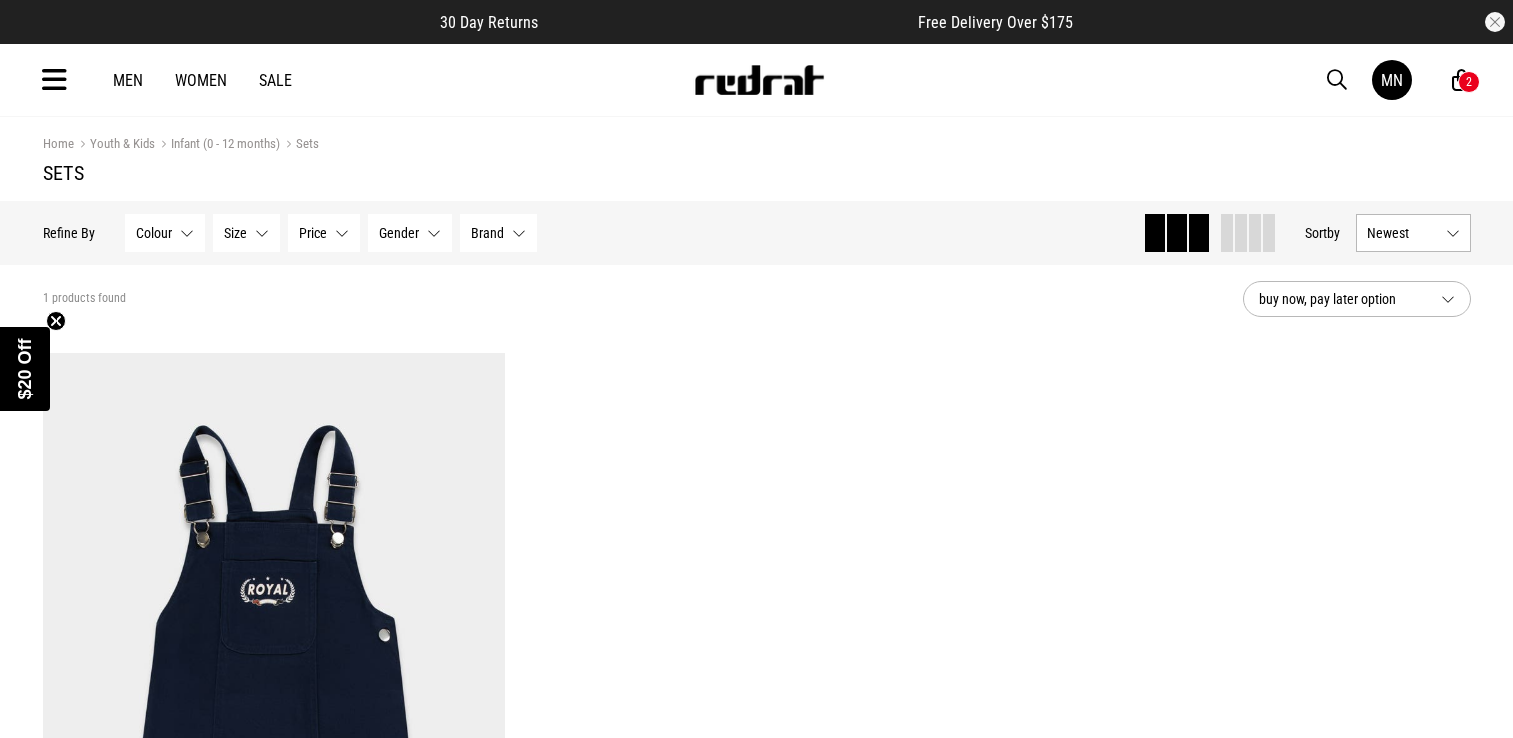 scroll, scrollTop: 0, scrollLeft: 0, axis: both 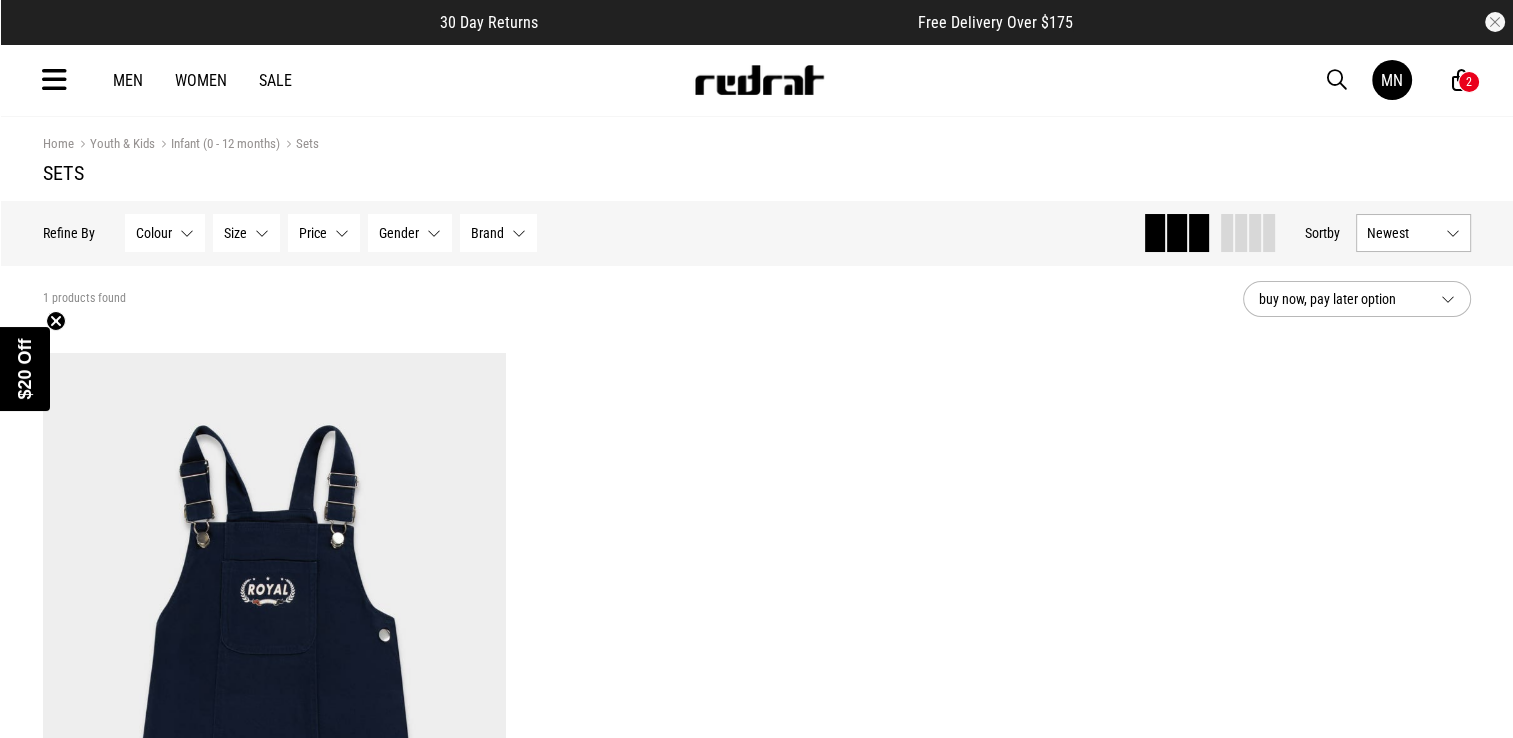 click at bounding box center (759, 80) 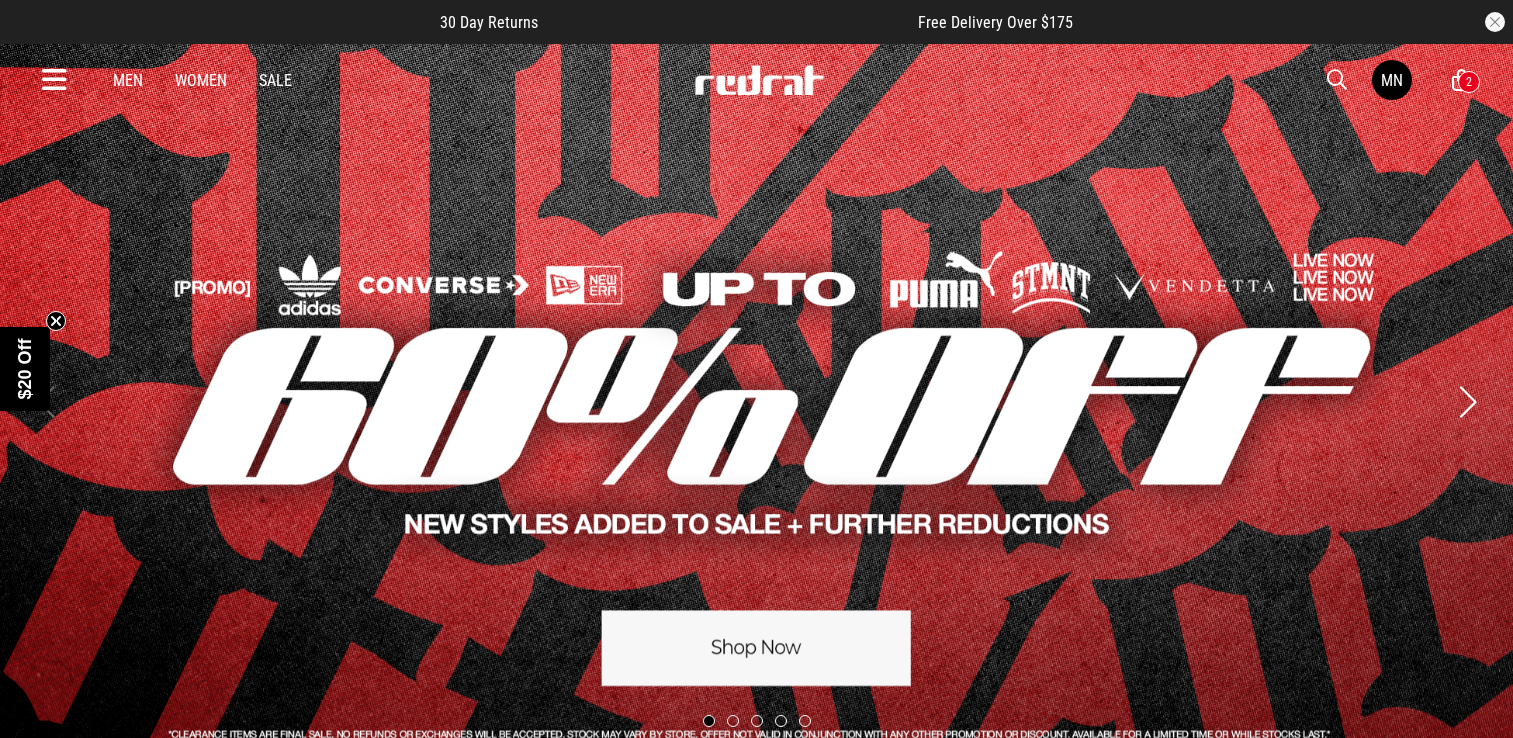 scroll, scrollTop: 0, scrollLeft: 0, axis: both 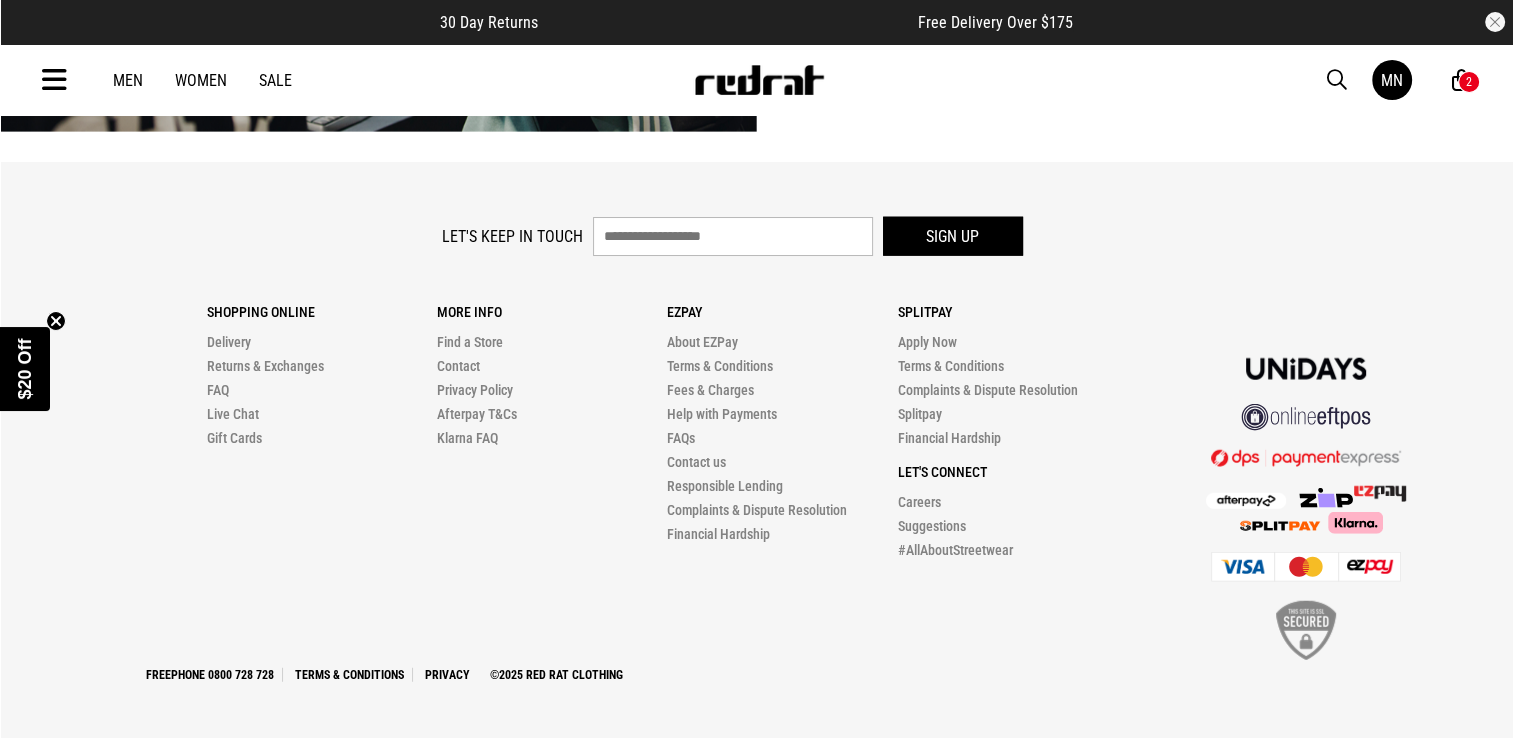 click at bounding box center [1380, 494] 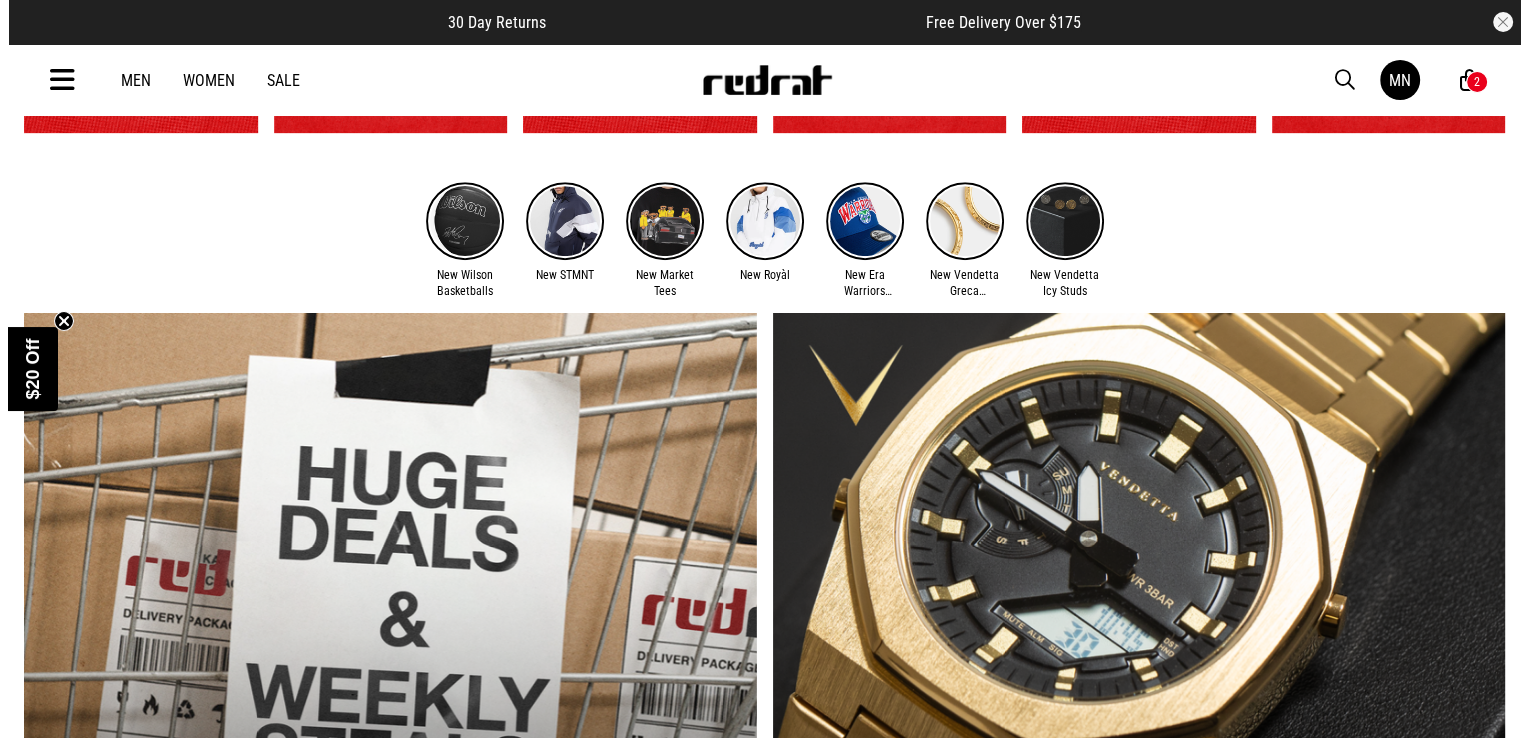 scroll, scrollTop: 876, scrollLeft: 0, axis: vertical 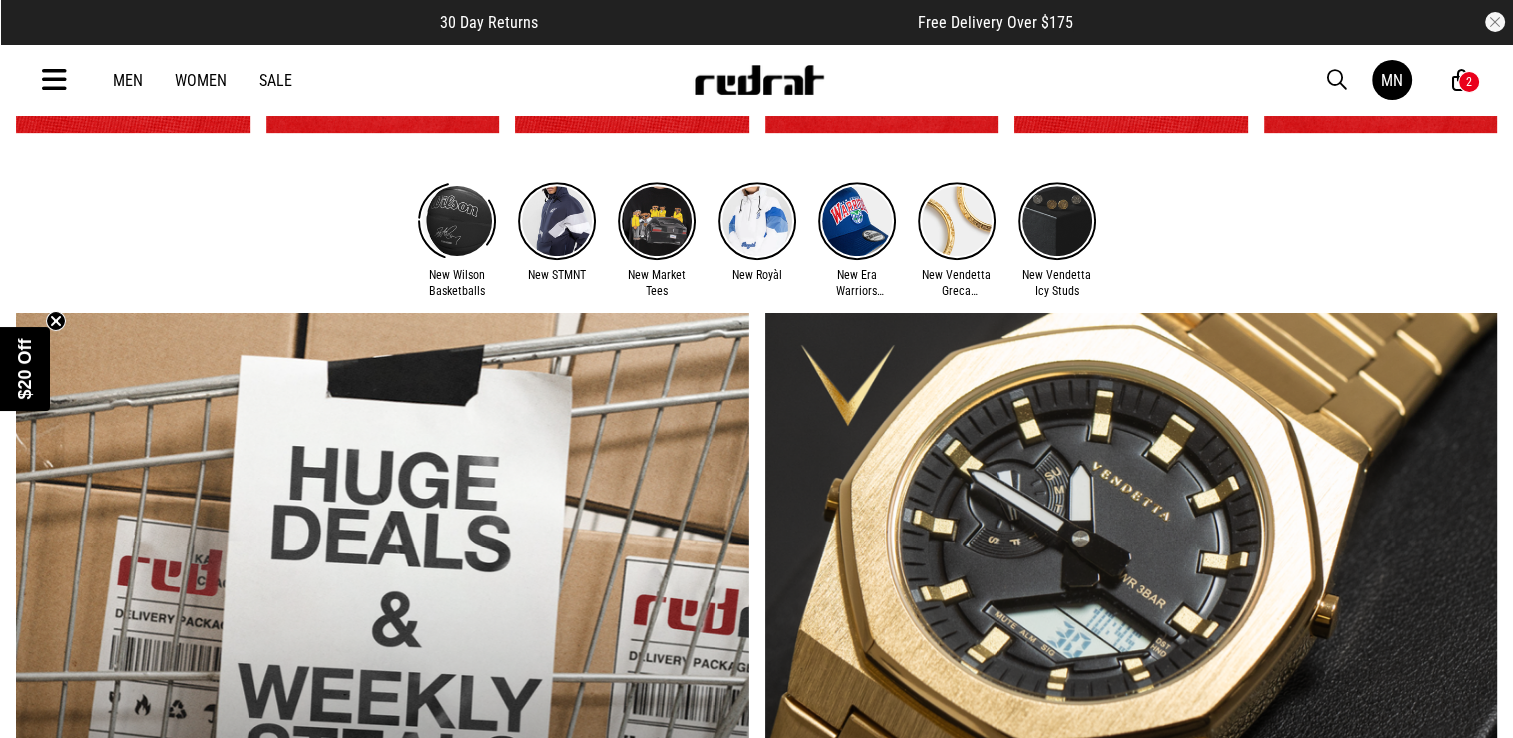 click at bounding box center [54, 80] 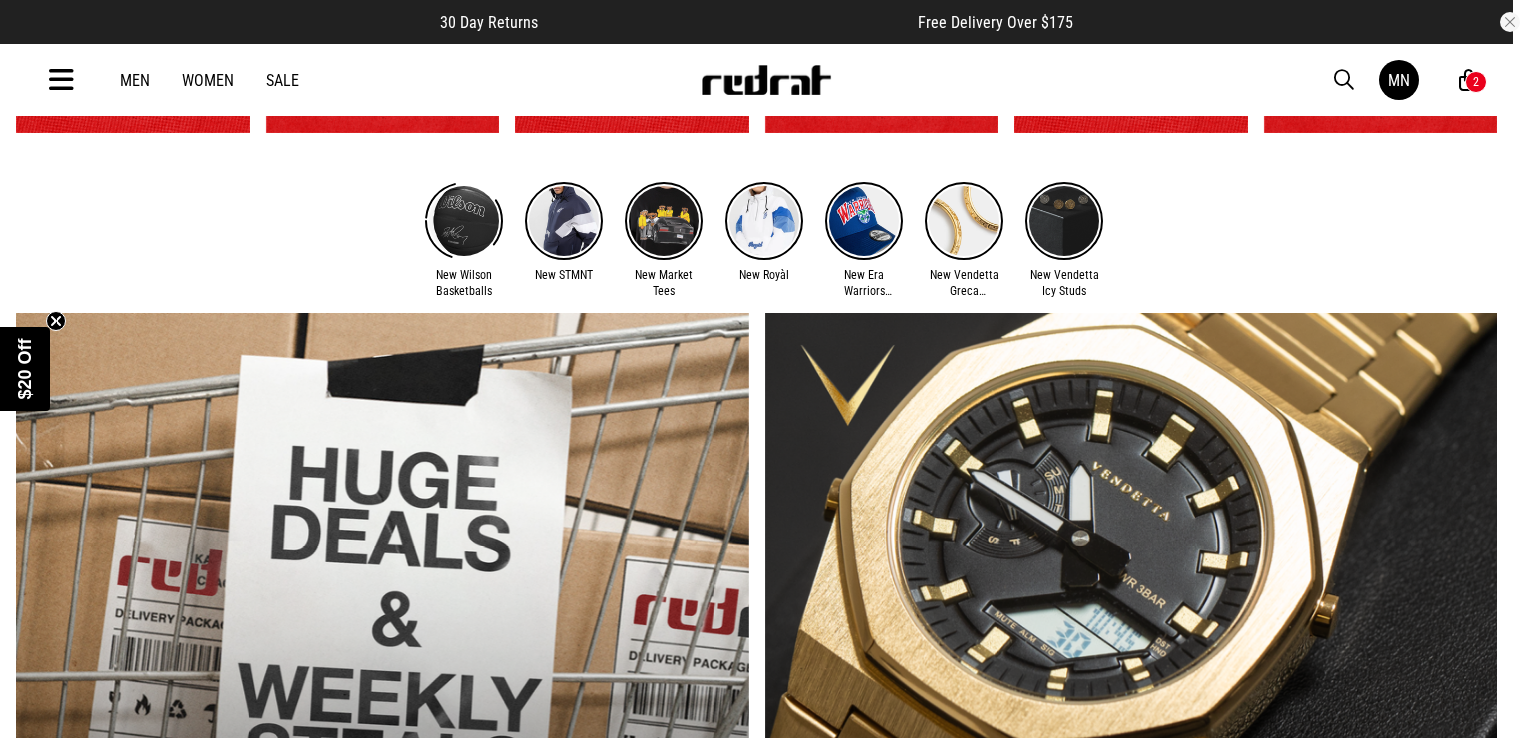 scroll, scrollTop: 883, scrollLeft: 0, axis: vertical 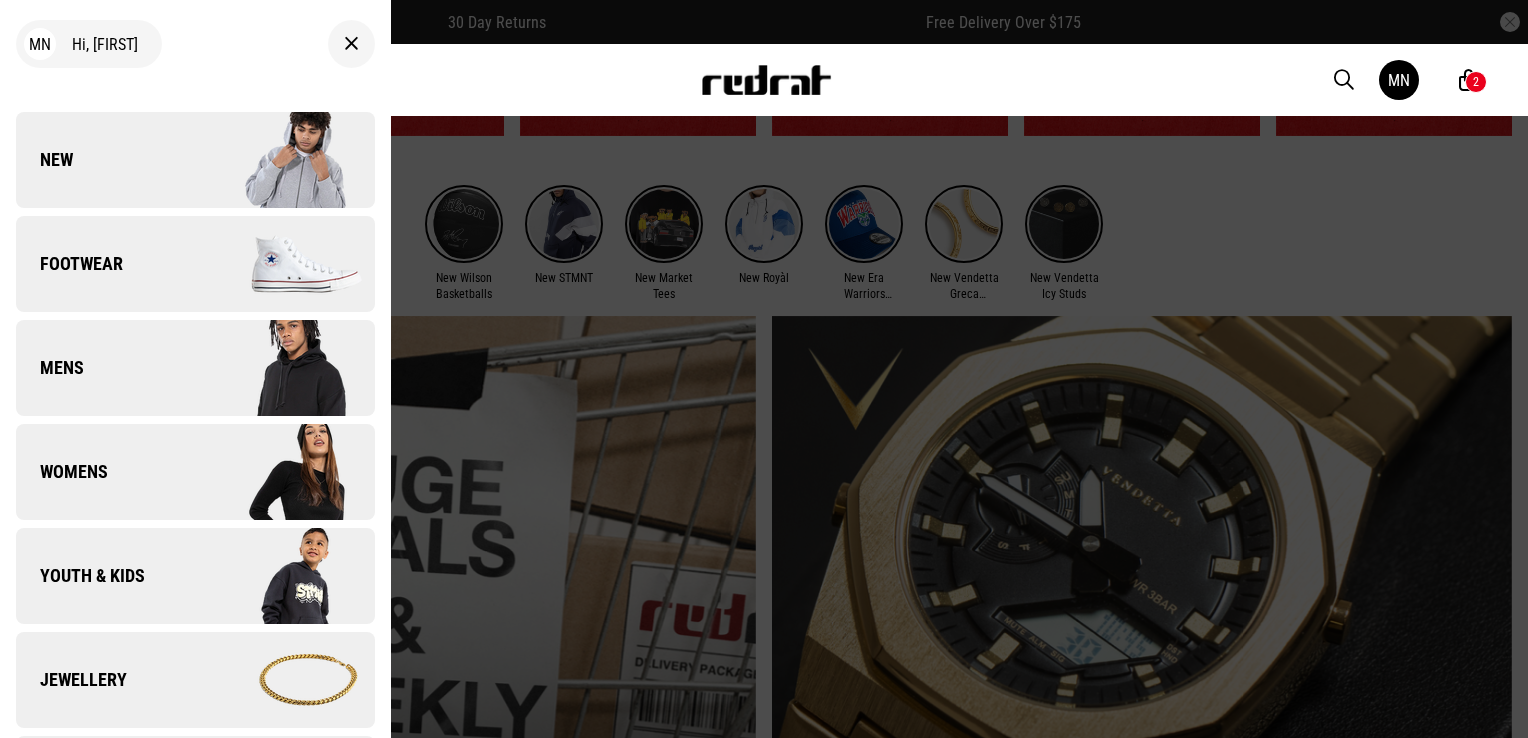 click on "Youth & Kids" at bounding box center [80, 576] 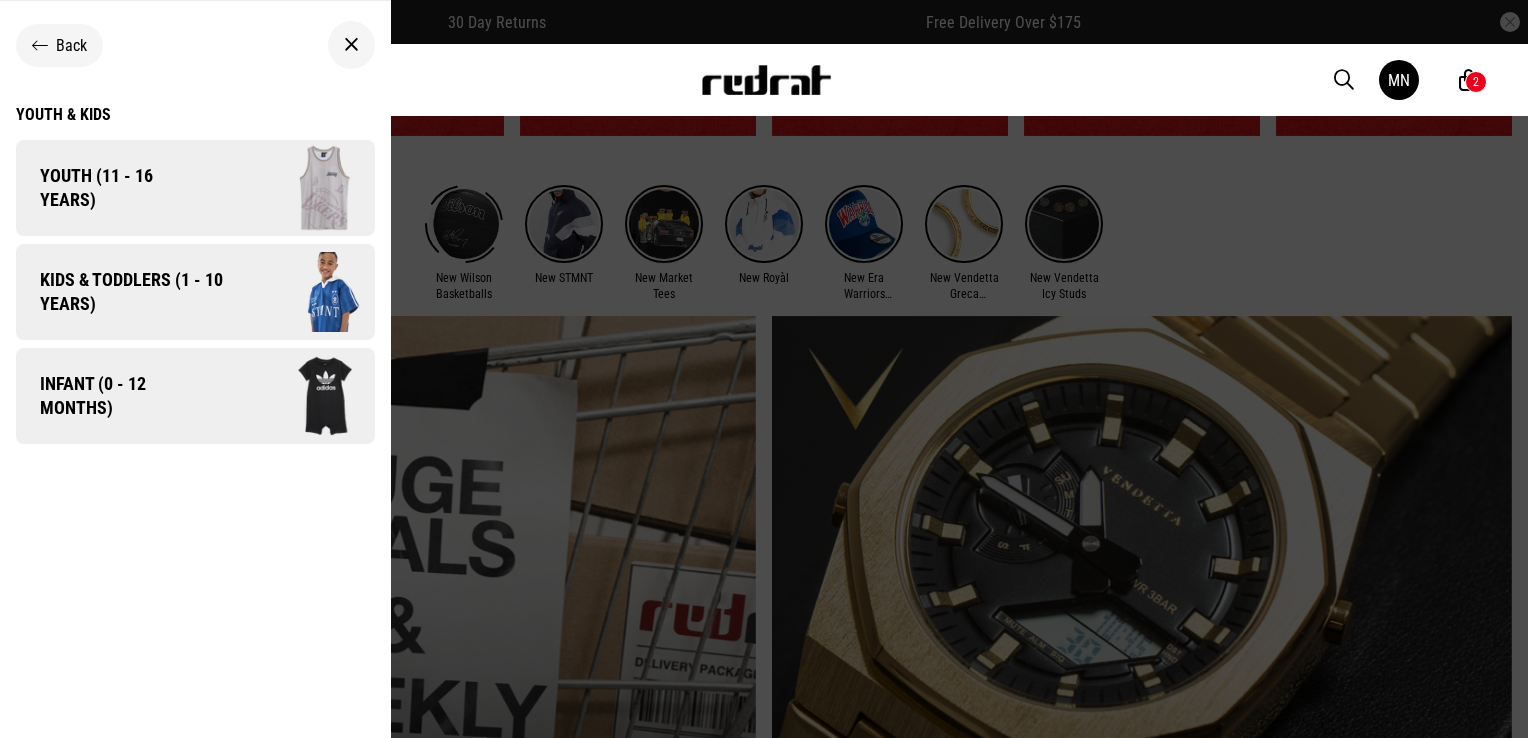 click on "Youth (11 - 16 years)" at bounding box center [110, 188] 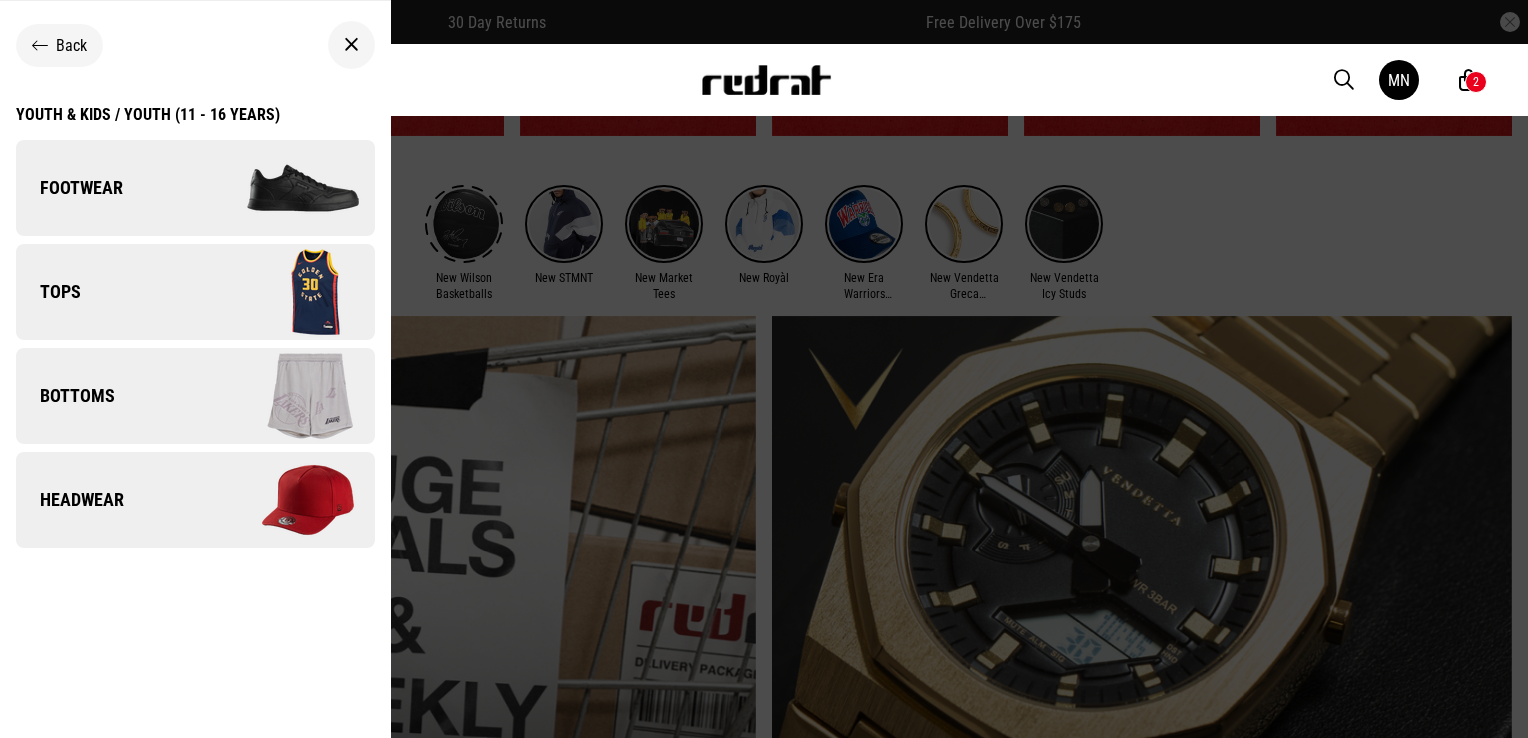 click on "Tops" at bounding box center (195, 292) 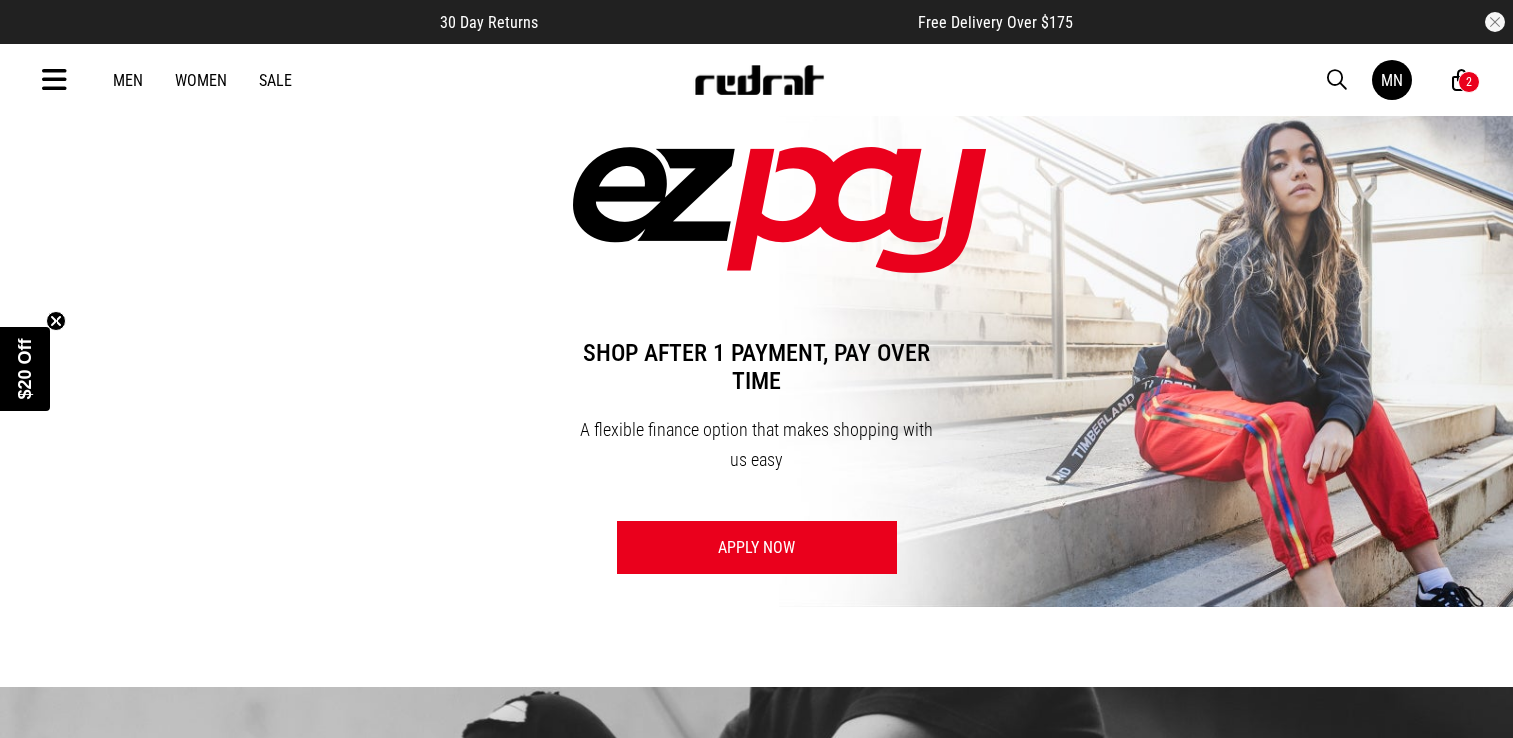 scroll, scrollTop: 0, scrollLeft: 0, axis: both 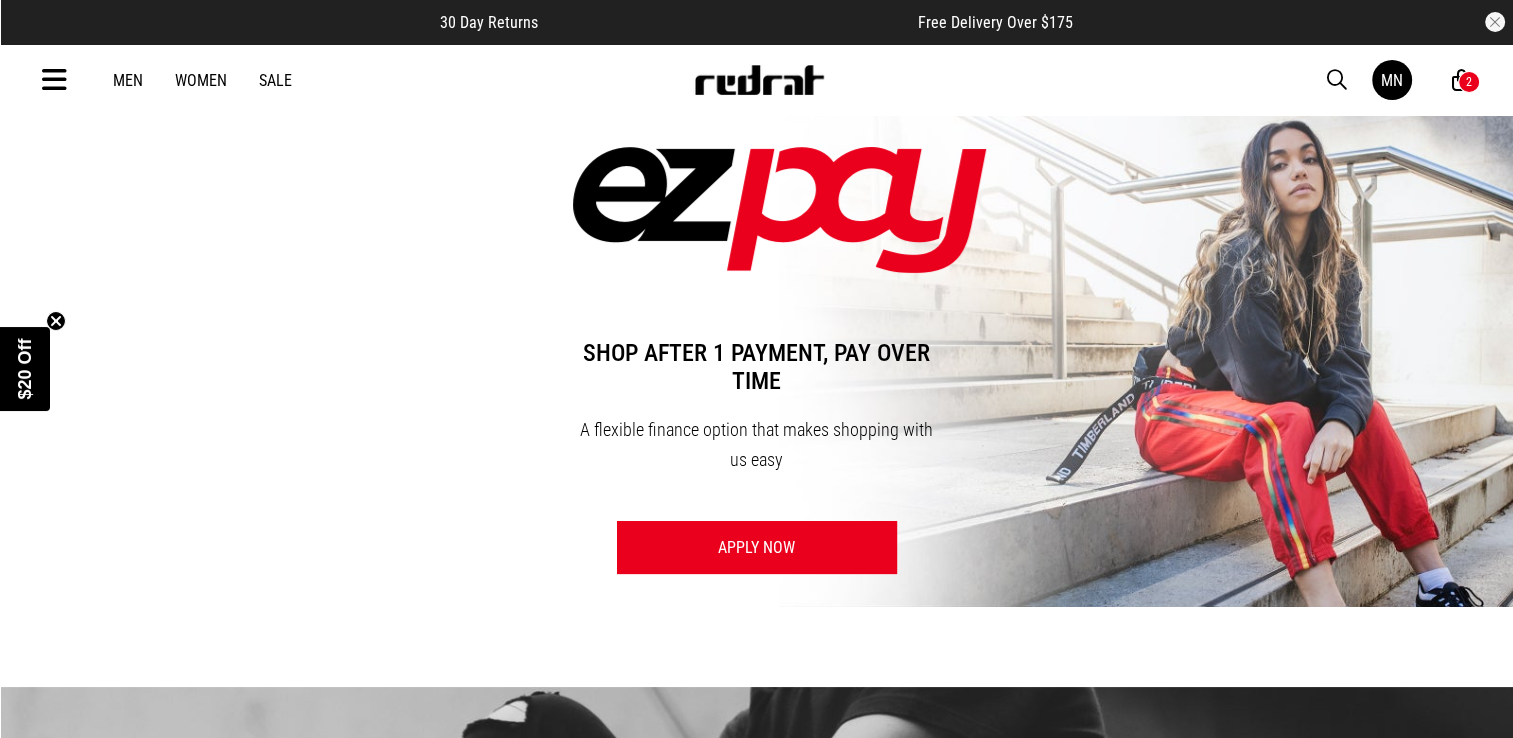 click on "Apply Now" at bounding box center (757, 547) 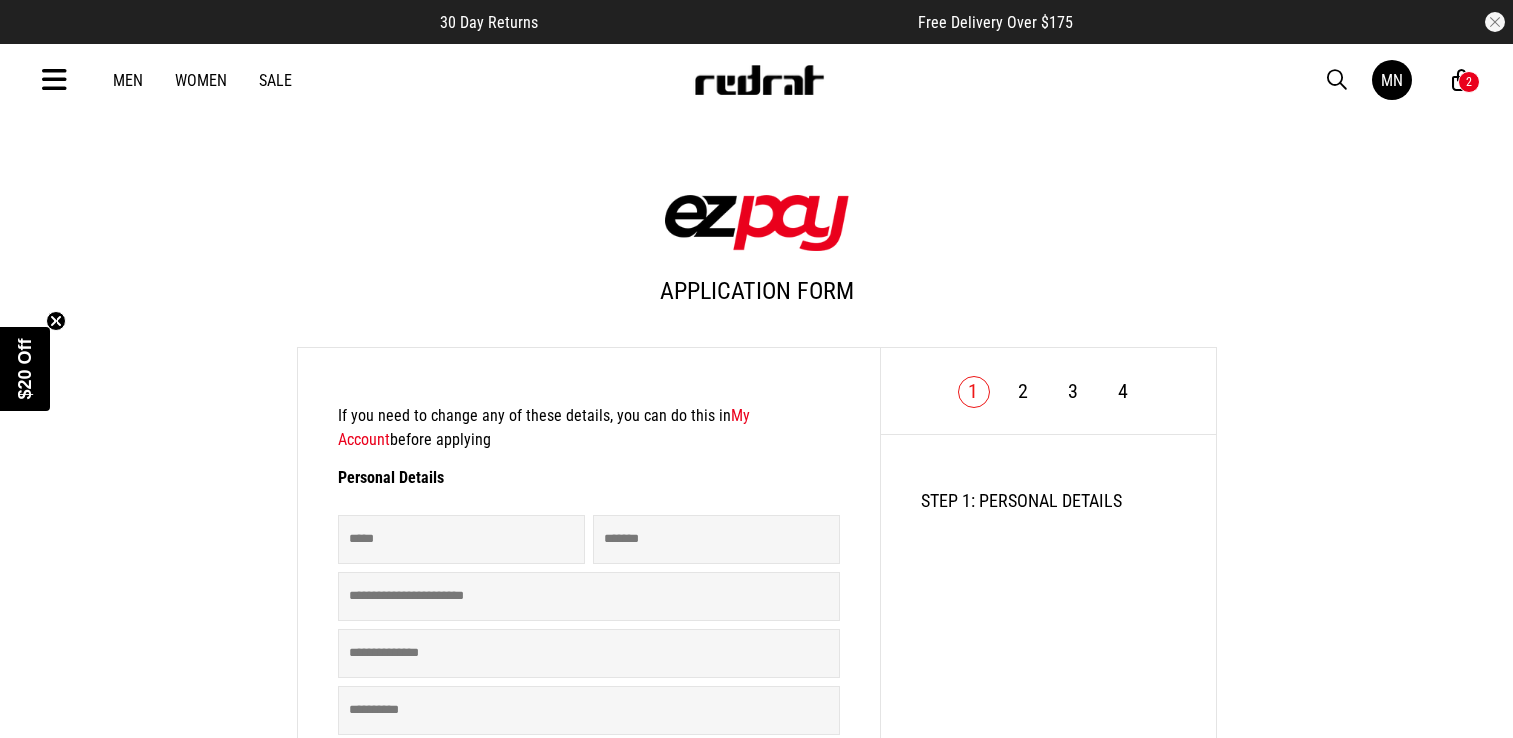 scroll, scrollTop: 0, scrollLeft: 0, axis: both 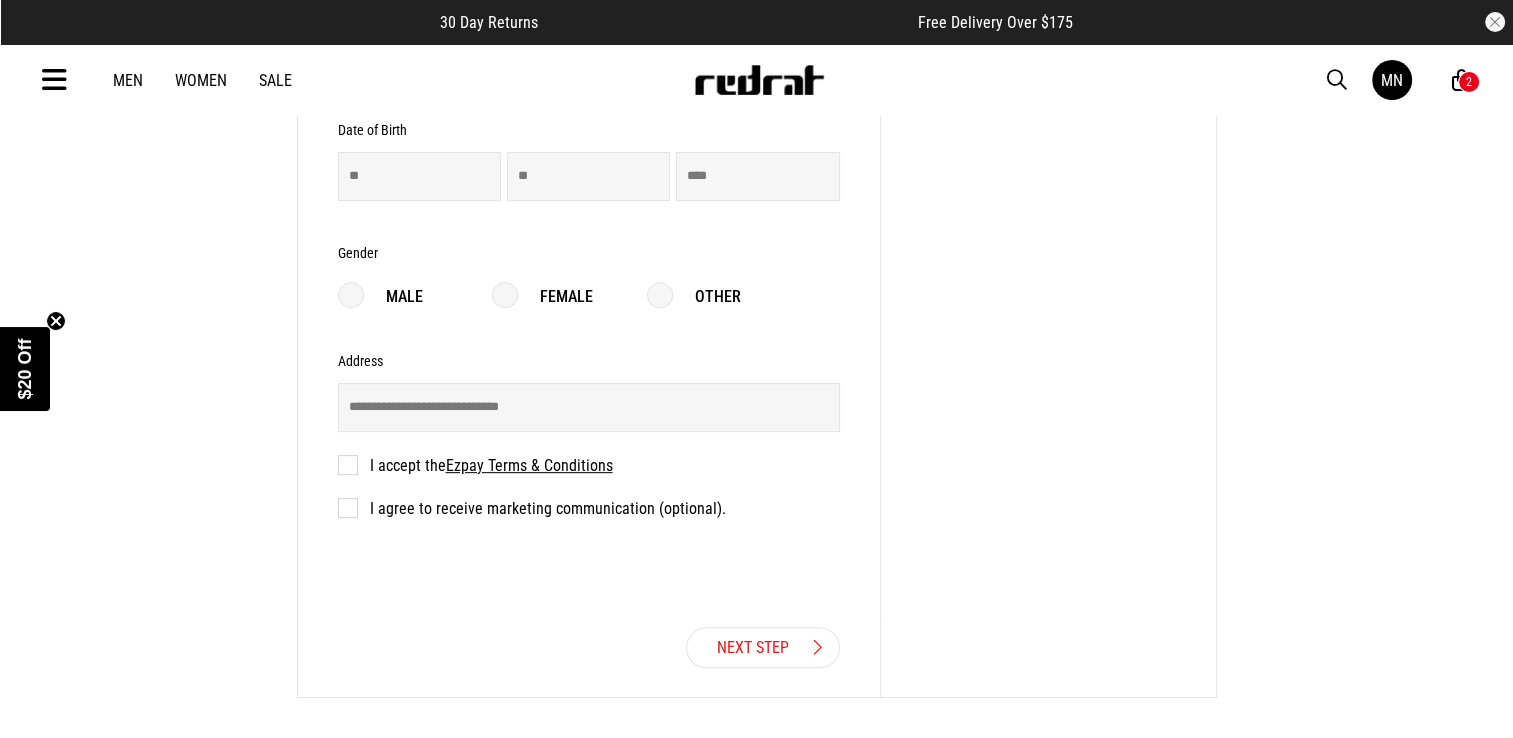 click on "Ezpay Terms & Conditions" at bounding box center [529, 465] 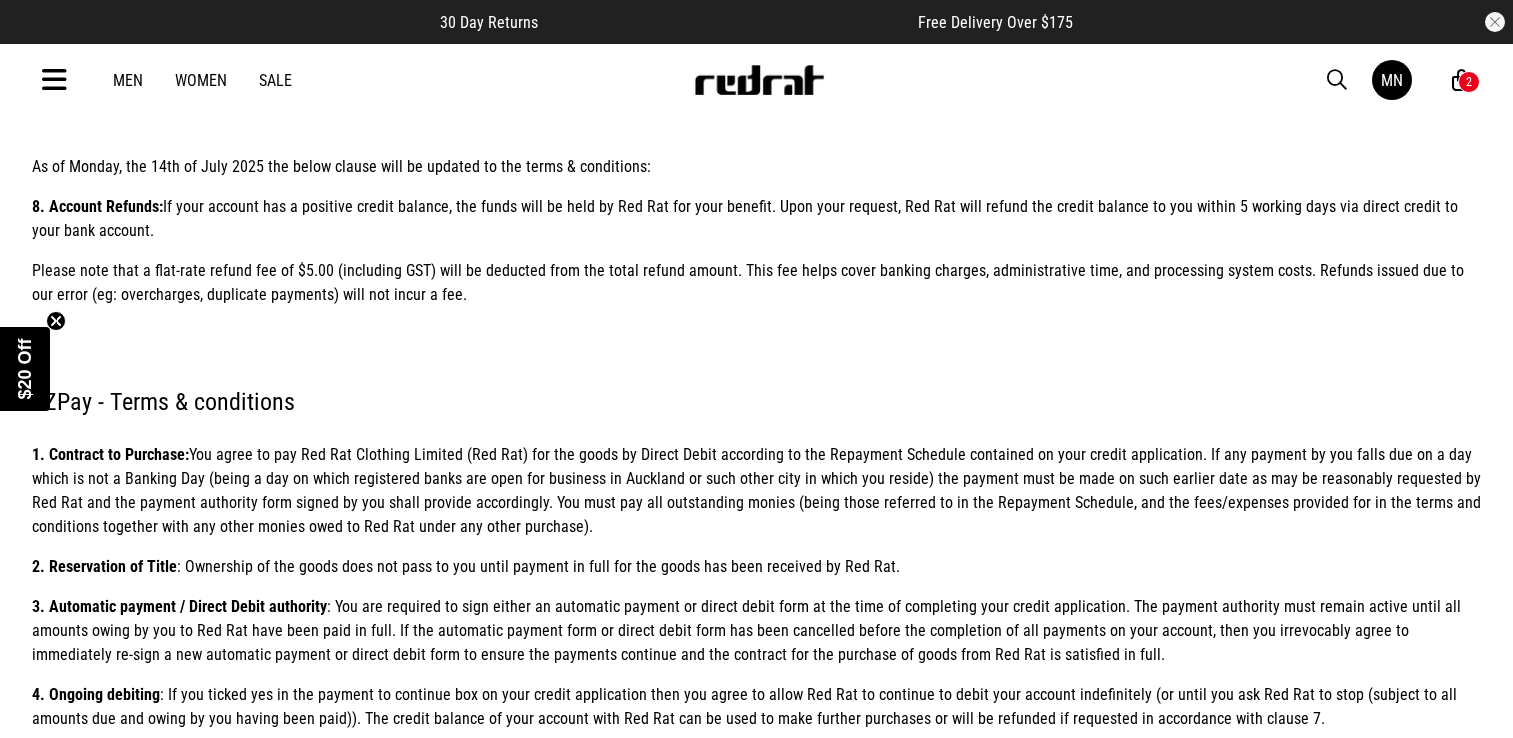 scroll, scrollTop: 0, scrollLeft: 0, axis: both 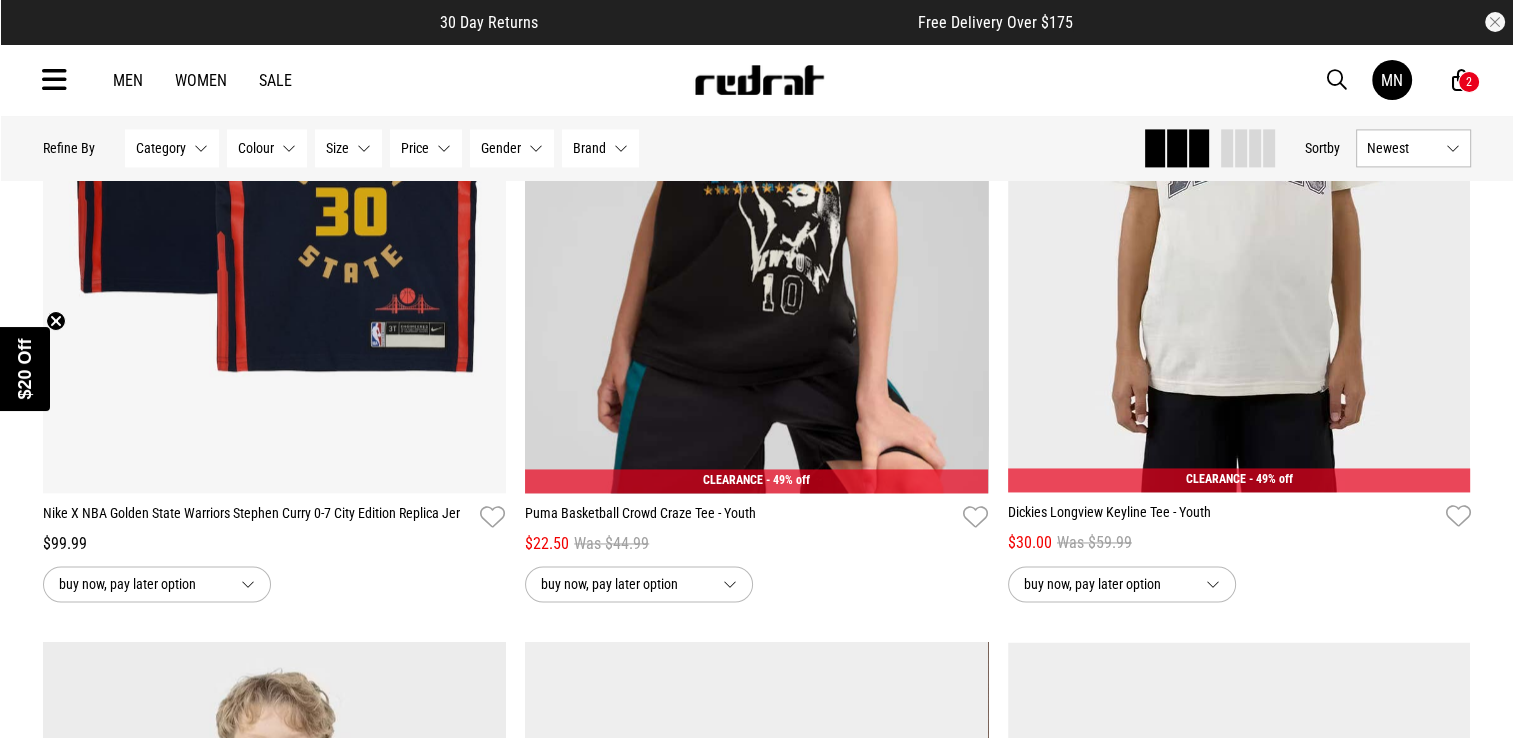 click on "Women" at bounding box center (201, 80) 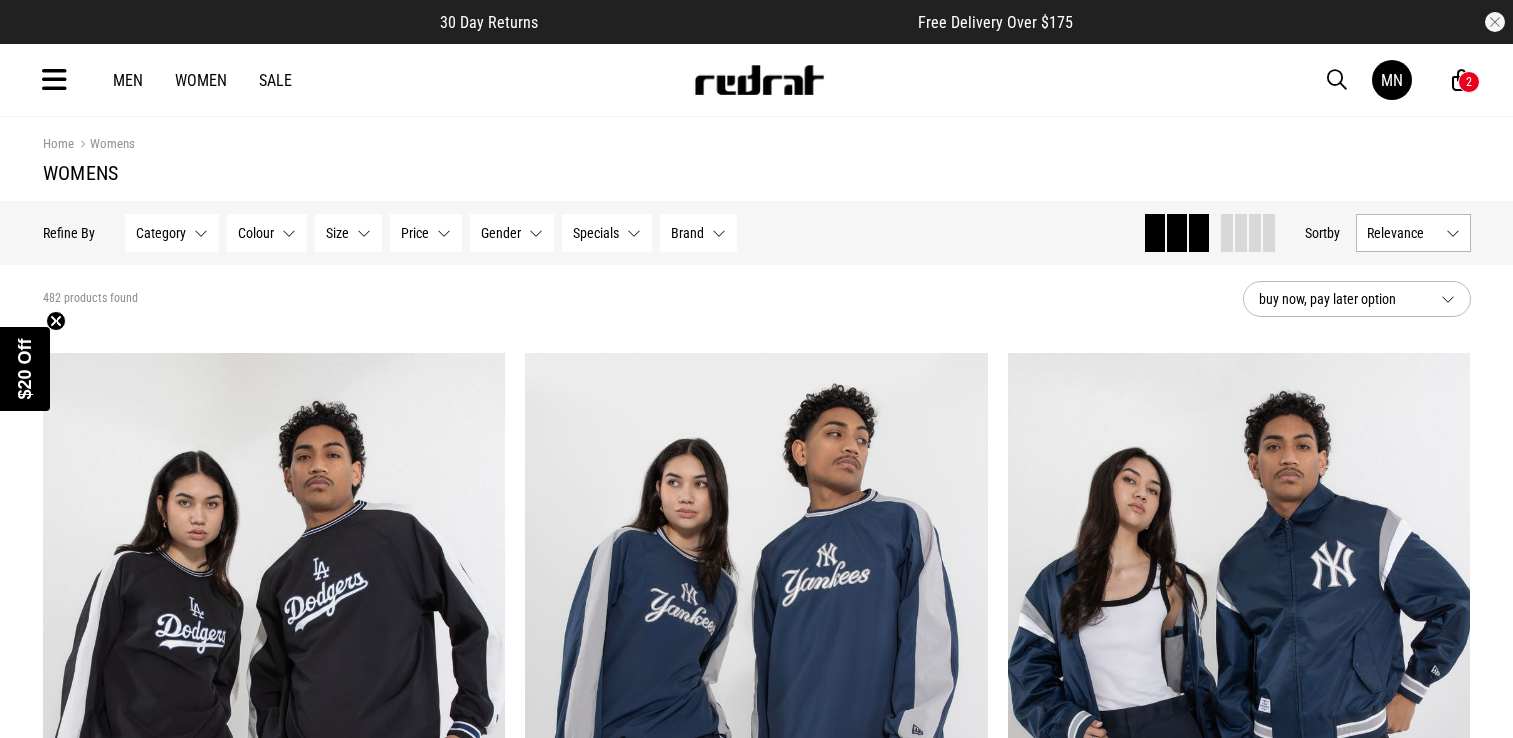 scroll, scrollTop: 0, scrollLeft: 0, axis: both 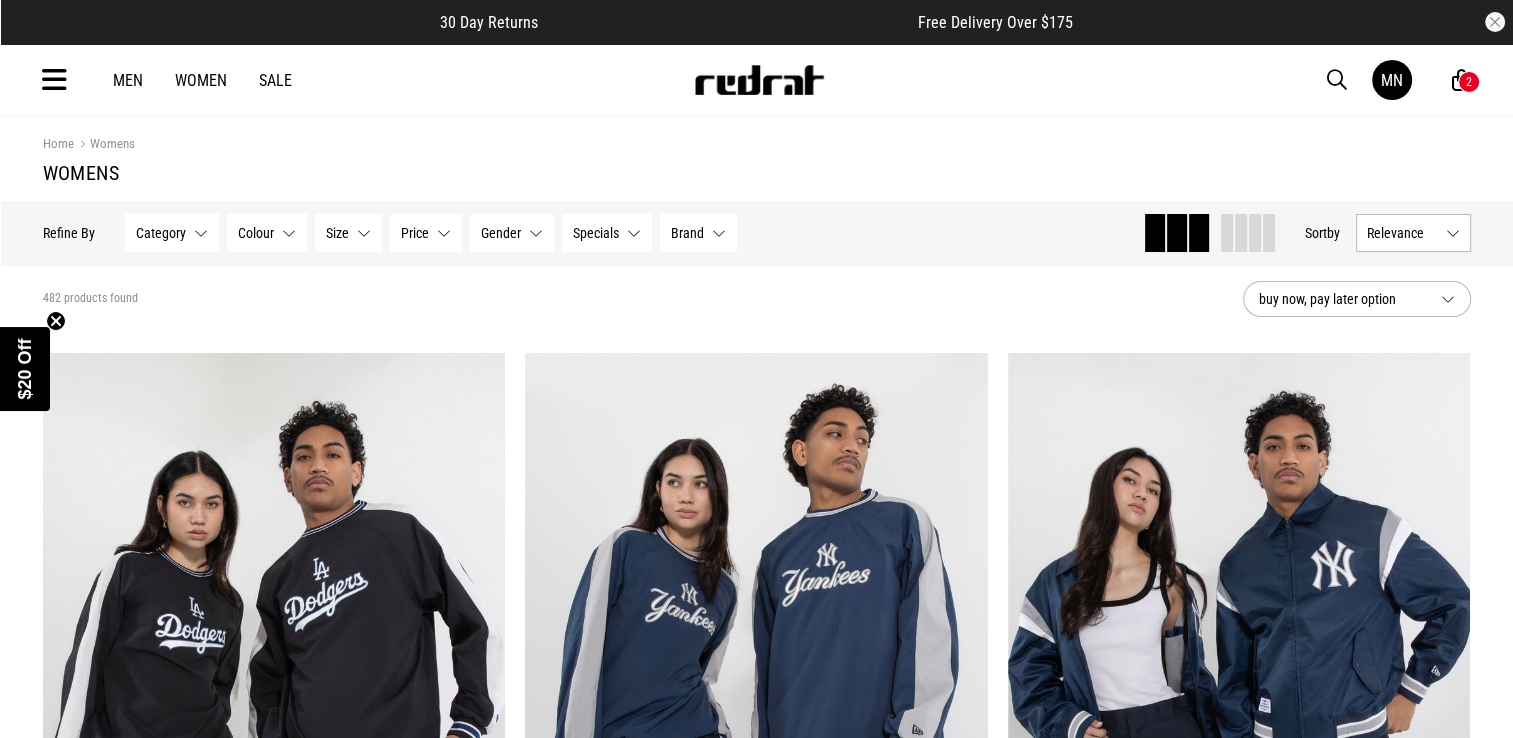 click on "Category  None selected" at bounding box center [172, 233] 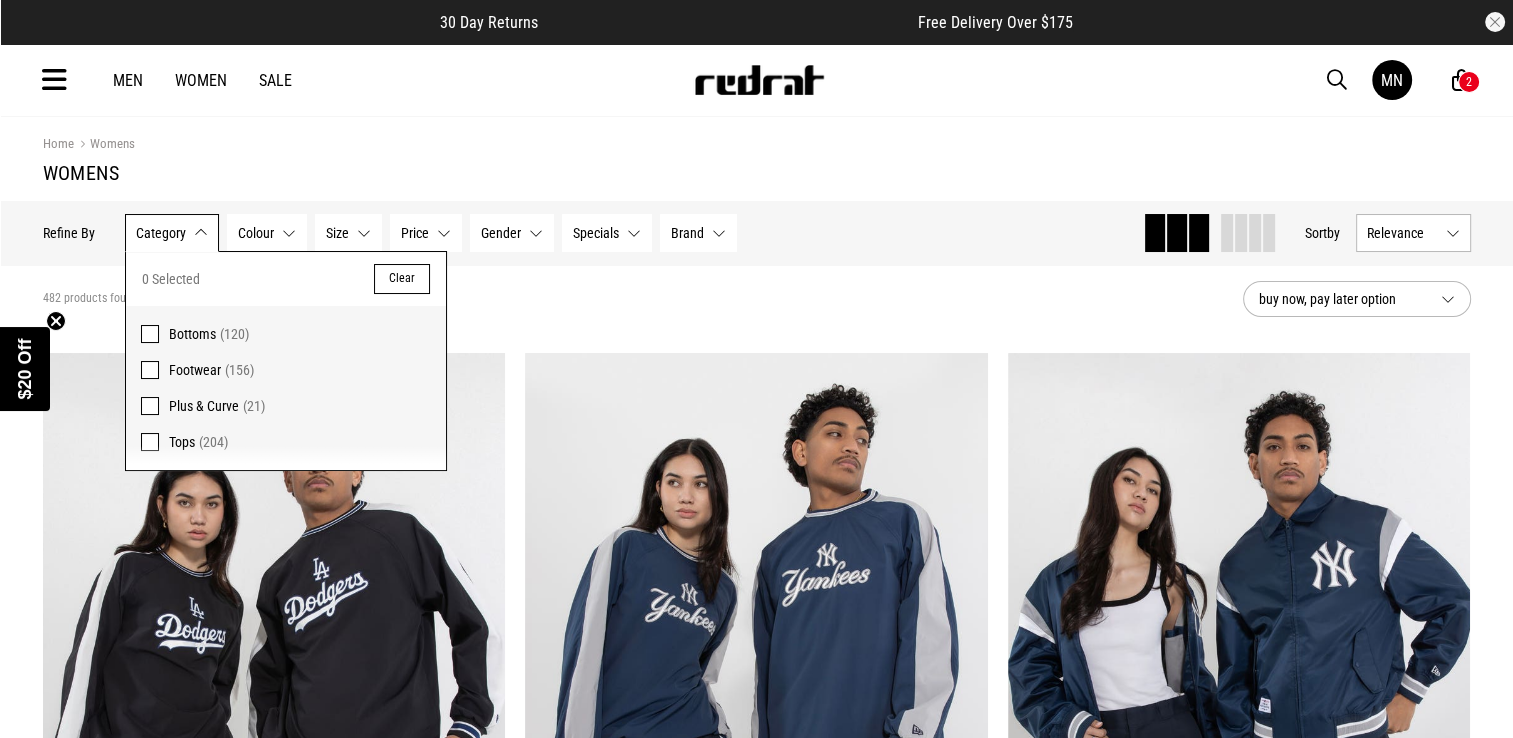 scroll, scrollTop: 0, scrollLeft: 0, axis: both 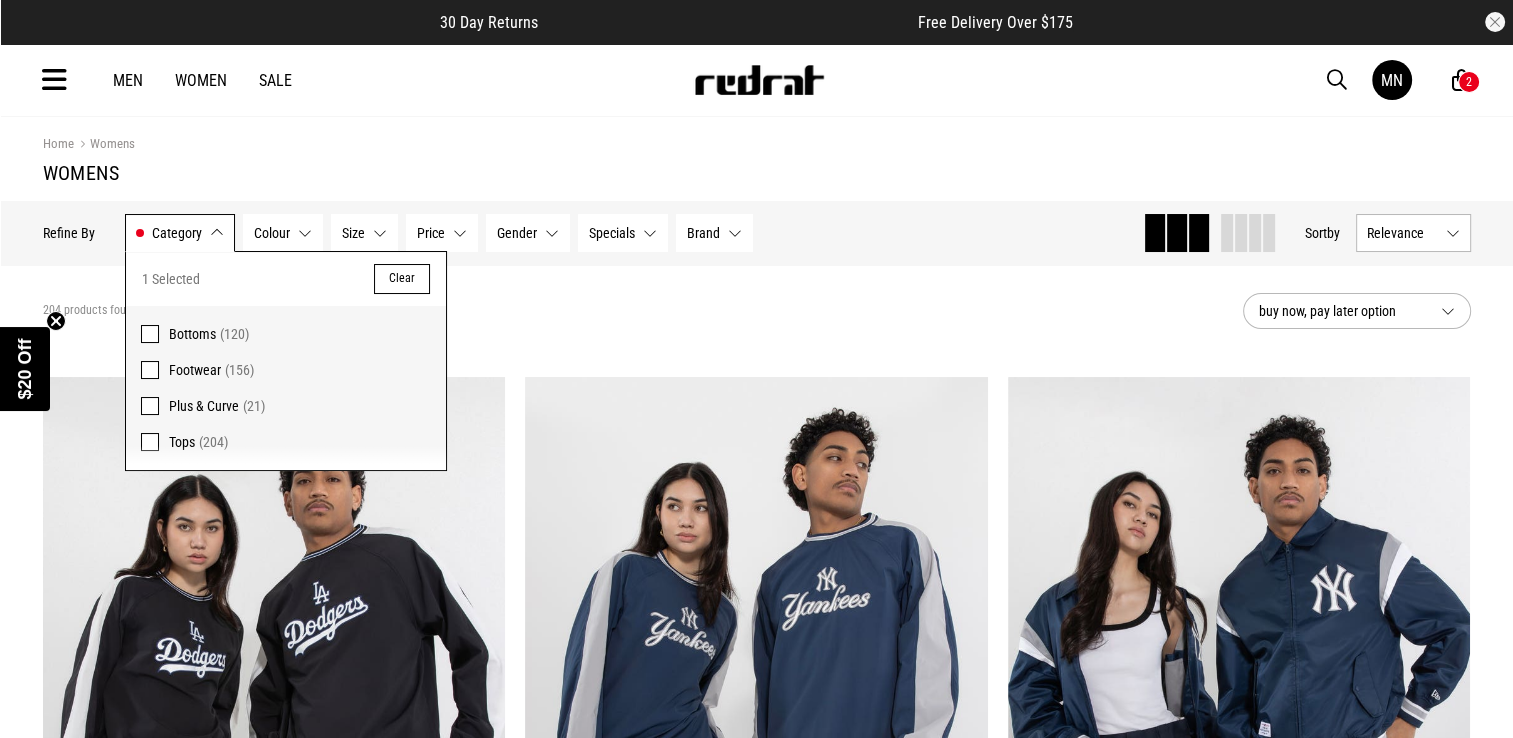 click on "204 products found   Active Filters Tops Clear" at bounding box center (635, 311) 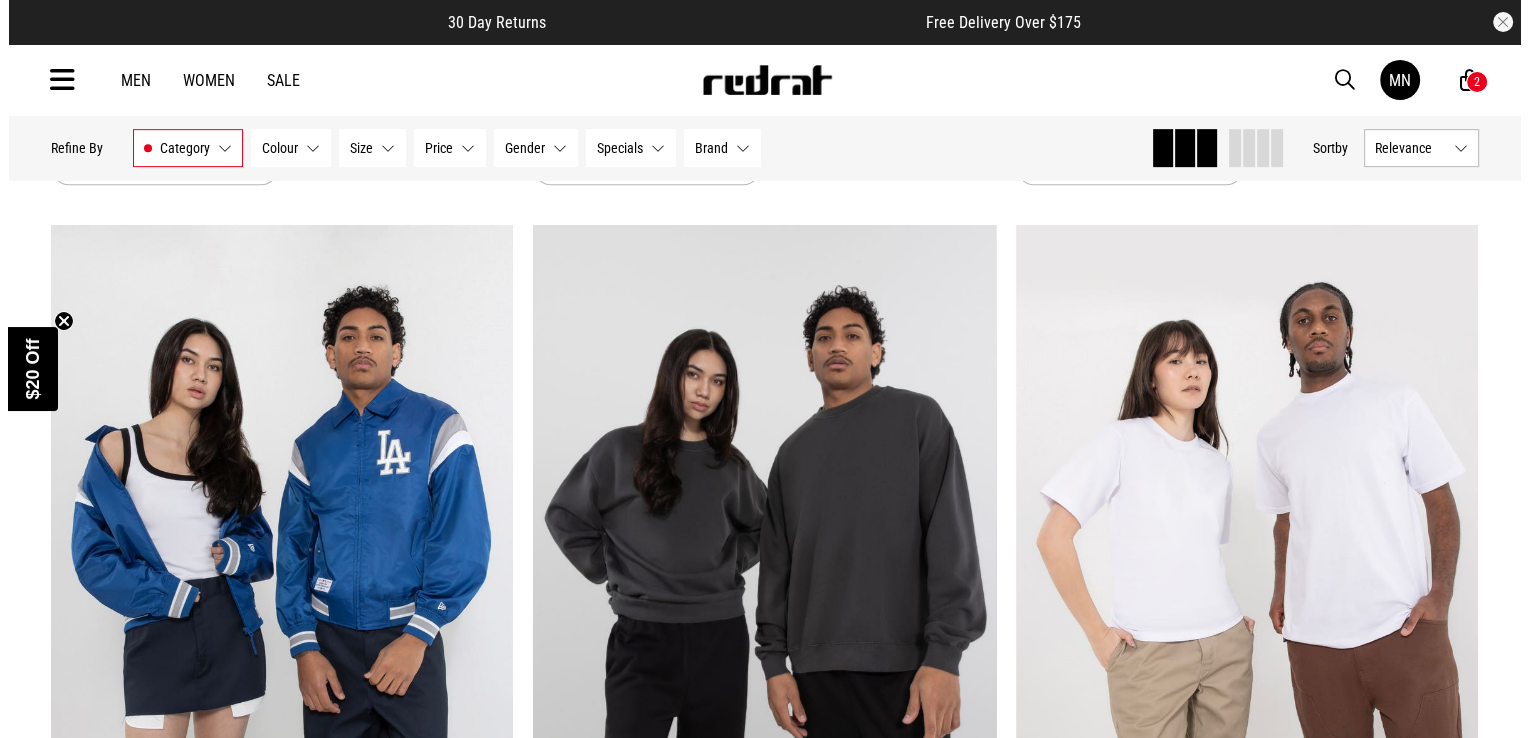 scroll, scrollTop: 800, scrollLeft: 0, axis: vertical 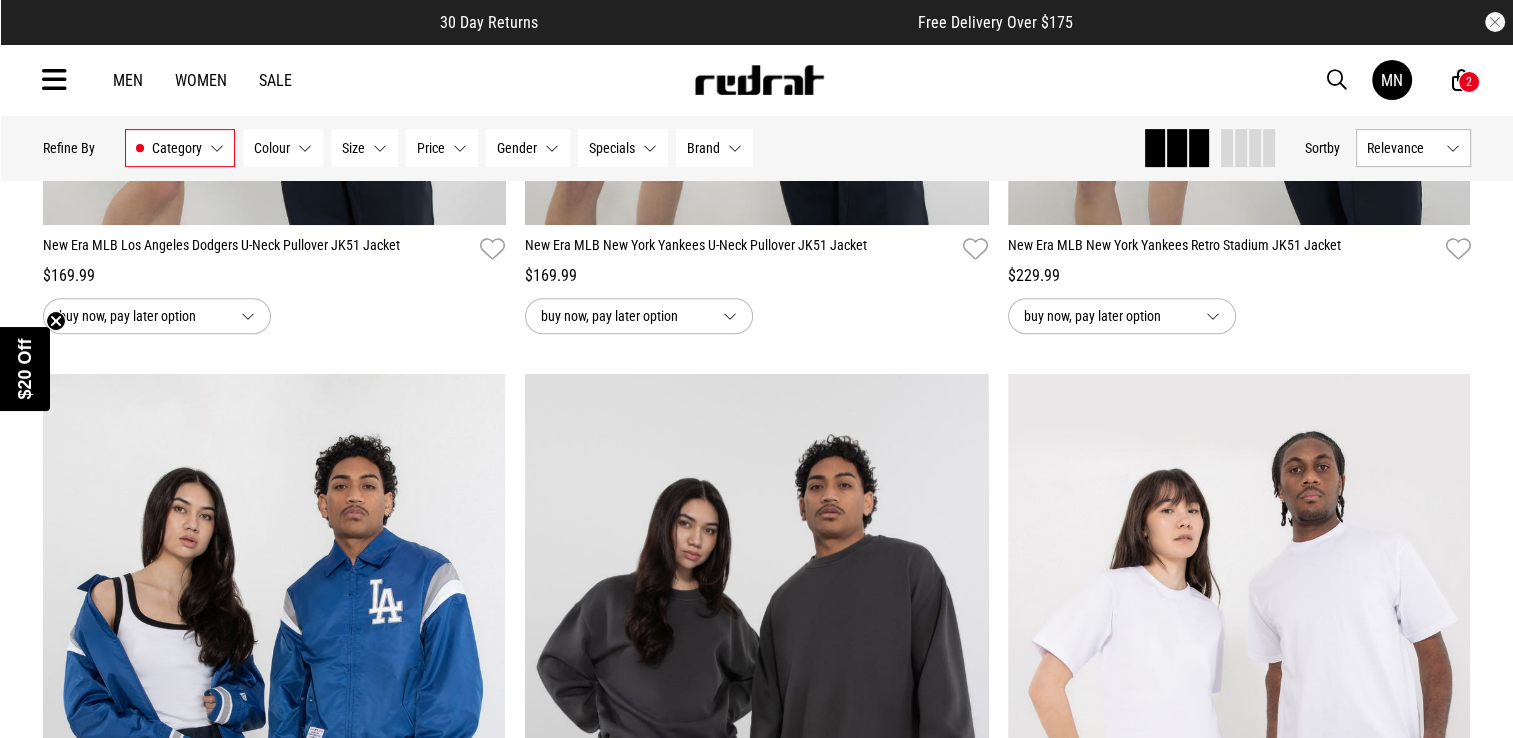 click on "Men   Women   Sale   MN
Hi, Megan
New       Back         Footwear       Back         Mens       Back         Womens       Back         Youth & Kids       Back         Jewellery       Back         Headwear       Back         Accessories       Back         Deals       Back         Sale   UP TO 60% OFF
Shop by Brand
adidas
Converse
New Era
See all brands     Gift Cards   Find a Store   Delivery   Returns & Exchanges   FAQ   Contact Us
Payment Options Only at Red Rat
Let's keep in touch
Back
MN         2" at bounding box center (757, 80) 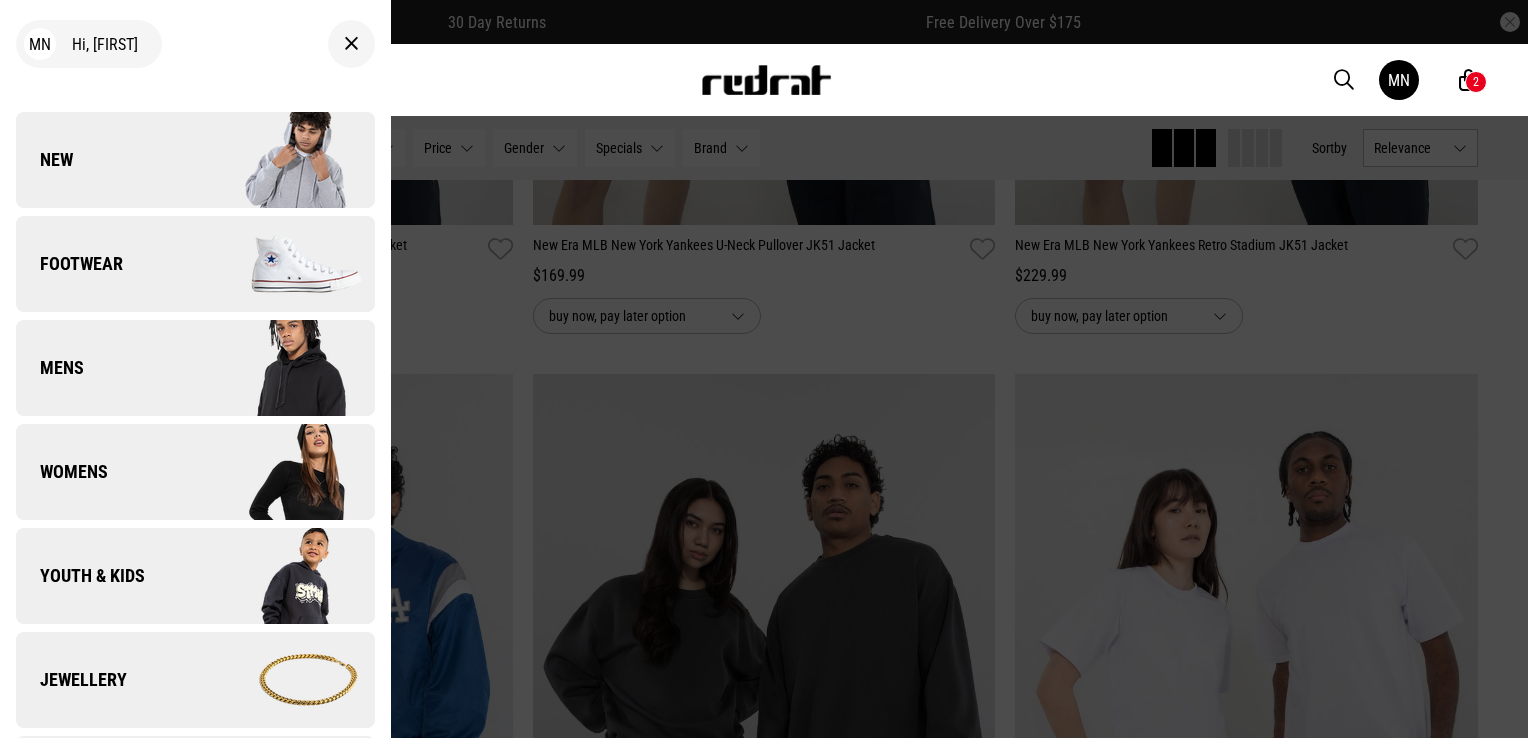 click on "Womens" at bounding box center [195, 472] 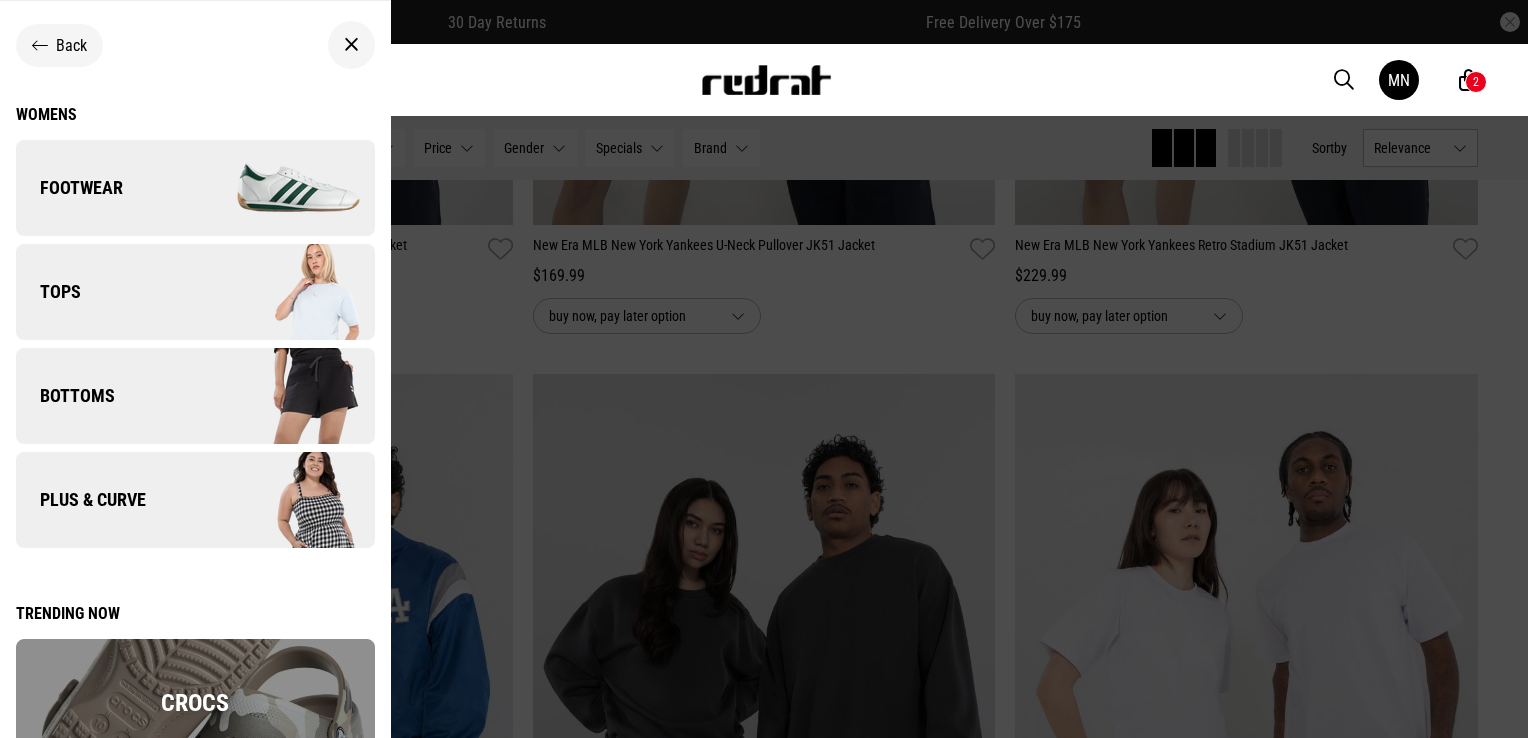 click at bounding box center (284, 292) 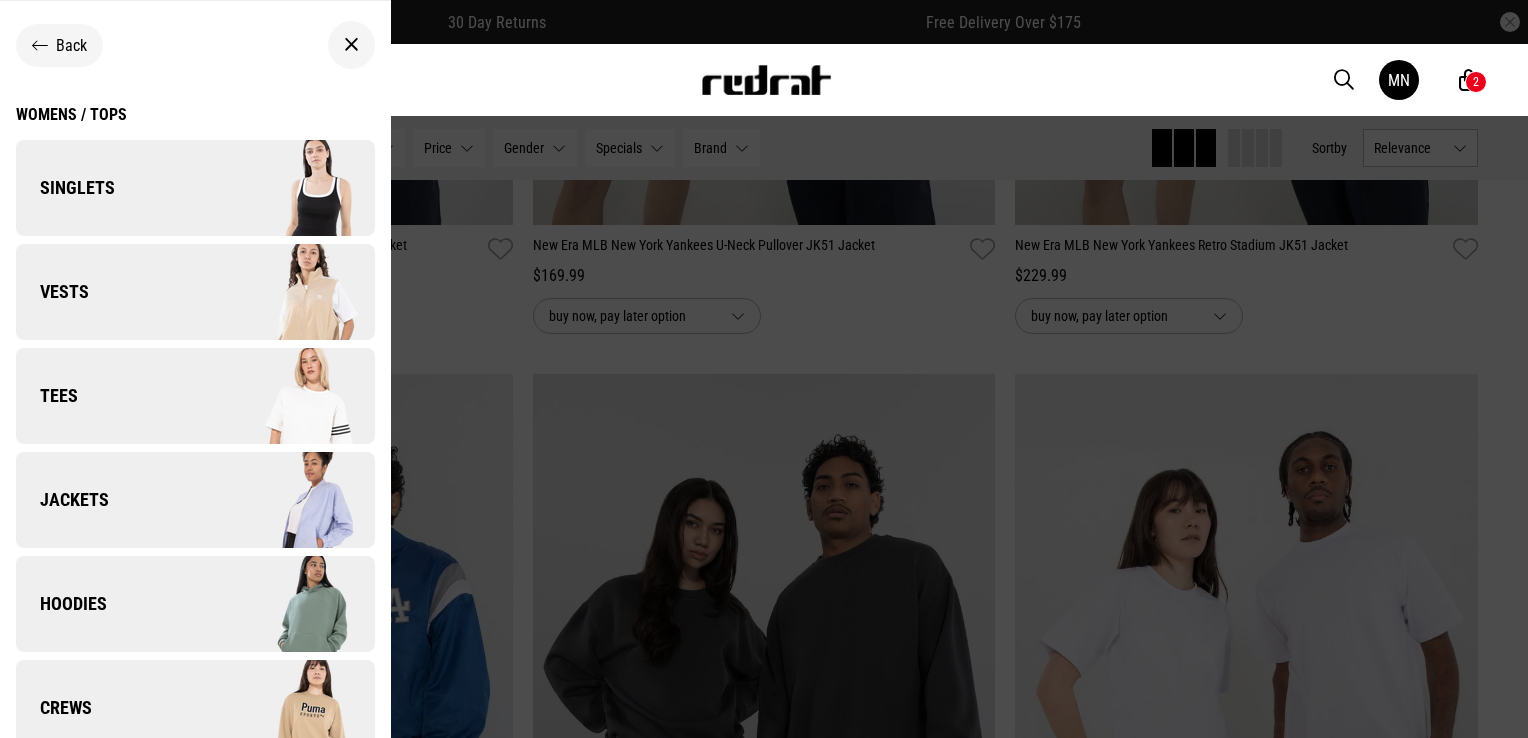 click on "Hoodies" at bounding box center (195, 604) 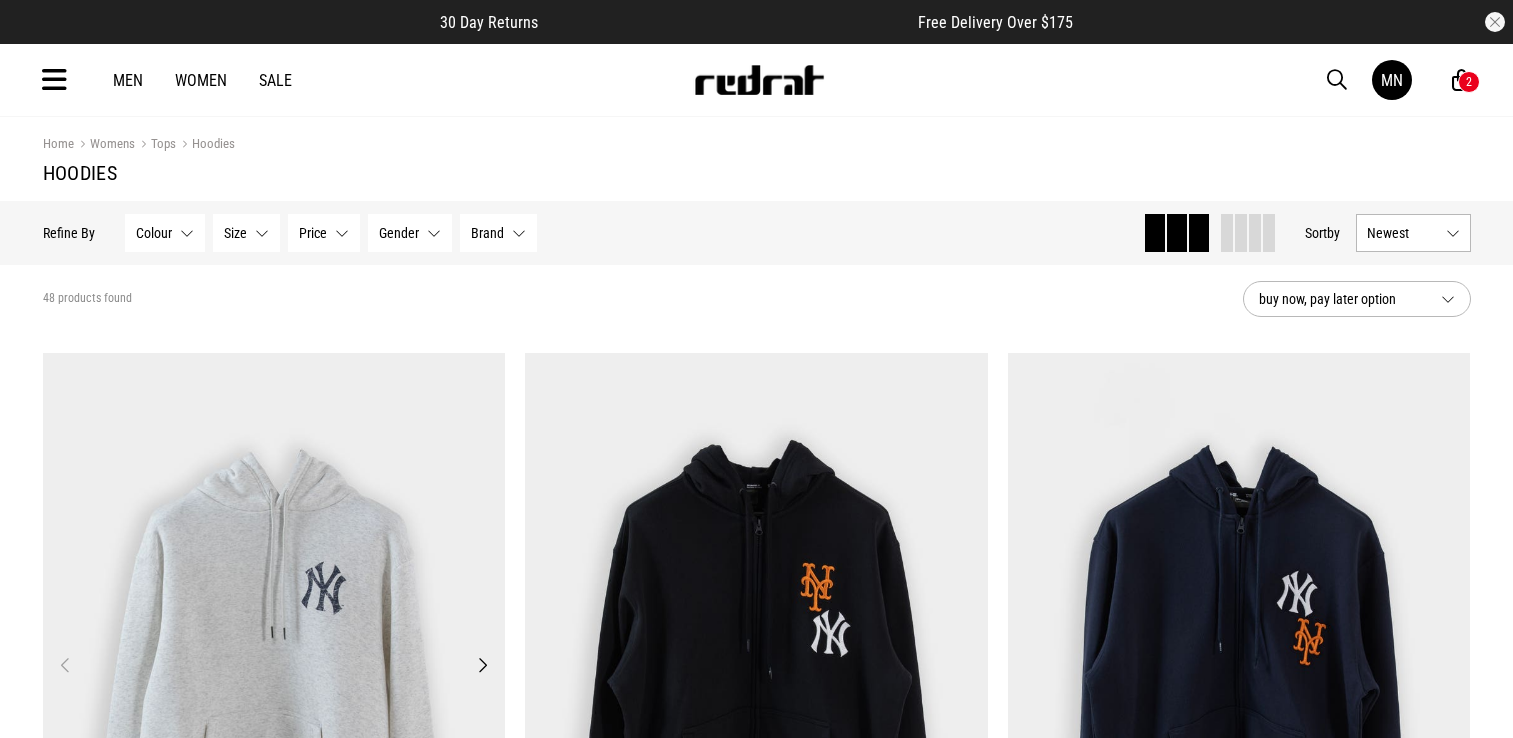 scroll, scrollTop: 0, scrollLeft: 0, axis: both 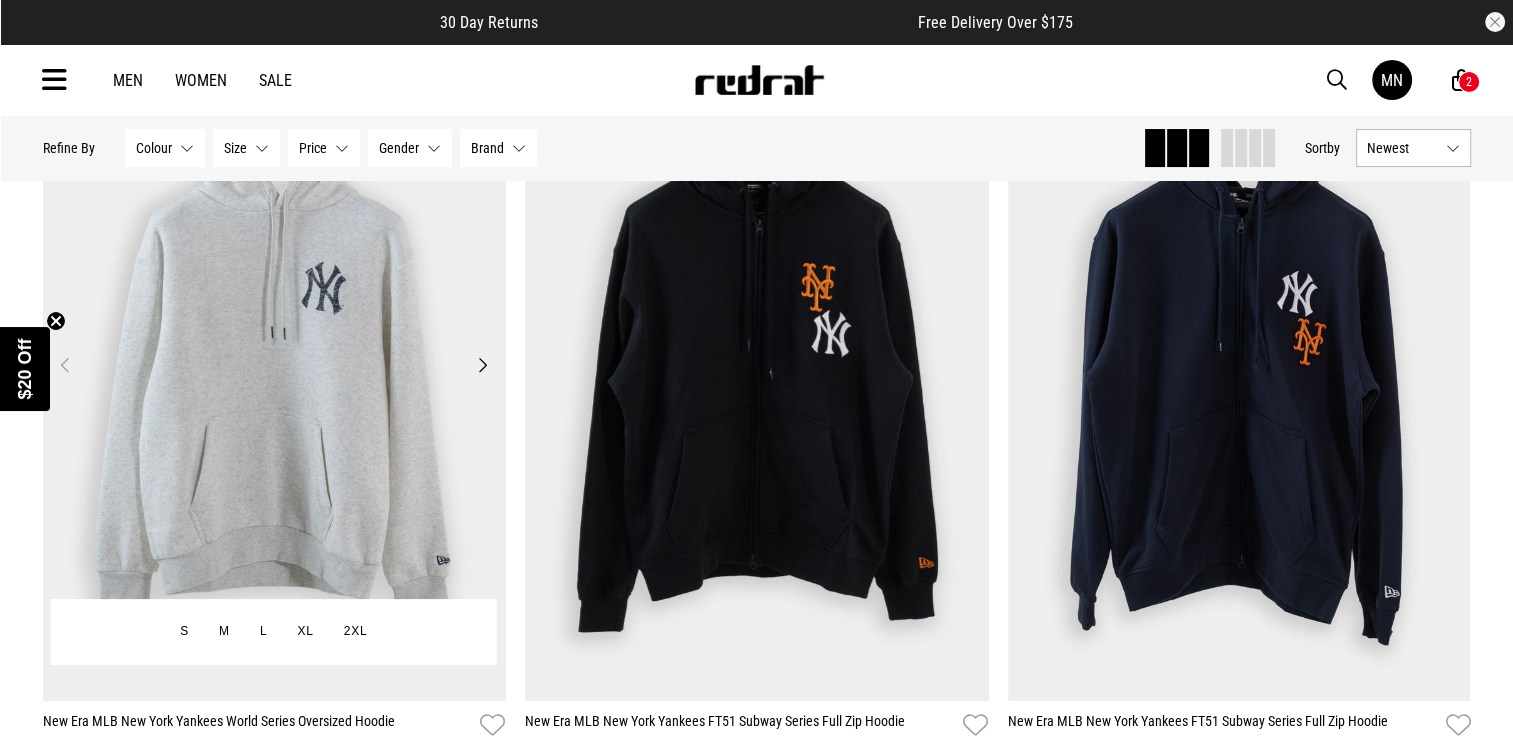 click on "Next" at bounding box center [482, 365] 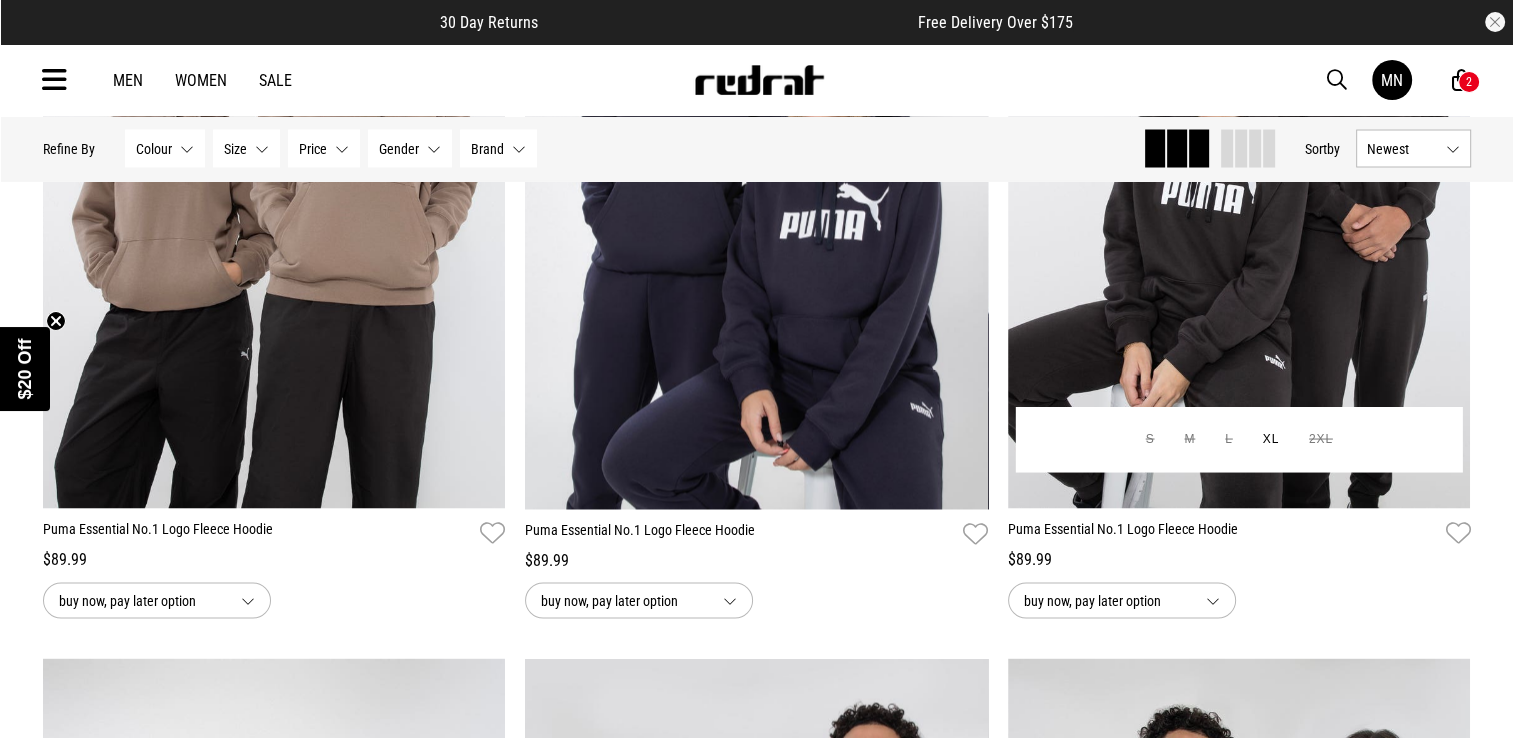scroll, scrollTop: 3600, scrollLeft: 0, axis: vertical 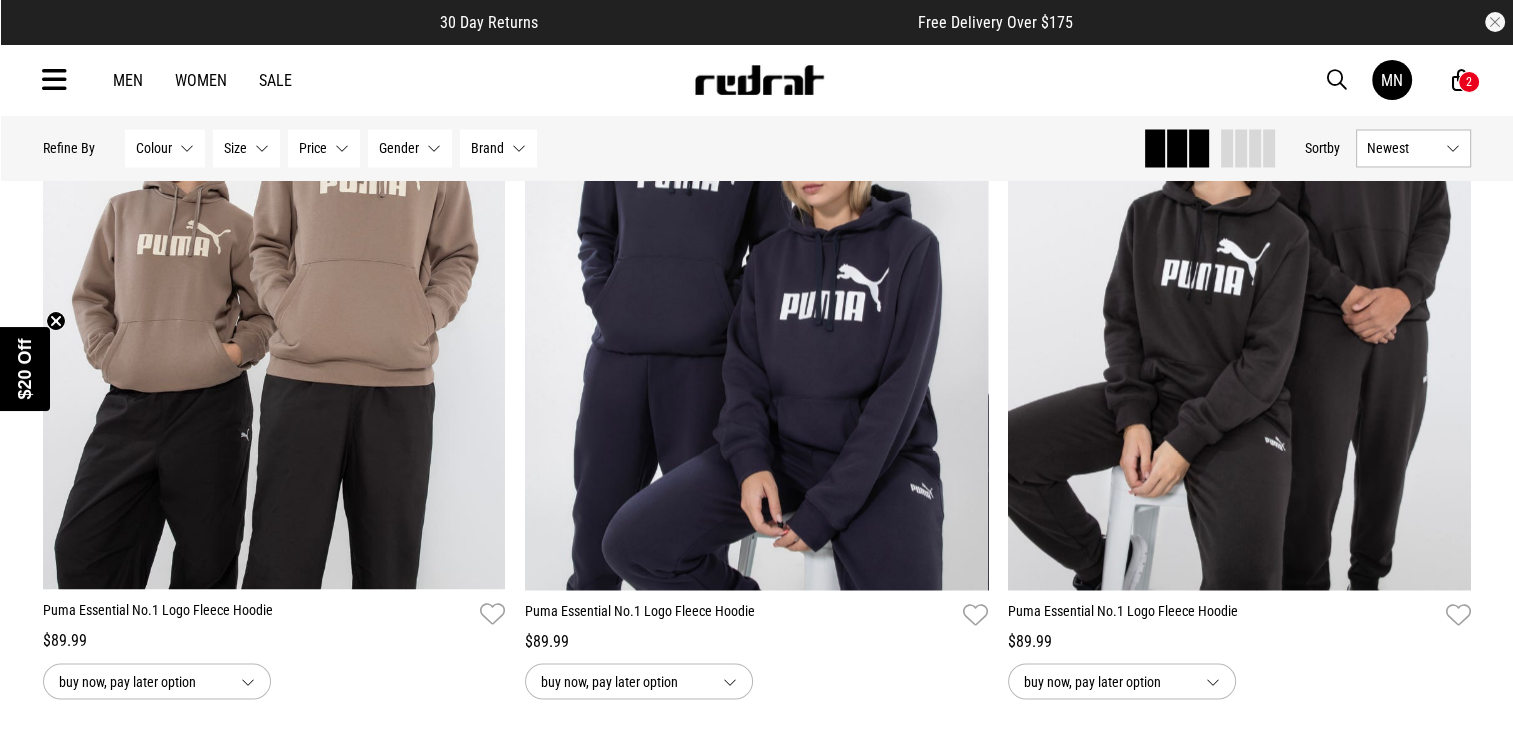 click on "Newest" at bounding box center (1402, 148) 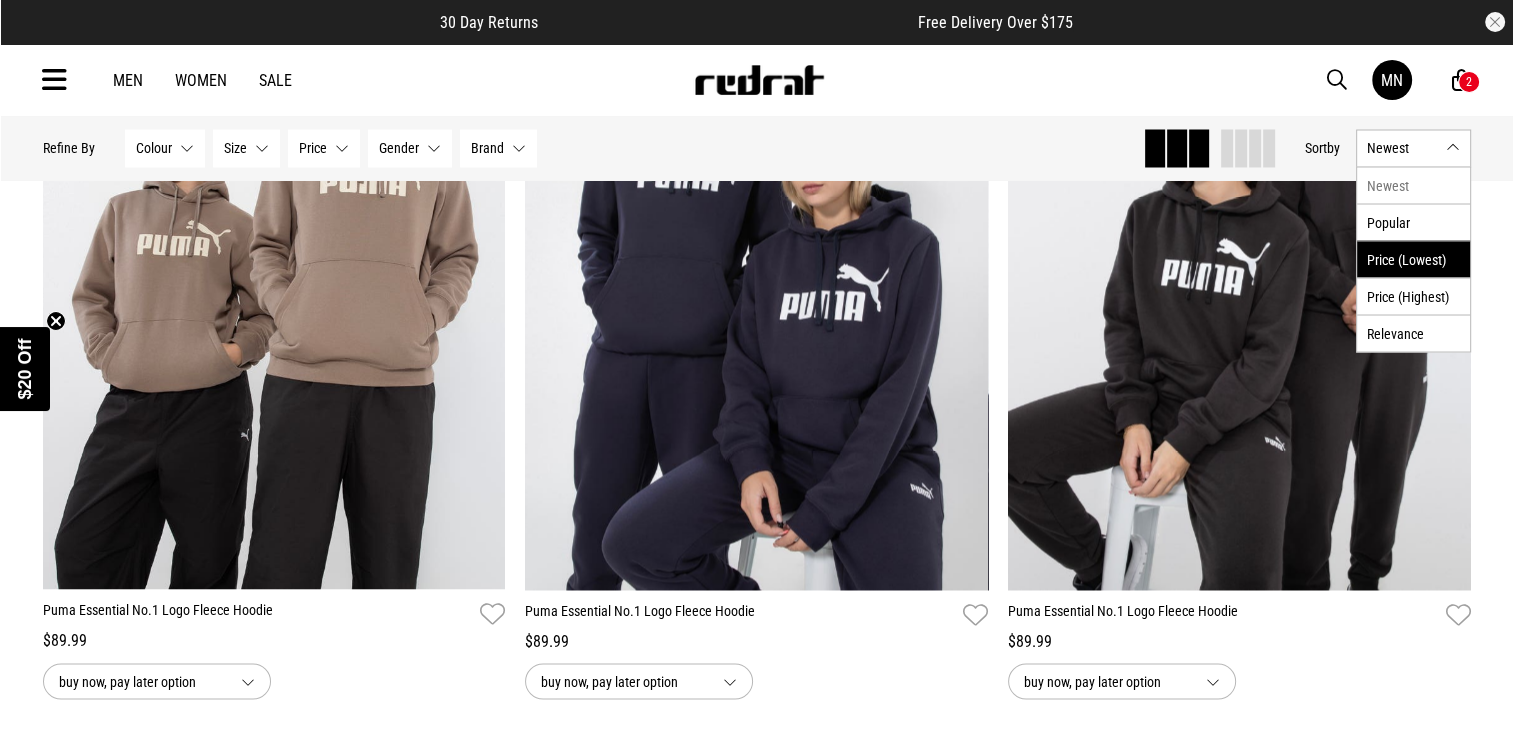 click on "Price (Lowest)" at bounding box center [1413, 258] 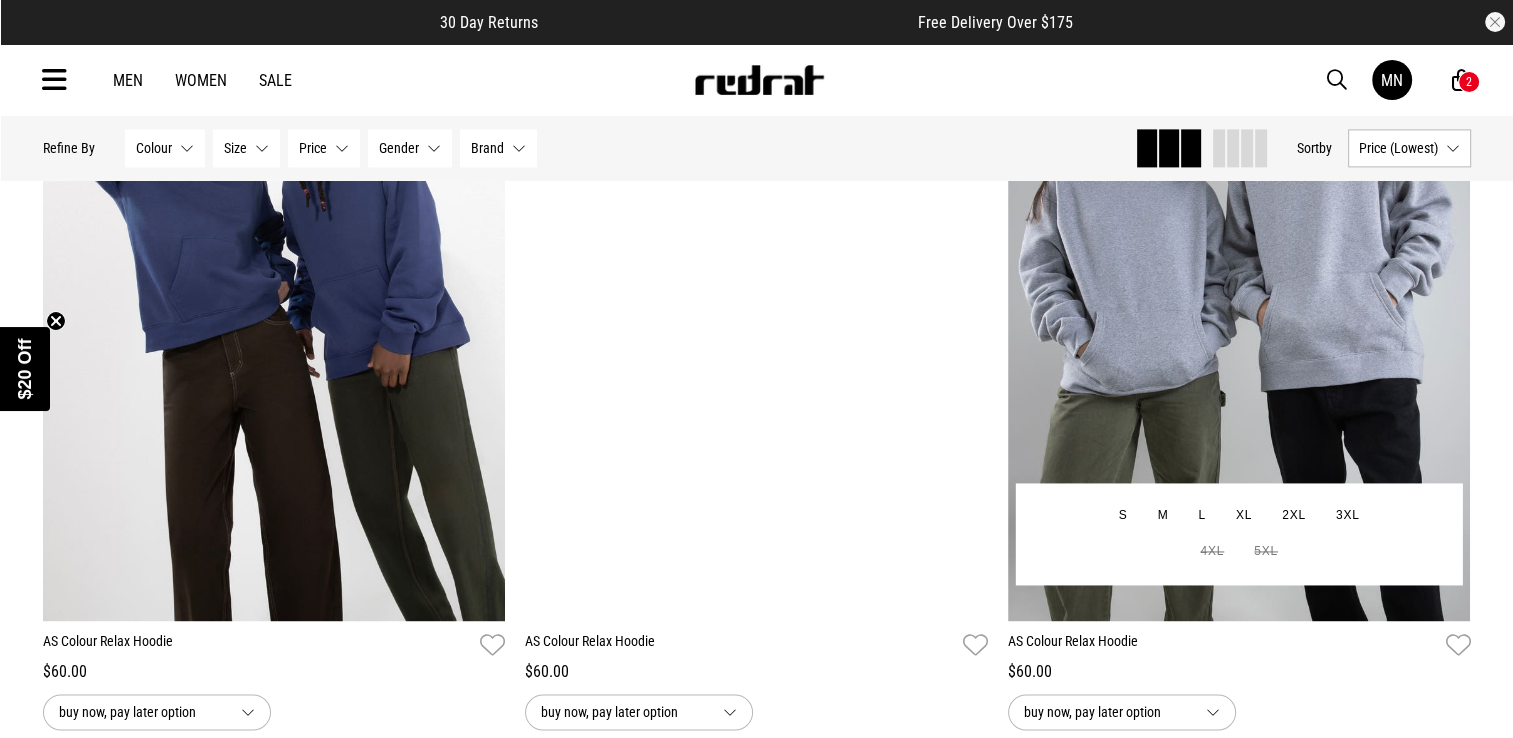 scroll, scrollTop: 2600, scrollLeft: 0, axis: vertical 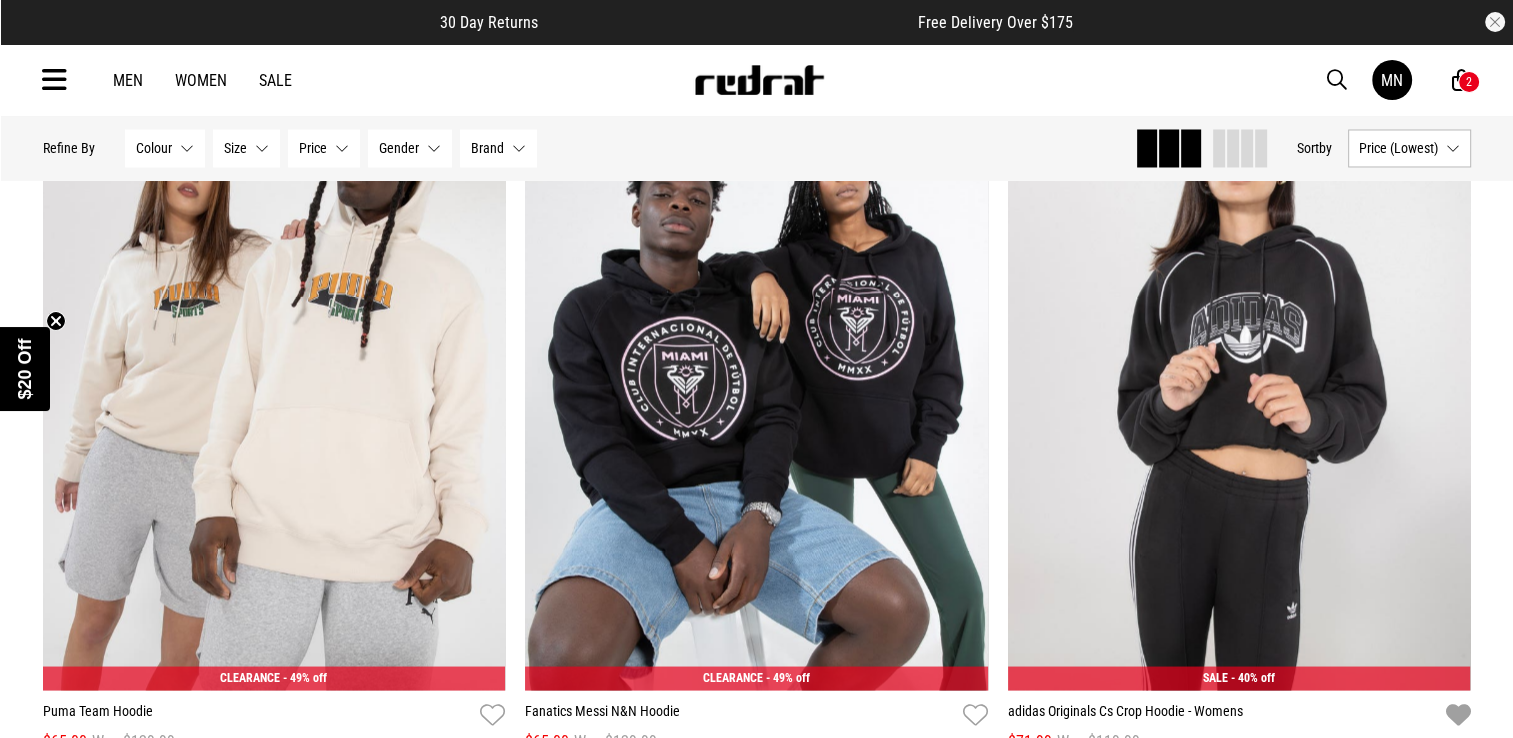 click on "2" at bounding box center [1469, 82] 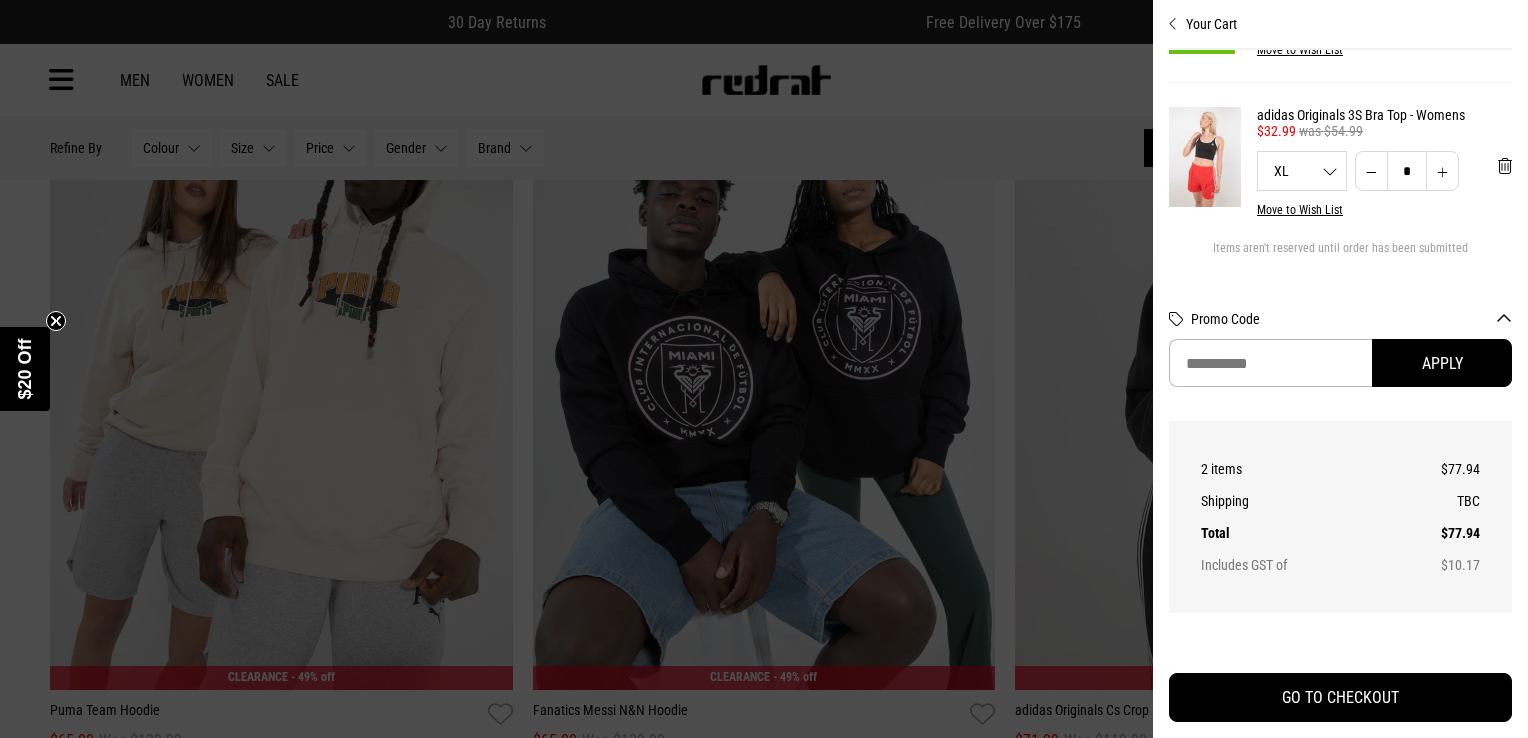 scroll, scrollTop: 162, scrollLeft: 0, axis: vertical 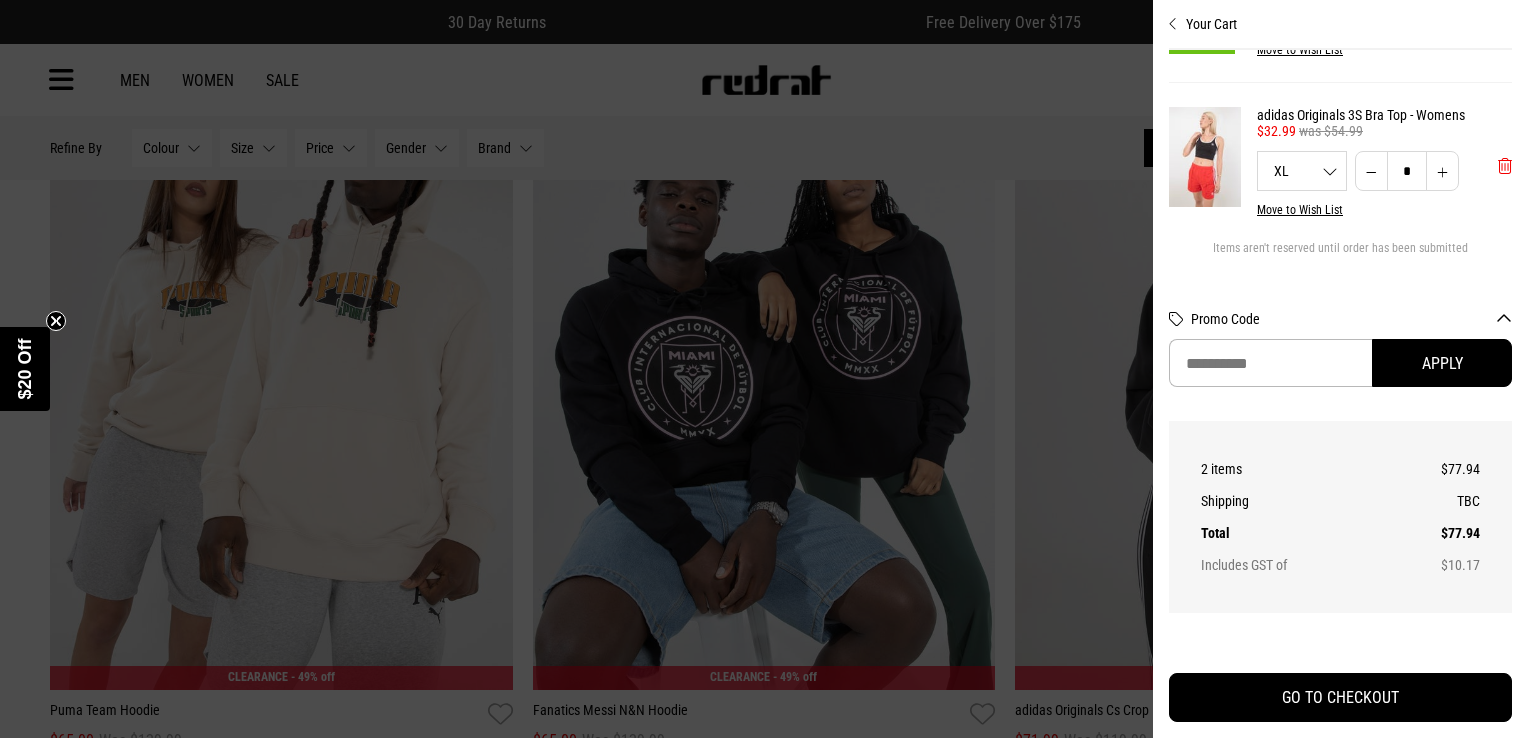 click at bounding box center [1505, 166] 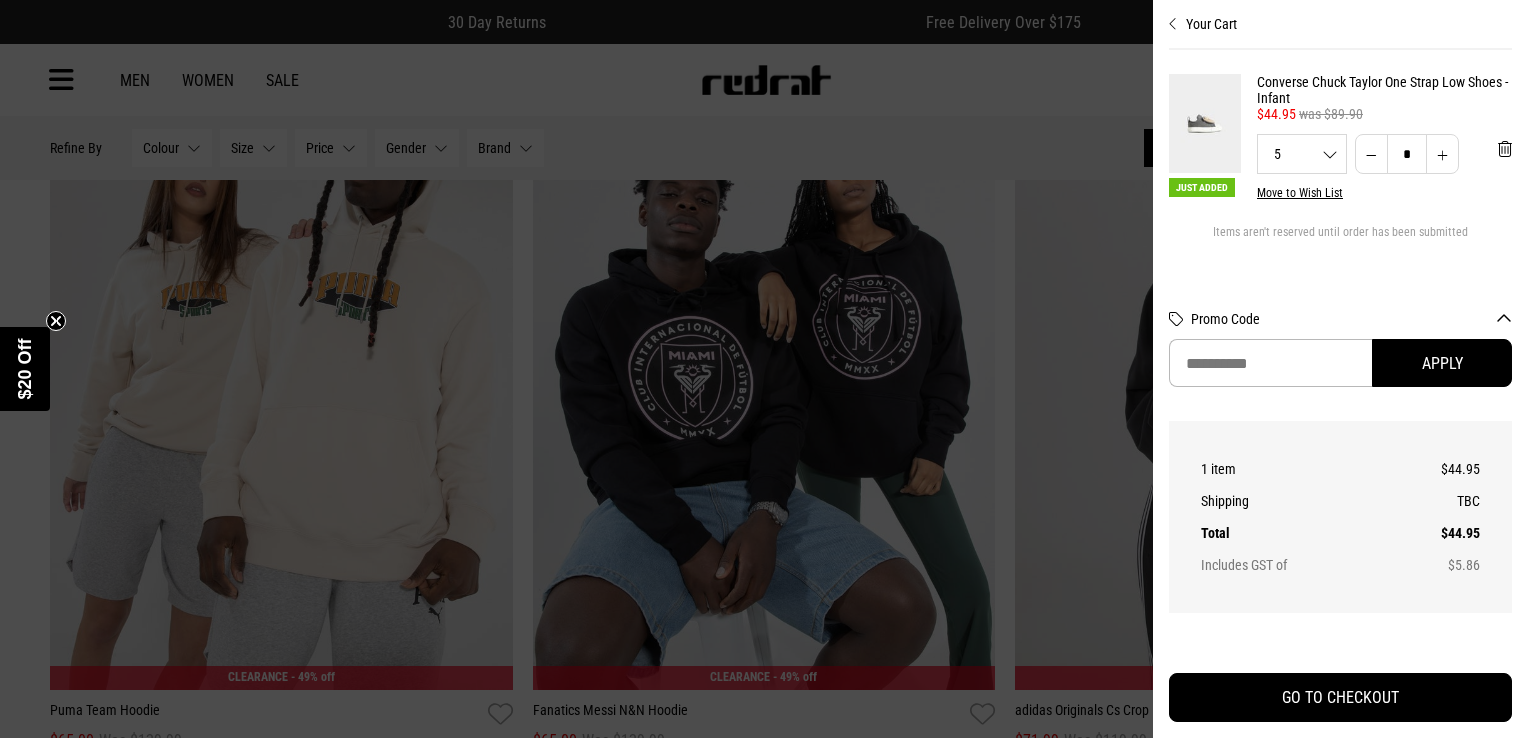 scroll, scrollTop: 1, scrollLeft: 0, axis: vertical 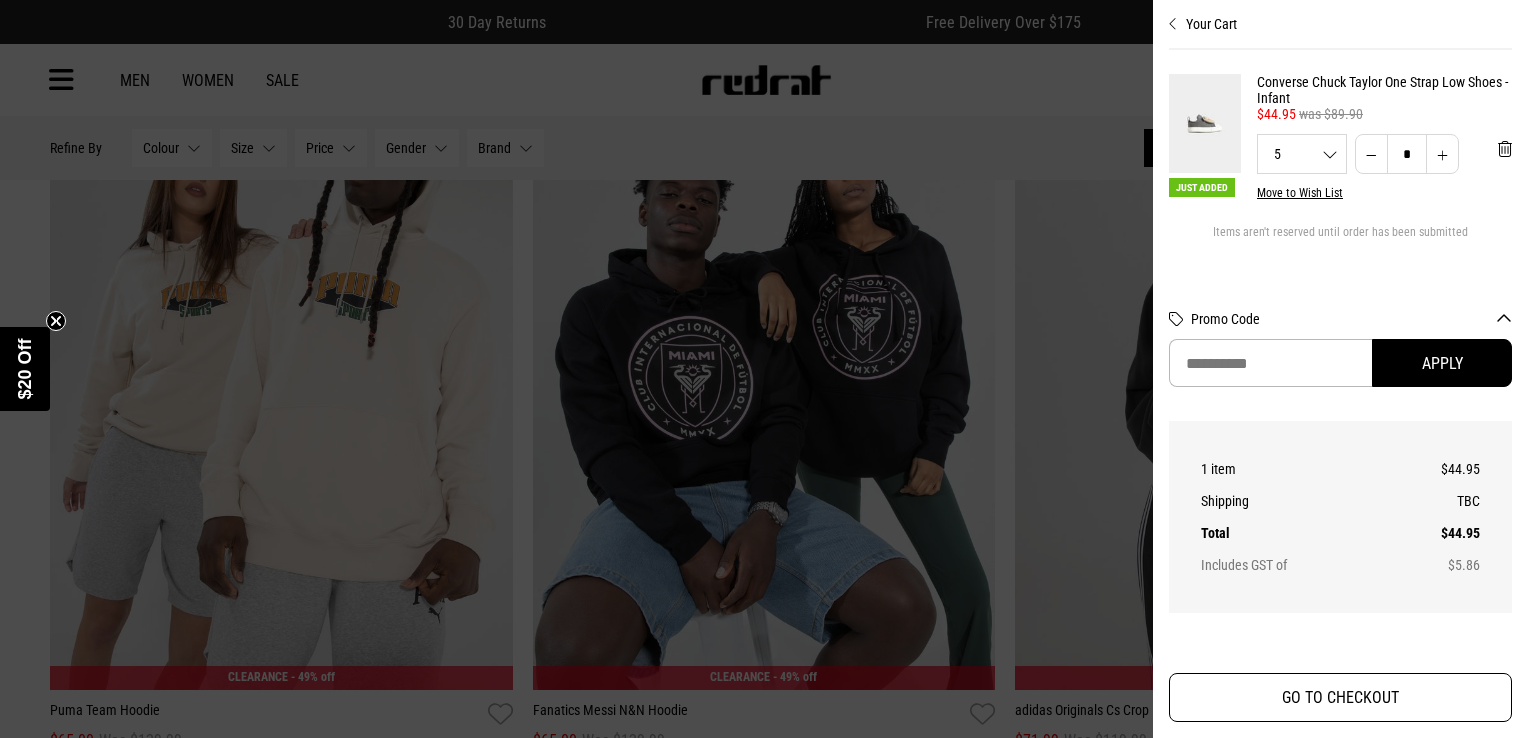 click on "GO TO CHECKOUT" at bounding box center [1340, 697] 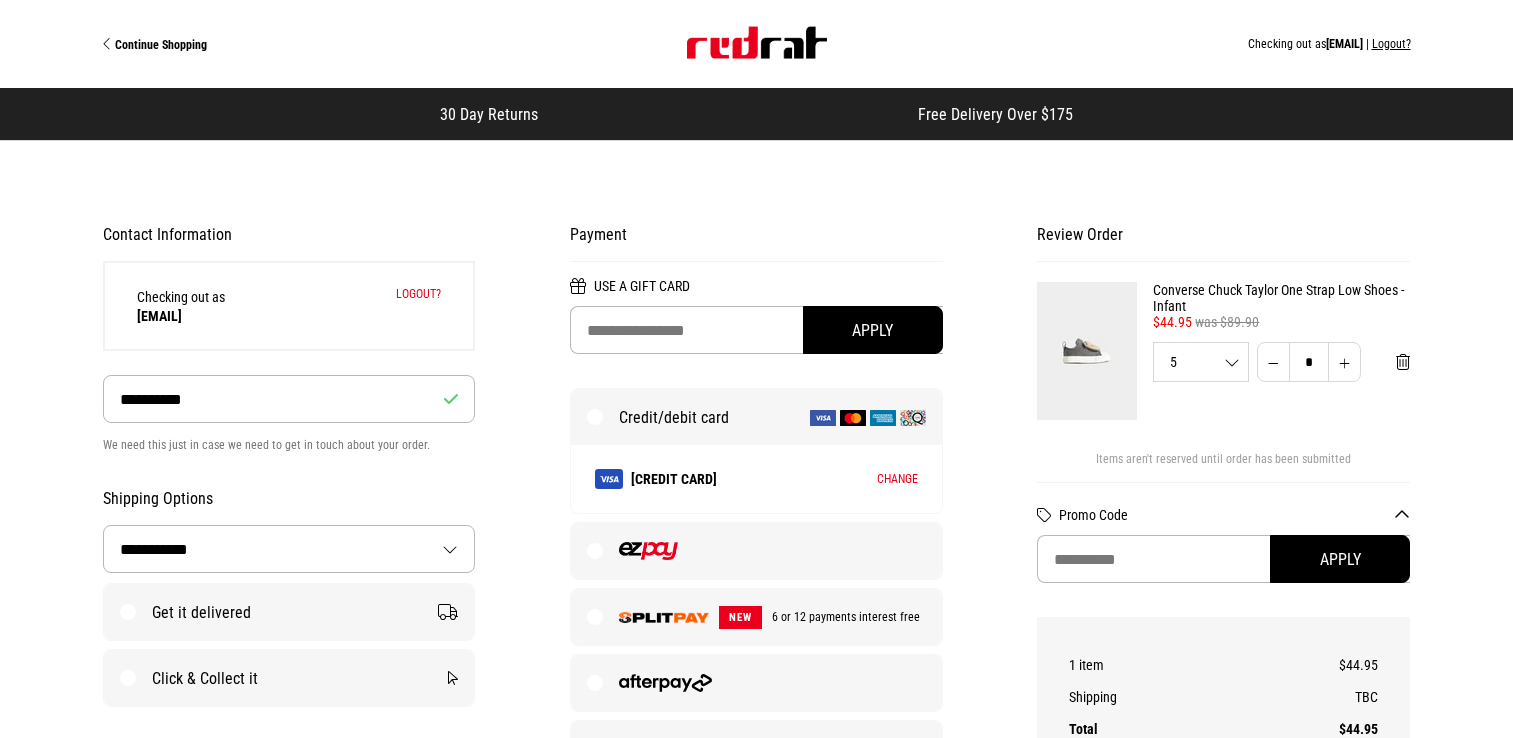 select on "**********" 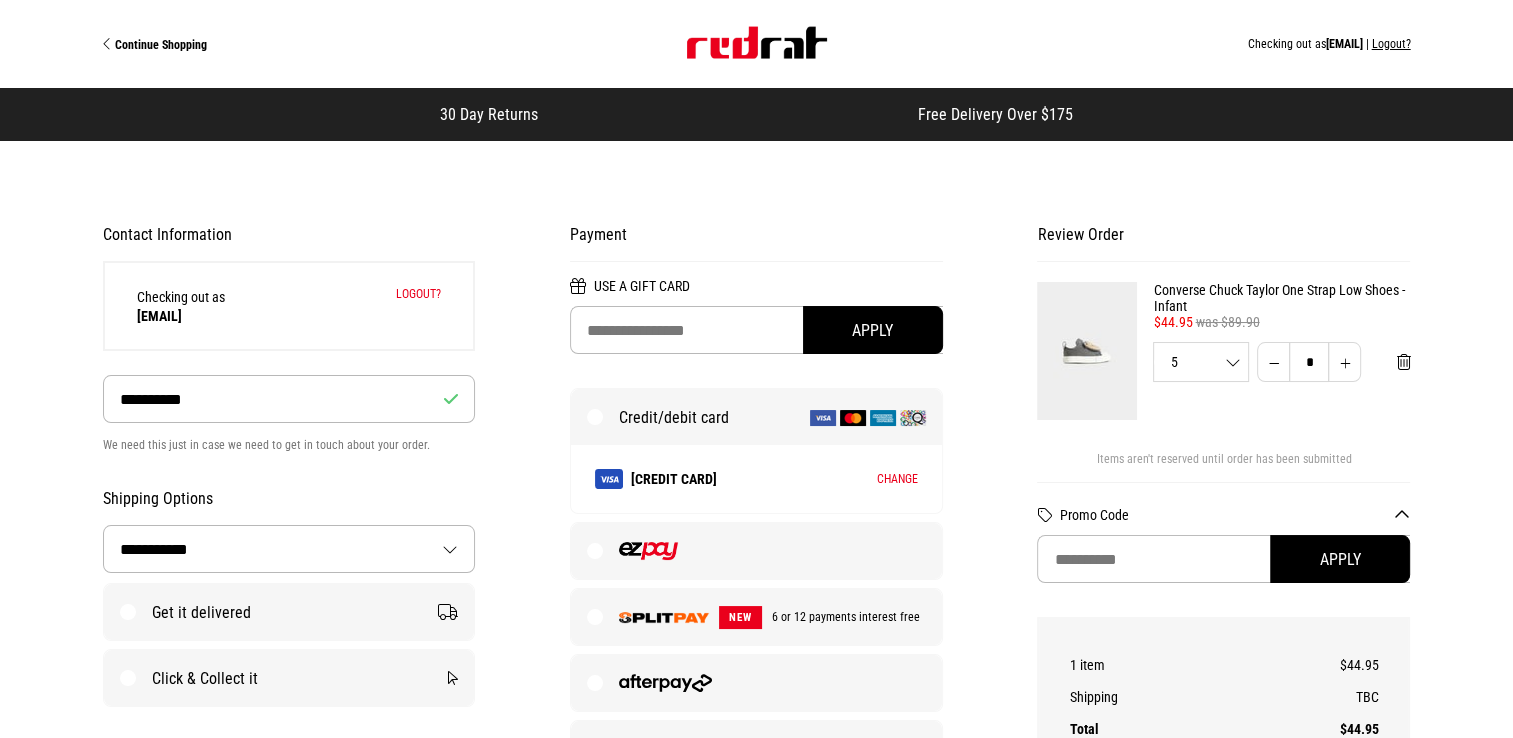 scroll, scrollTop: 0, scrollLeft: 0, axis: both 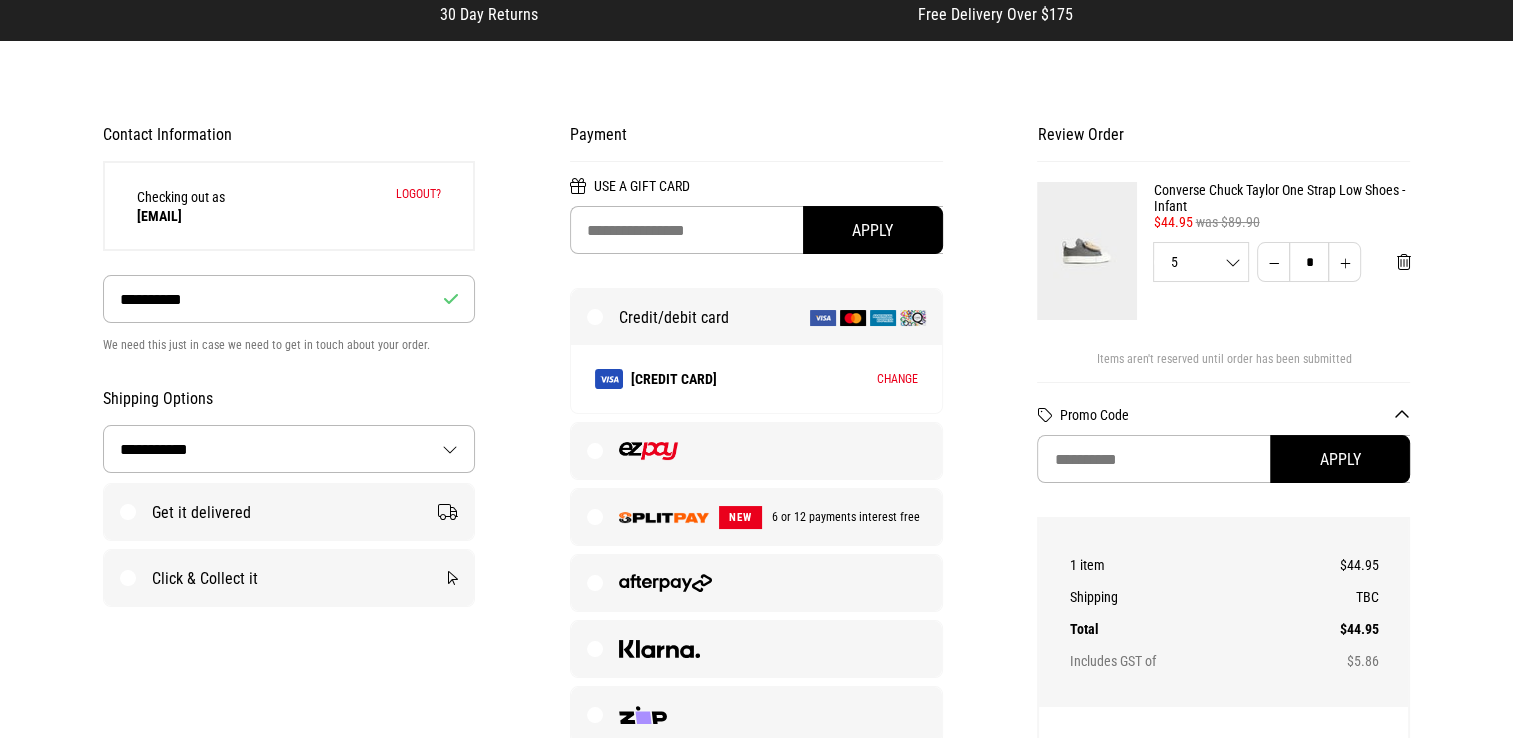 click on "NEW   6 or 12 payments interest free" at bounding box center (756, 517) 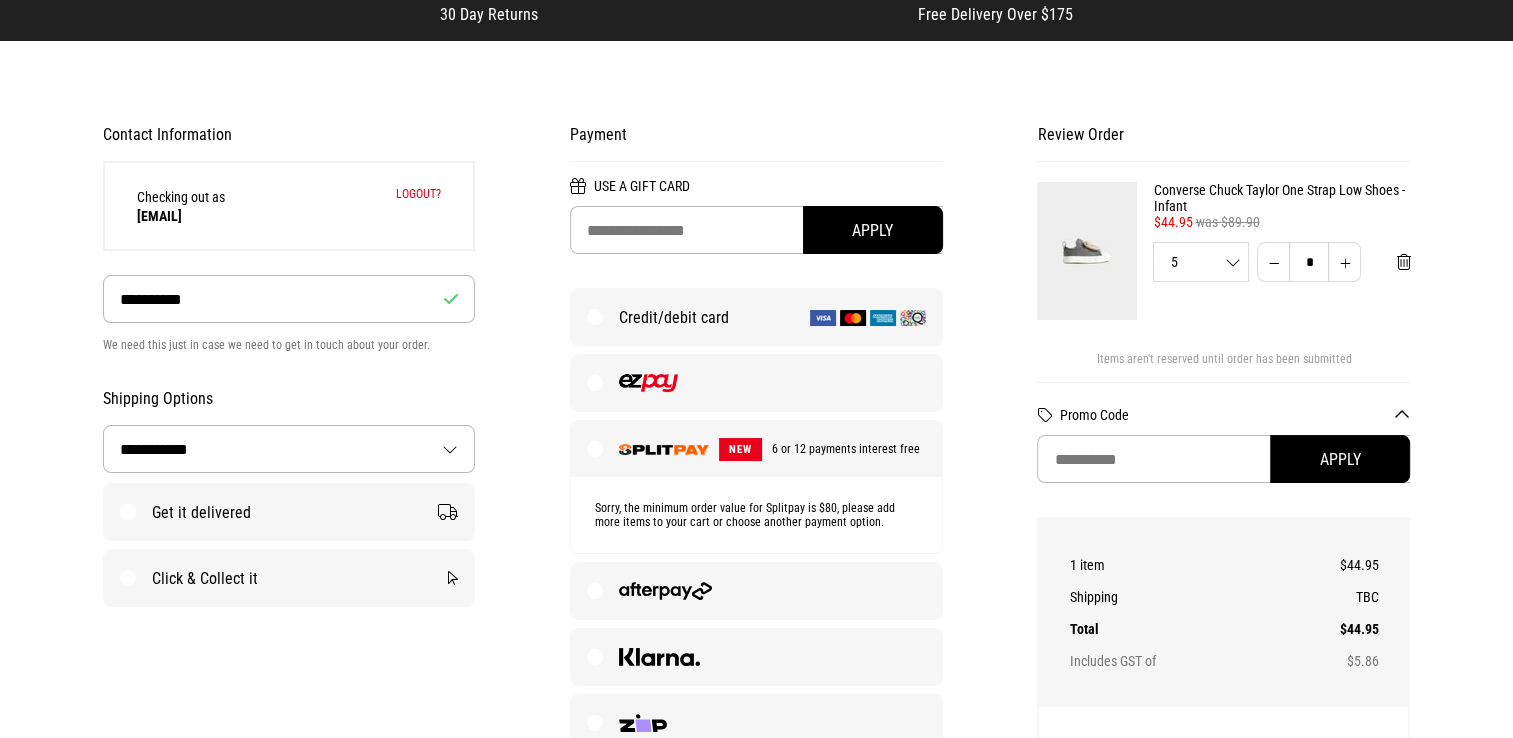 click on "Click & Collect it" at bounding box center (289, 578) 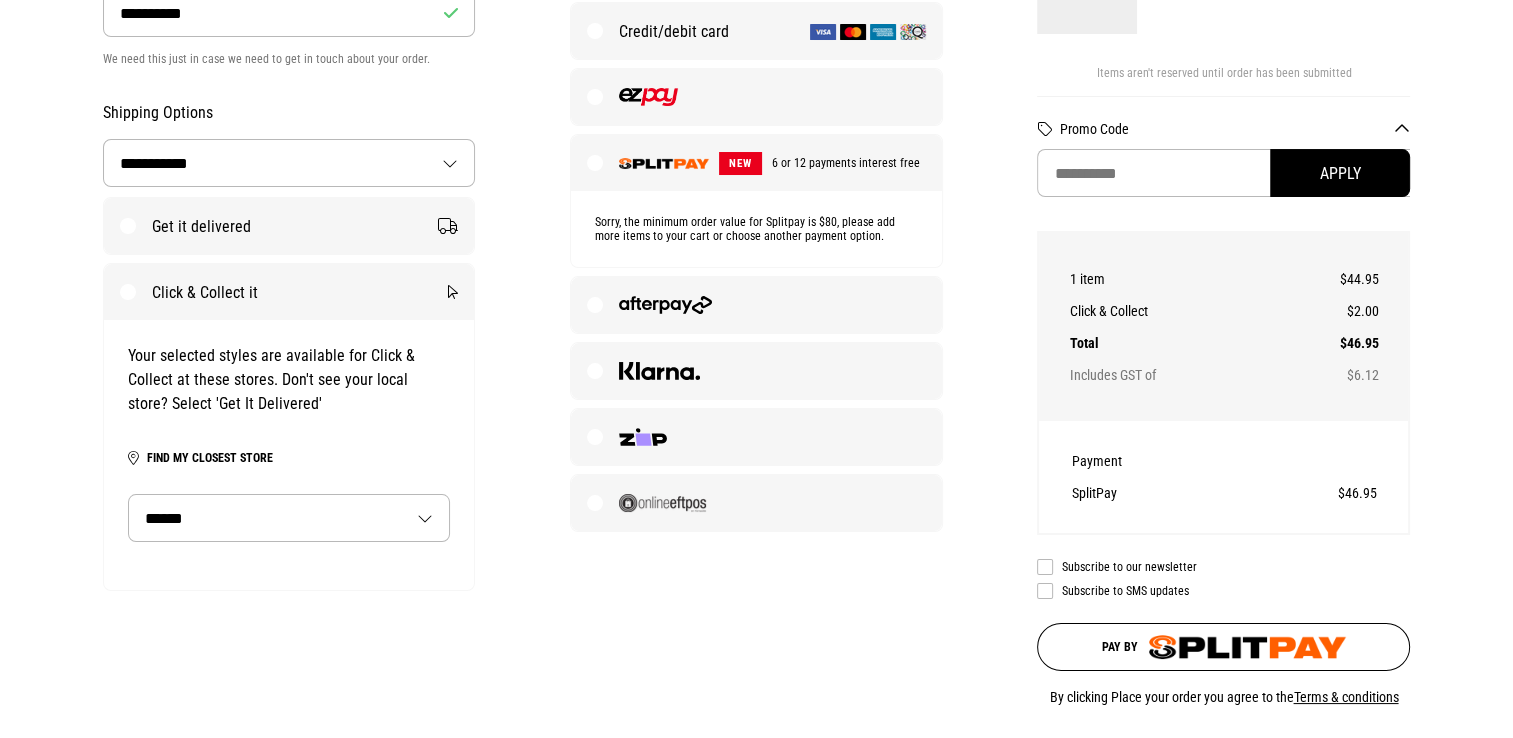 scroll, scrollTop: 500, scrollLeft: 0, axis: vertical 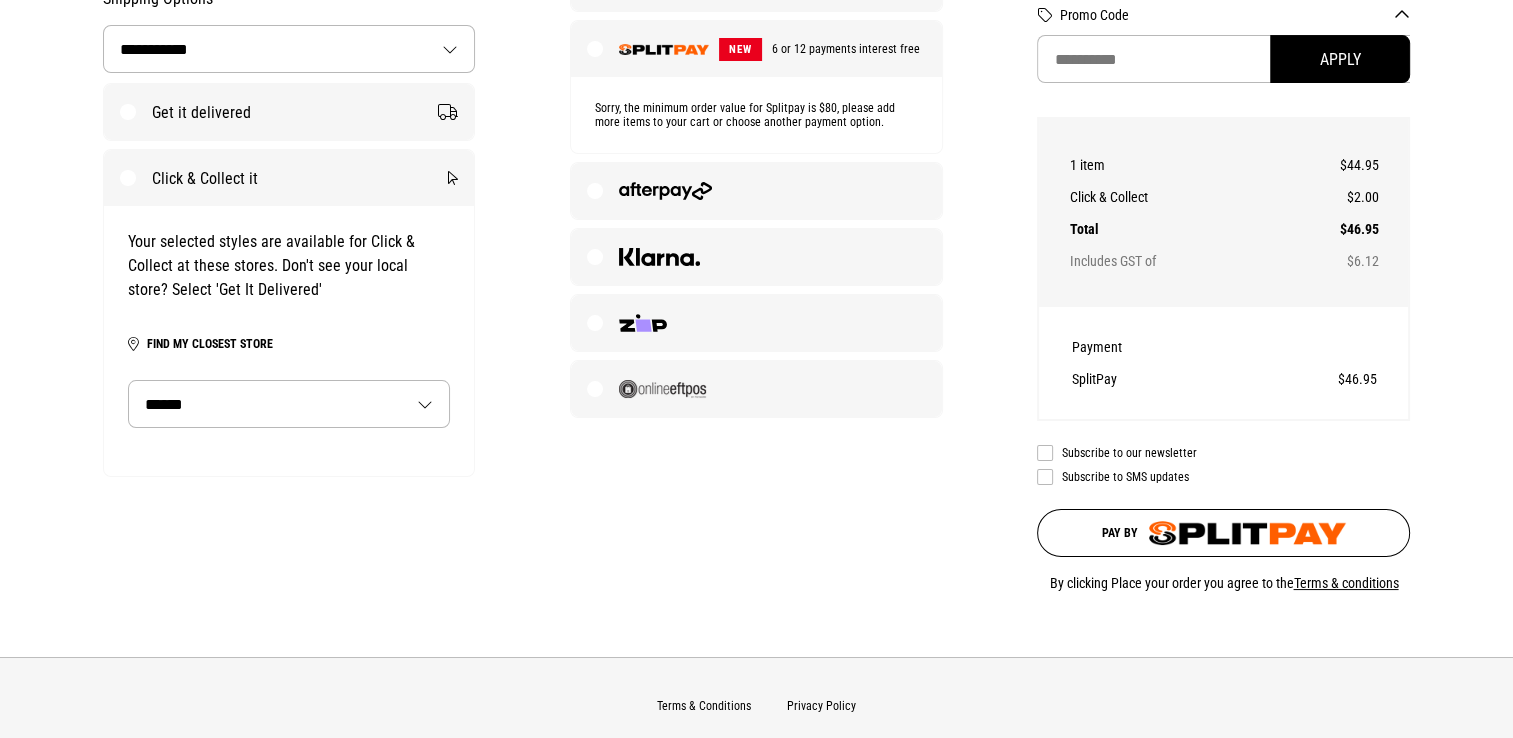 click on "**********" at bounding box center [289, 404] 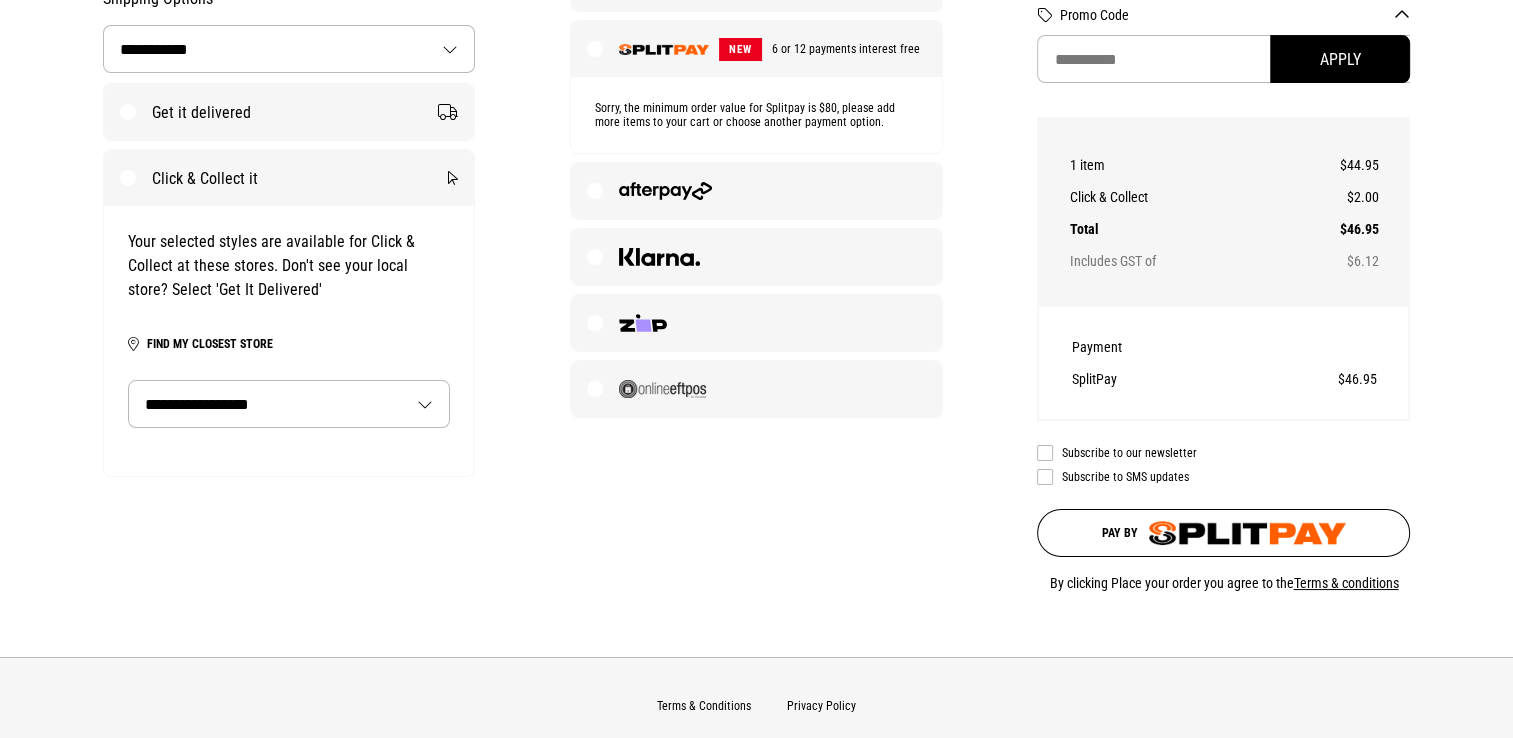 click on "**********" at bounding box center (289, 404) 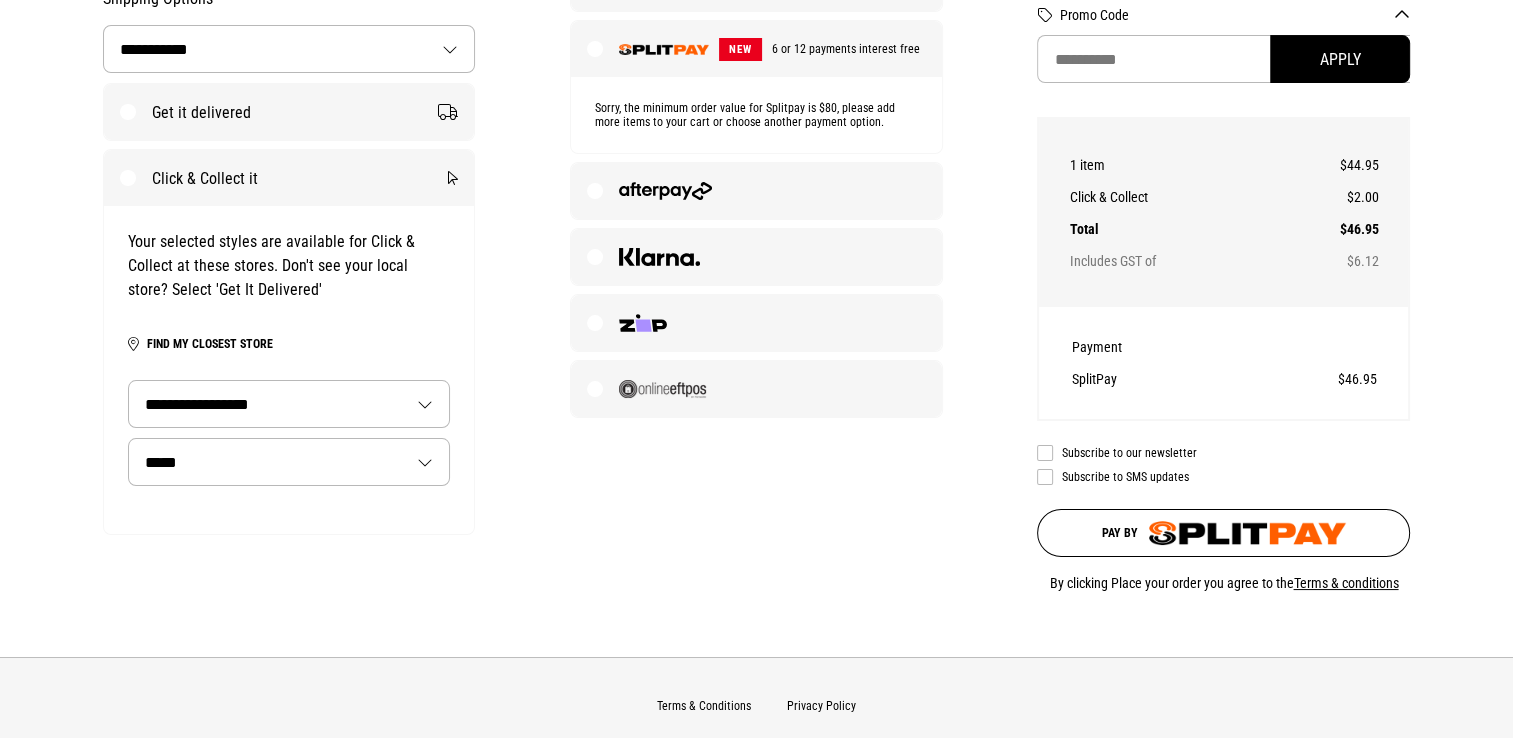 click on "**********" at bounding box center [289, 462] 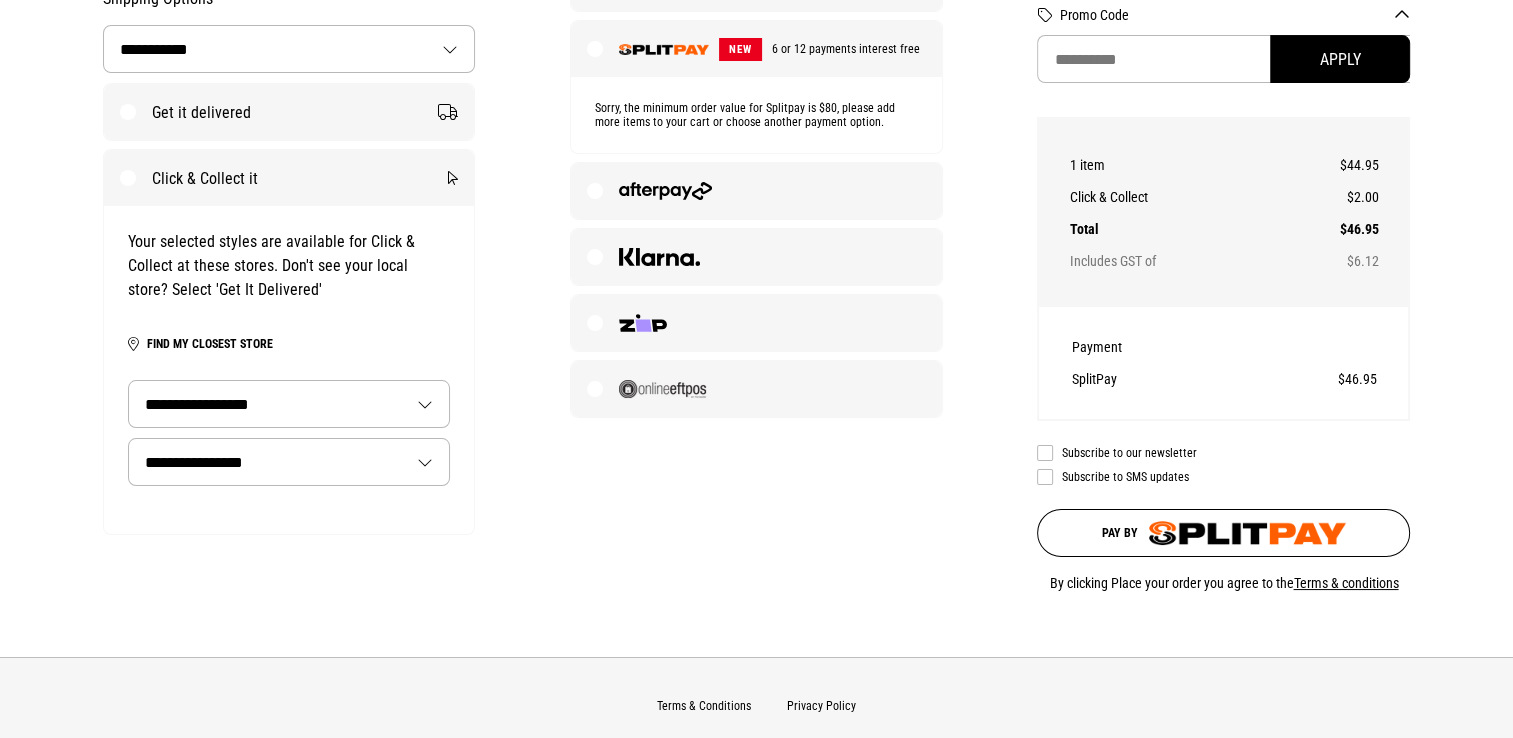 click on "**********" at bounding box center [289, 462] 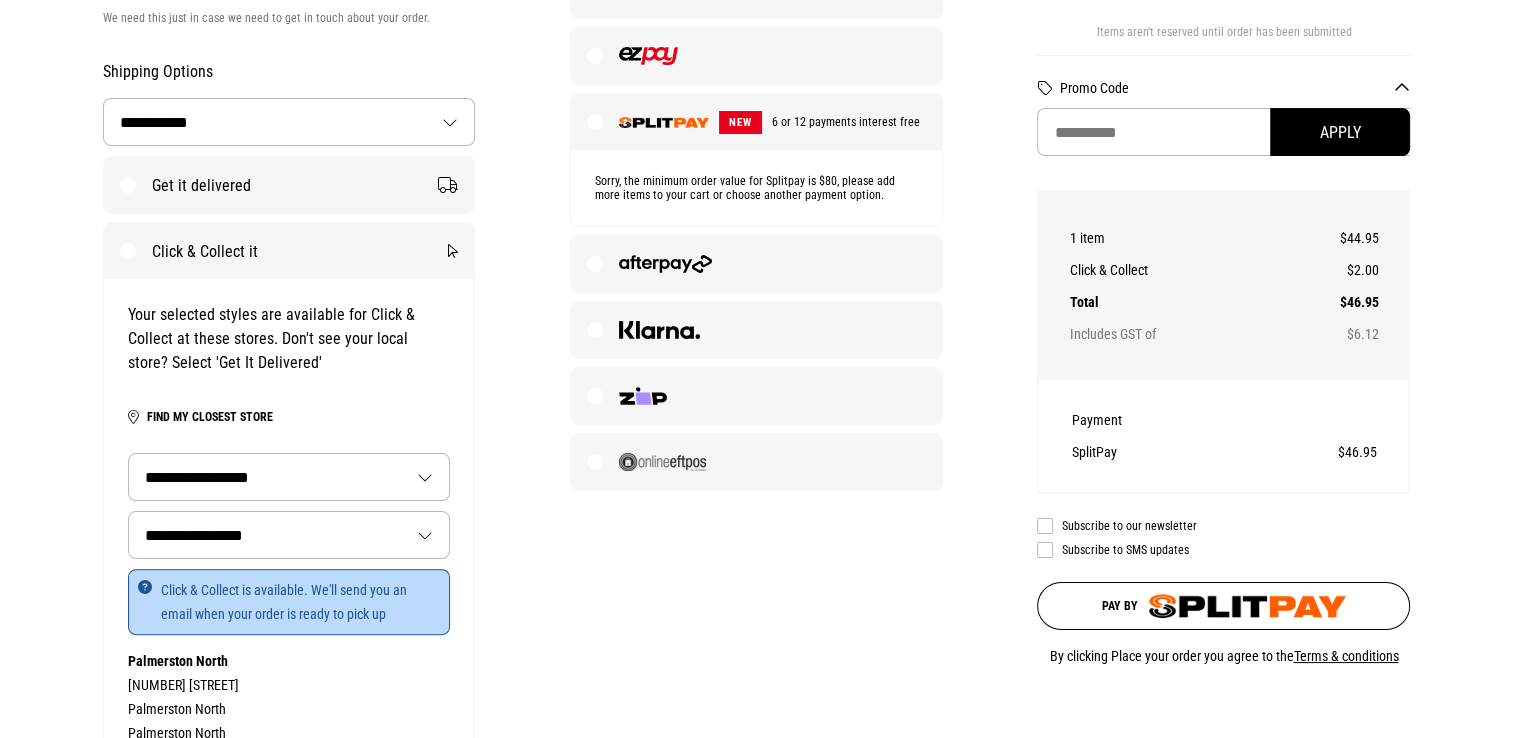 scroll, scrollTop: 400, scrollLeft: 0, axis: vertical 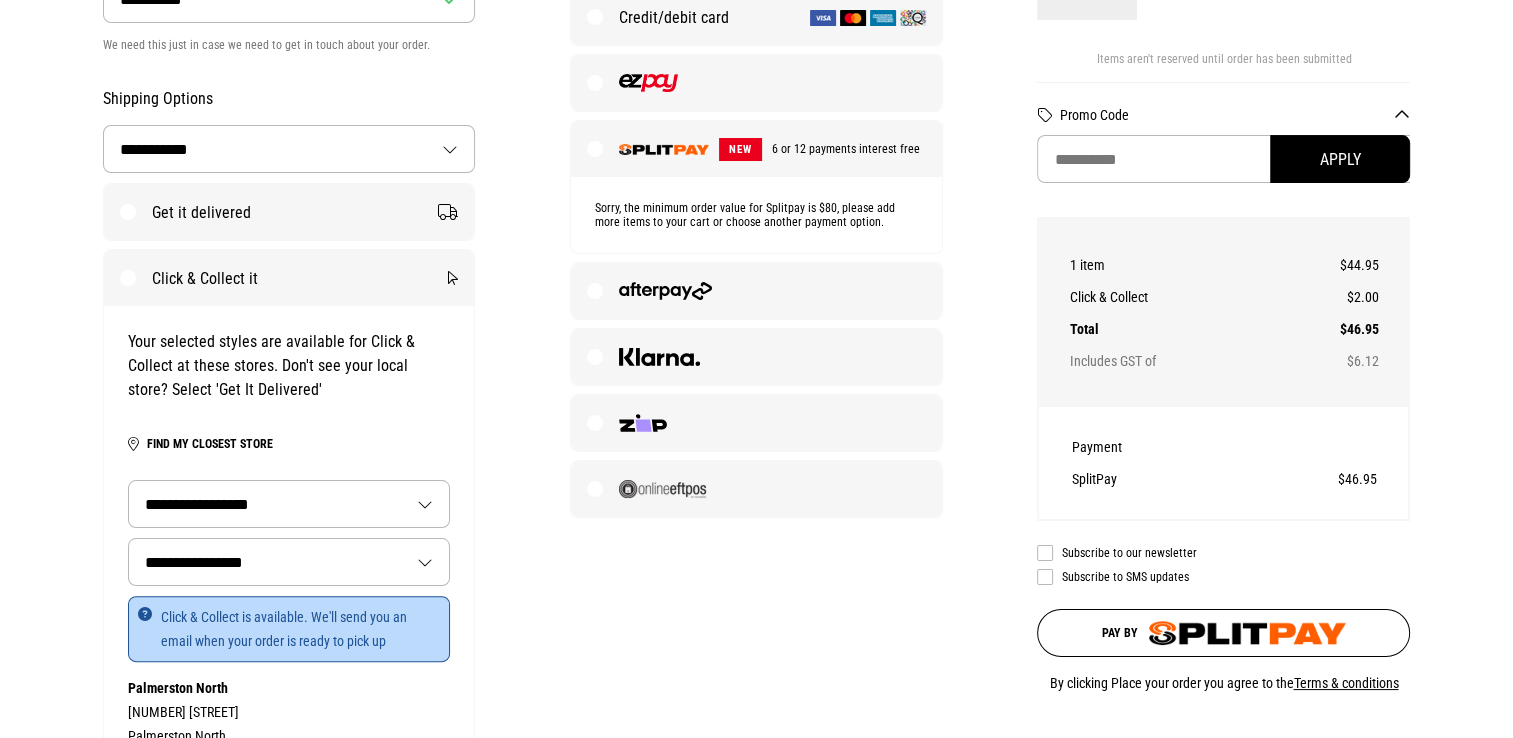 click on "Subscribe to our newsletter" at bounding box center (1223, 553) 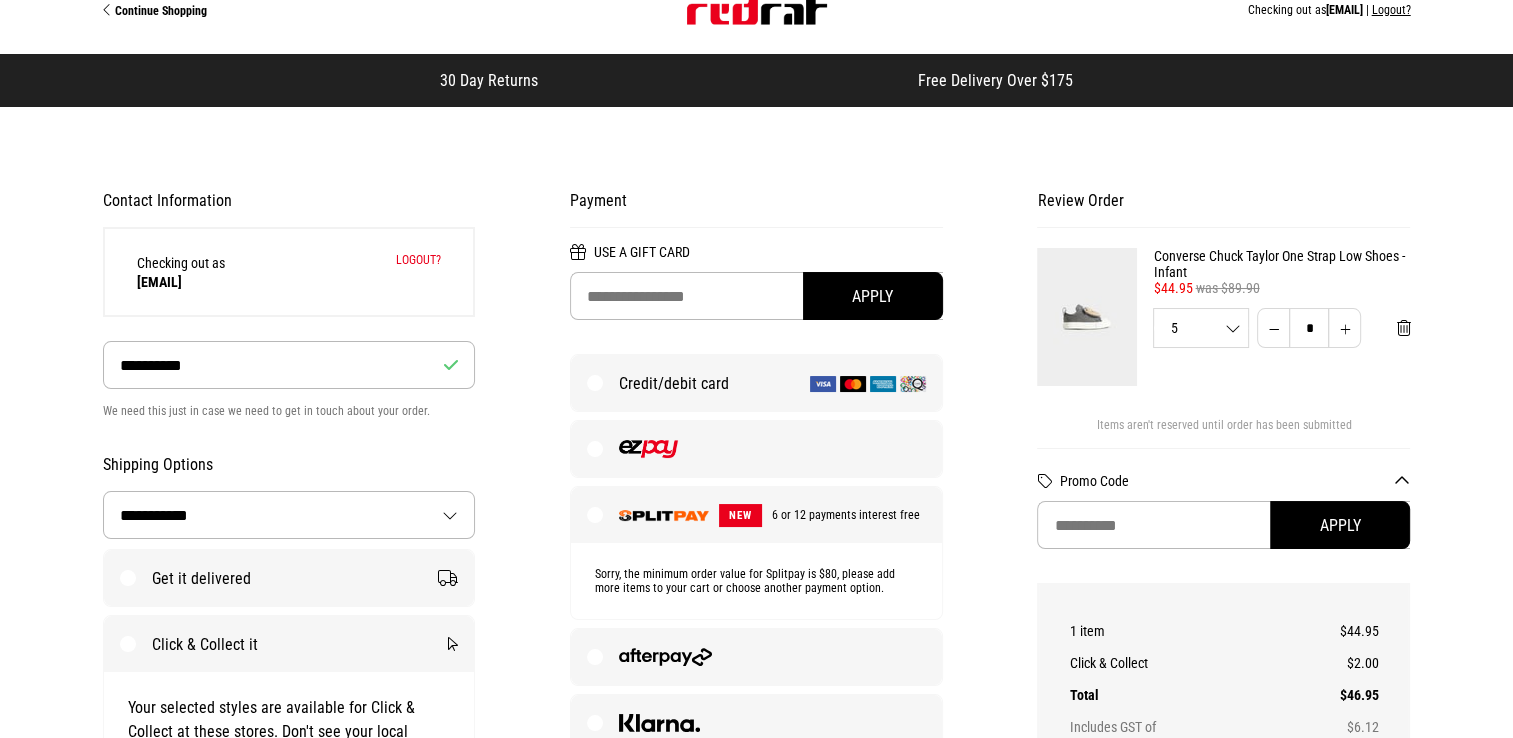 scroll, scrollTop: 0, scrollLeft: 0, axis: both 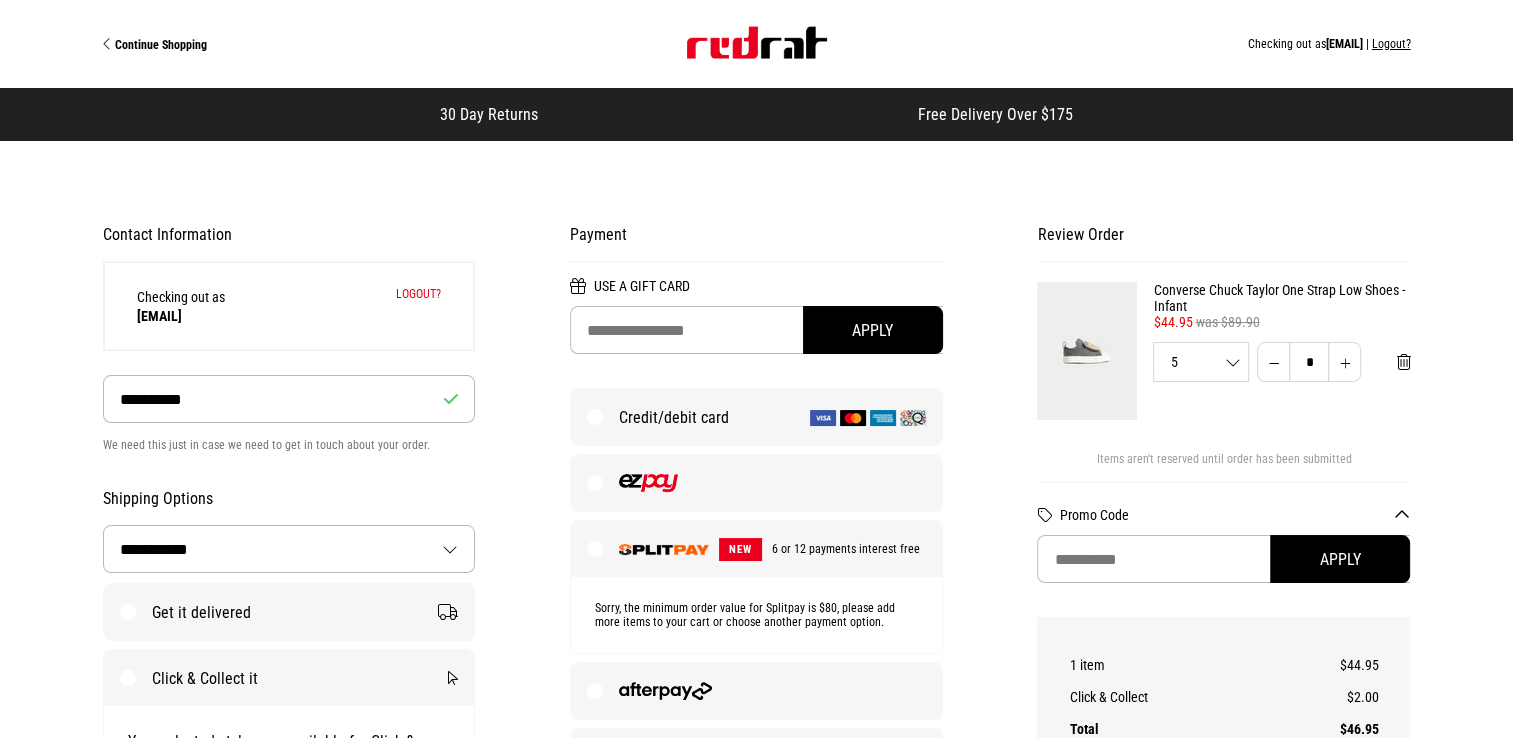 click on "Continue Shopping" at bounding box center (161, 45) 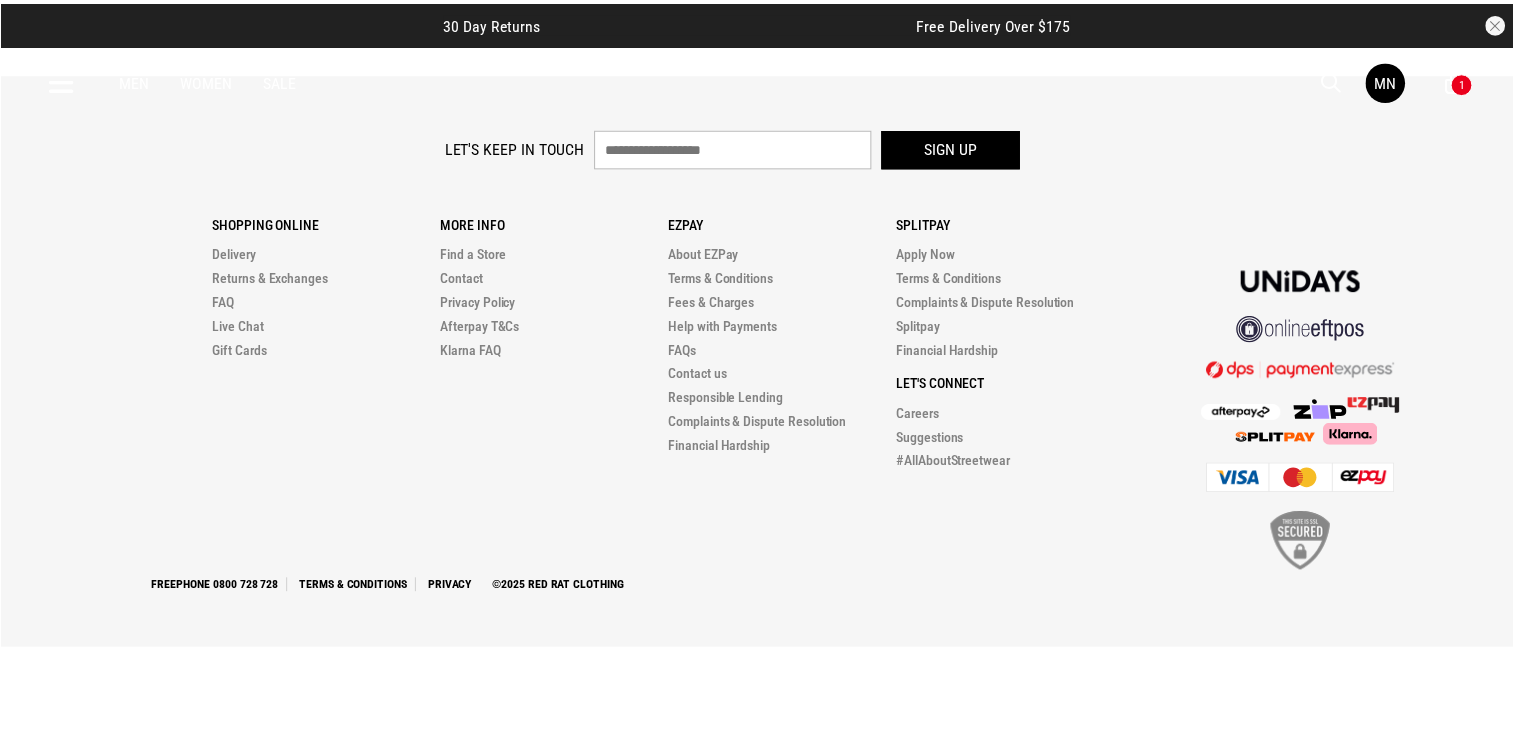 scroll, scrollTop: 0, scrollLeft: 0, axis: both 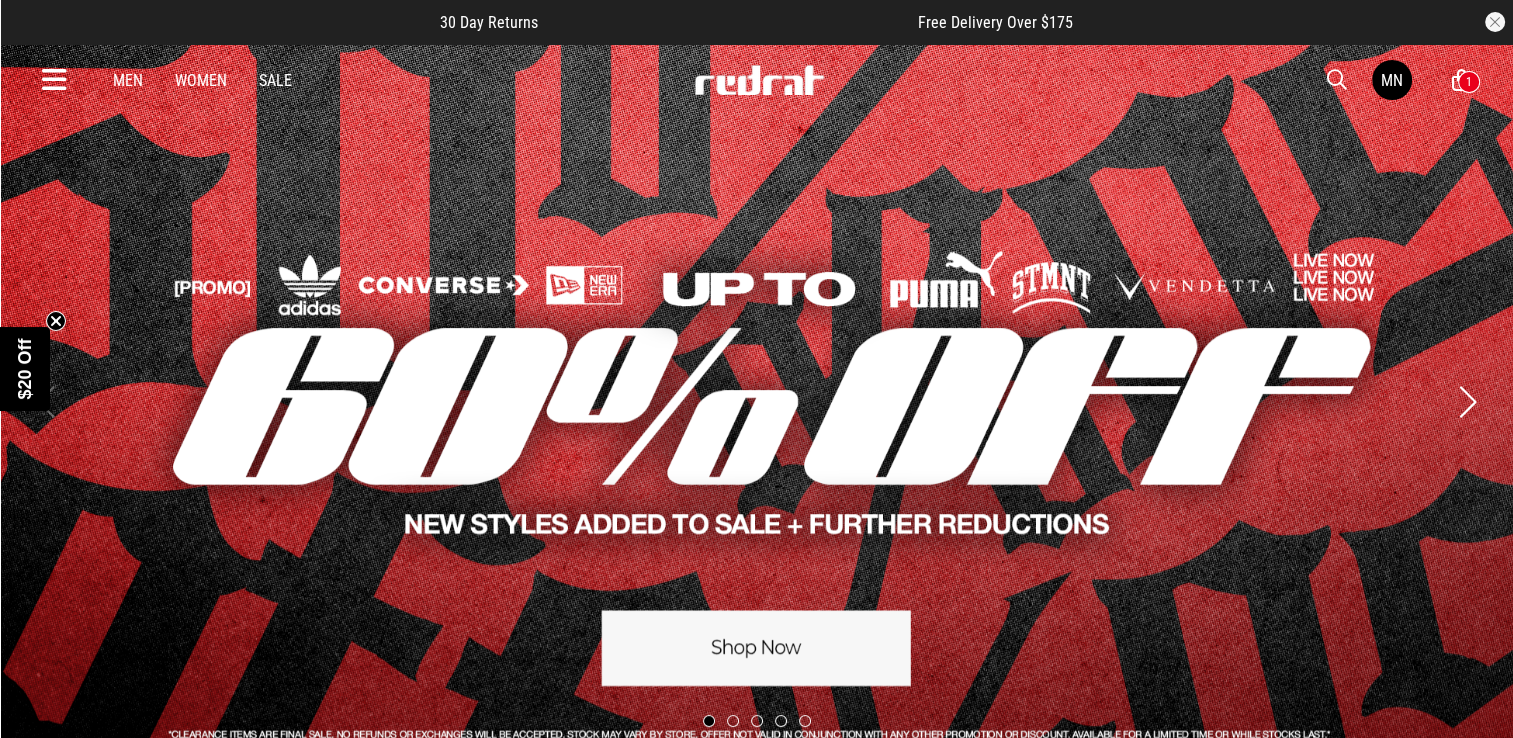 click on "Women" at bounding box center [201, 80] 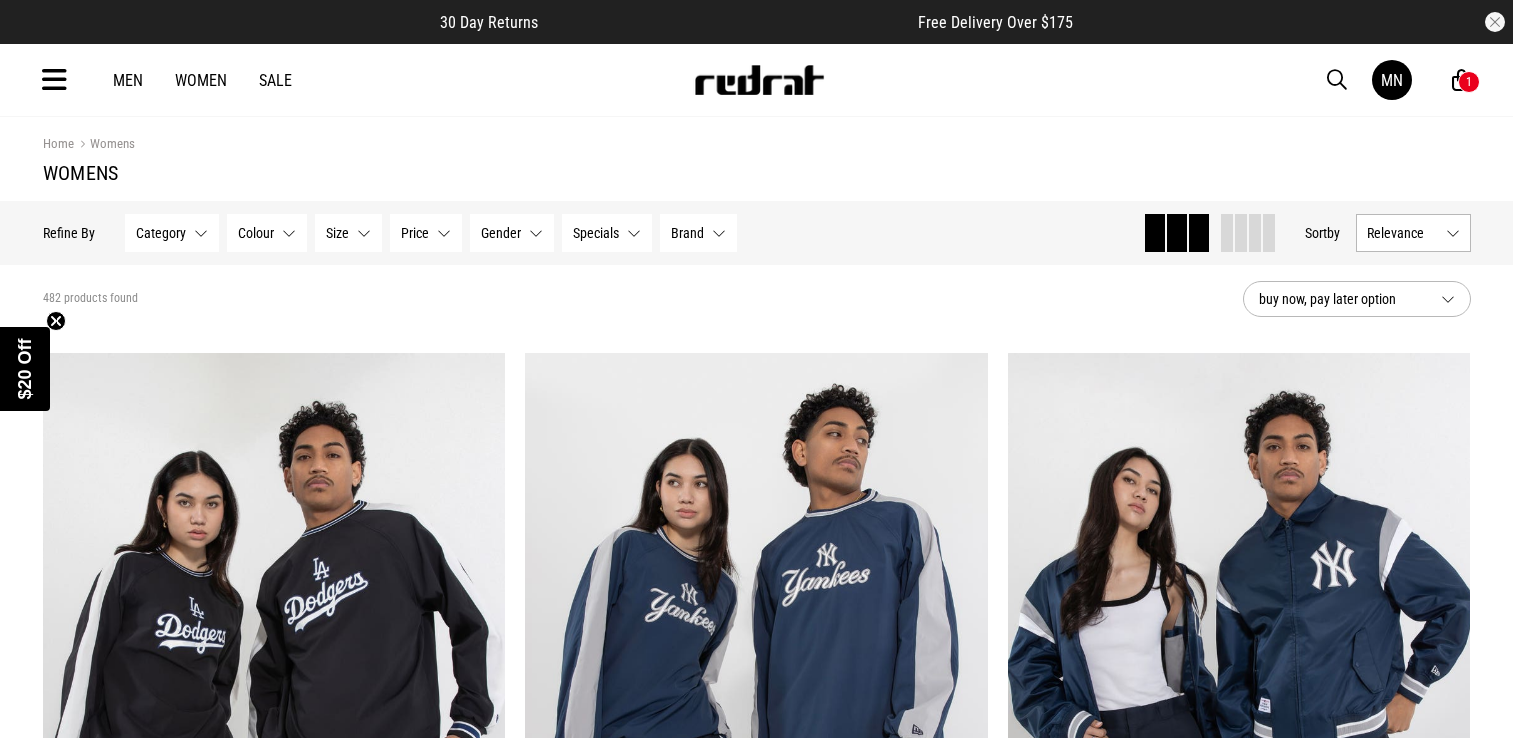 scroll, scrollTop: 0, scrollLeft: 0, axis: both 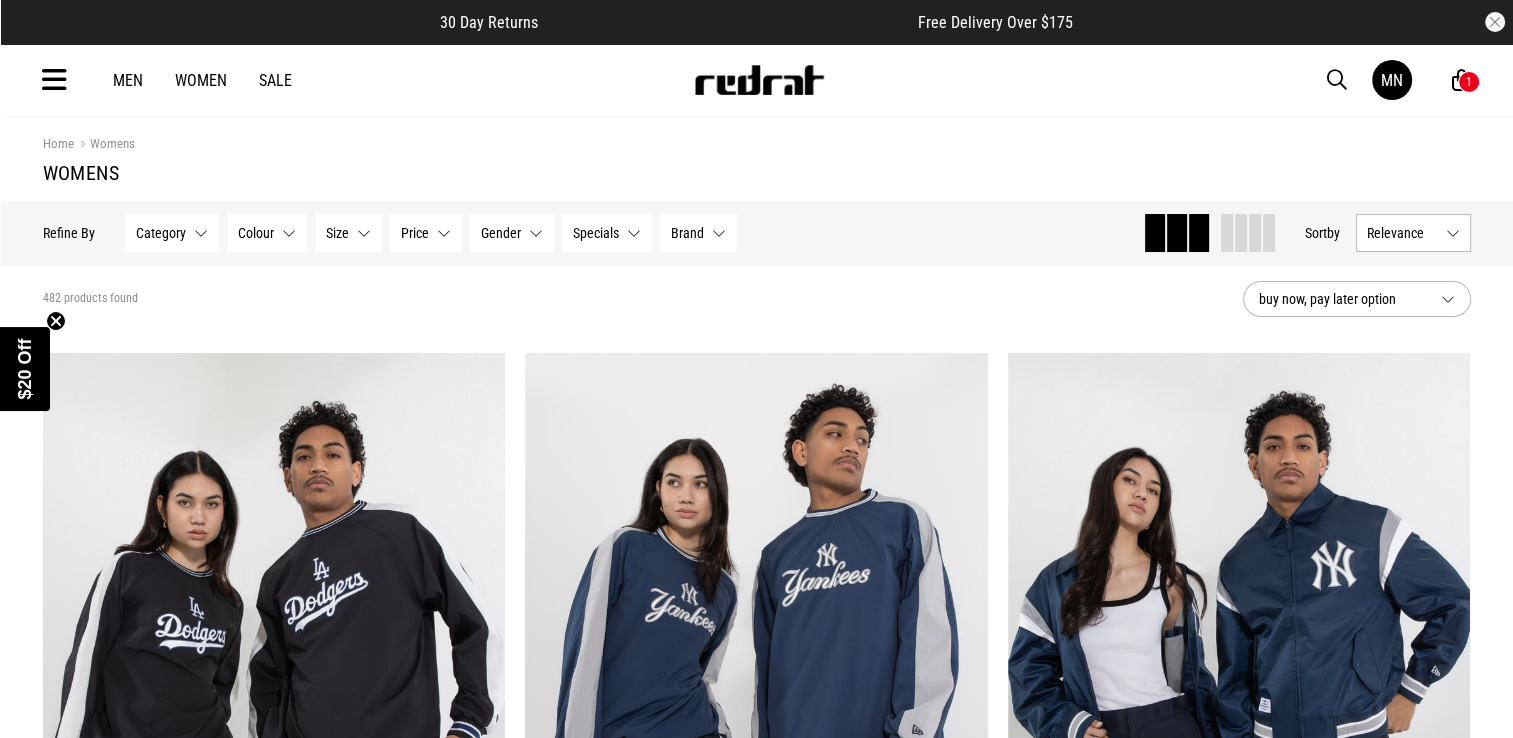 click at bounding box center [54, 80] 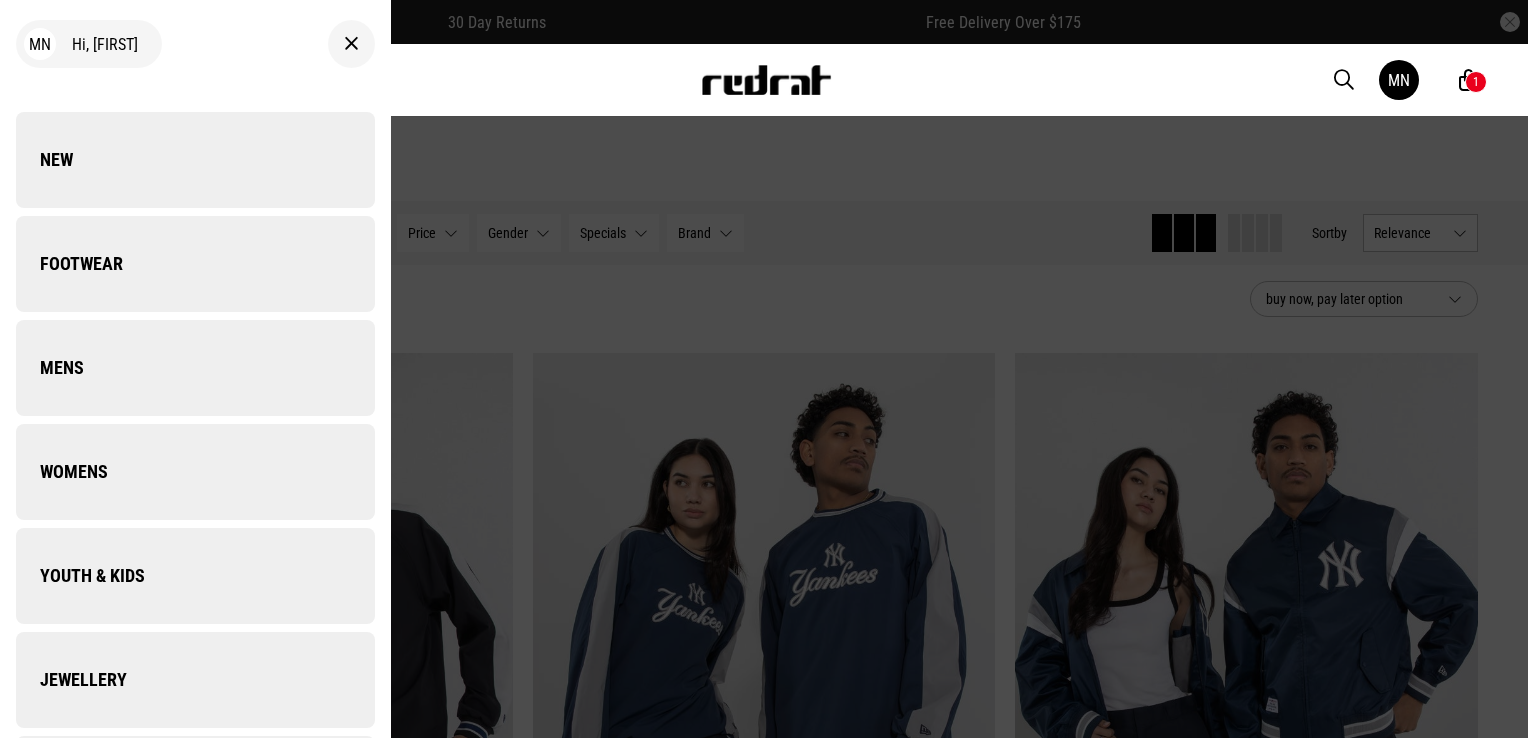 scroll, scrollTop: 0, scrollLeft: 0, axis: both 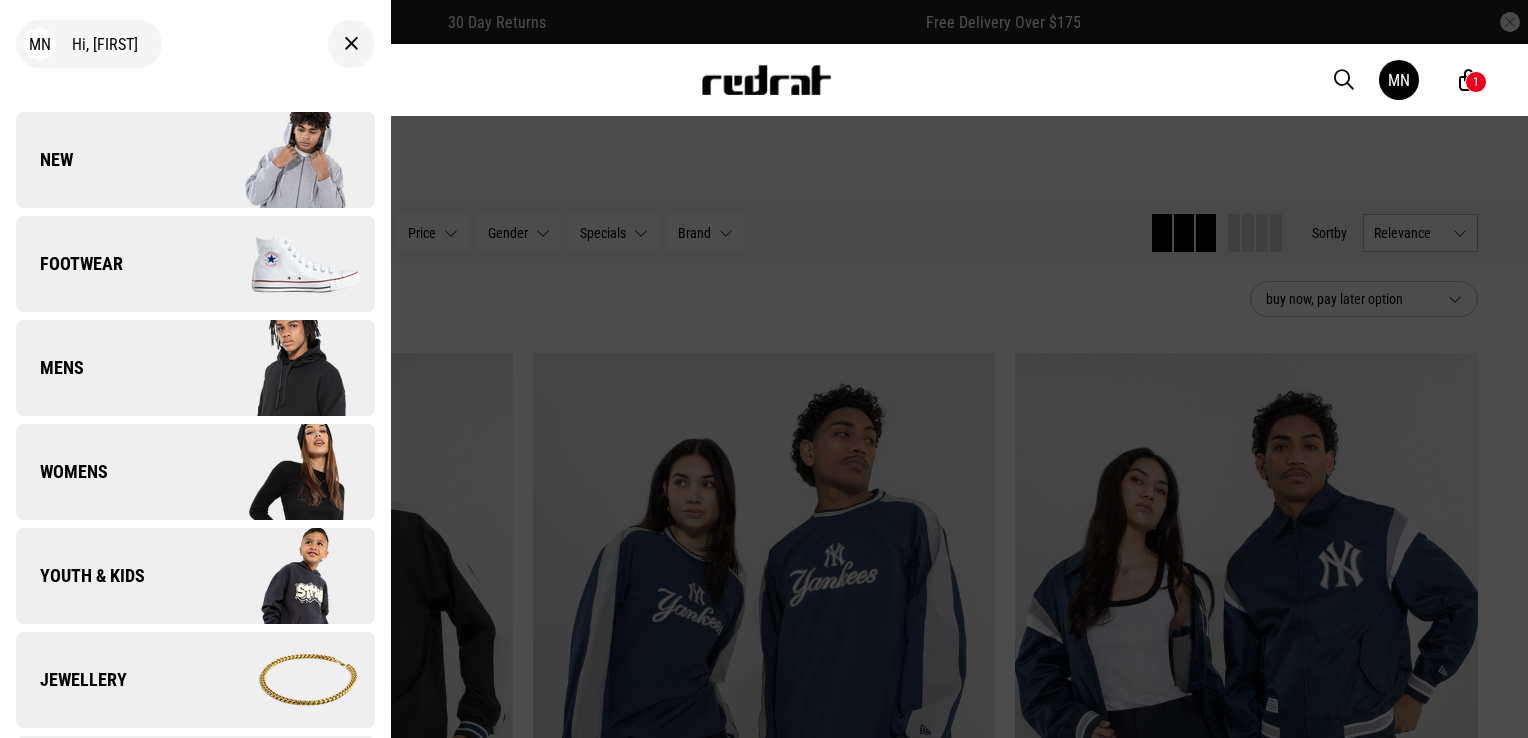 click on "Womens" at bounding box center (195, 472) 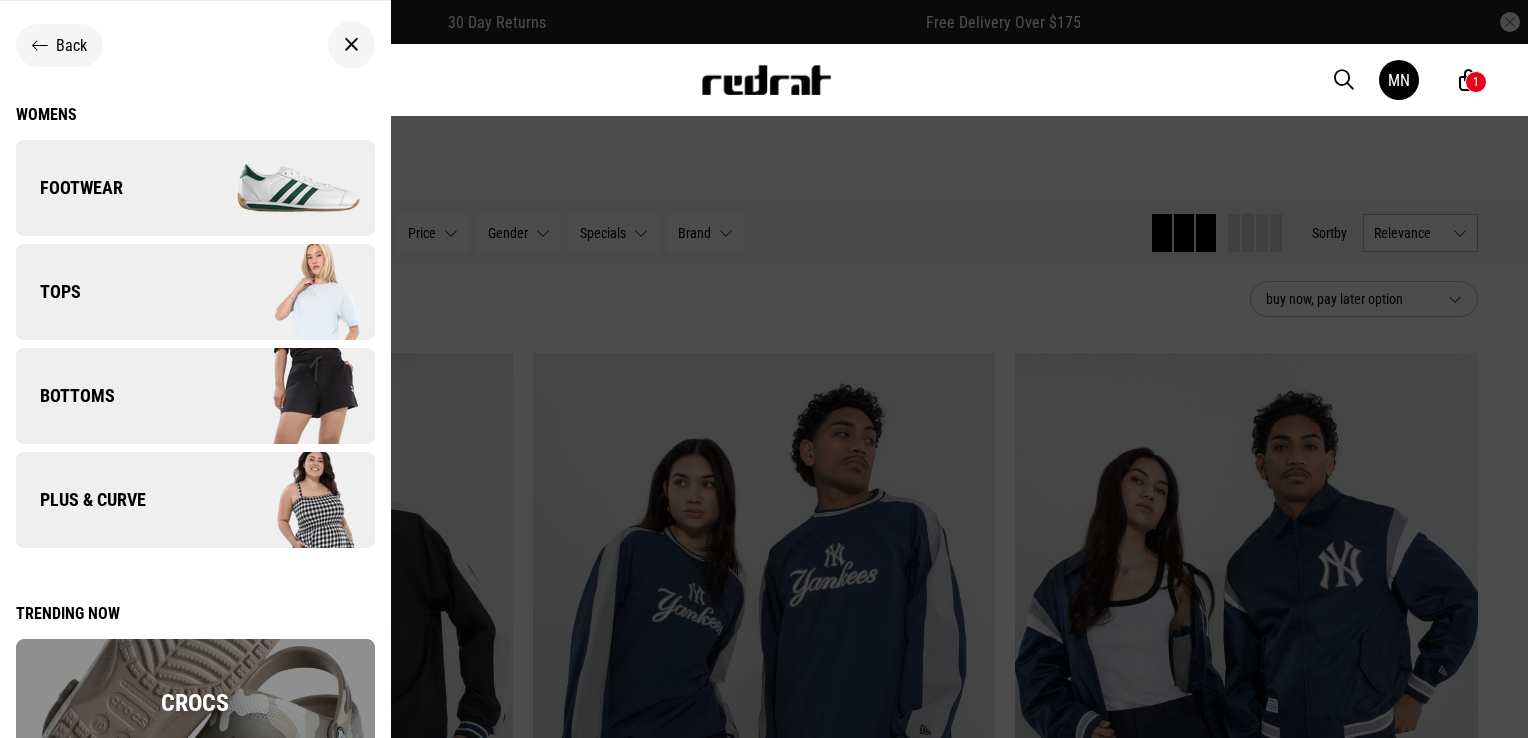 click on "Tops" at bounding box center [195, 292] 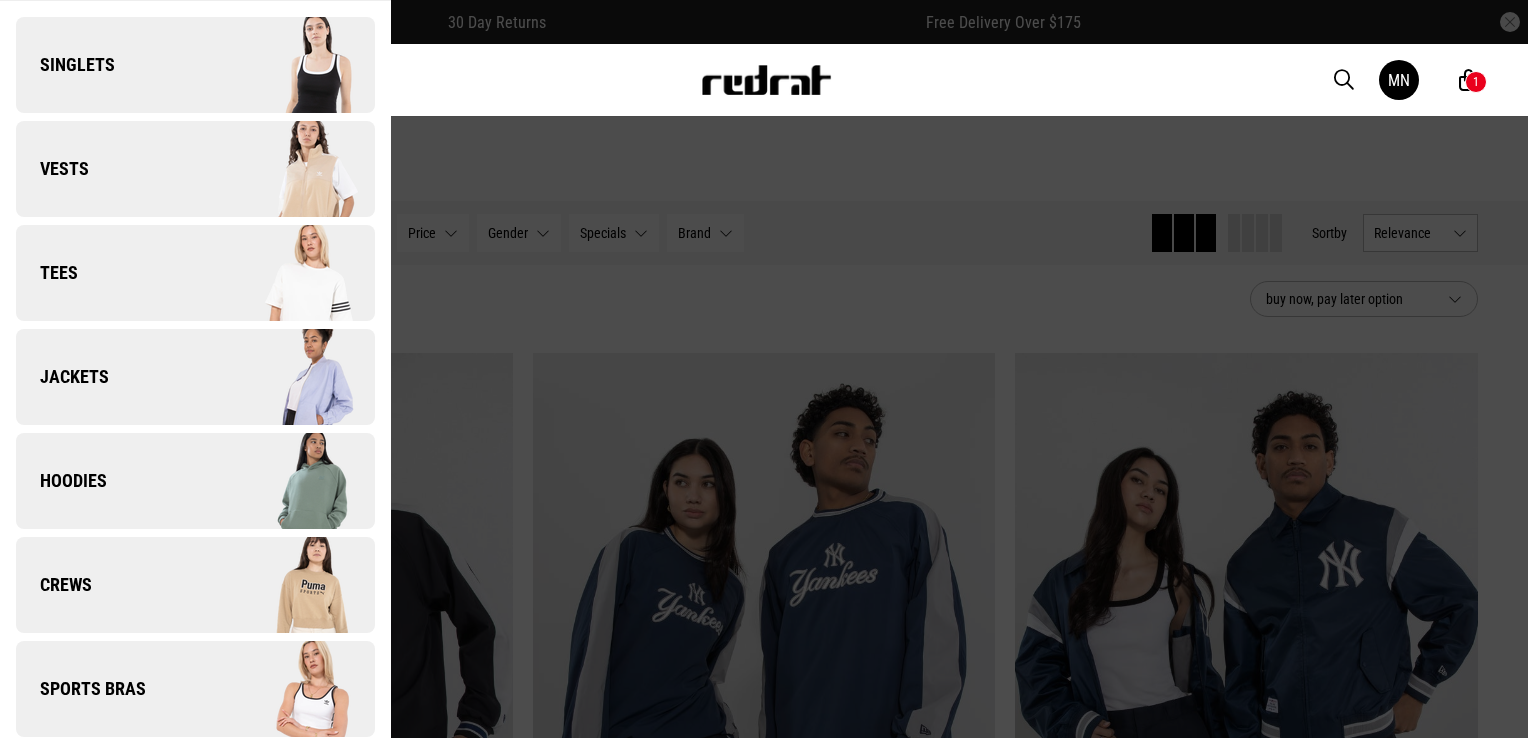 scroll, scrollTop: 144, scrollLeft: 0, axis: vertical 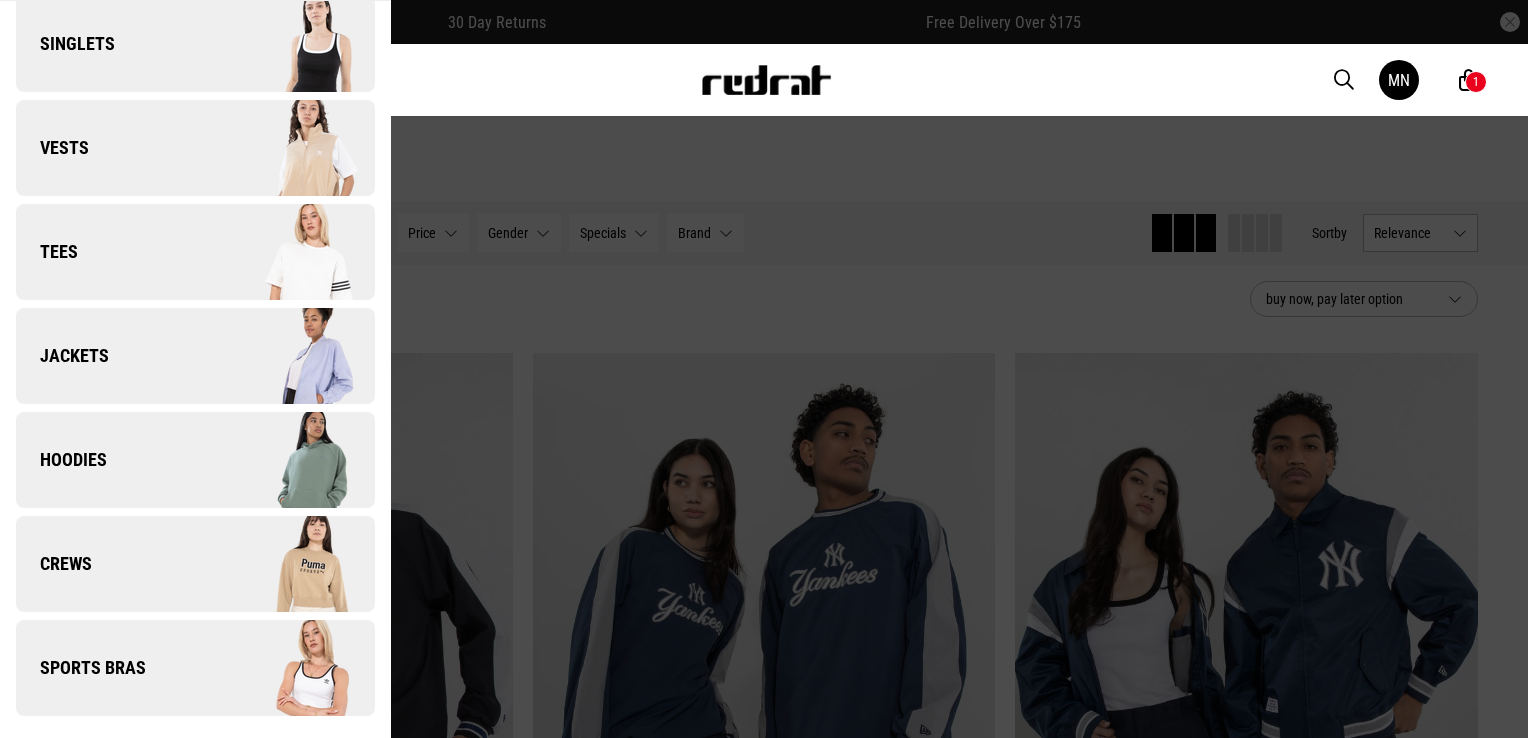 click on "Vests" at bounding box center (195, 148) 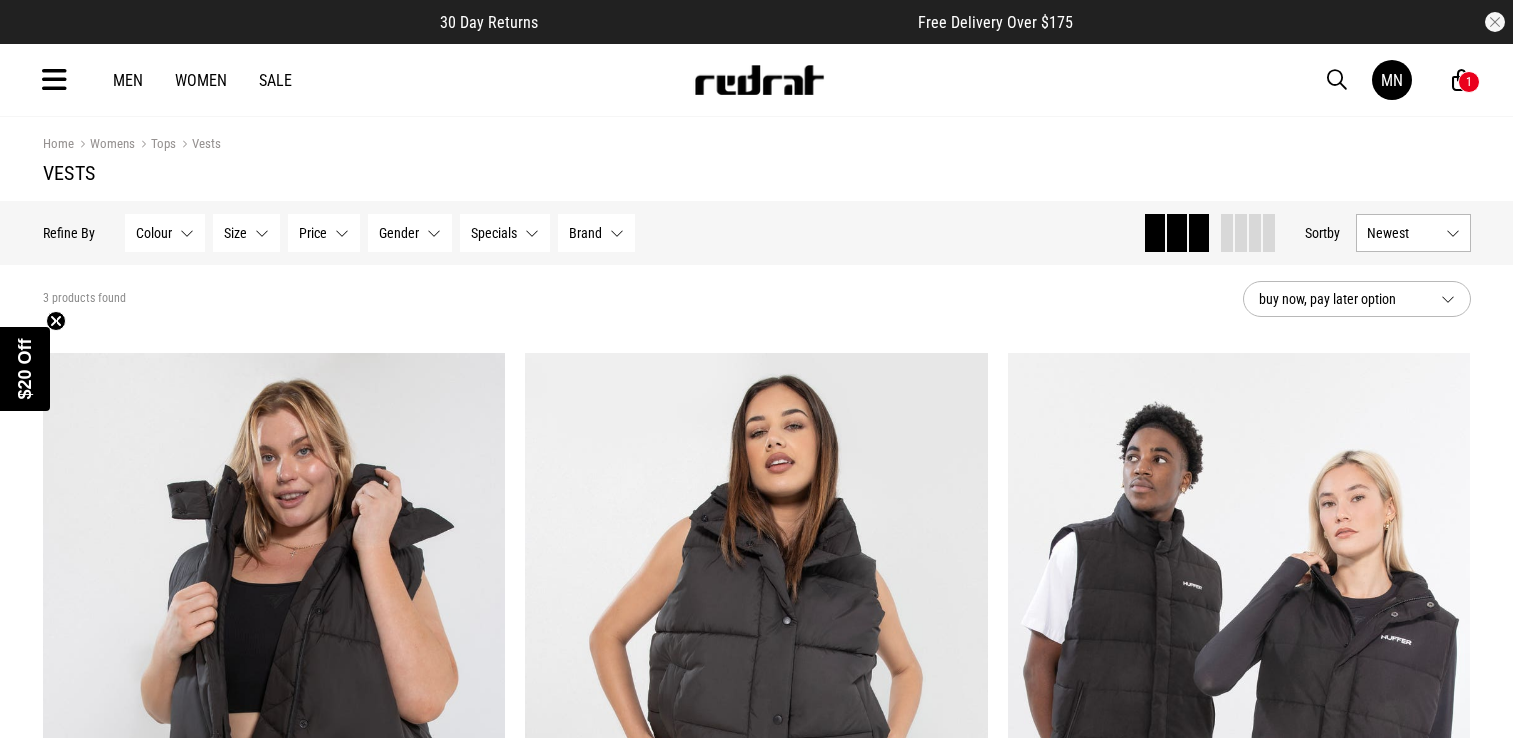 scroll, scrollTop: 0, scrollLeft: 0, axis: both 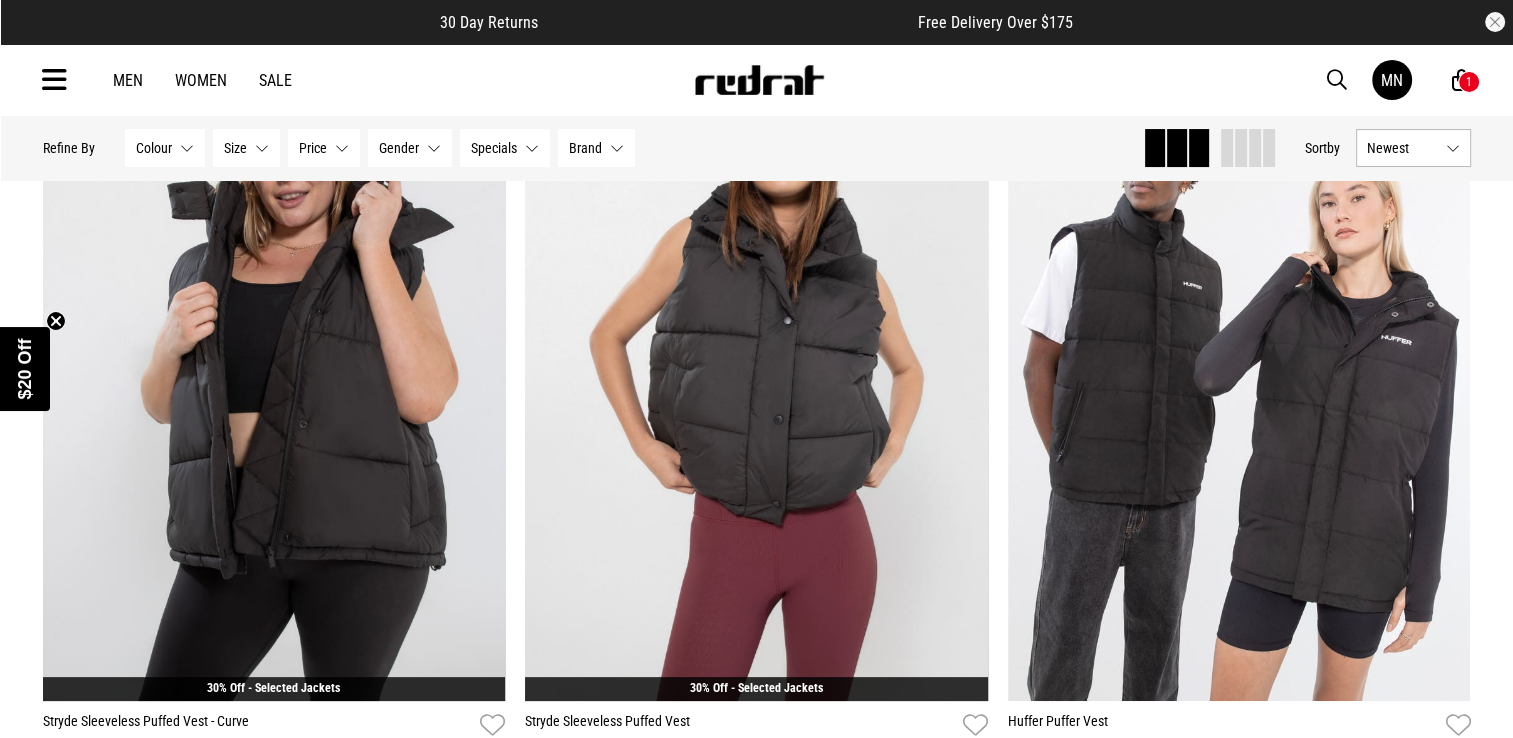 click on "Men   Women   Sale   MN
Hi, Megan
New       Back         Footwear       Back         Mens       Back         Womens       Back         Youth & Kids       Back         Jewellery       Back         Headwear       Back         Accessories       Back         Deals       Back         Sale   UP TO 60% OFF
Shop by Brand
adidas
Converse
New Era
See all brands     Gift Cards   Find a Store   Delivery   Returns & Exchanges   FAQ   Contact Us
Payment Options Only at Red Rat
Let's keep in touch
Back
MN         1" at bounding box center [757, 80] 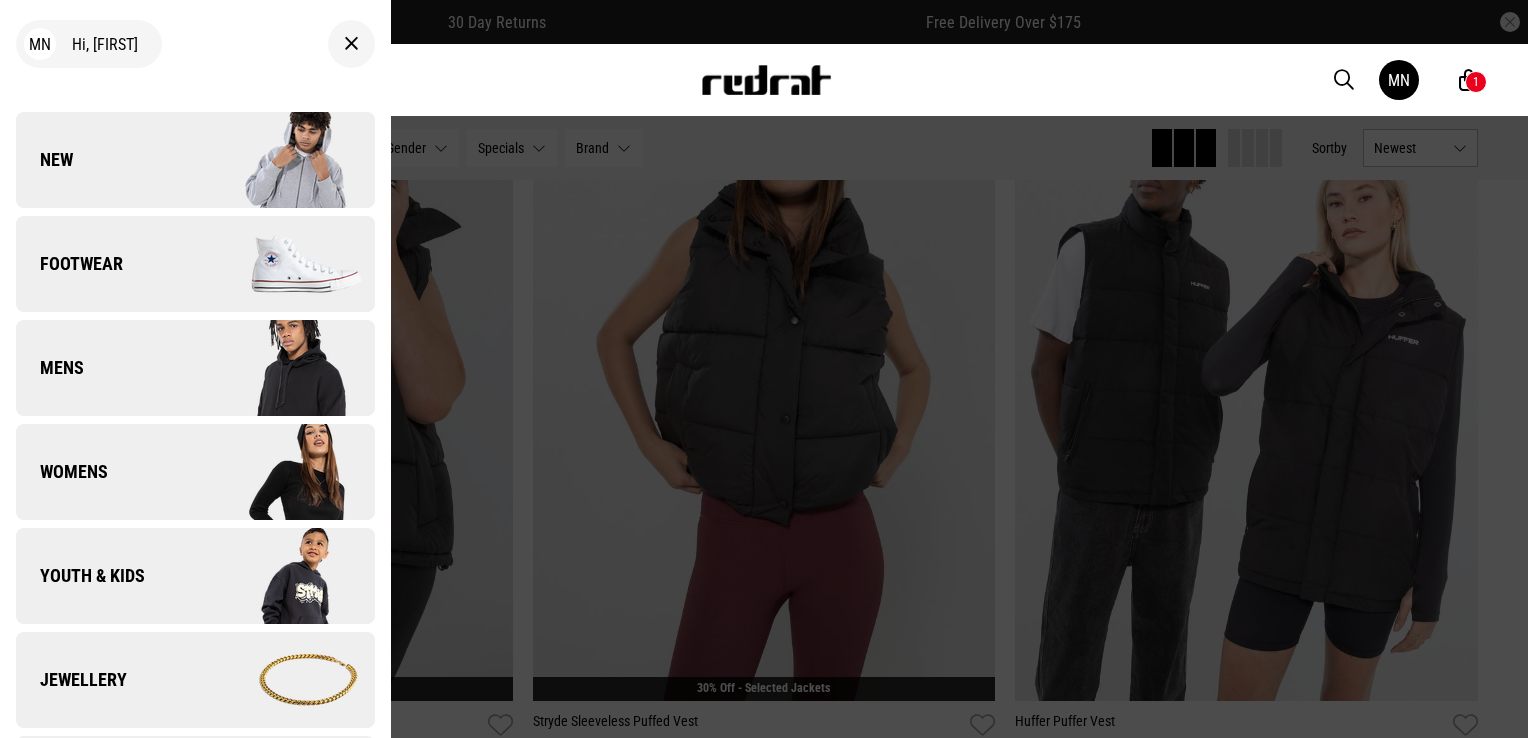 click on "Womens" at bounding box center [195, 472] 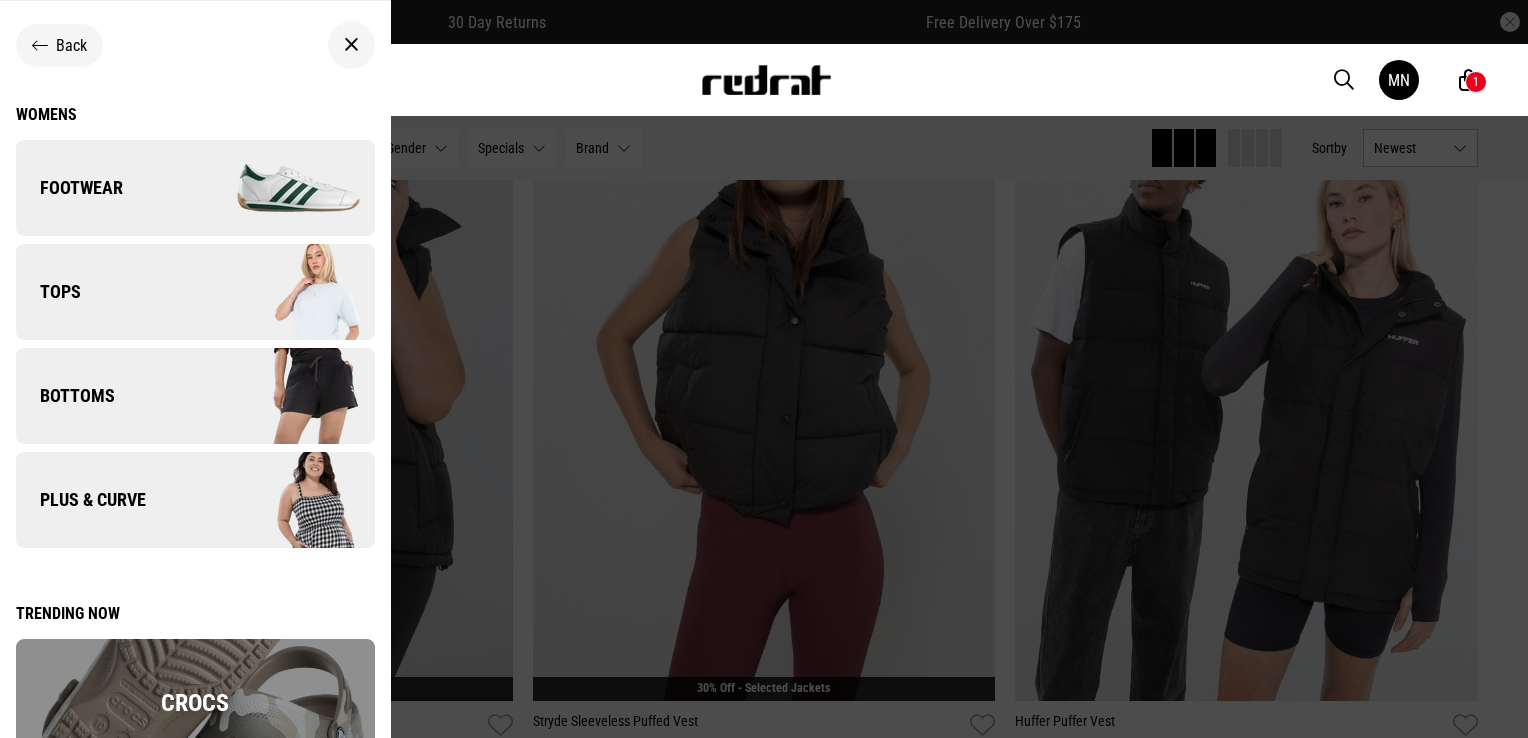 click on "Tops" at bounding box center [195, 292] 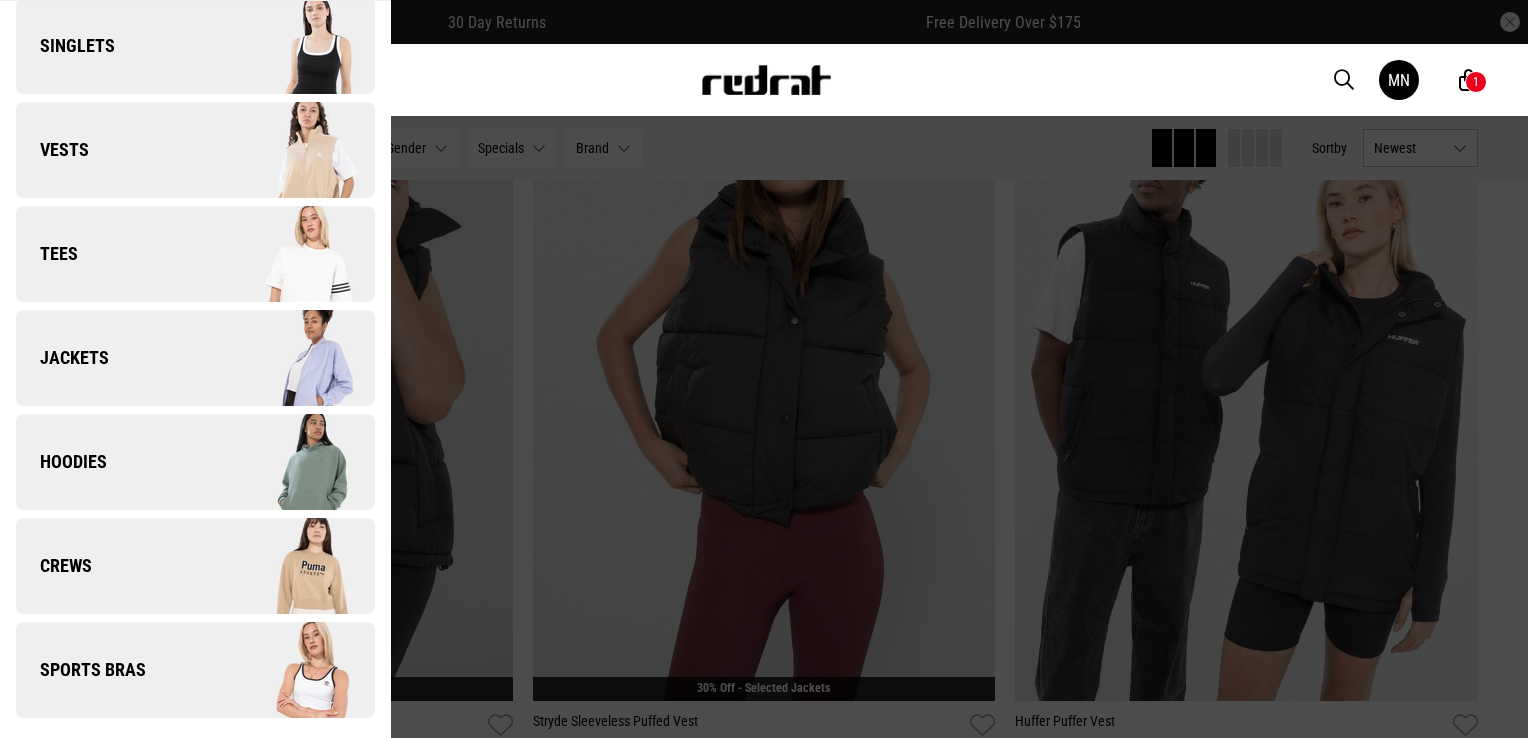 scroll, scrollTop: 144, scrollLeft: 0, axis: vertical 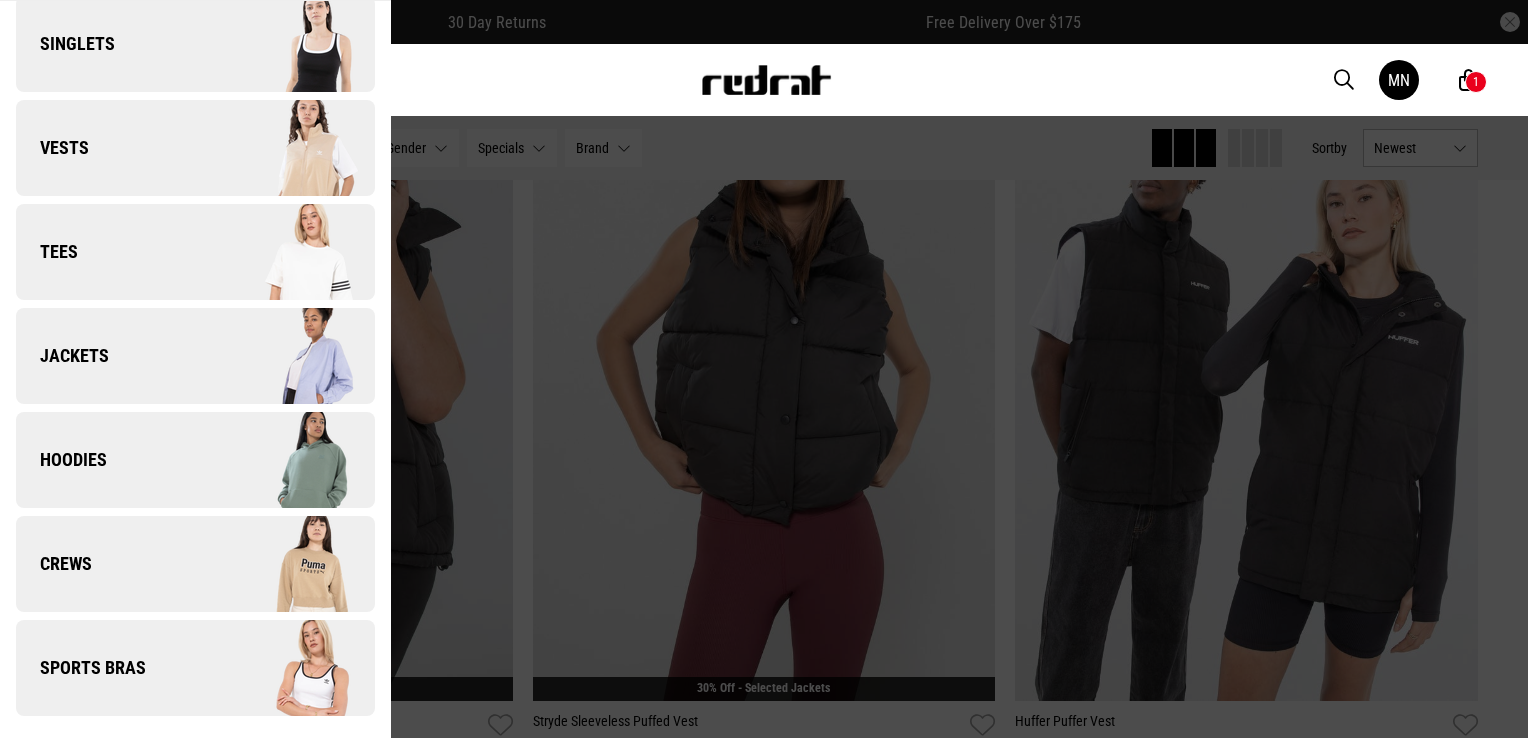 click on "Hoodies" at bounding box center [195, 460] 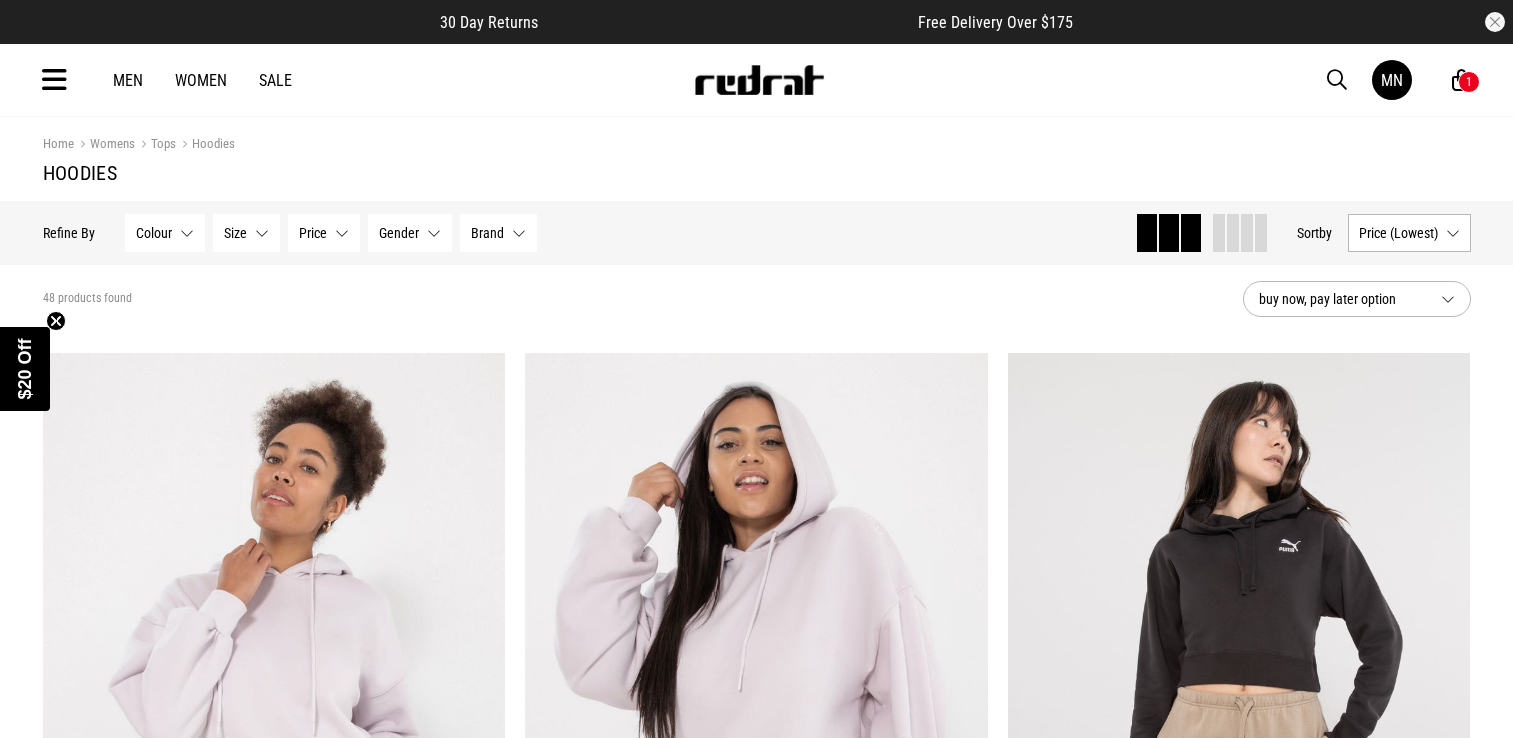 scroll, scrollTop: 0, scrollLeft: 0, axis: both 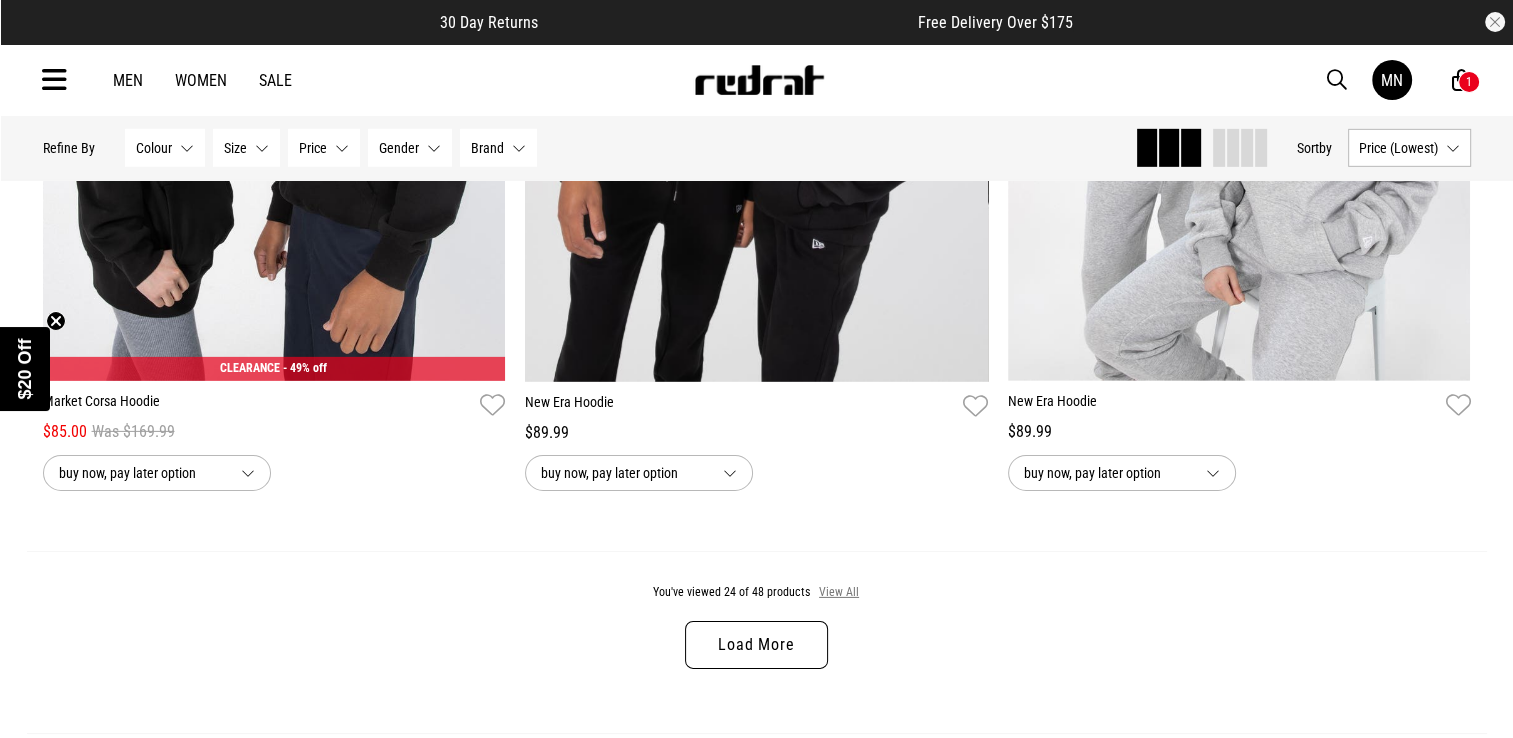 click on "View All" at bounding box center (839, 593) 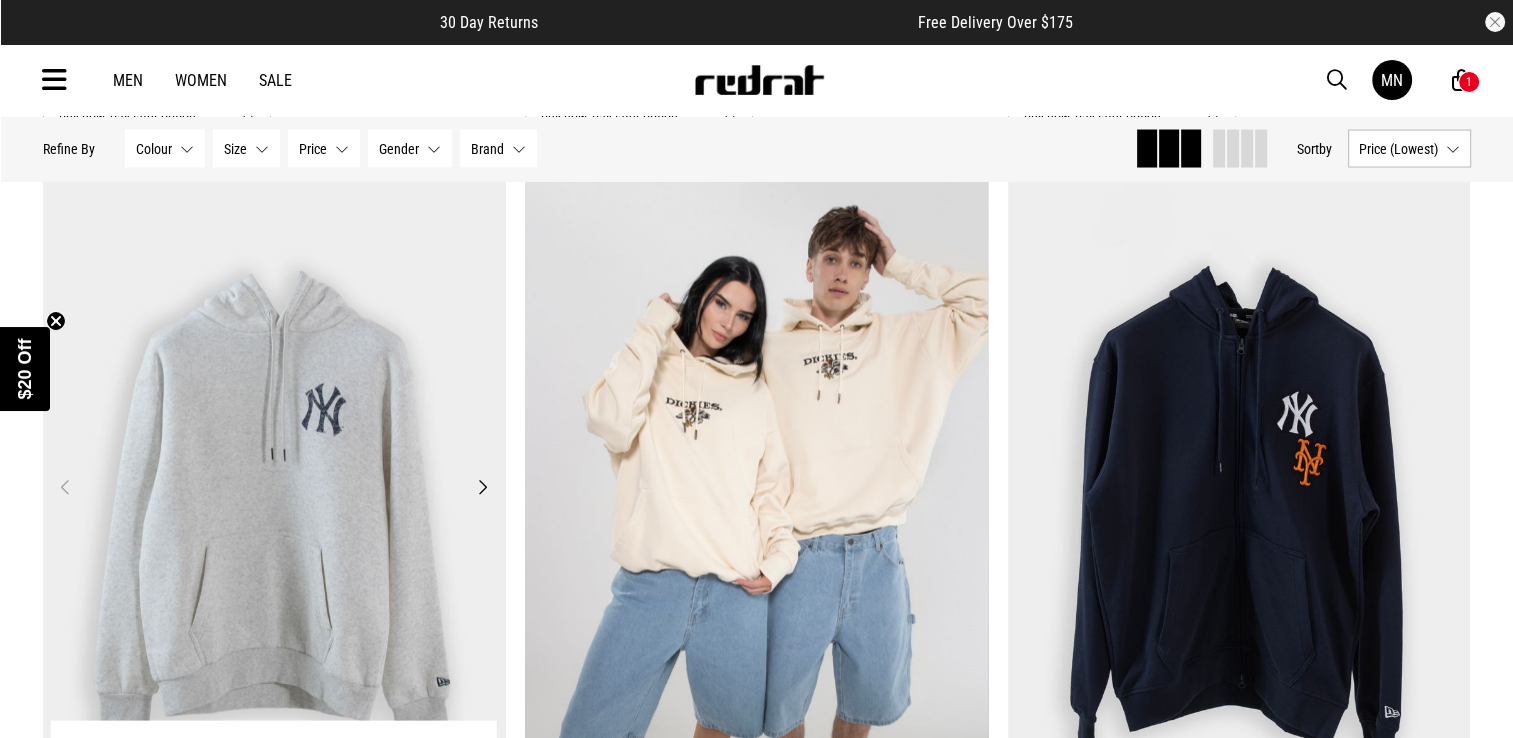 scroll, scrollTop: 11300, scrollLeft: 0, axis: vertical 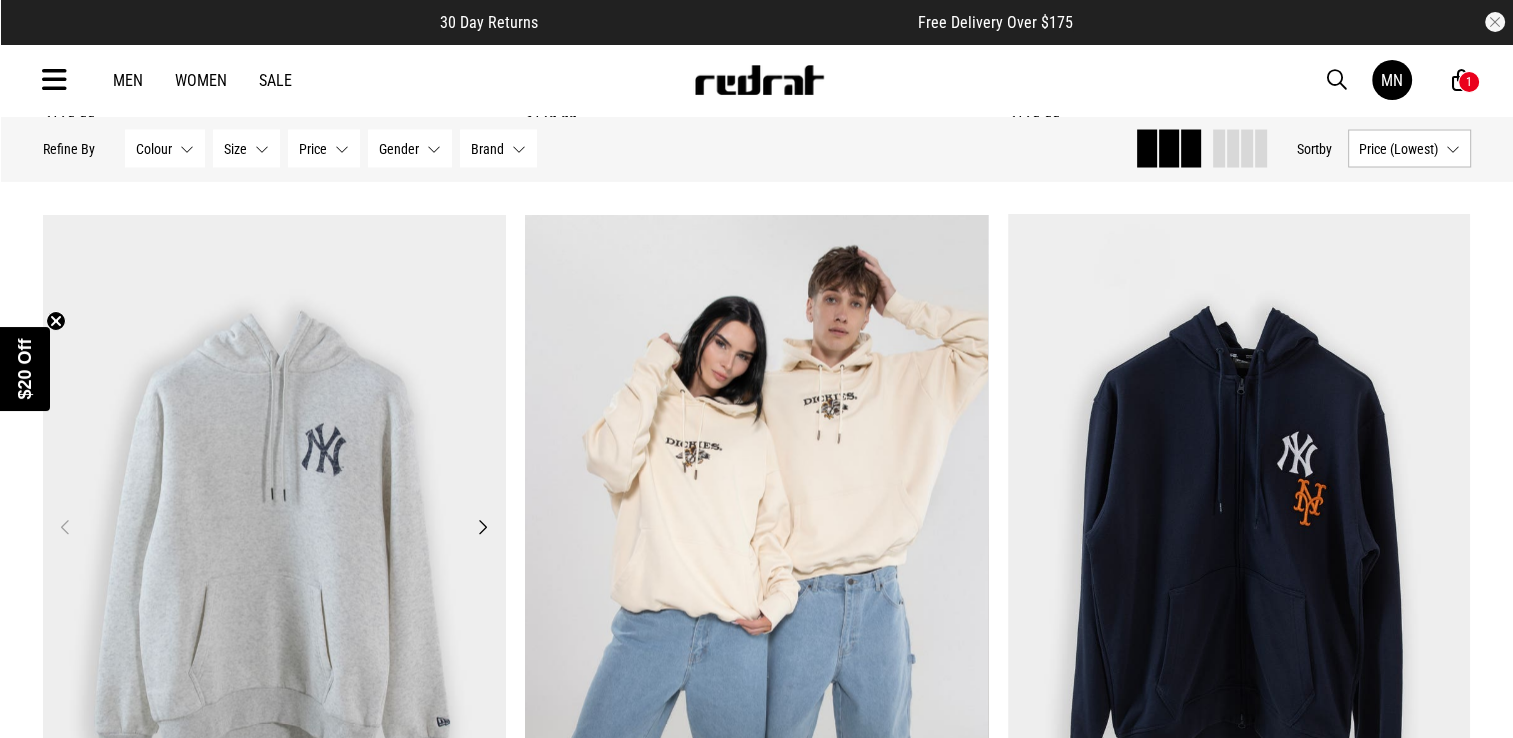 click on "Next" at bounding box center [482, 526] 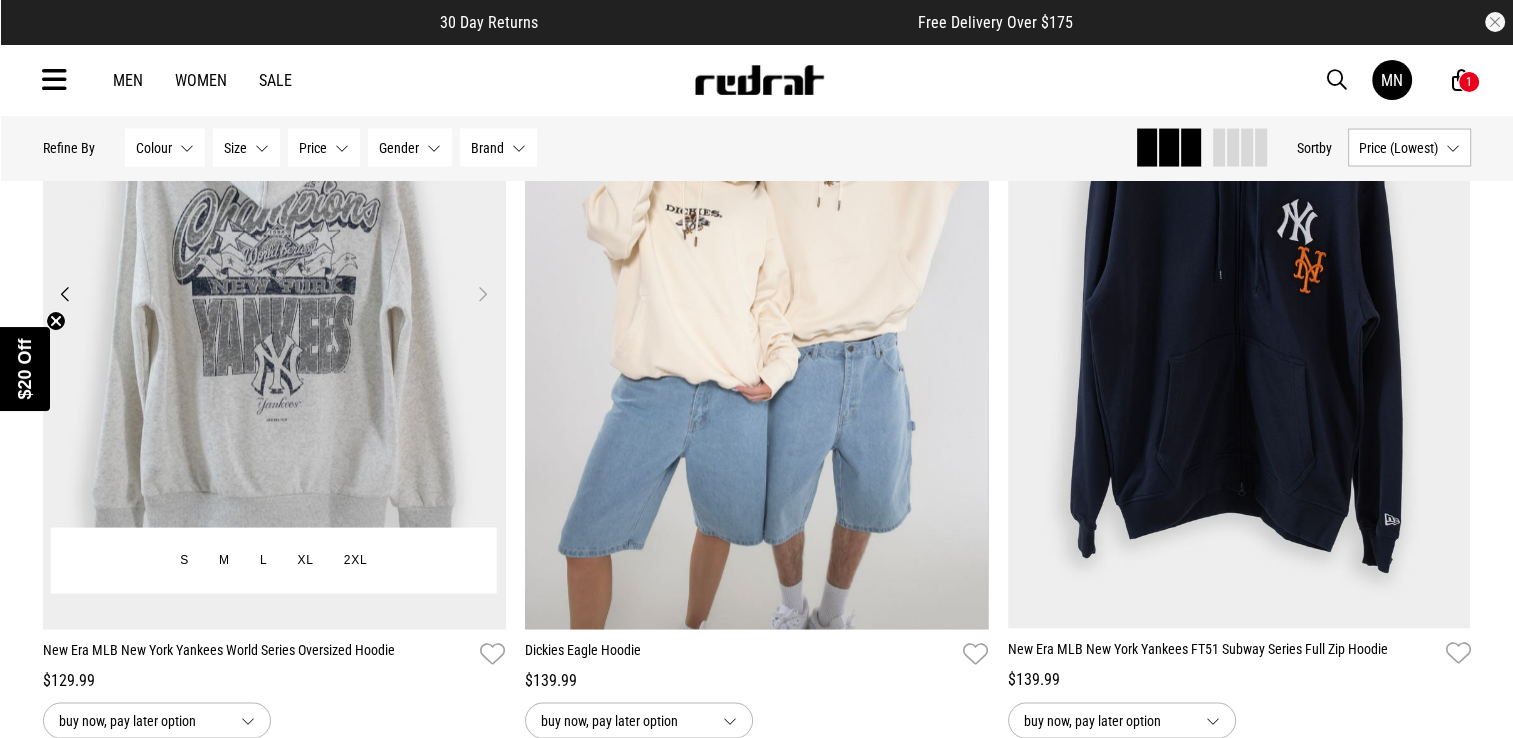 scroll, scrollTop: 11400, scrollLeft: 0, axis: vertical 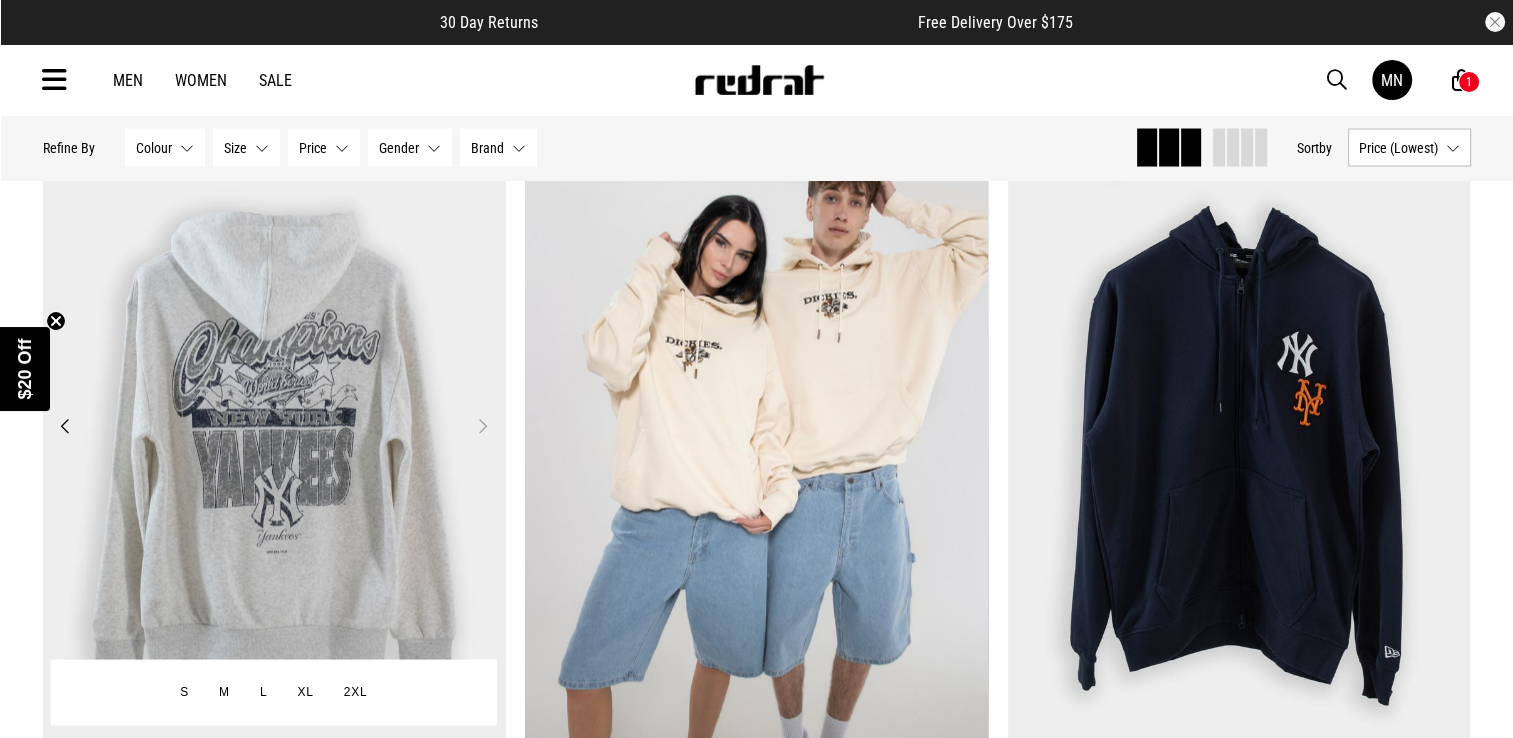 click at bounding box center [274, 438] 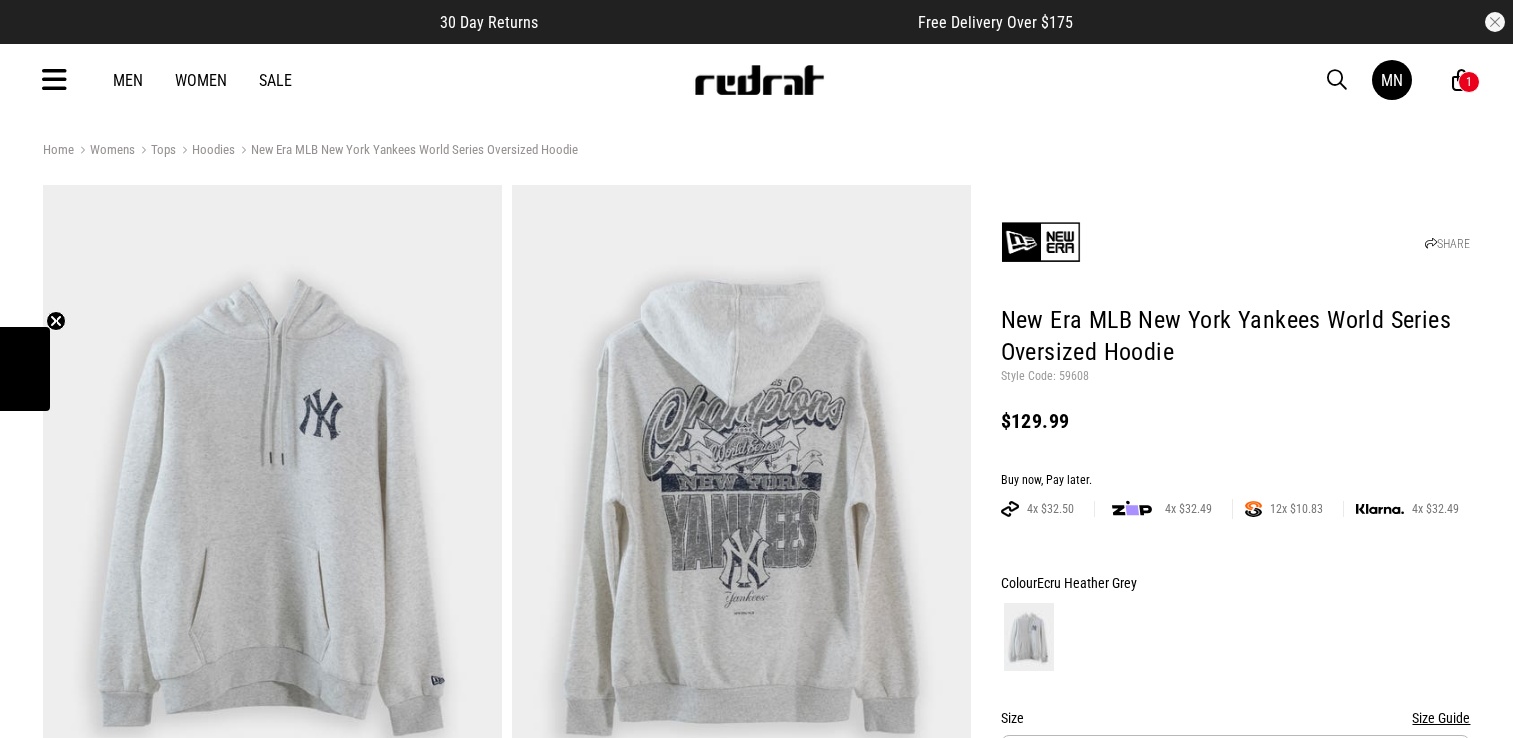 scroll, scrollTop: 400, scrollLeft: 0, axis: vertical 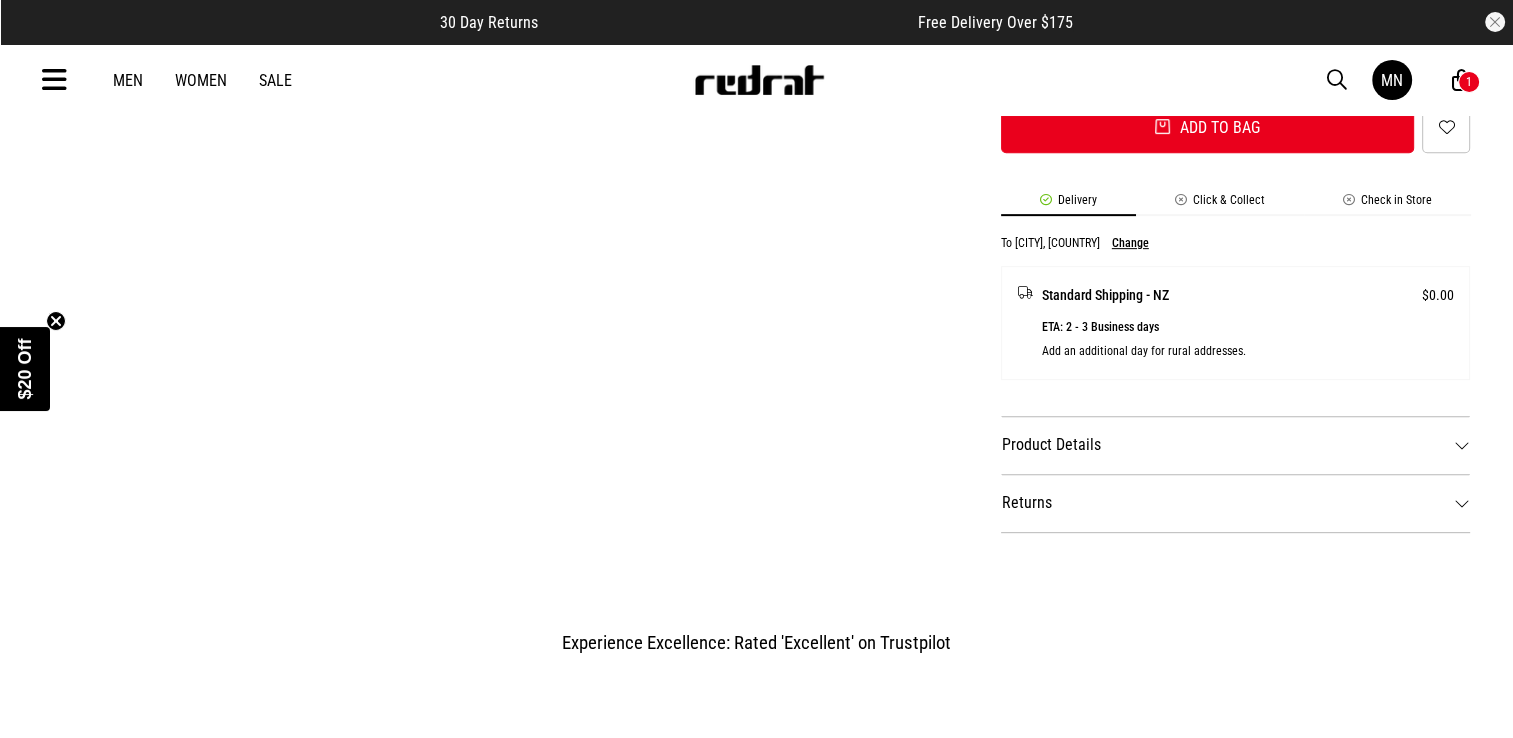 click on "Returns" at bounding box center [1236, 503] 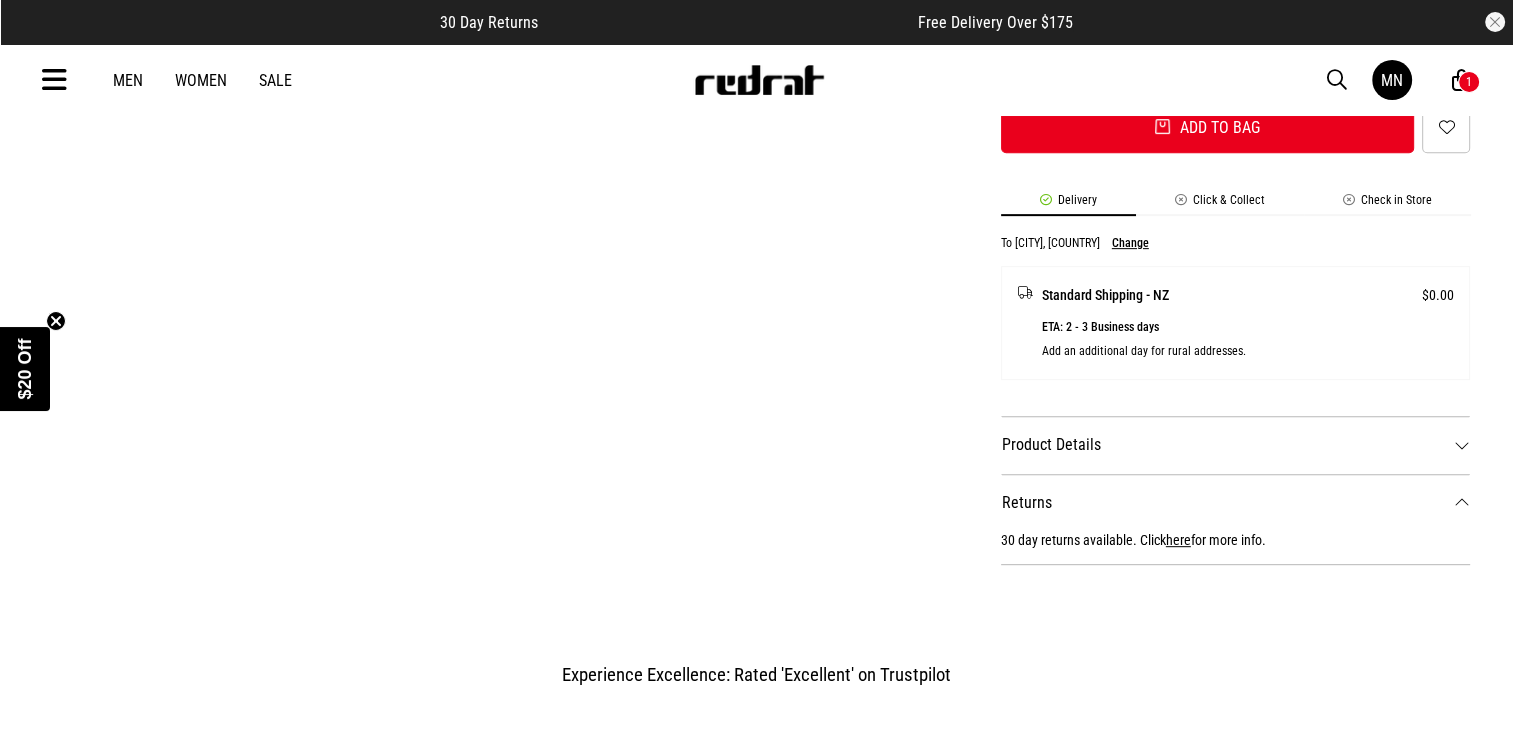 click on "Product Details" at bounding box center (1236, 445) 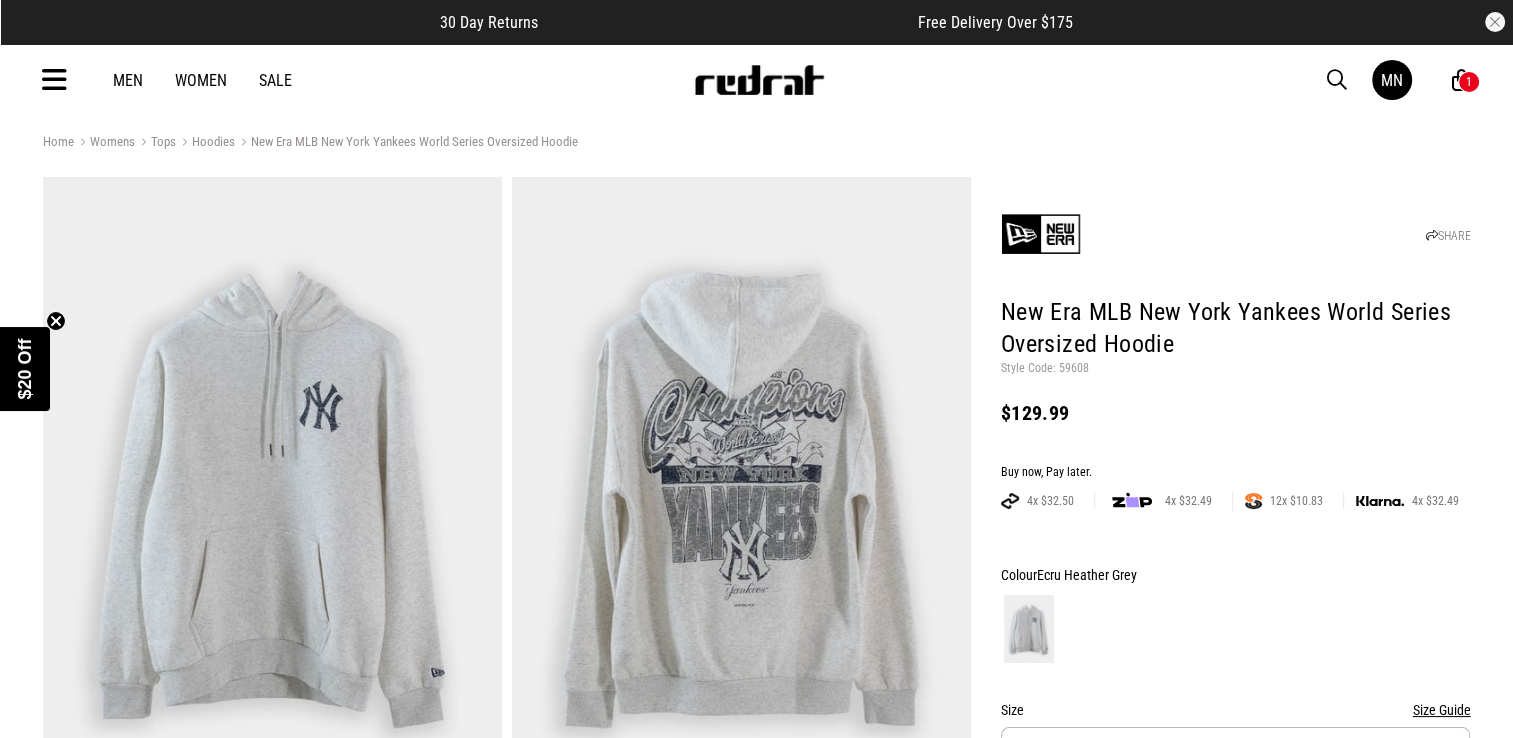 scroll, scrollTop: 0, scrollLeft: 0, axis: both 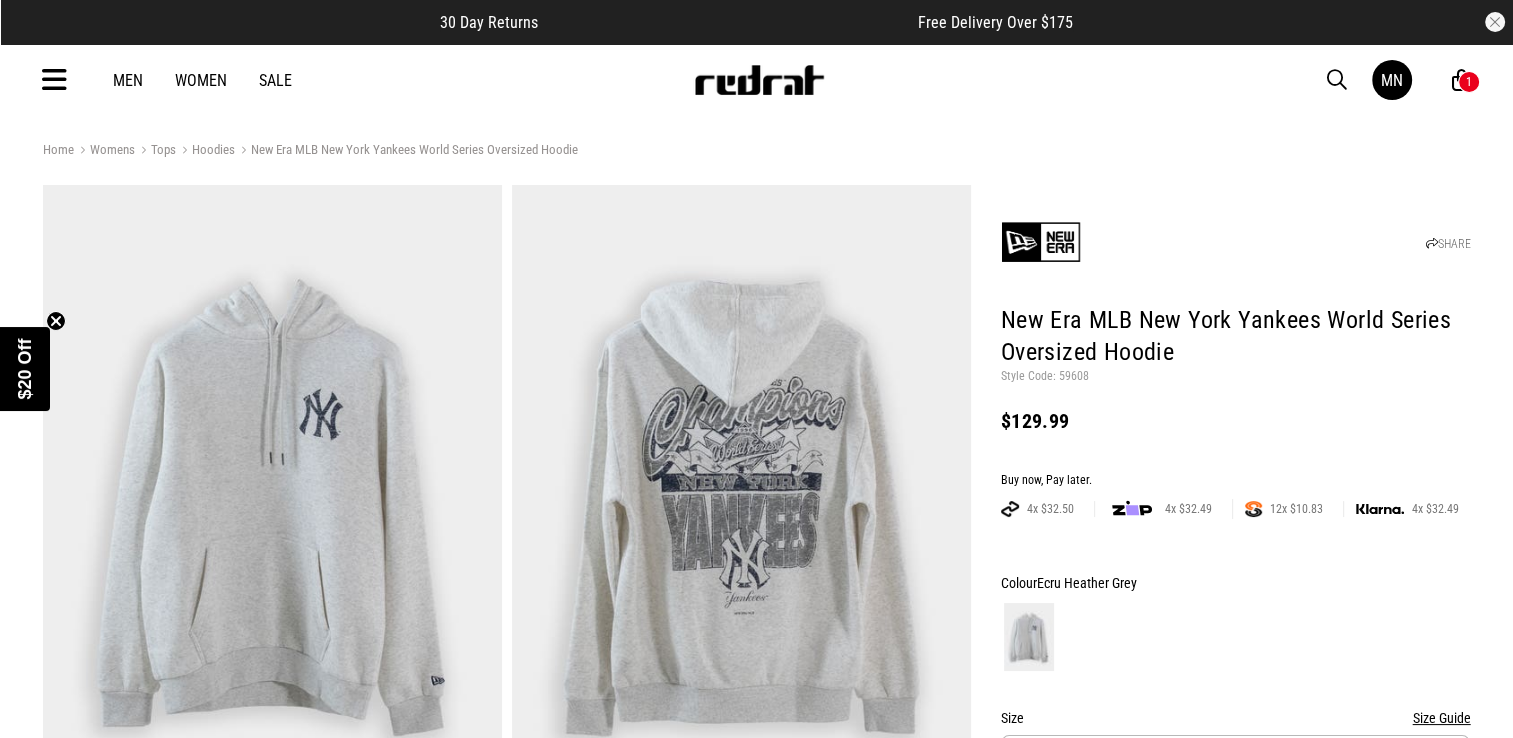 click on "Women" at bounding box center (201, 80) 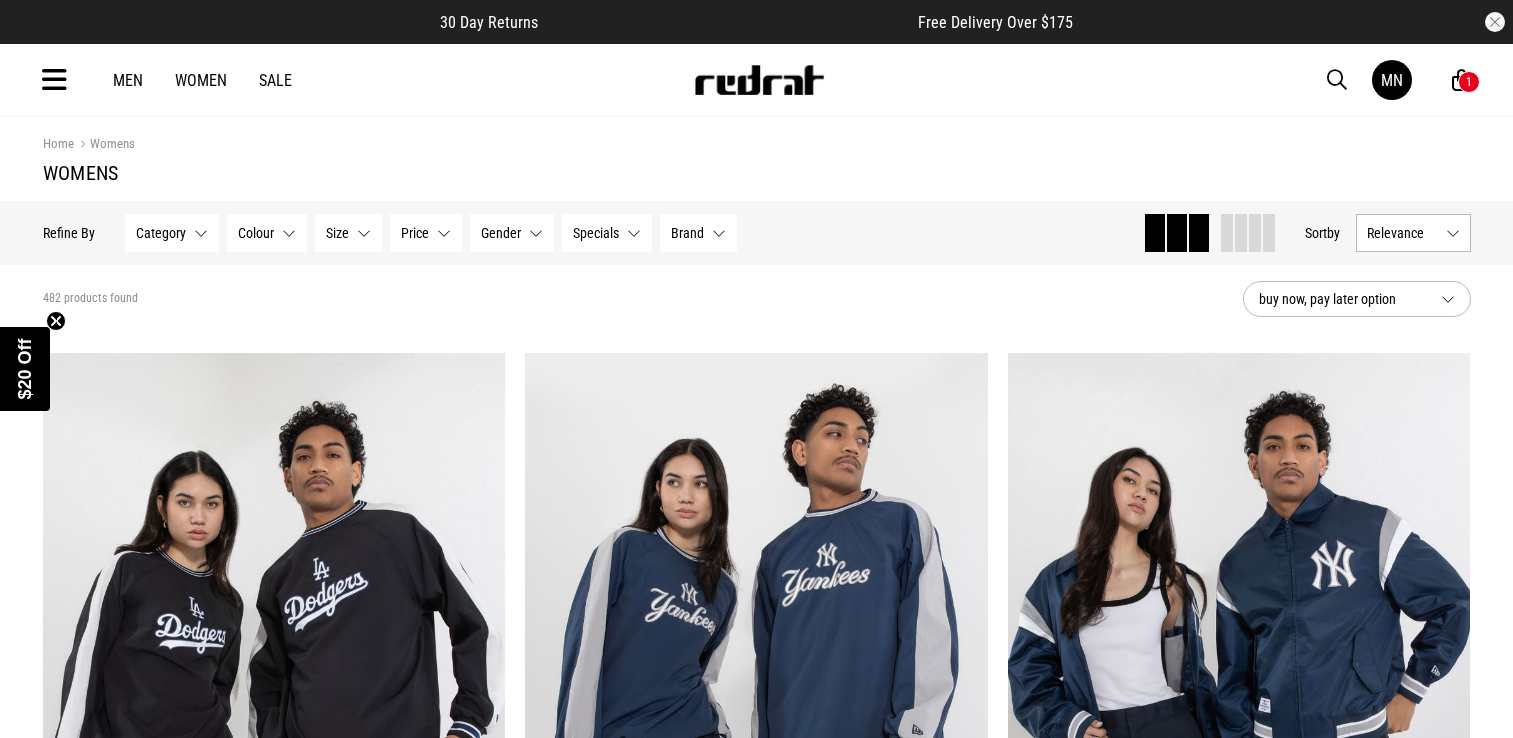 scroll, scrollTop: 0, scrollLeft: 0, axis: both 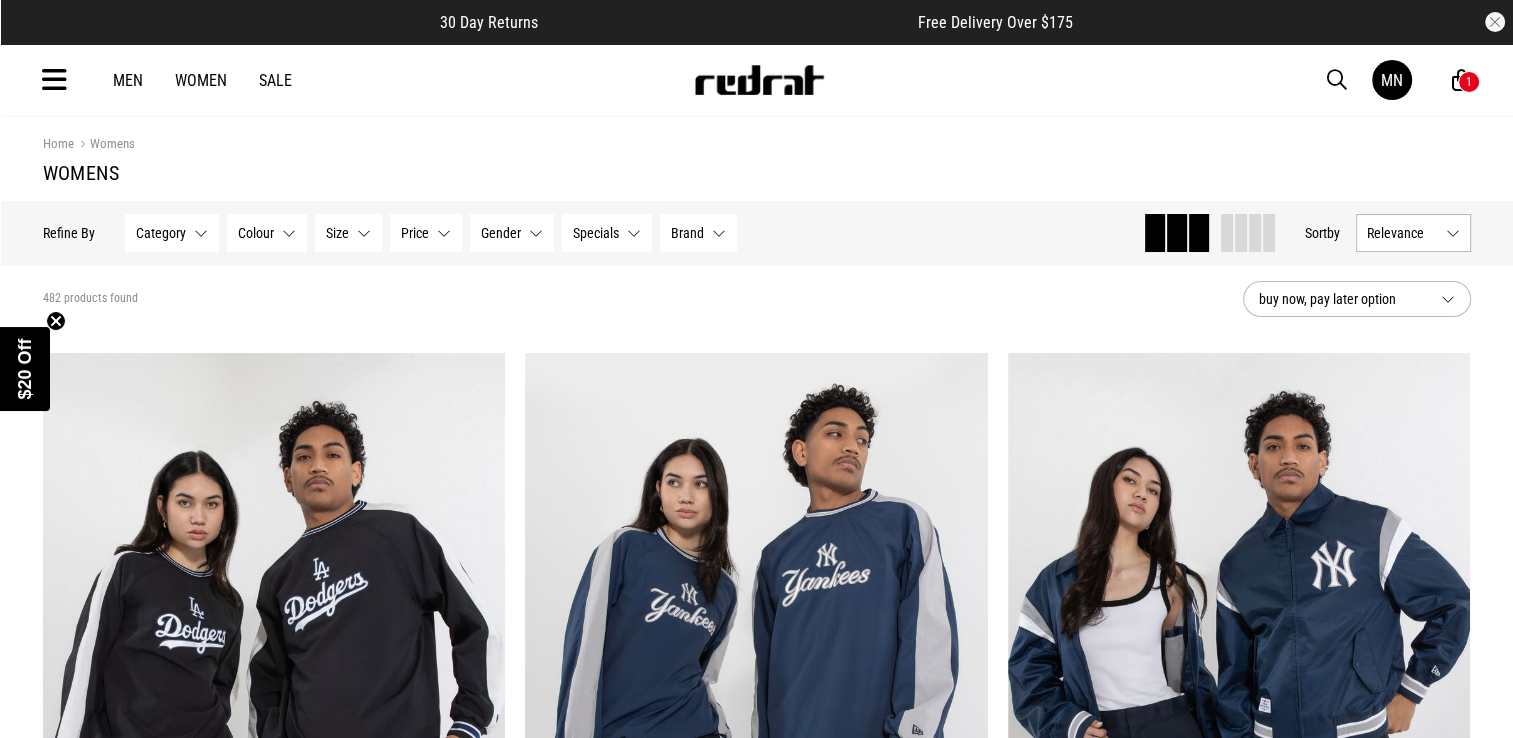 click at bounding box center [54, 80] 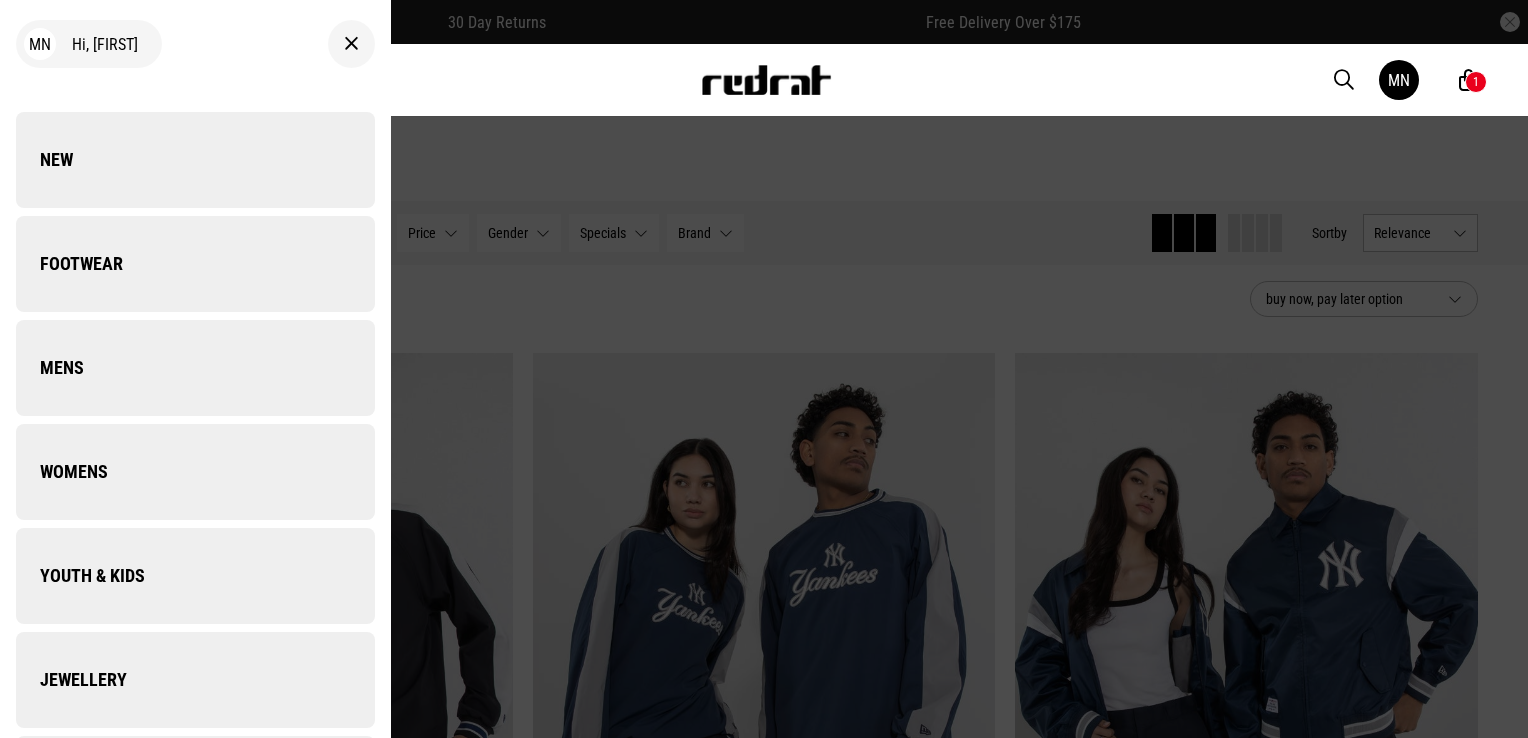scroll, scrollTop: 0, scrollLeft: 0, axis: both 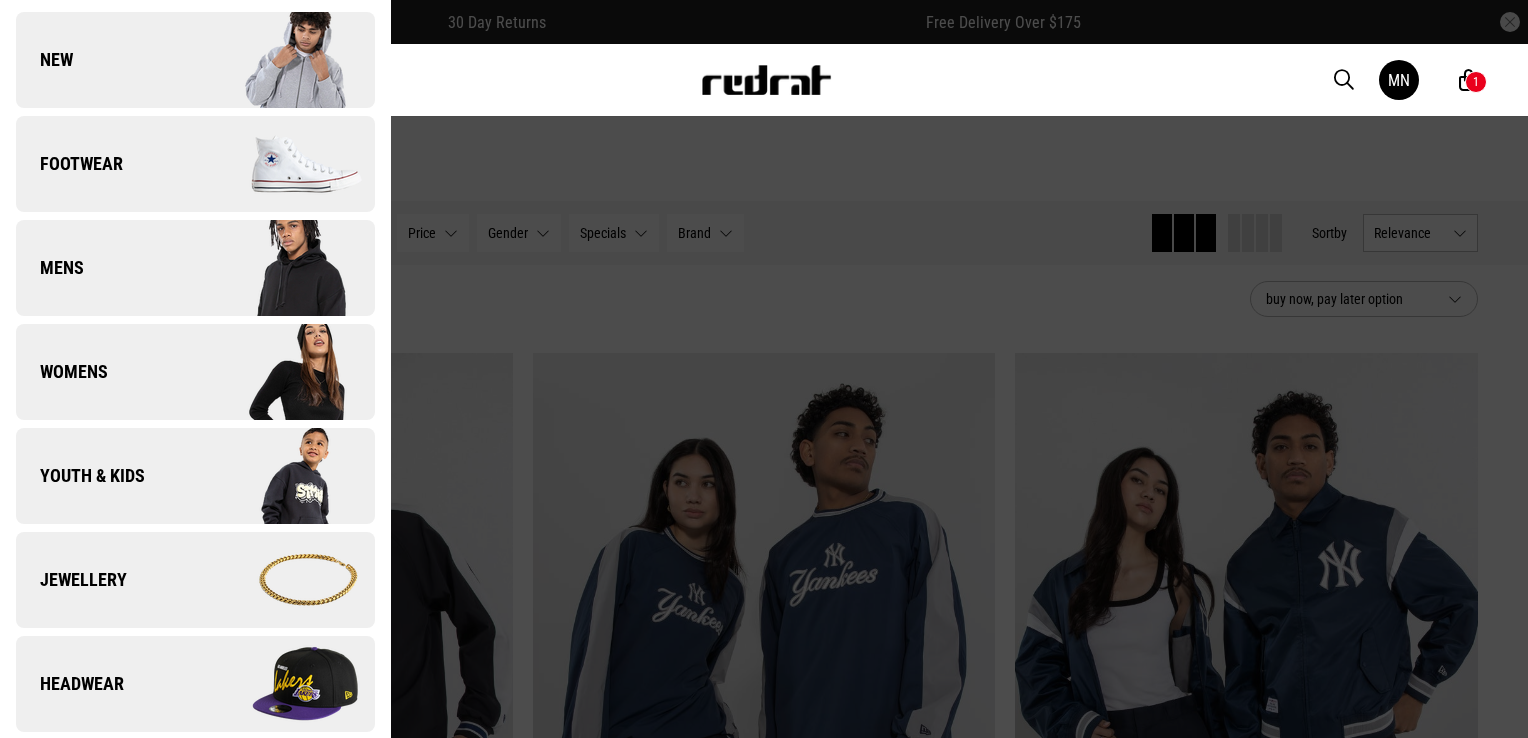 click on "Jewellery" at bounding box center (195, 580) 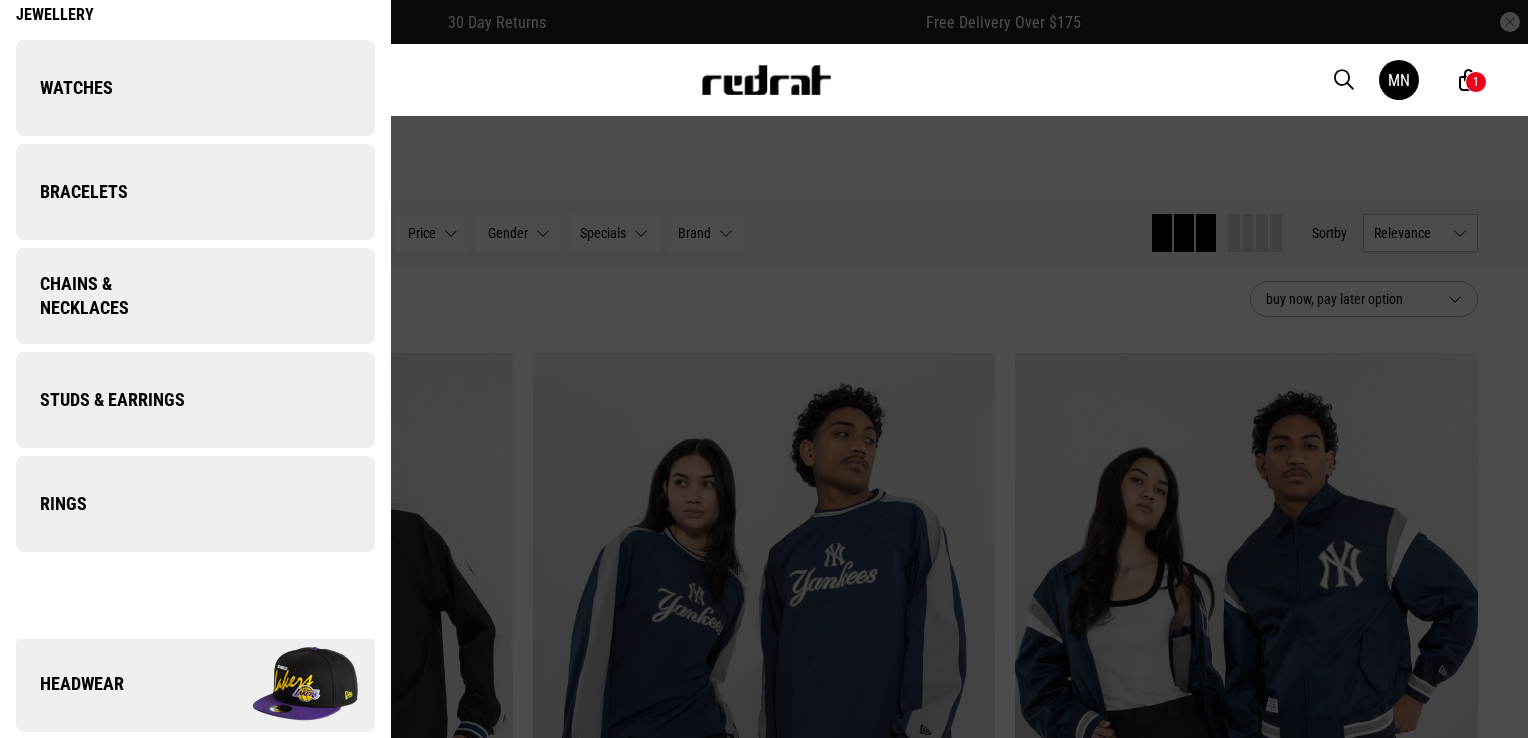 scroll, scrollTop: 0, scrollLeft: 0, axis: both 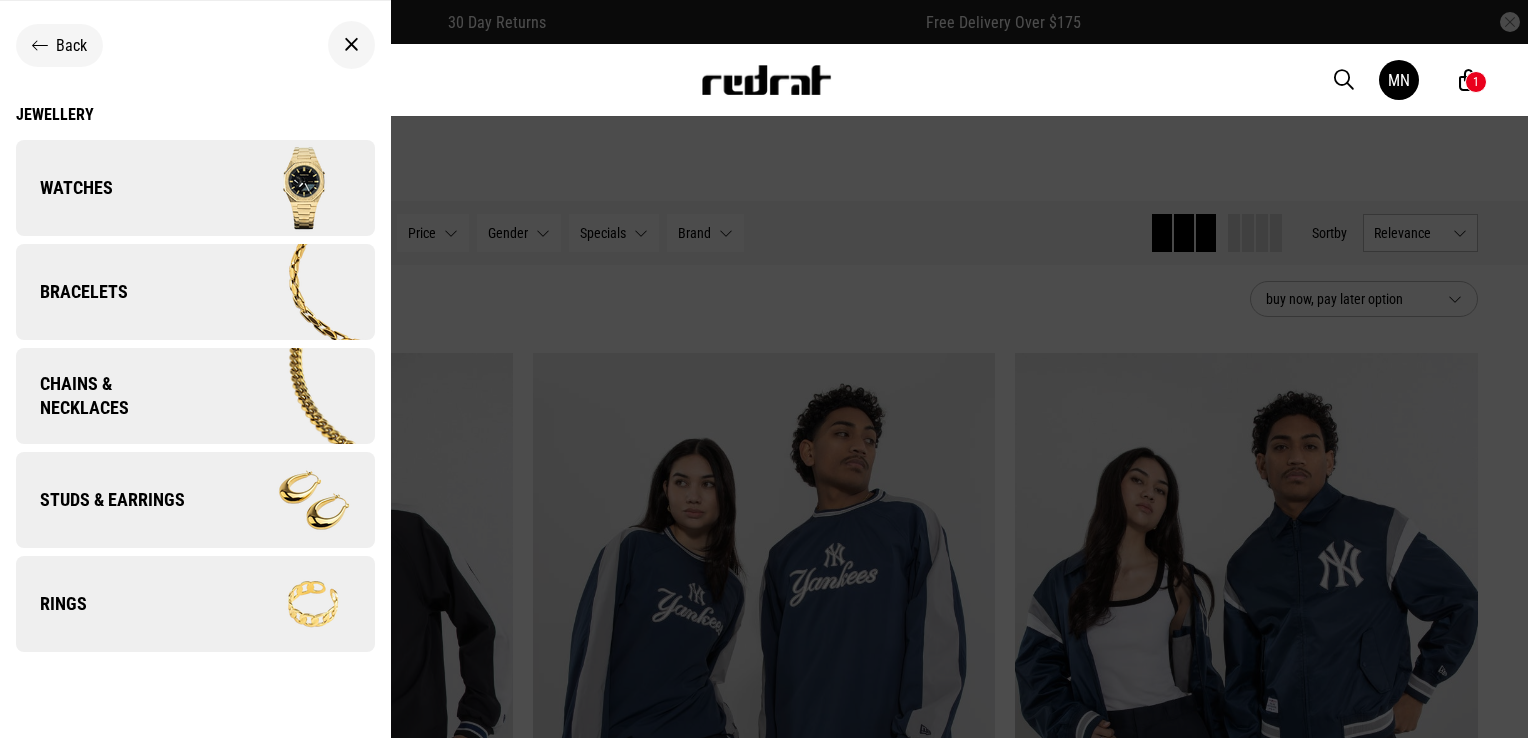 click at bounding box center [284, 188] 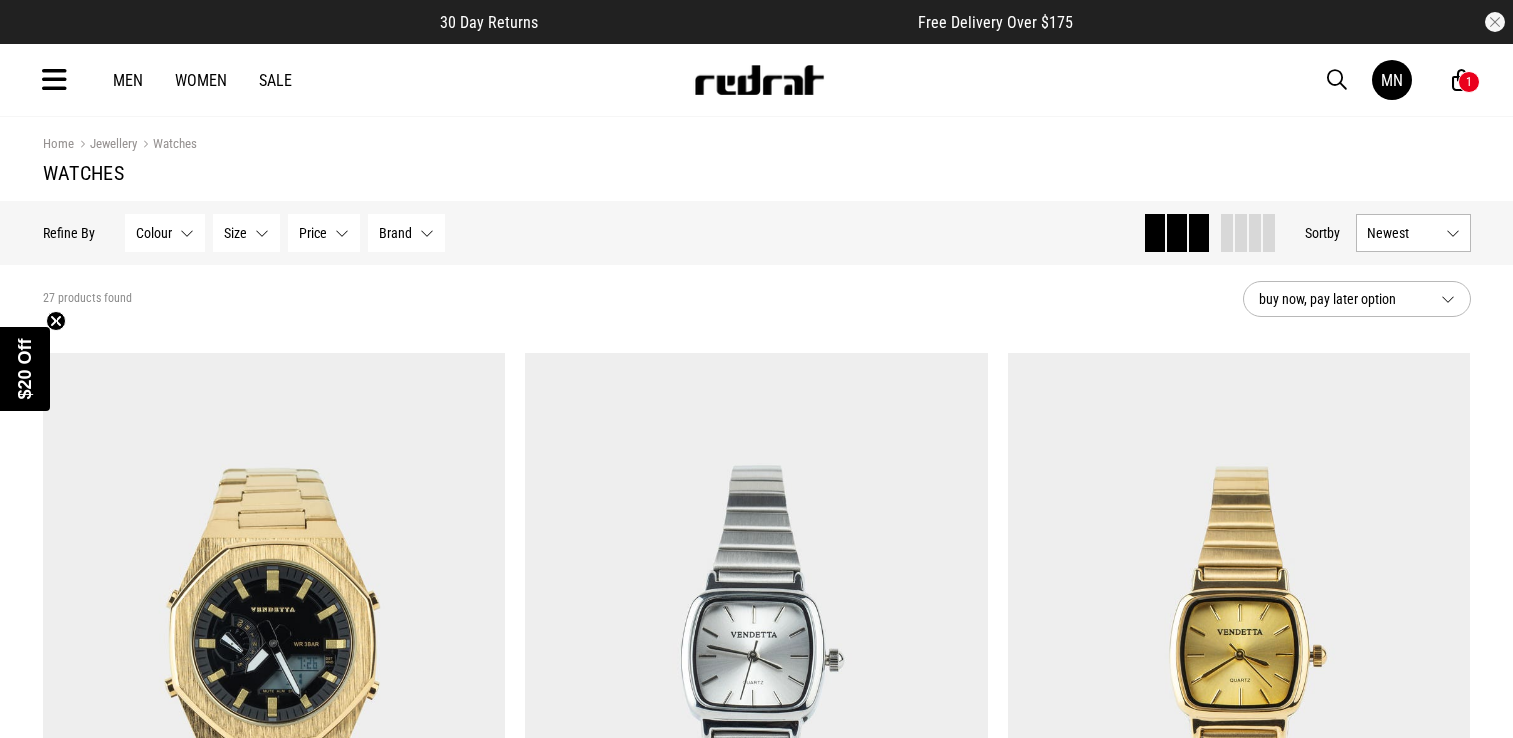 scroll, scrollTop: 0, scrollLeft: 0, axis: both 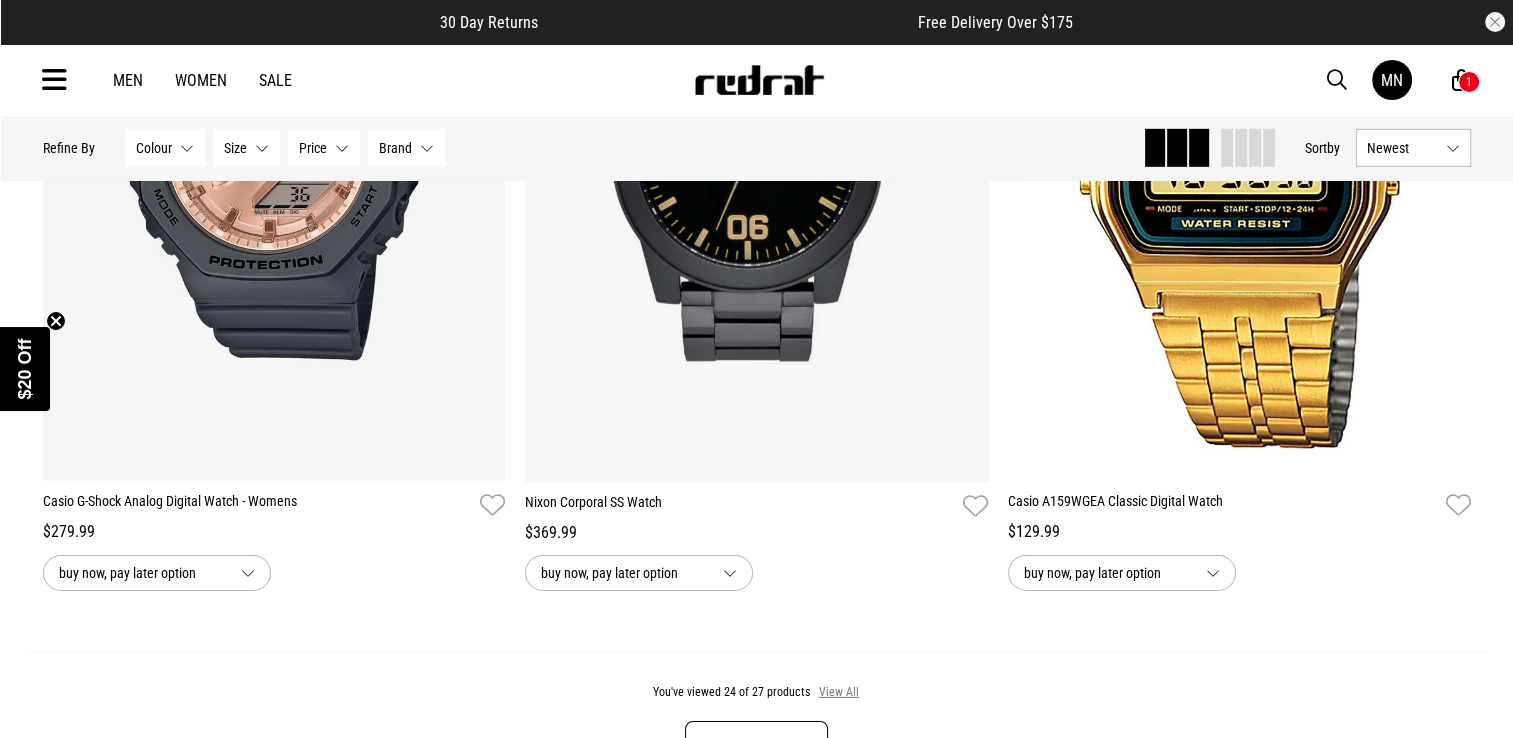 click on "View All" at bounding box center [839, 693] 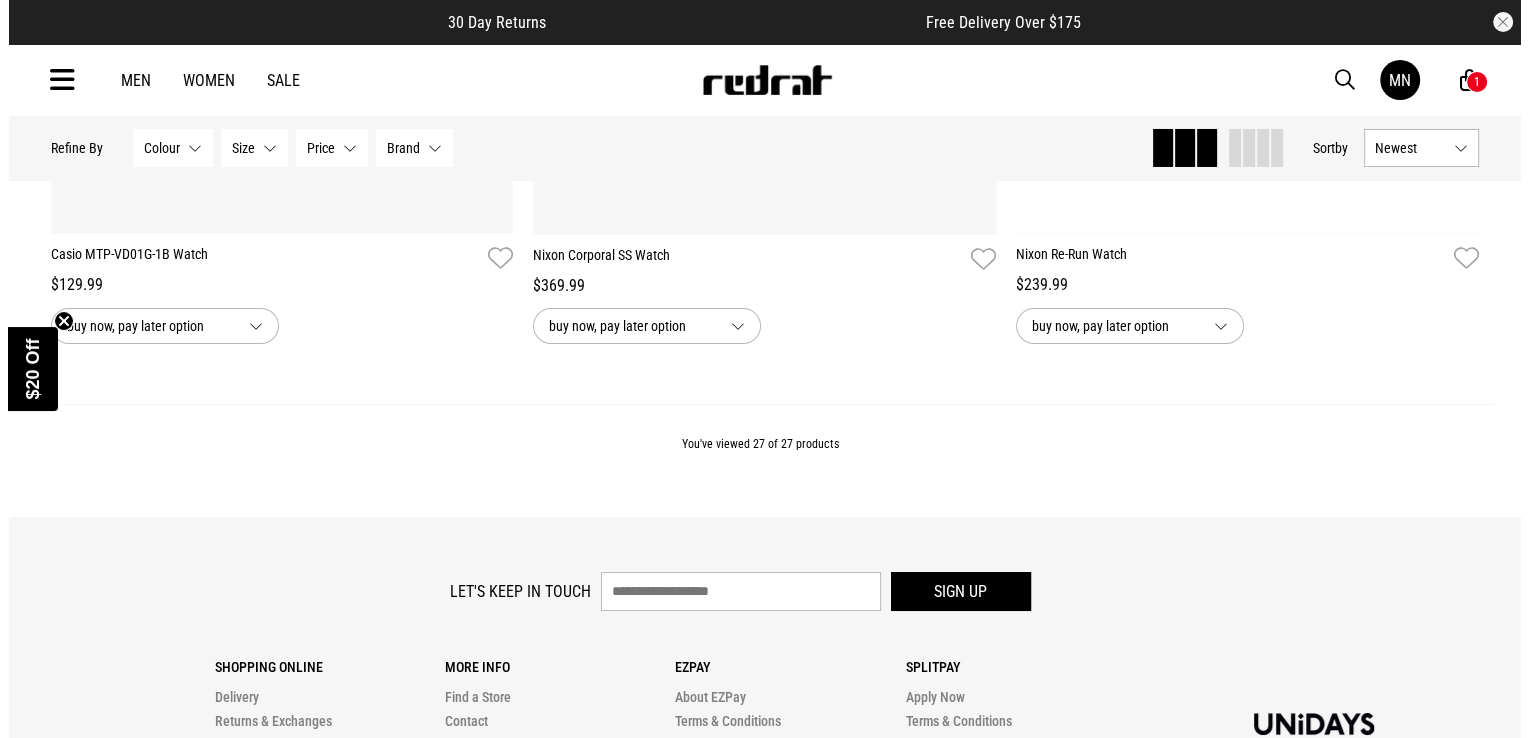 scroll, scrollTop: 7400, scrollLeft: 0, axis: vertical 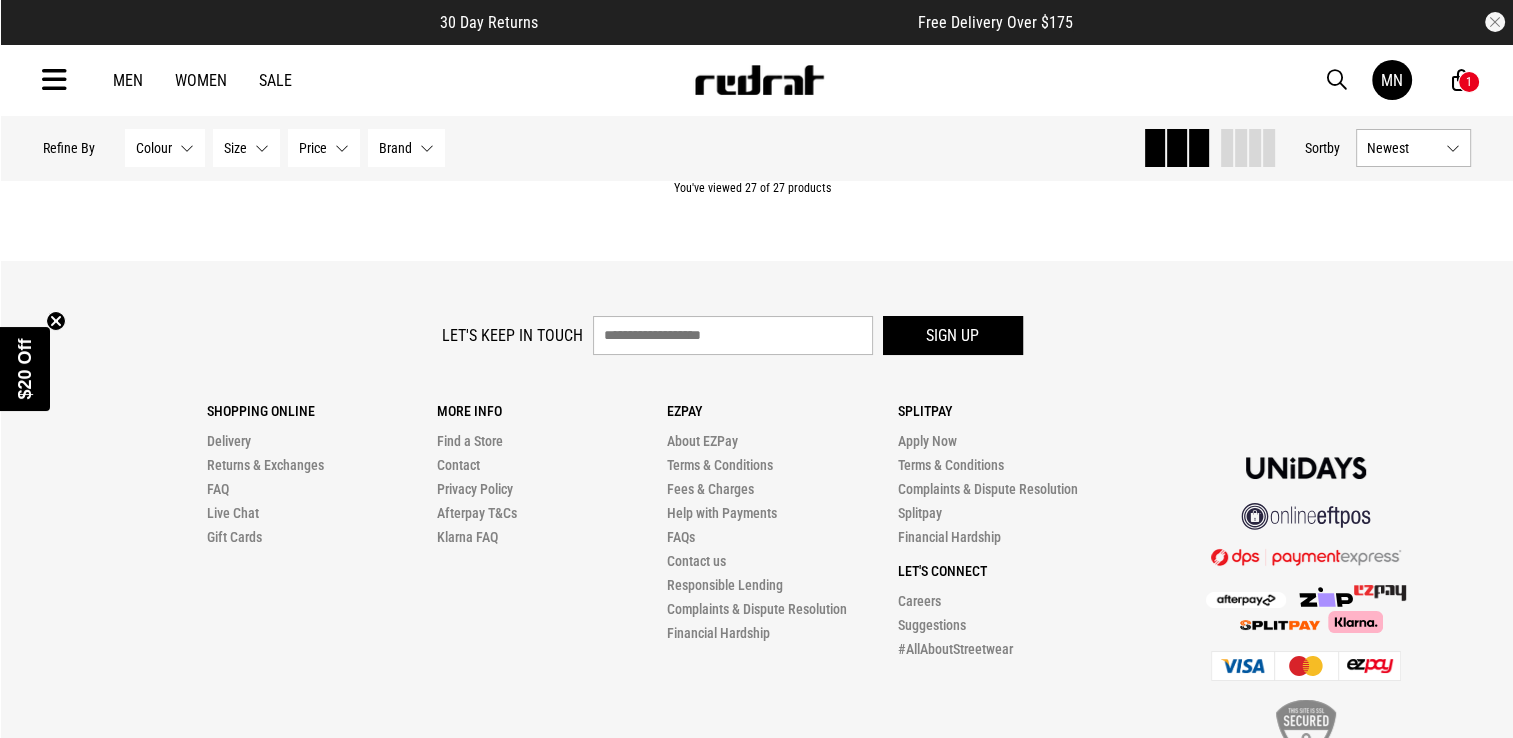 click at bounding box center [54, 80] 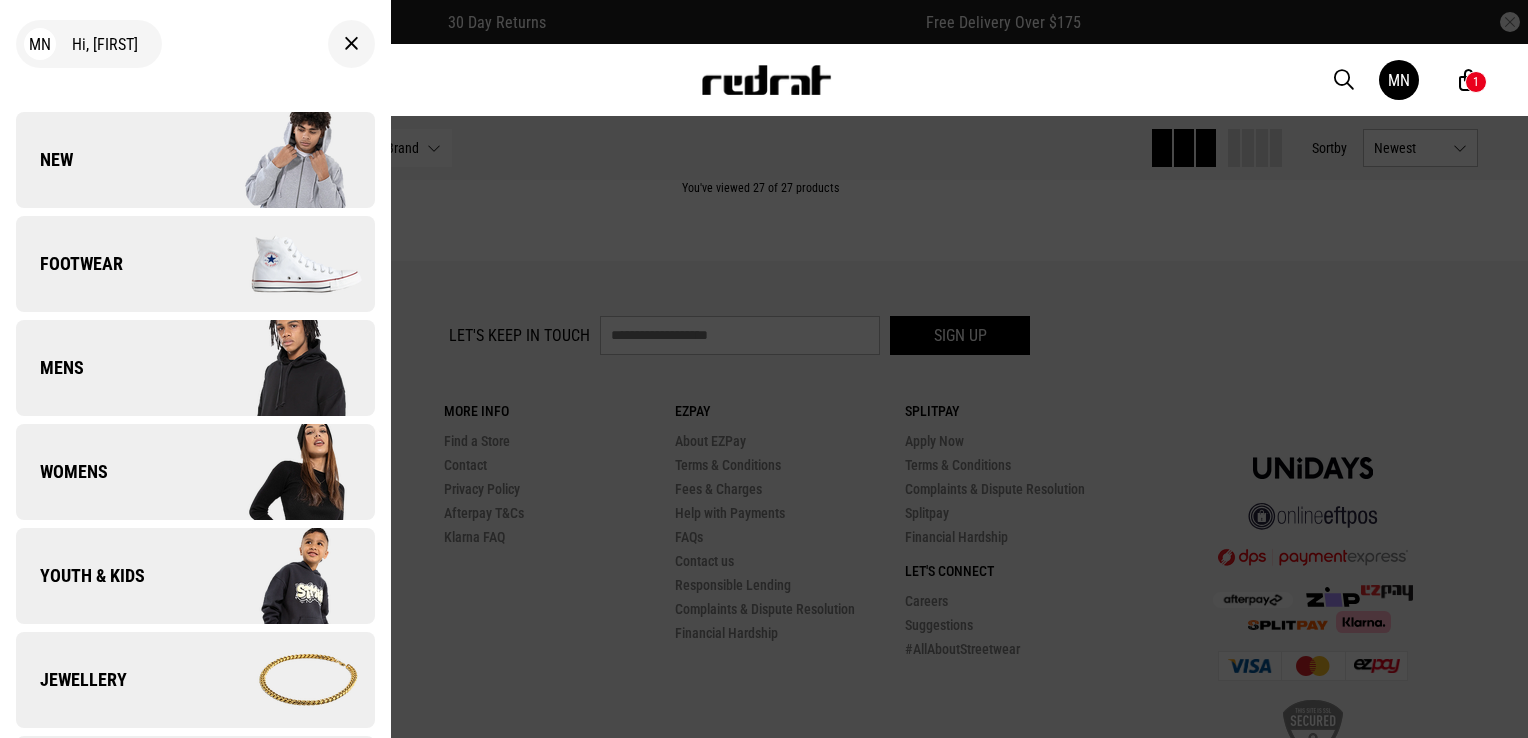 click on "Jewellery" at bounding box center (195, 680) 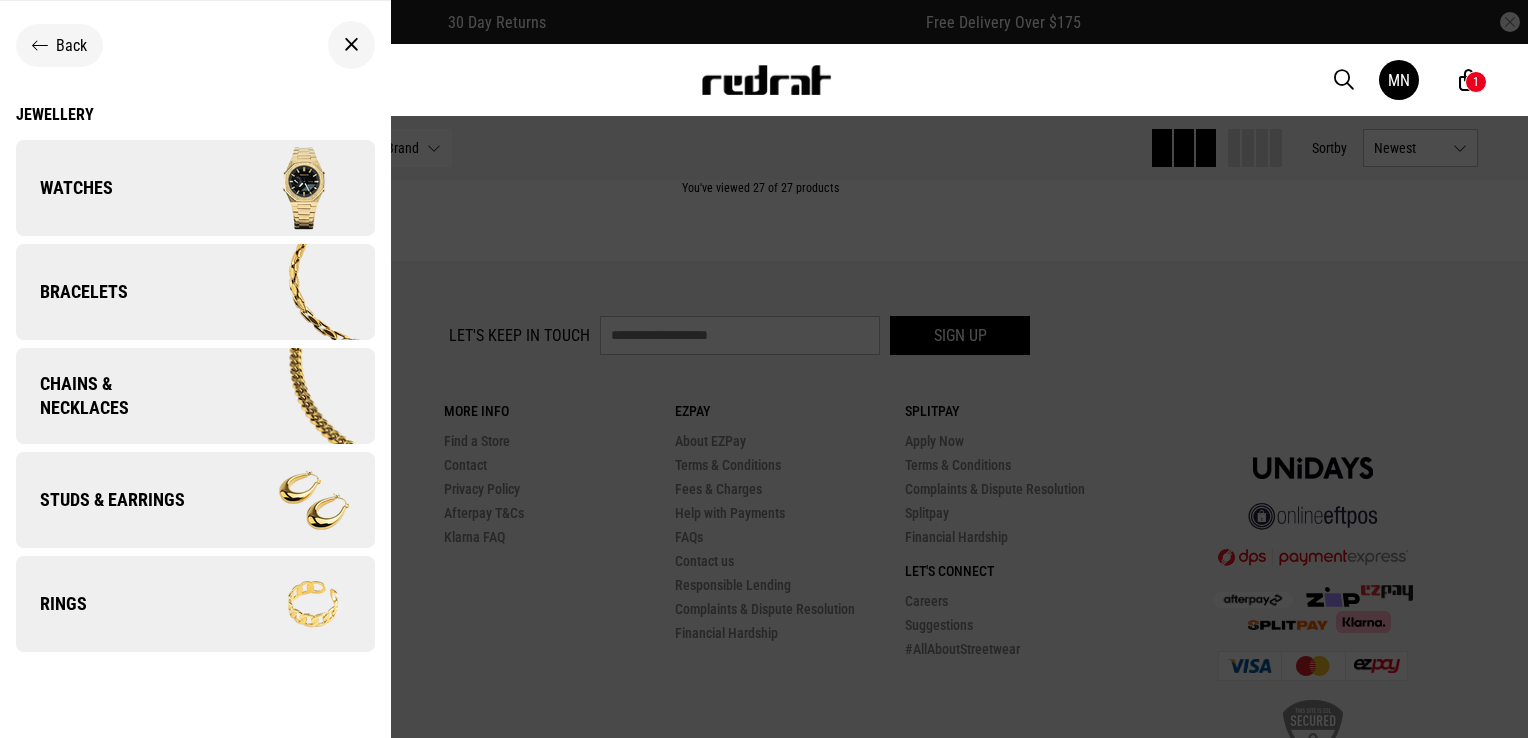 click on "Chains & Necklaces" at bounding box center [108, 396] 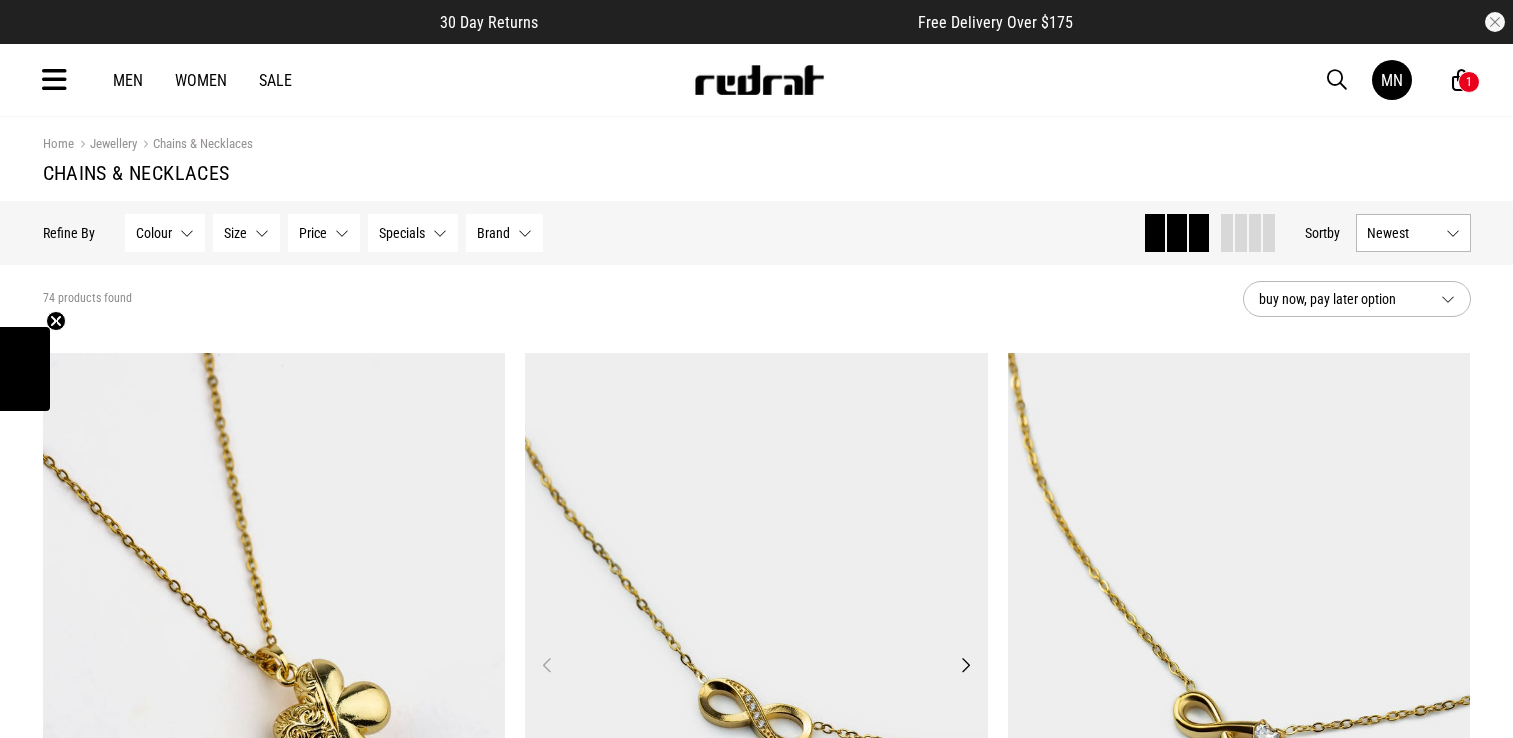 scroll, scrollTop: 0, scrollLeft: 0, axis: both 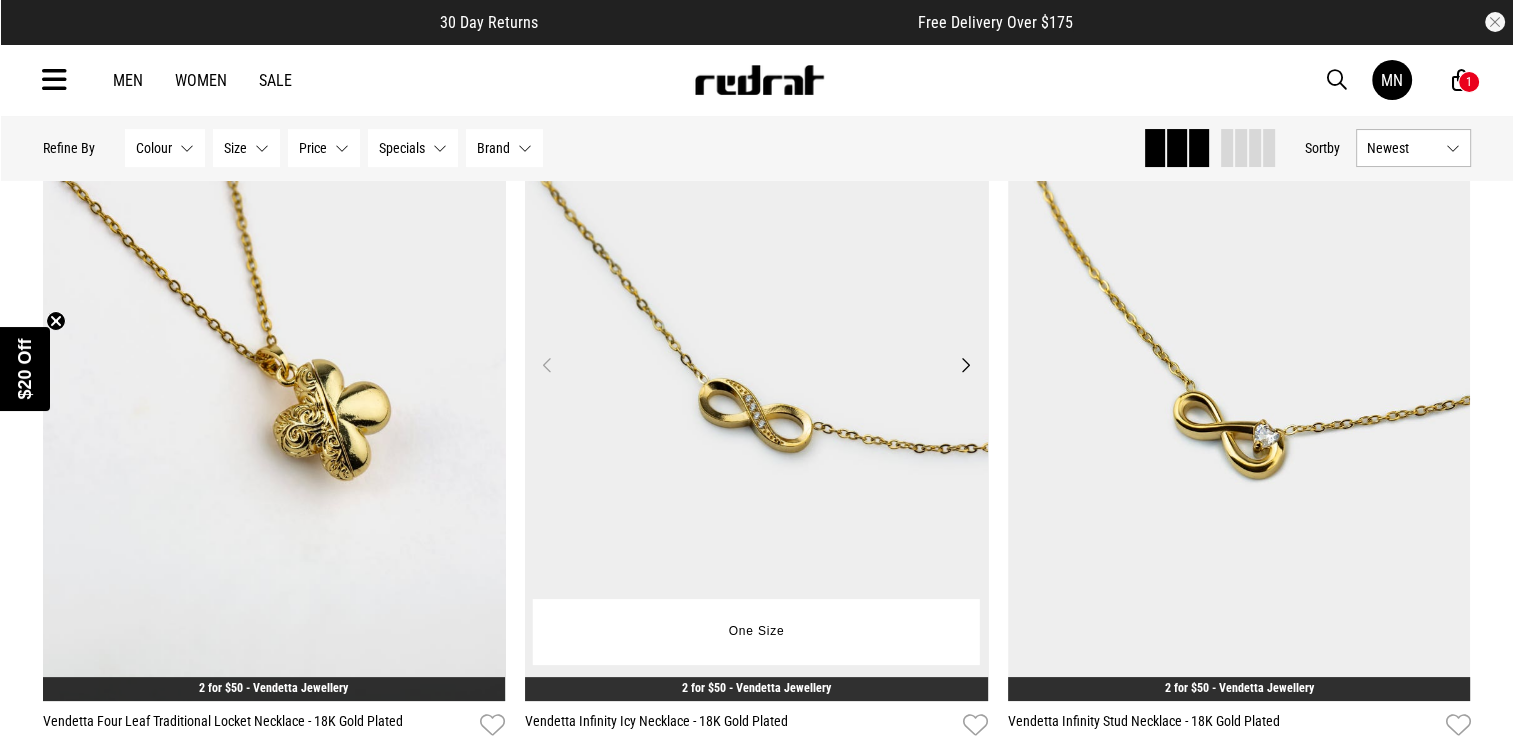 click at bounding box center (756, 377) 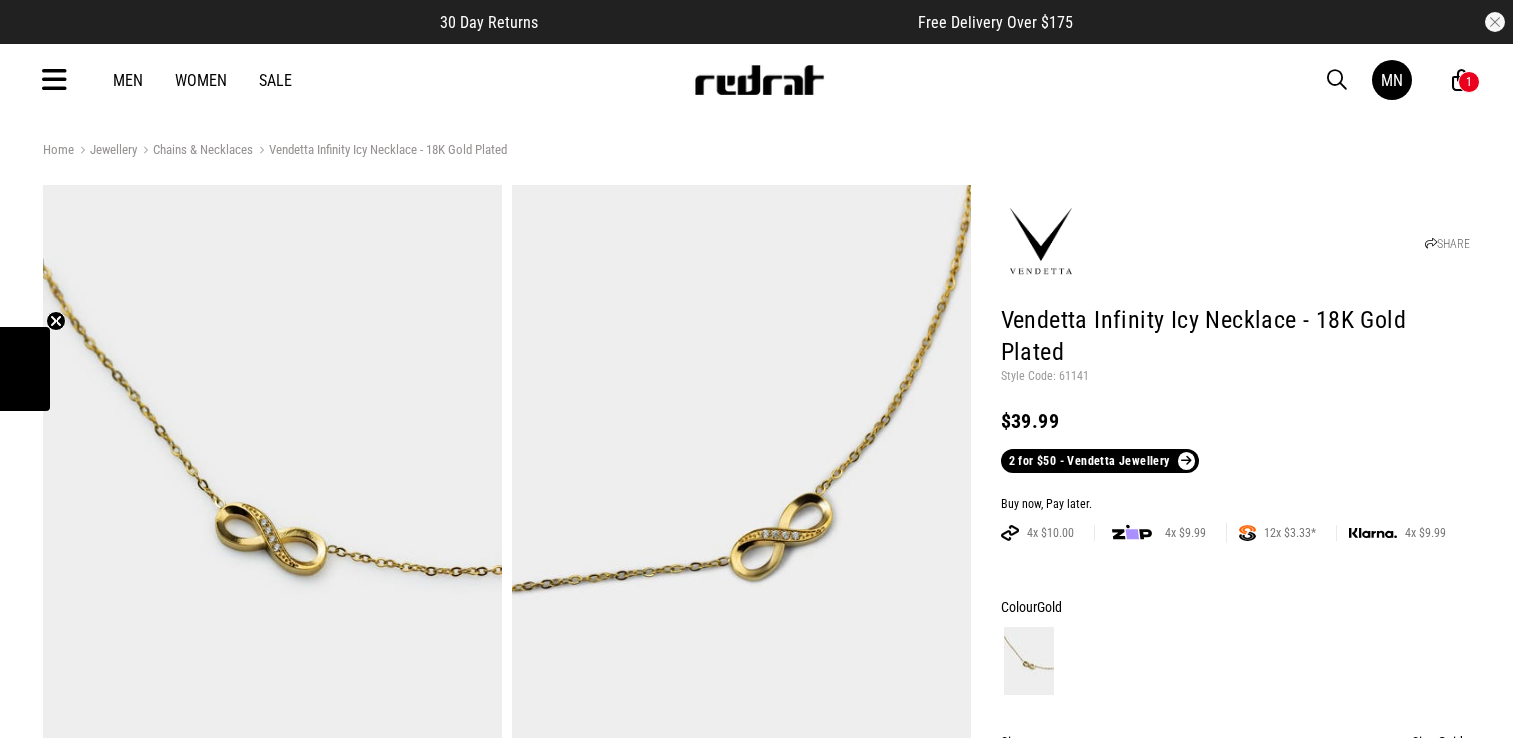 scroll, scrollTop: 0, scrollLeft: 0, axis: both 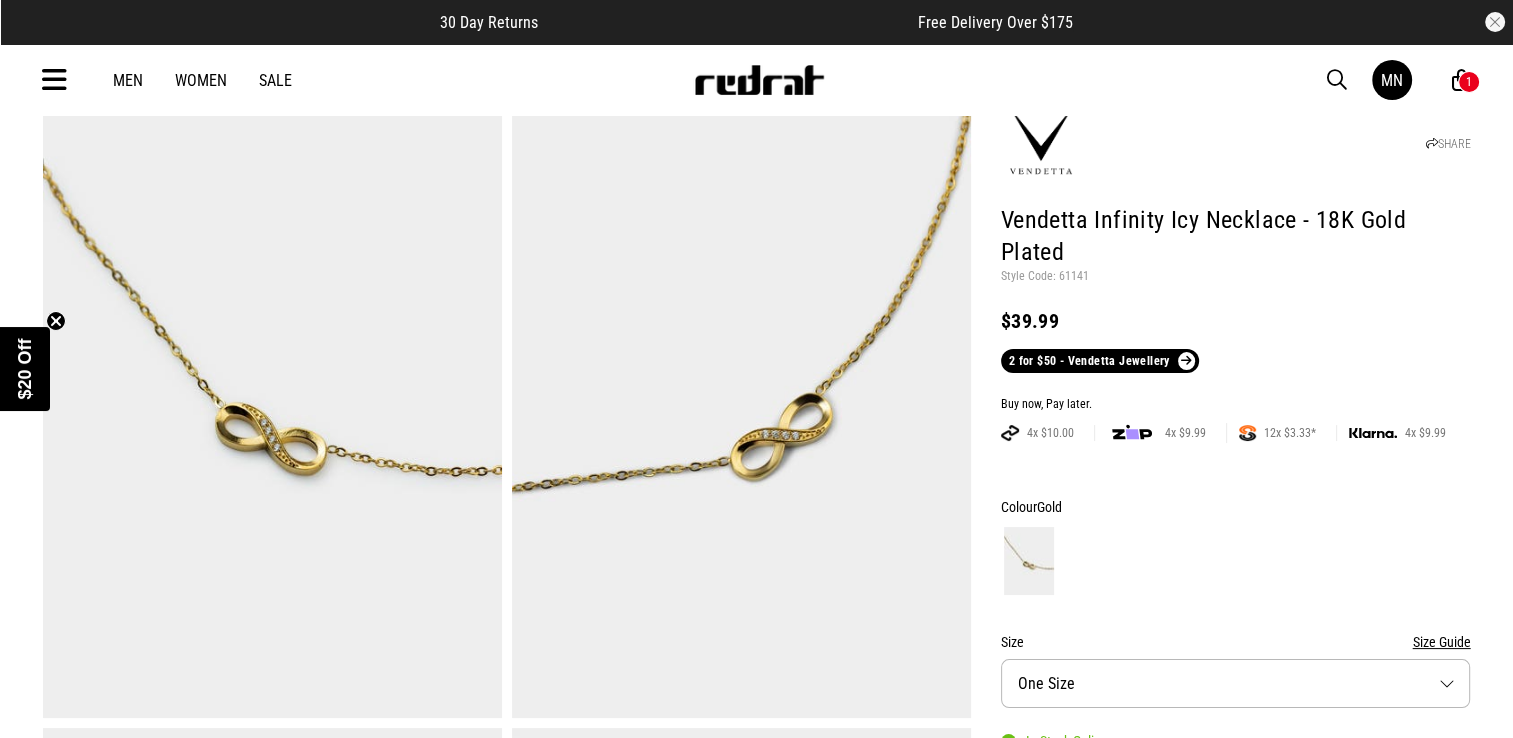 click on "2 for $50 - Vendetta Jewellery" at bounding box center (1100, 361) 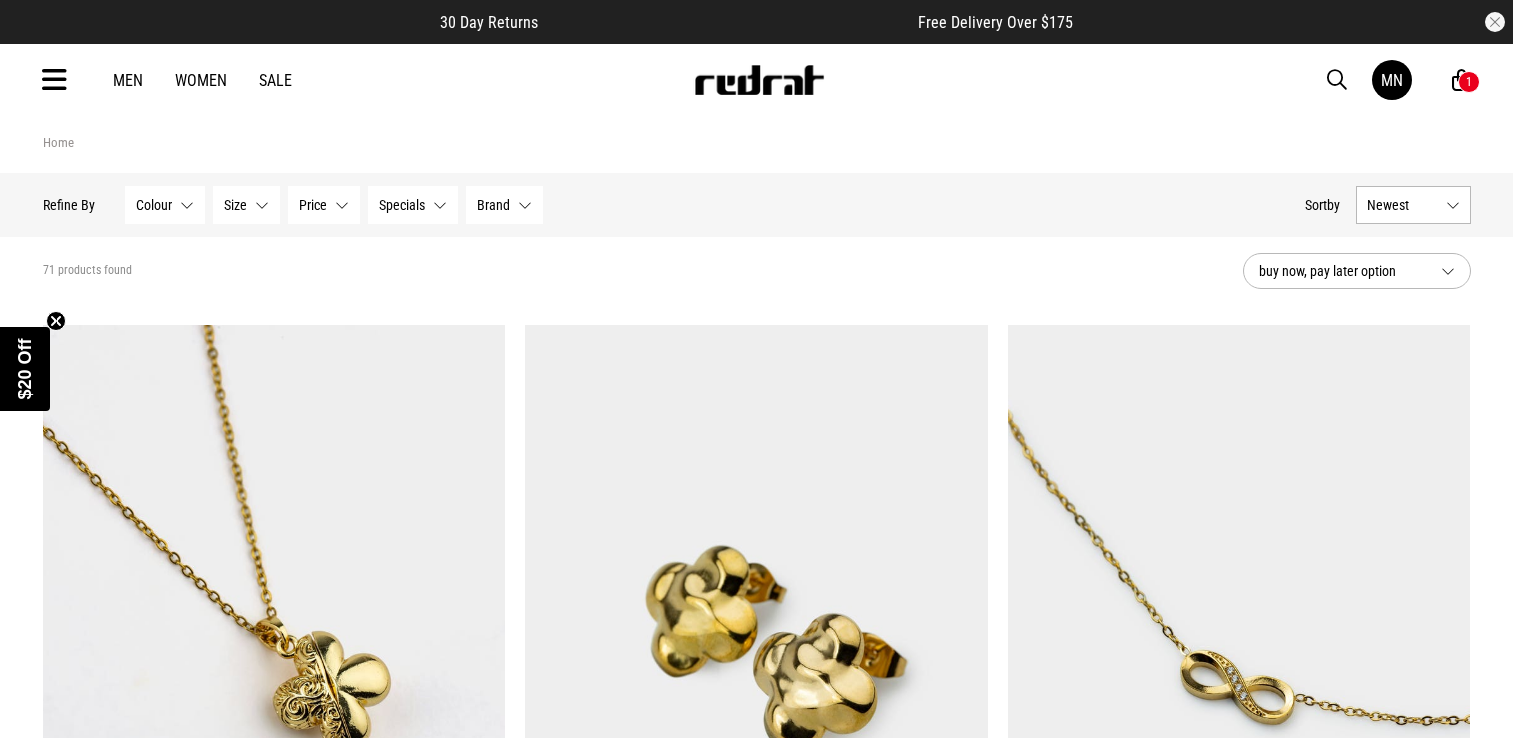 scroll, scrollTop: 0, scrollLeft: 0, axis: both 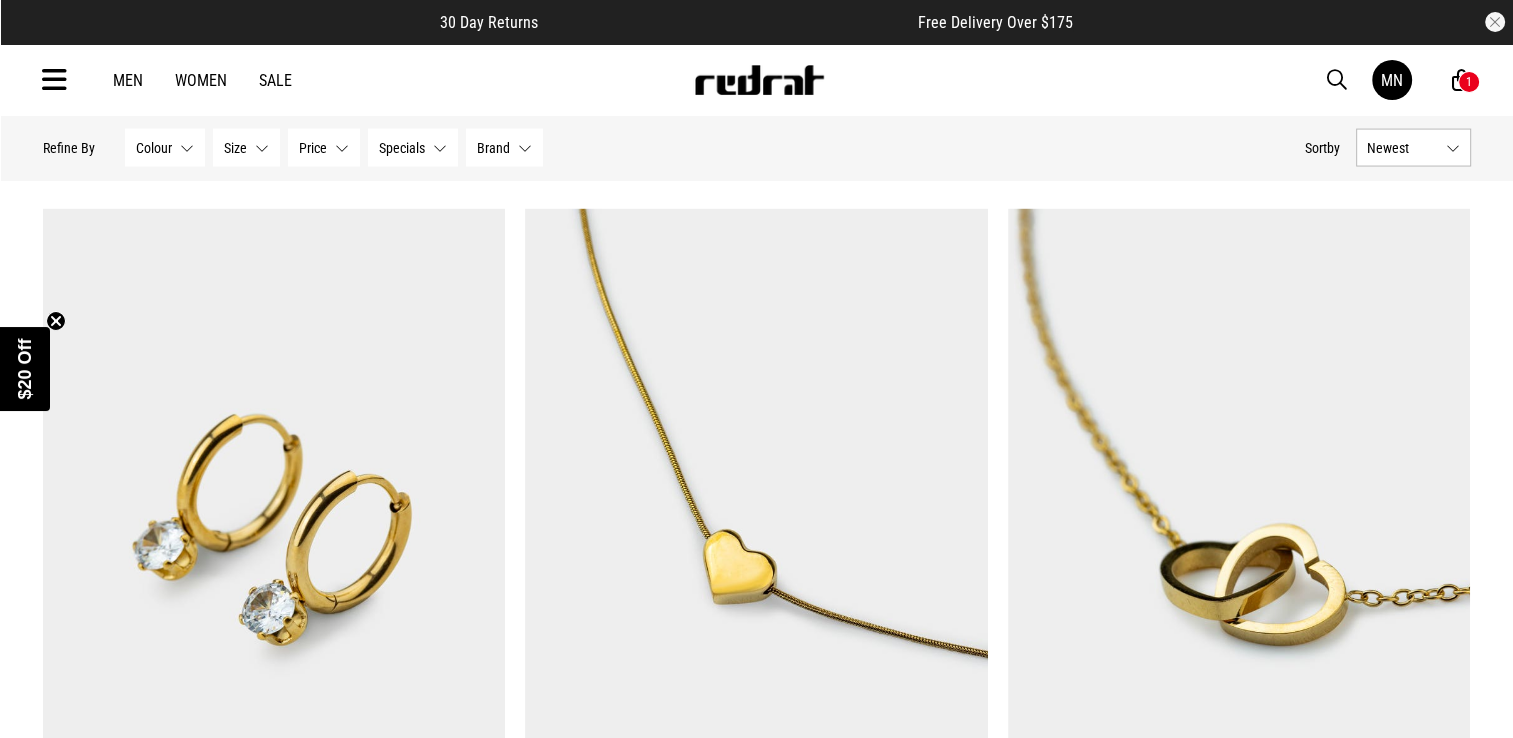 click on "Men   Women   Sale   MN
Hi, Megan
New       Back         Footwear       Back         Mens       Back         Womens       Back         Youth & Kids       Back         Jewellery       Back         Headwear       Back         Accessories       Back         Deals       Back         Sale   UP TO 60% OFF
Shop by Brand
adidas
Converse
New Era
See all brands     Gift Cards   Find a Store   Delivery   Returns & Exchanges   FAQ   Contact Us
Payment Options Only at Red Rat
Let's keep in touch
Back
MN         1" at bounding box center [757, 80] 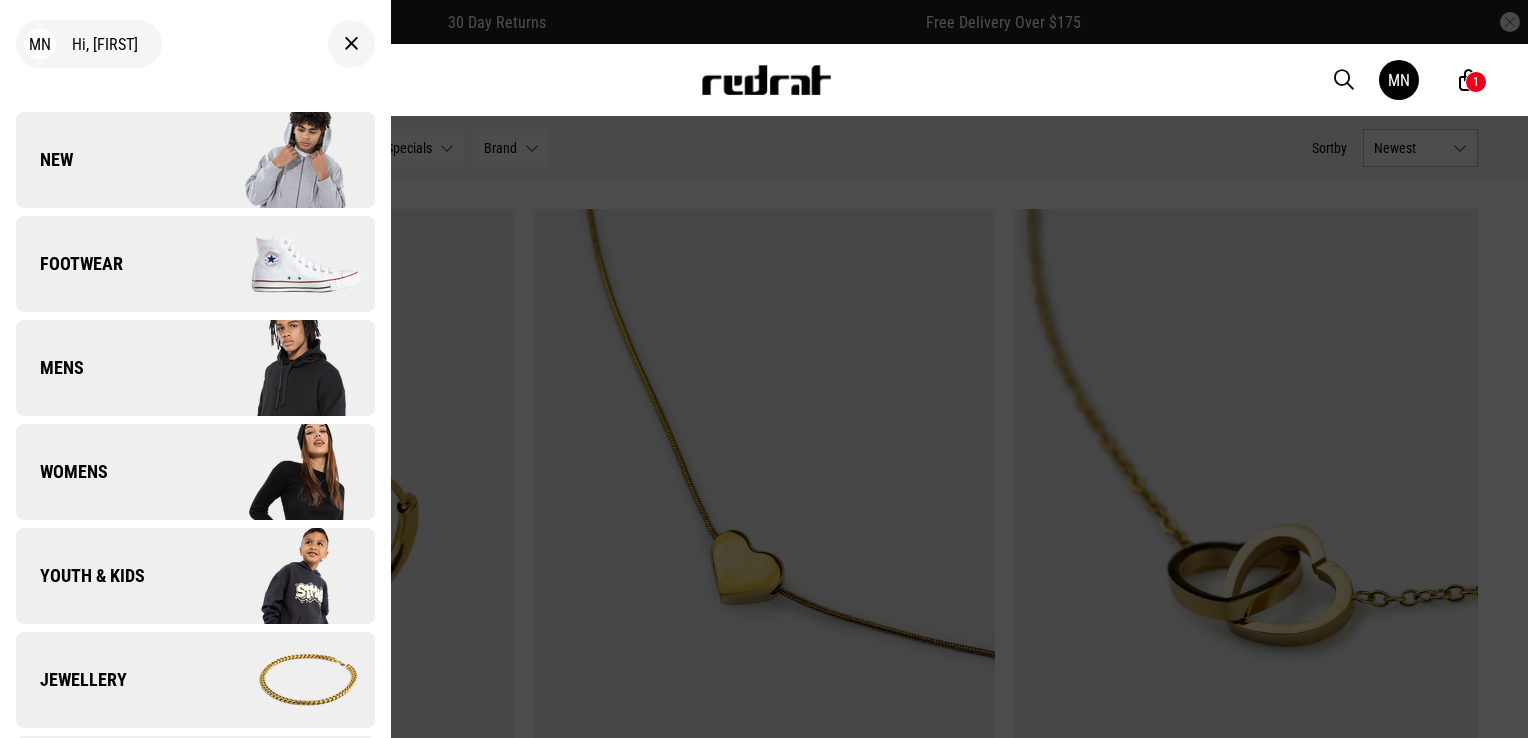click at bounding box center [284, 264] 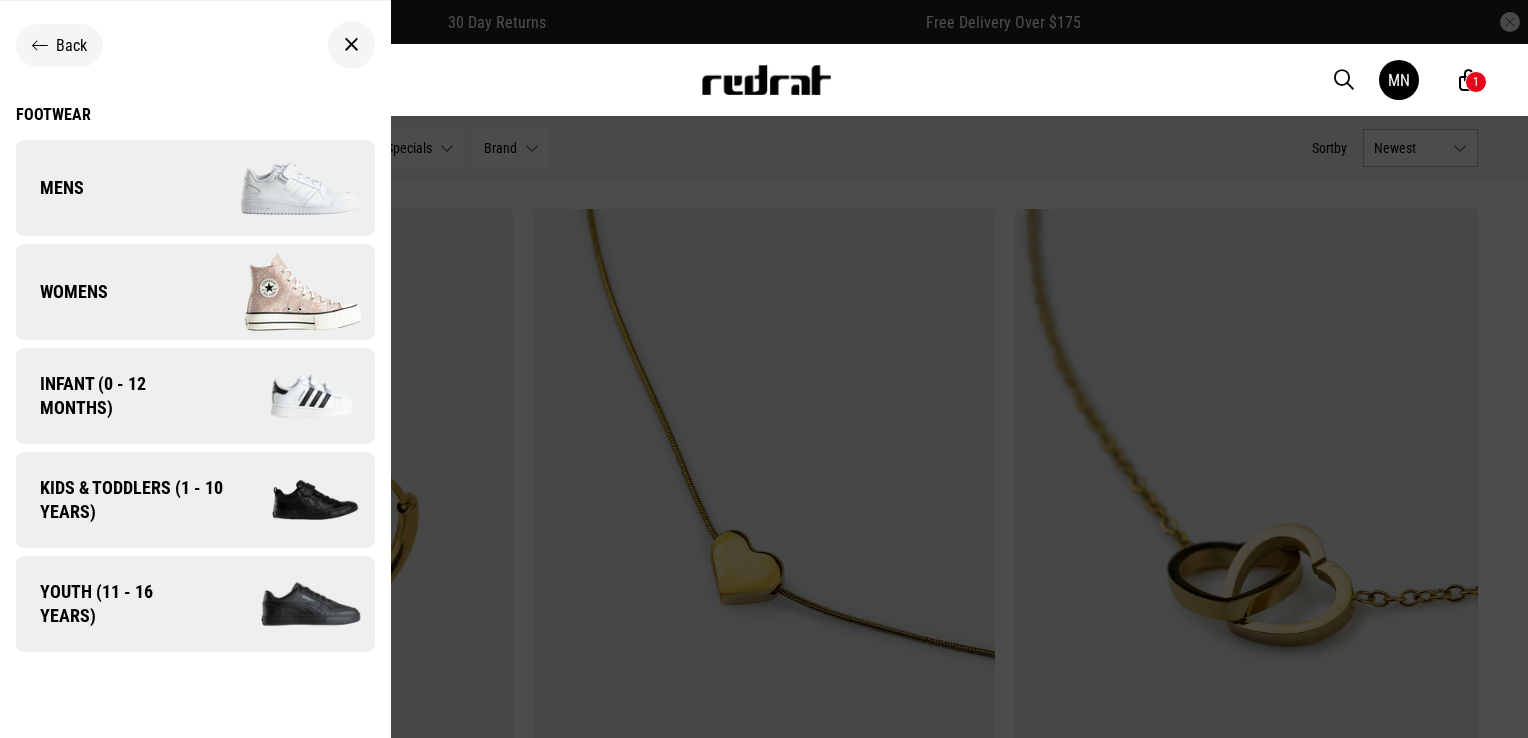 click on "Womens" at bounding box center (195, 292) 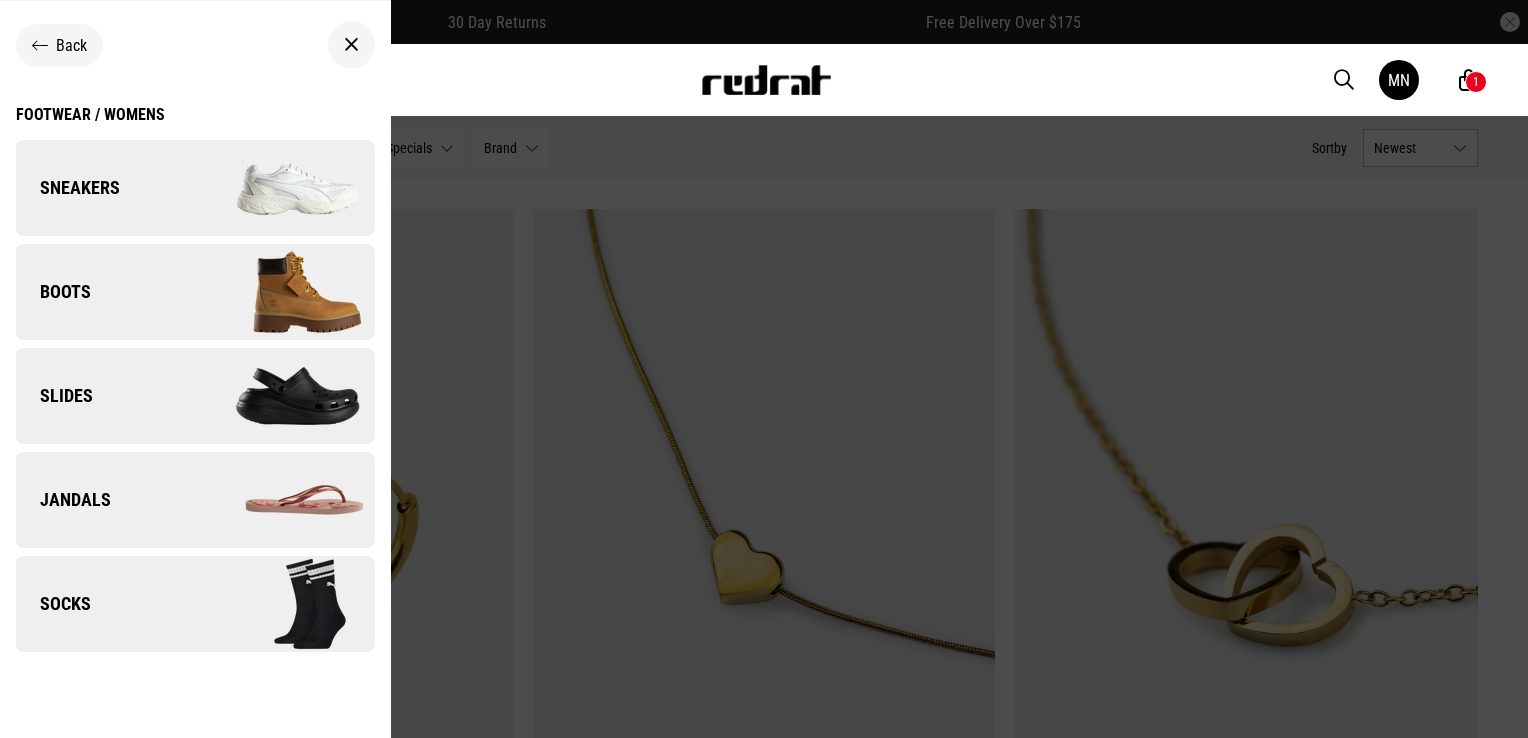 click on "Sneakers" at bounding box center (195, 188) 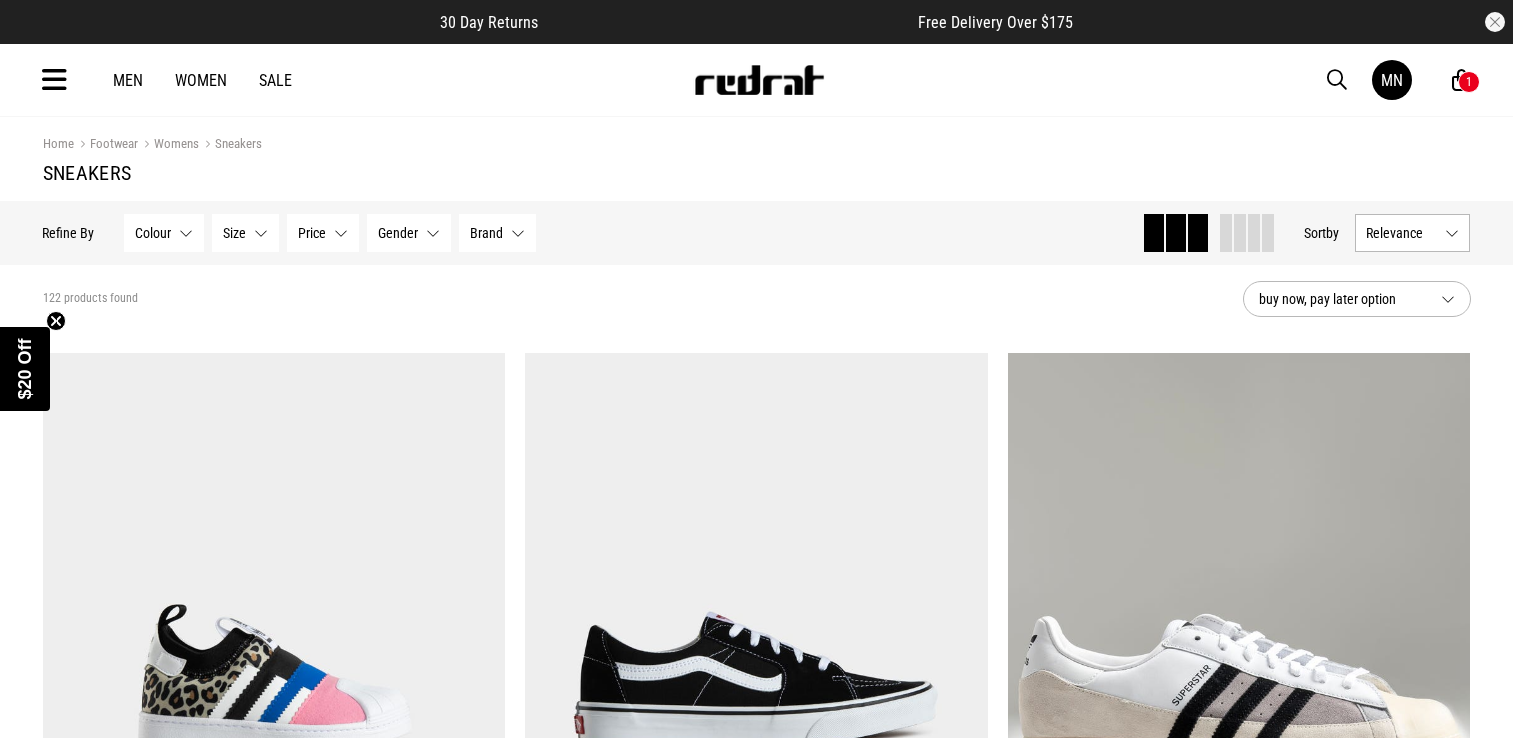 scroll, scrollTop: 0, scrollLeft: 0, axis: both 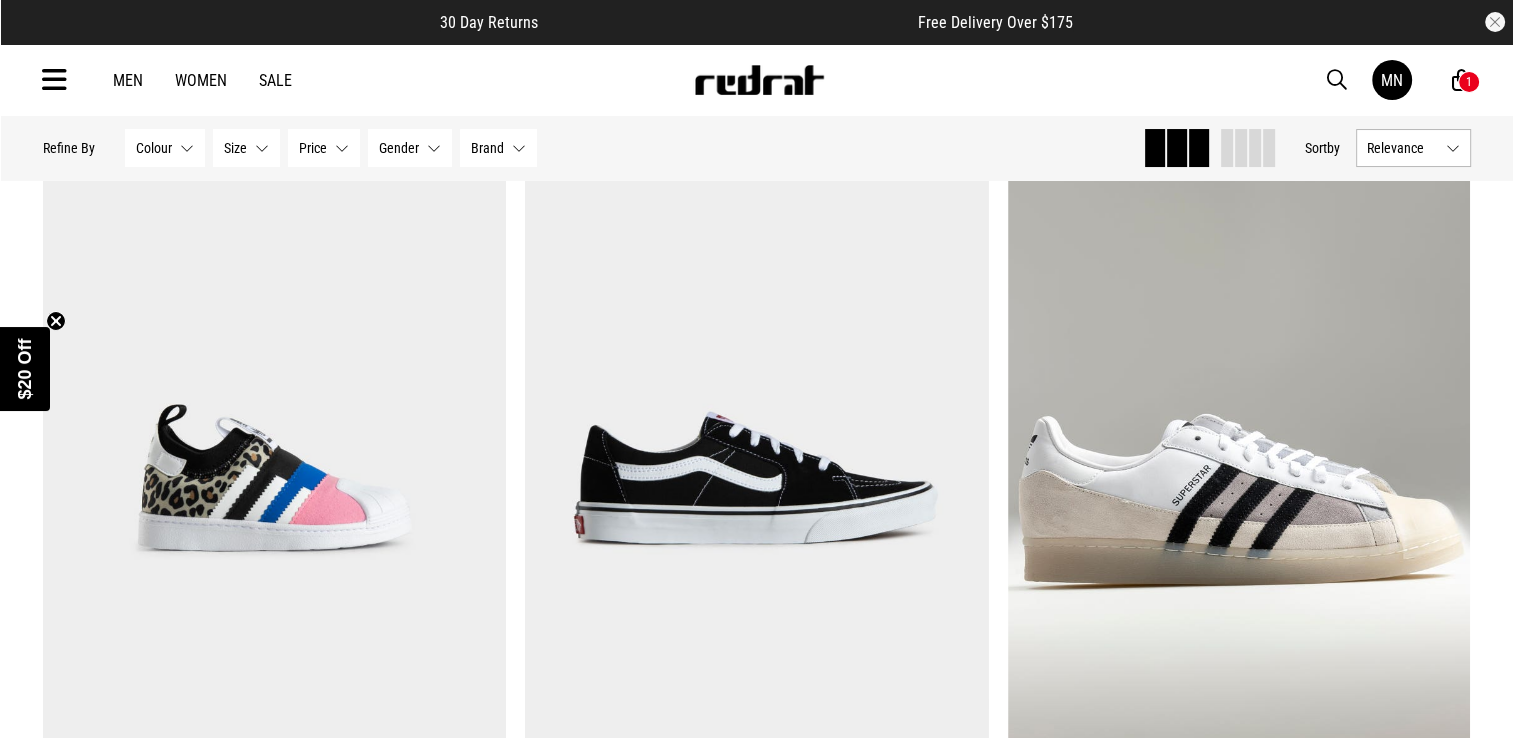 click on "Size  None selected" at bounding box center [246, 148] 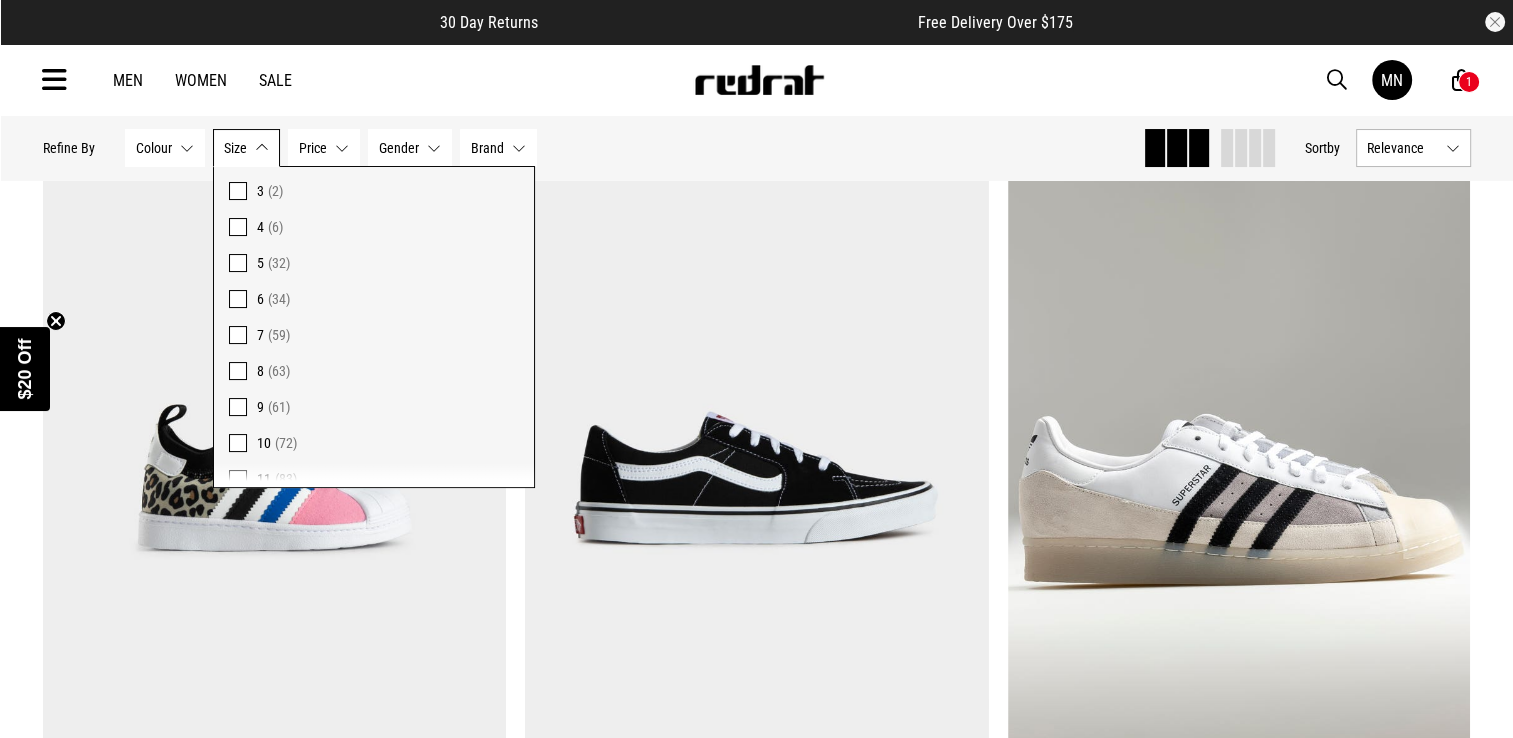 scroll, scrollTop: 200, scrollLeft: 0, axis: vertical 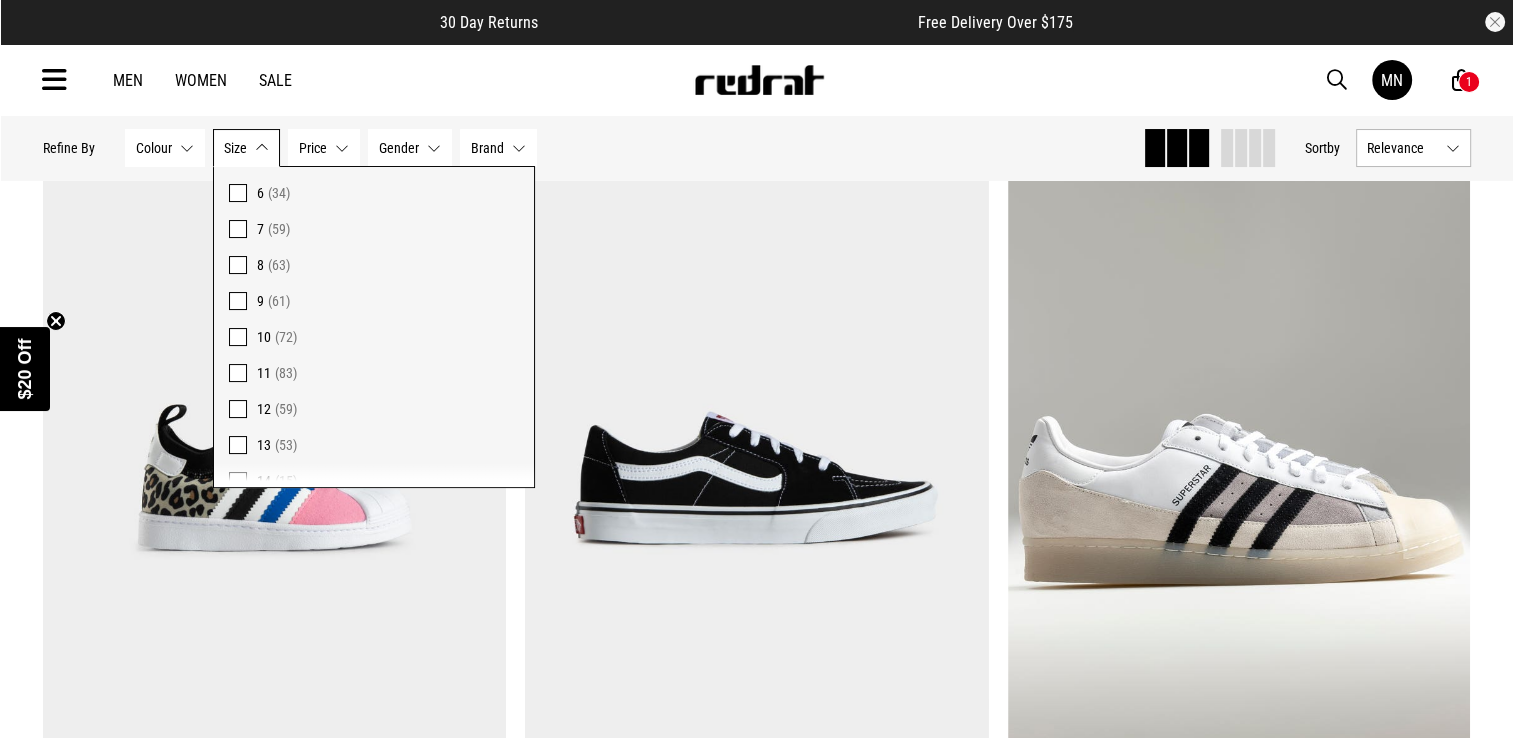click on "Hide   Refine s   Refine By      Filters  Colour  None selected   Colour  0 Selected  Clear  Beige (1) Black (44) Blue (2) Brown (4) Green (2) Grey (12) Maroon (2) Orange (1) Pink (10) Purple (4) Red (8) White (31) Yellow (1) Size  None selected   Size  0 Selected  Clear  1 (1) 3 (2) 4 (6) 5 (32) 6 (34) 7 (59) 8 (63) 9 (61) 10 (72) 11 (83) 12 (59) 13 (53) 14 (15) Price  None selected   Price  0 Selected  Clear  $100 - $150 (43) $150 - $200 (31) $200+ (7) $50 - $100 (41) Gender  None selected   Gender  0 Selected  Clear  Mens (79) Womens (122) Brand  None selected   Brand  0 Selected  Clear  adidas (35) Converse (46) New Balance (2) Puma (9) Reebok (11) Vans (19) Clear filters Apply filters" at bounding box center (585, 148) 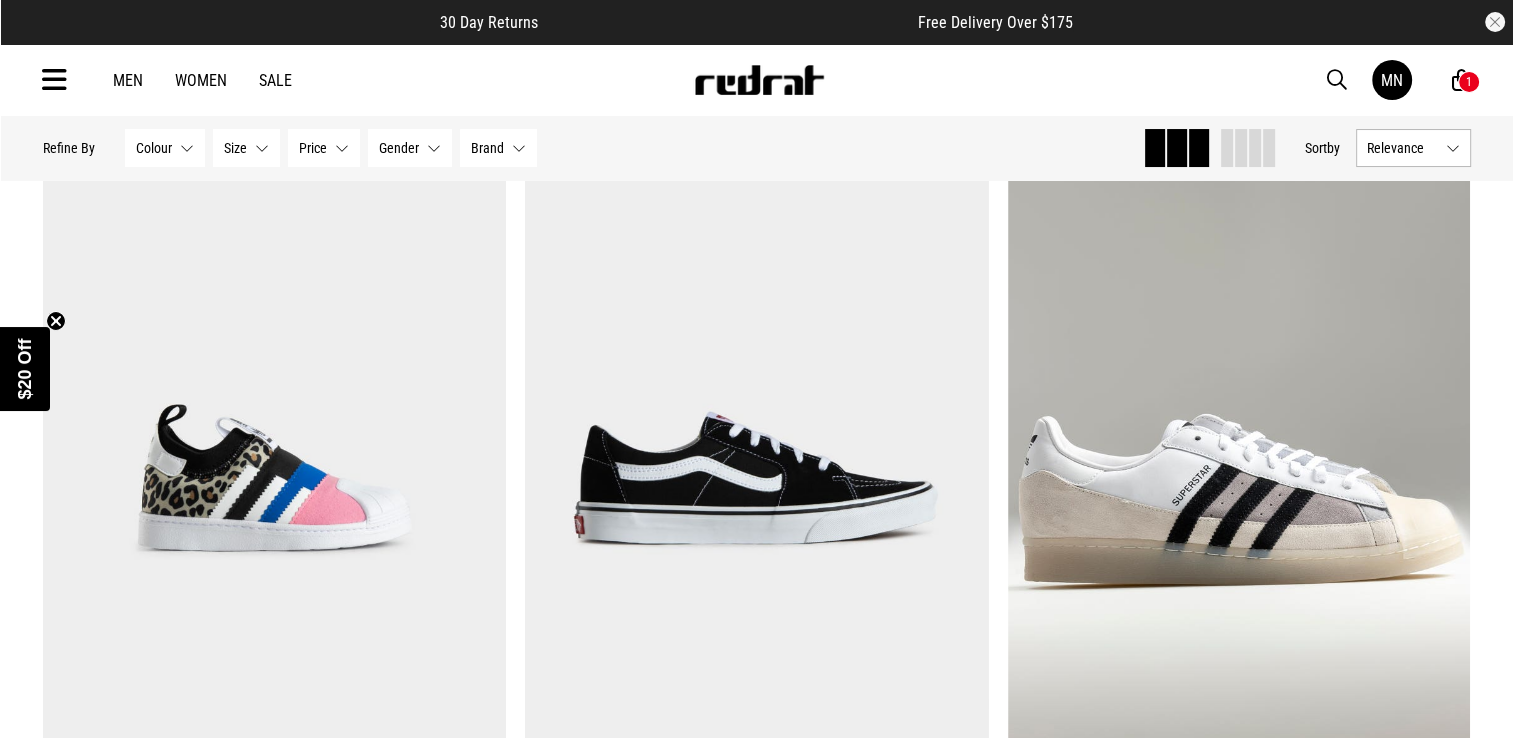 click on "Gender" at bounding box center [399, 148] 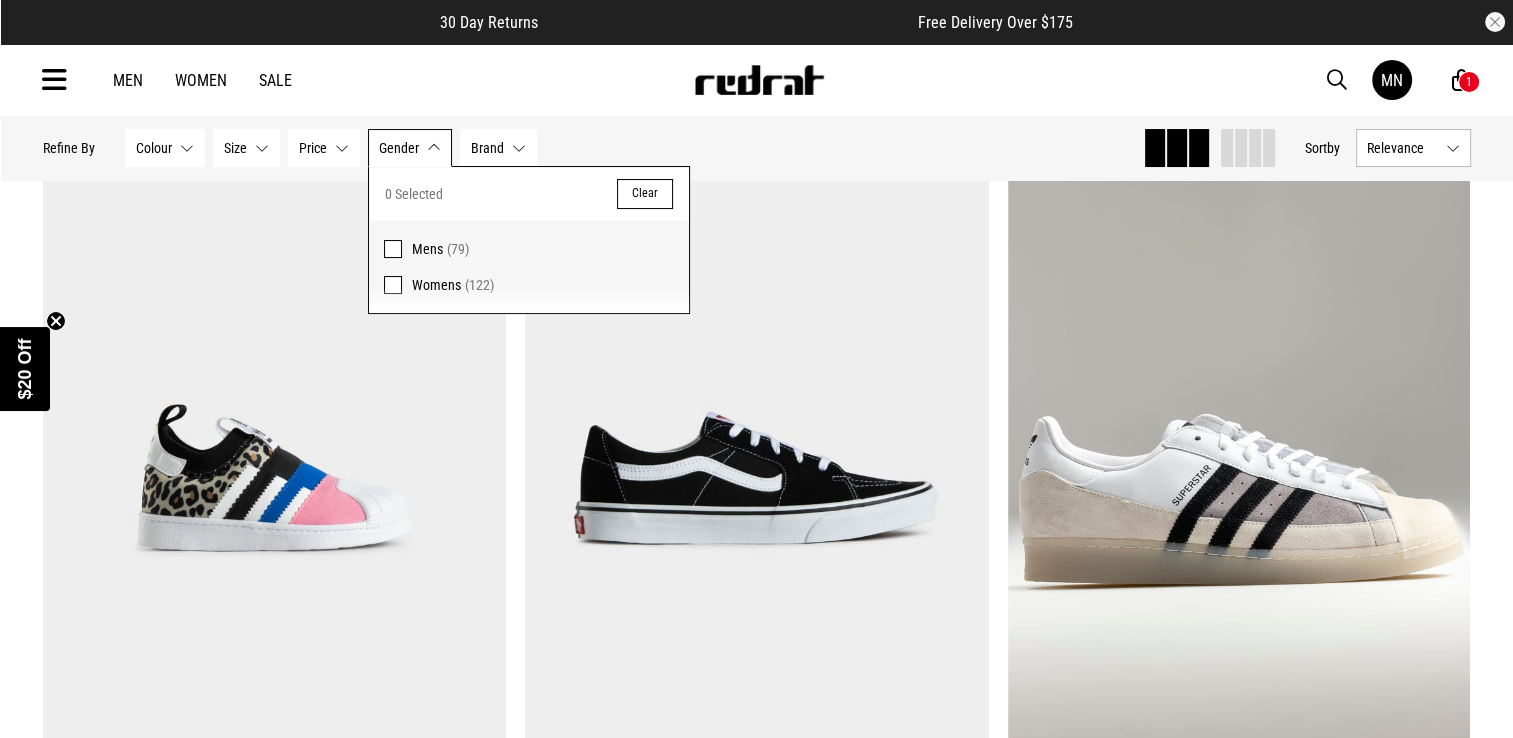 click on "Womens" at bounding box center (436, 285) 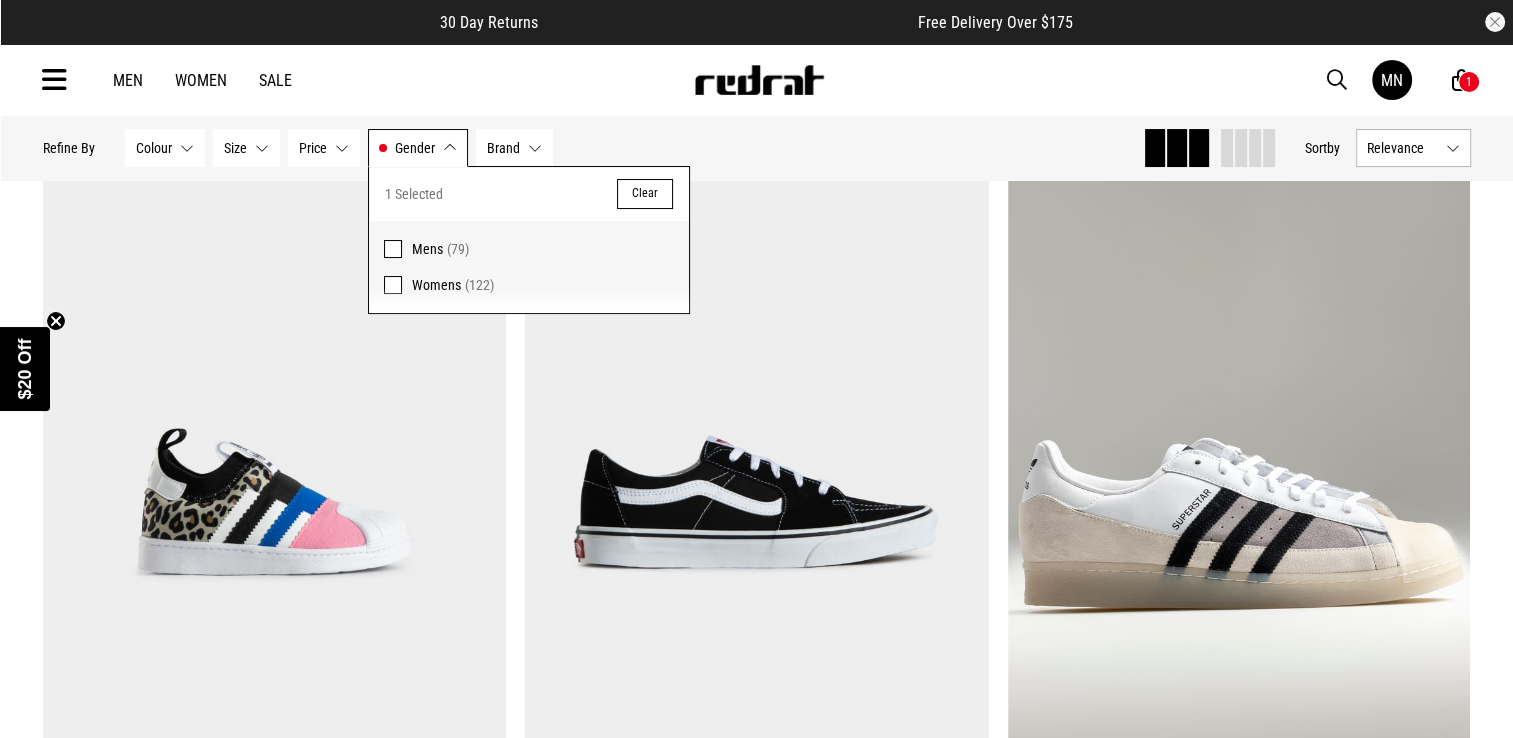 click on "Size  None selected" at bounding box center (246, 148) 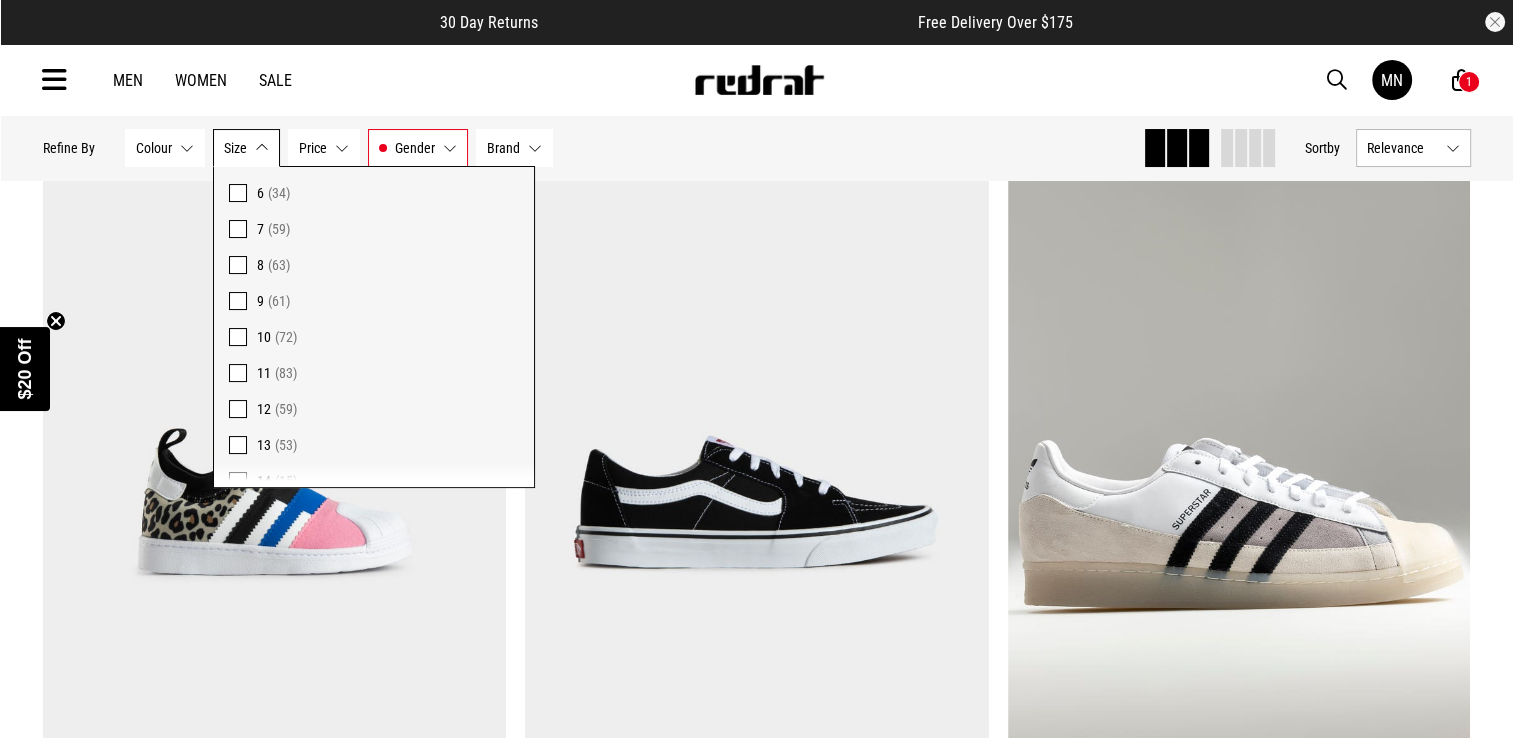 click at bounding box center (238, 265) 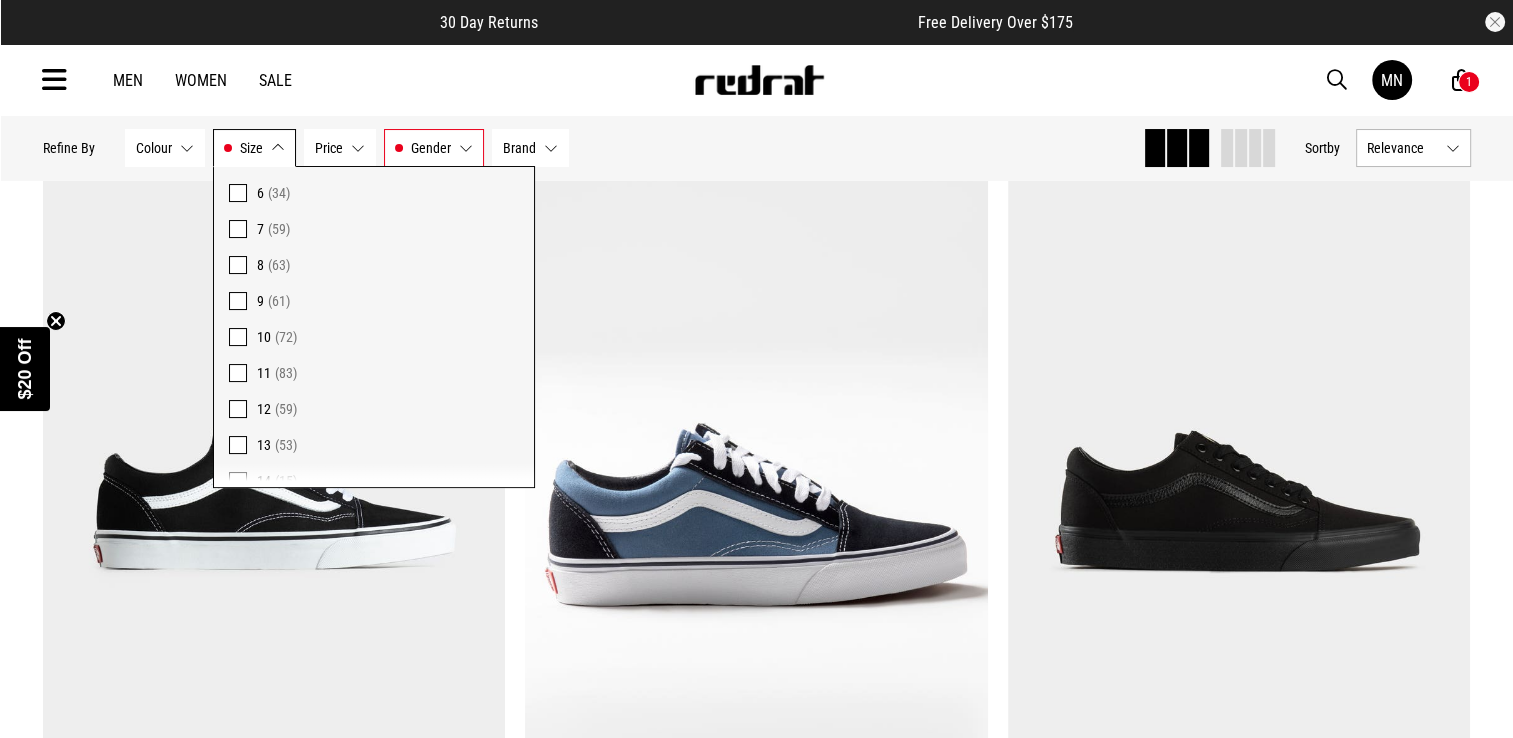 click on "Hide   Refine s   Refine By      Filters  Colour  None selected   Colour  0 Selected  Clear  Black (26) Blue (2) Brown (3) Green (1) Grey (6) Maroon (1) Orange (1) Pink (4) Purple (2) Red (3) White (14) Size  8   Size  1 Selected  Clear  1 (1) 3 (2) 4 (6) 5 (32) 6 (34) 7 (59) 8 (63) 9 (61) 10 (72) 11 (83) 12 (59) 13 (53) 14 (15) Price  None selected   Price  0 Selected  Clear  $100 - $150 (29) $150 - $200 (16) $200+ (3) $50 - $100 (15) Gender  Womens   Gender  1 Selected  Clear  Mens (42) Womens (63) Brand  None selected   Brand  0 Selected  Clear  adidas (9) Converse (28) Puma (4) Reebok (6) Vans (16) Clear filters Apply filters" at bounding box center (585, 148) 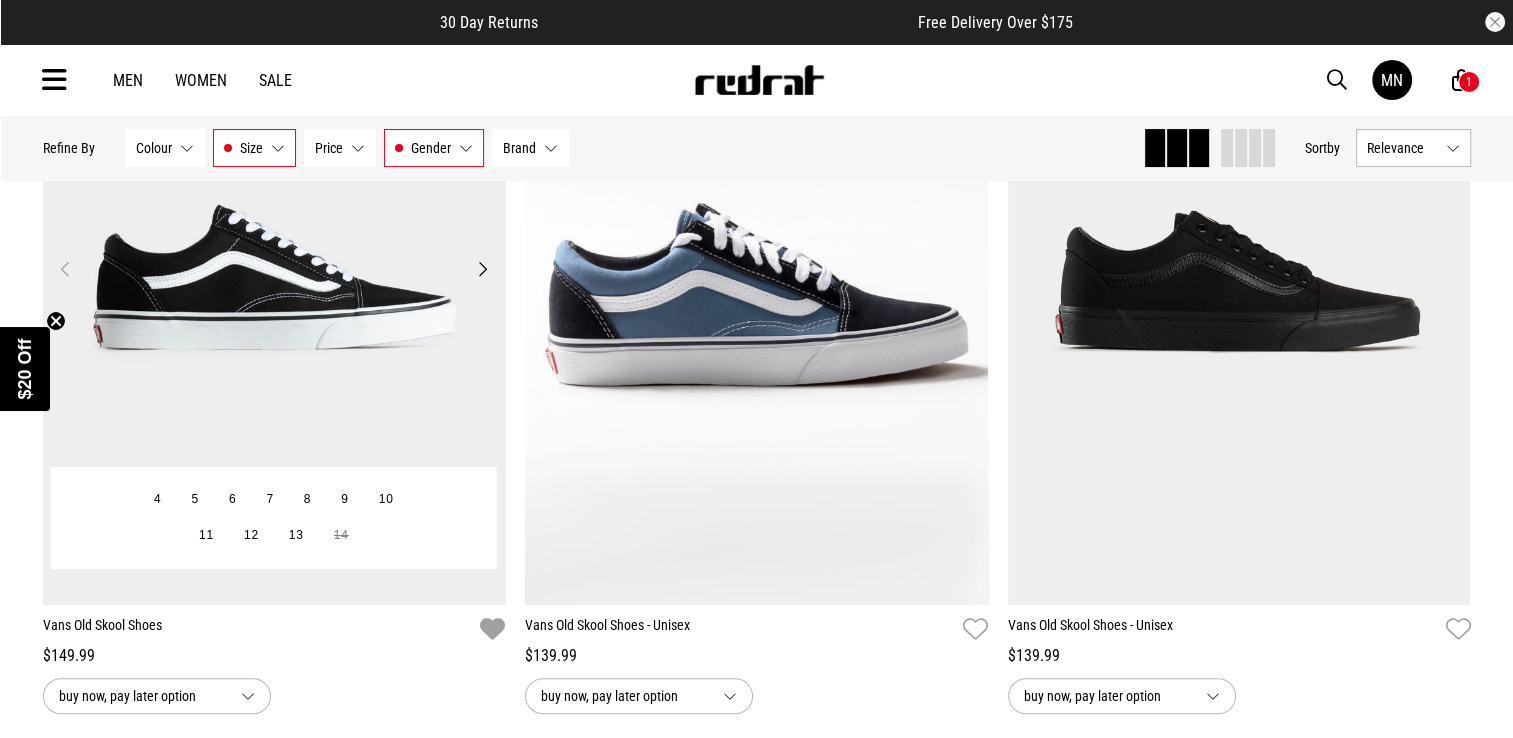 scroll, scrollTop: 386, scrollLeft: 0, axis: vertical 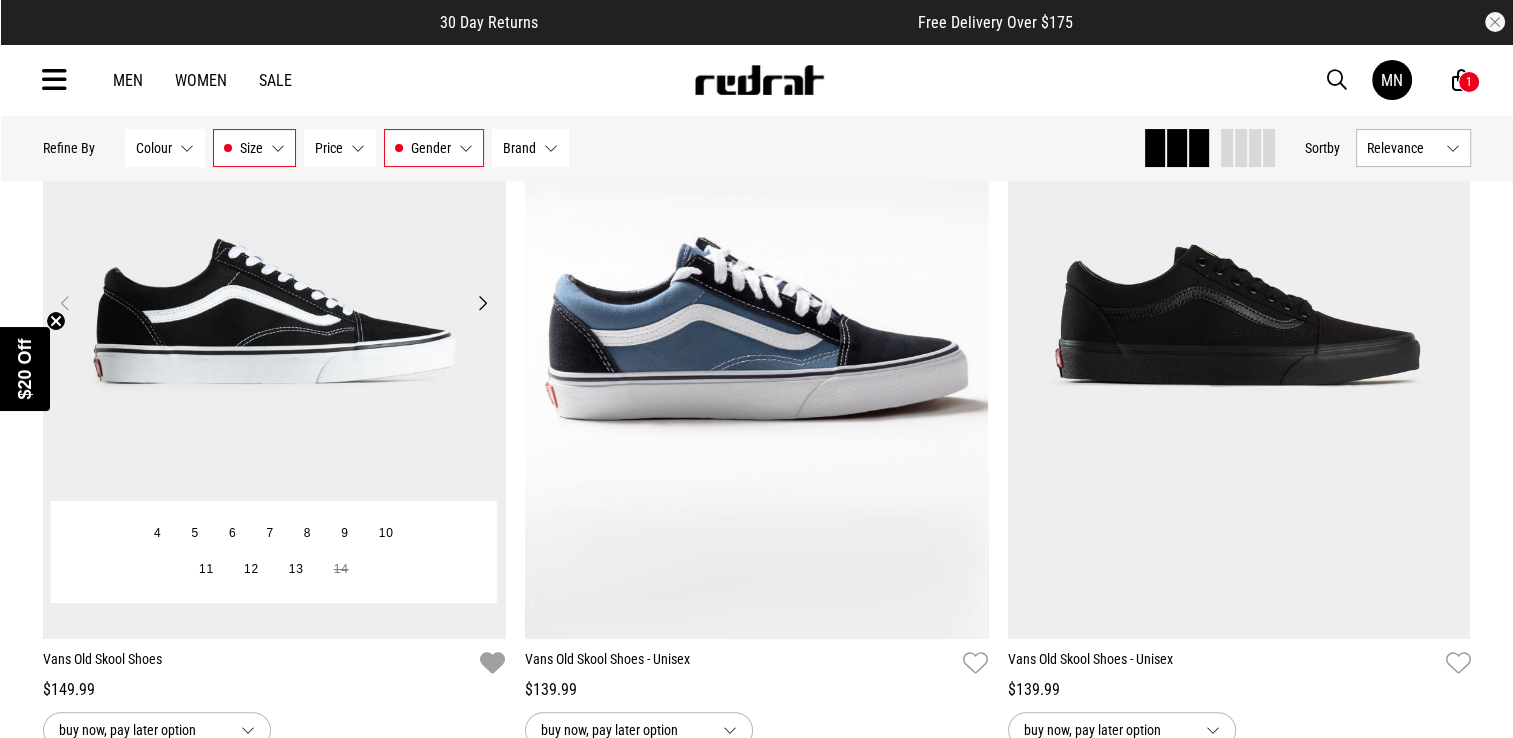 click on "Next" at bounding box center (482, 303) 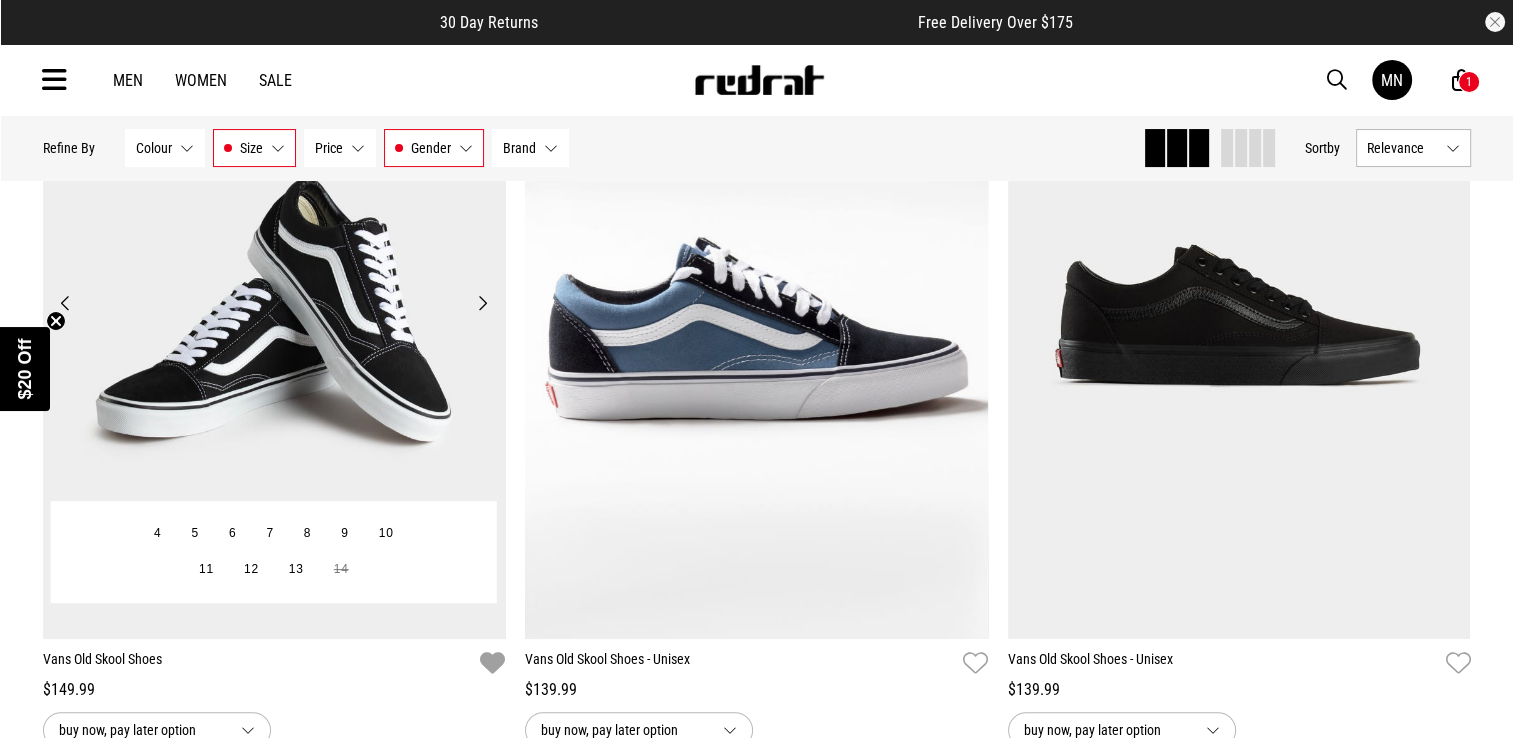 click on "Next" at bounding box center [482, 303] 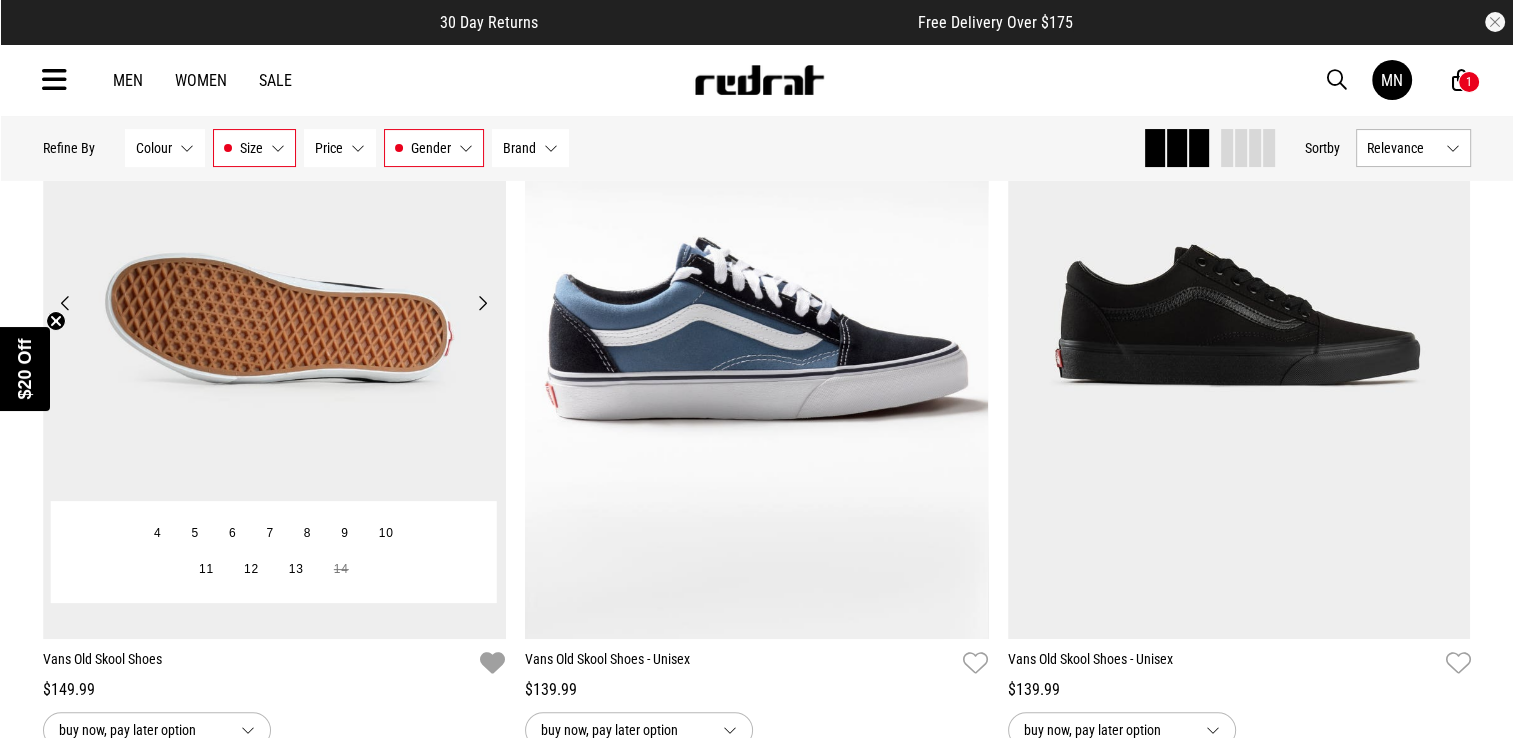 click on "Next" at bounding box center (482, 303) 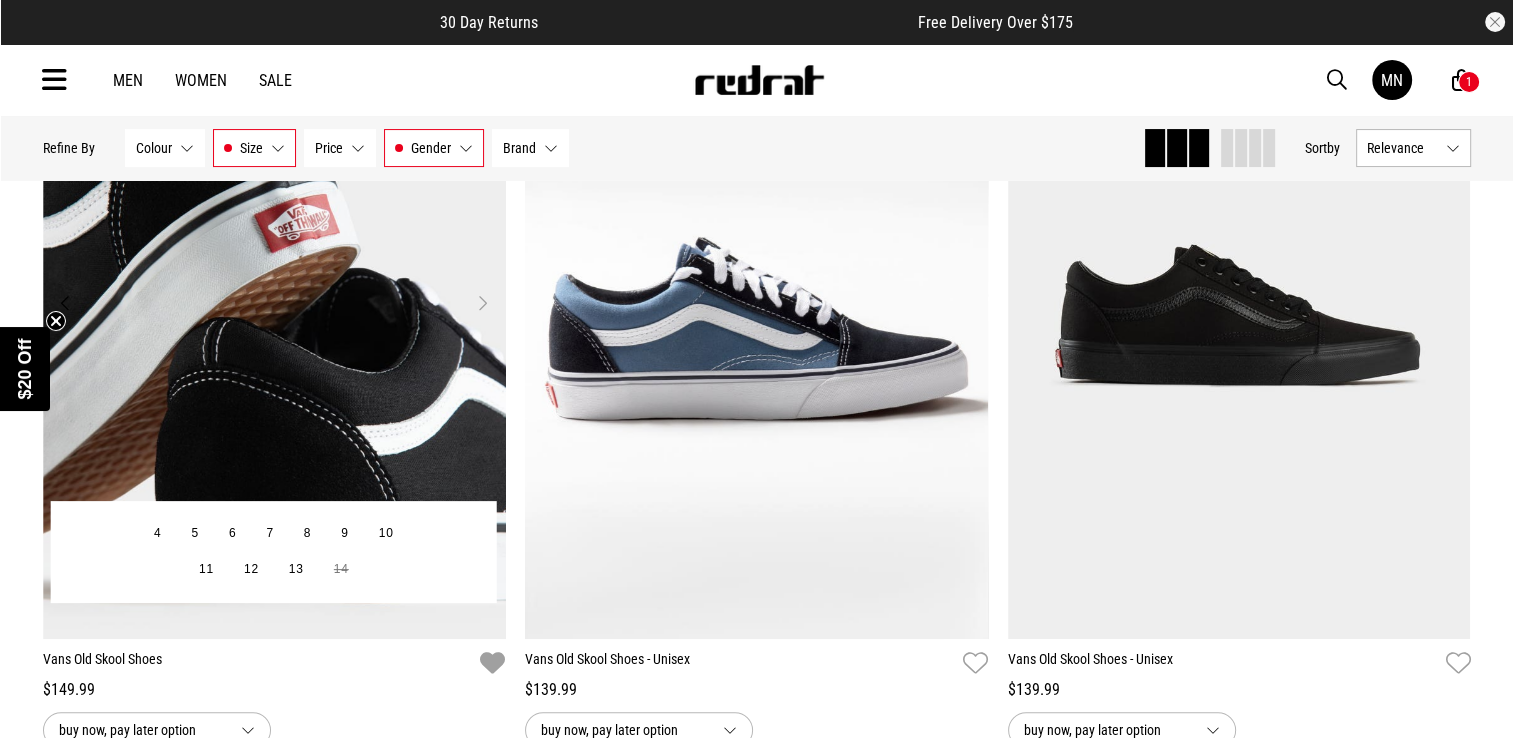 click on "Next" at bounding box center (482, 303) 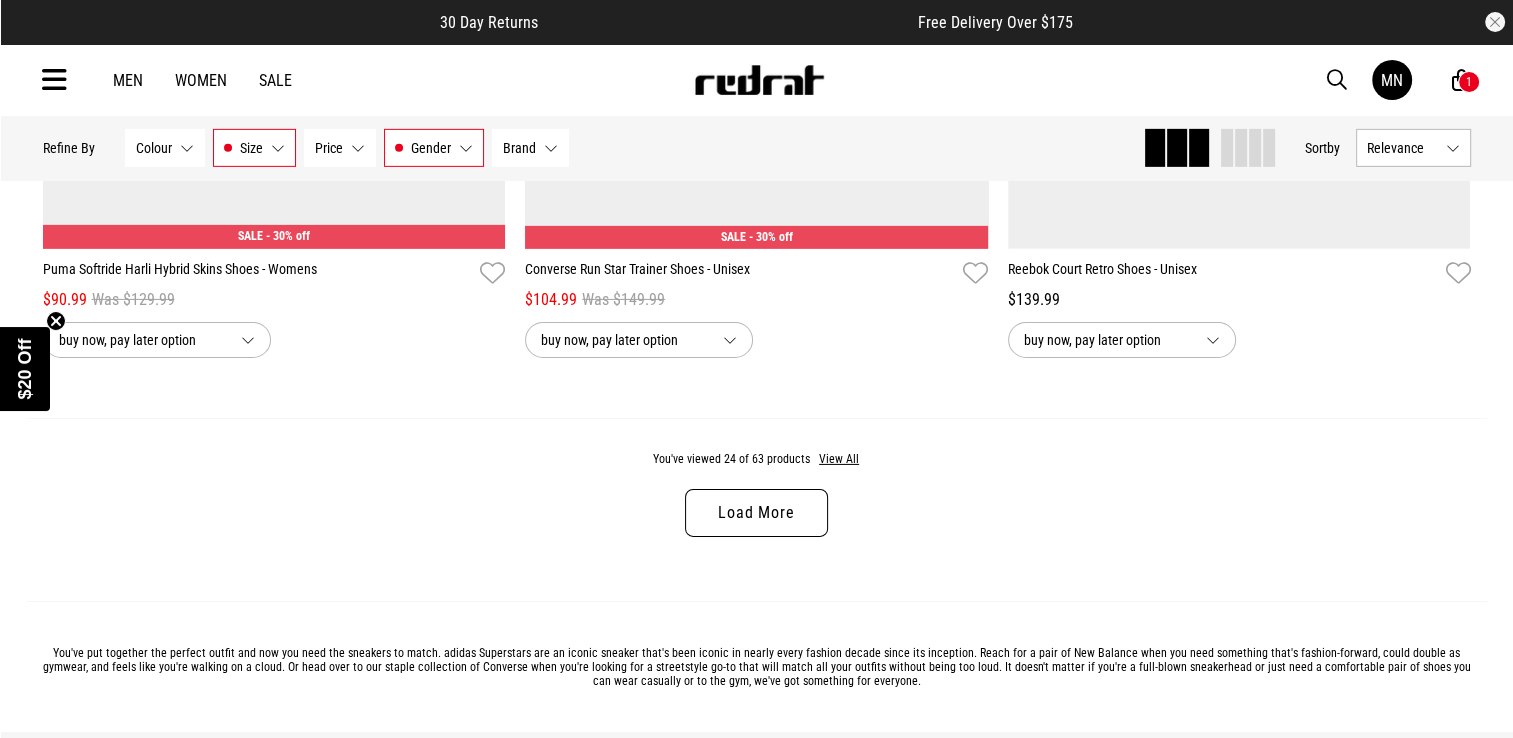 scroll, scrollTop: 6386, scrollLeft: 0, axis: vertical 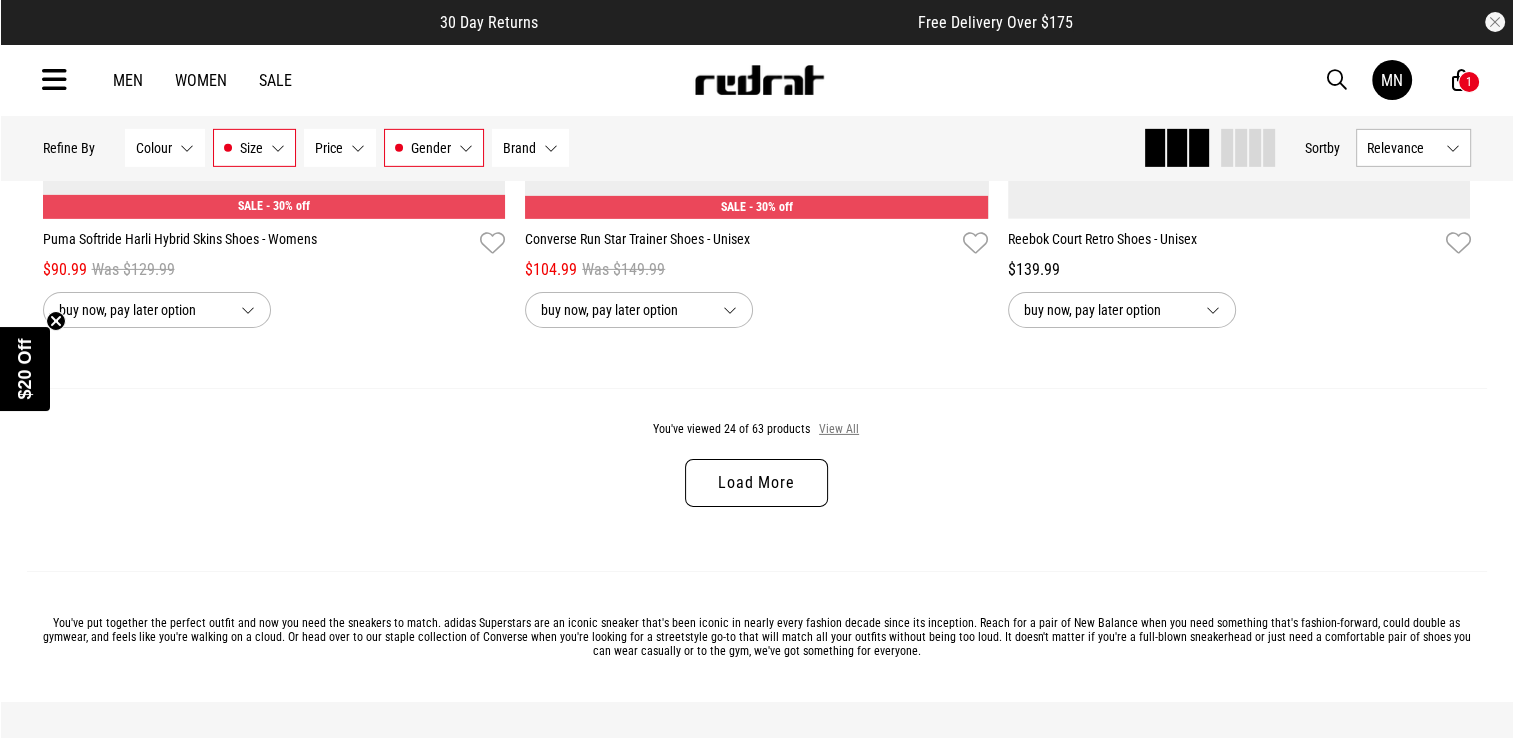 click on "View All" at bounding box center (839, 430) 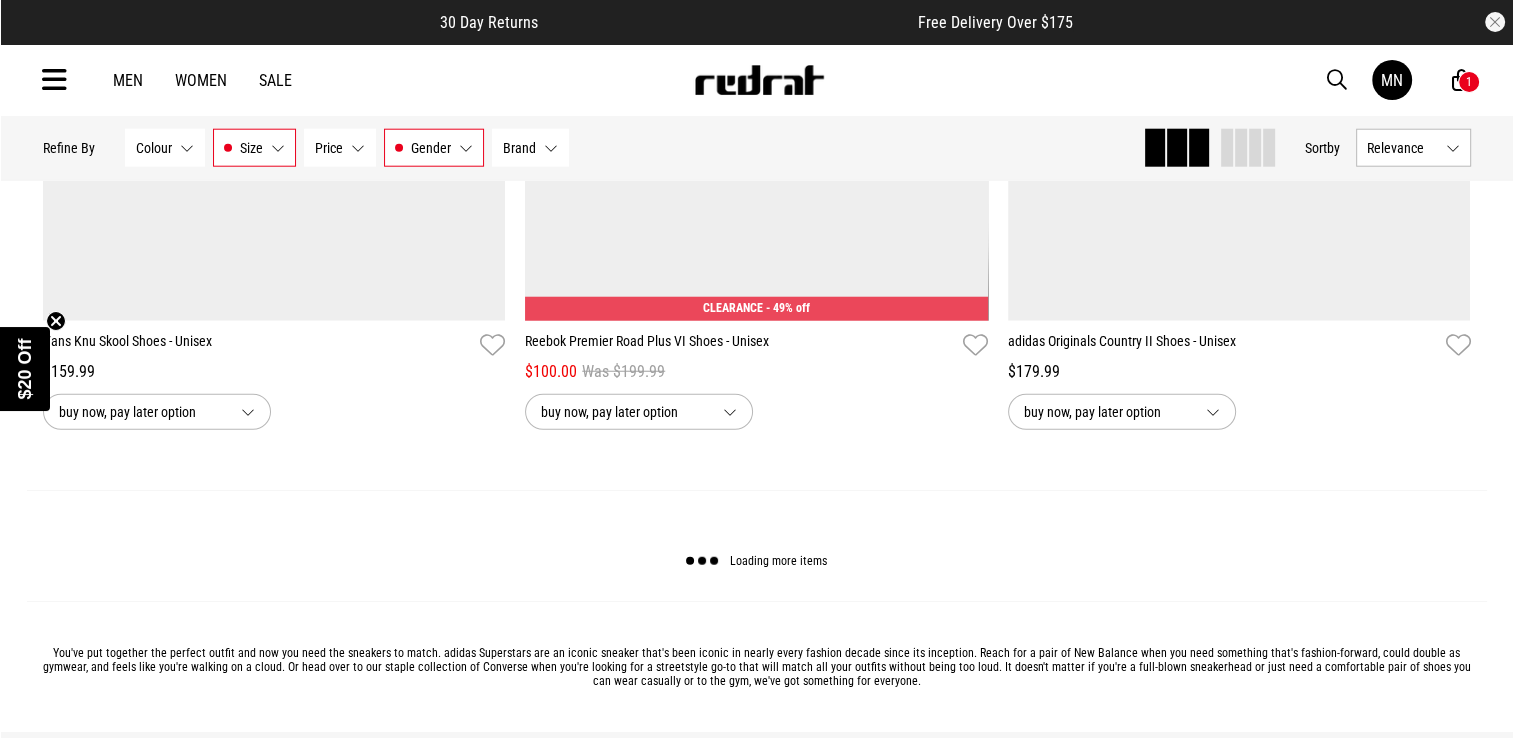 scroll, scrollTop: 12686, scrollLeft: 0, axis: vertical 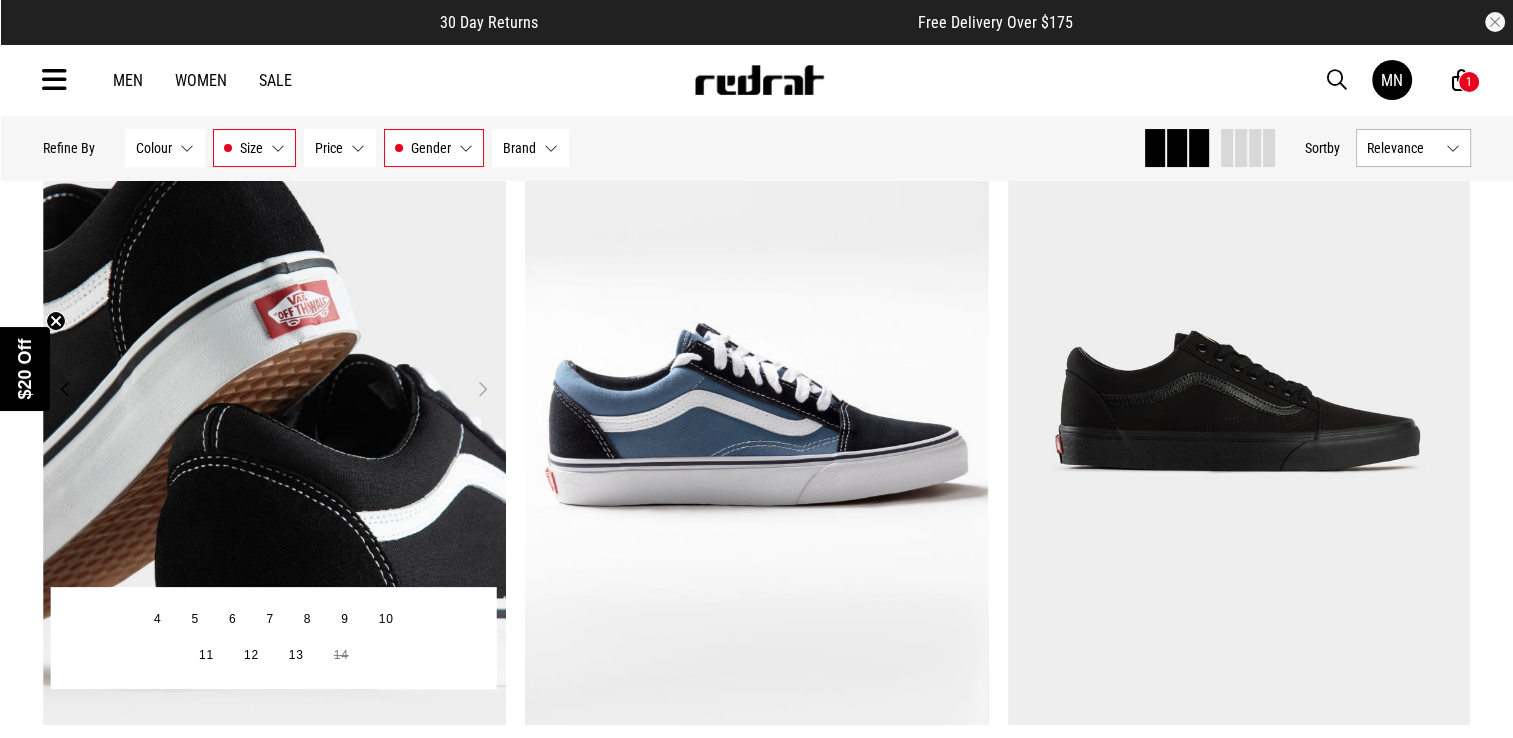 click on "Next" at bounding box center [482, 389] 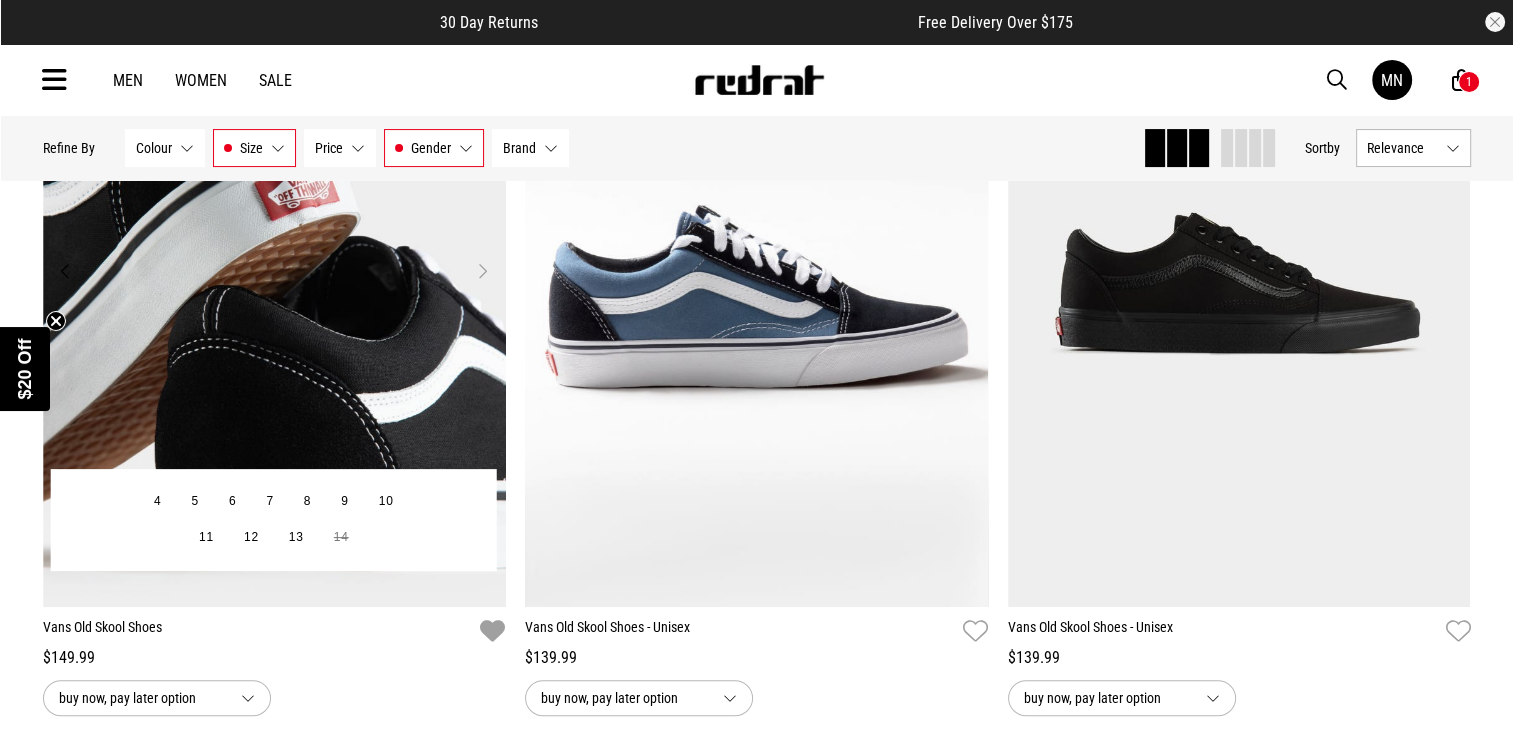 scroll, scrollTop: 300, scrollLeft: 0, axis: vertical 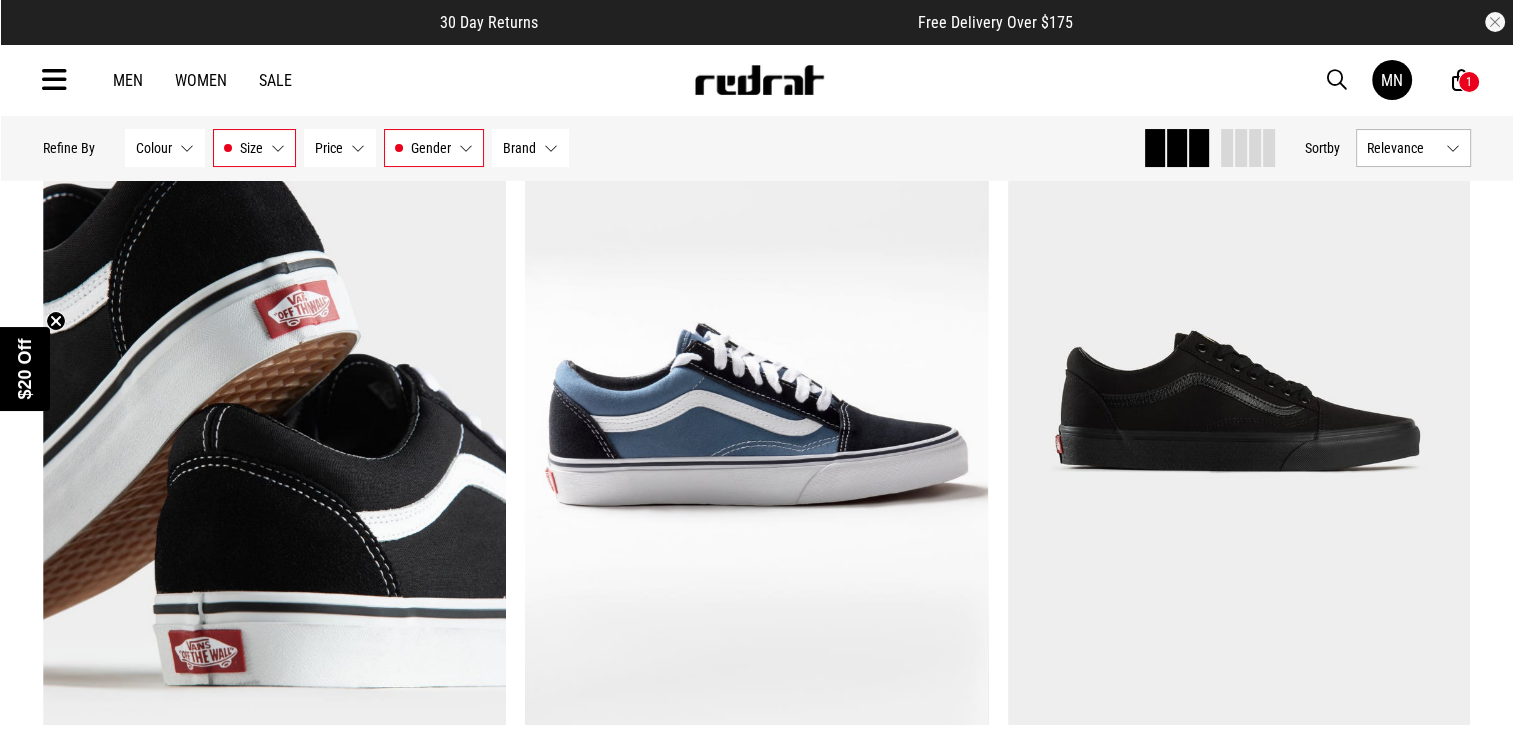 click 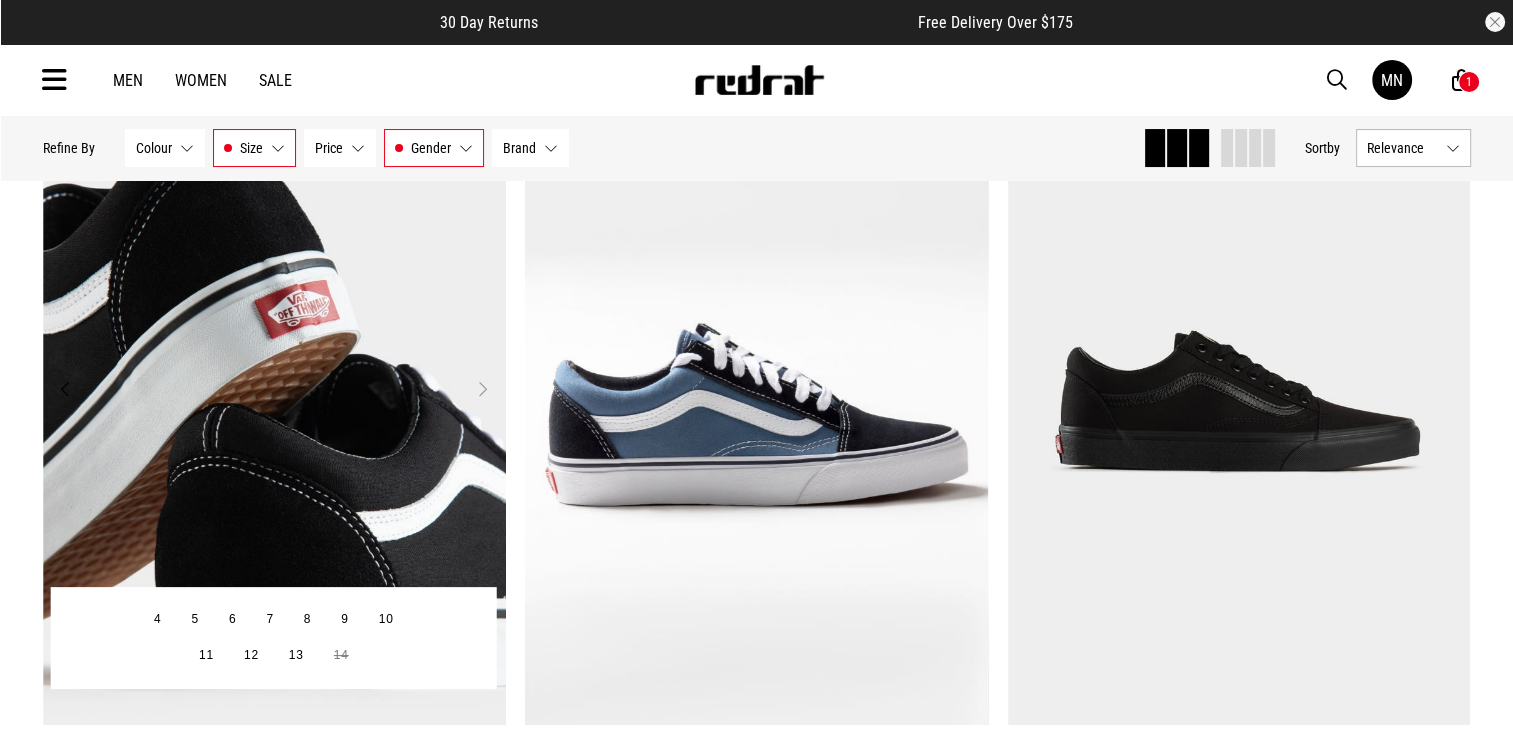 click on "Previous" at bounding box center (65, 389) 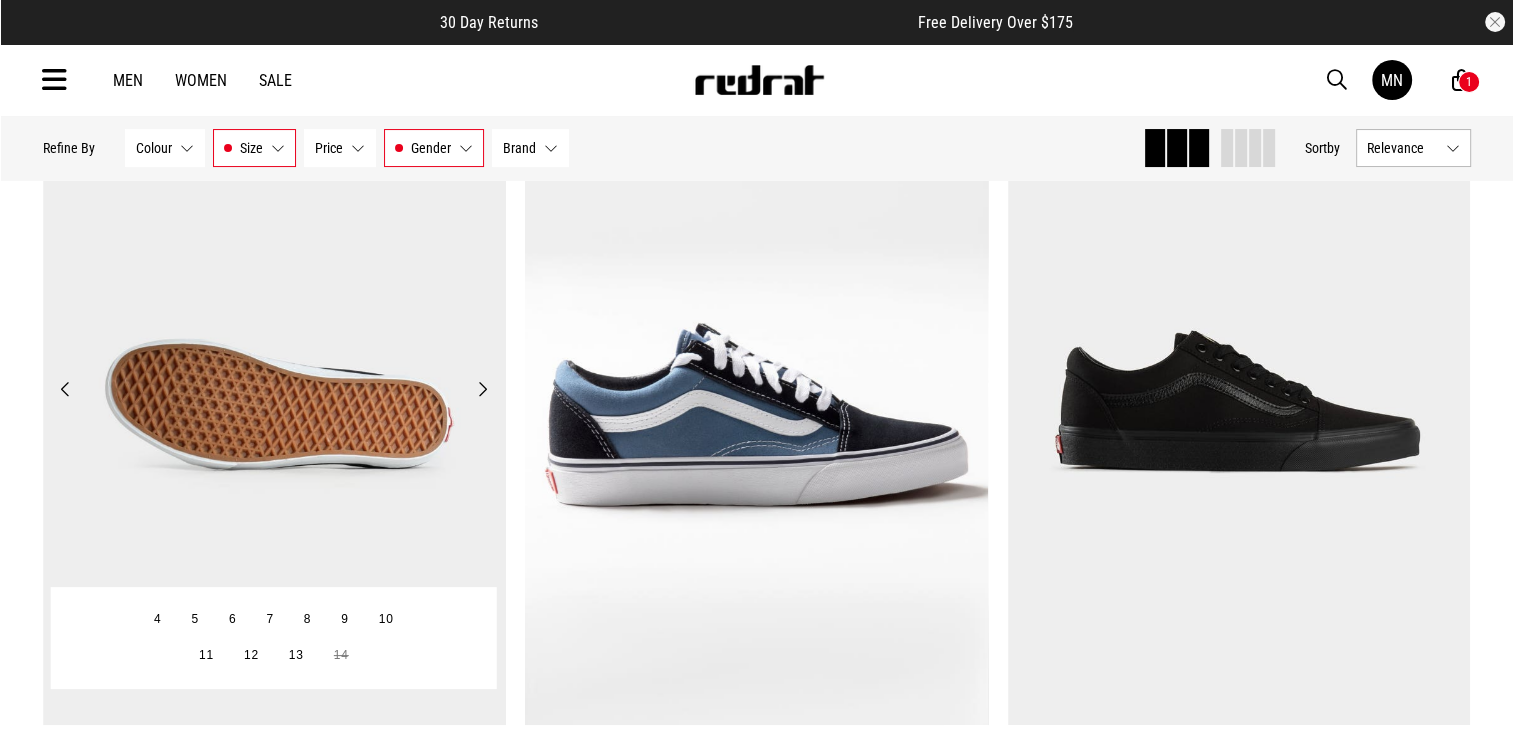 click on "Previous" at bounding box center [65, 389] 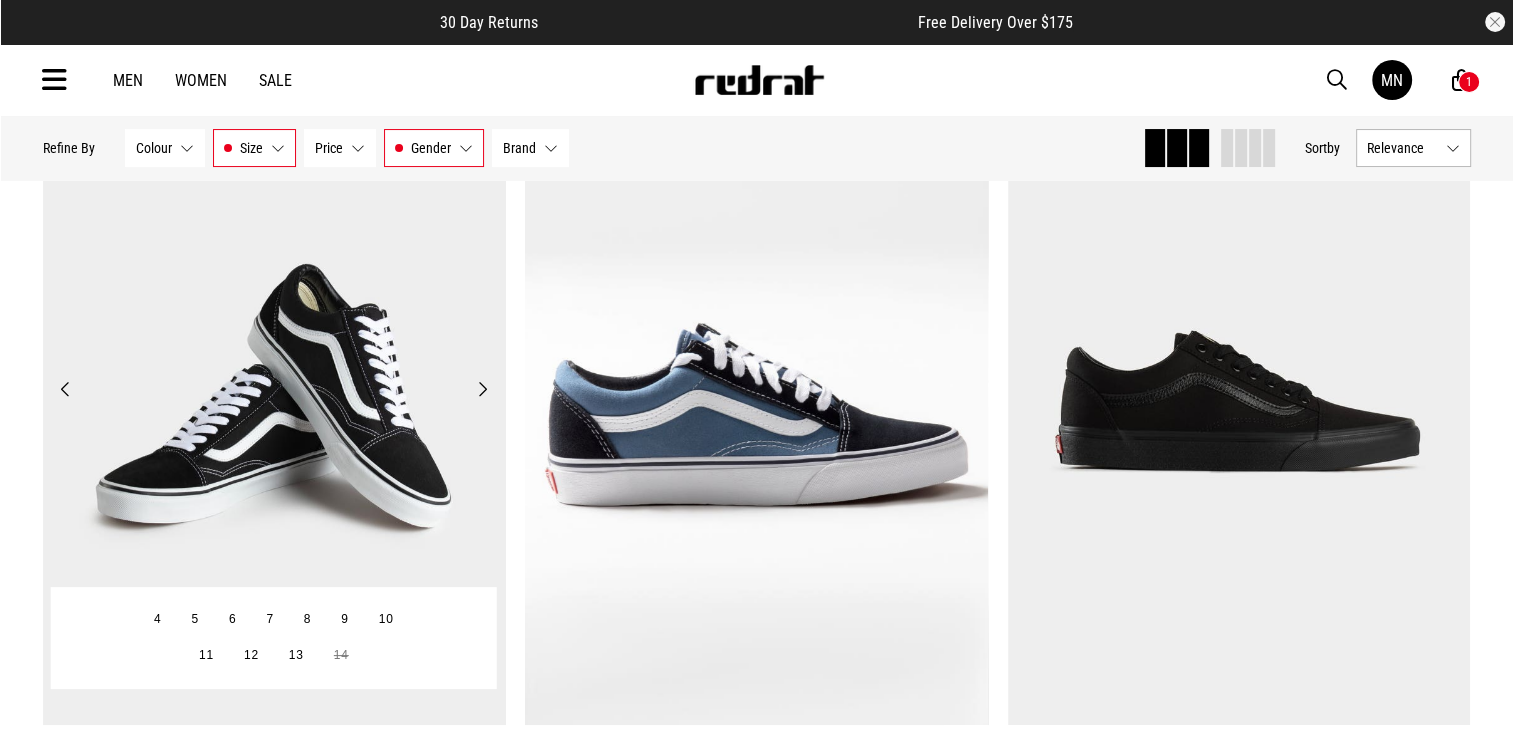 click on "Previous" at bounding box center (65, 389) 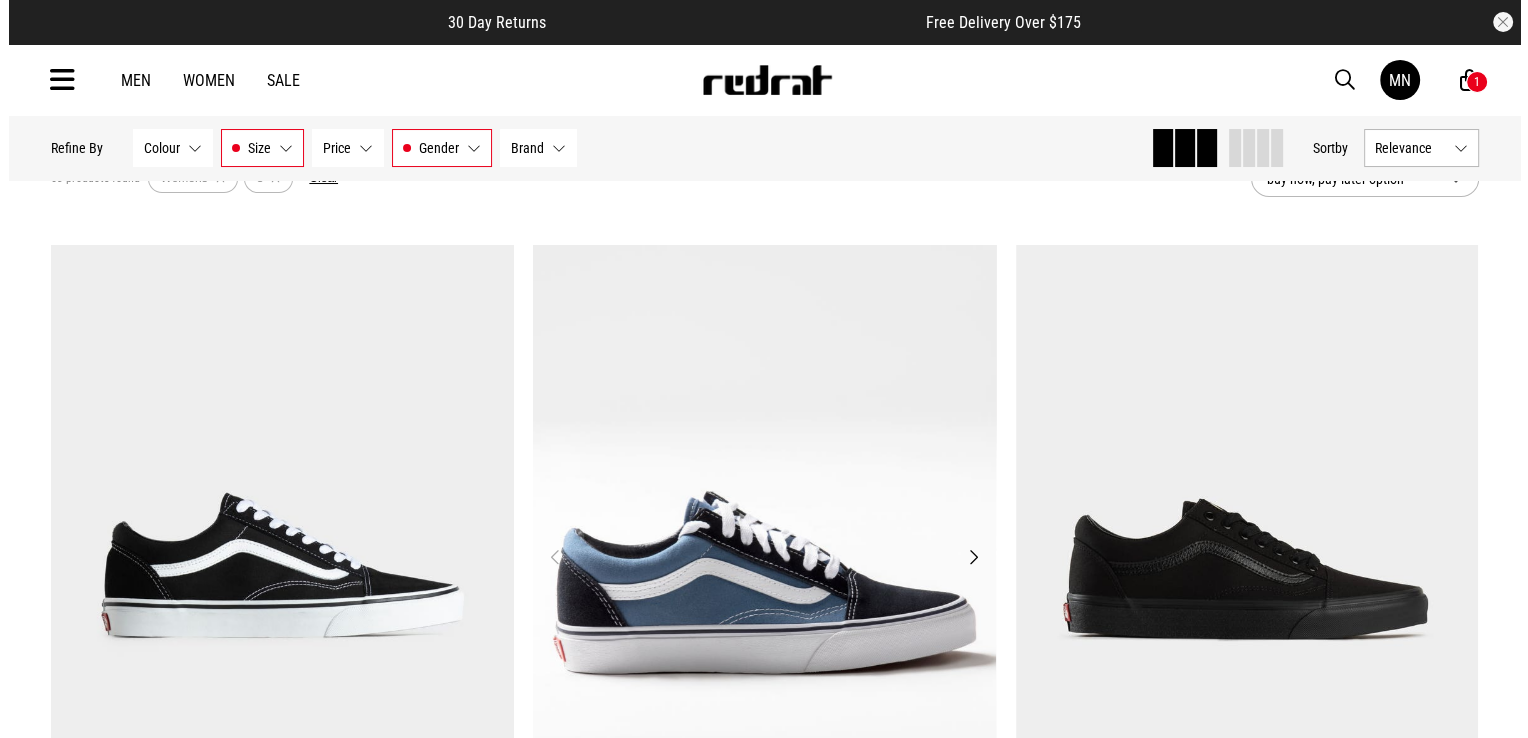 scroll, scrollTop: 0, scrollLeft: 0, axis: both 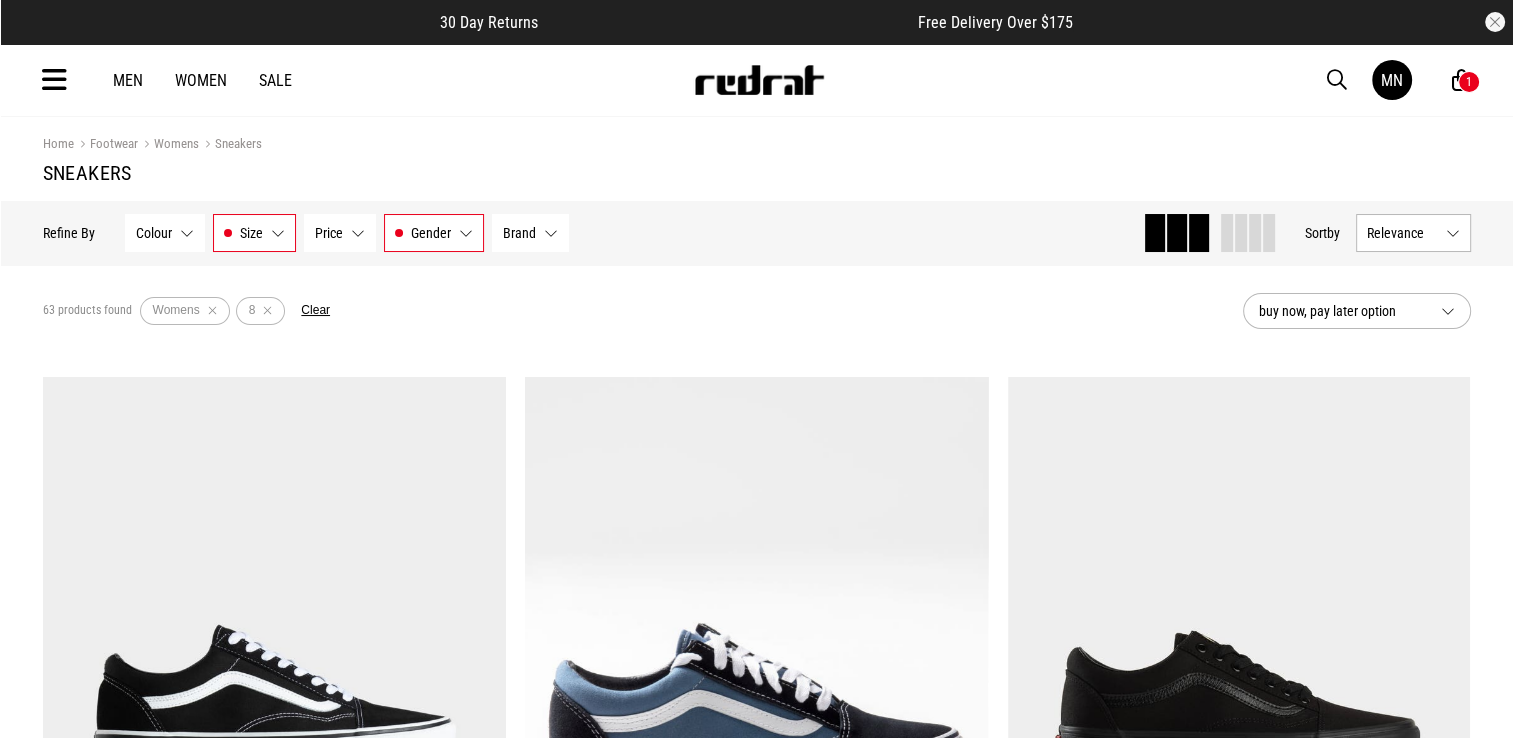 click at bounding box center (54, 80) 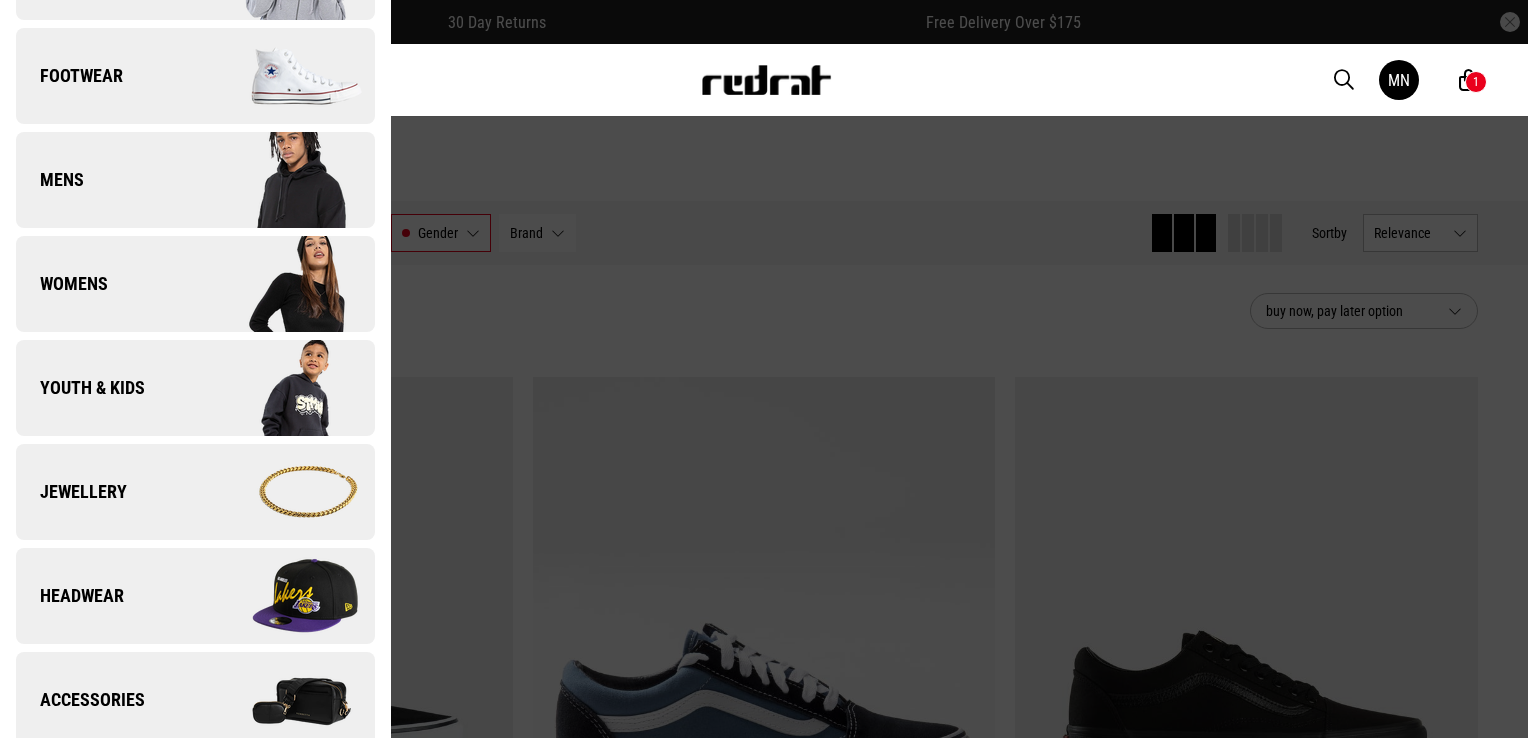 scroll, scrollTop: 200, scrollLeft: 0, axis: vertical 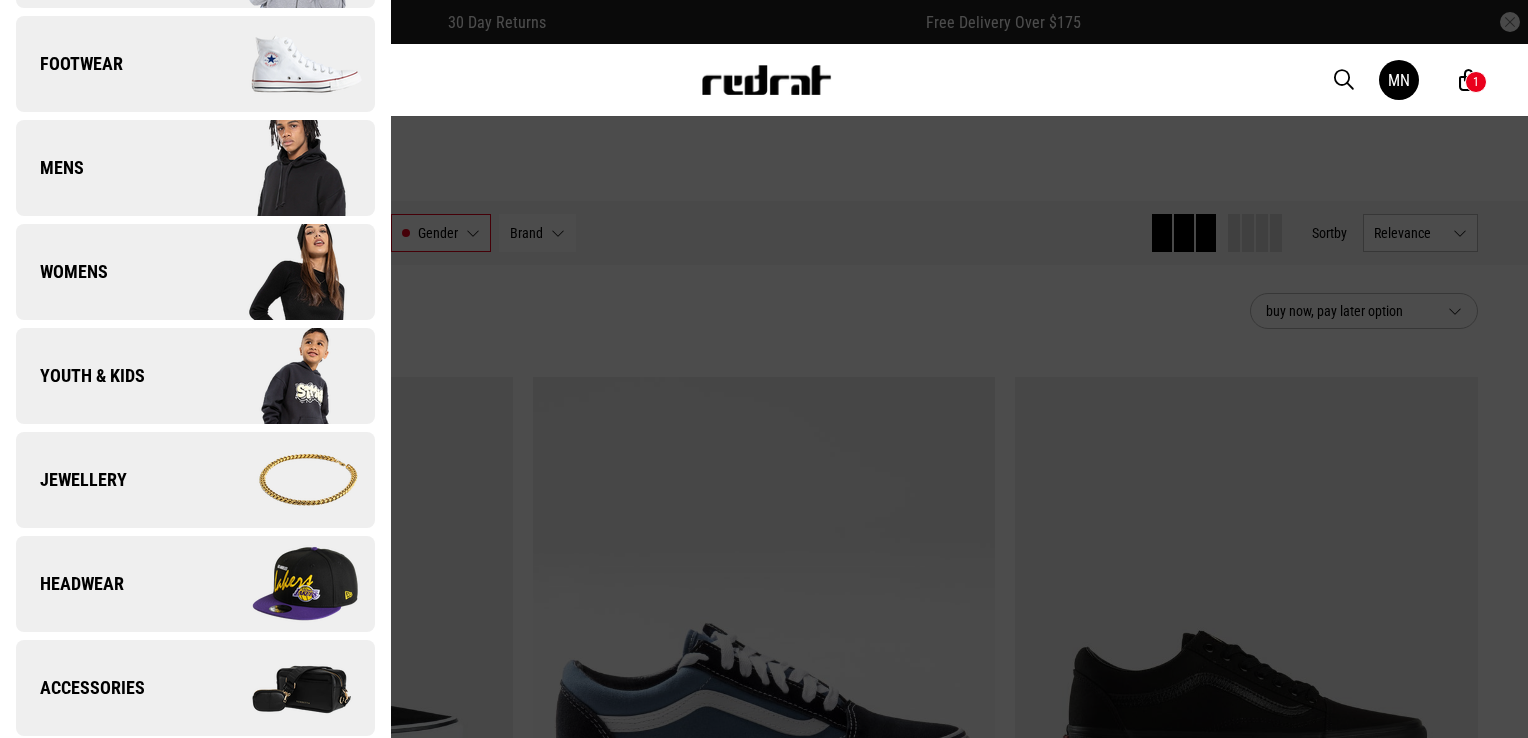 drag, startPoint x: 1024, startPoint y: 78, endPoint x: 1143, endPoint y: 70, distance: 119.26861 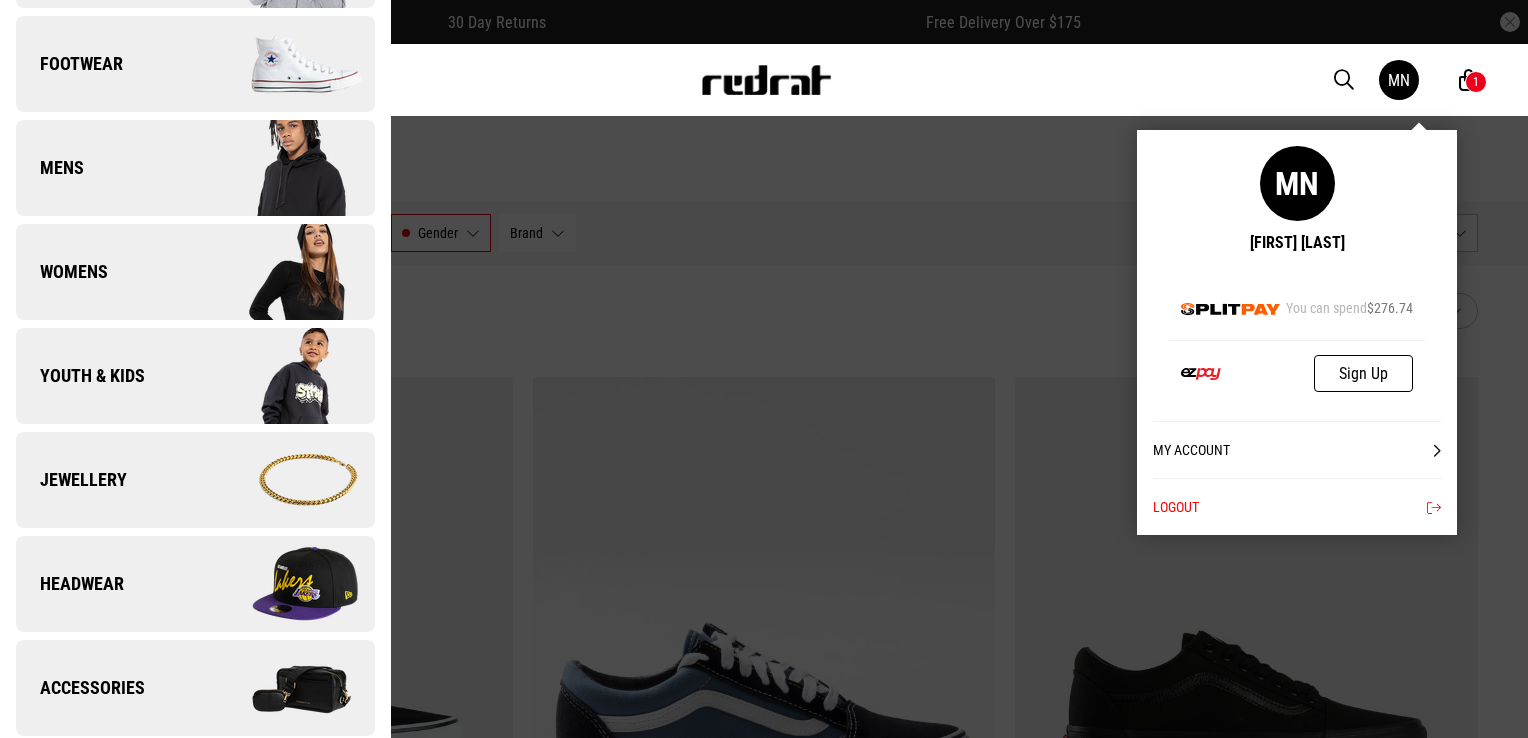 click on "MN" at bounding box center [1399, 80] 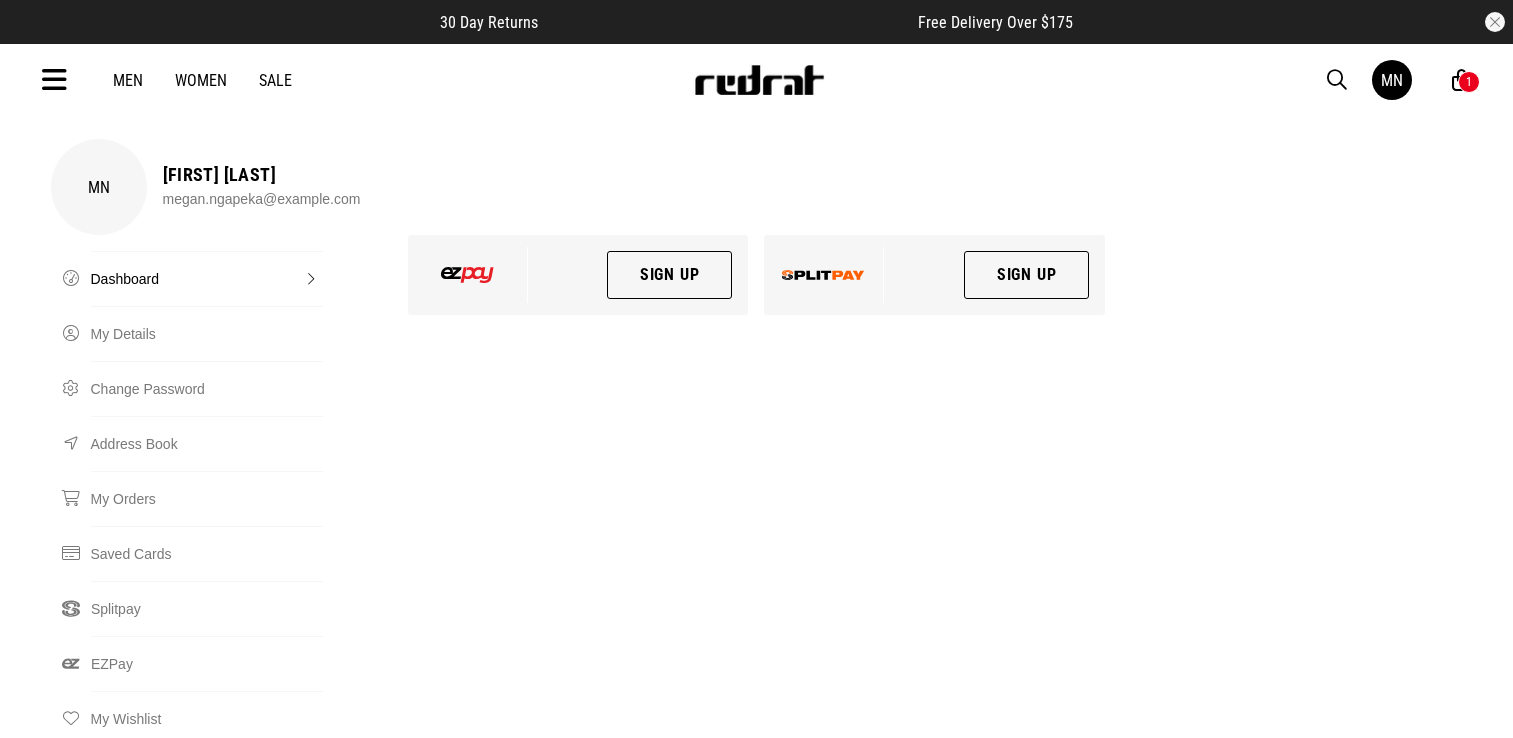 scroll, scrollTop: 0, scrollLeft: 0, axis: both 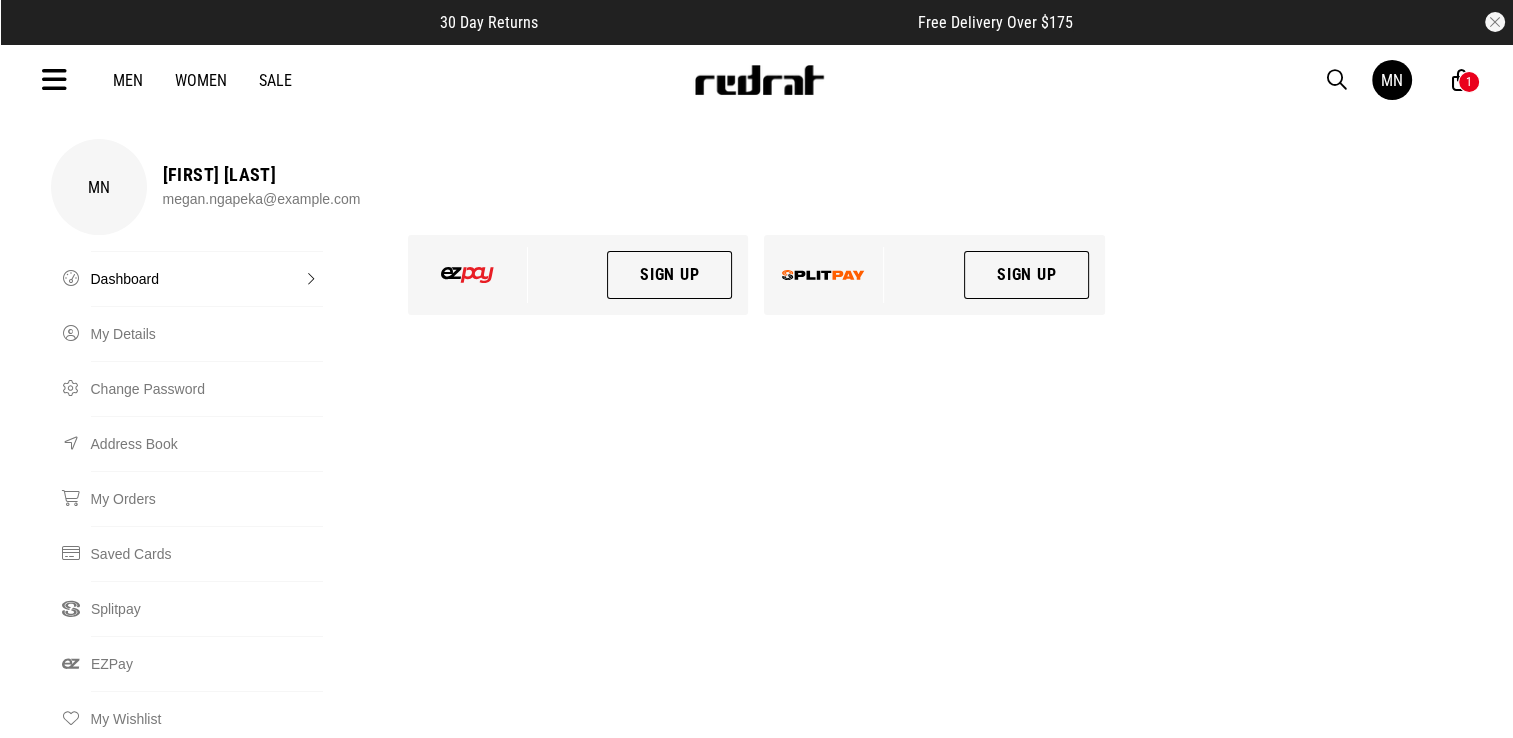 click at bounding box center (54, 80) 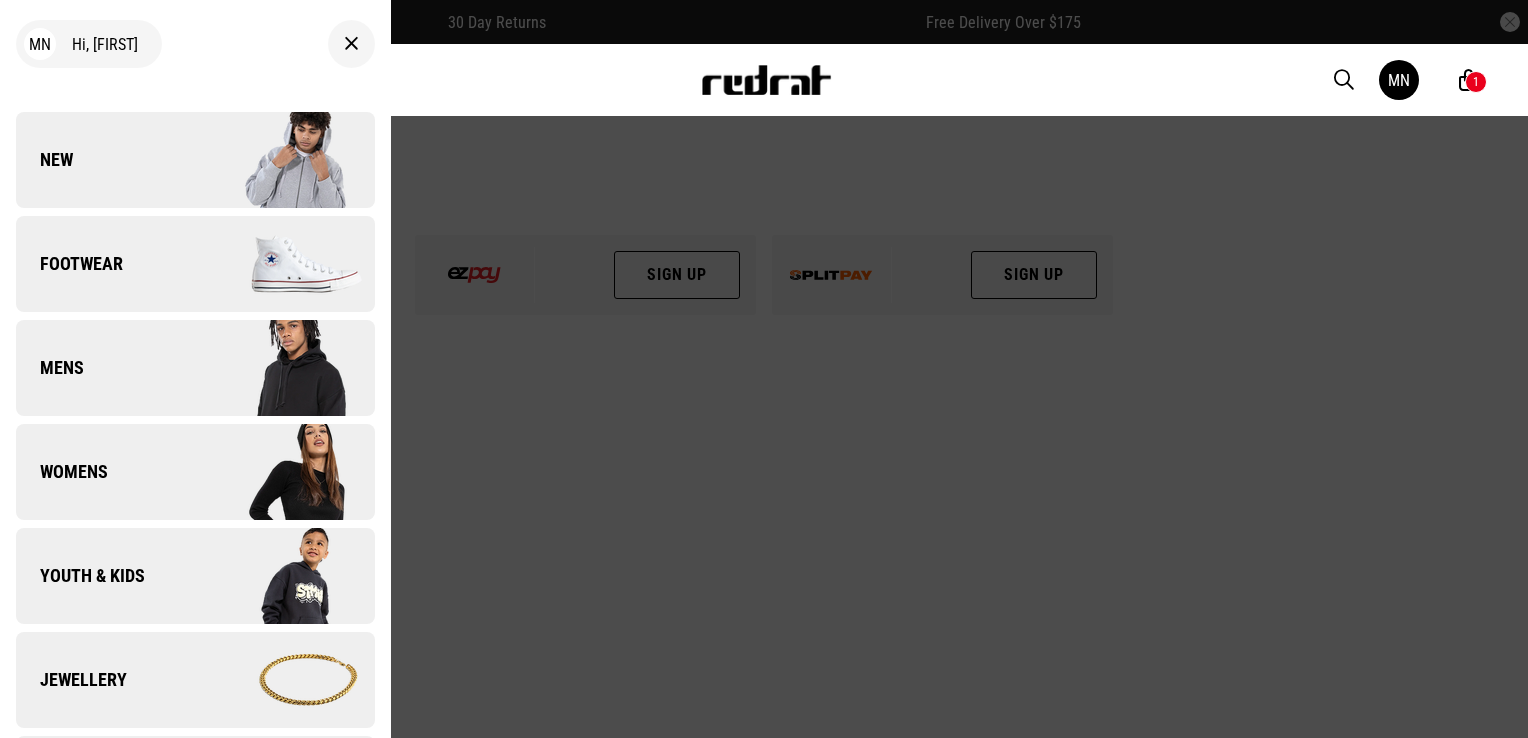 click on "Womens" at bounding box center [195, 472] 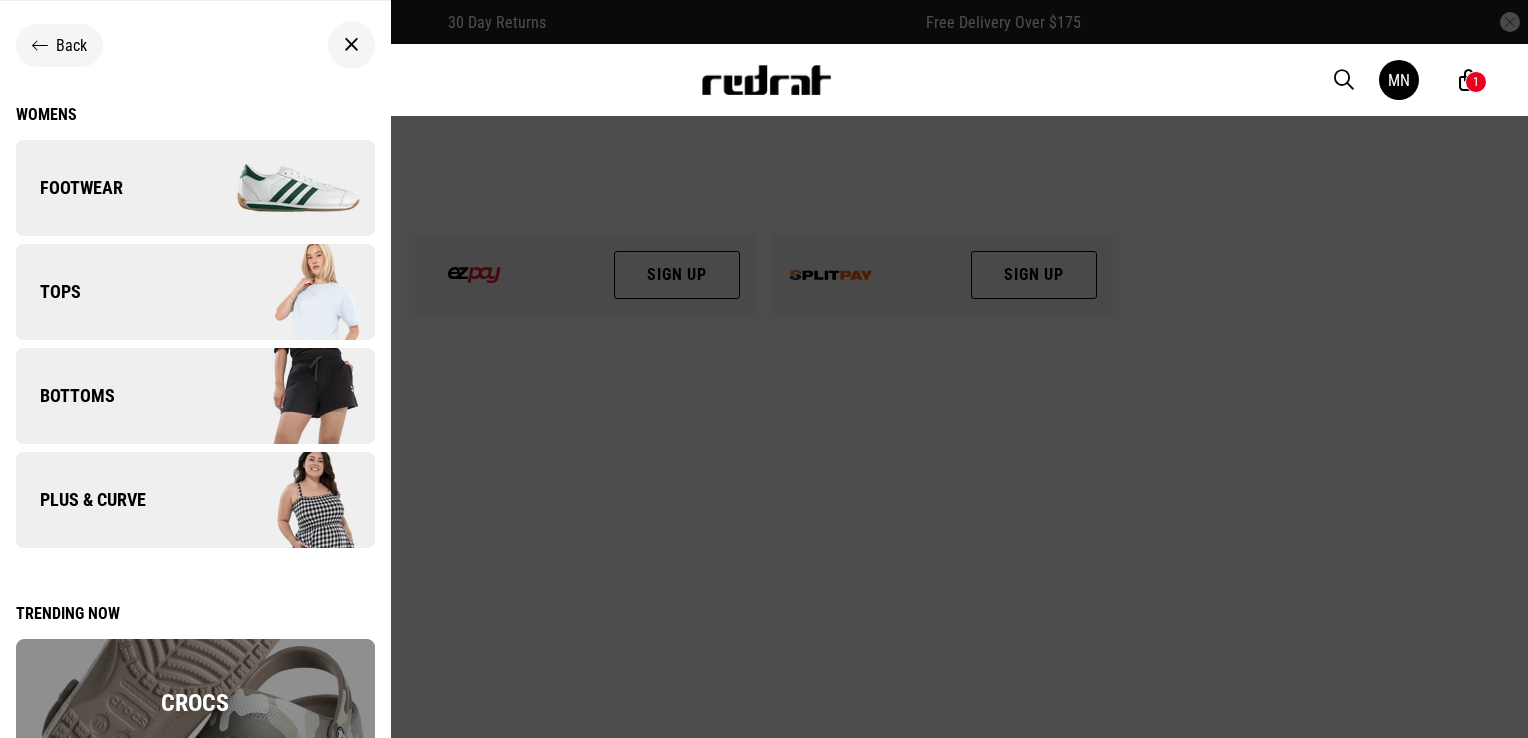 click on "Bottoms" at bounding box center [195, 396] 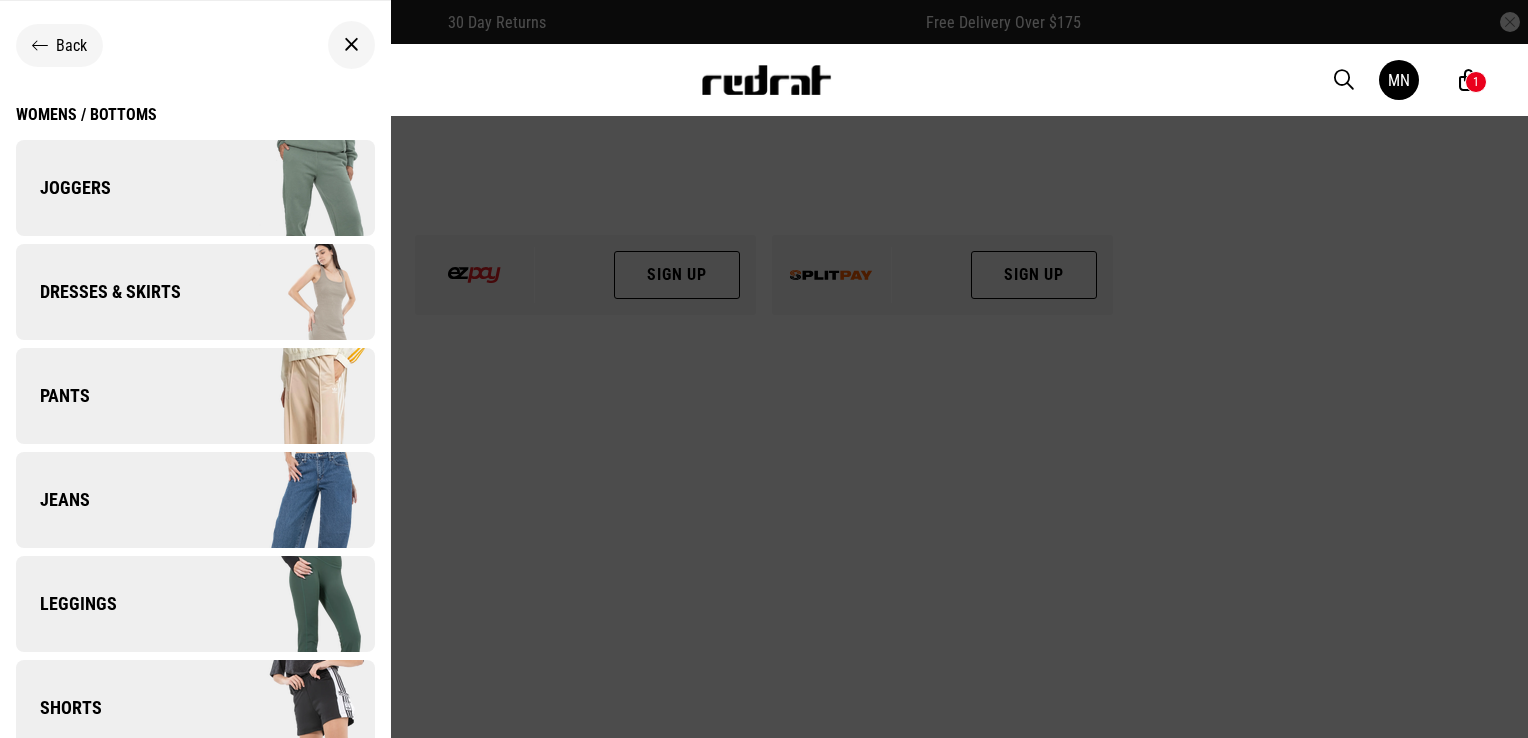 click on "Pants" at bounding box center [195, 396] 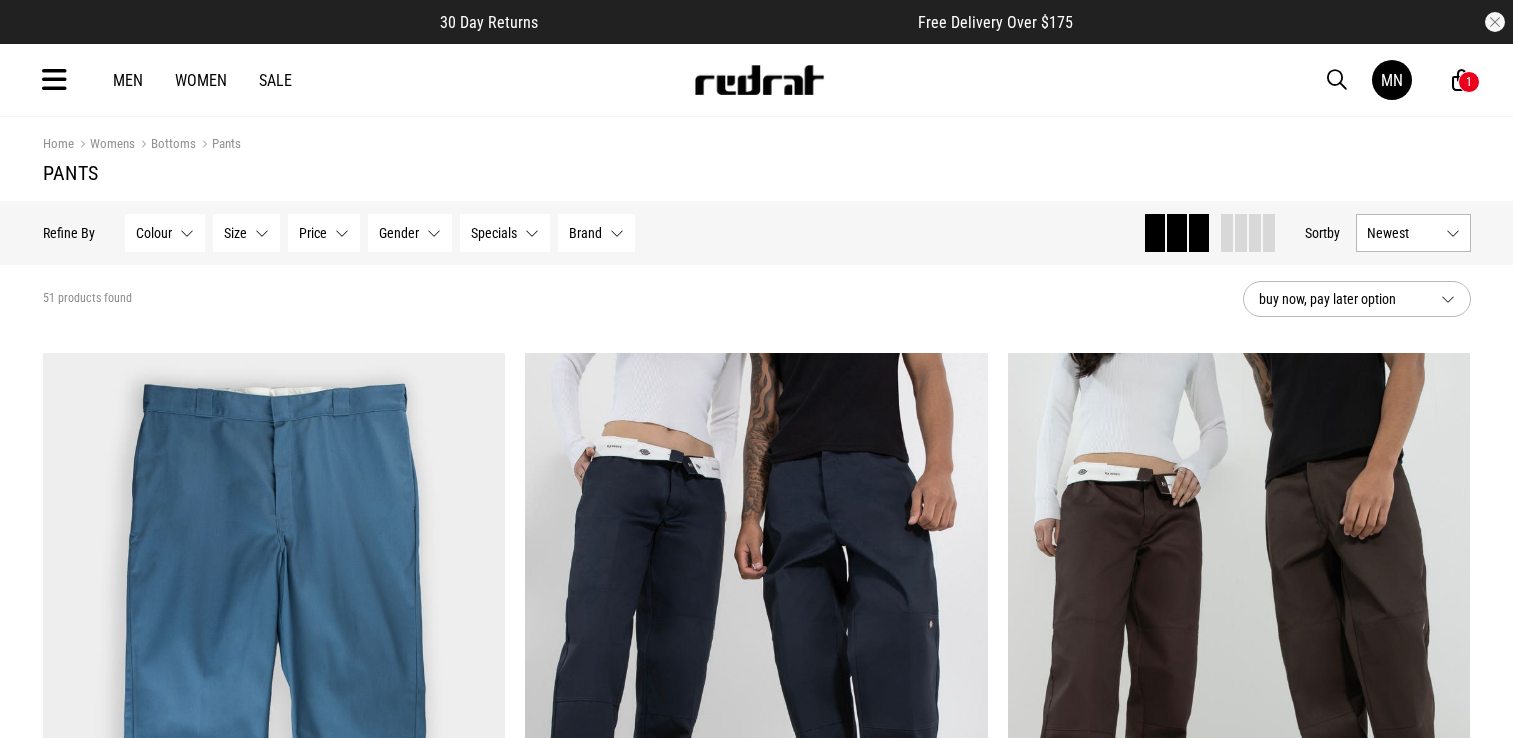 scroll, scrollTop: 0, scrollLeft: 0, axis: both 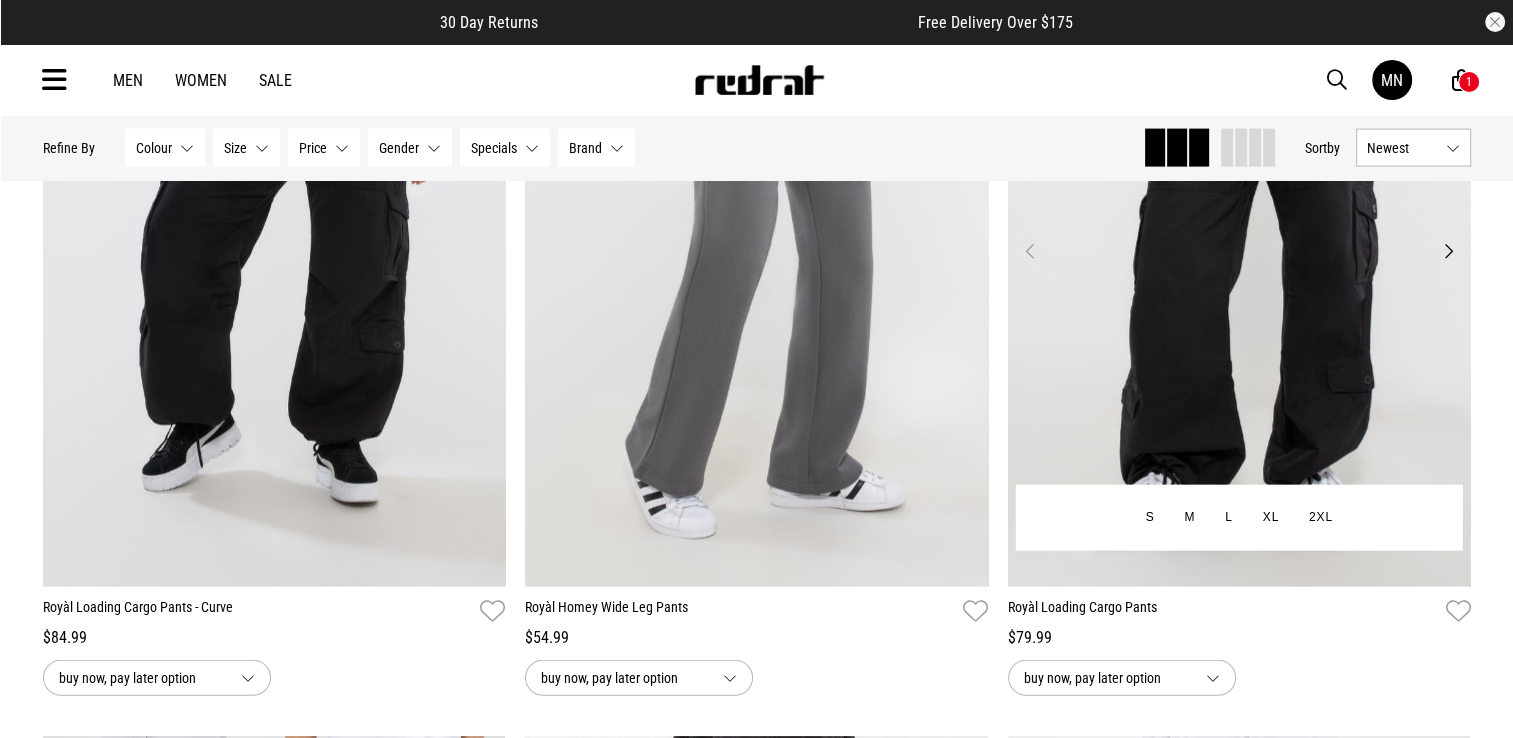 click at bounding box center (1239, 263) 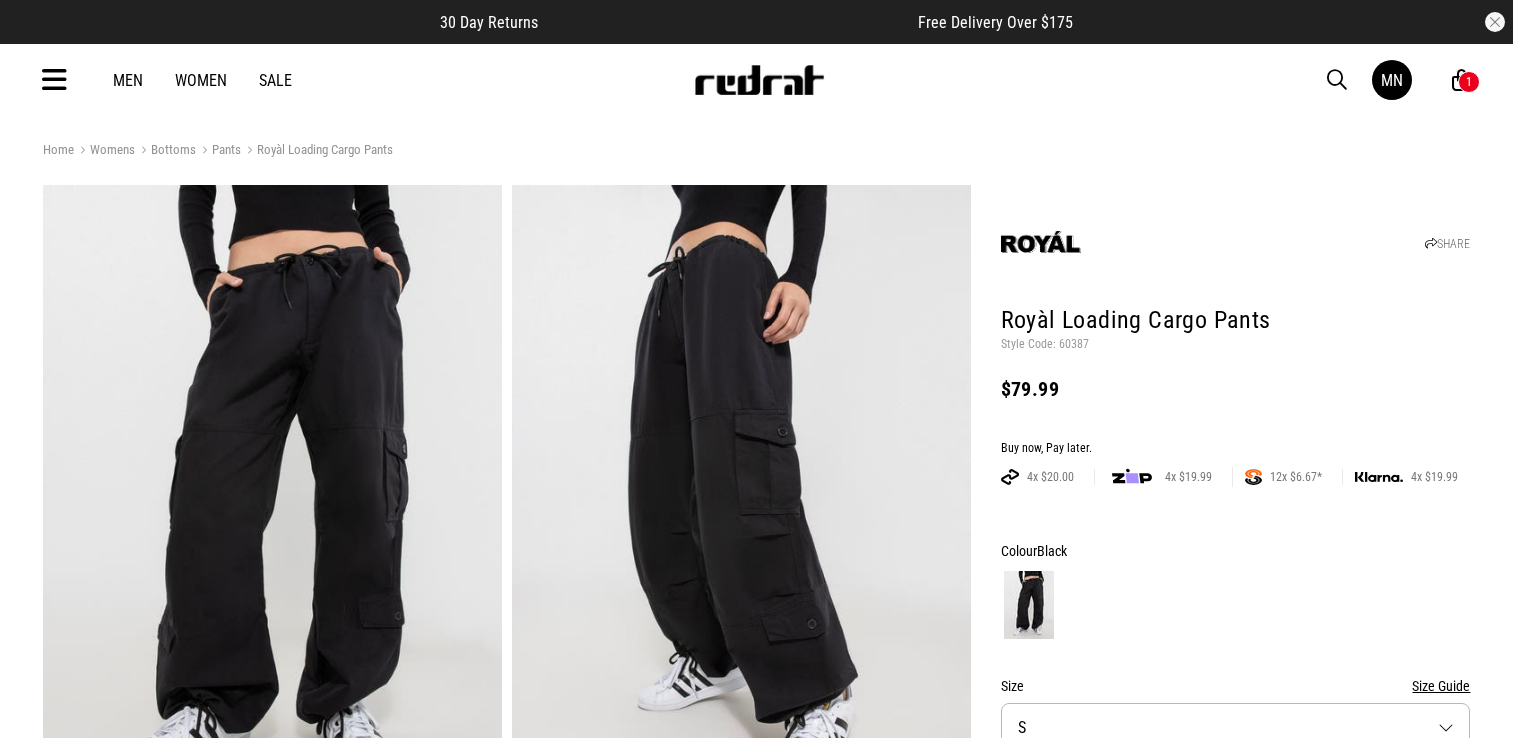 scroll, scrollTop: 0, scrollLeft: 0, axis: both 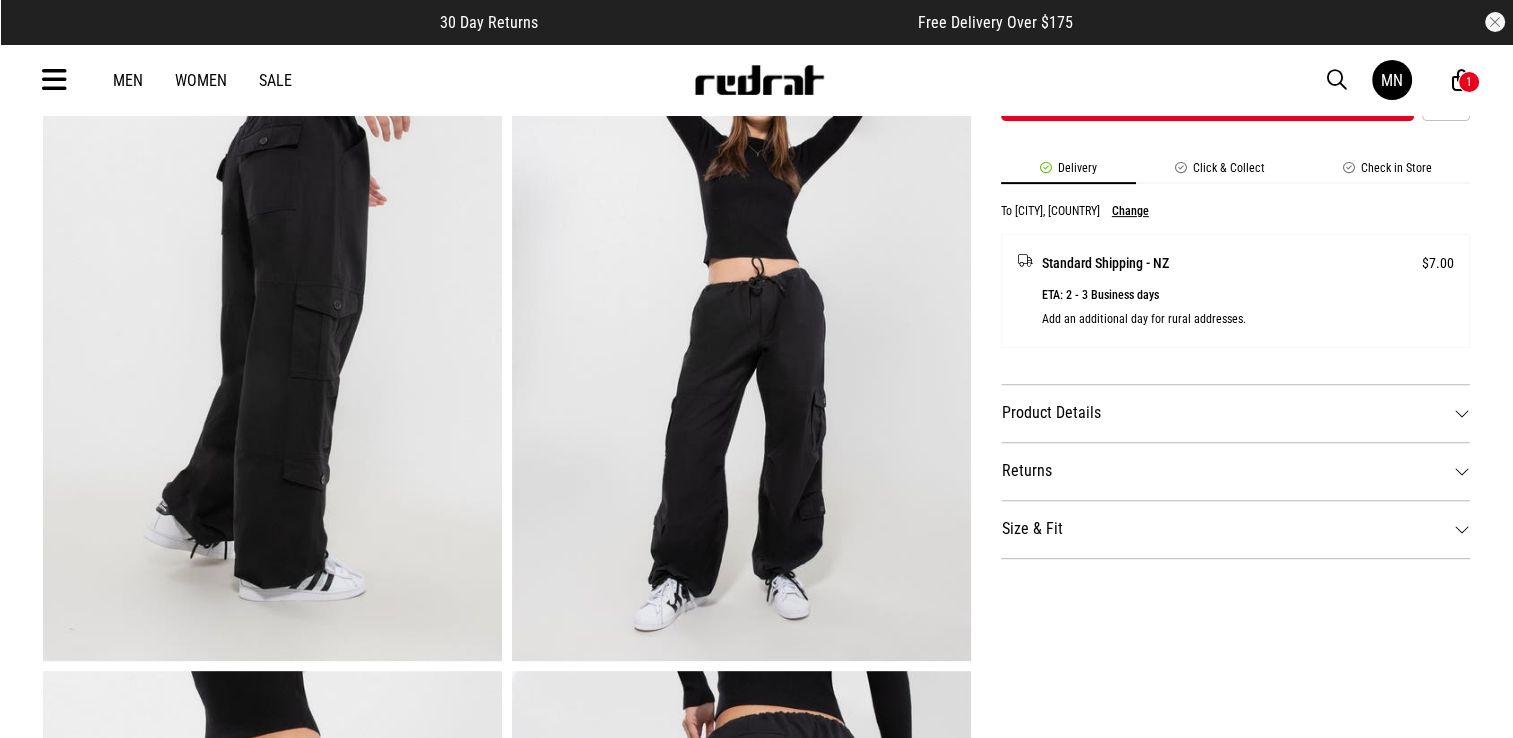 click on "Product Details" at bounding box center [1236, 413] 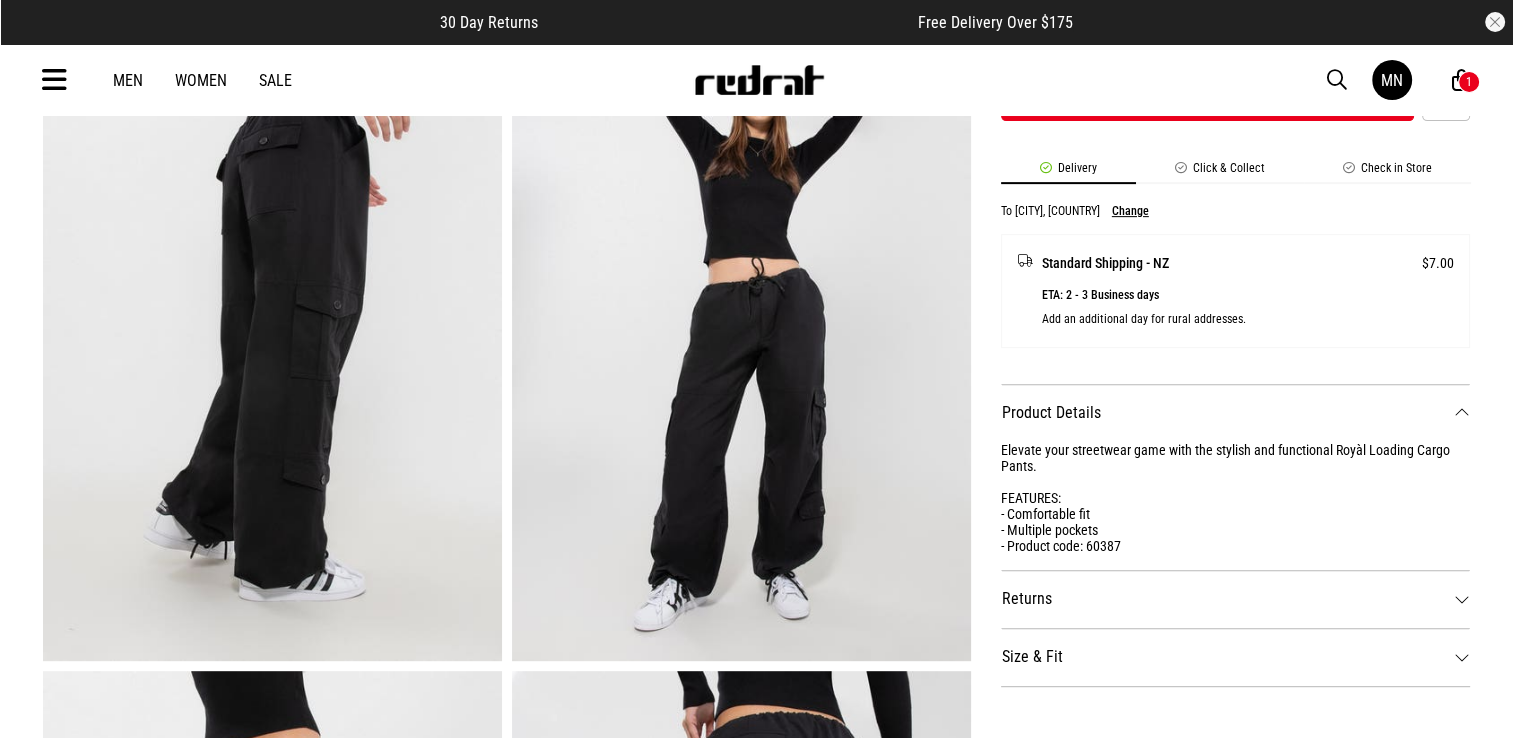 click on "Size & Fit" at bounding box center [1236, 657] 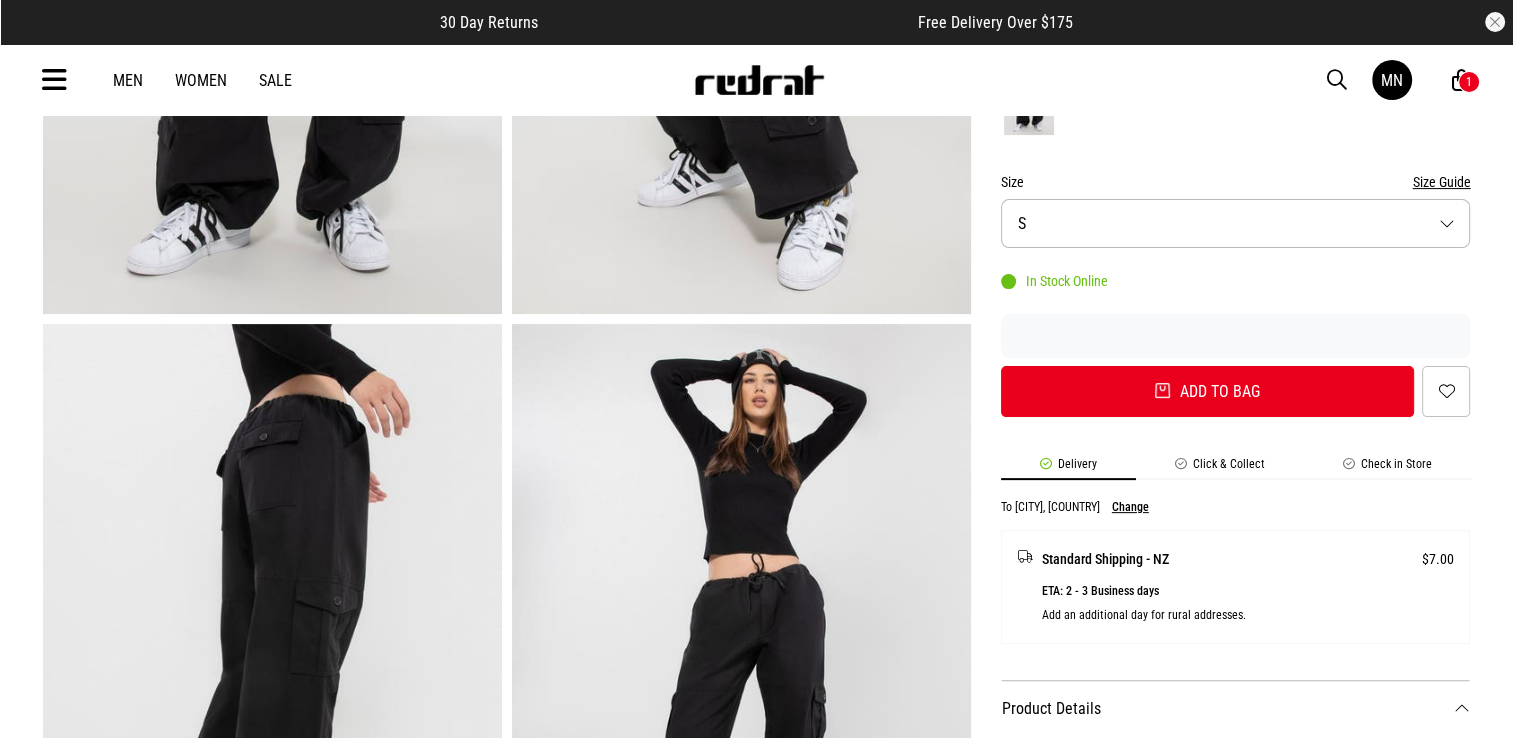 scroll, scrollTop: 500, scrollLeft: 0, axis: vertical 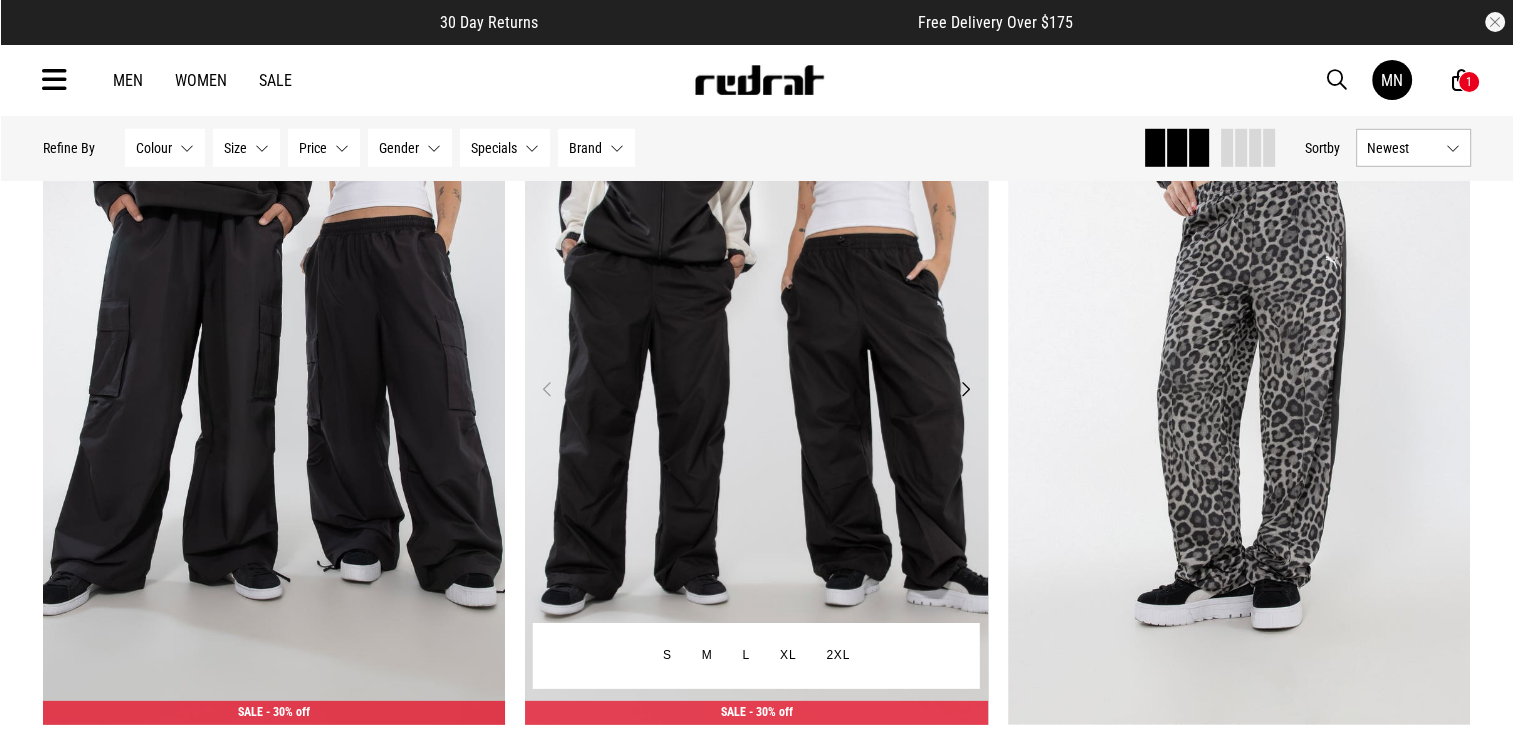 click at bounding box center (756, 401) 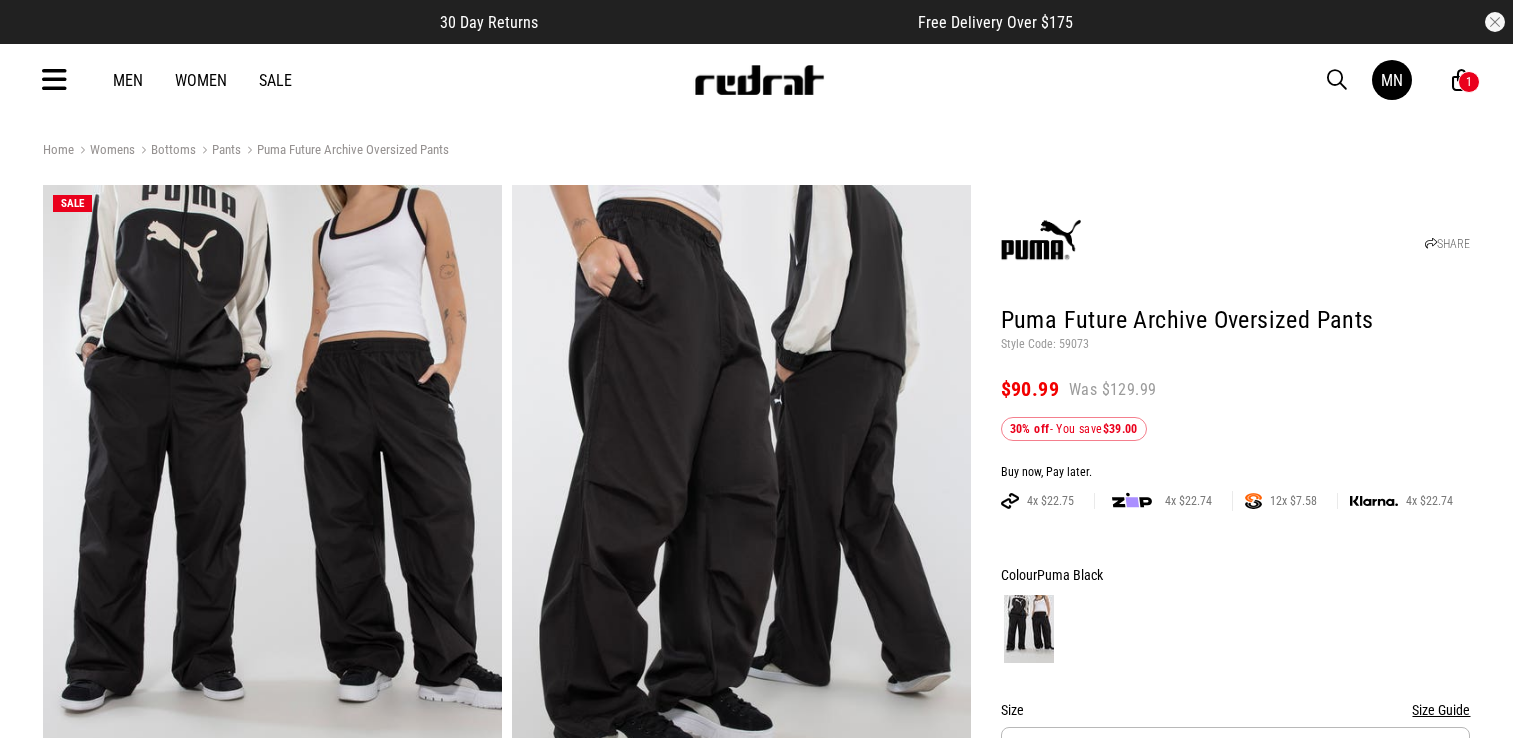 scroll, scrollTop: 0, scrollLeft: 0, axis: both 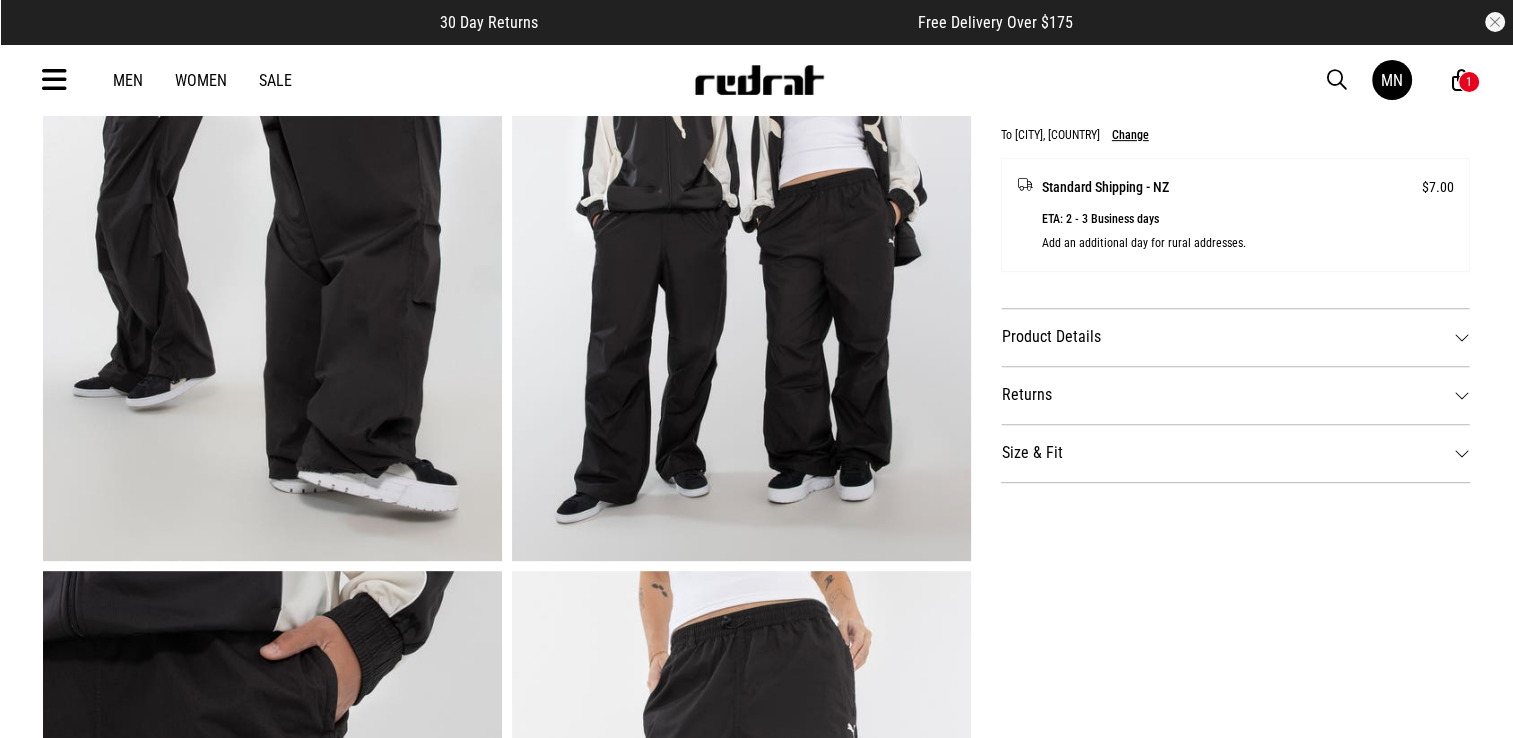 click on "Size & Fit" at bounding box center (1236, 453) 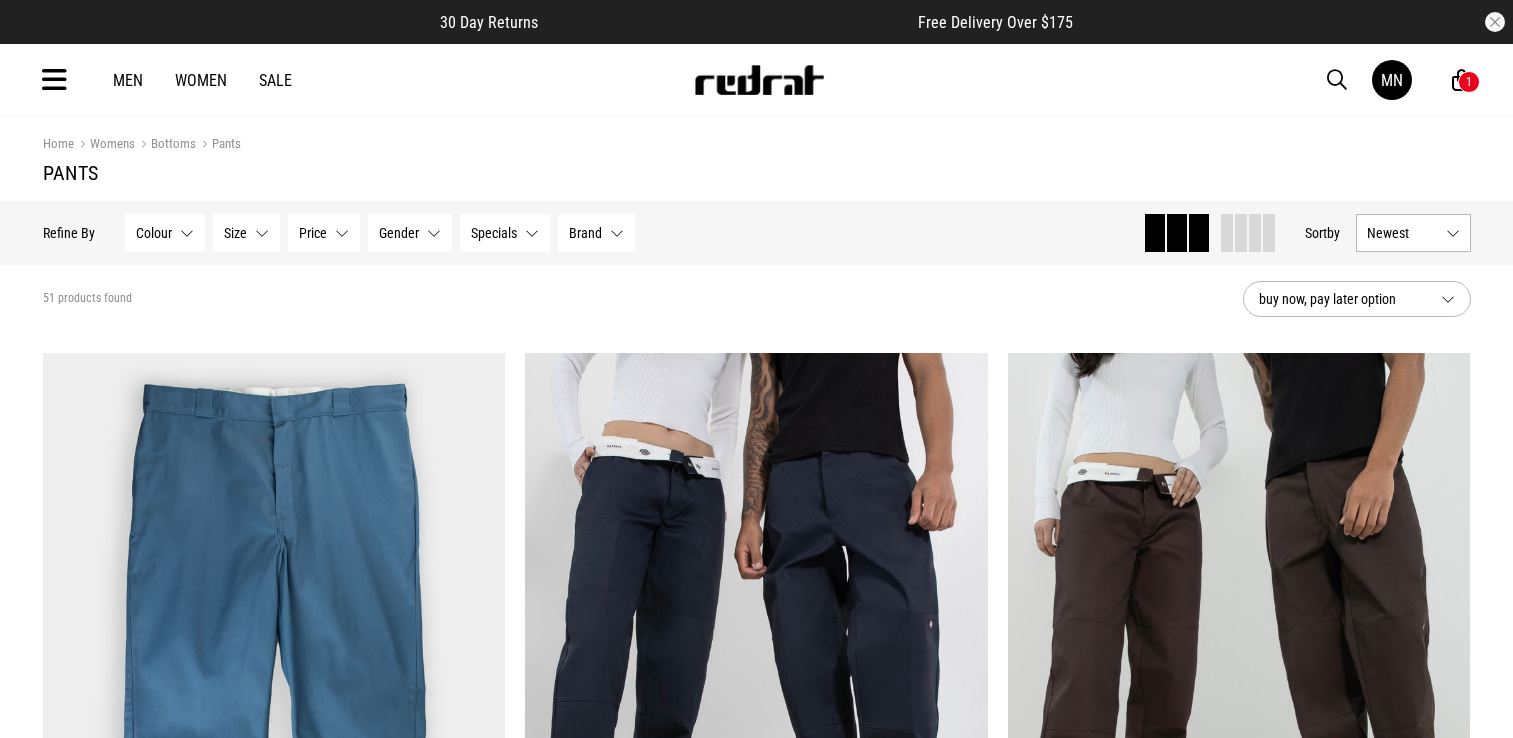 scroll, scrollTop: 5810, scrollLeft: 0, axis: vertical 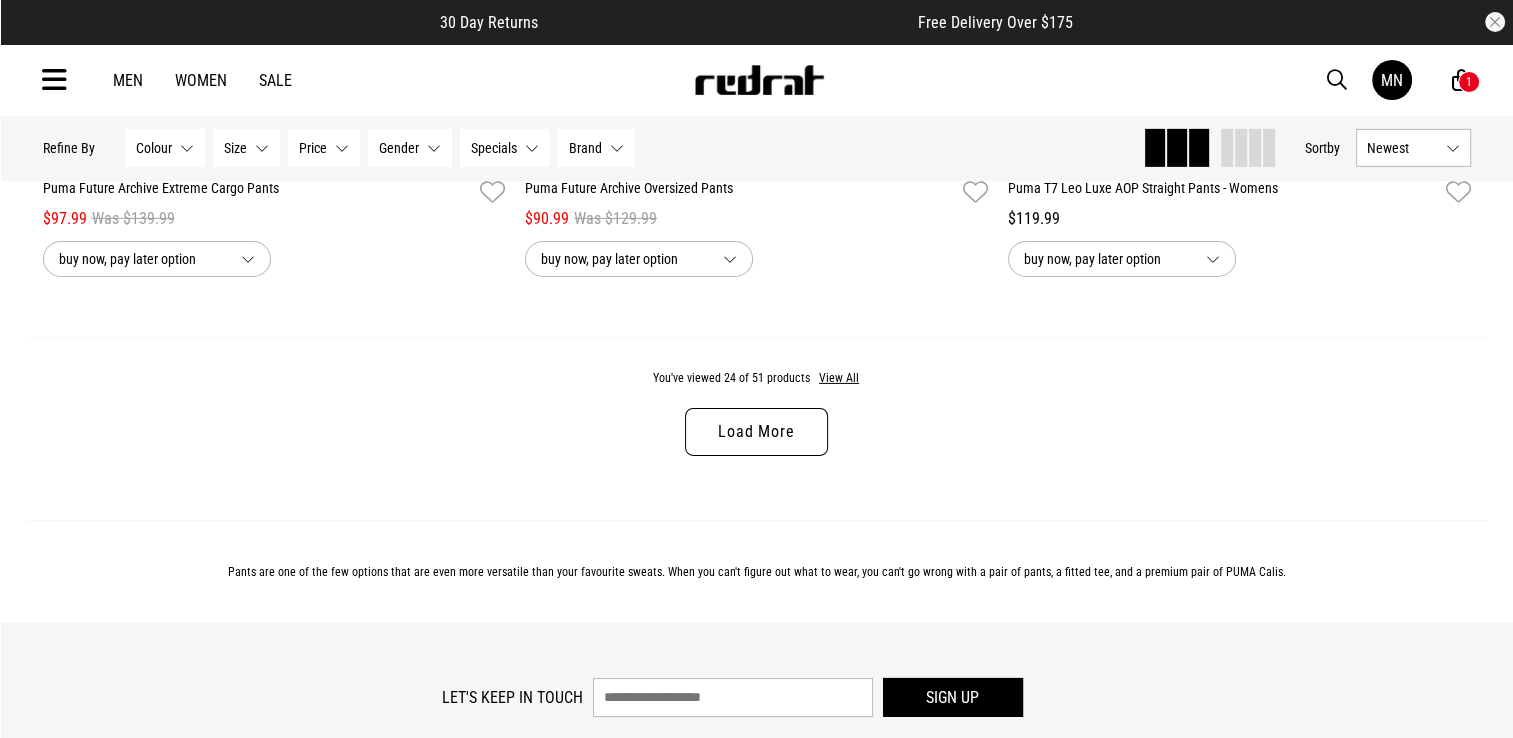 click on "You've viewed 24 of 51 products  View All   Load More" at bounding box center [757, 428] 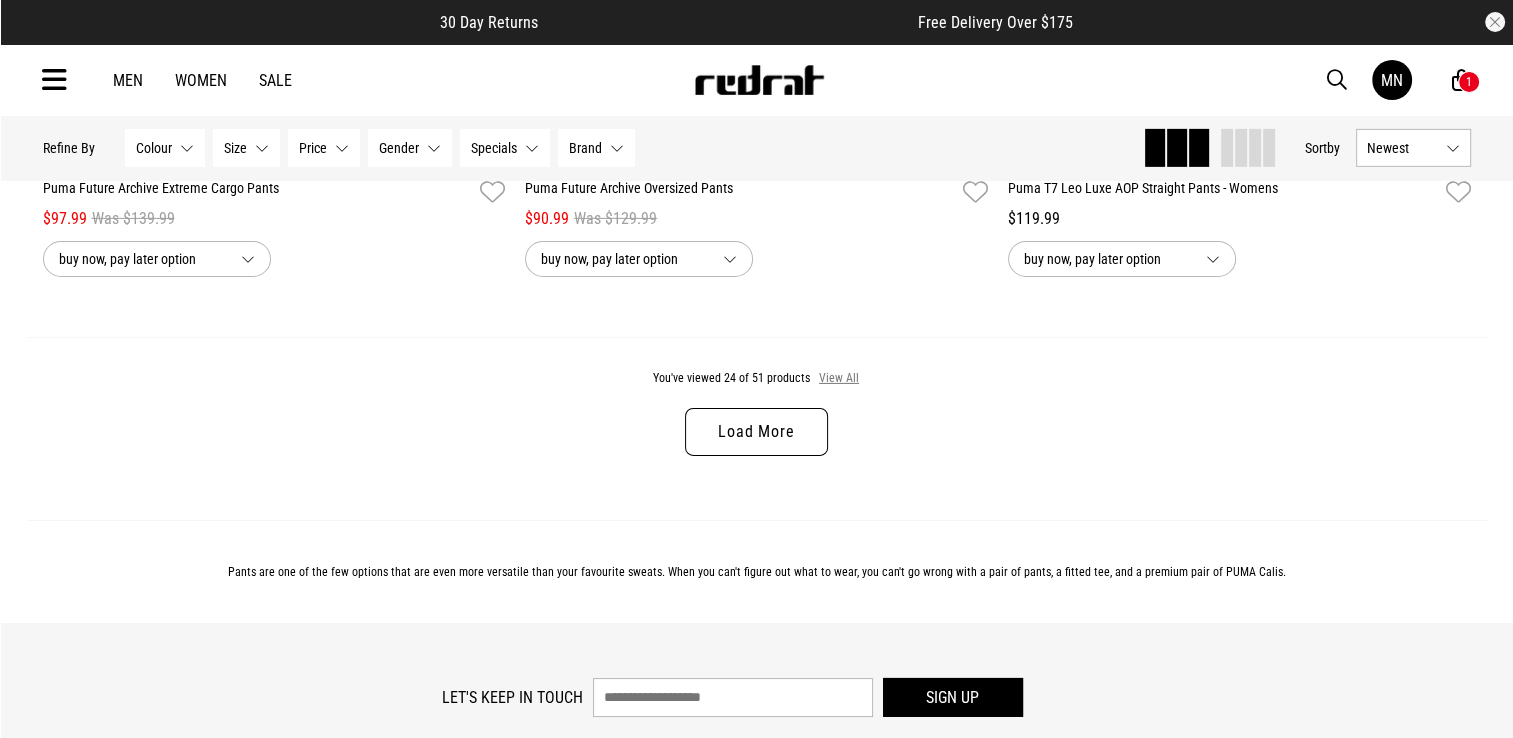 click on "View All" at bounding box center (839, 379) 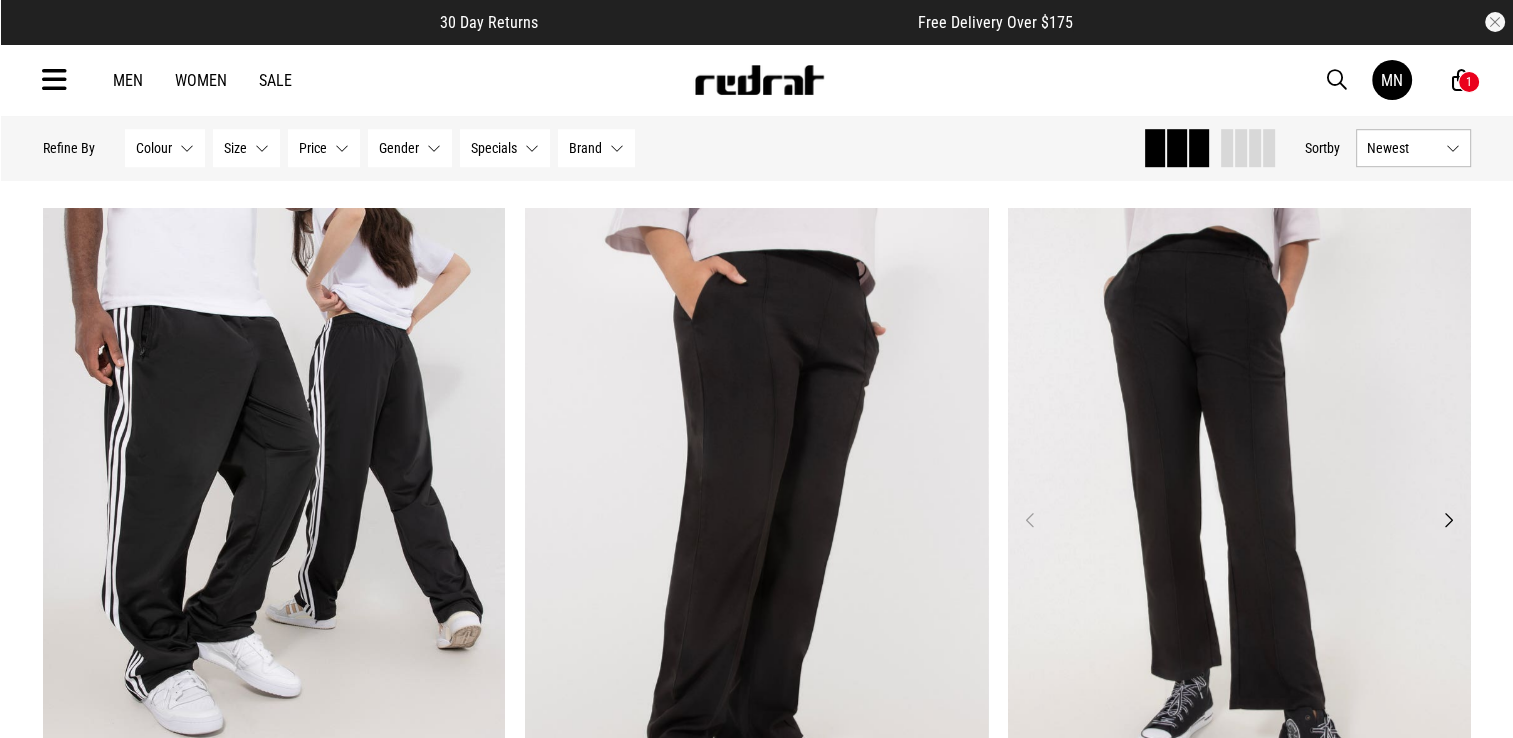 scroll, scrollTop: 8910, scrollLeft: 0, axis: vertical 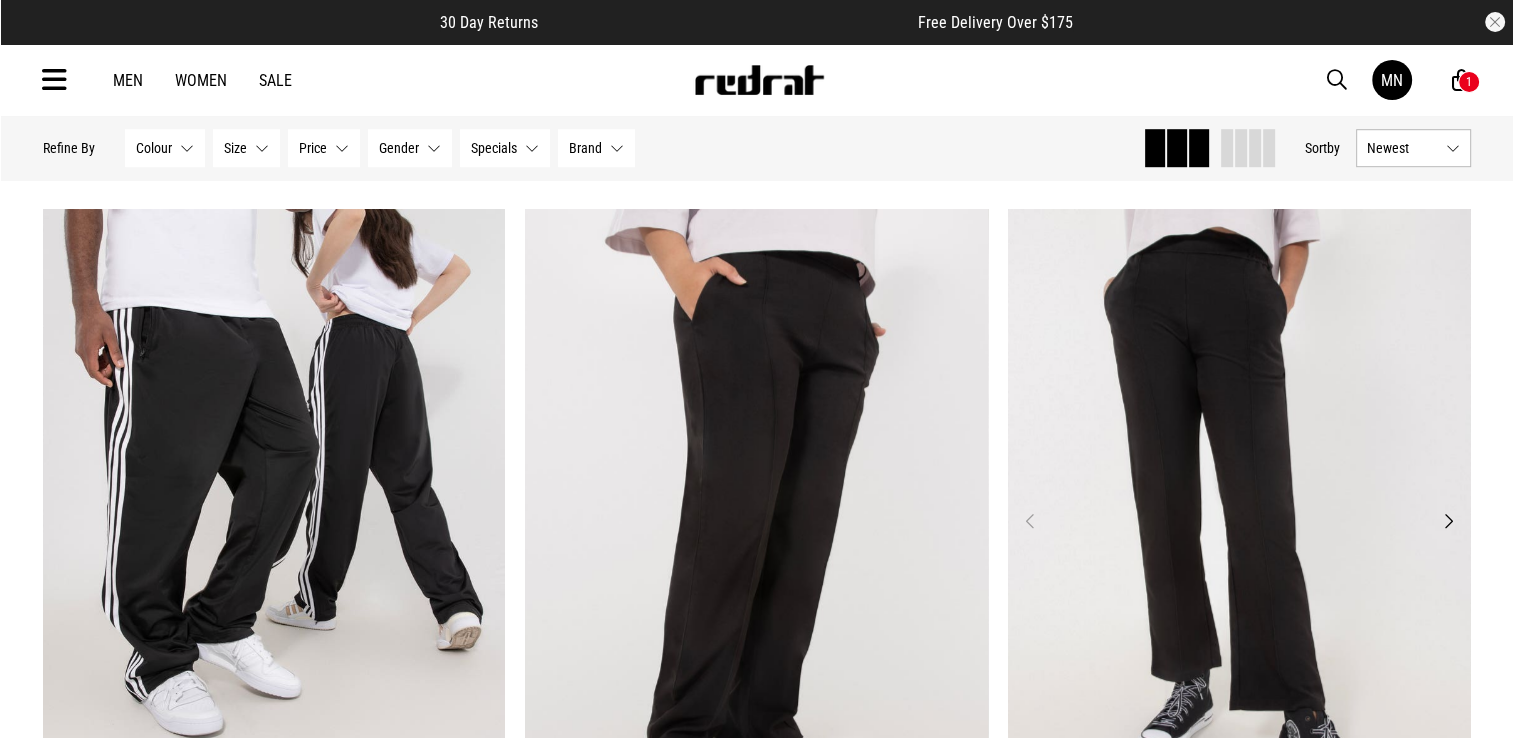 click on "Next" at bounding box center [1447, 521] 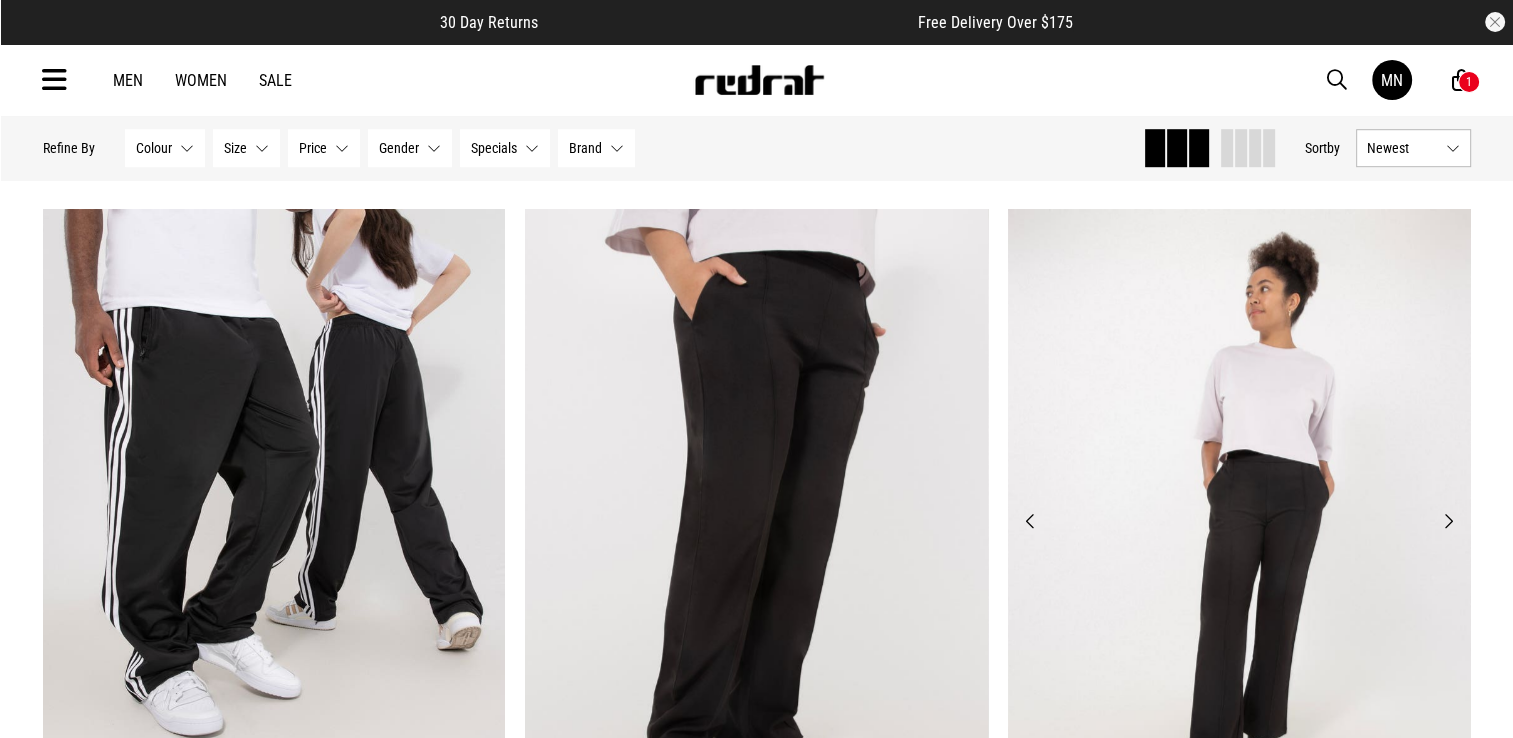 click on "Next" at bounding box center [1447, 521] 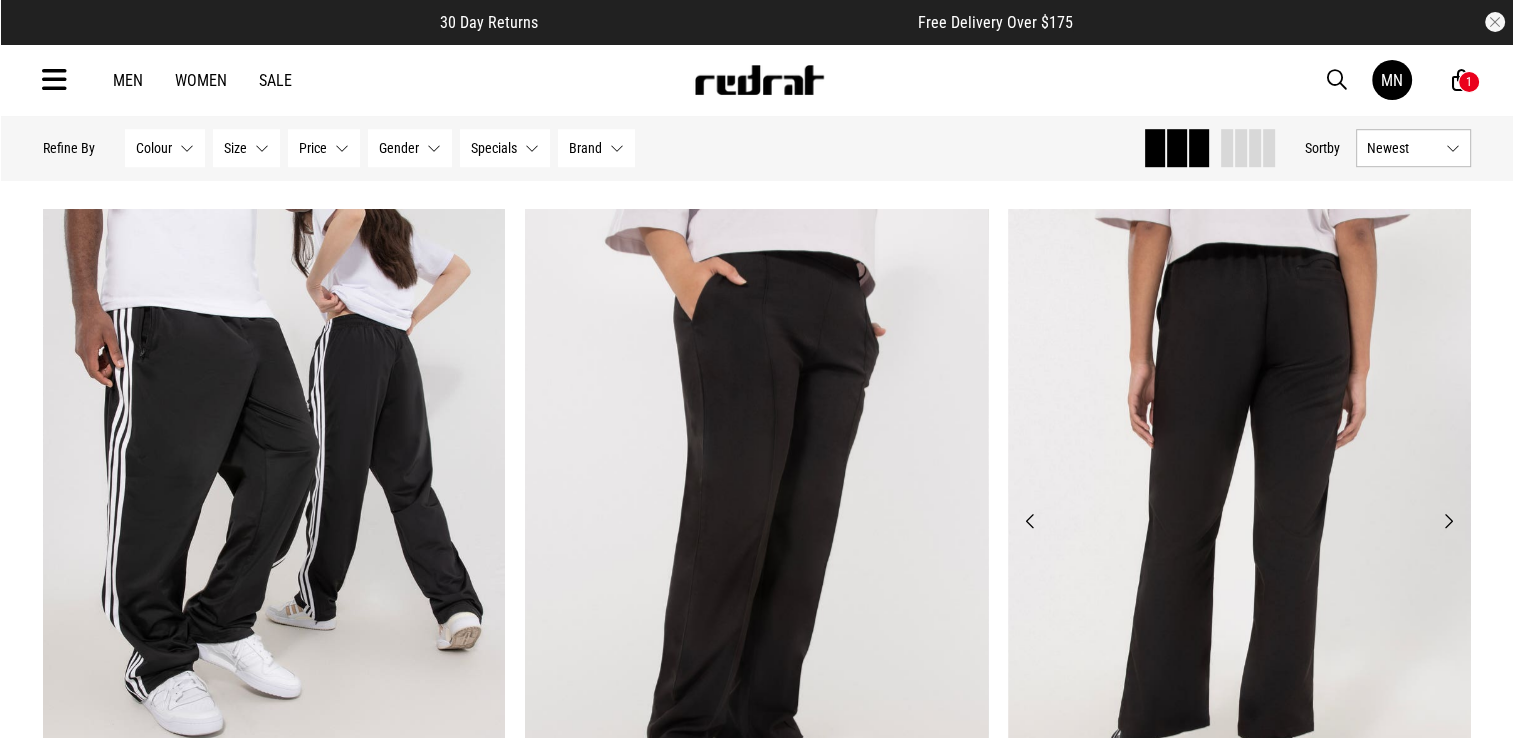 click on "Next" at bounding box center (1447, 521) 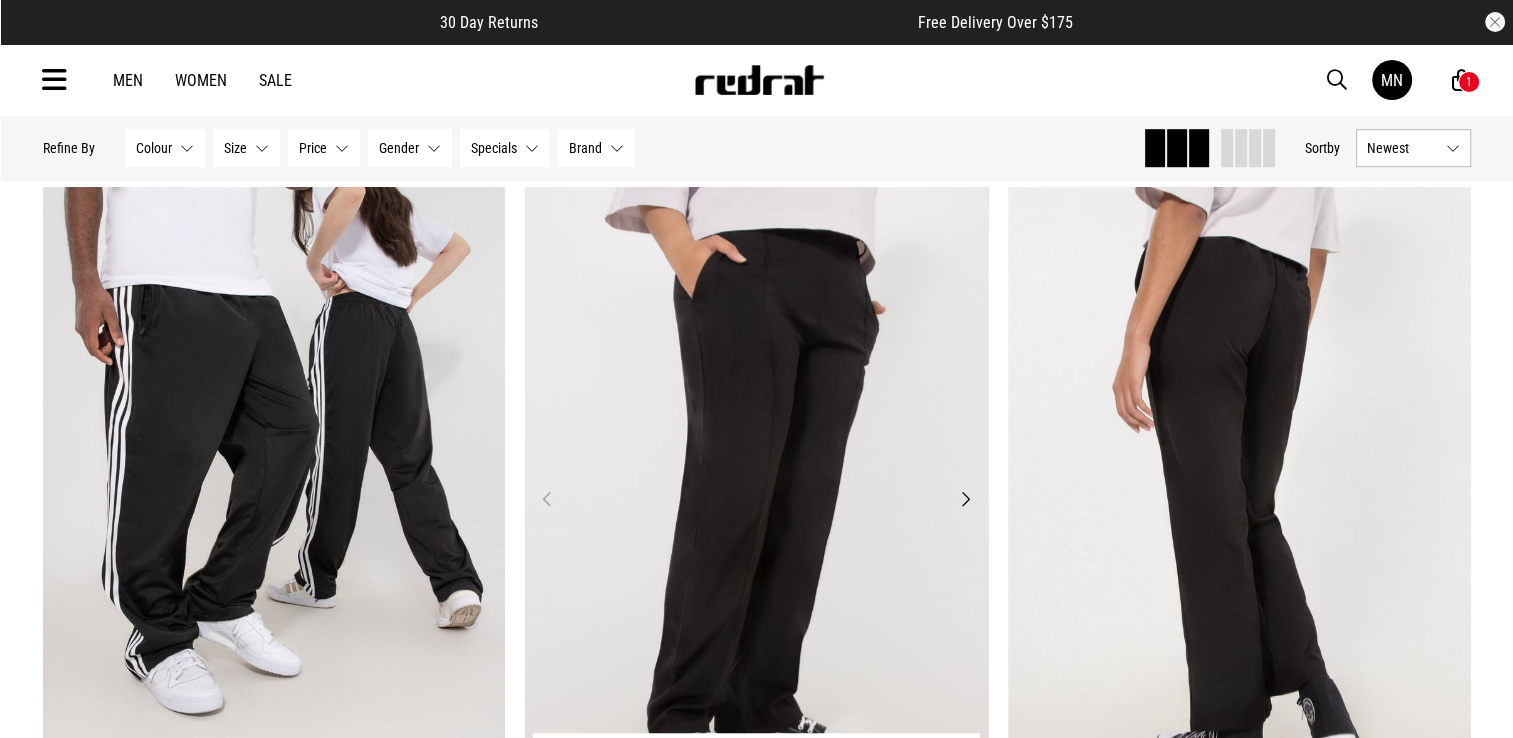 scroll, scrollTop: 8910, scrollLeft: 0, axis: vertical 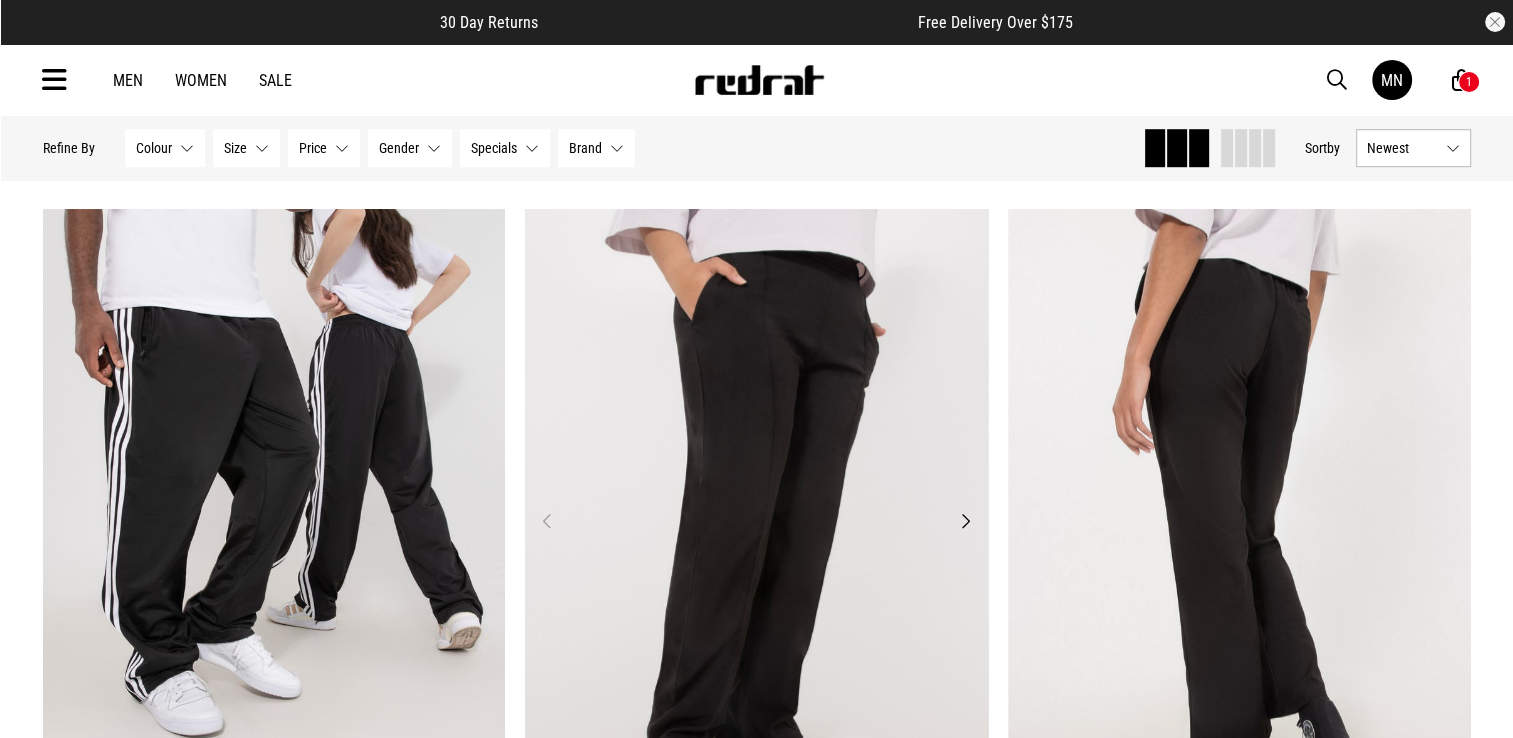 click on "Next" at bounding box center [965, 521] 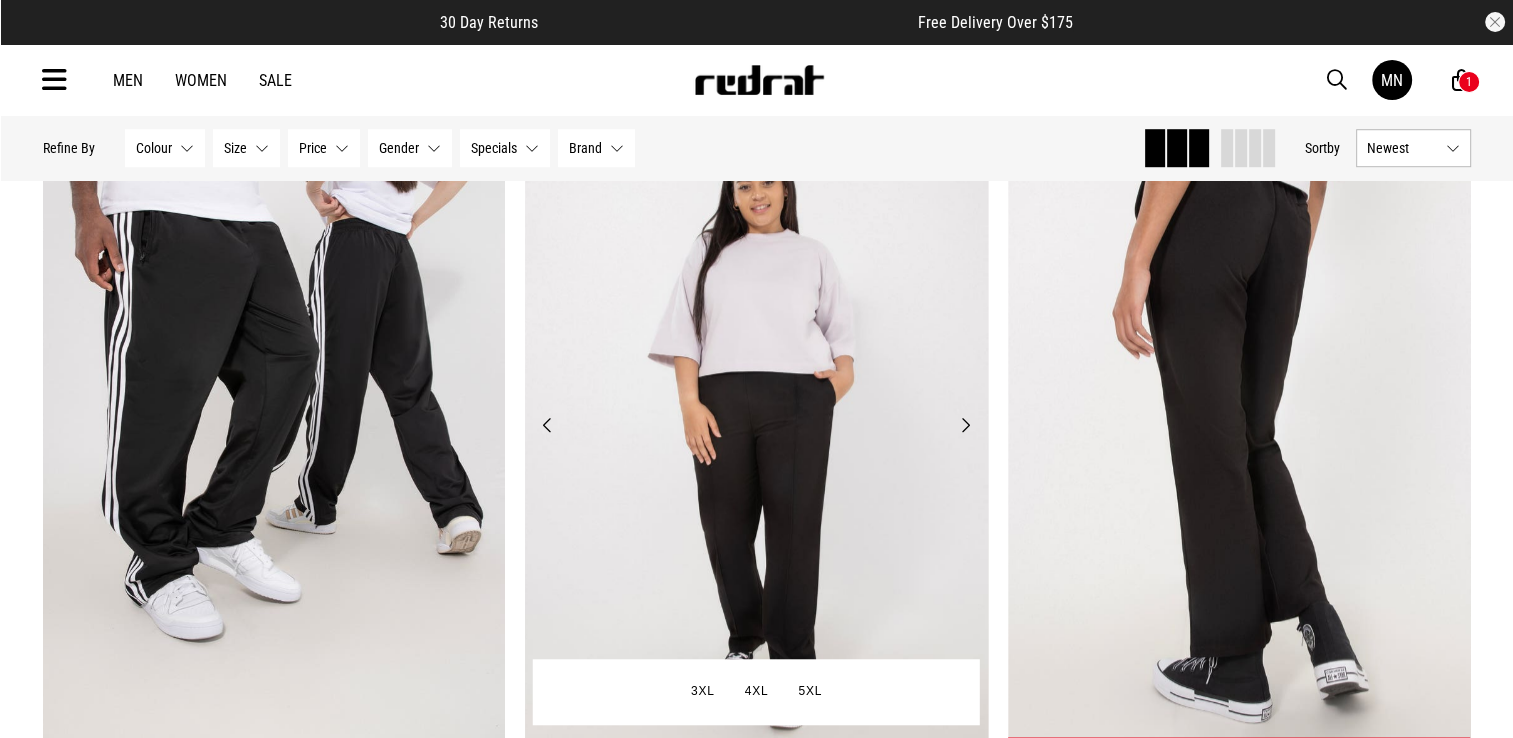 scroll, scrollTop: 9110, scrollLeft: 0, axis: vertical 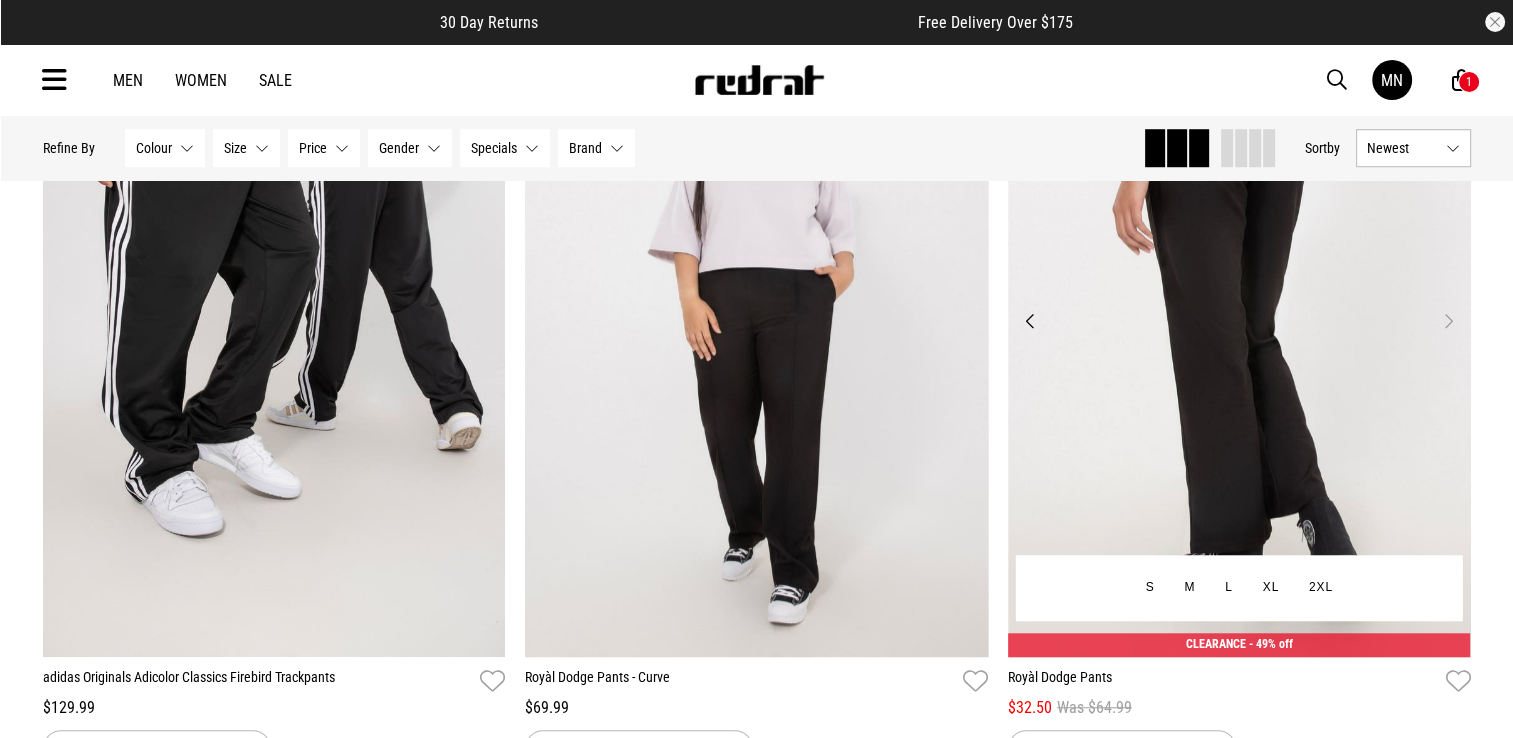 click at bounding box center [1239, 333] 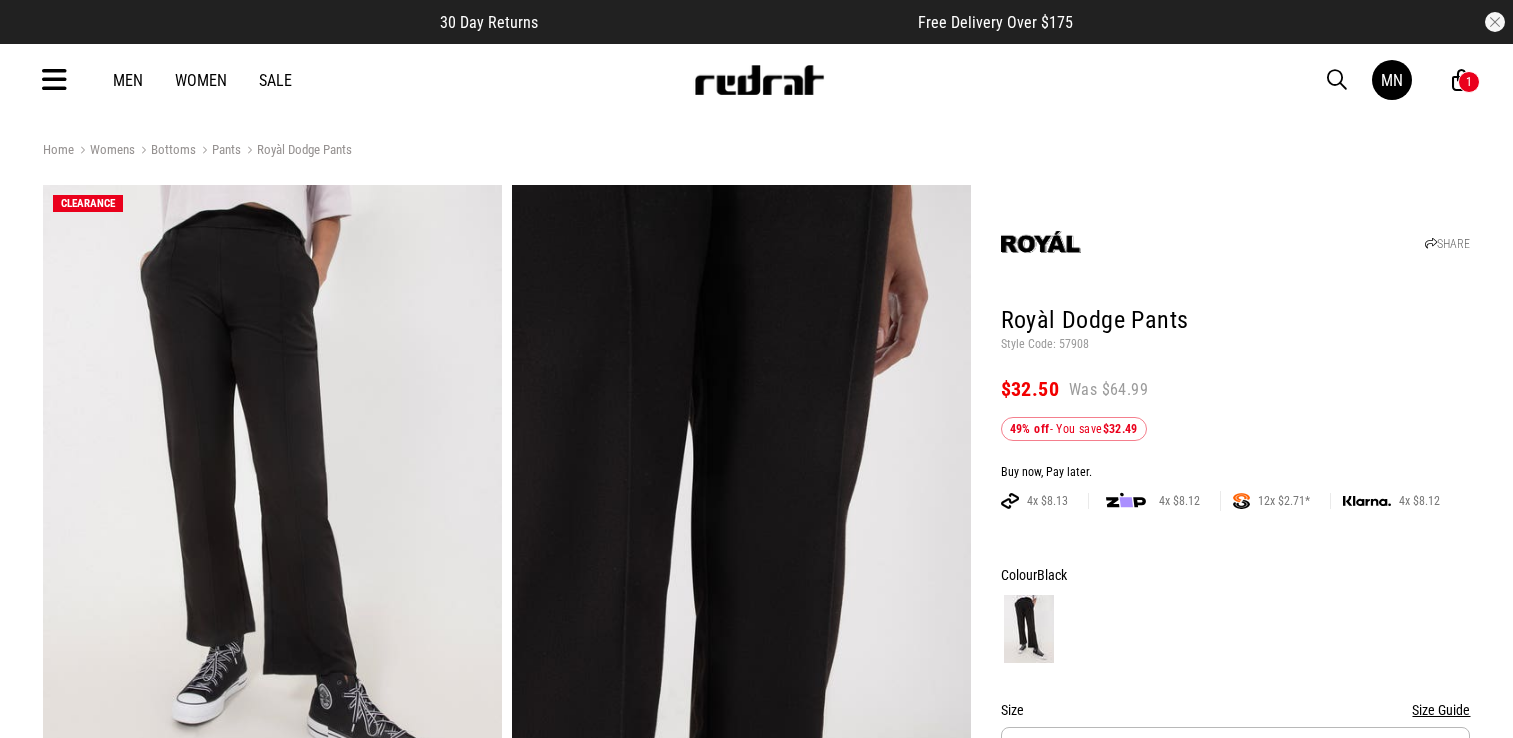 scroll, scrollTop: 0, scrollLeft: 0, axis: both 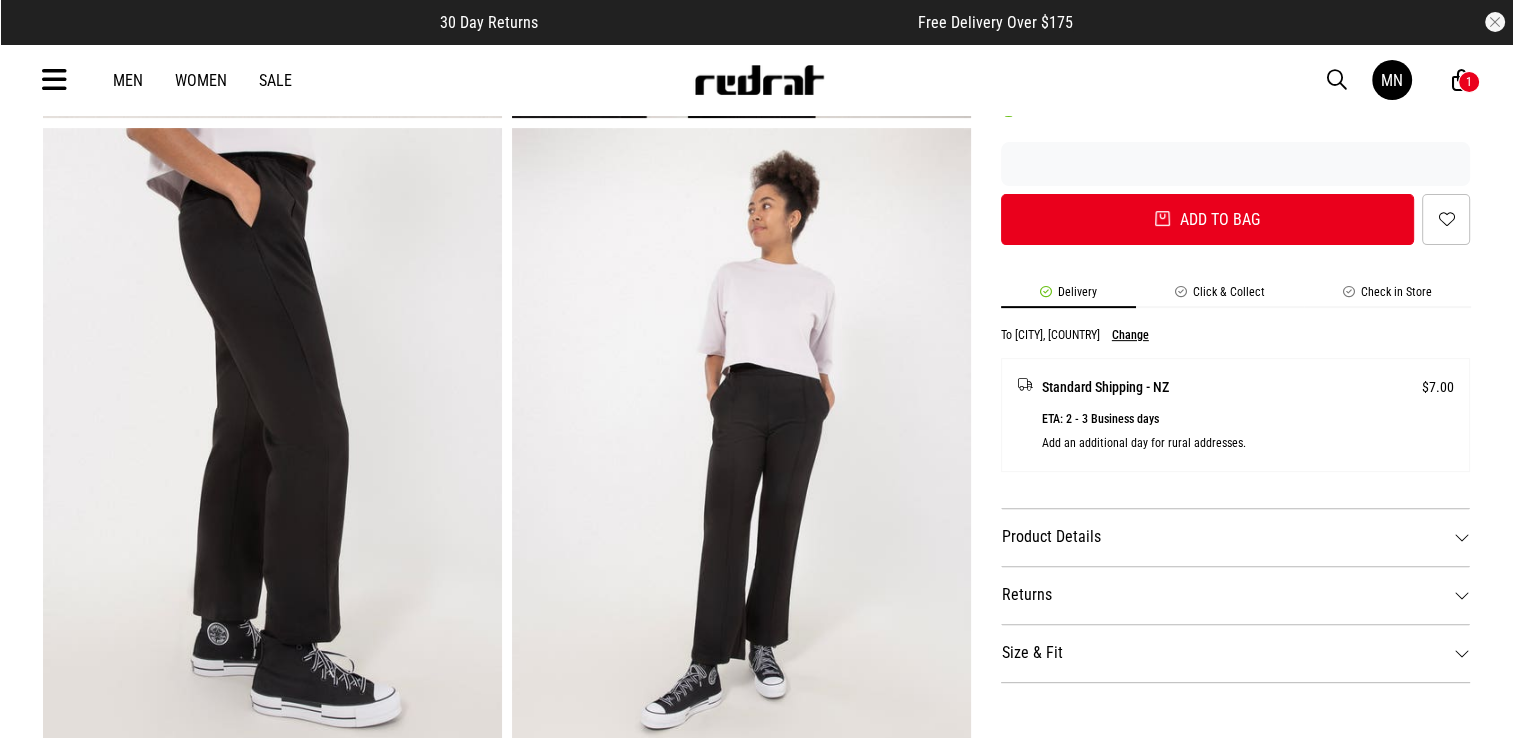 click on "Size & Fit" at bounding box center (1236, 653) 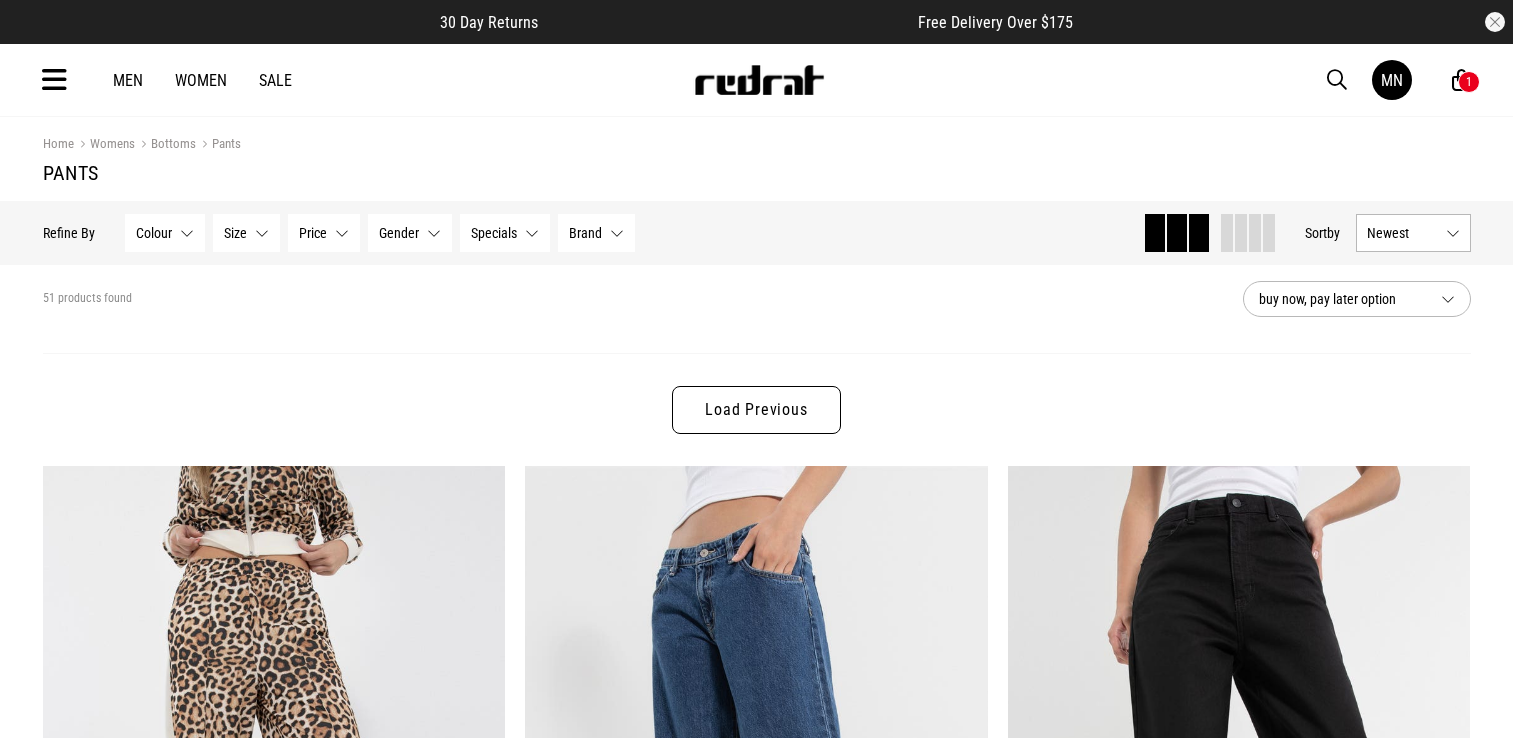 scroll, scrollTop: 2796, scrollLeft: 0, axis: vertical 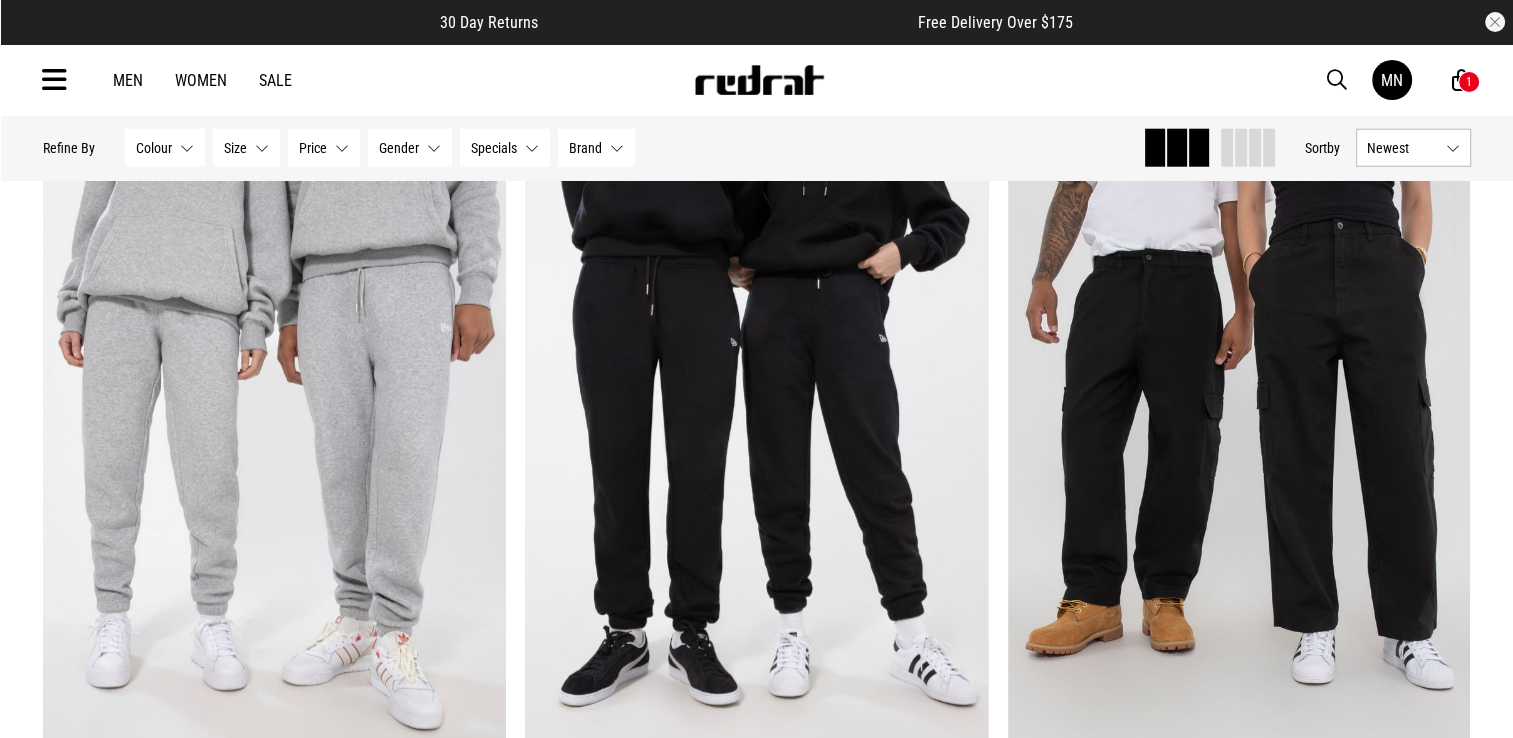 click at bounding box center [54, 80] 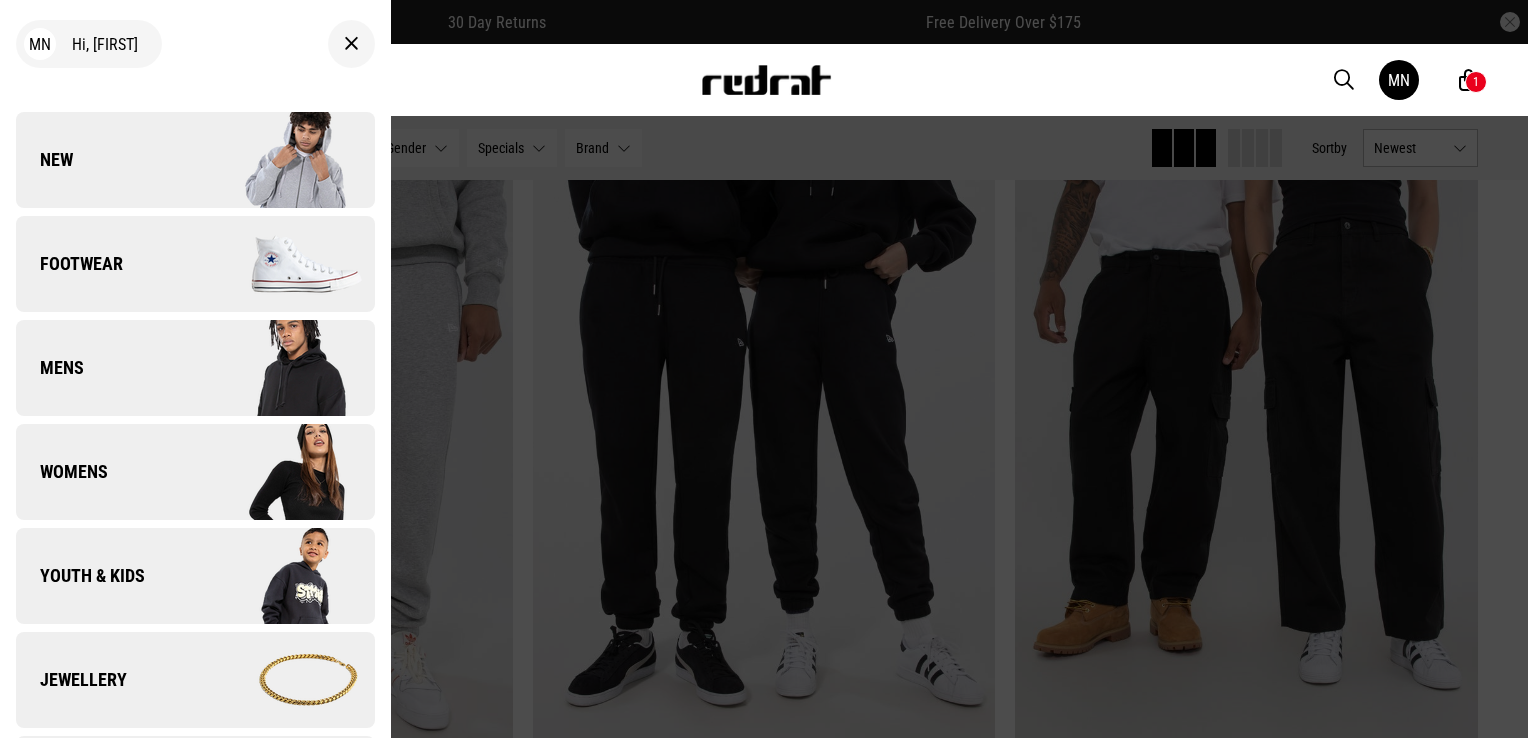 click on "Womens" at bounding box center (195, 472) 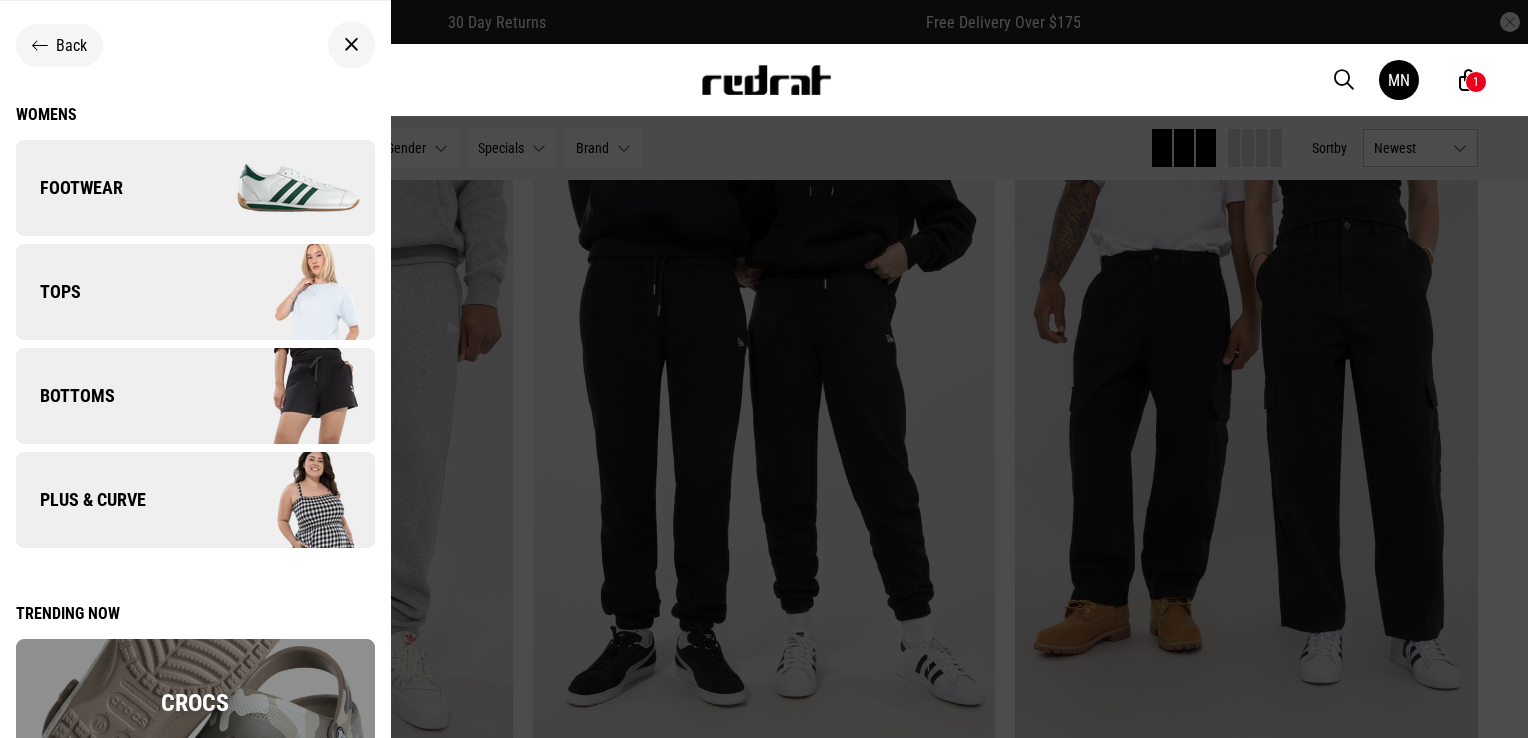 click on "Footwear" at bounding box center [195, 188] 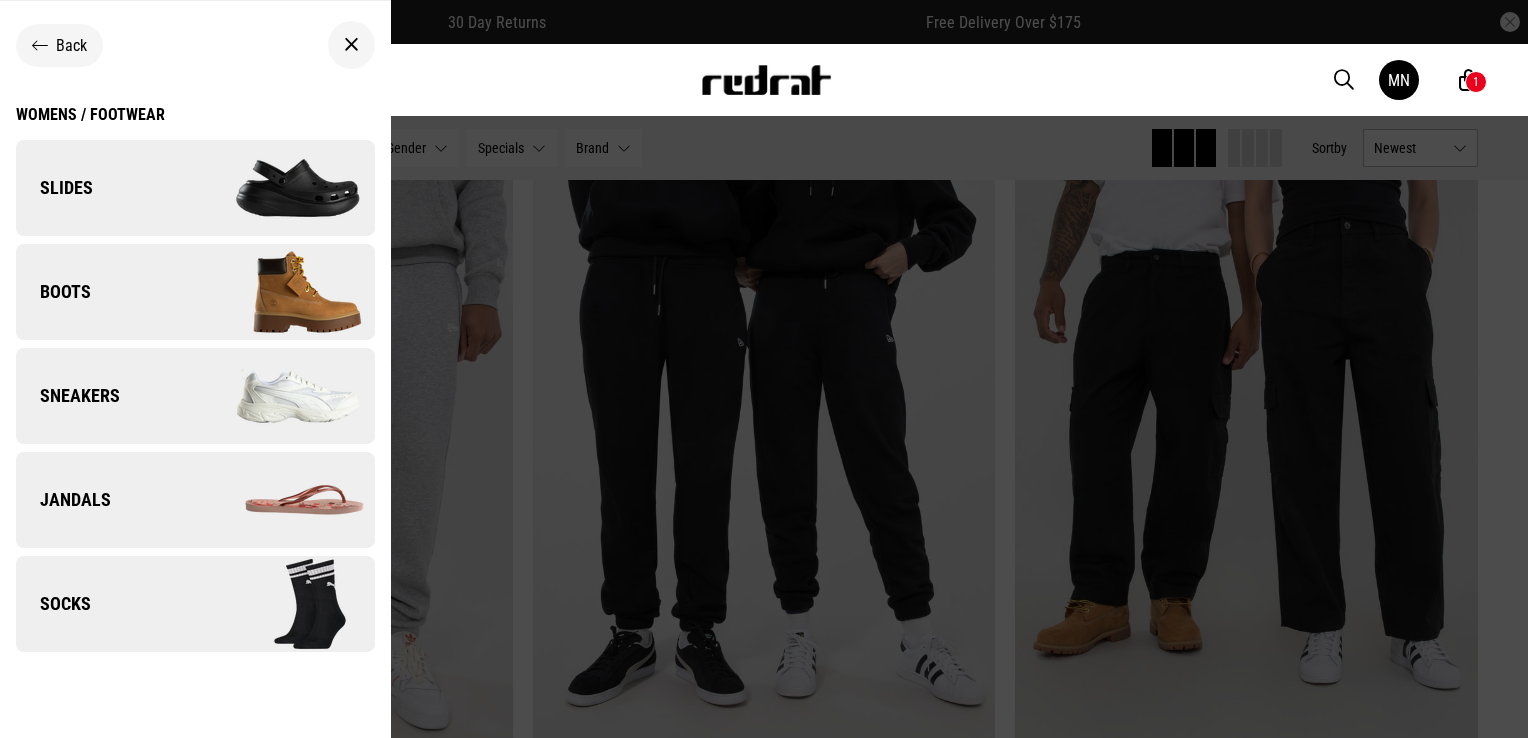 click on "Sneakers" at bounding box center (195, 396) 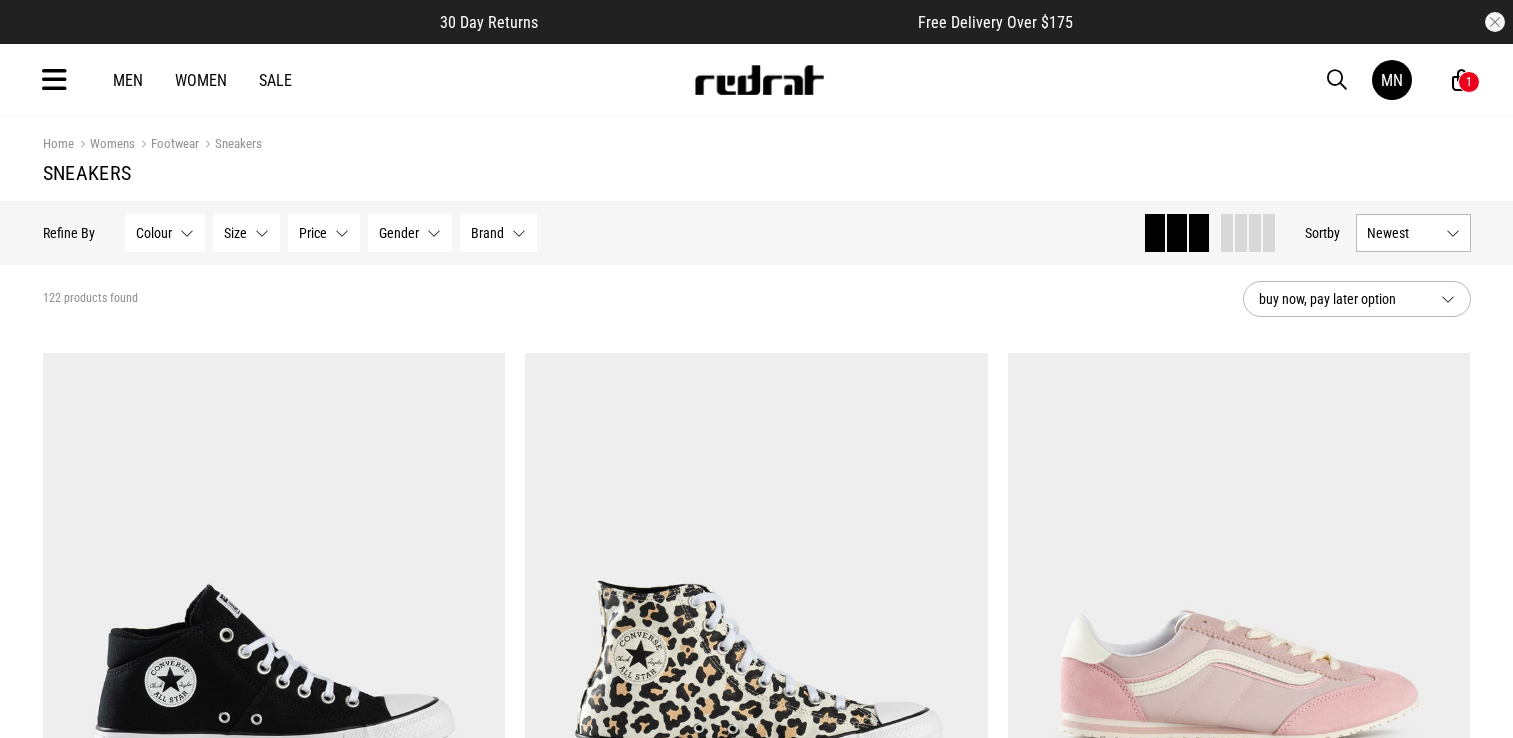 scroll, scrollTop: 0, scrollLeft: 0, axis: both 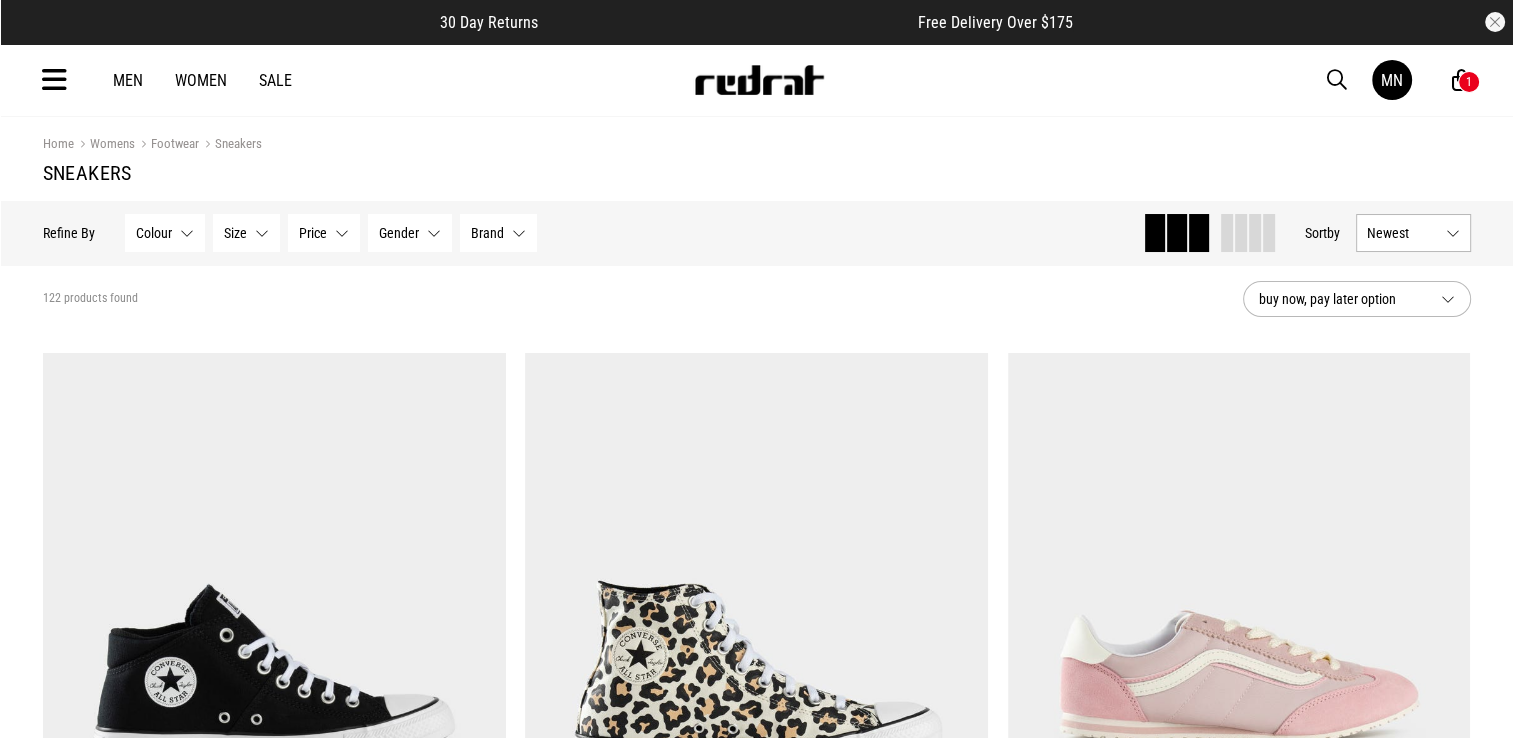 click on "Newest" at bounding box center (1402, 233) 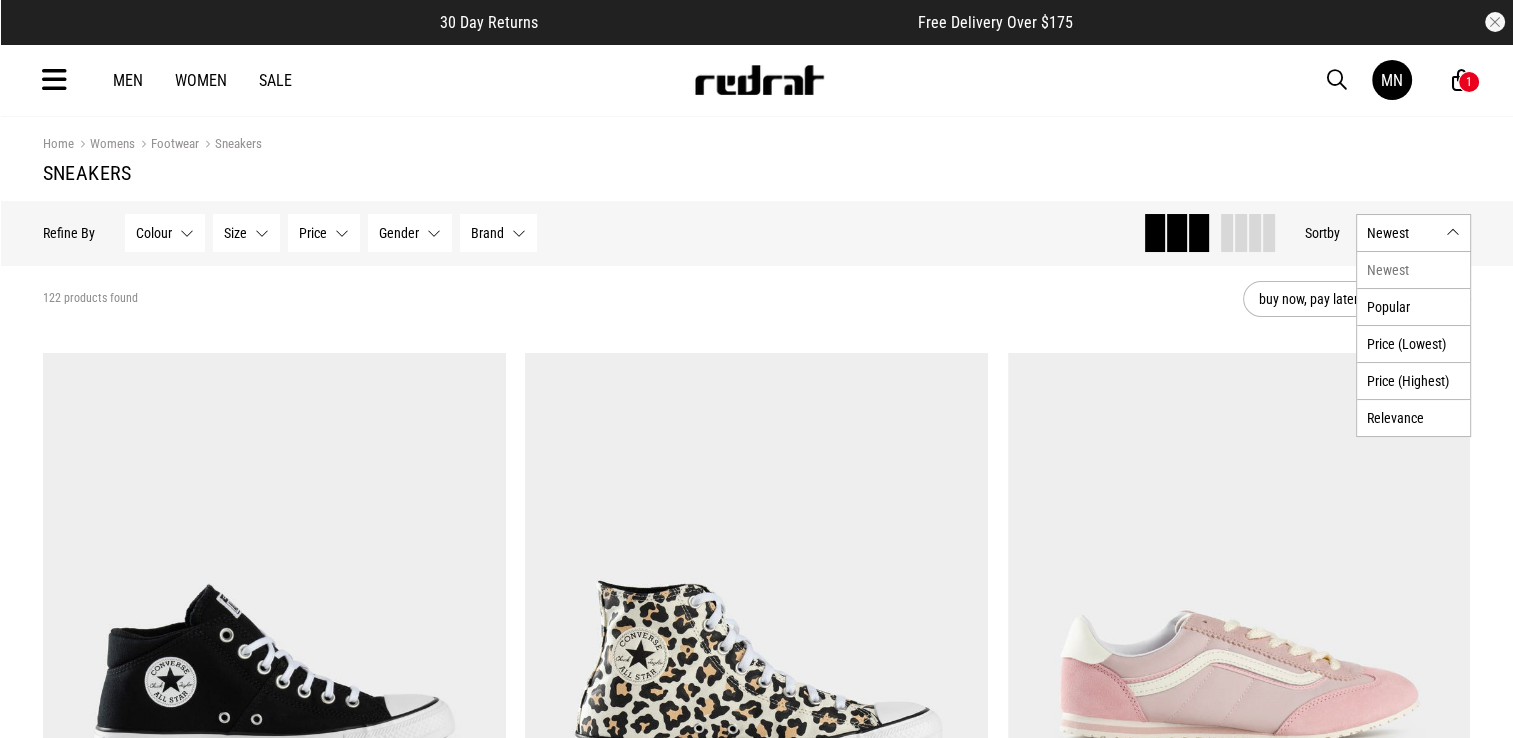 scroll, scrollTop: 0, scrollLeft: 0, axis: both 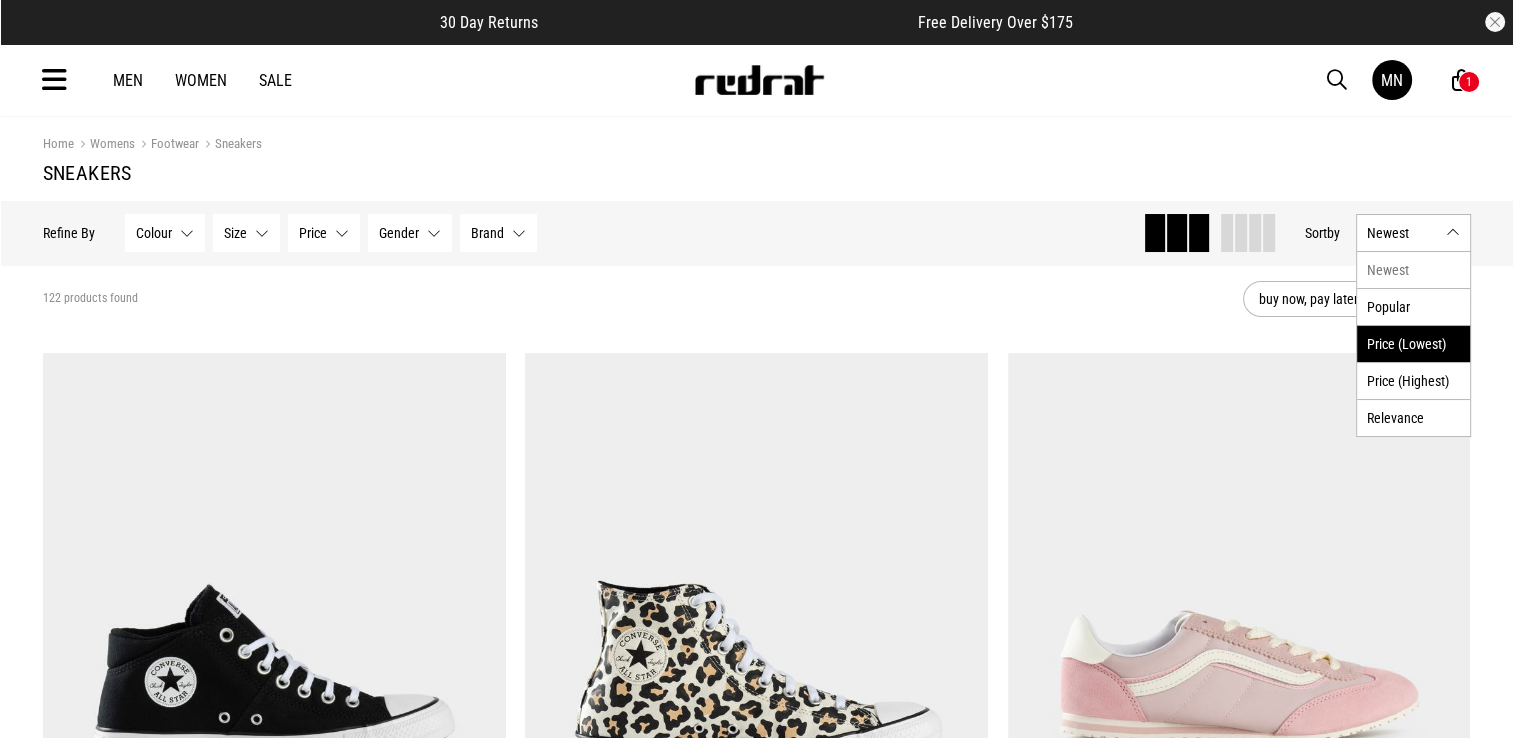 click on "Price (Lowest)" at bounding box center (1413, 343) 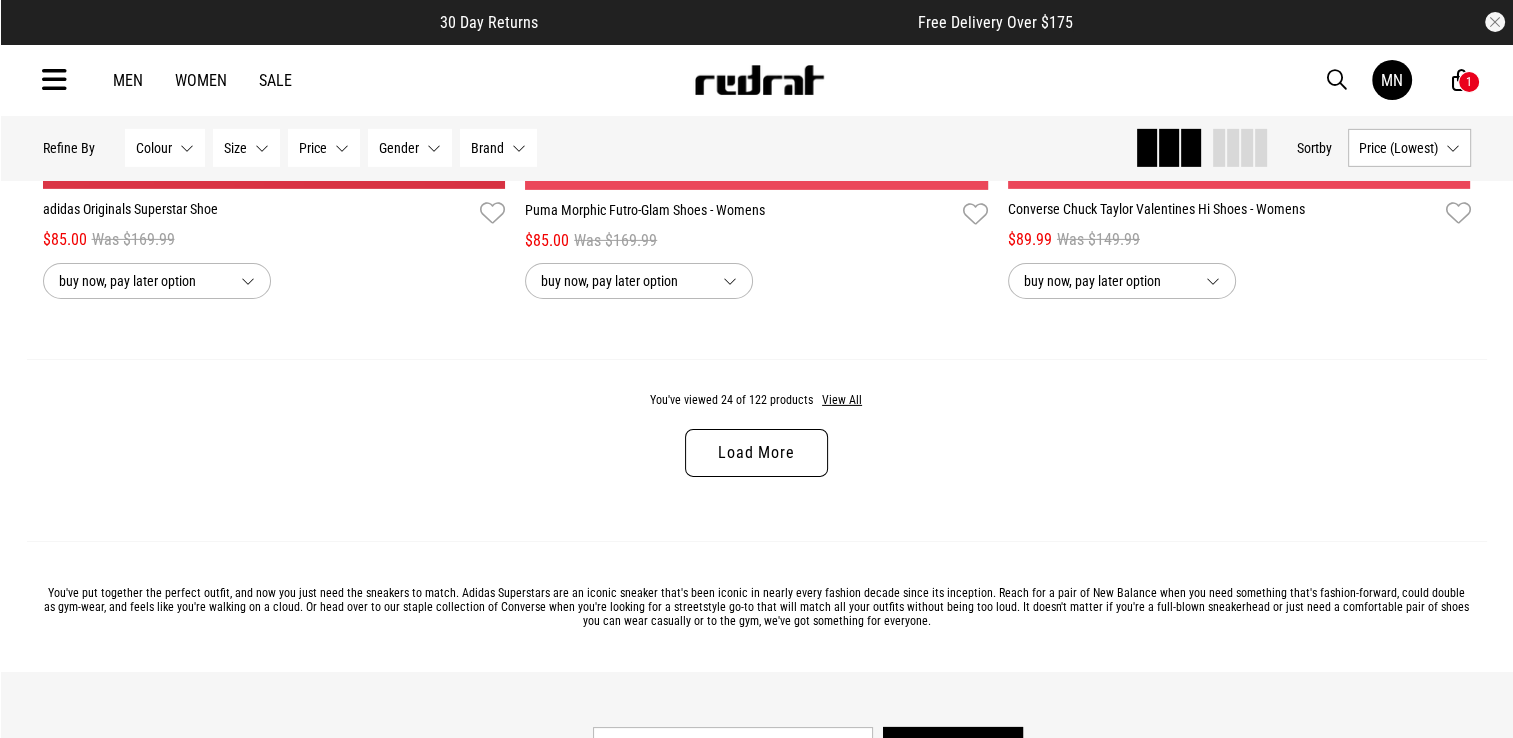 scroll, scrollTop: 6400, scrollLeft: 0, axis: vertical 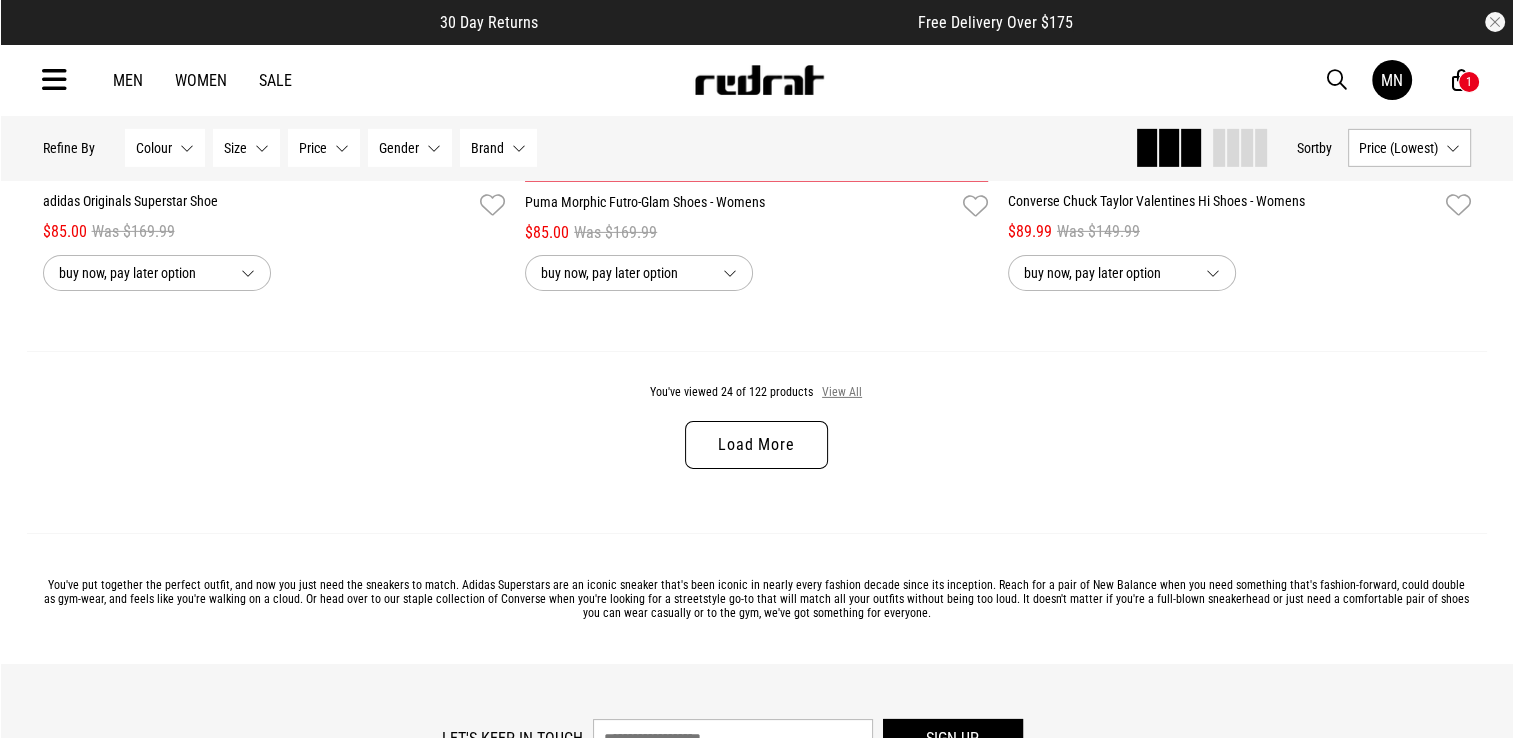 click on "View All" at bounding box center (842, 393) 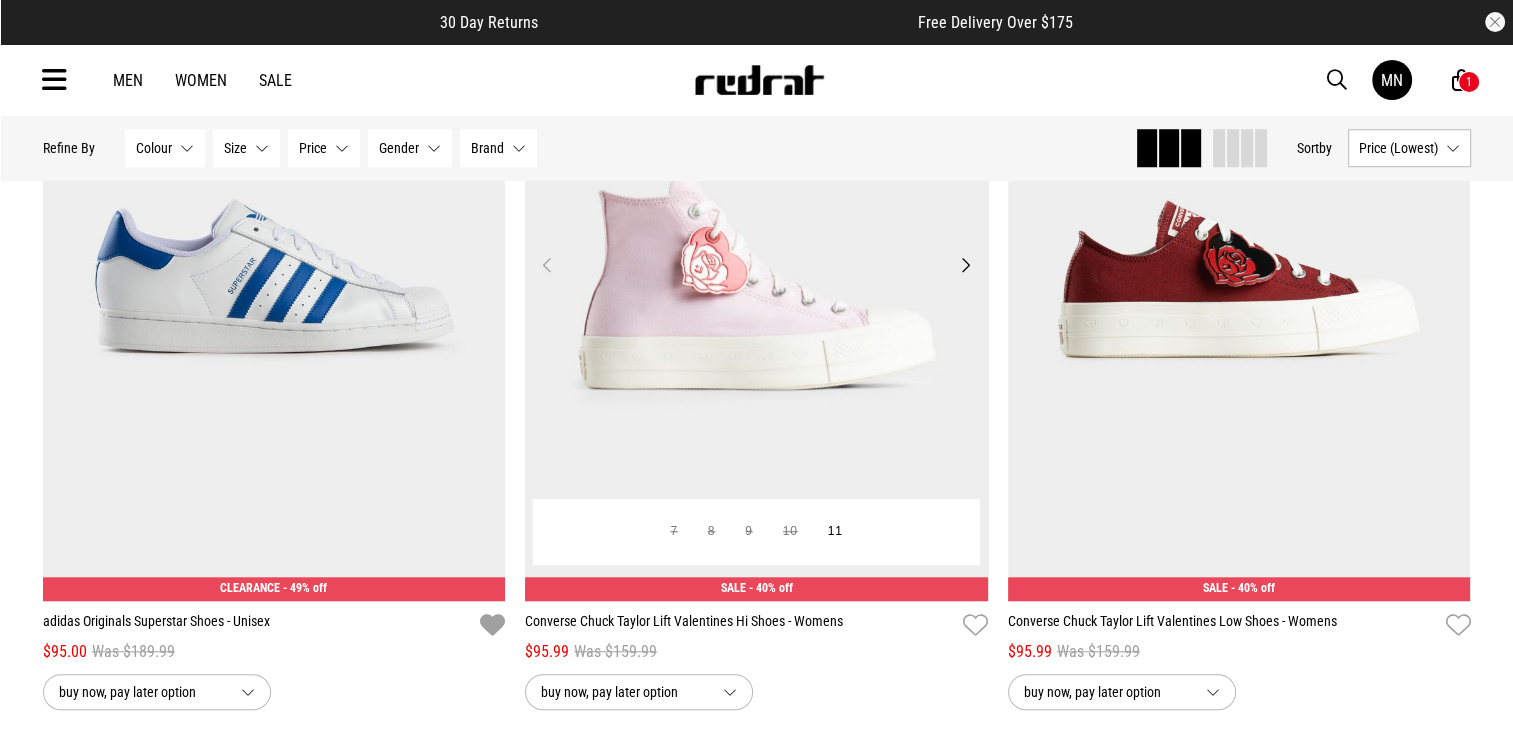 scroll, scrollTop: 9200, scrollLeft: 0, axis: vertical 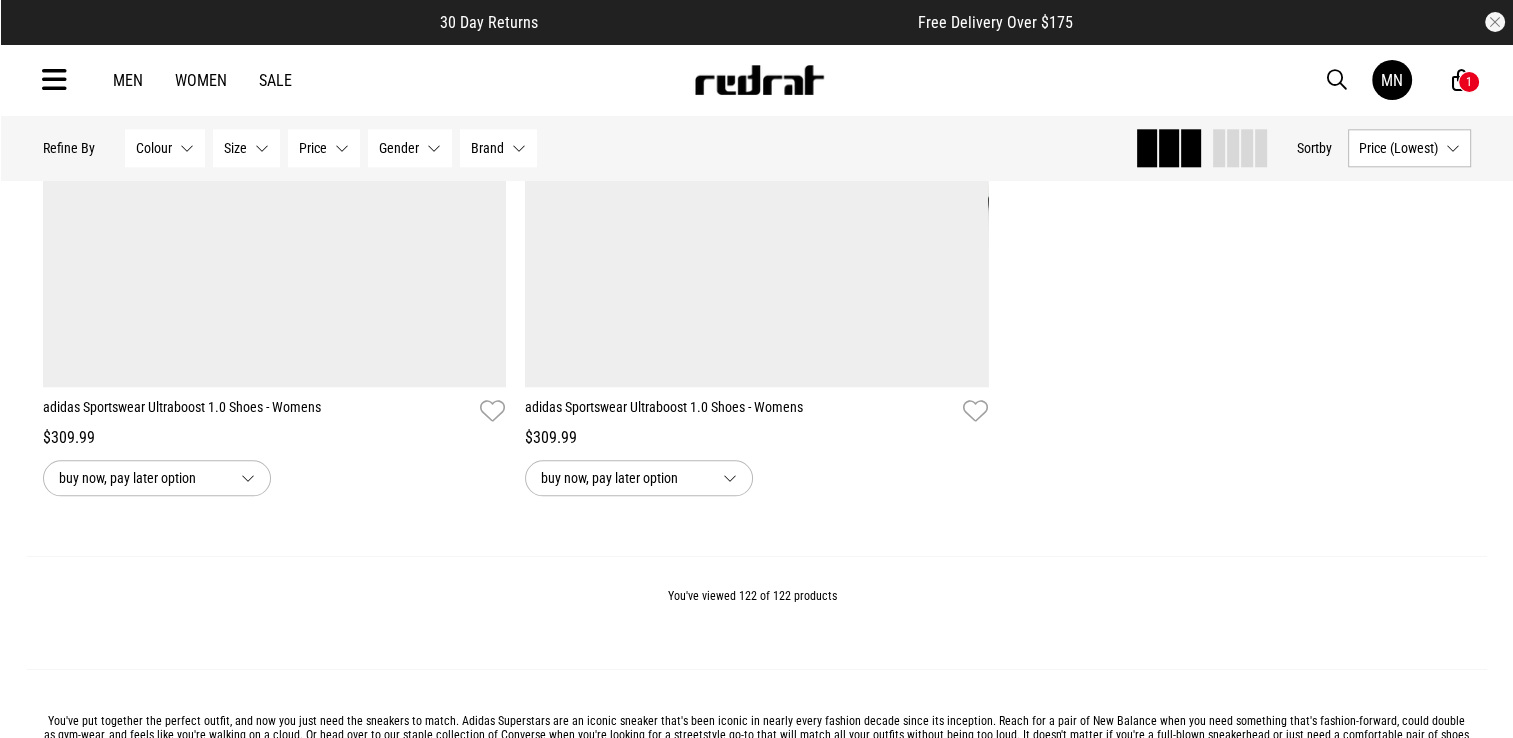 click at bounding box center (54, 80) 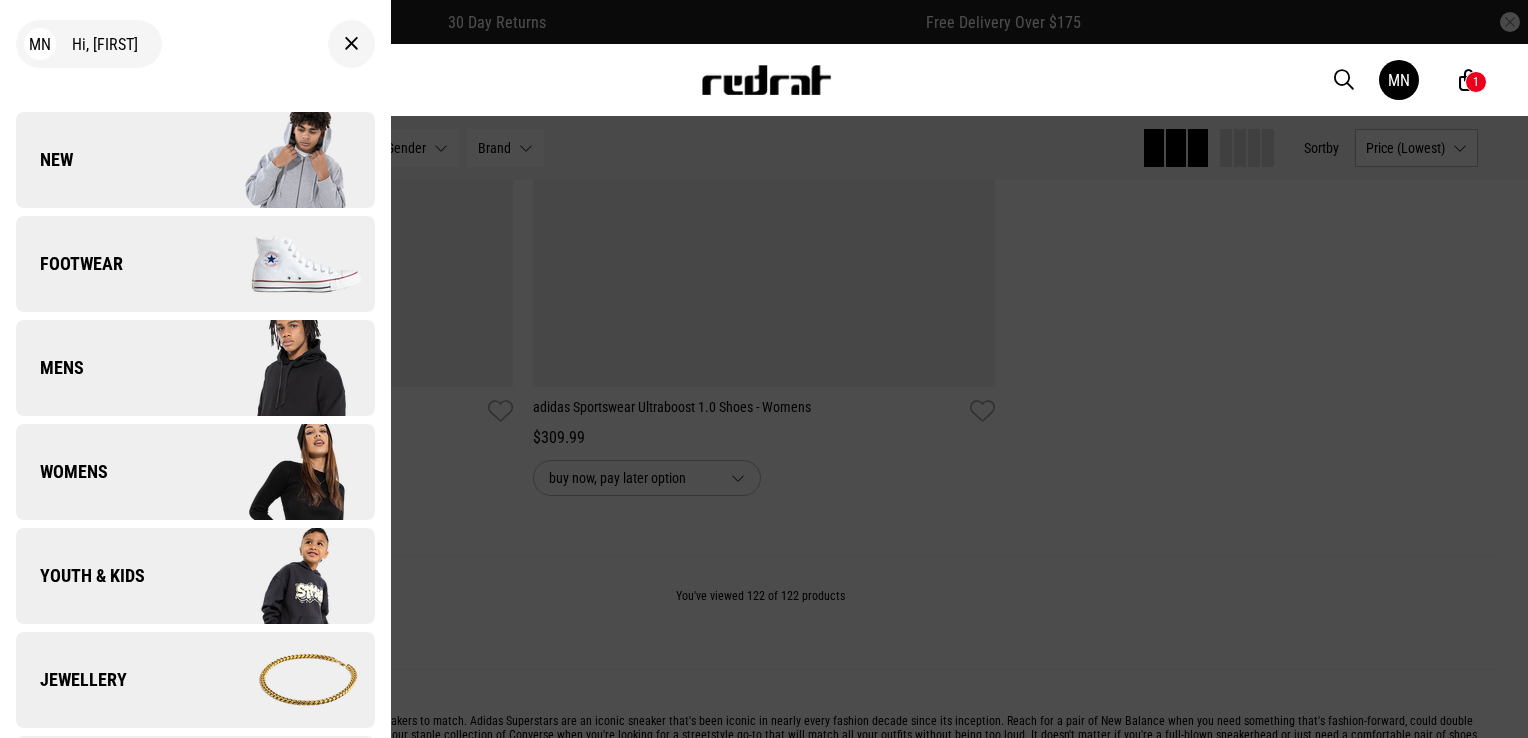 click on "Womens" at bounding box center (195, 472) 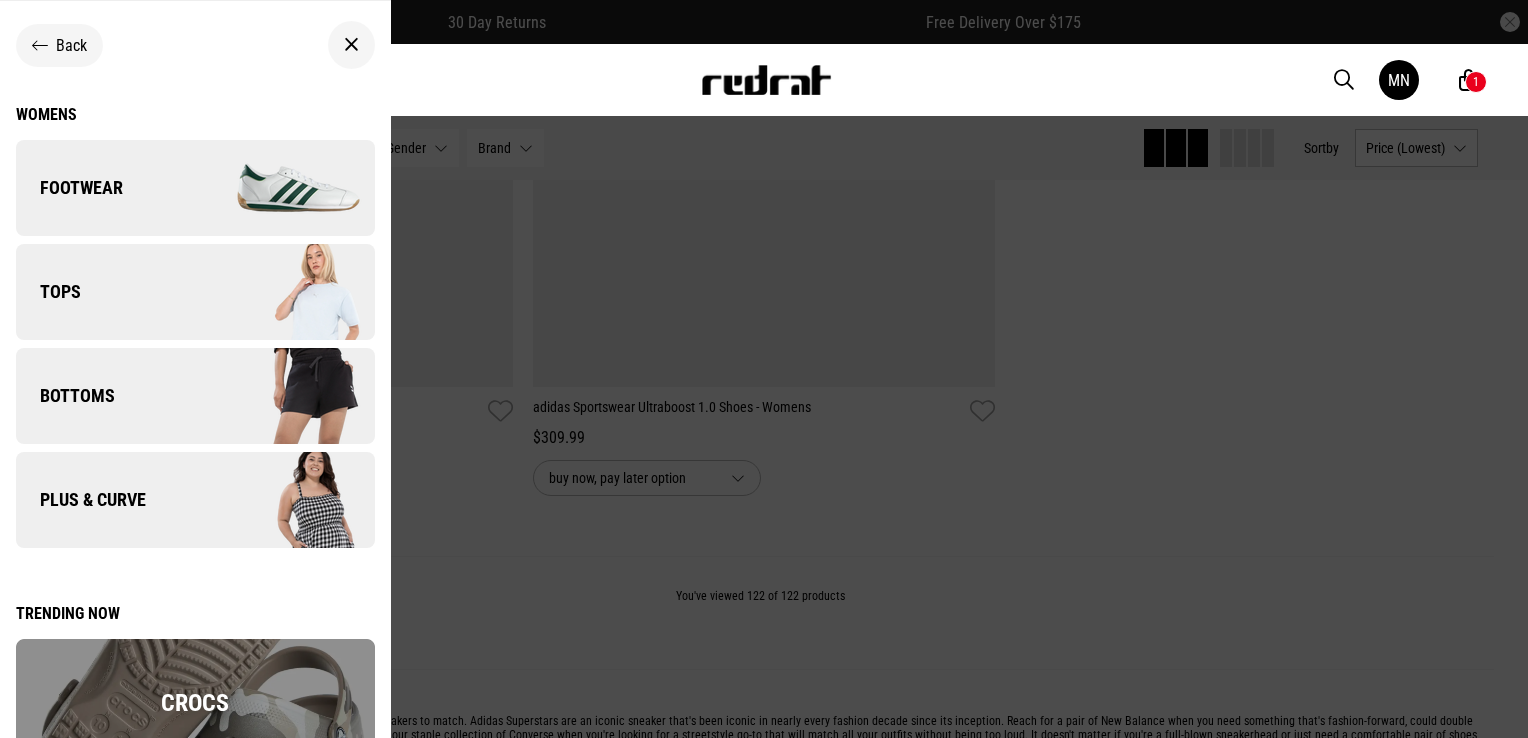 click on "Footwear" at bounding box center [195, 188] 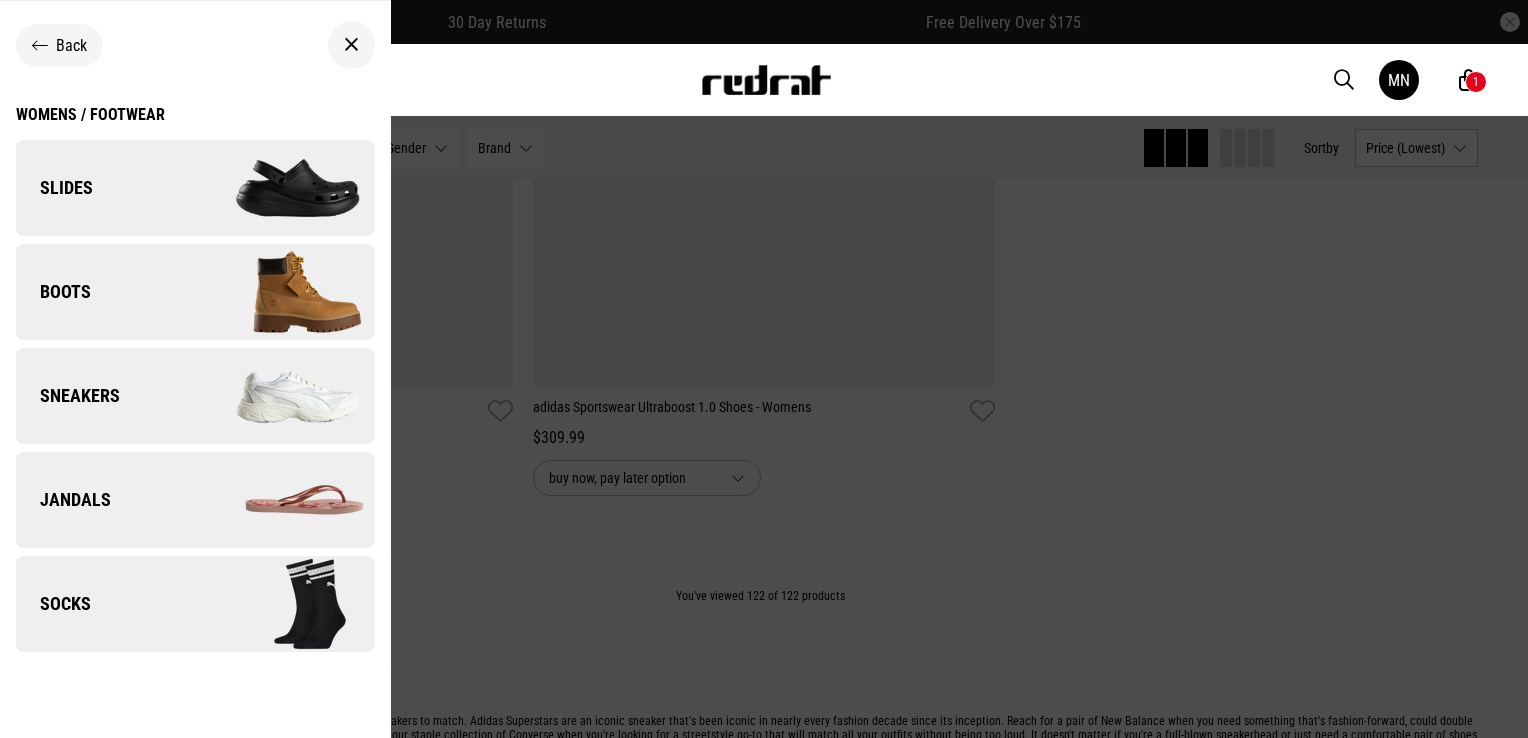 click on "Jandals" at bounding box center (195, 500) 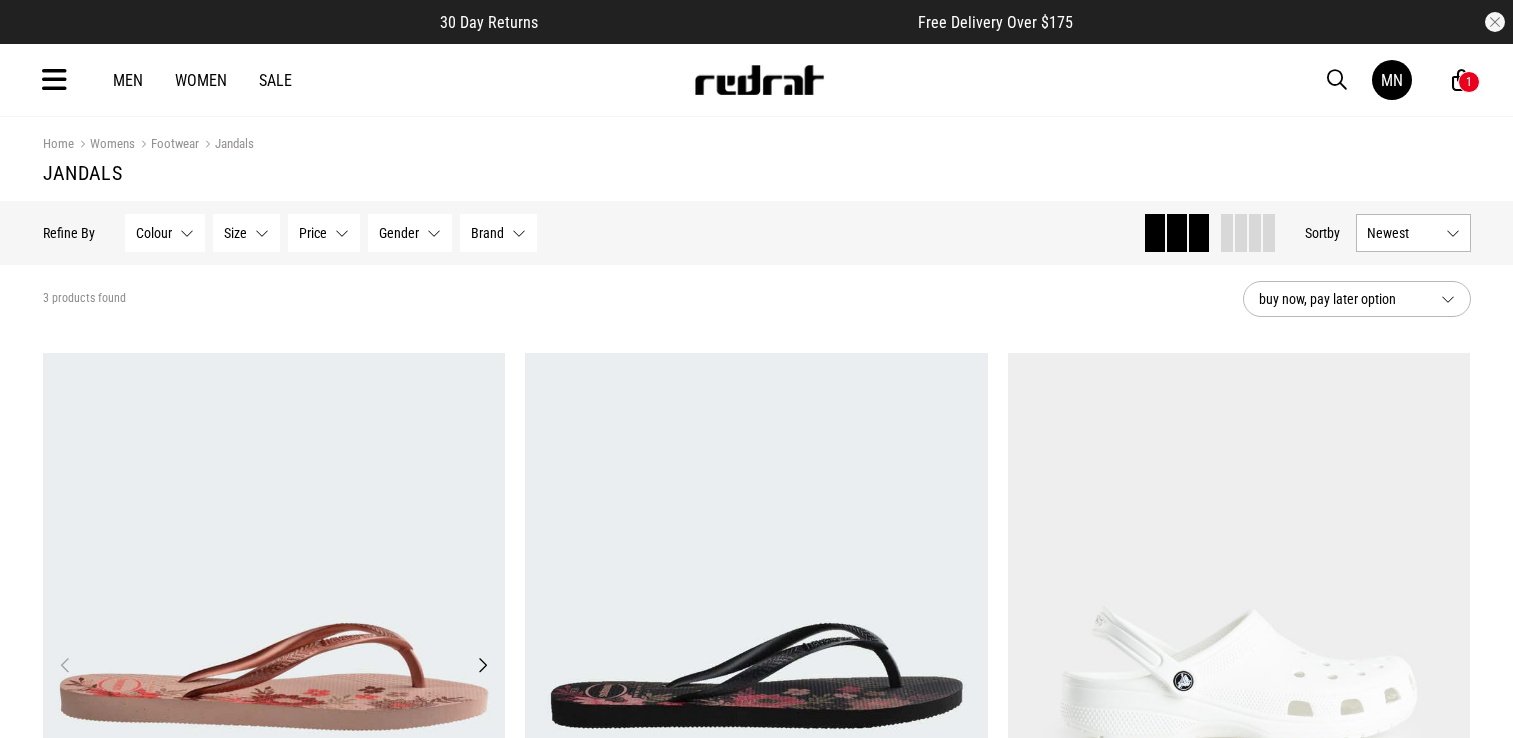 scroll, scrollTop: 0, scrollLeft: 0, axis: both 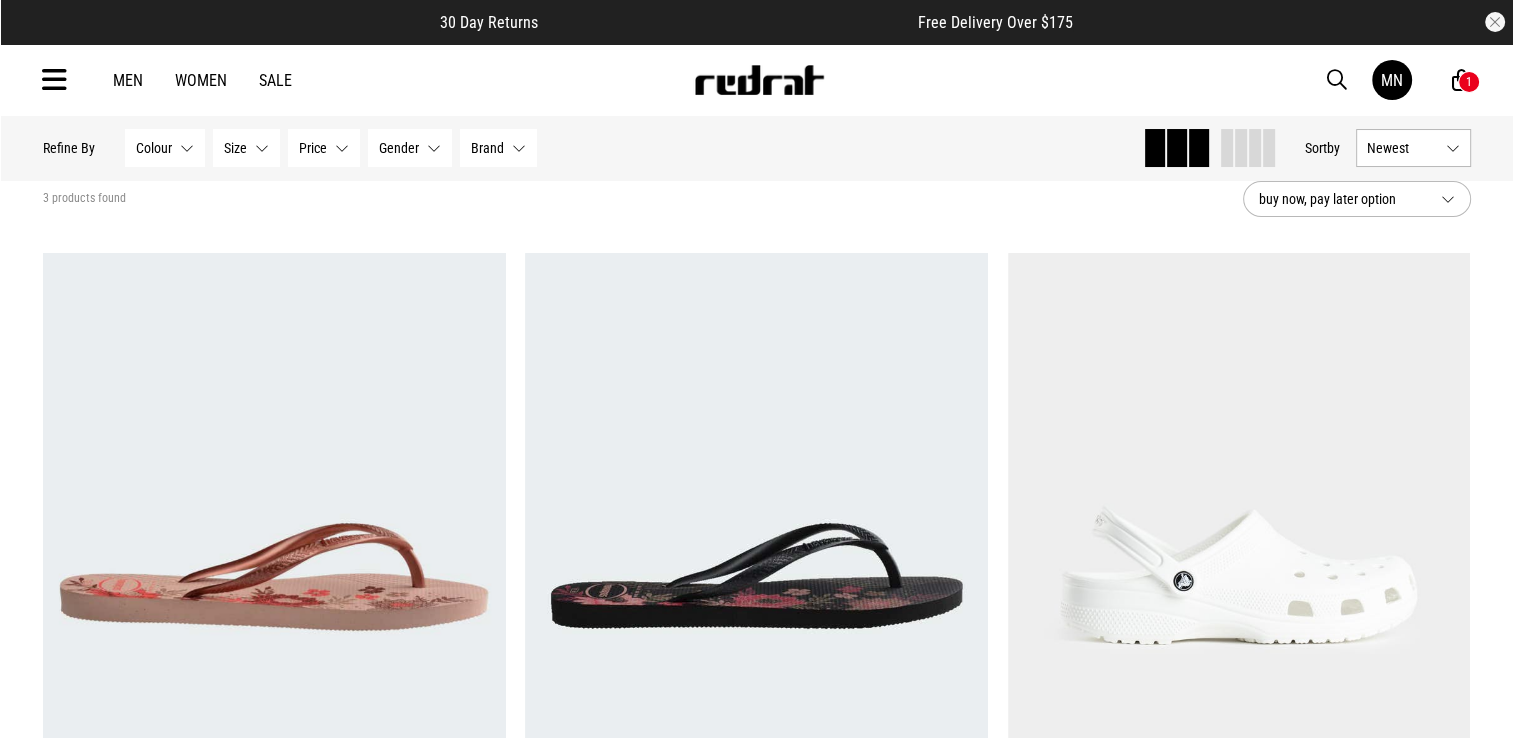 click at bounding box center (54, 80) 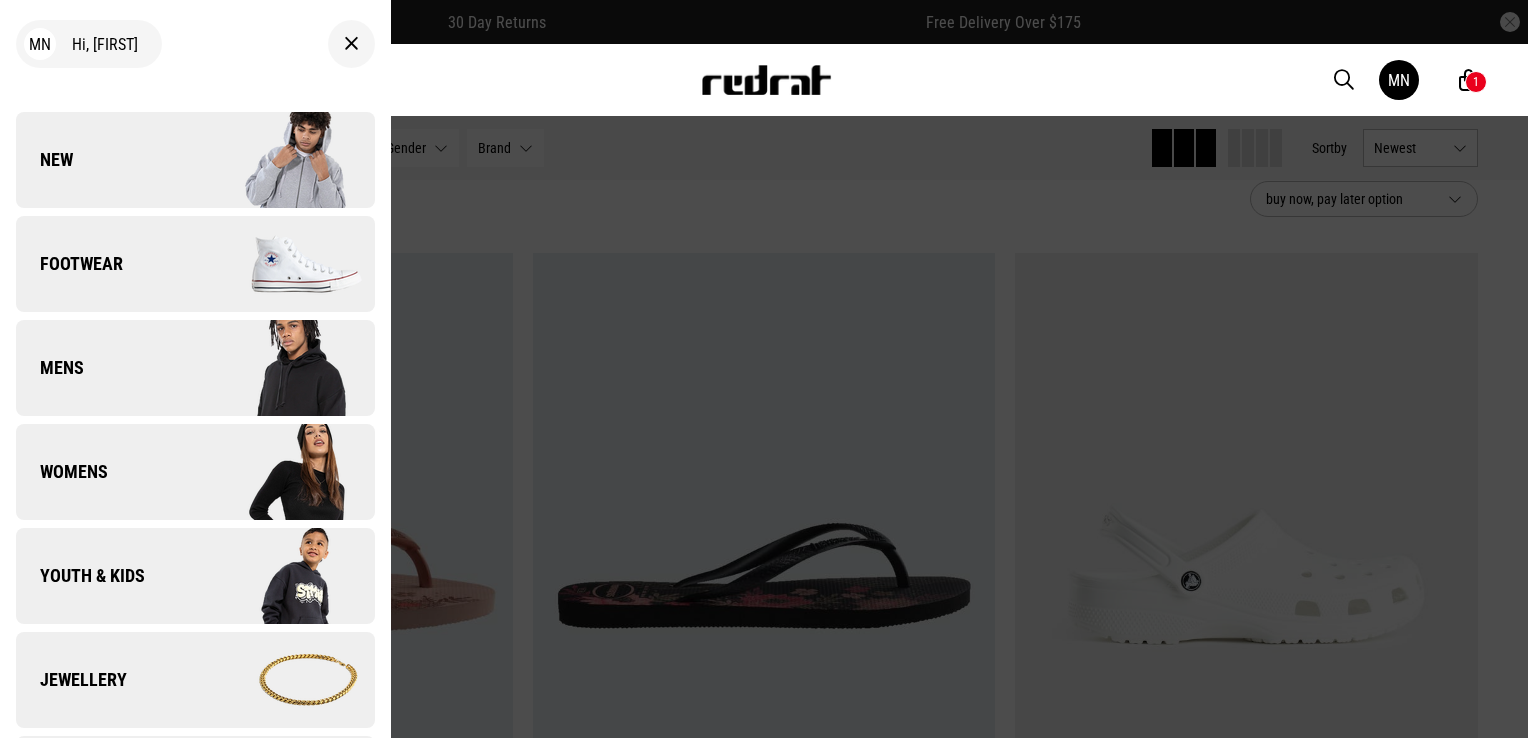 click on "Womens" at bounding box center [195, 472] 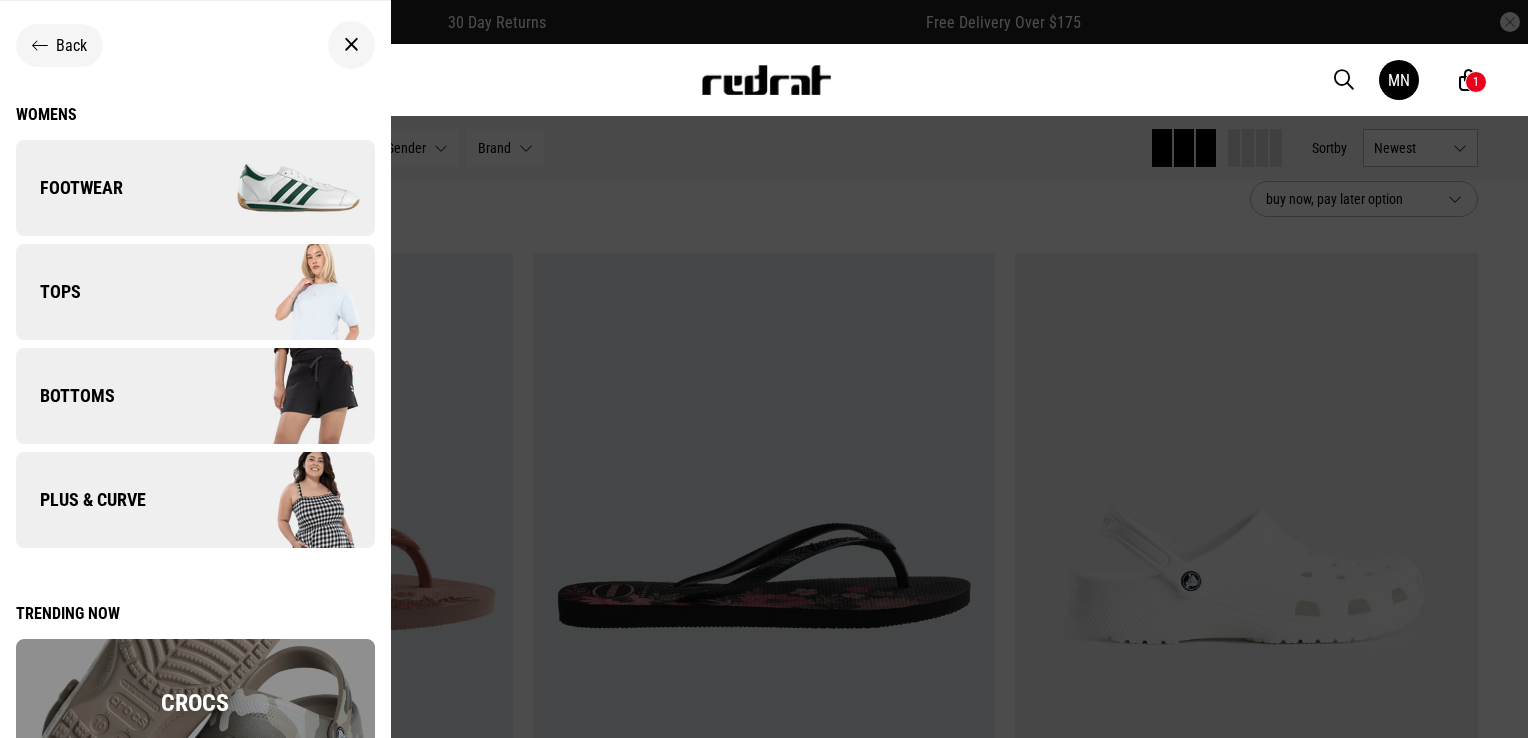click on "Bottoms" at bounding box center [195, 396] 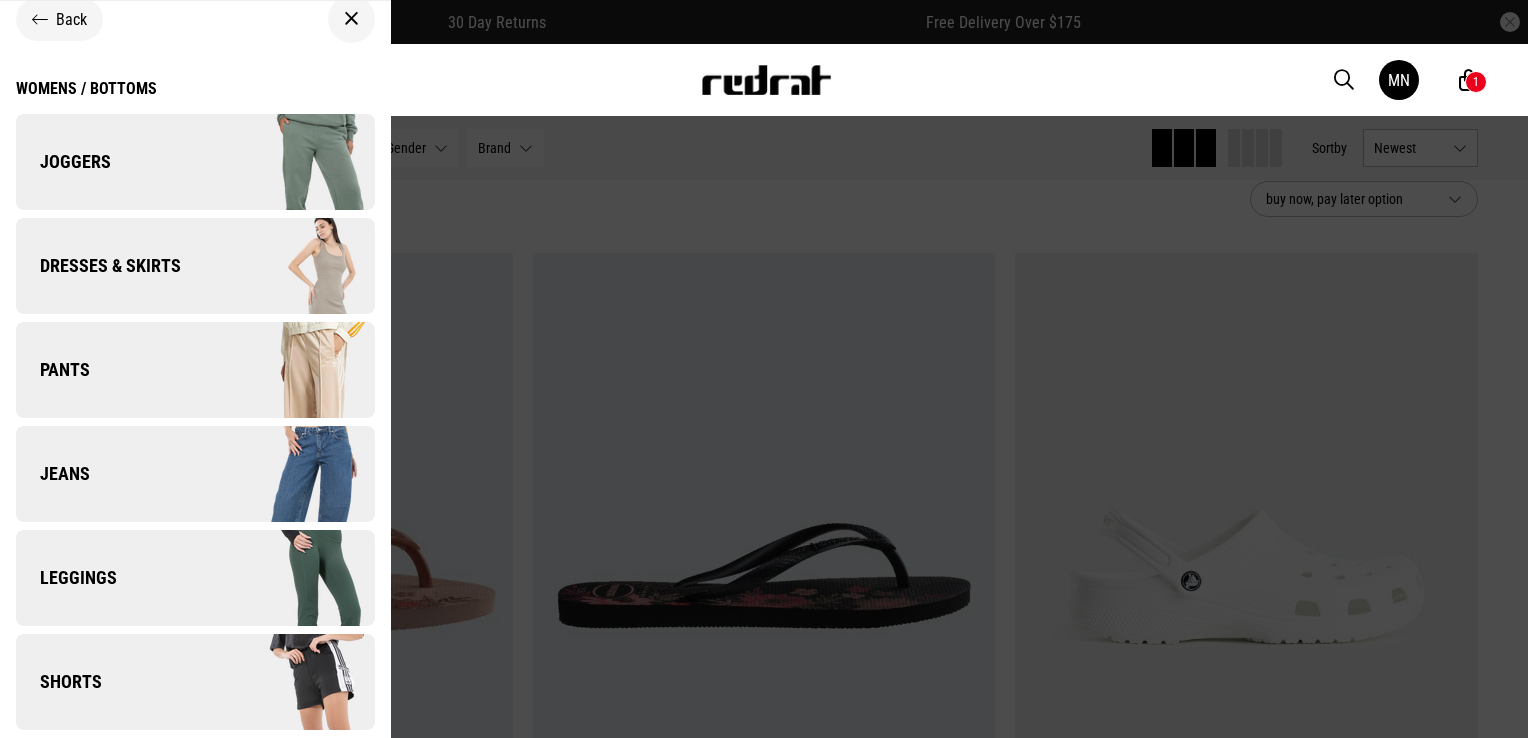 scroll, scrollTop: 40, scrollLeft: 0, axis: vertical 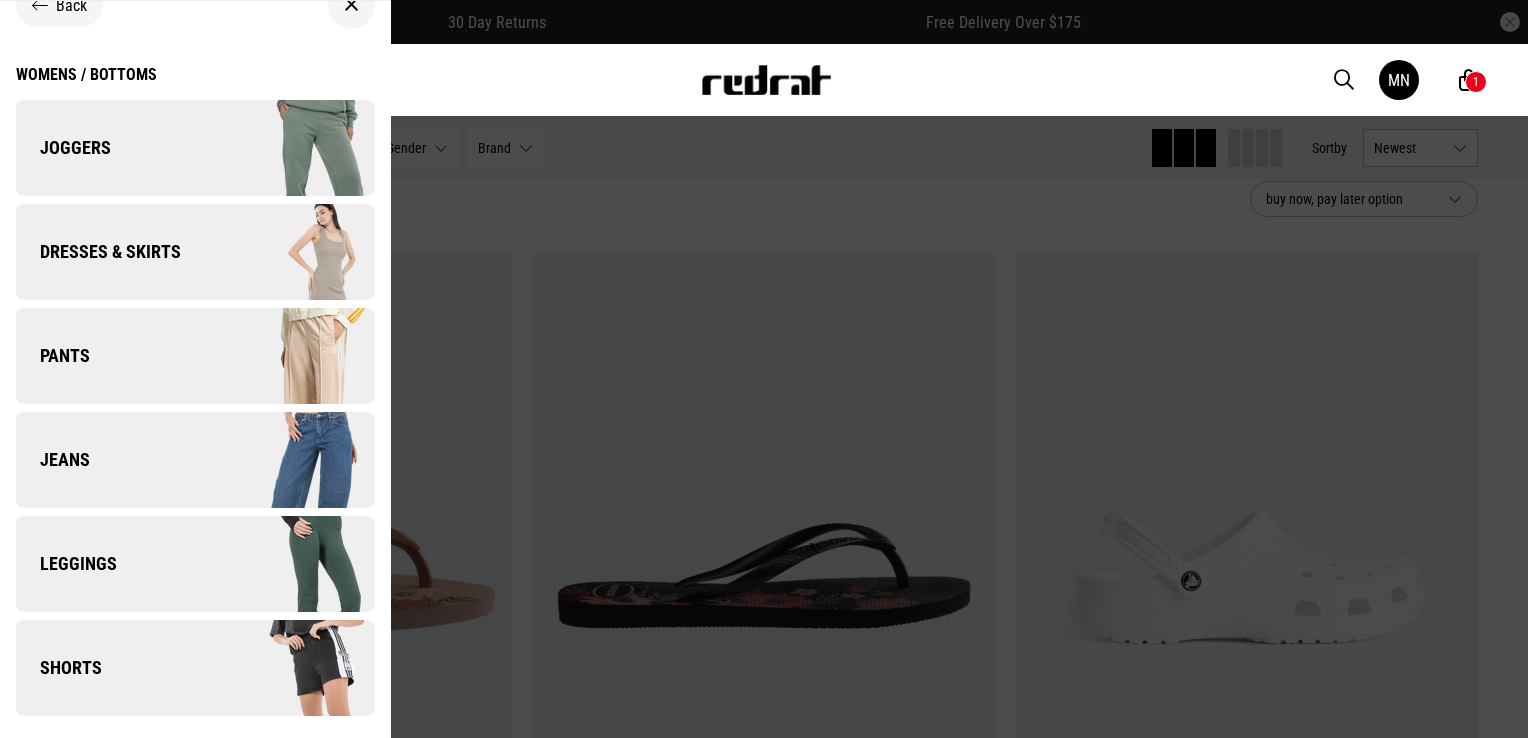 click at bounding box center (284, 668) 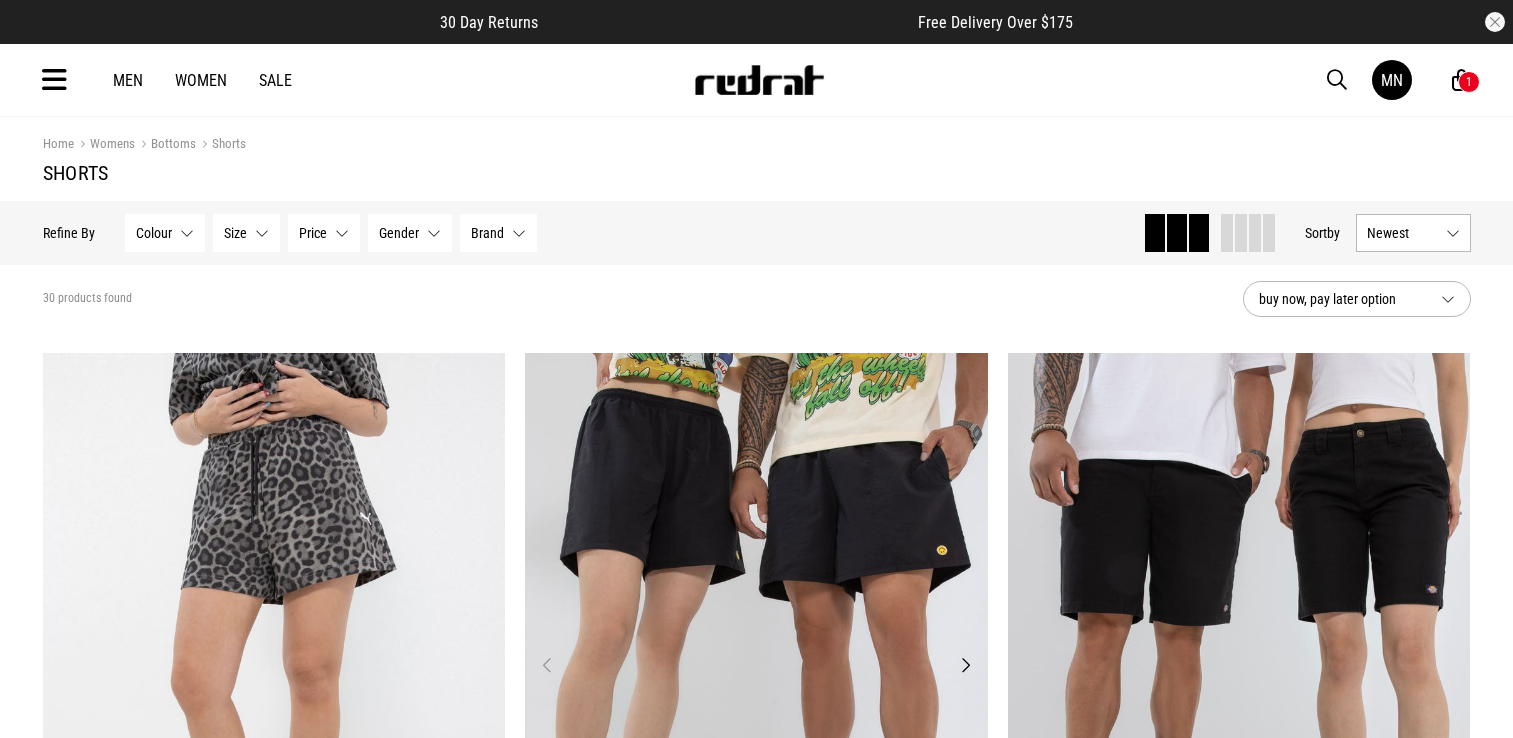 scroll, scrollTop: 0, scrollLeft: 0, axis: both 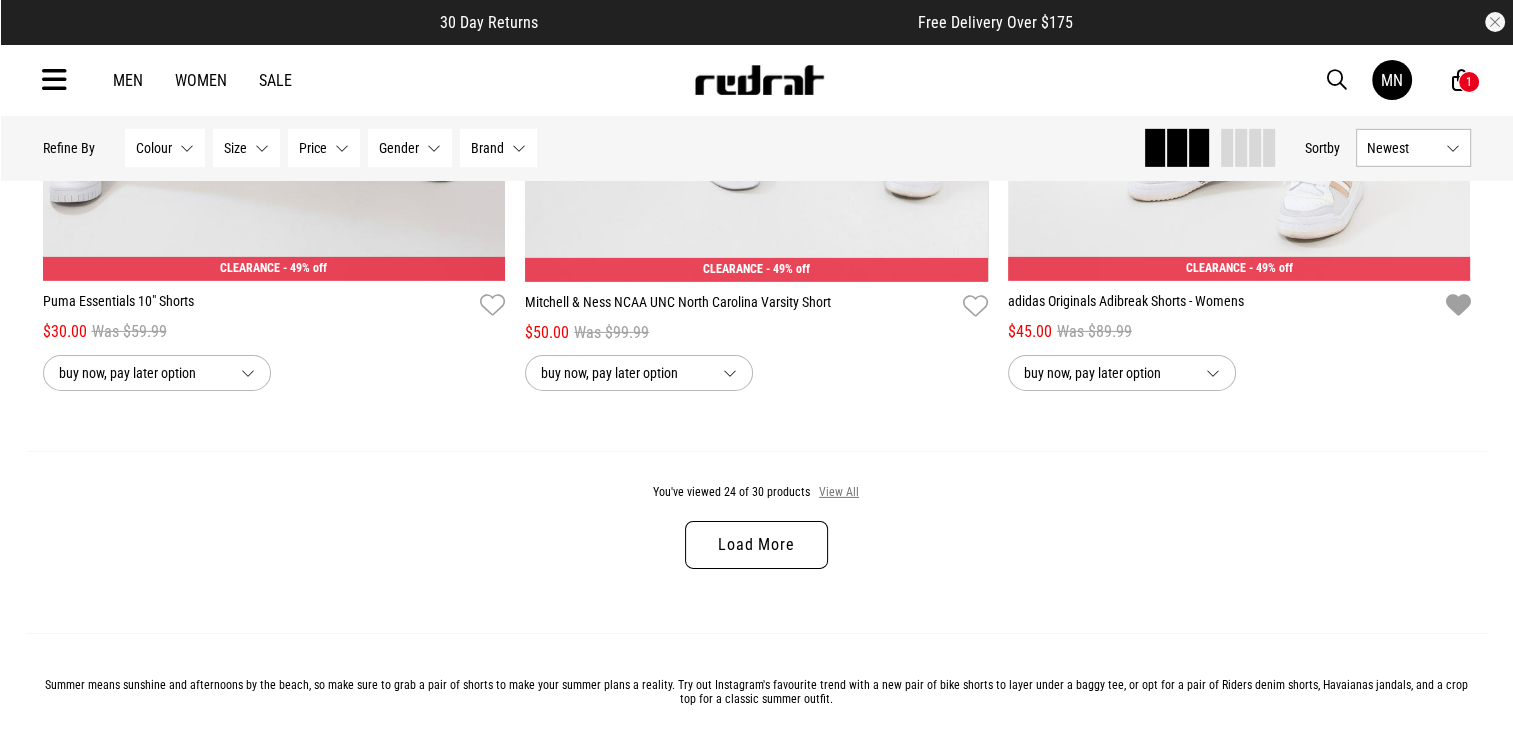 click on "View All" at bounding box center [839, 493] 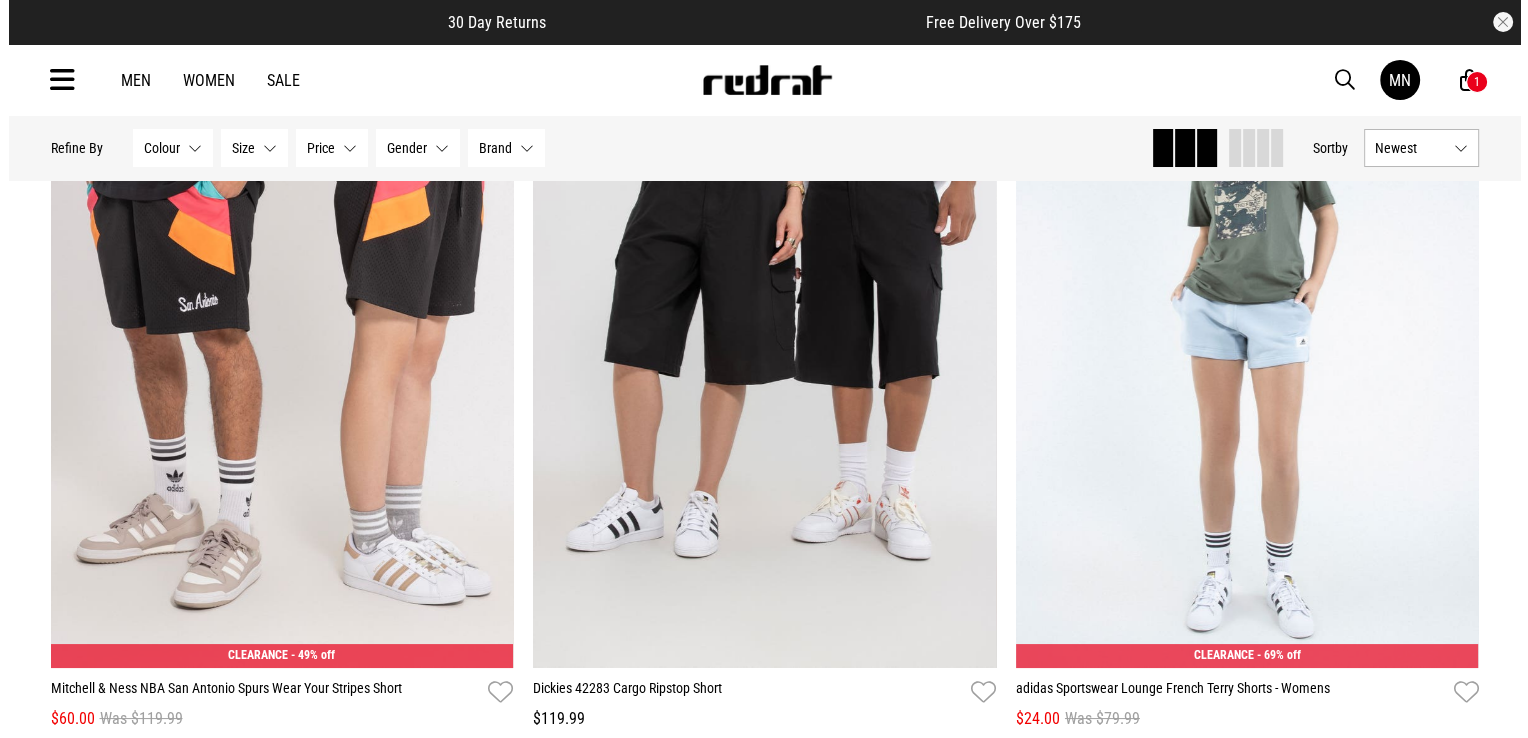 scroll, scrollTop: 7500, scrollLeft: 0, axis: vertical 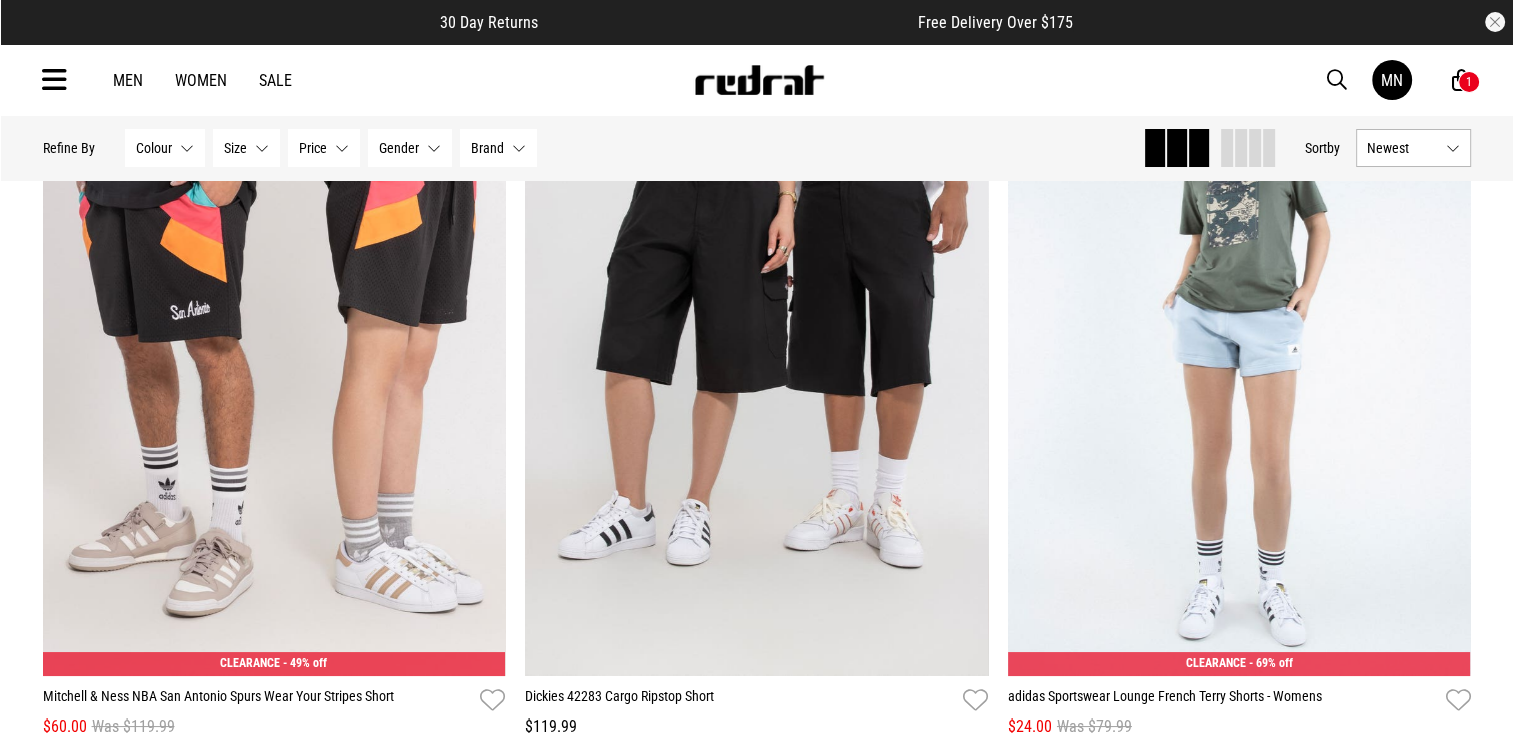 click at bounding box center [54, 80] 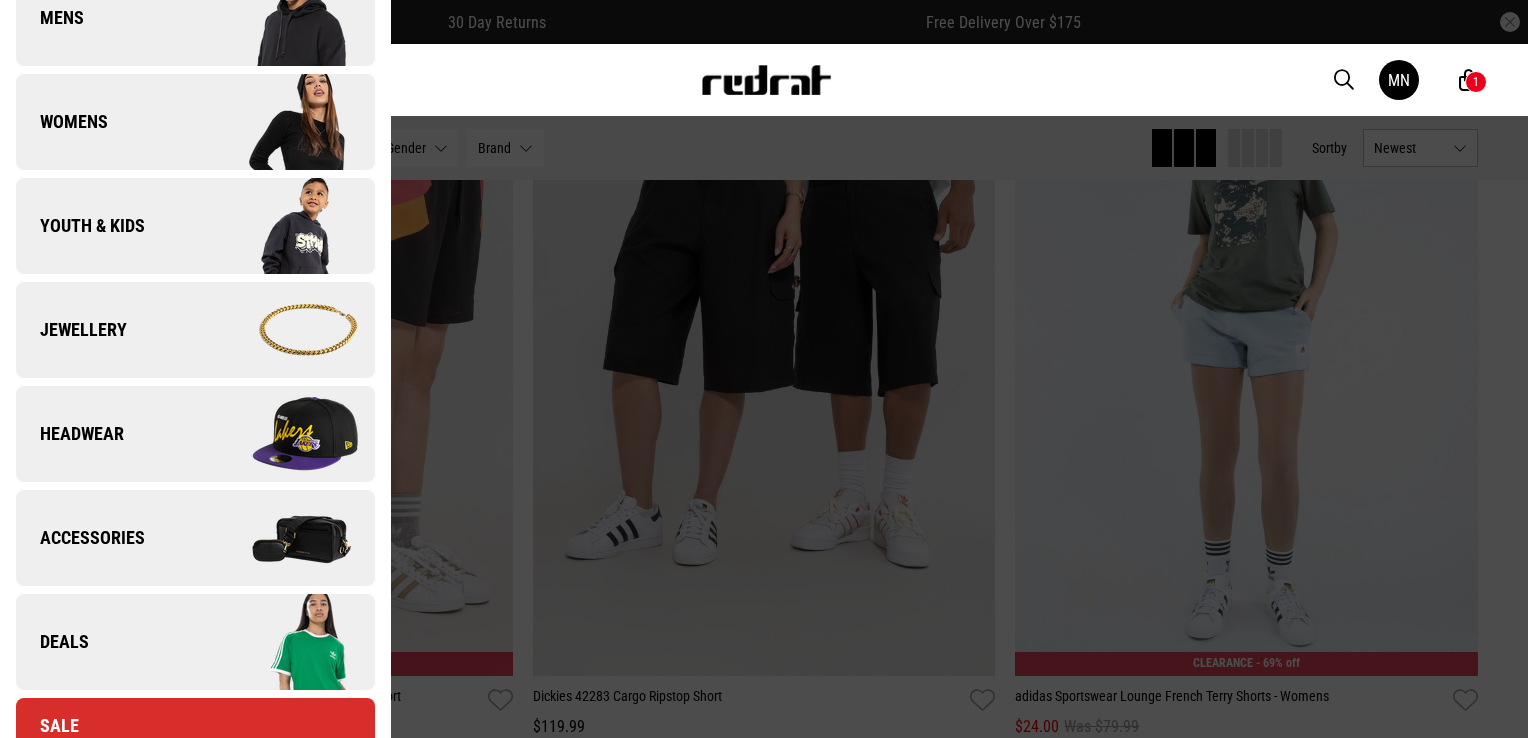 scroll, scrollTop: 400, scrollLeft: 0, axis: vertical 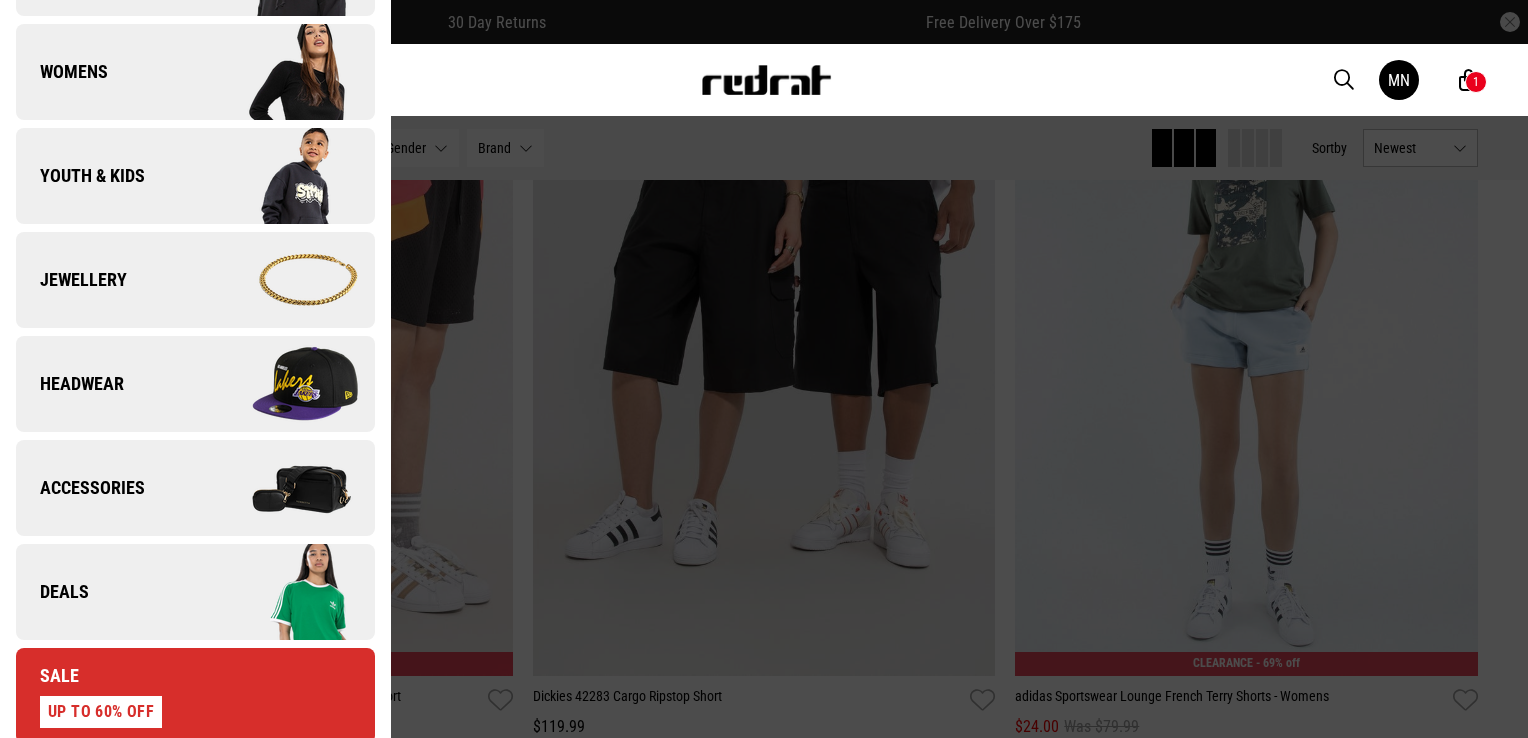 click on "Headwear" at bounding box center [195, 384] 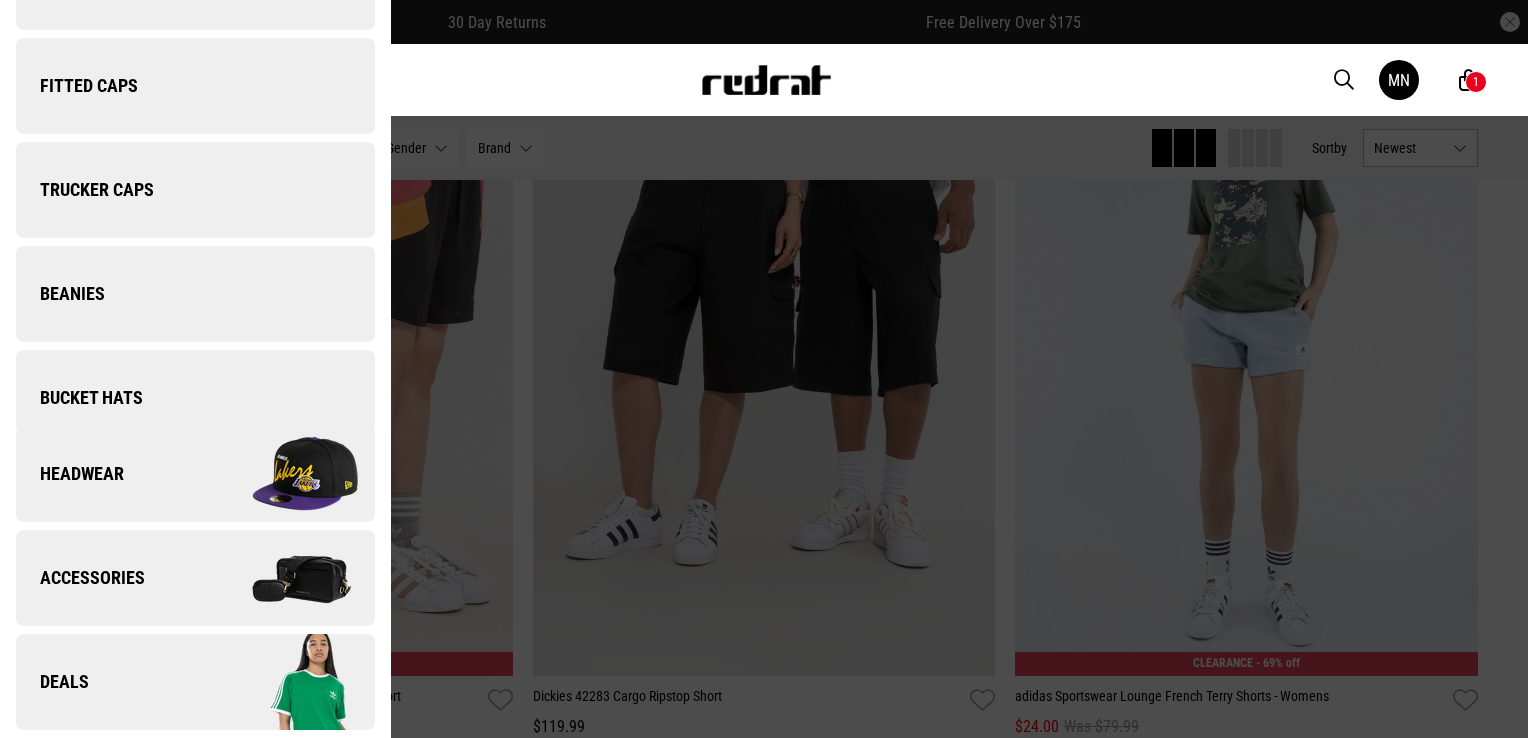 scroll, scrollTop: 0, scrollLeft: 0, axis: both 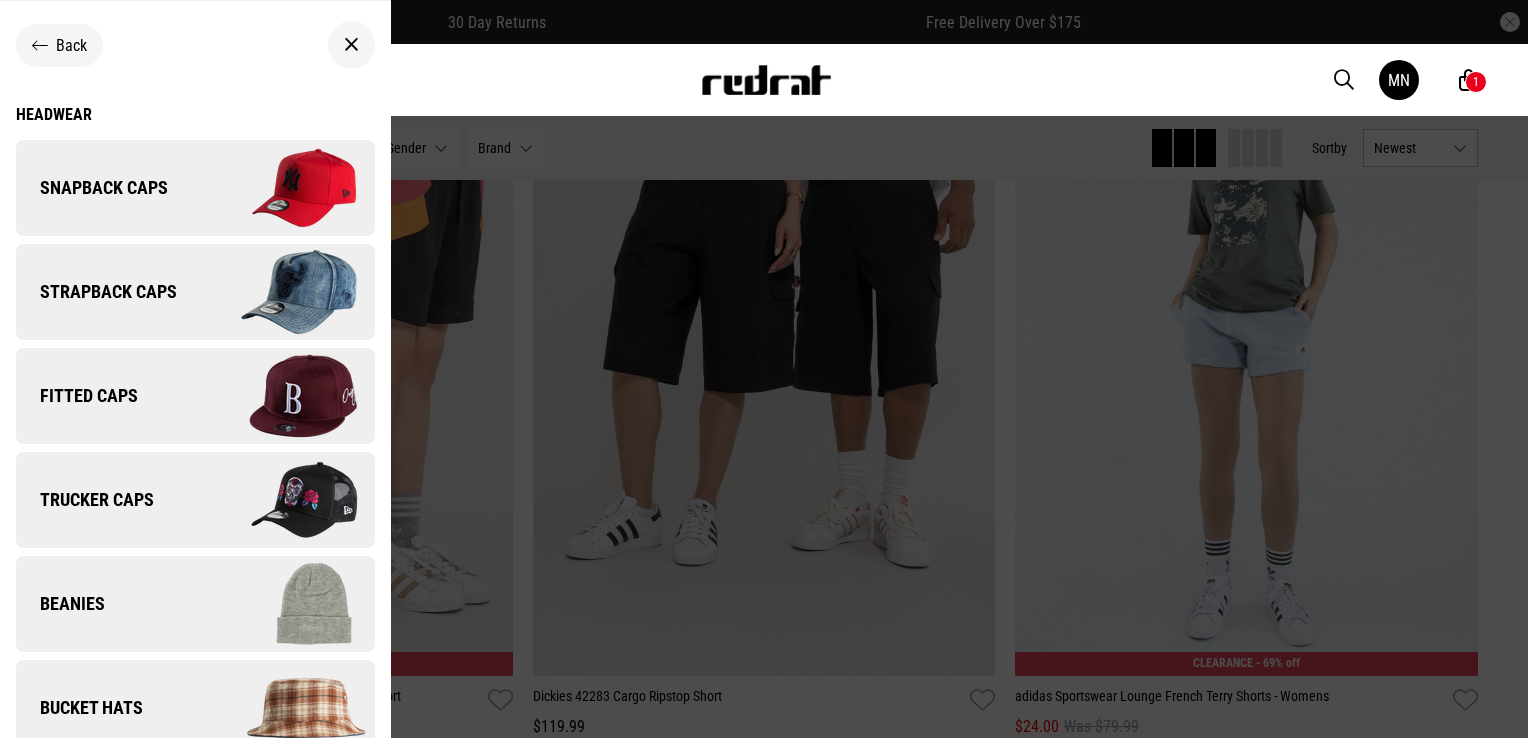 click on "Snapback Caps" at bounding box center [195, 188] 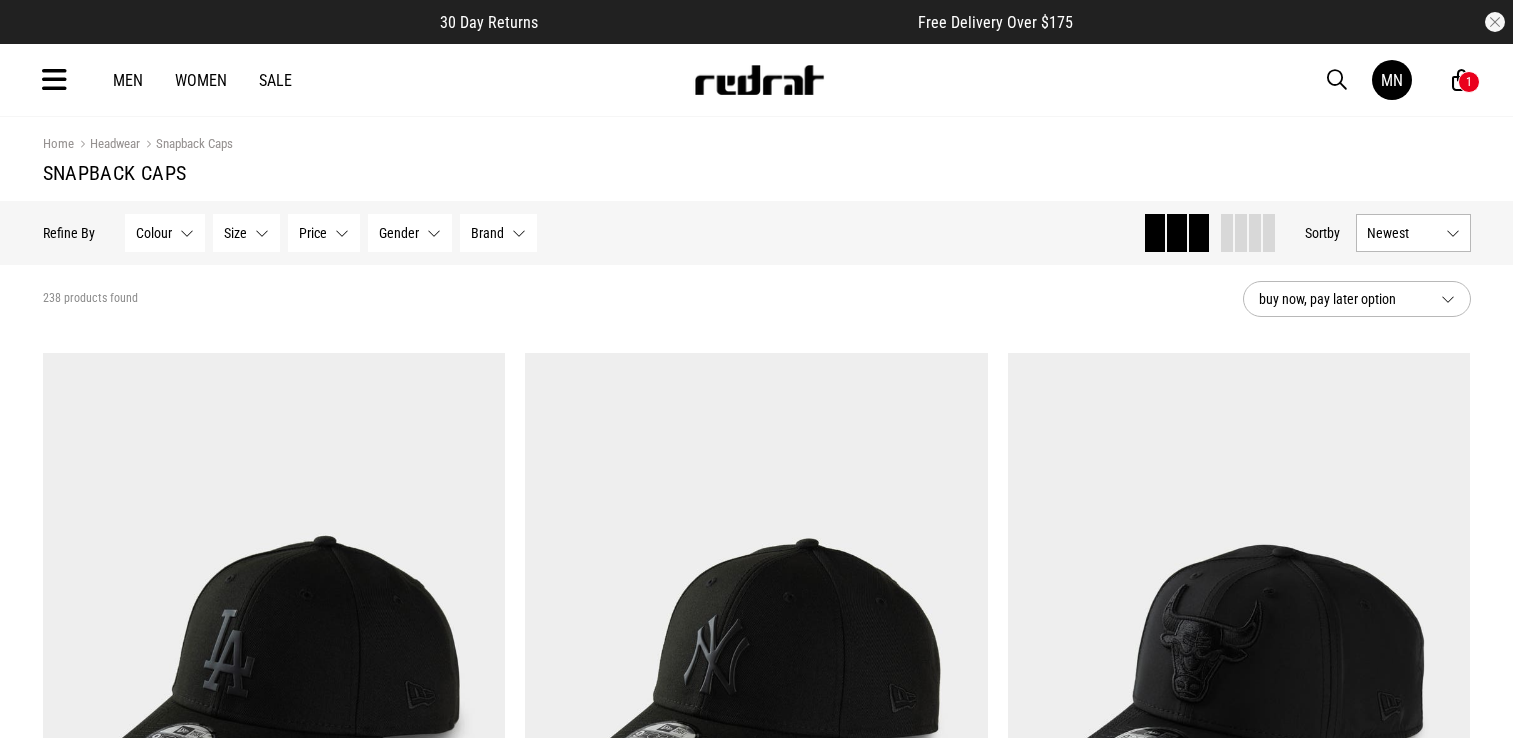 scroll, scrollTop: 0, scrollLeft: 0, axis: both 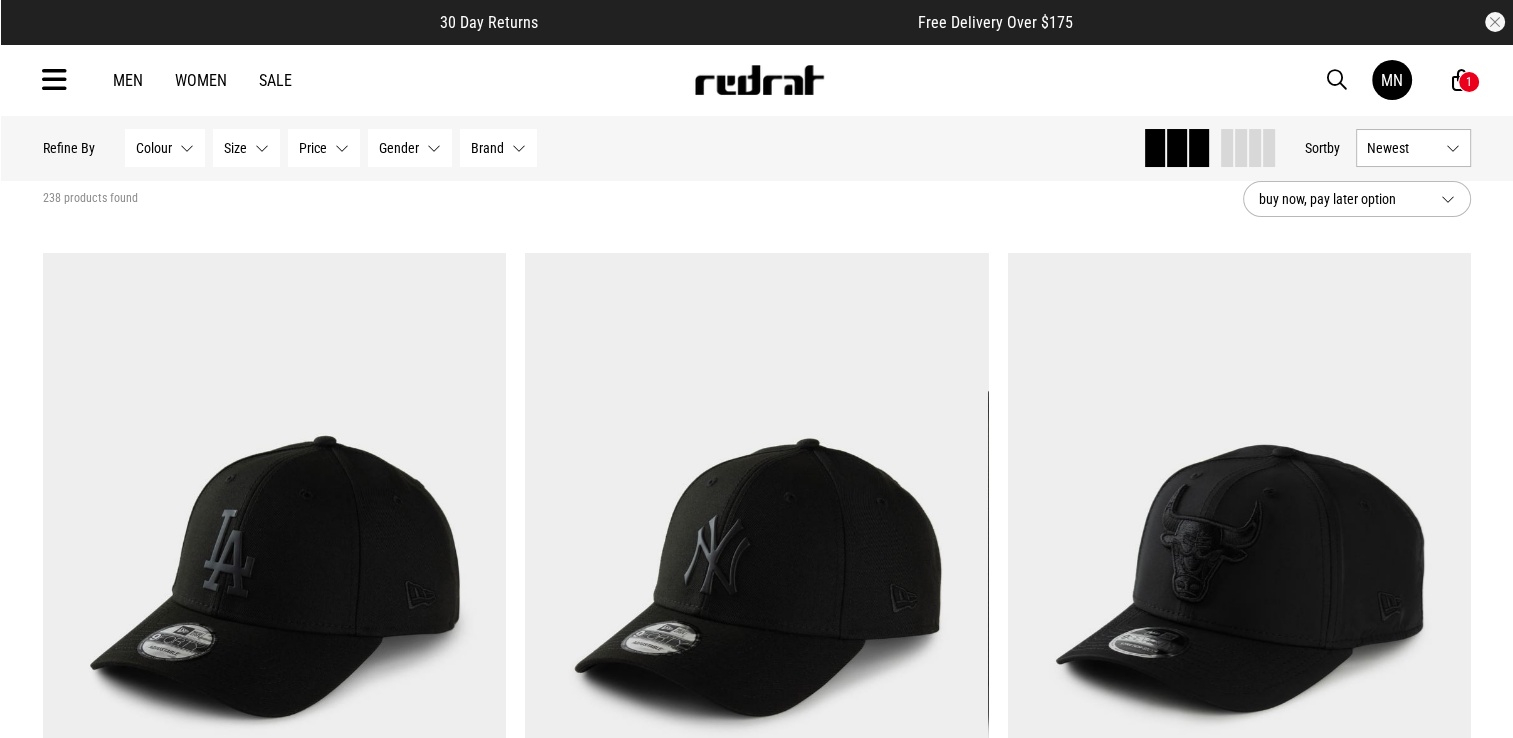 click on "Newest" at bounding box center (1413, 148) 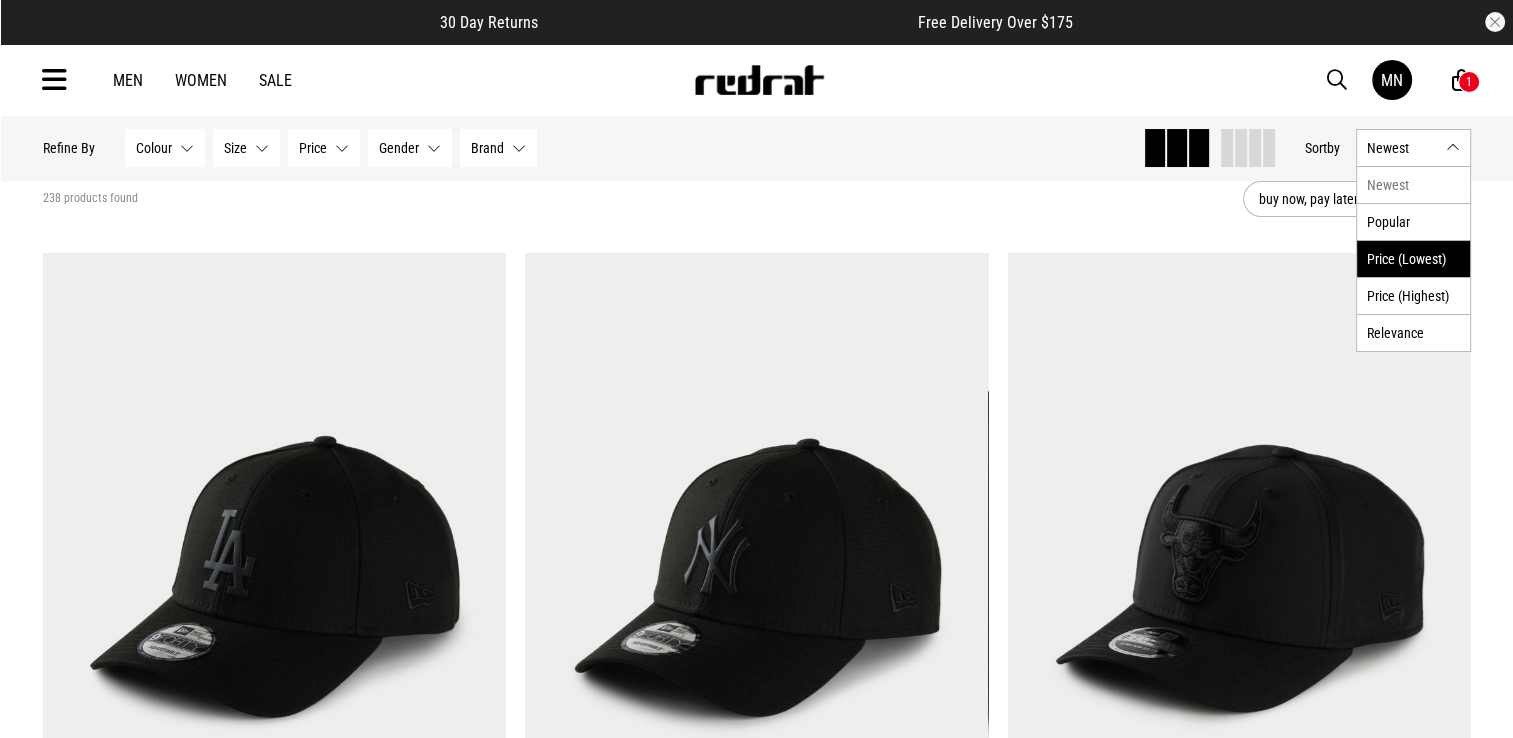 click on "Price (Lowest)" at bounding box center [1413, 258] 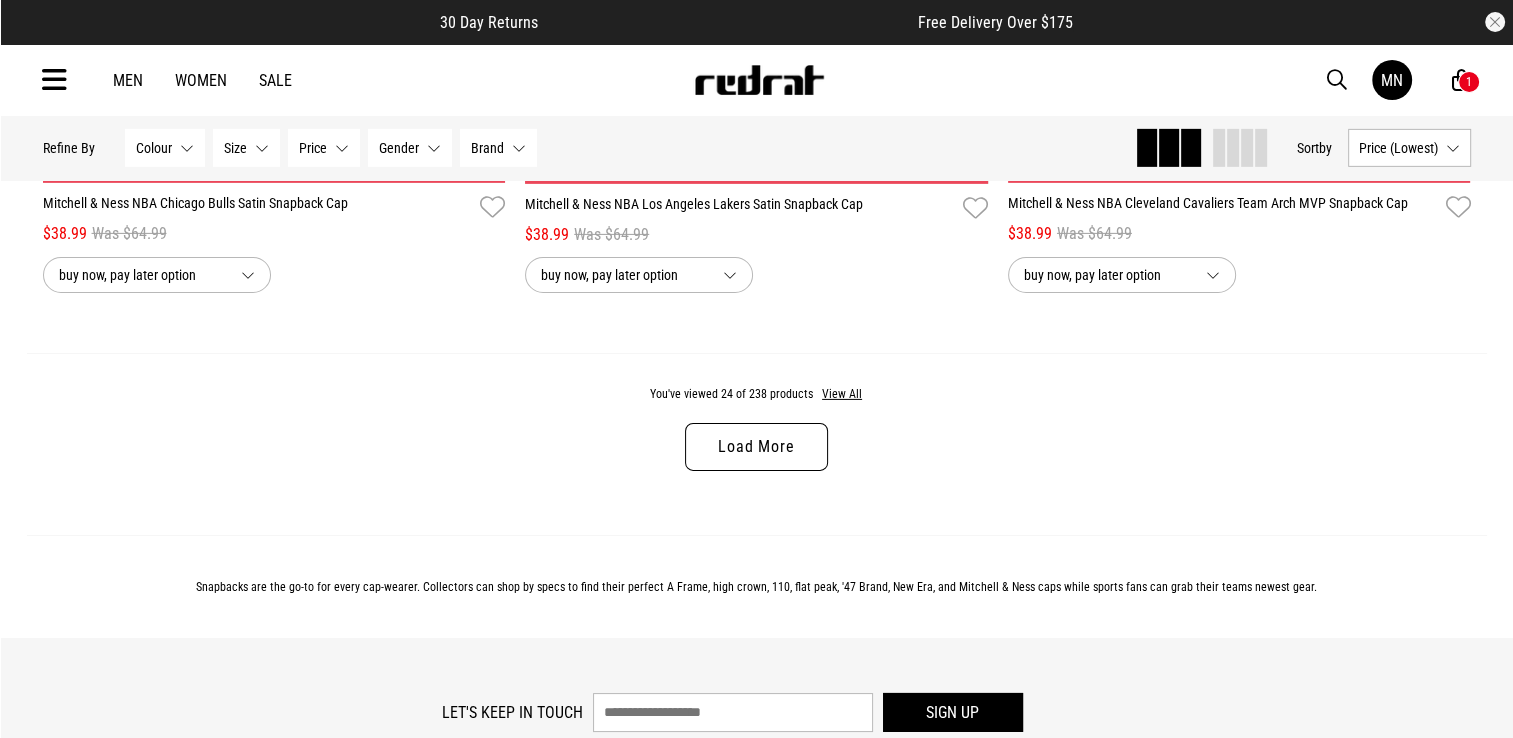 scroll, scrollTop: 6400, scrollLeft: 0, axis: vertical 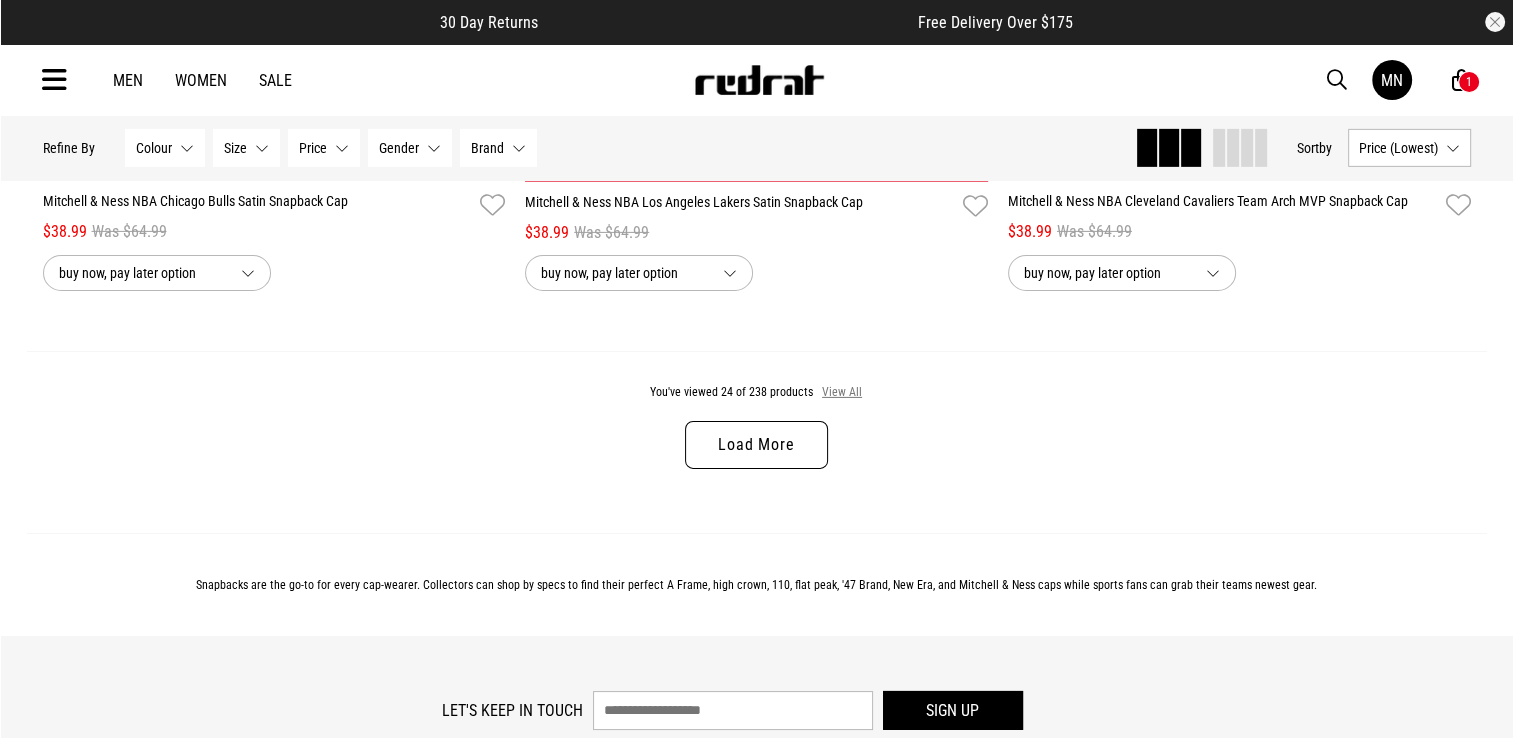 click on "View All" at bounding box center (842, 393) 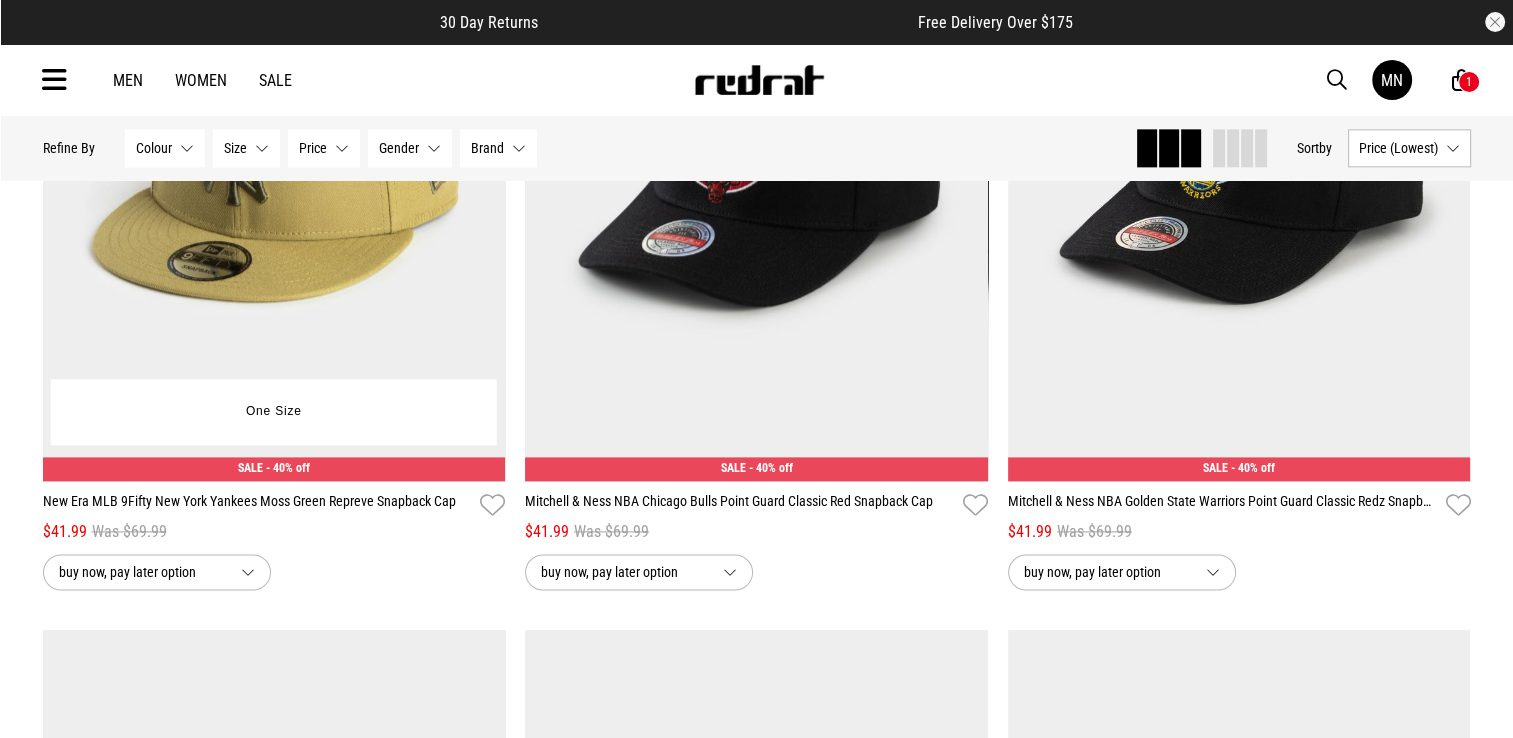 scroll, scrollTop: 9886, scrollLeft: 0, axis: vertical 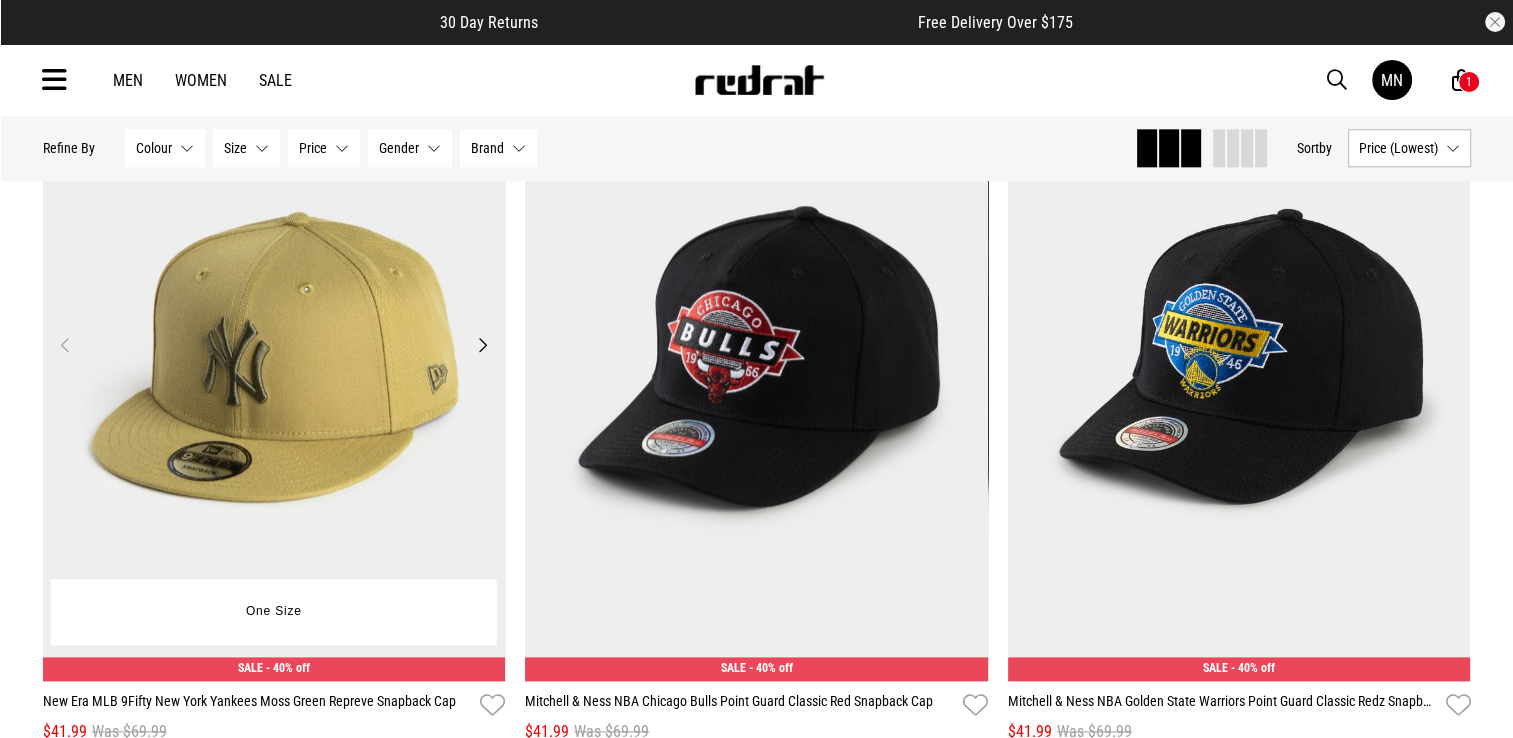 click on "Next" at bounding box center [482, 345] 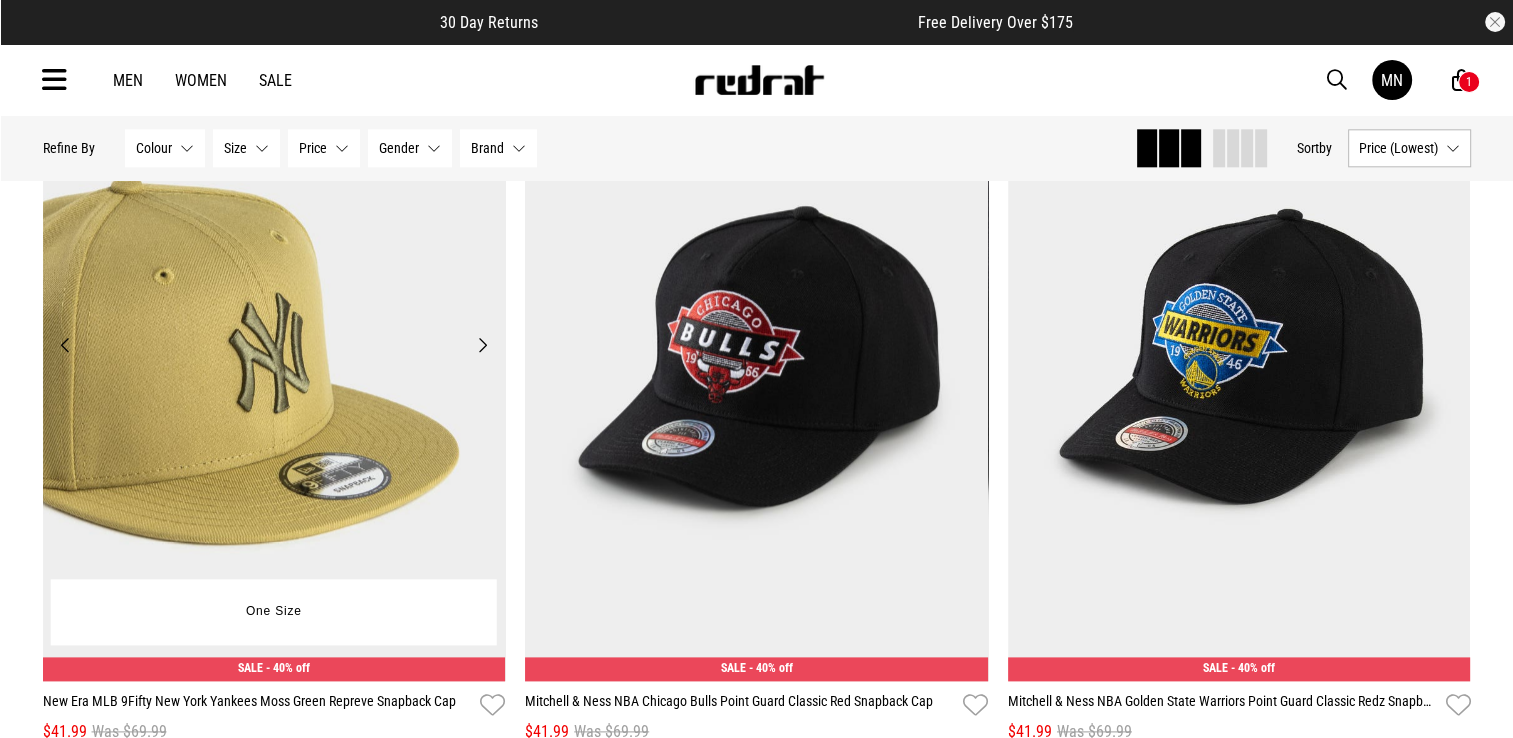 click on "Next" at bounding box center [482, 345] 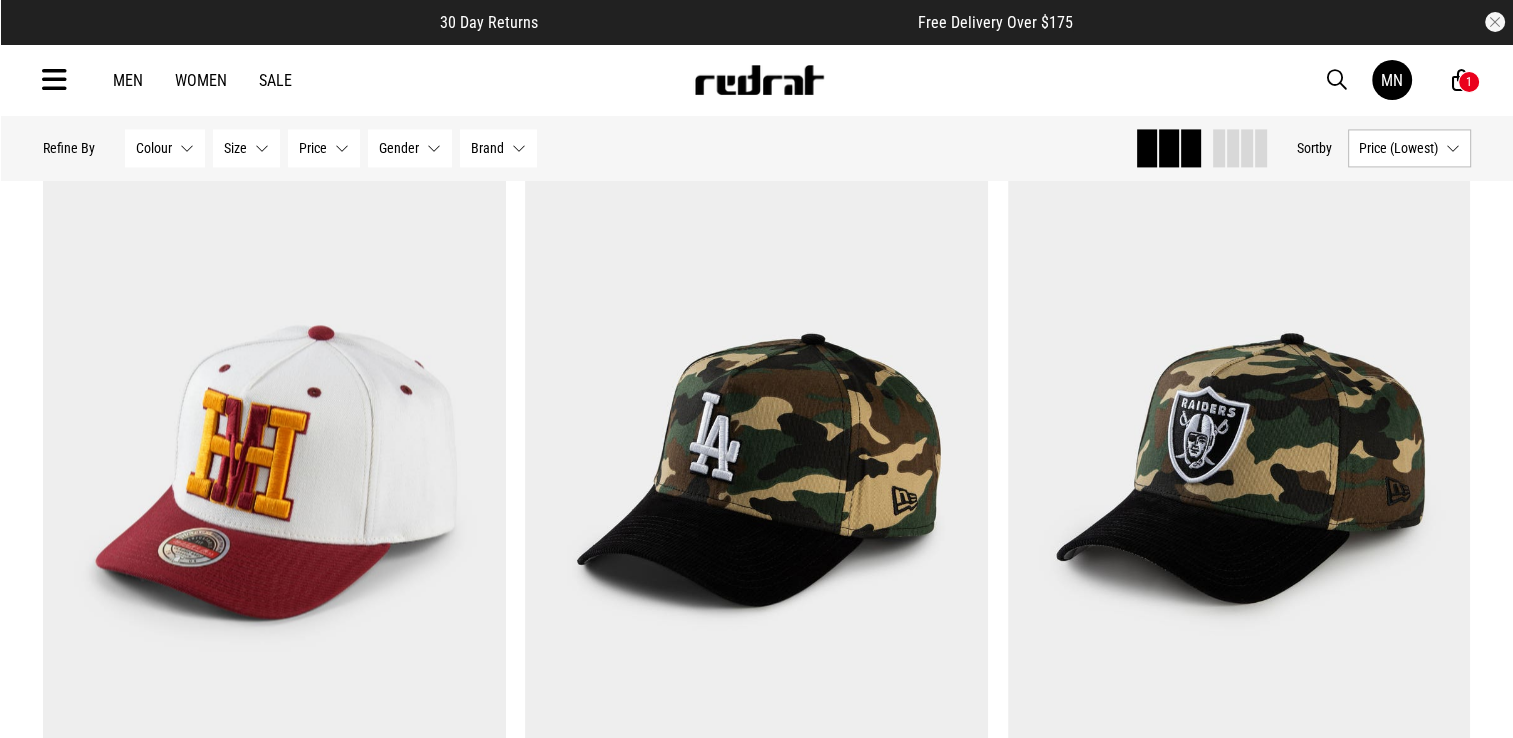 scroll, scrollTop: 10586, scrollLeft: 0, axis: vertical 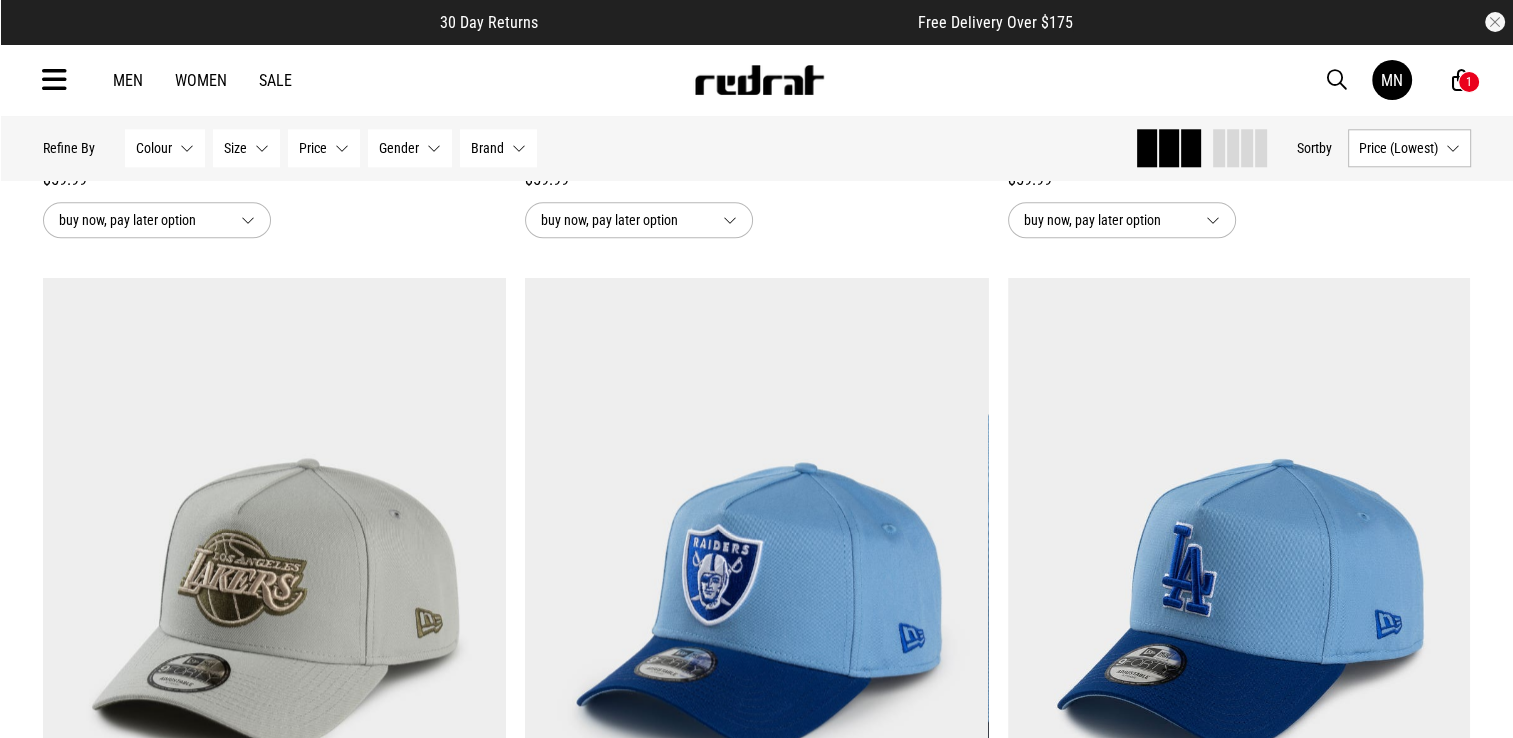 click at bounding box center [54, 80] 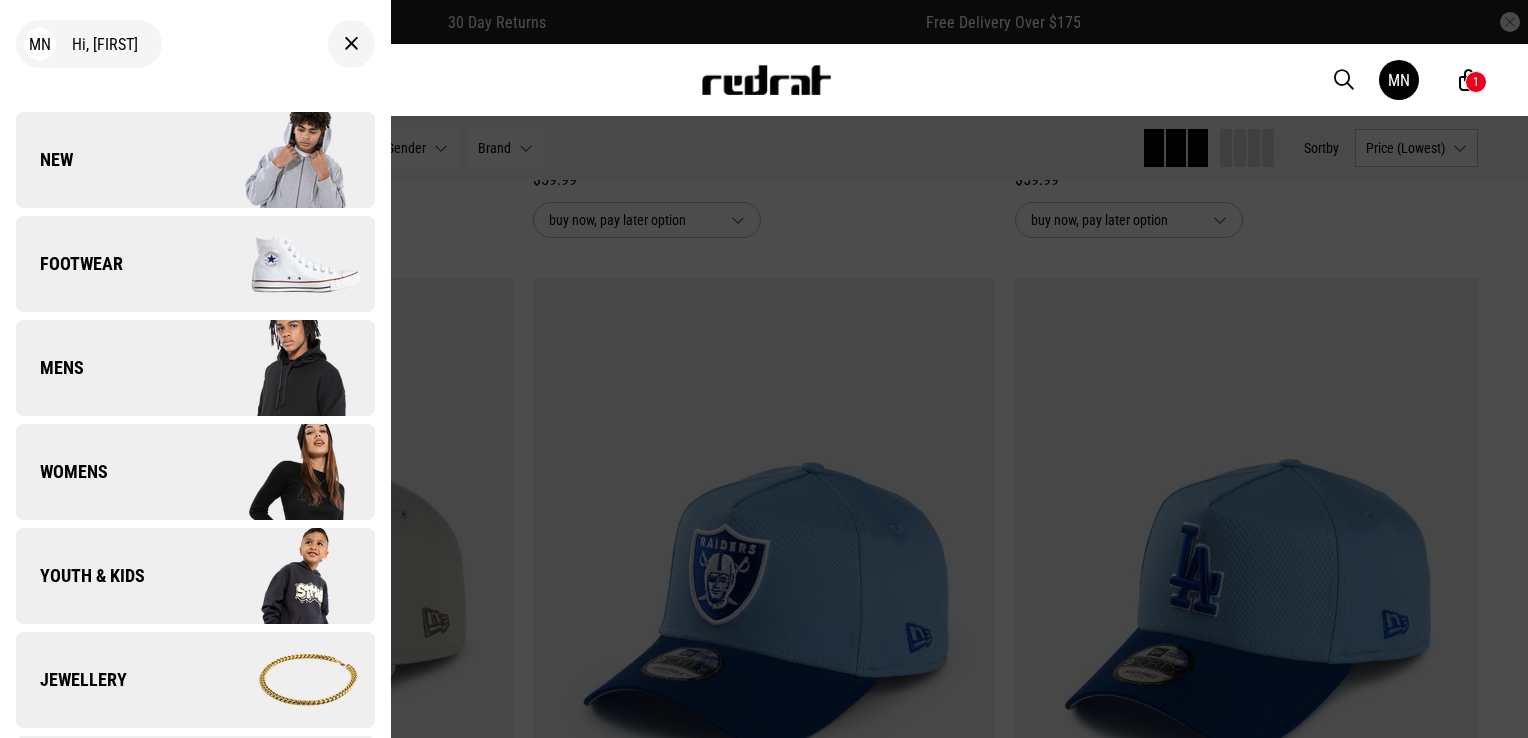 click on "Men   Women   Sale   MN
Hi, Megan
New       Back         Footwear       Back
Footwear											       Mens       Back
Mens											       Womens       Back
Womens											       Youth & Kids       Back
Youth & Kids											       Jewellery       Back
Jewellery											       Headwear       Back
Headwear											       Accessories       Back
Accessories											       Deals       Back         Sale   UP TO 60% OFF
Shop by Brand
adidas
Converse
New Era
See all brands     Gift Cards   Find a Store   Delivery   Returns & Exchanges   FAQ   Contact Us
Payment Options Only at Red Rat
Let's keep in touch
Back
MN         1" at bounding box center (764, 80) 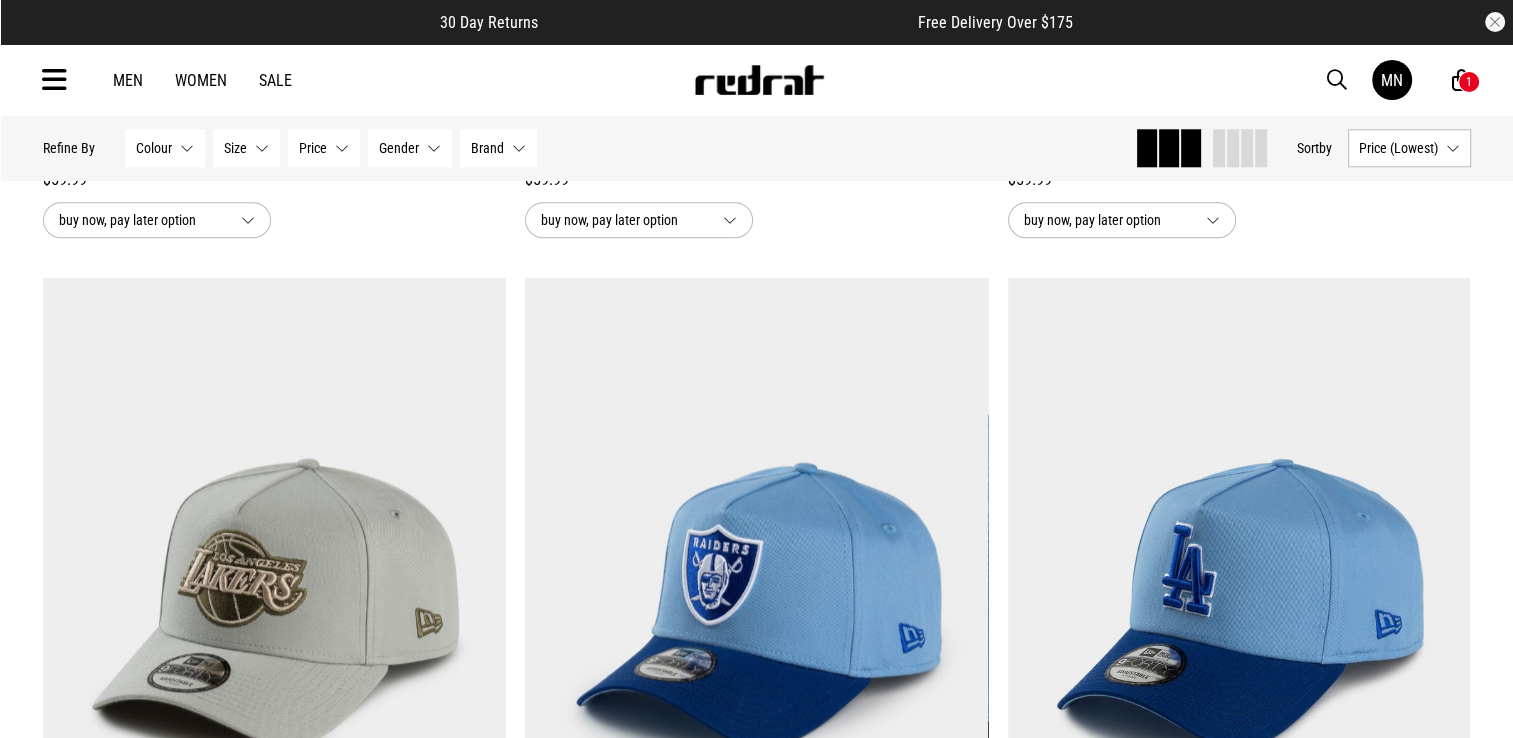 click on "Women" at bounding box center (201, 80) 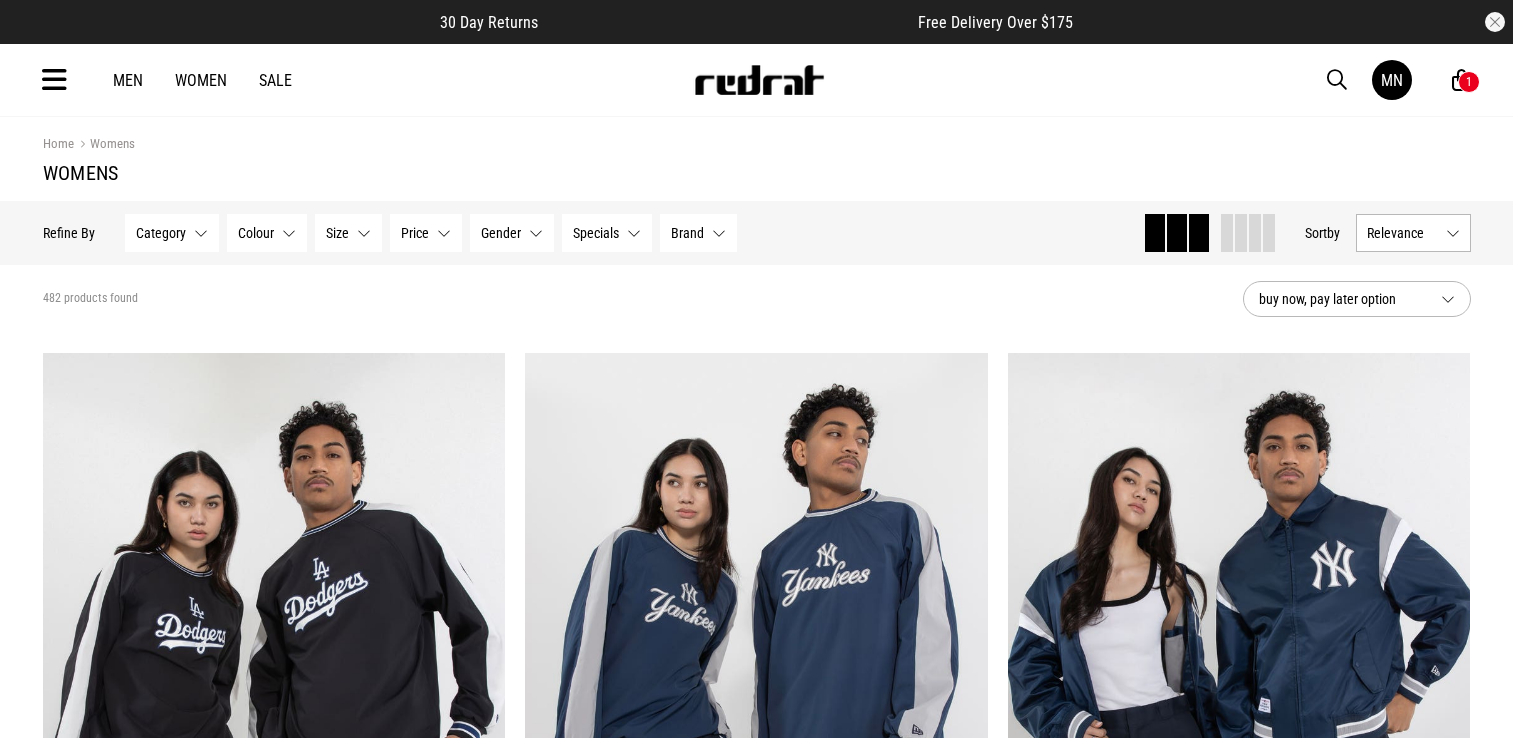 scroll, scrollTop: 0, scrollLeft: 0, axis: both 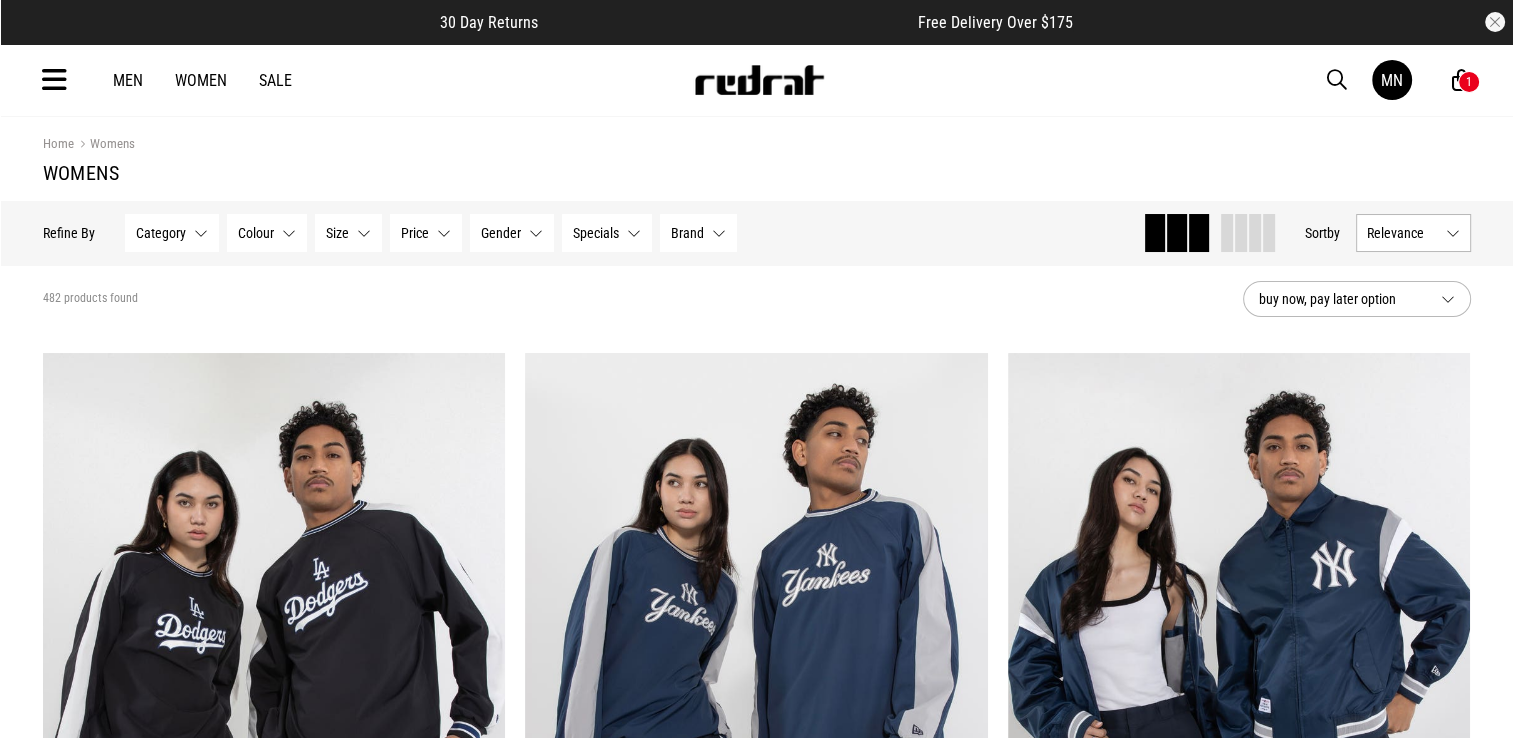 click on "Relevance" at bounding box center [1413, 233] 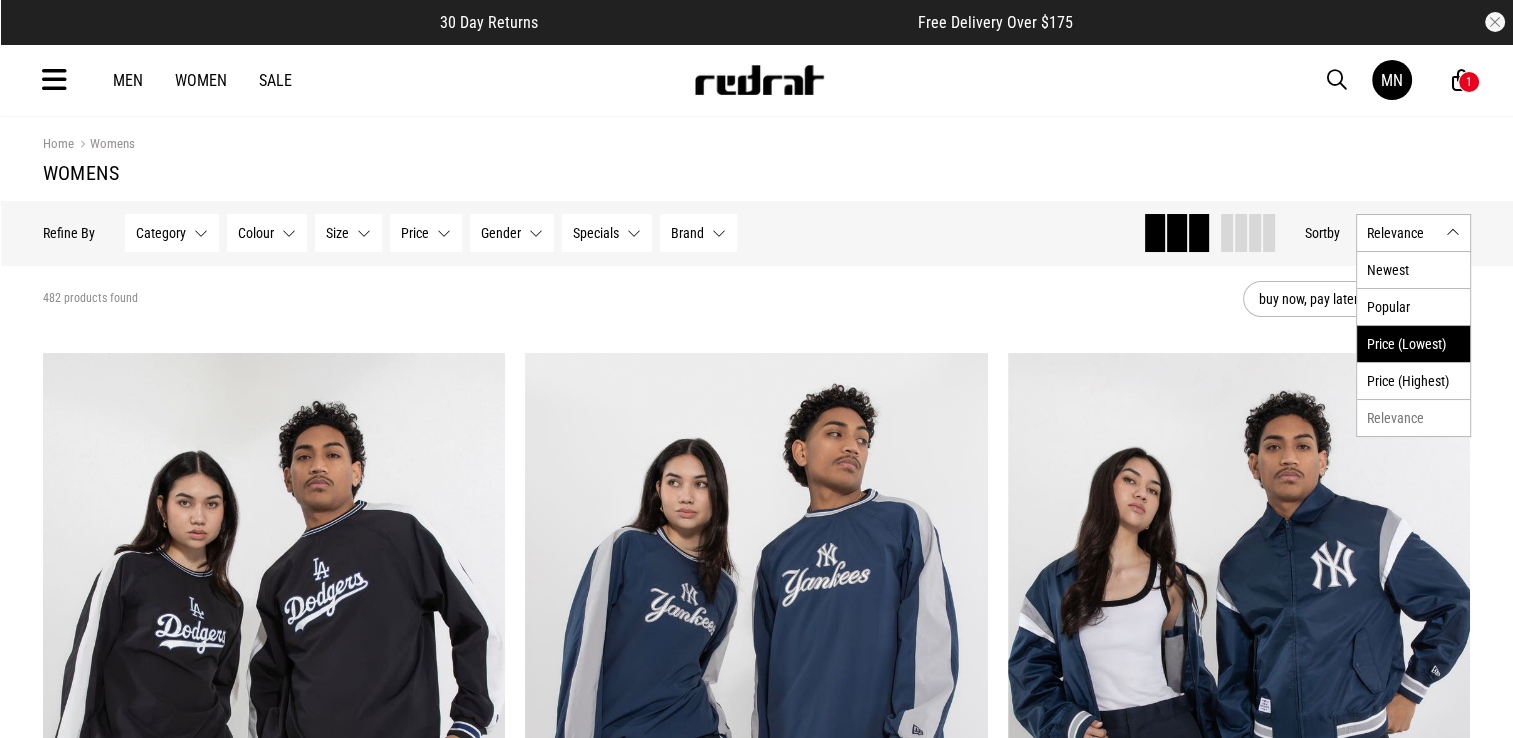 scroll, scrollTop: 0, scrollLeft: 0, axis: both 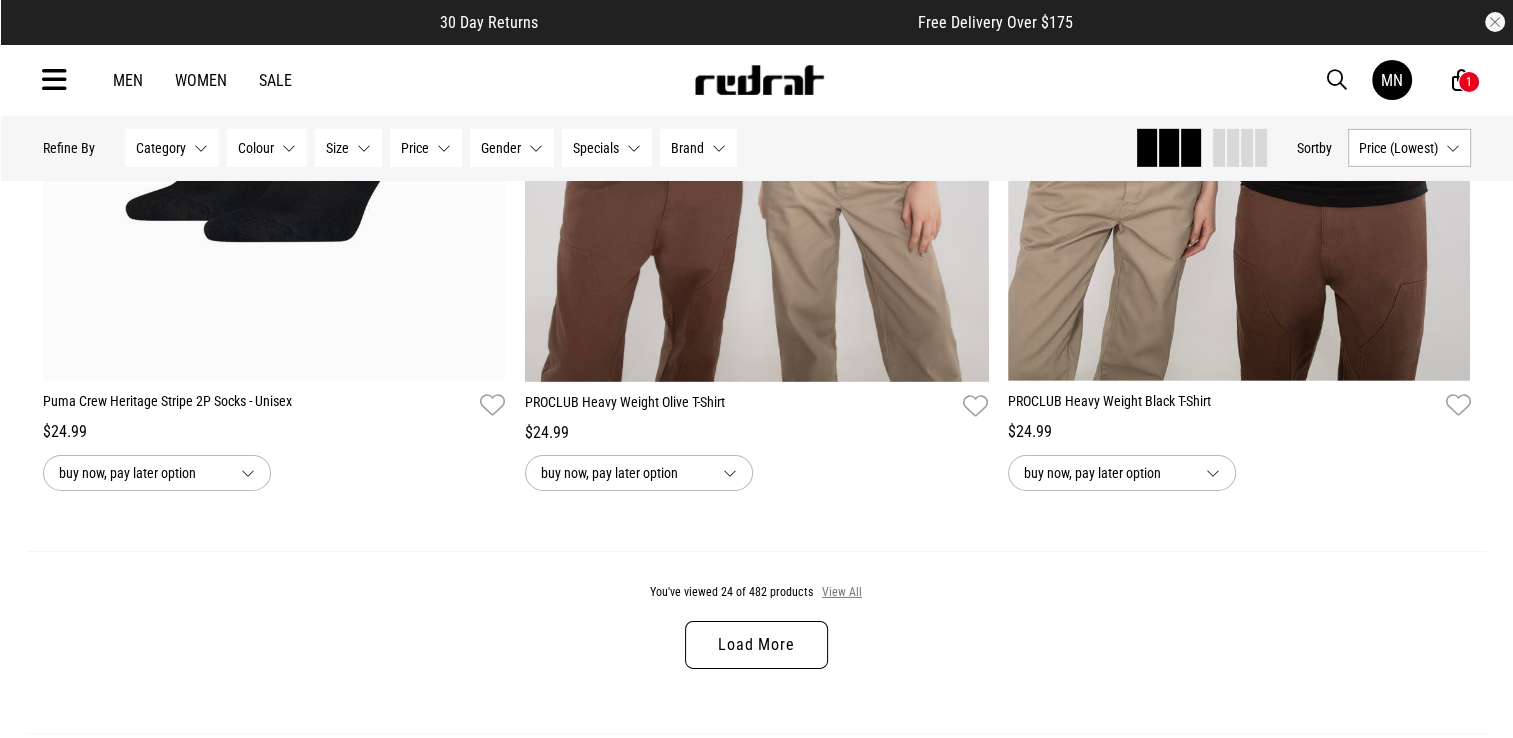 click on "View All" at bounding box center [842, 593] 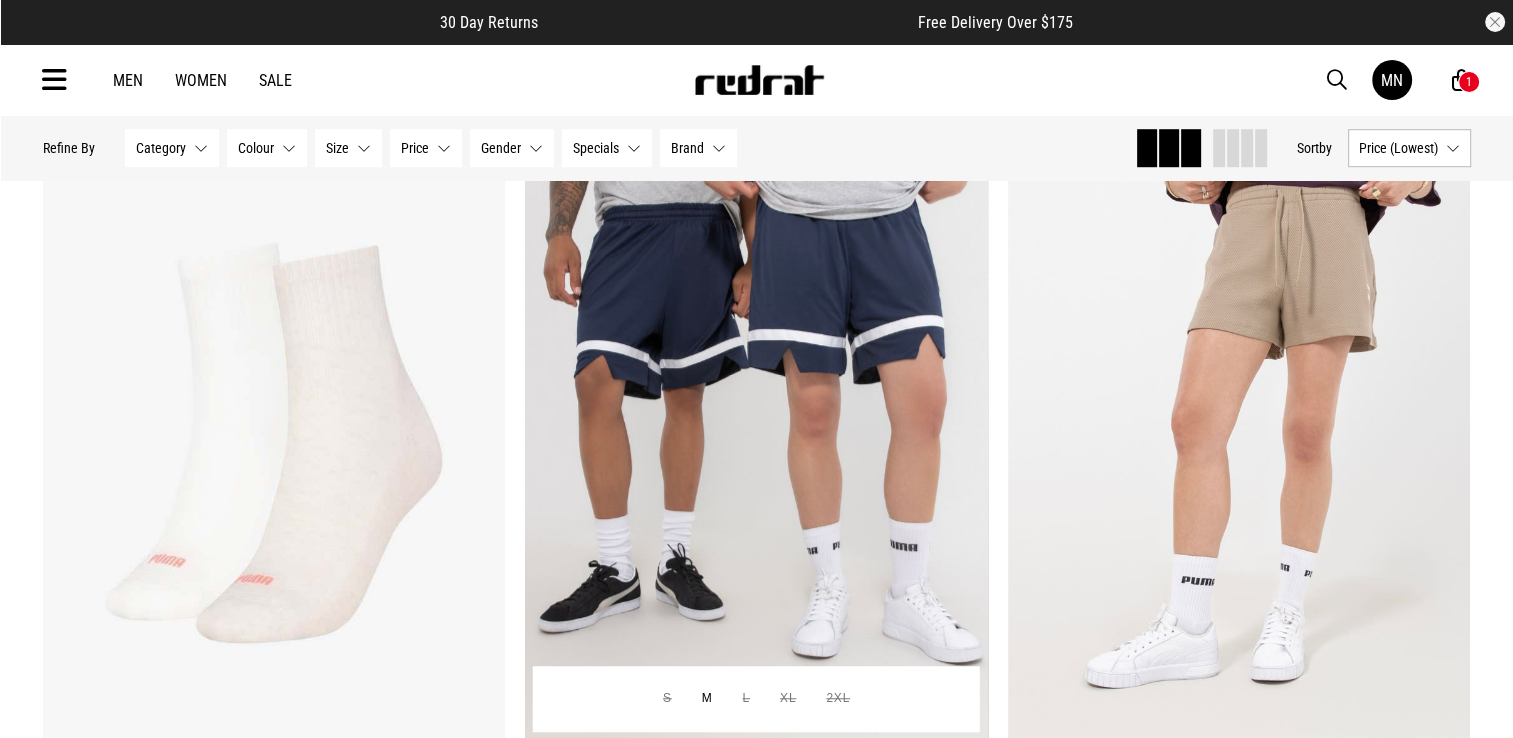 scroll, scrollTop: 9000, scrollLeft: 0, axis: vertical 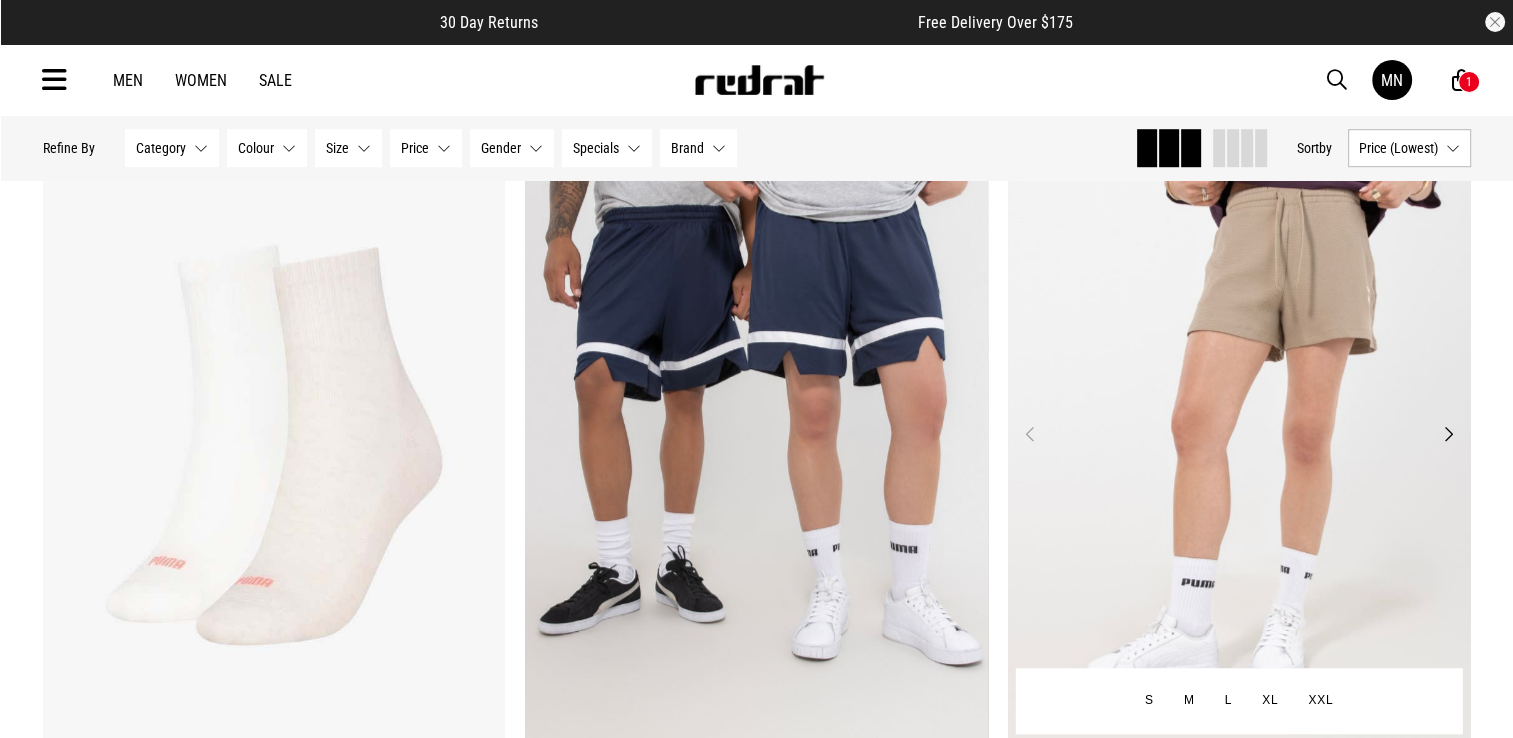 click on "Next" at bounding box center (1447, 434) 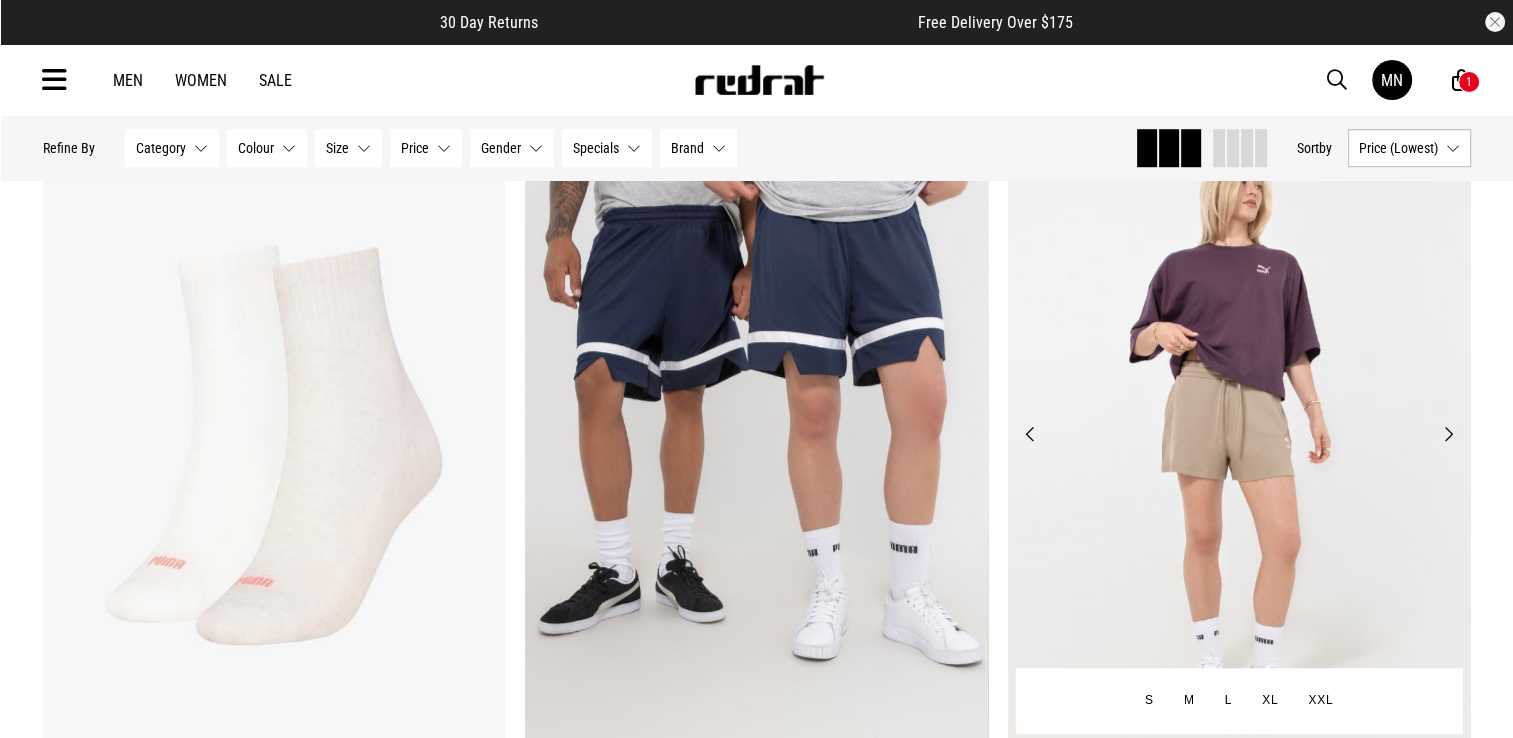 click on "Next" at bounding box center (1447, 434) 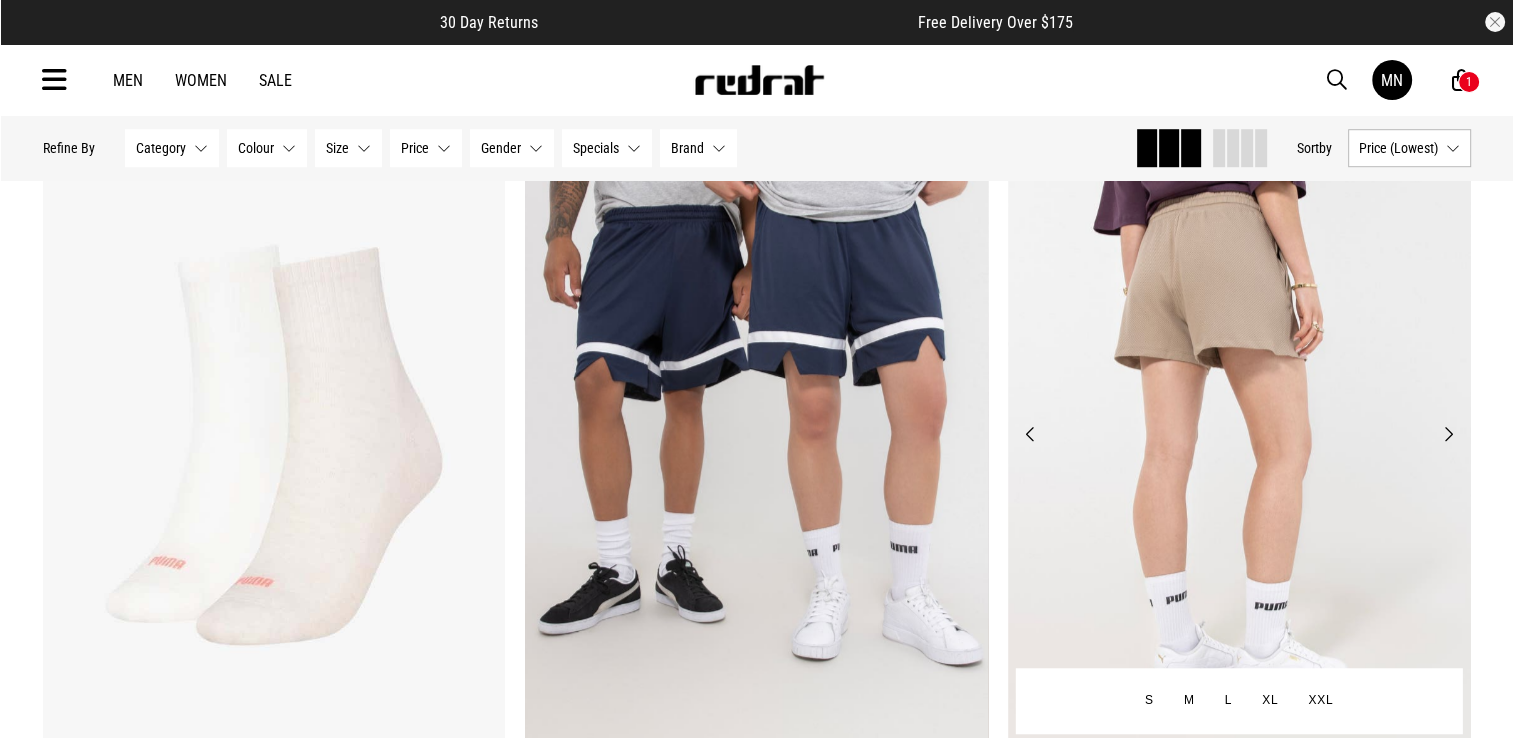 click on "Next" at bounding box center (1447, 434) 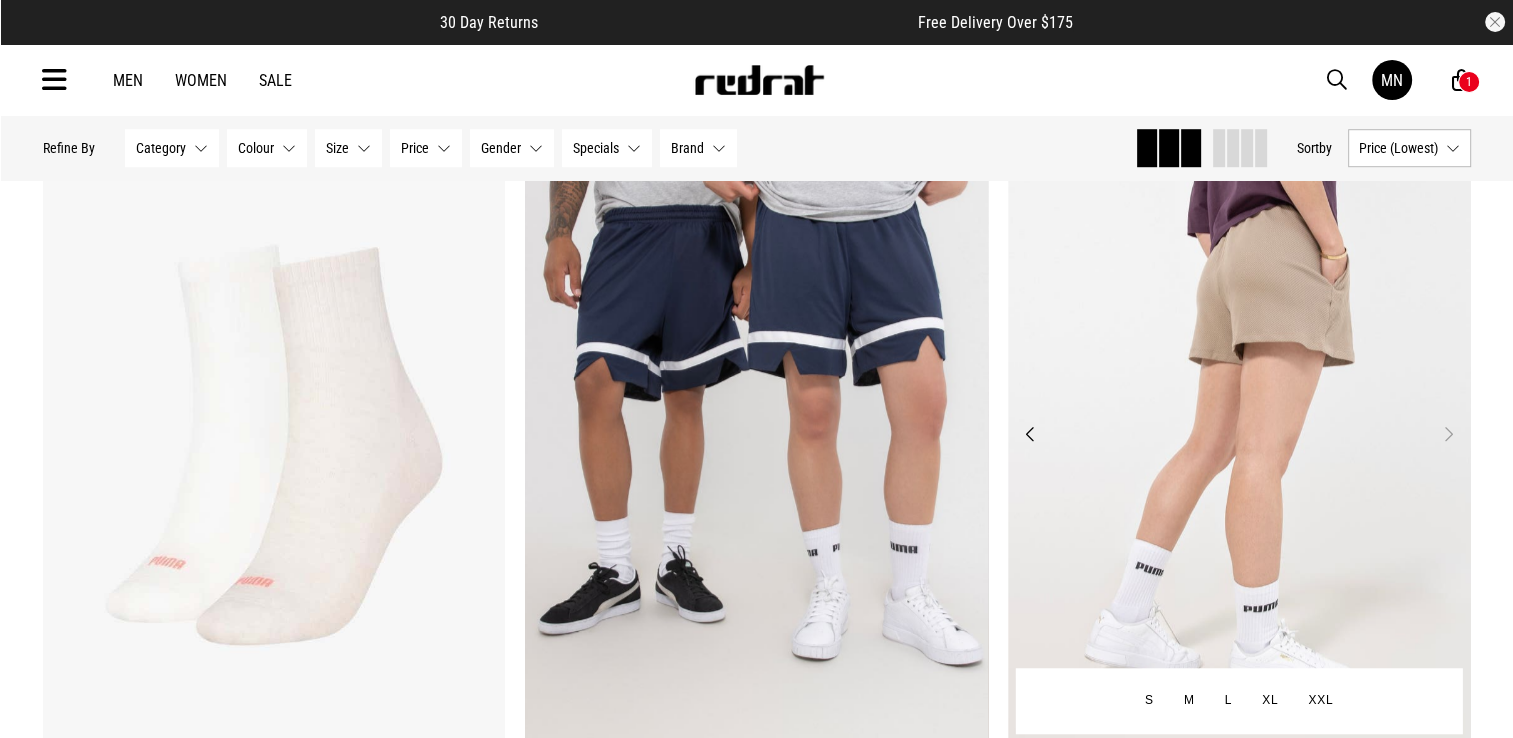 click on "Next" at bounding box center [1447, 434] 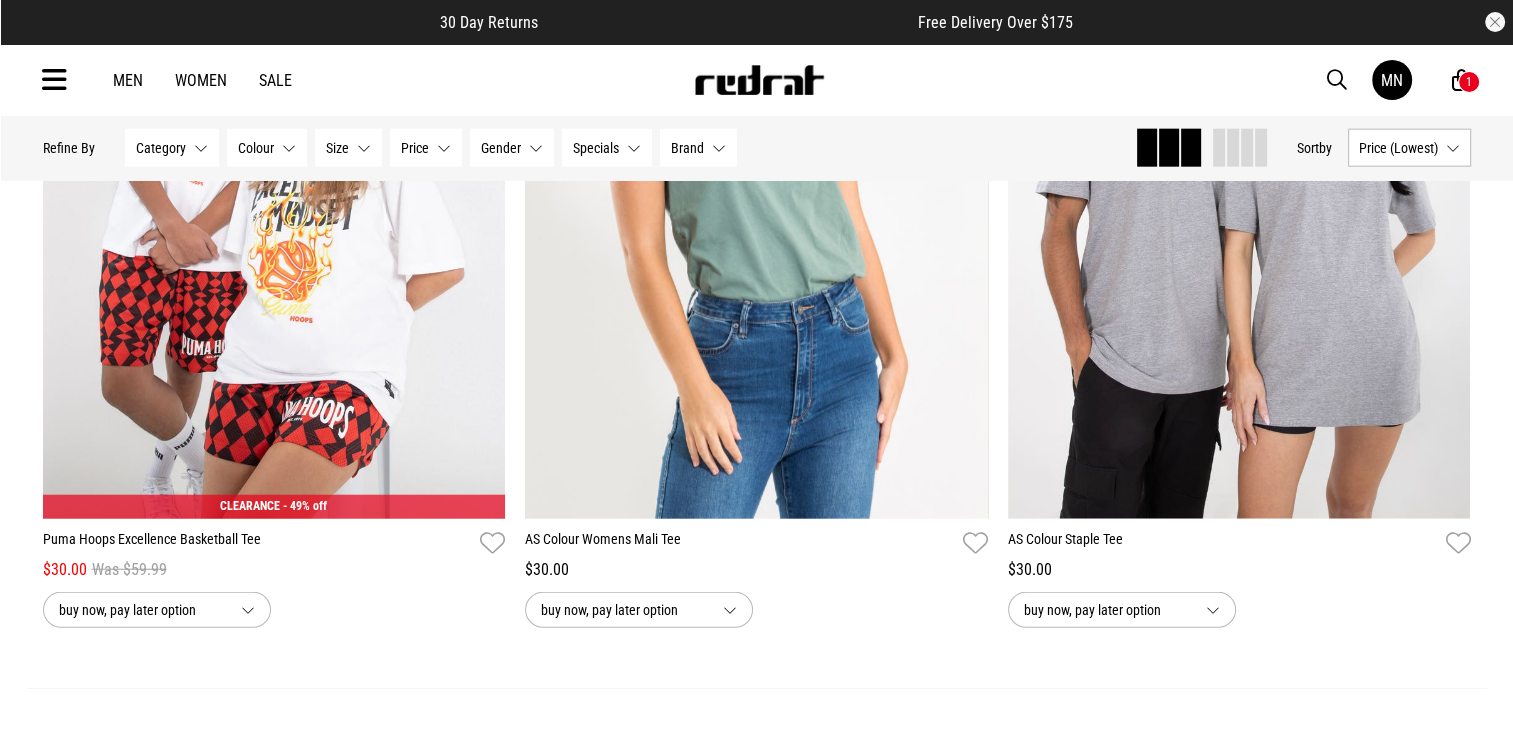 scroll, scrollTop: 12600, scrollLeft: 0, axis: vertical 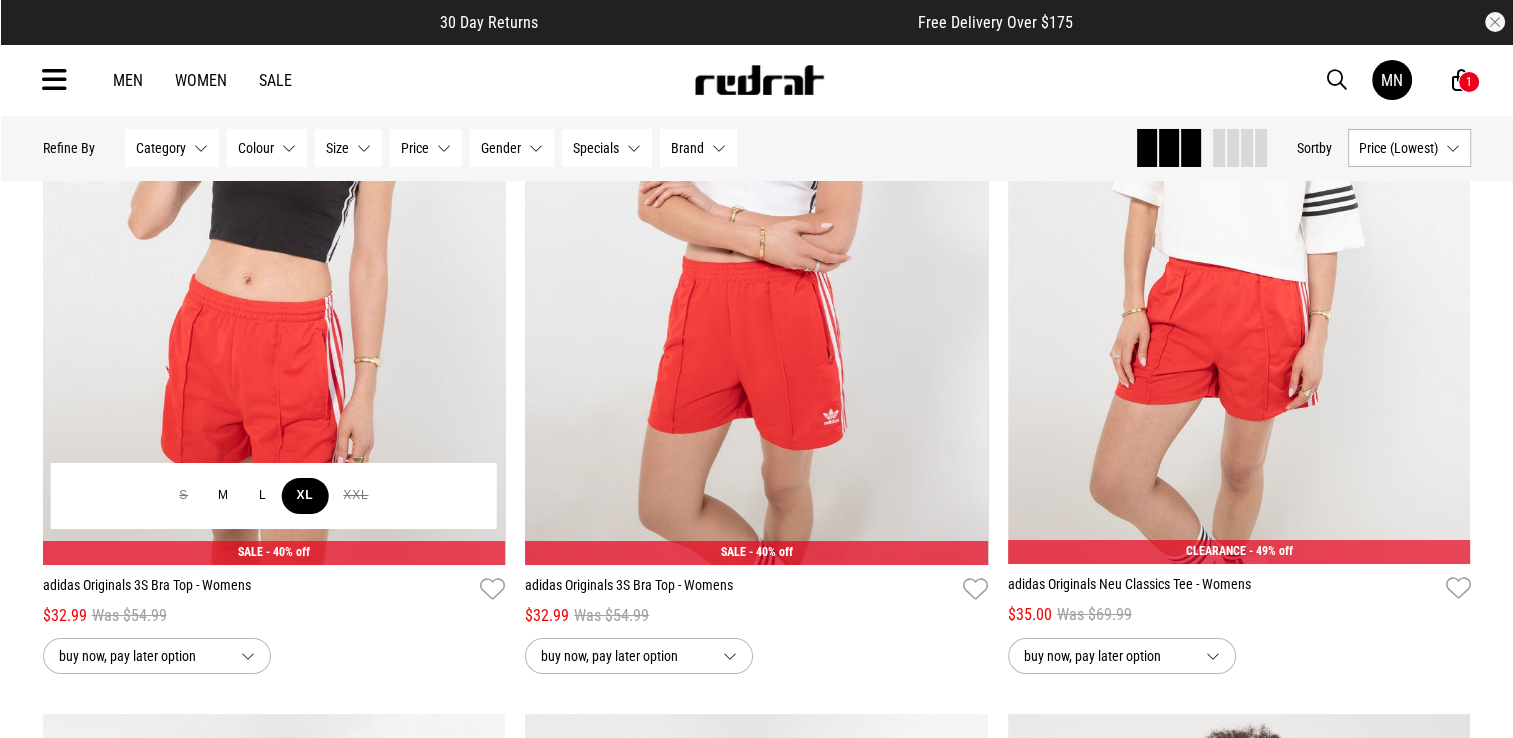 click on "XL" at bounding box center (304, 496) 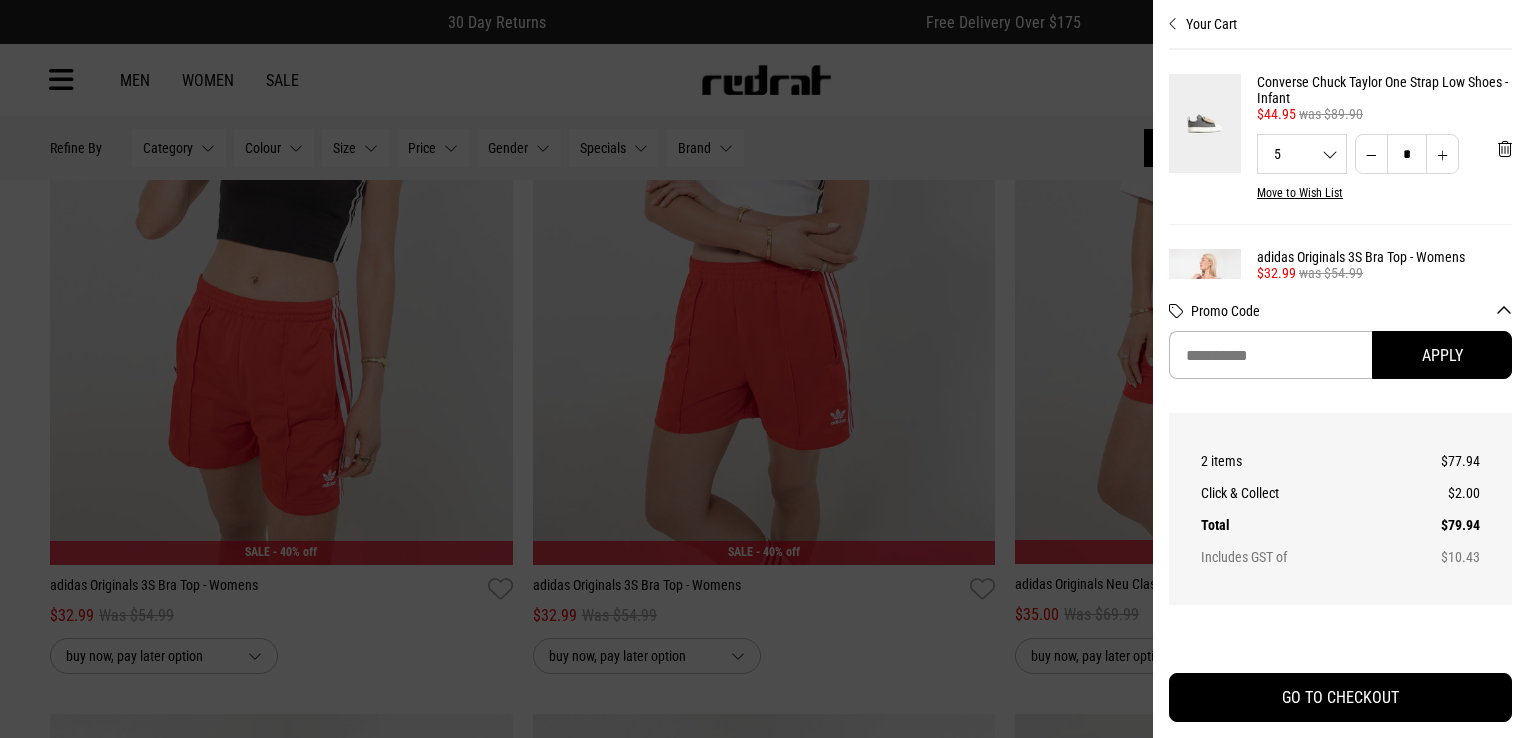 click at bounding box center (764, 369) 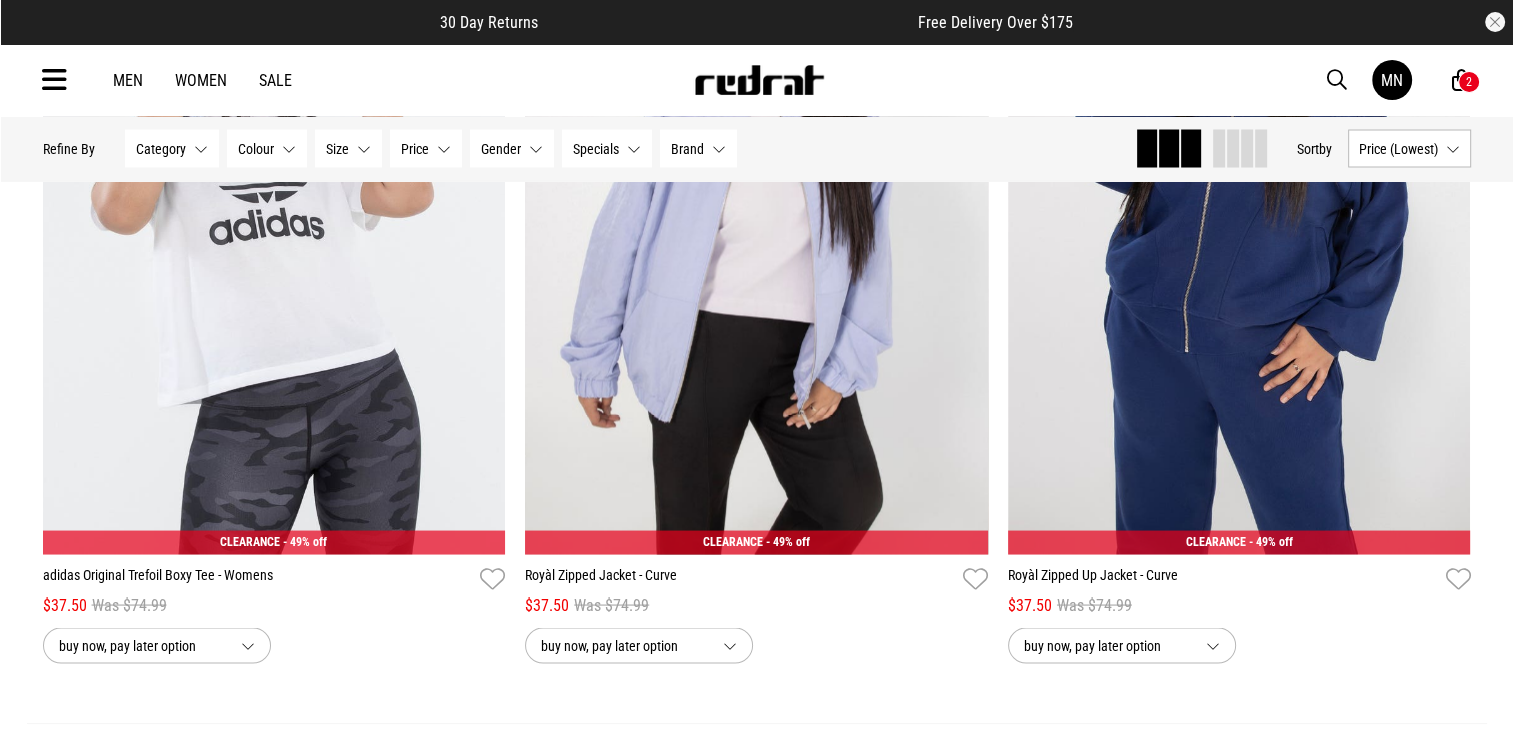 scroll, scrollTop: 18786, scrollLeft: 0, axis: vertical 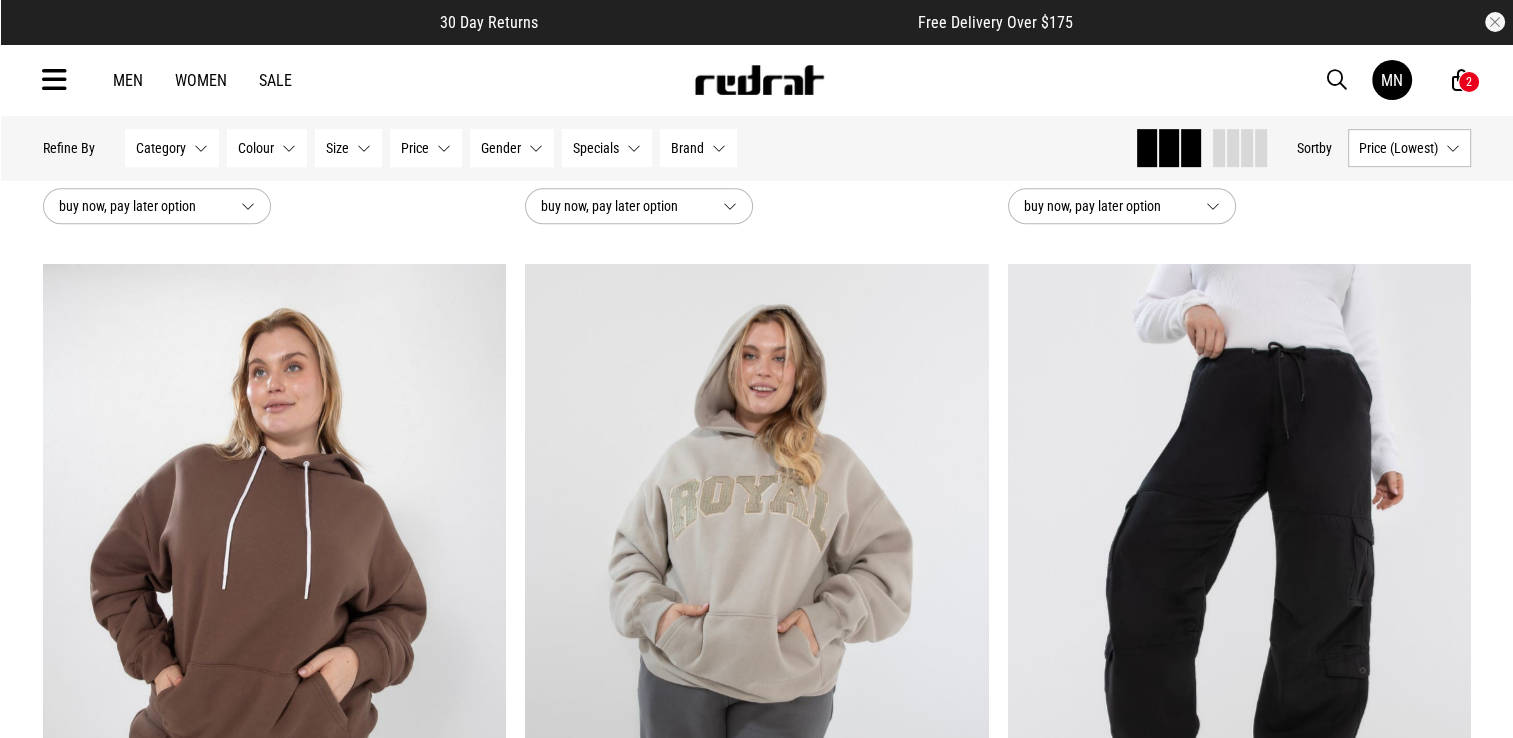 click on "2" at bounding box center [1469, 82] 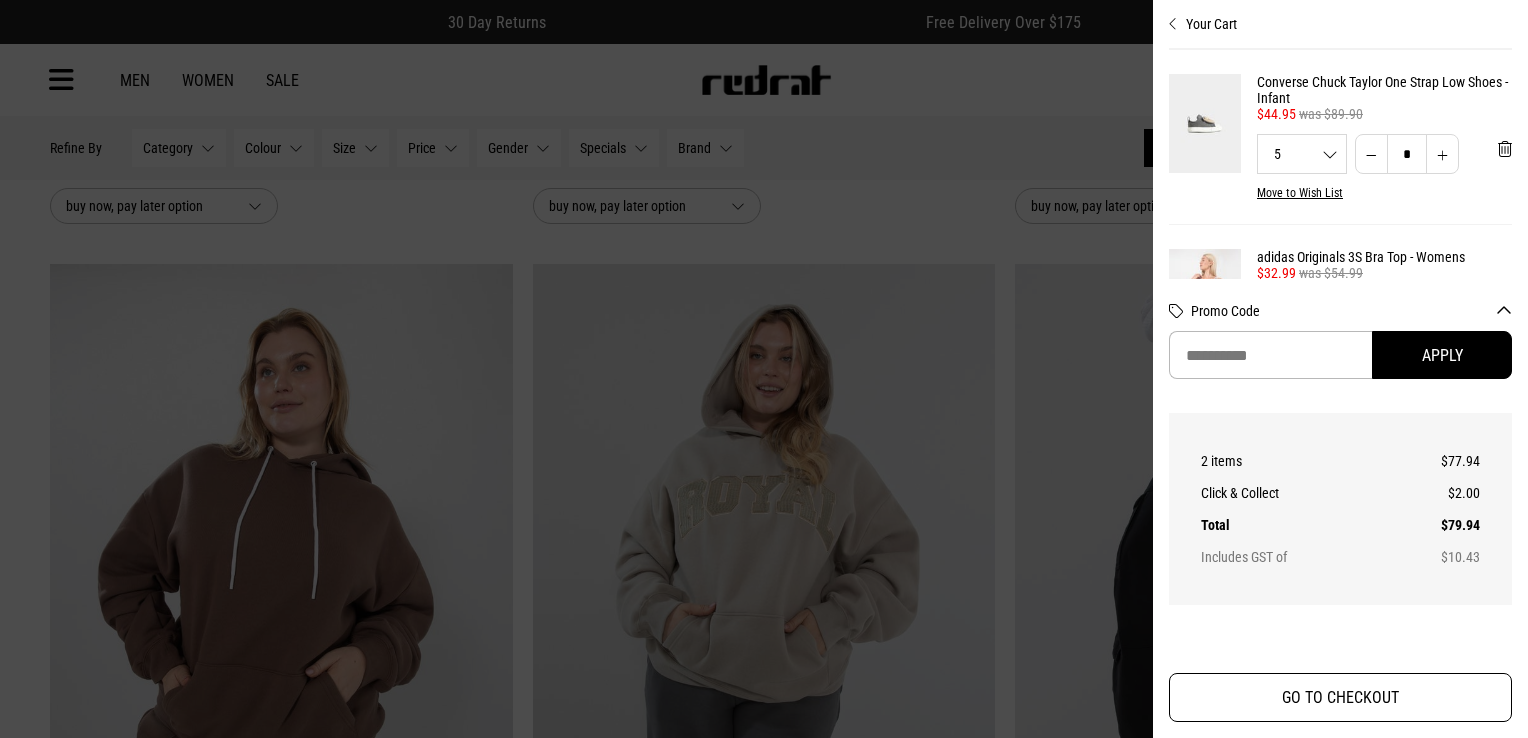 click on "GO TO CHECKOUT" at bounding box center (1340, 697) 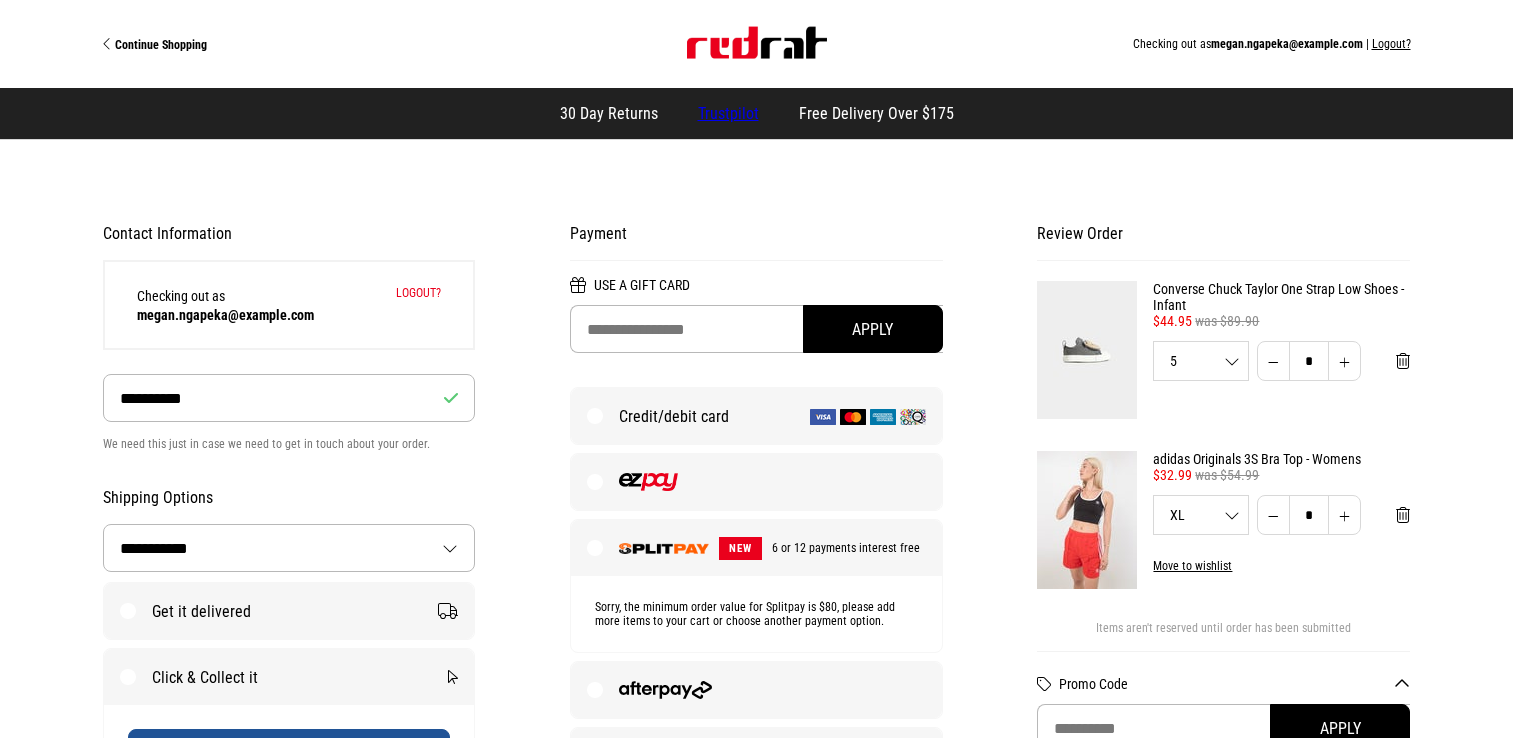 select on "**********" 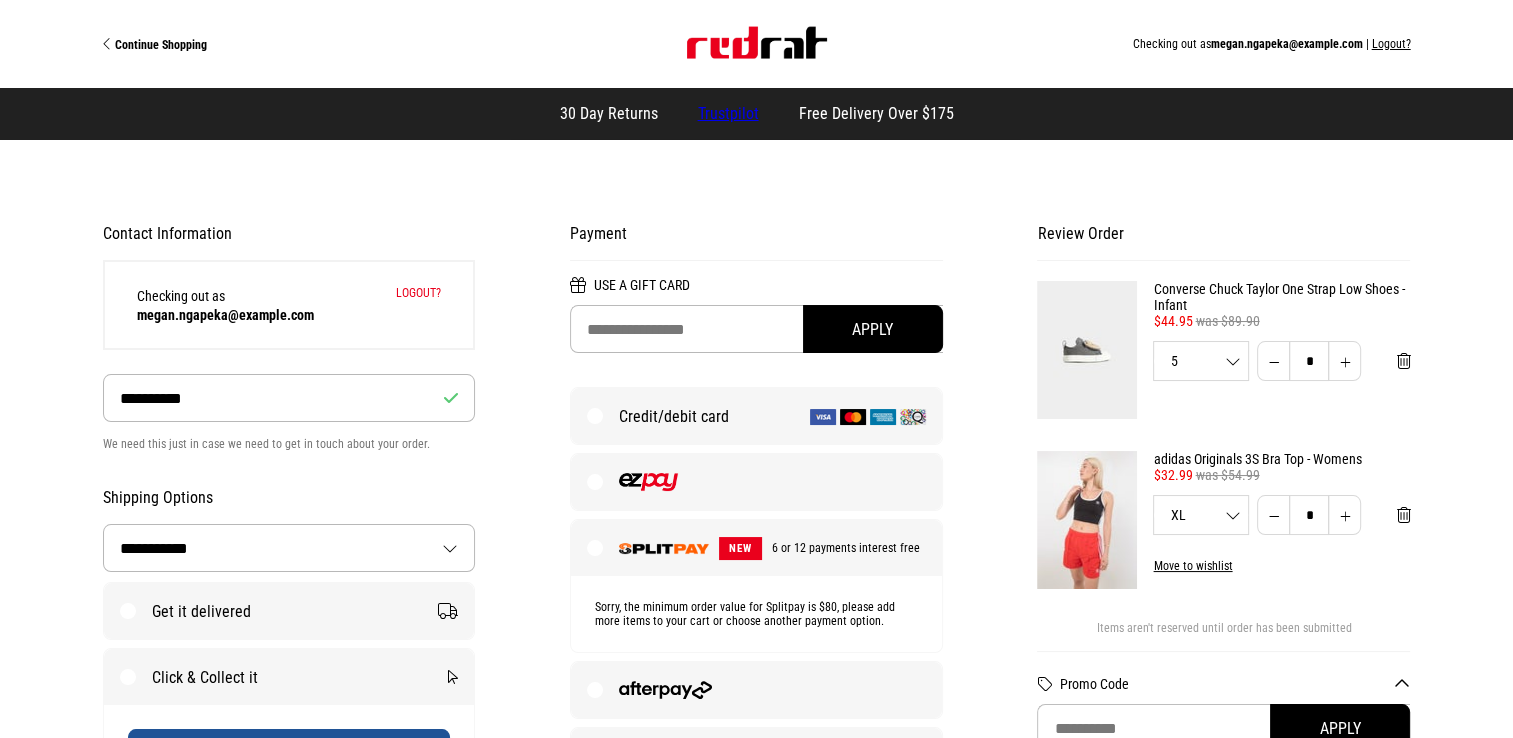 scroll, scrollTop: 0, scrollLeft: 0, axis: both 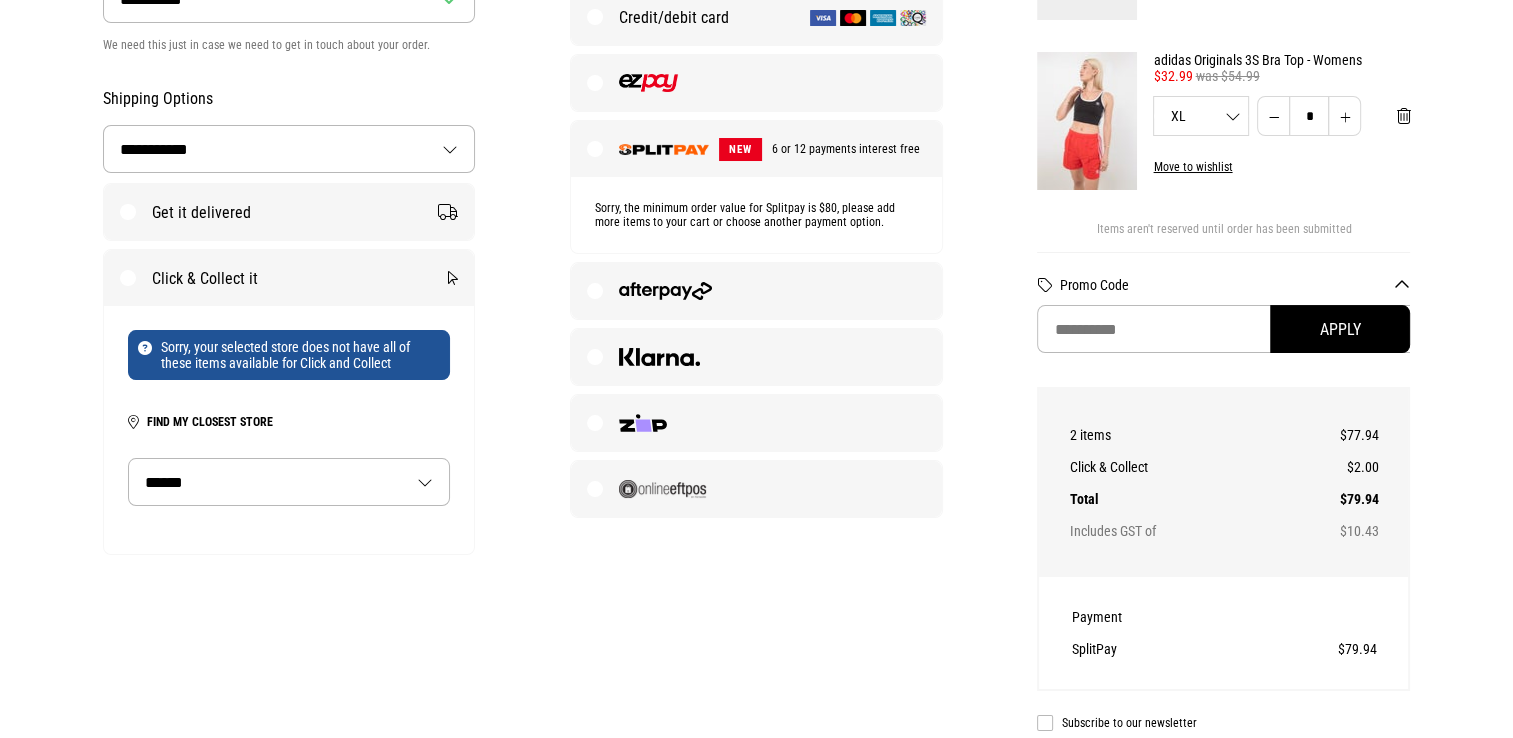 click on "**********" at bounding box center (289, 482) 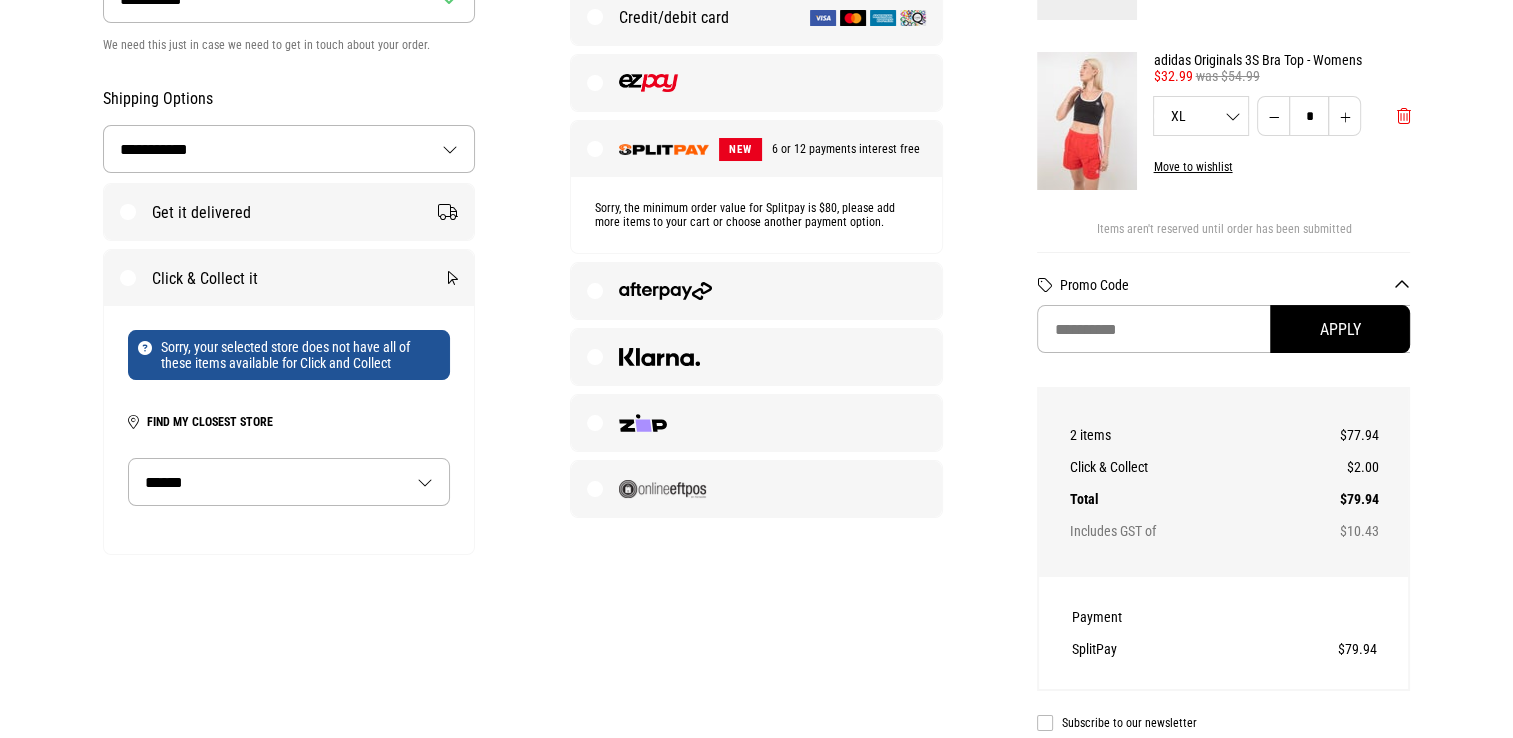 click at bounding box center [1403, 116] 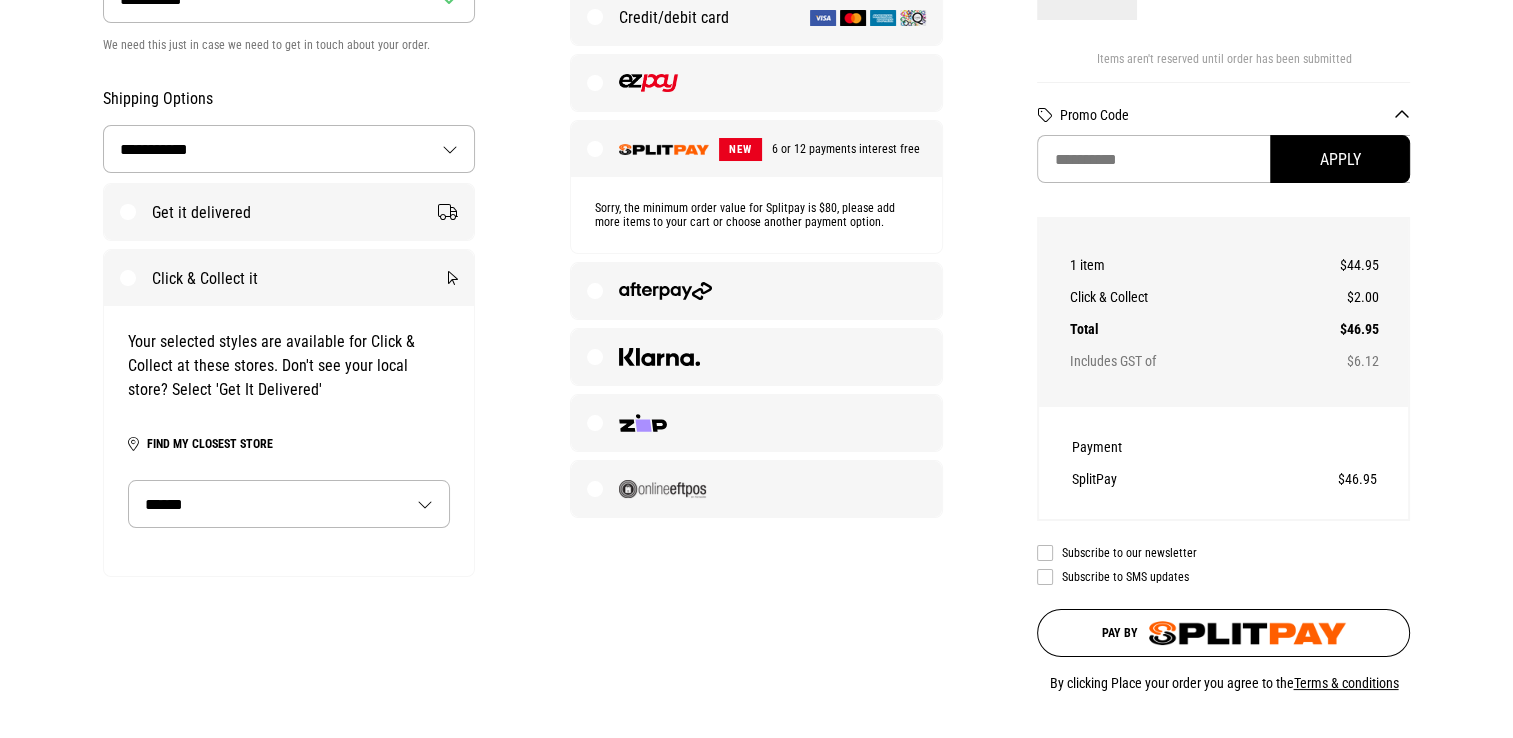 click on "**********" at bounding box center (289, 504) 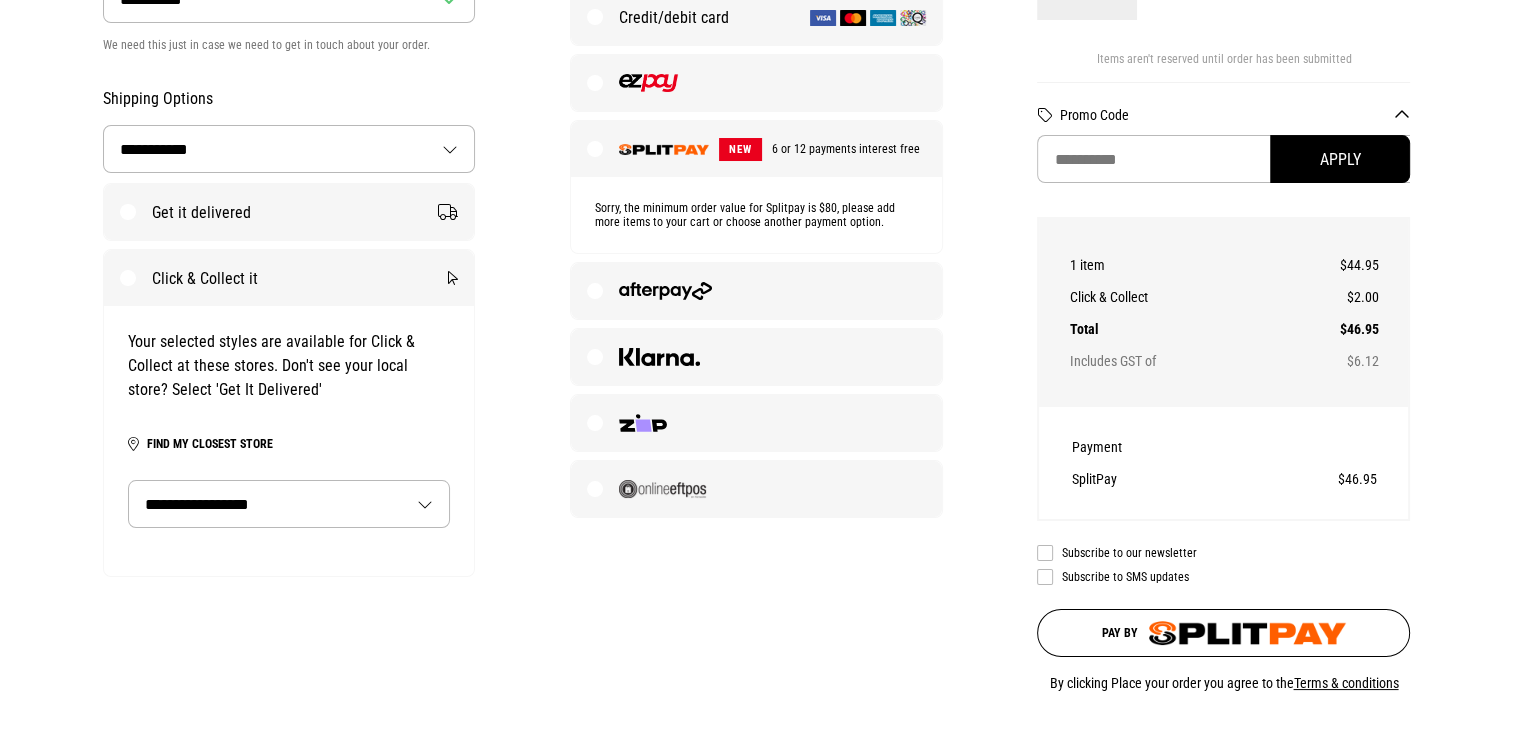 click on "**********" at bounding box center (289, 504) 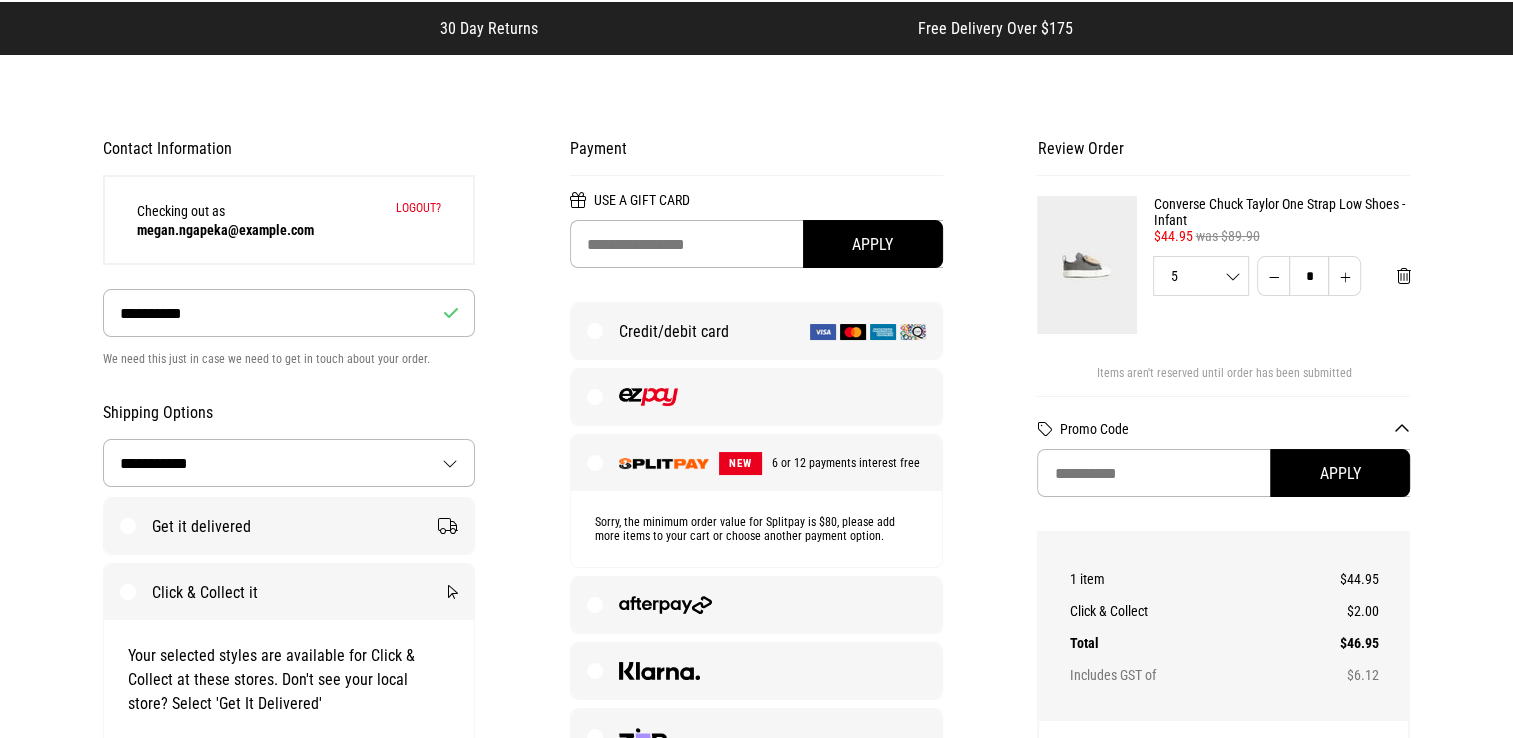 scroll, scrollTop: 0, scrollLeft: 0, axis: both 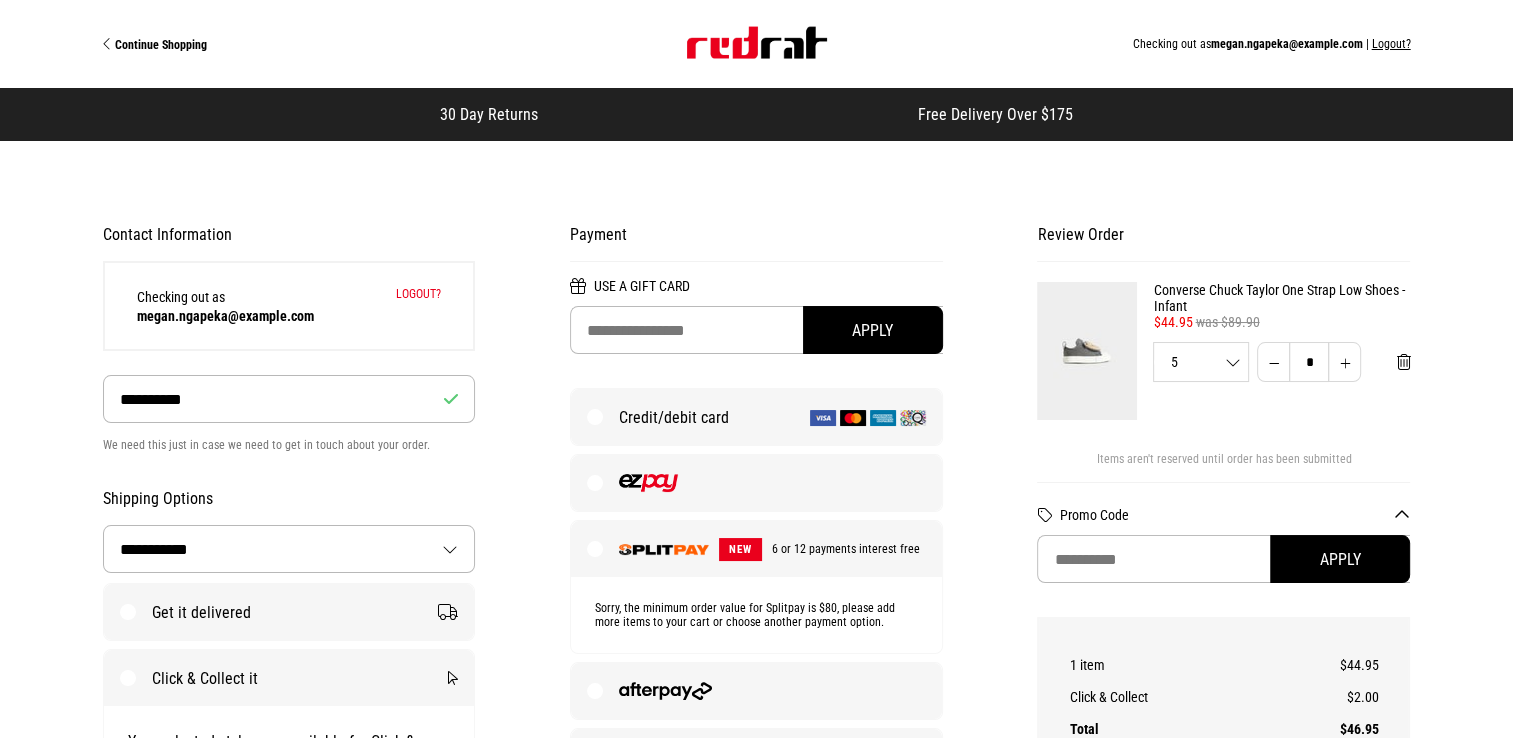click on "Continue Shopping" at bounding box center (161, 45) 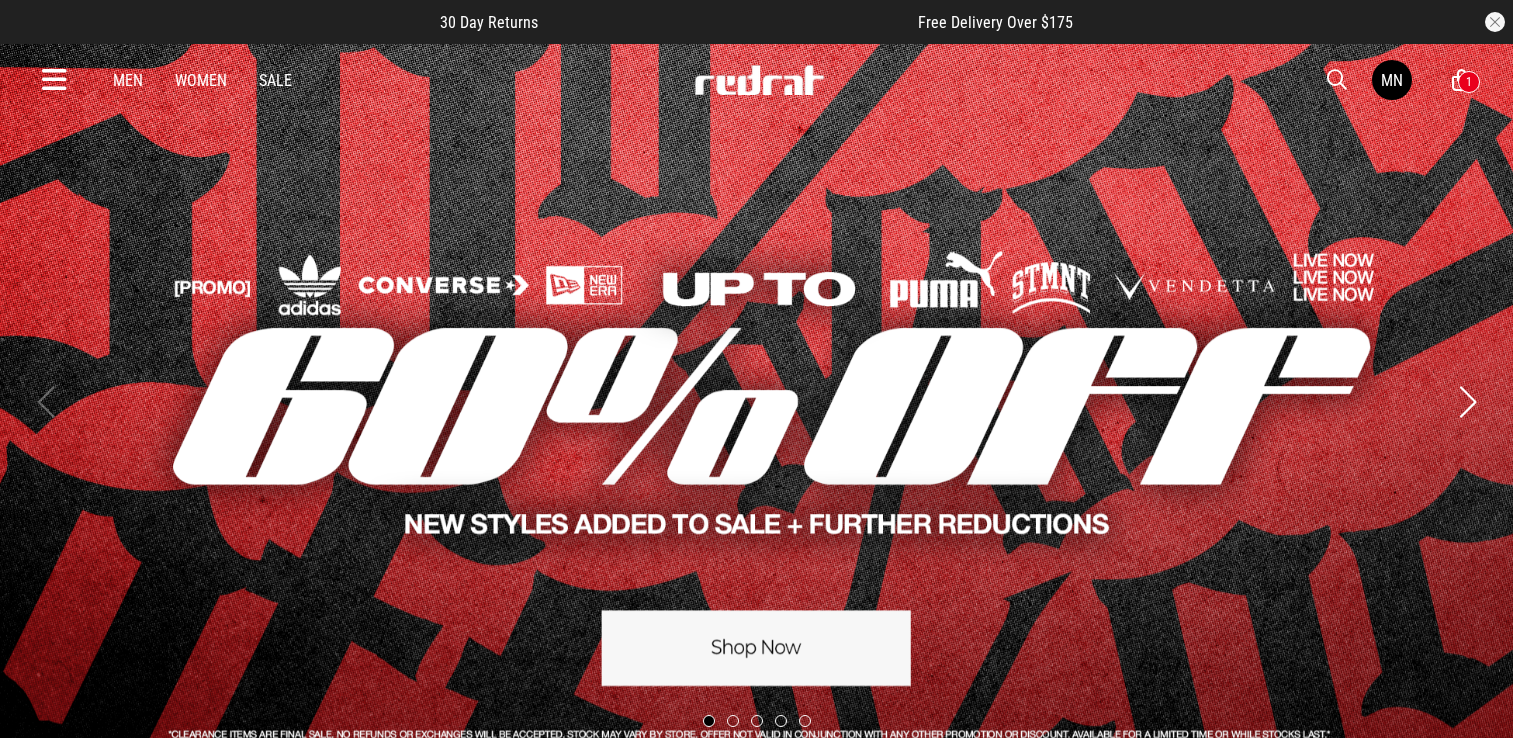 scroll, scrollTop: 0, scrollLeft: 0, axis: both 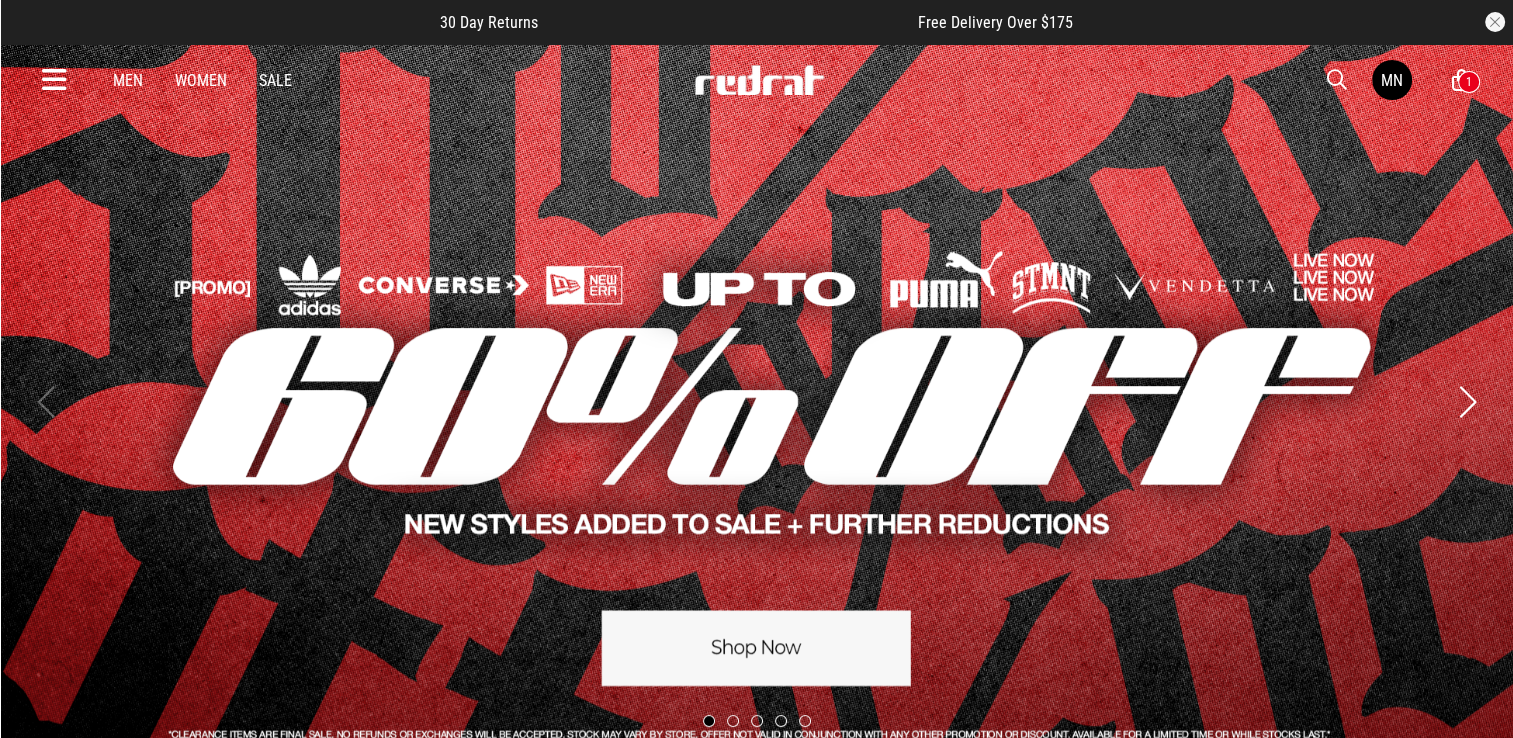 click at bounding box center (54, 80) 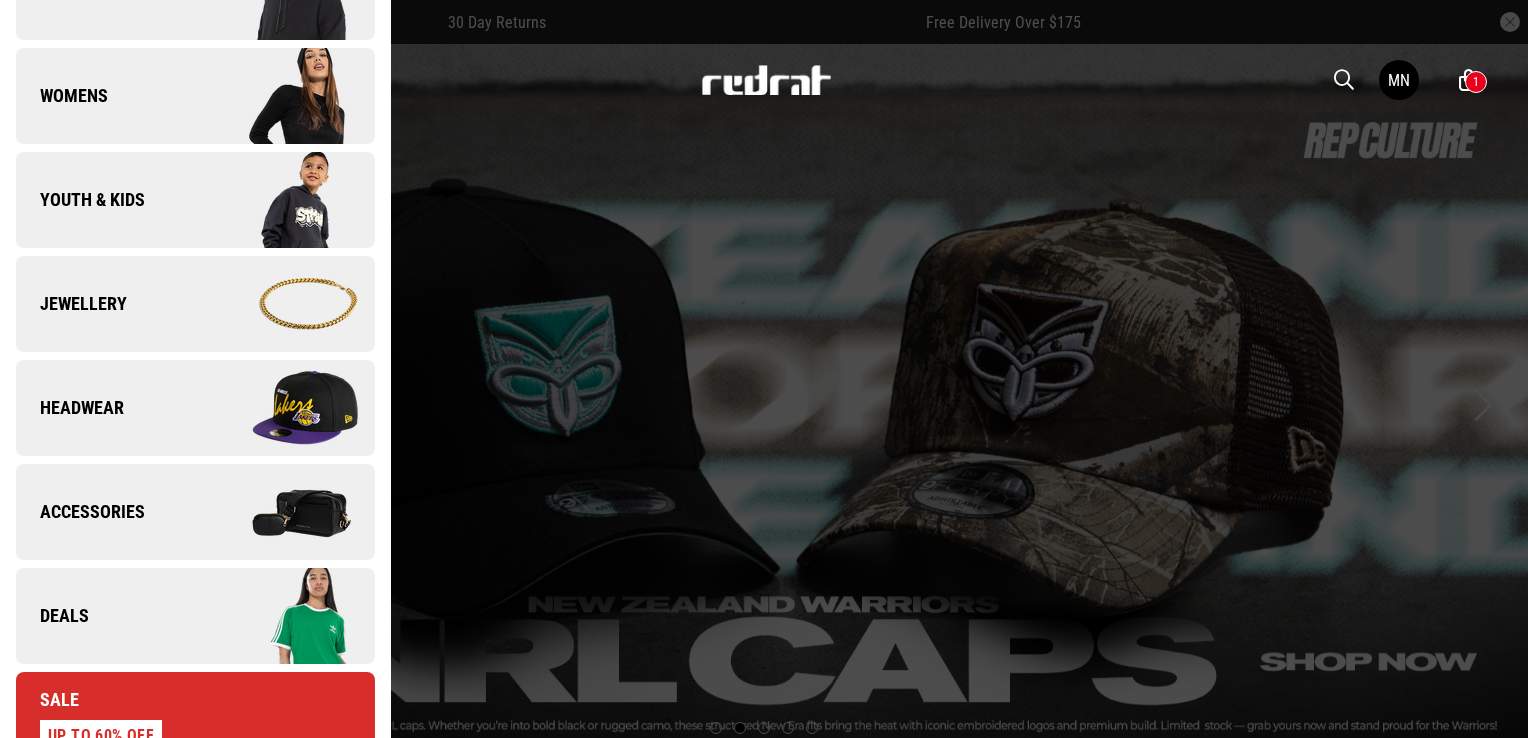 scroll, scrollTop: 400, scrollLeft: 0, axis: vertical 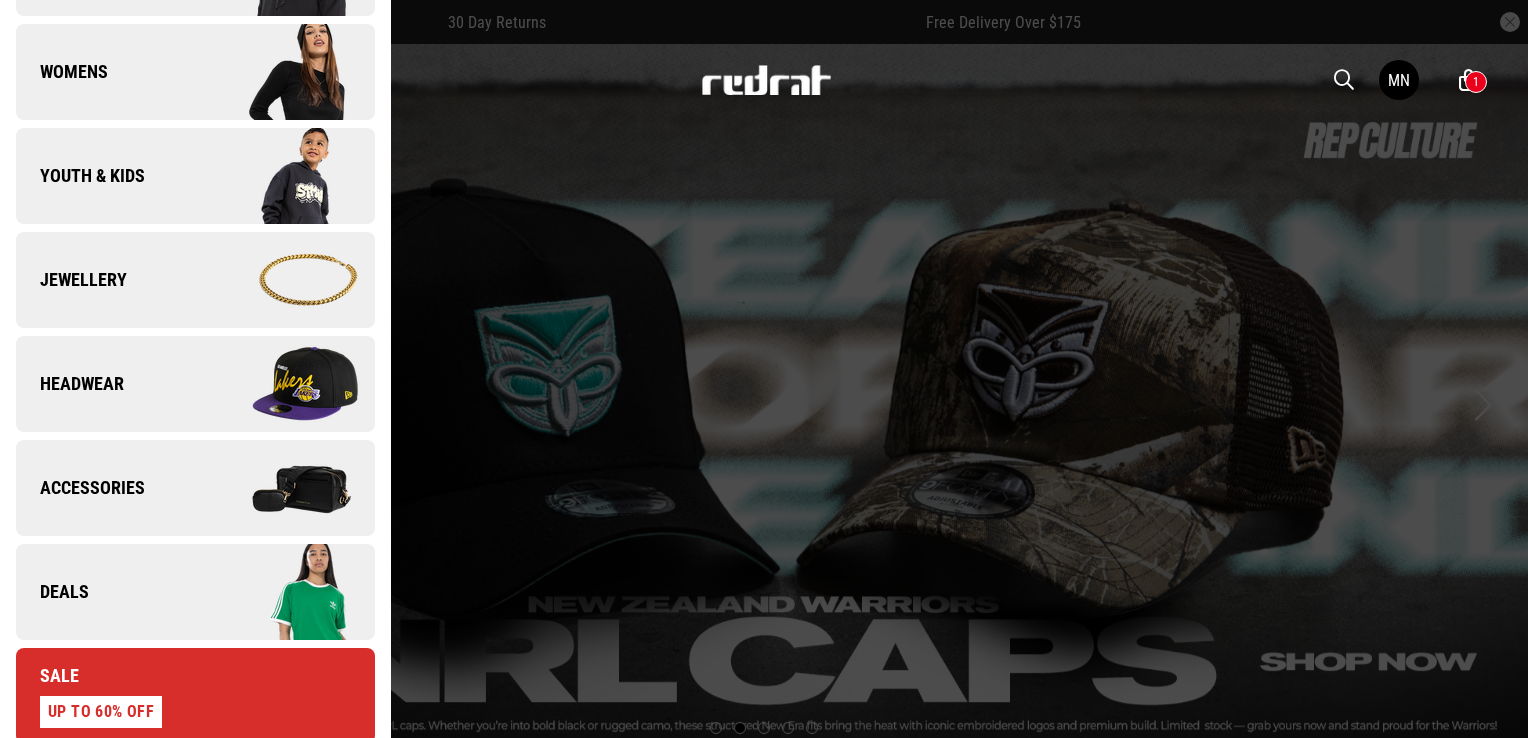 click on "Deals" at bounding box center (195, 592) 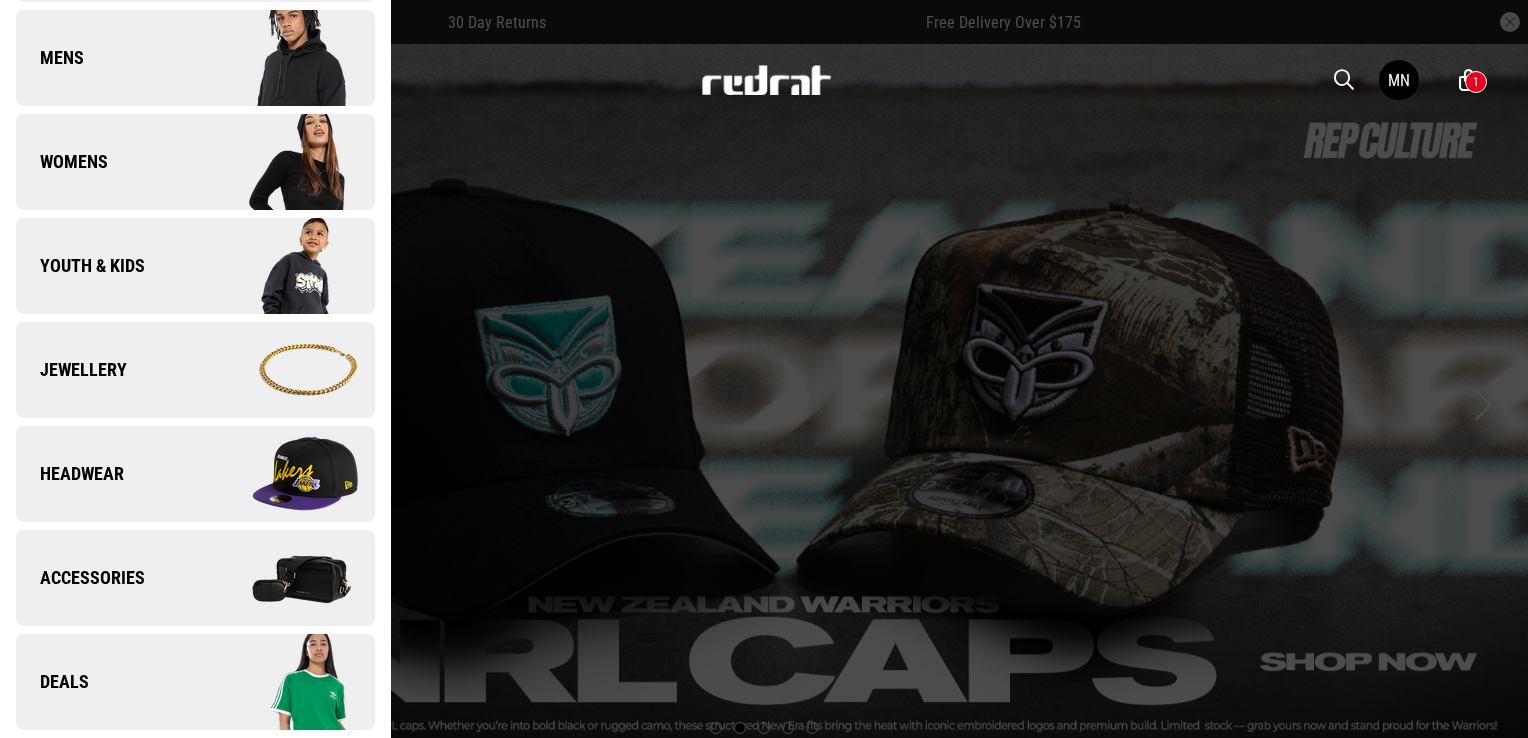 scroll, scrollTop: 0, scrollLeft: 0, axis: both 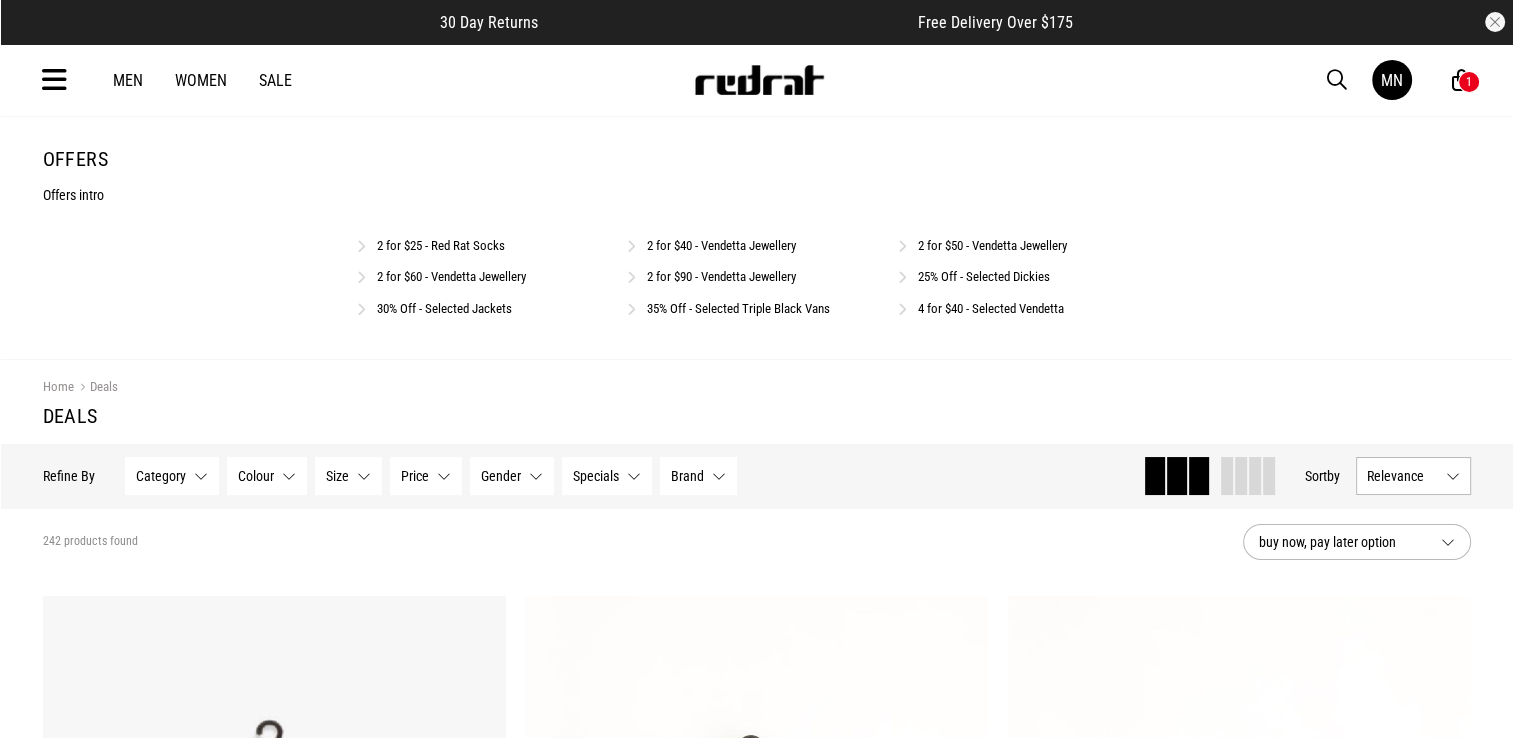 click on "2 for $40 - Vendetta Jewellery" at bounding box center (721, 245) 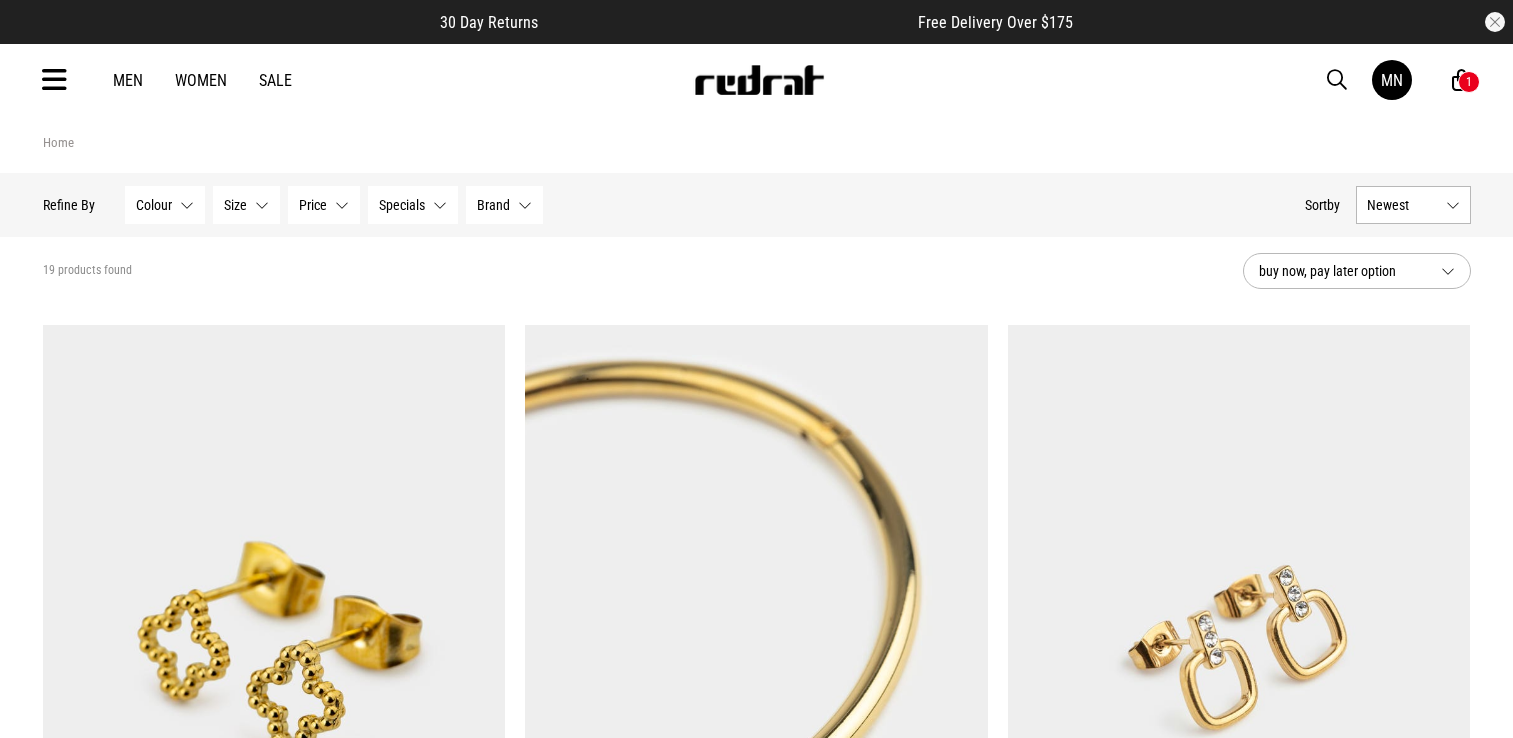 scroll, scrollTop: 0, scrollLeft: 0, axis: both 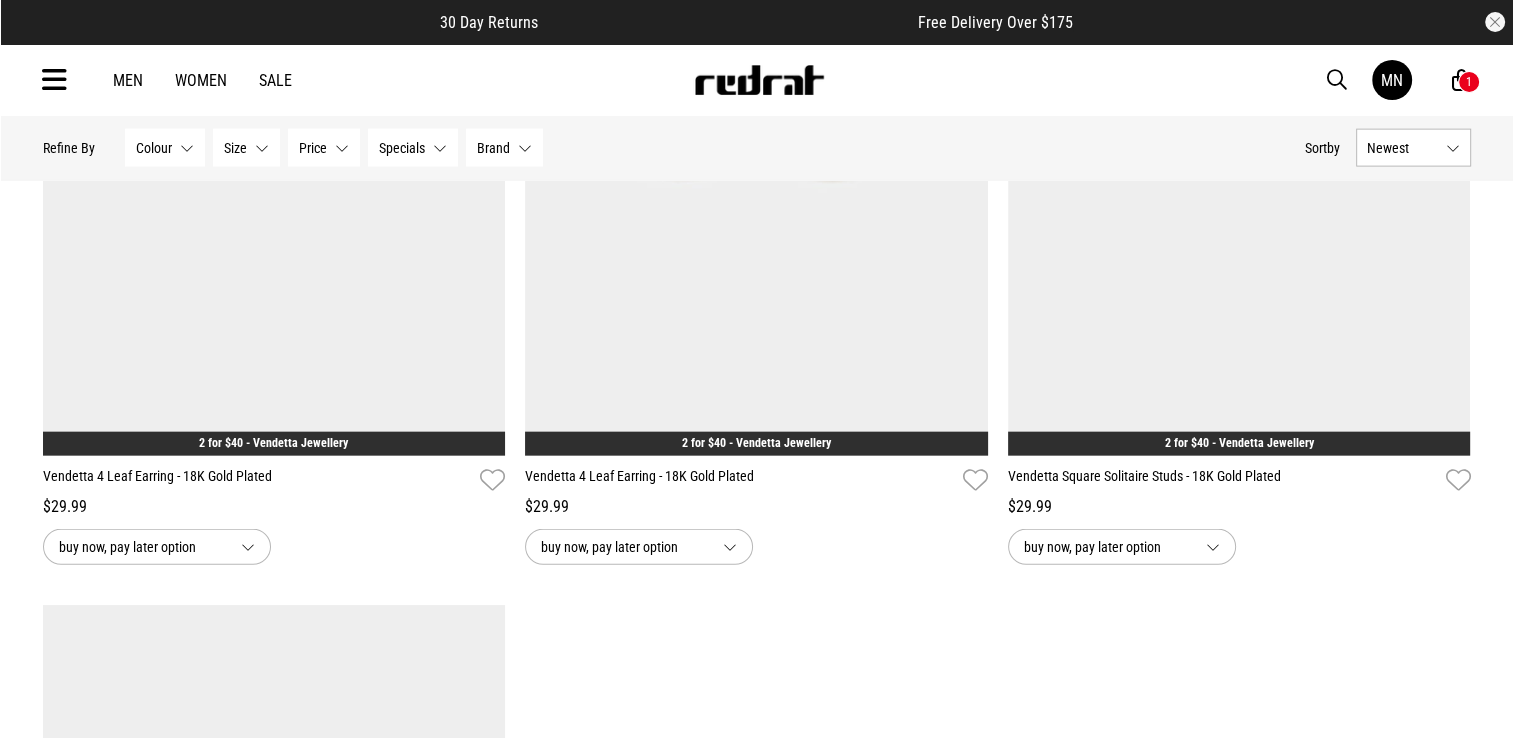 click at bounding box center [54, 80] 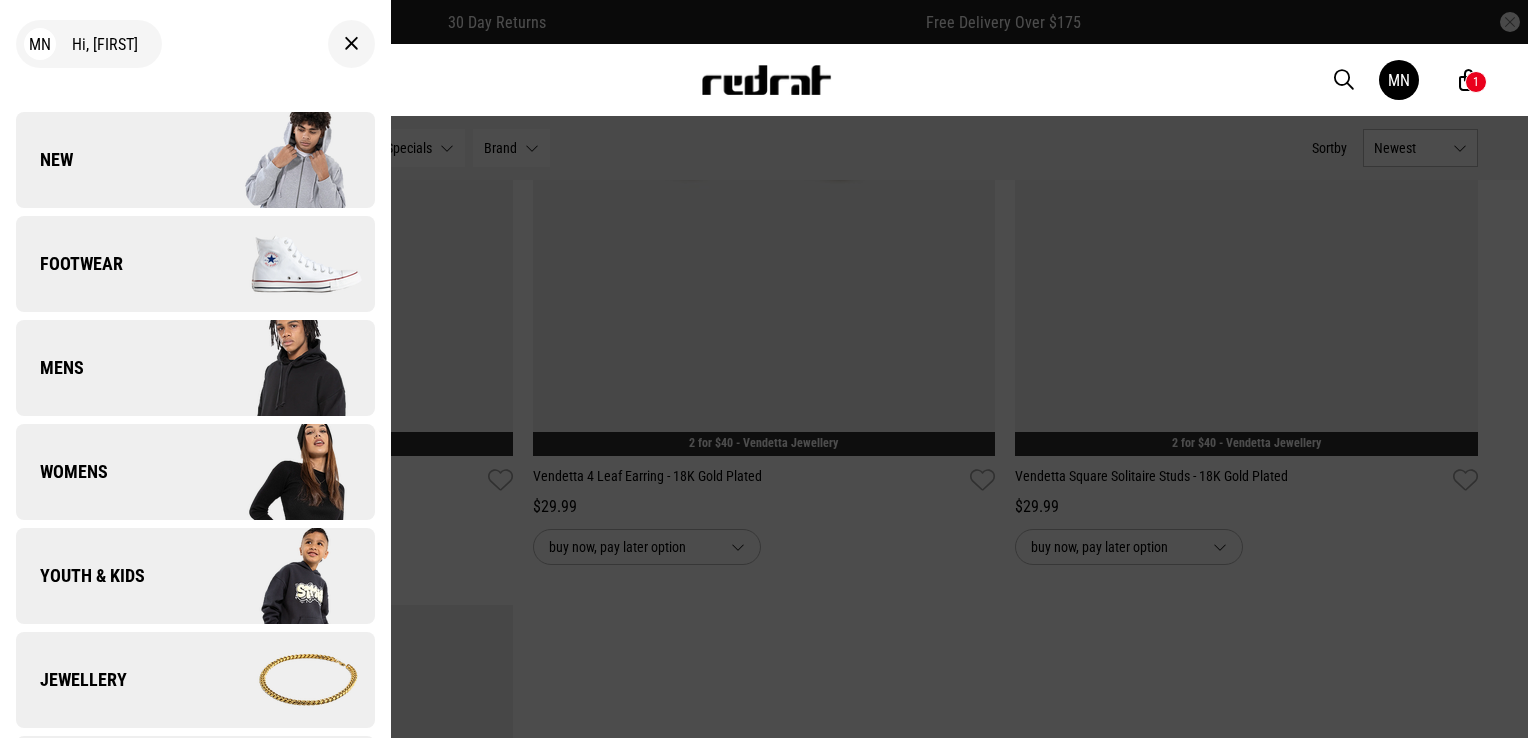 scroll, scrollTop: 300, scrollLeft: 0, axis: vertical 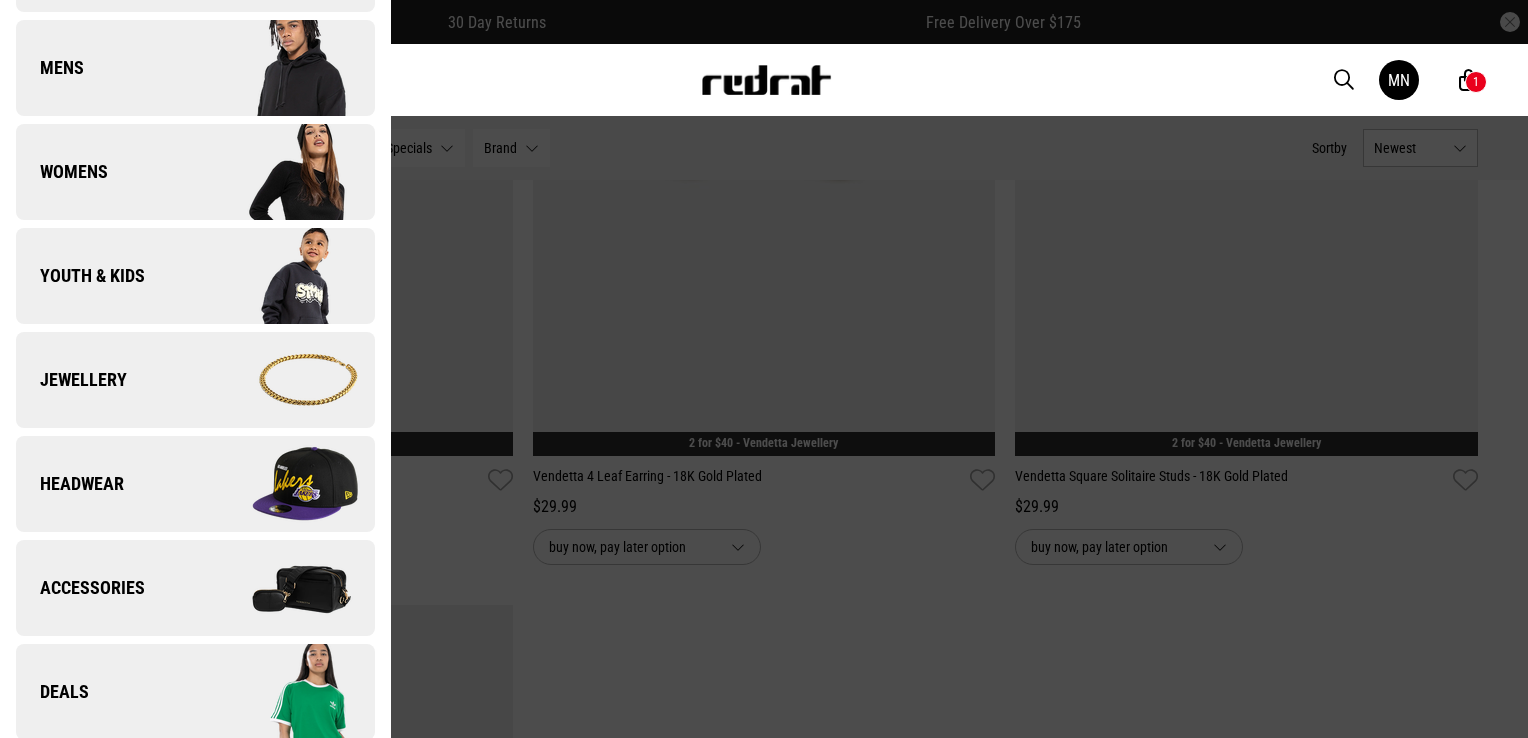 click on "Jewellery" at bounding box center (195, 380) 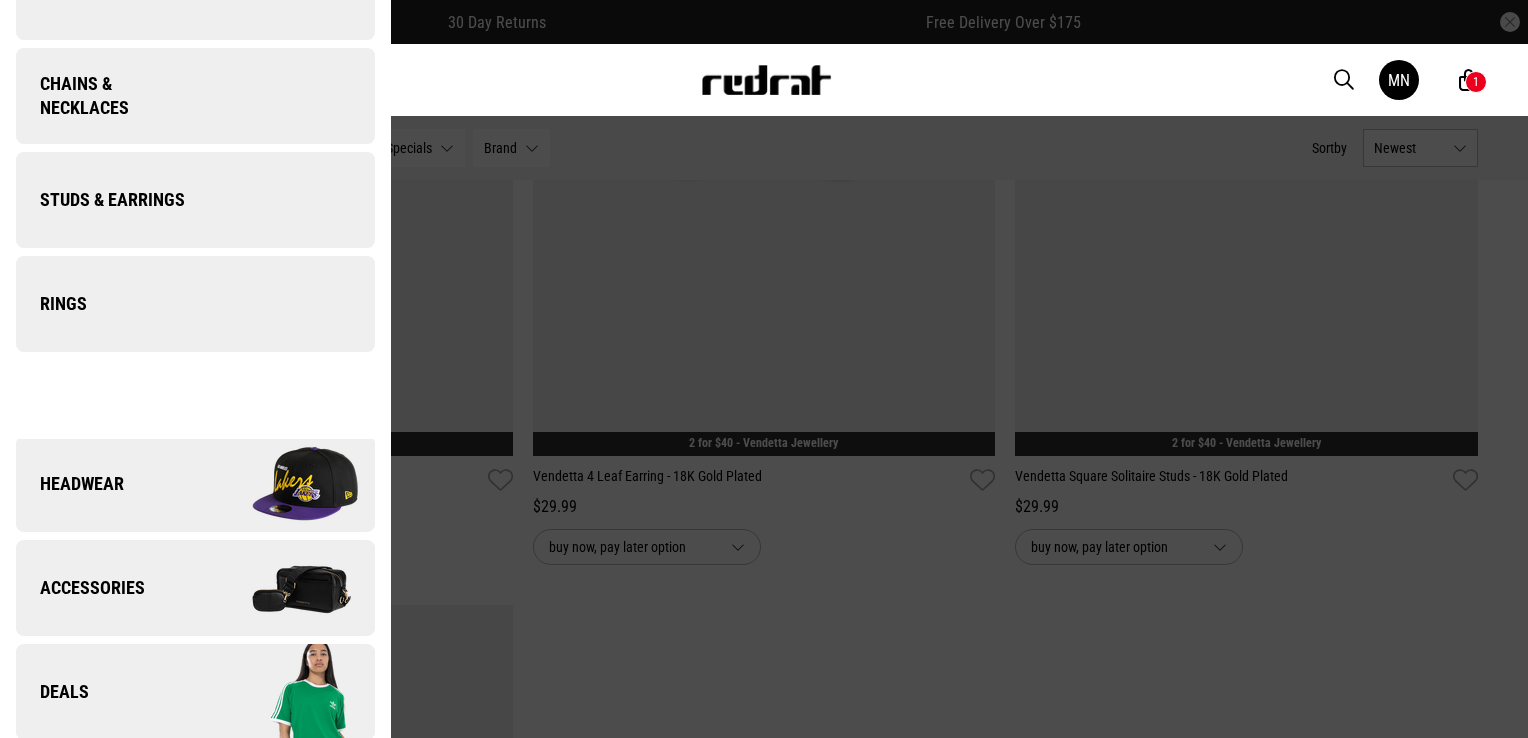 scroll, scrollTop: 0, scrollLeft: 0, axis: both 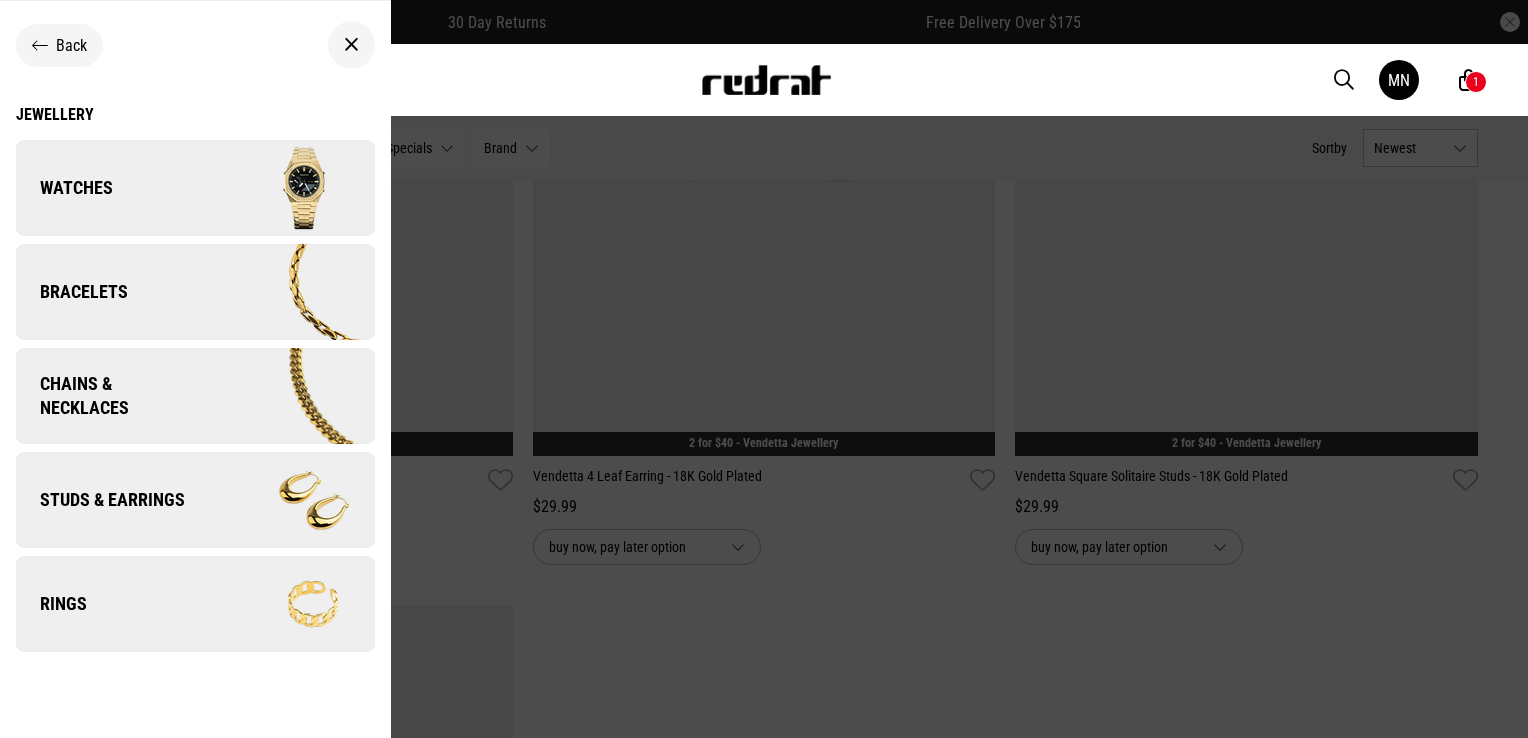 click at bounding box center (40, 45) 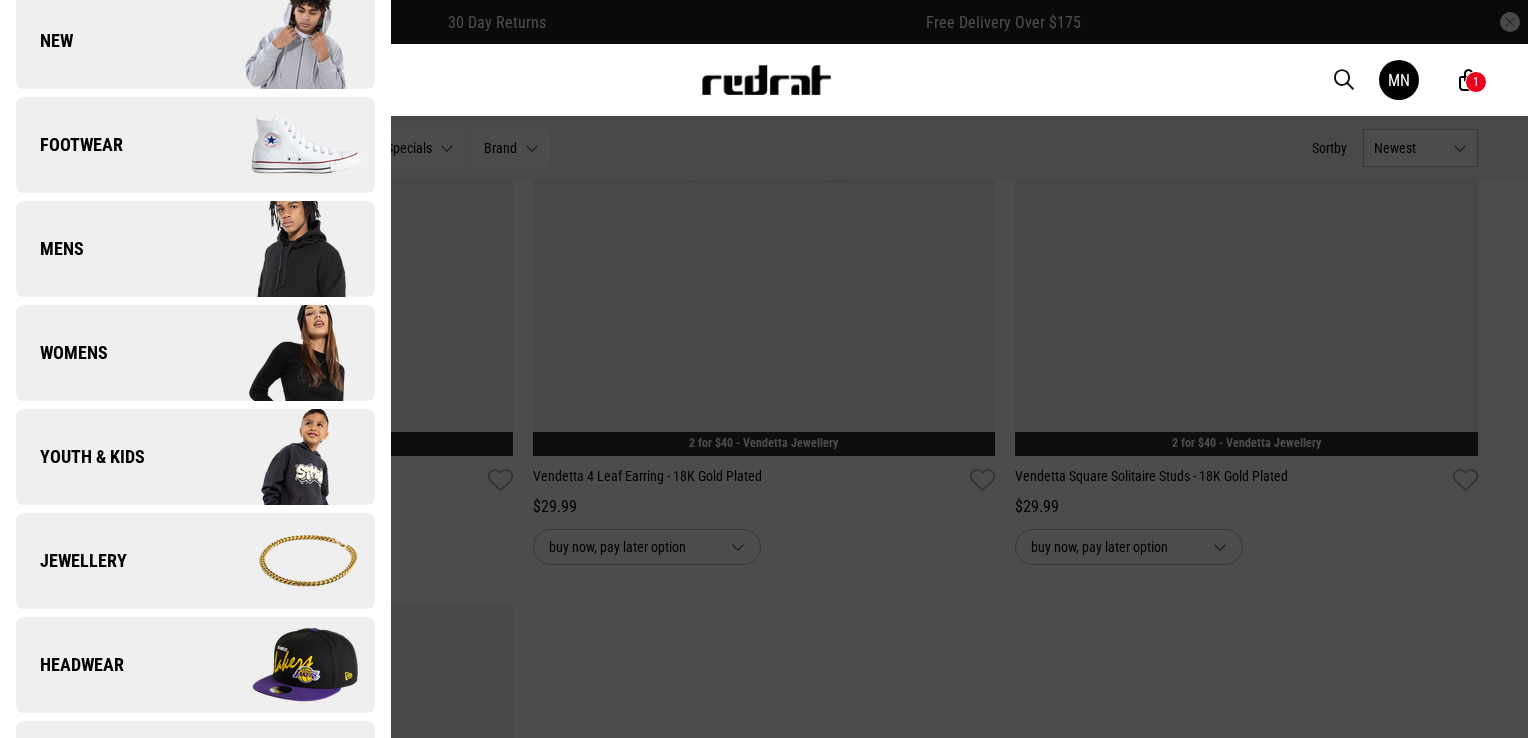 scroll, scrollTop: 300, scrollLeft: 0, axis: vertical 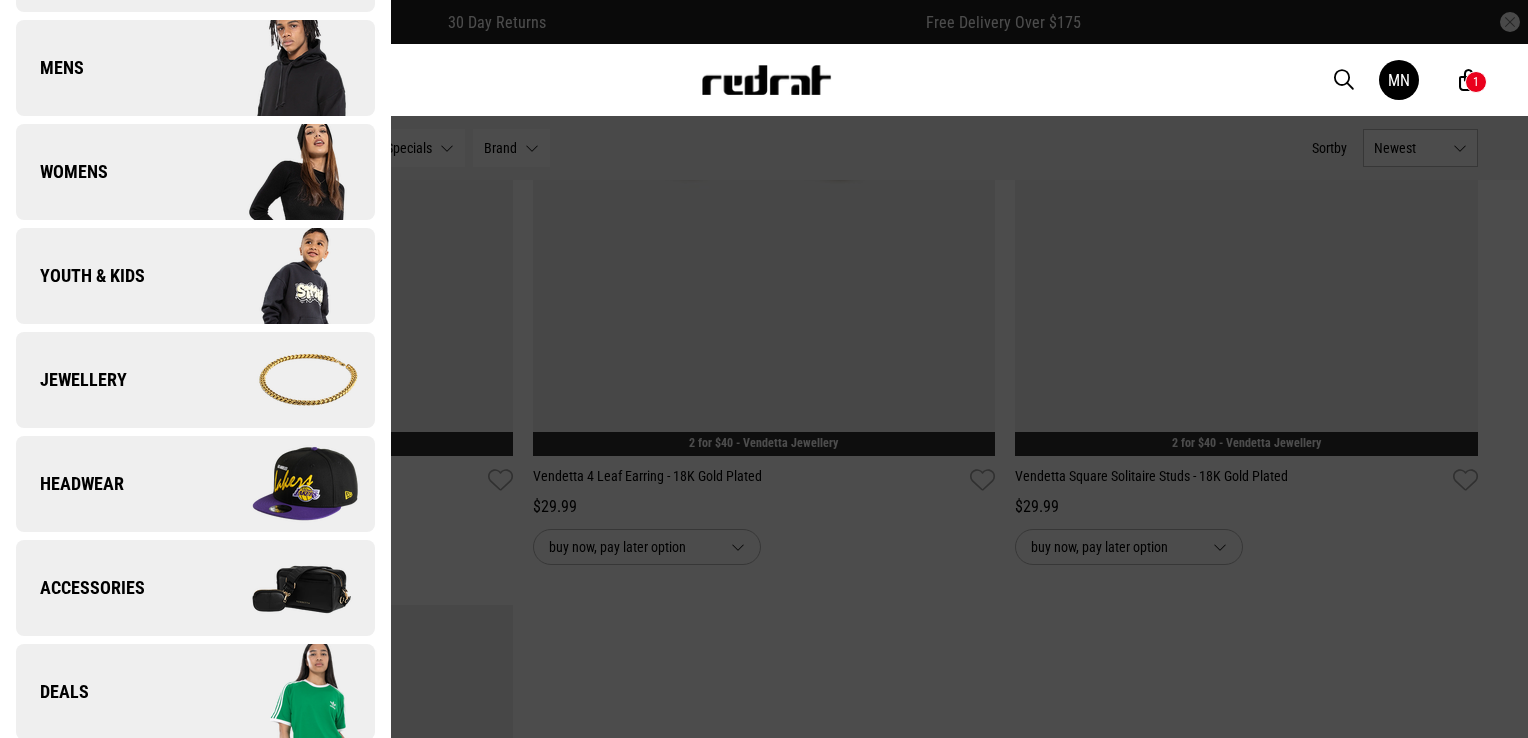 click on "Deals" at bounding box center [195, 692] 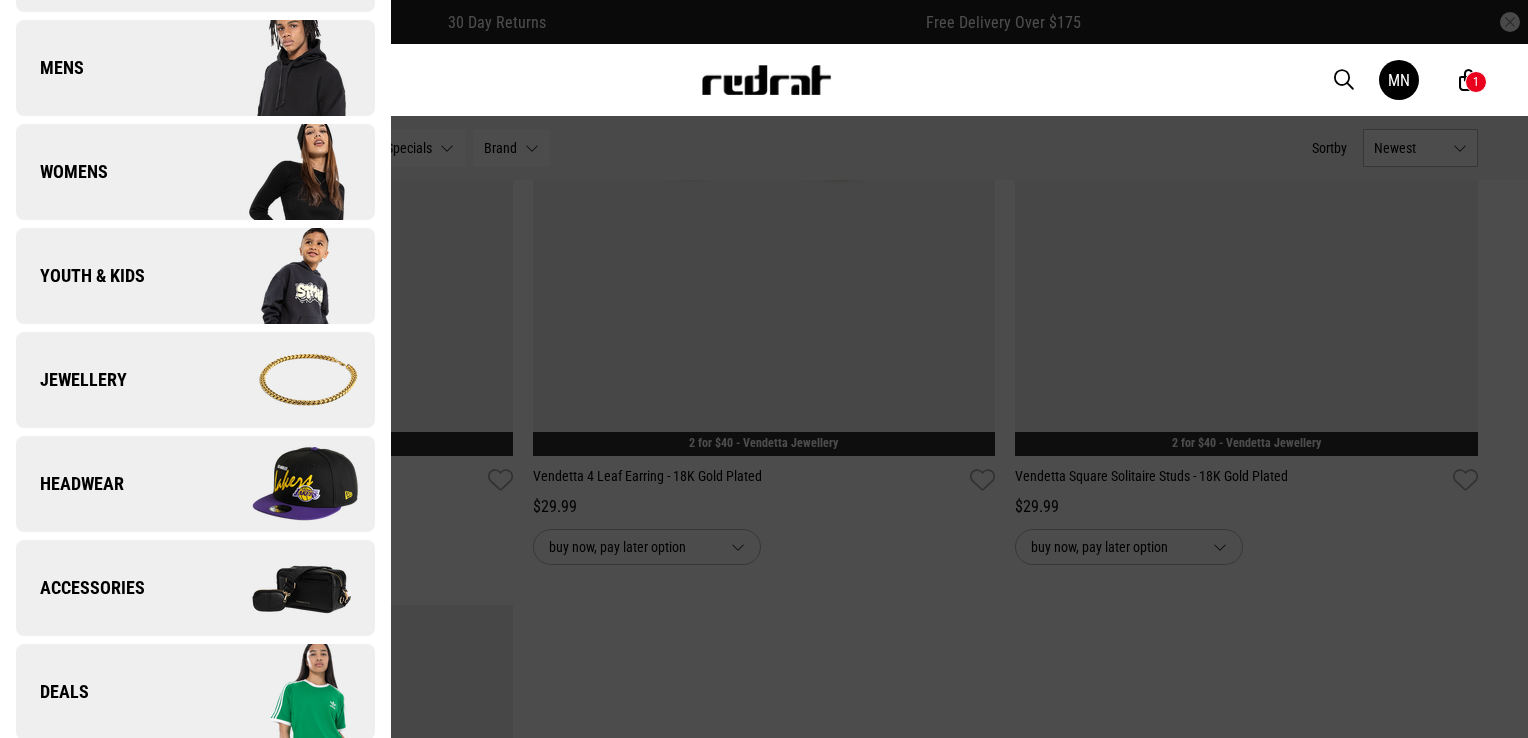 scroll, scrollTop: 0, scrollLeft: 0, axis: both 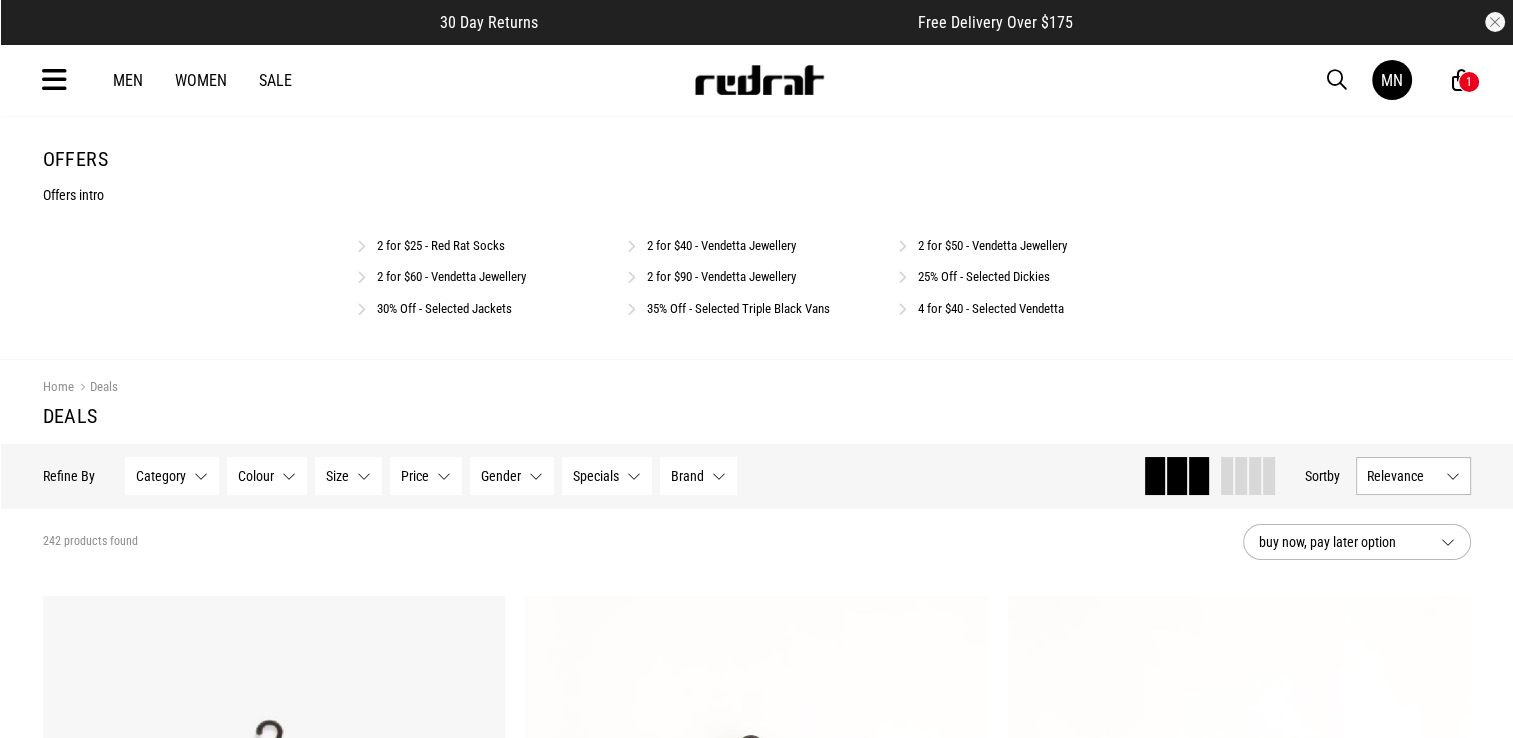 click on "2 for $50 - Vendetta Jewellery" at bounding box center [992, 245] 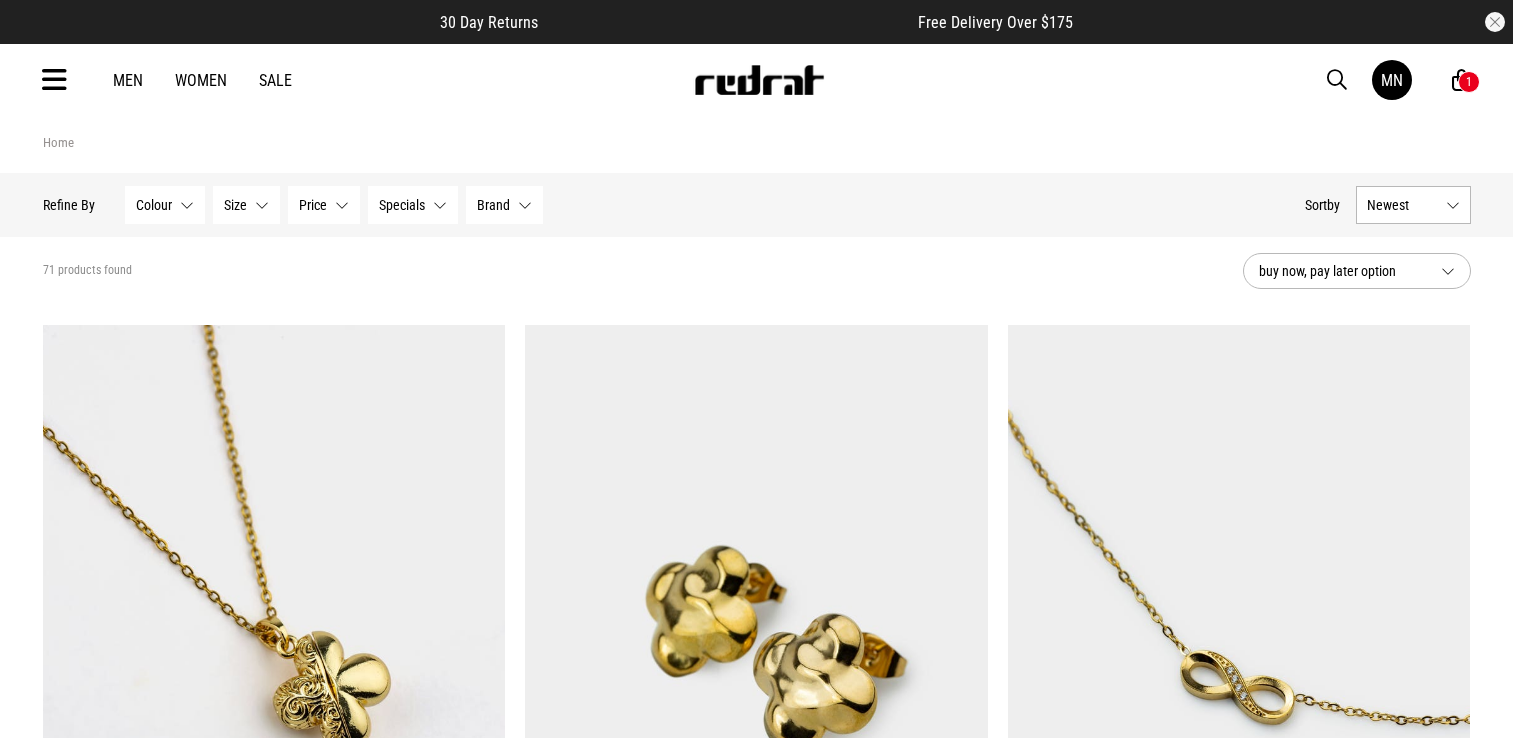 scroll, scrollTop: 0, scrollLeft: 0, axis: both 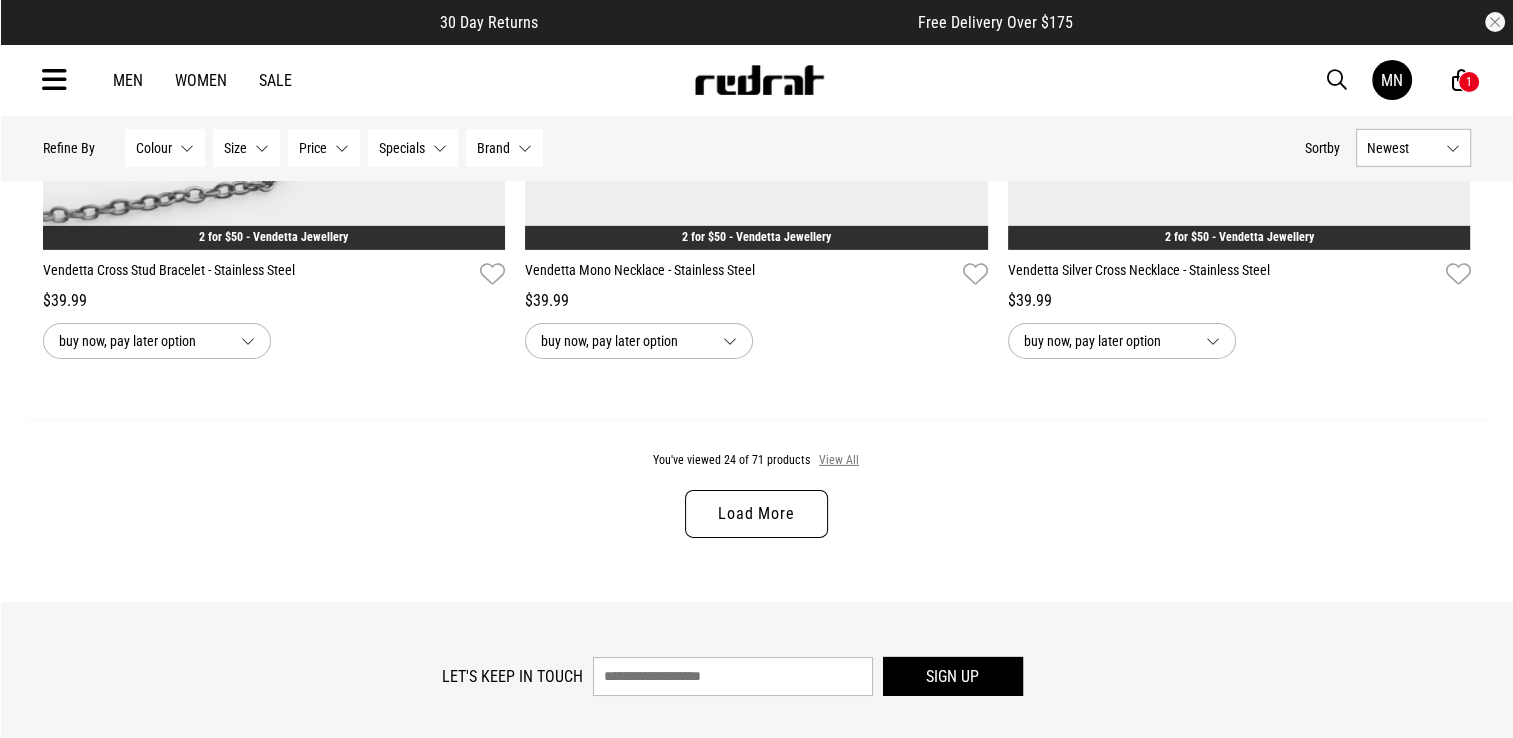 click on "View All" at bounding box center [839, 461] 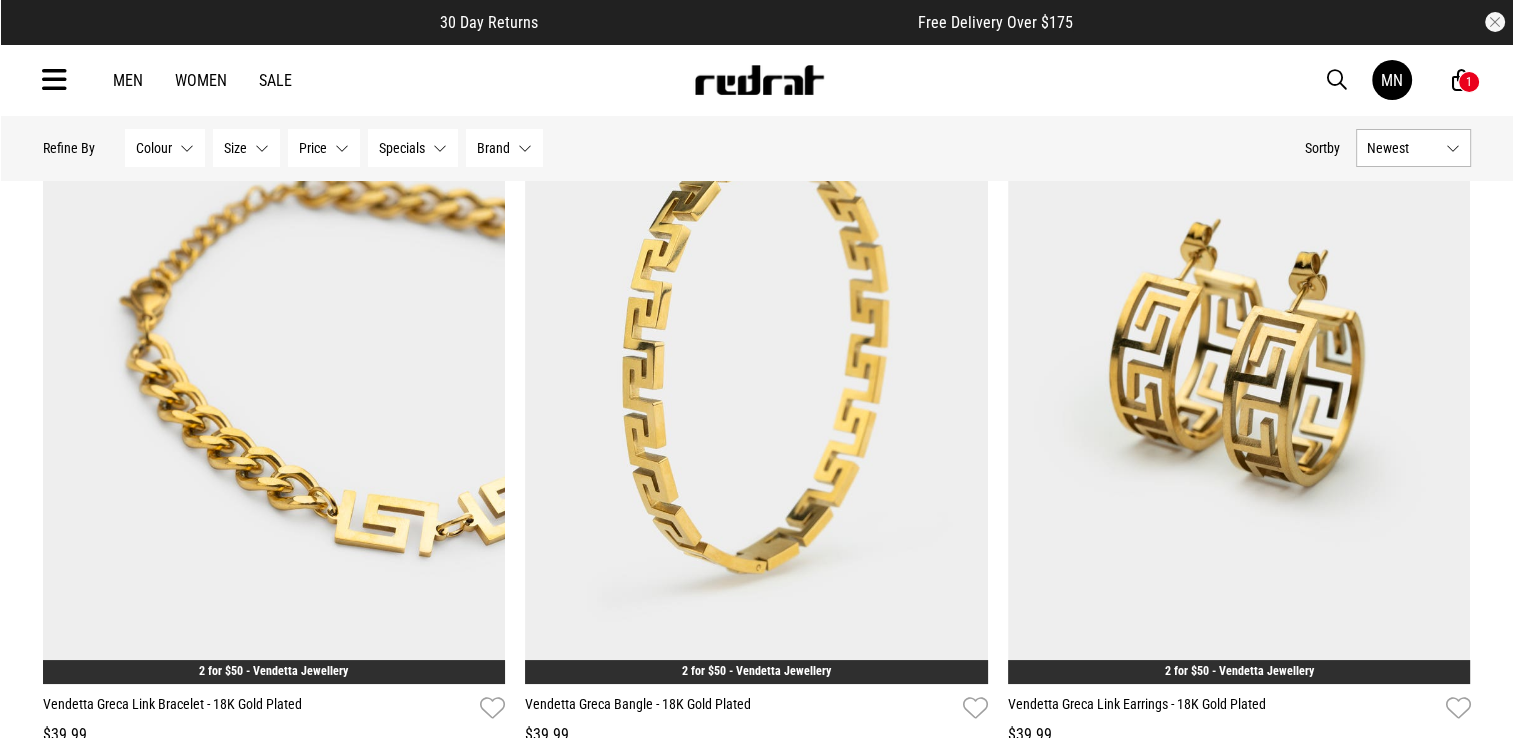 scroll, scrollTop: 7500, scrollLeft: 0, axis: vertical 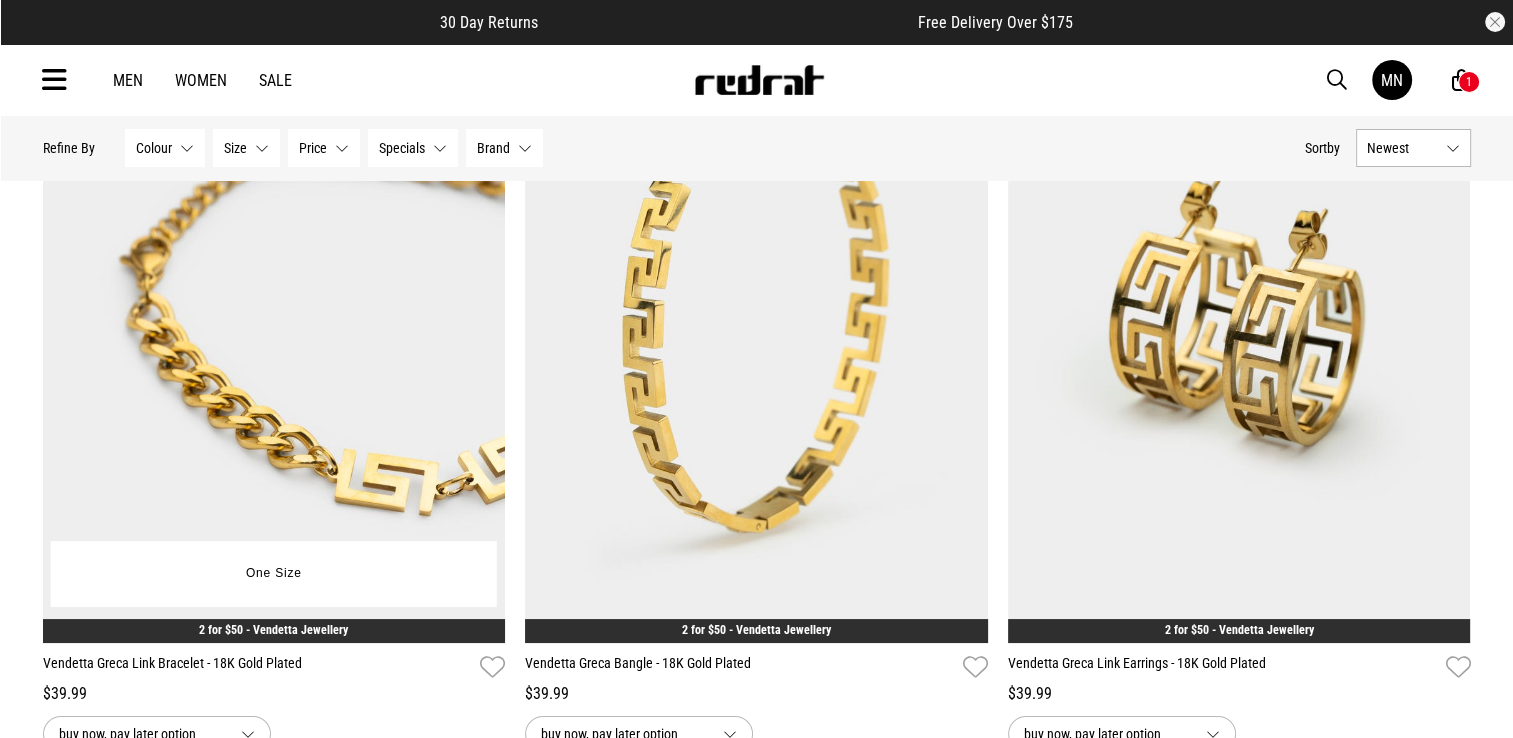 click at bounding box center (274, 319) 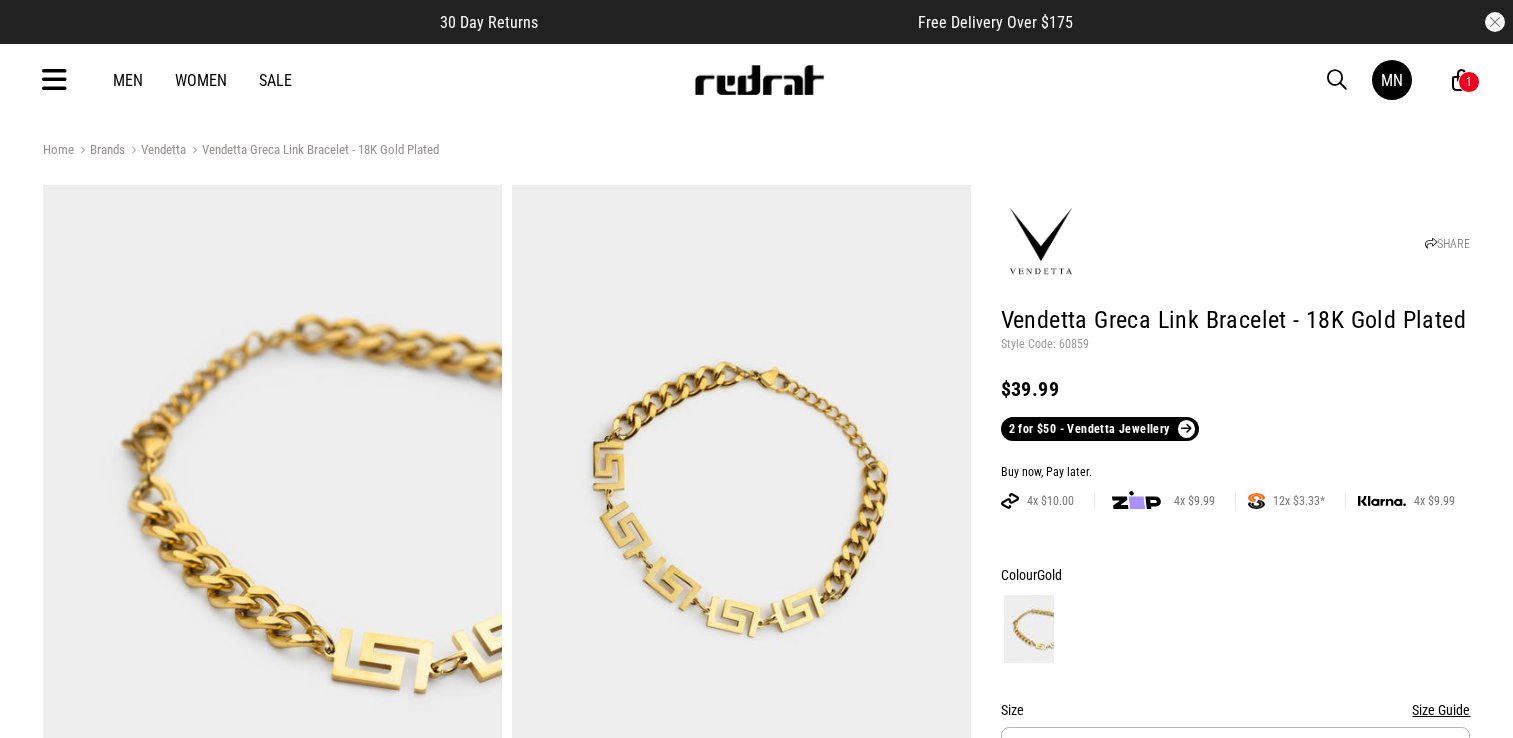 scroll, scrollTop: 0, scrollLeft: 0, axis: both 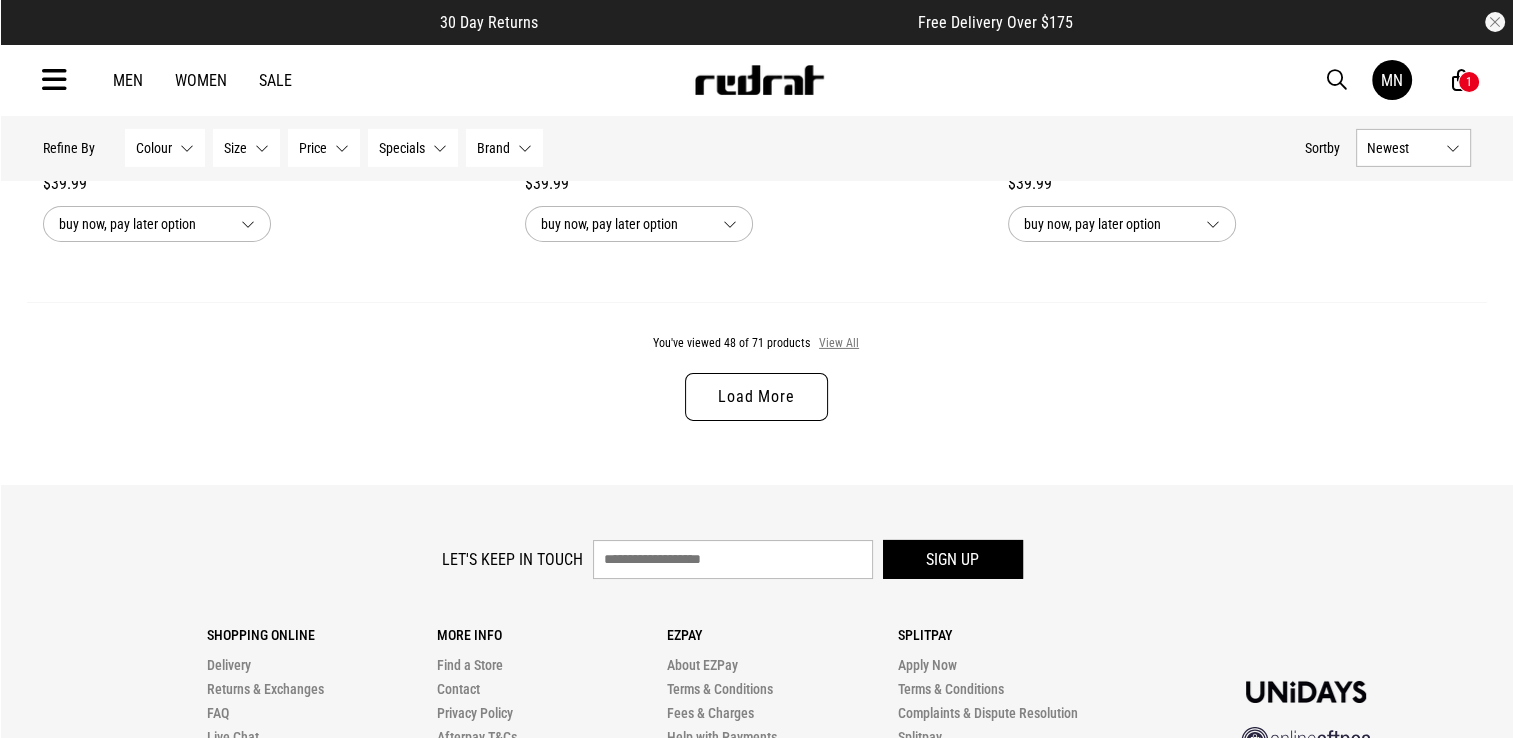 click on "View All" at bounding box center [839, 344] 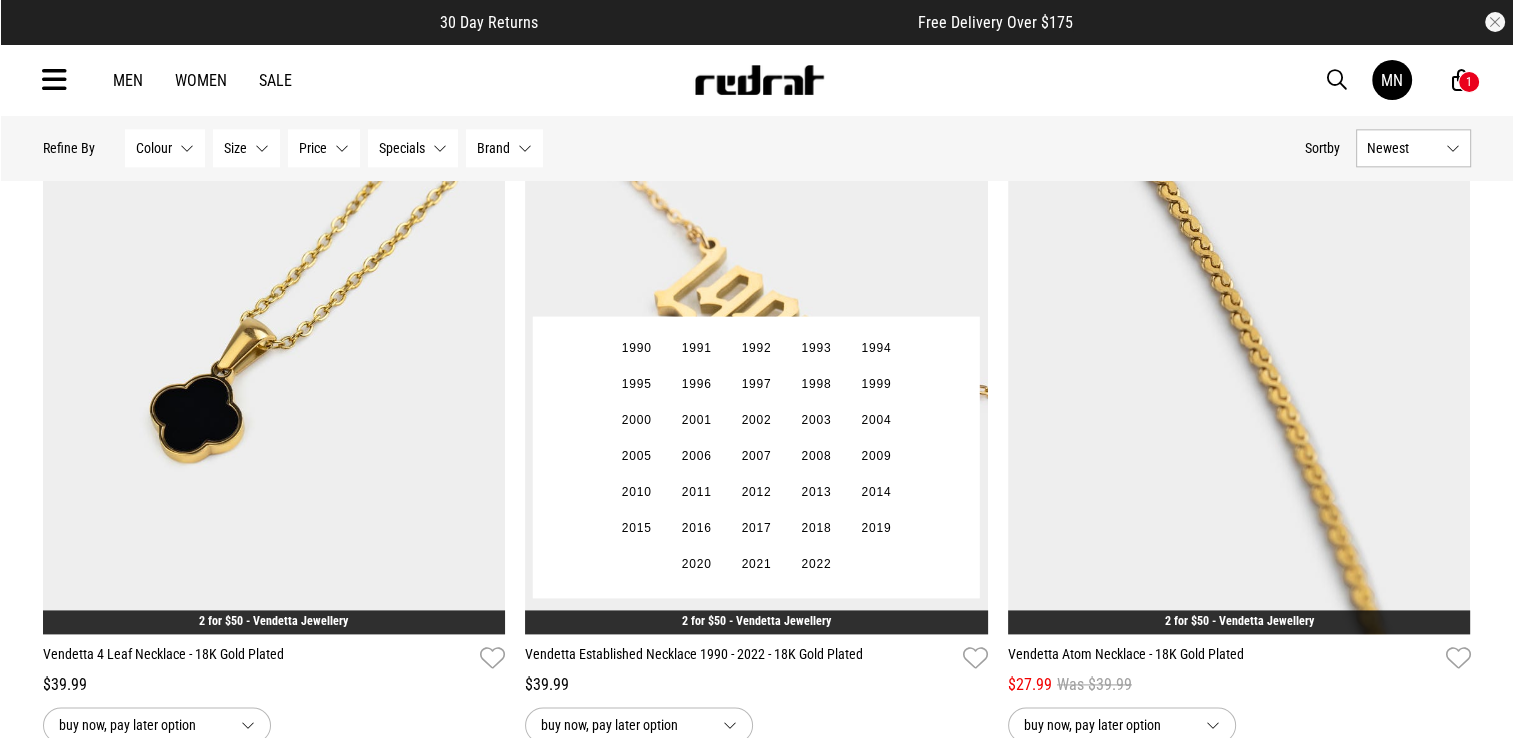 scroll, scrollTop: 10030, scrollLeft: 0, axis: vertical 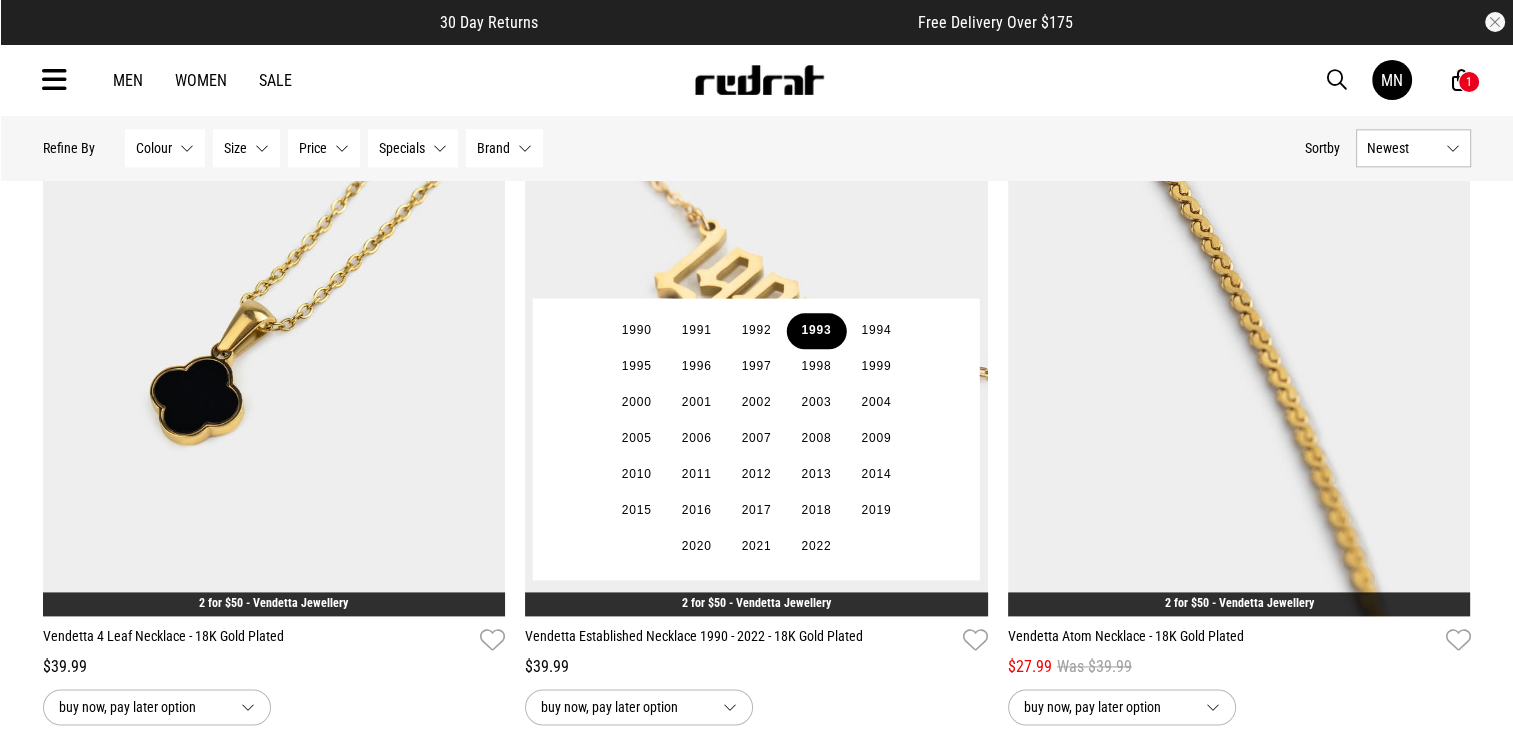 click on "1993" at bounding box center [816, 331] 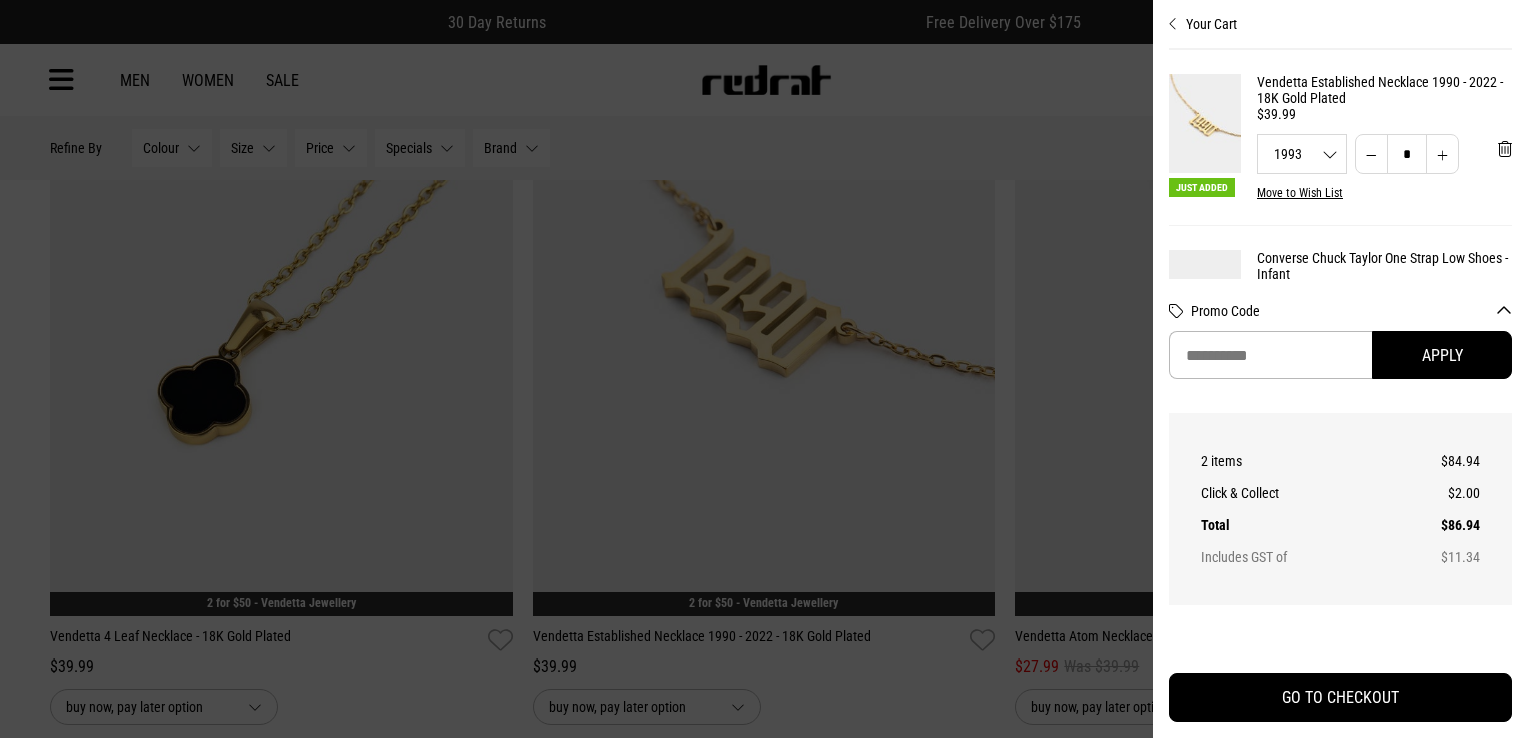 click at bounding box center (764, 369) 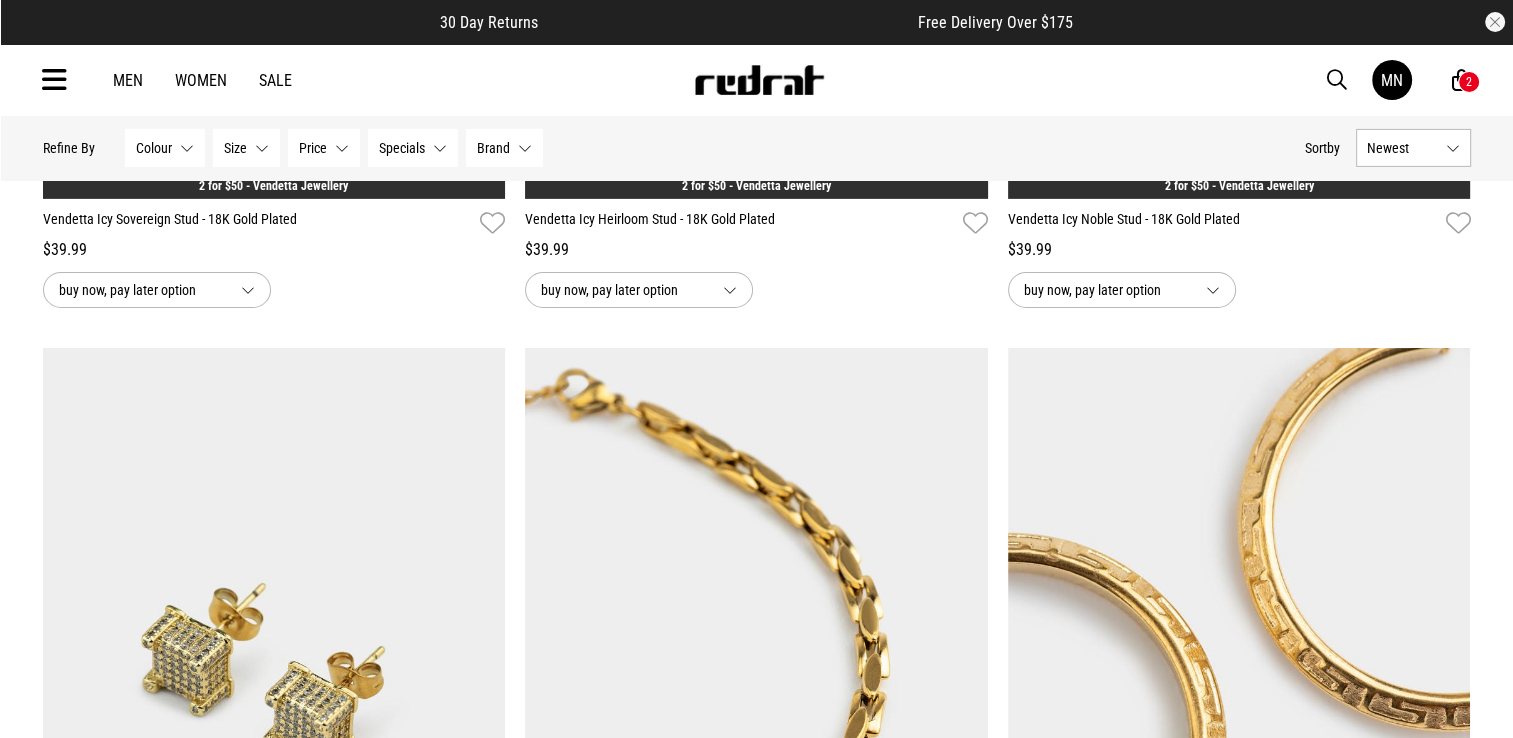 scroll, scrollTop: 6330, scrollLeft: 0, axis: vertical 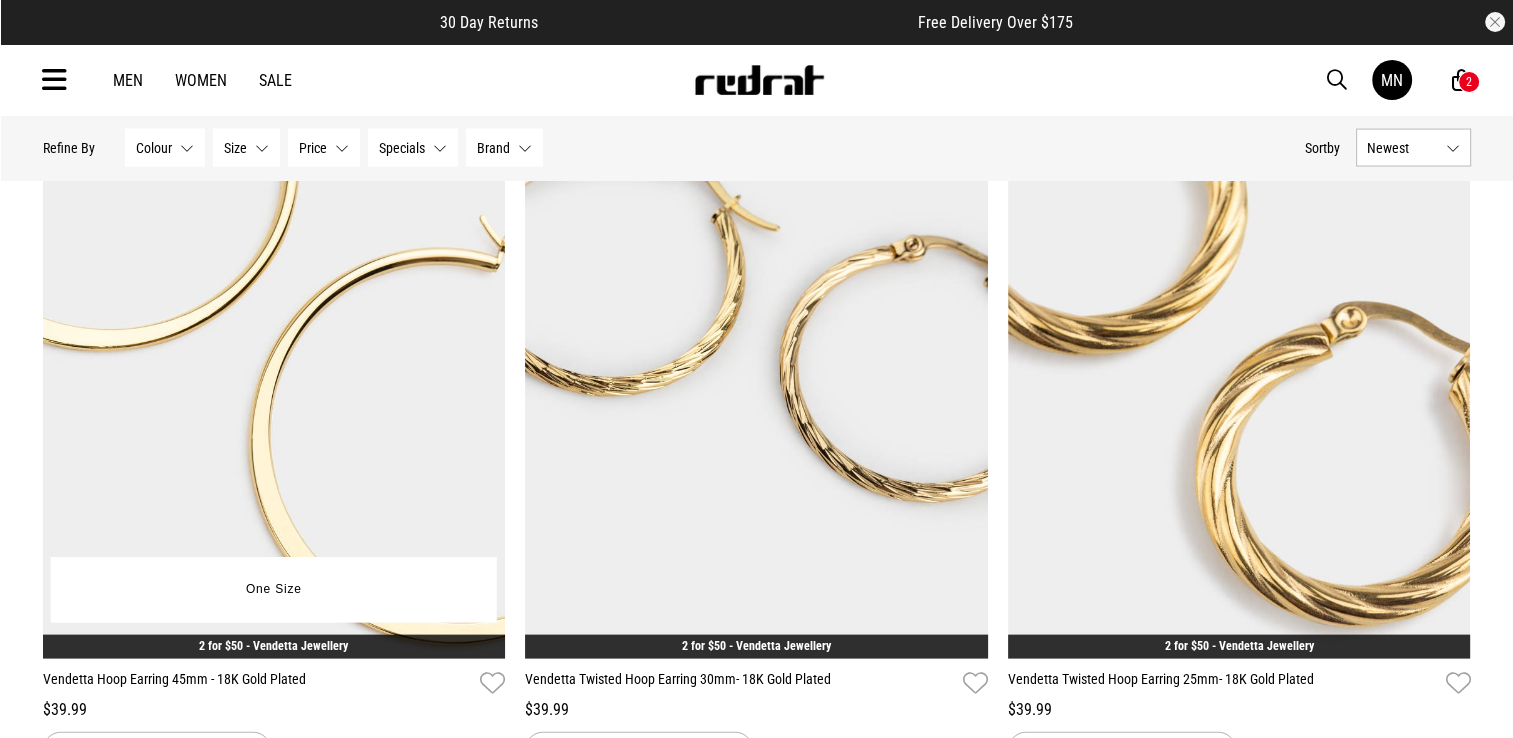 click at bounding box center (274, 335) 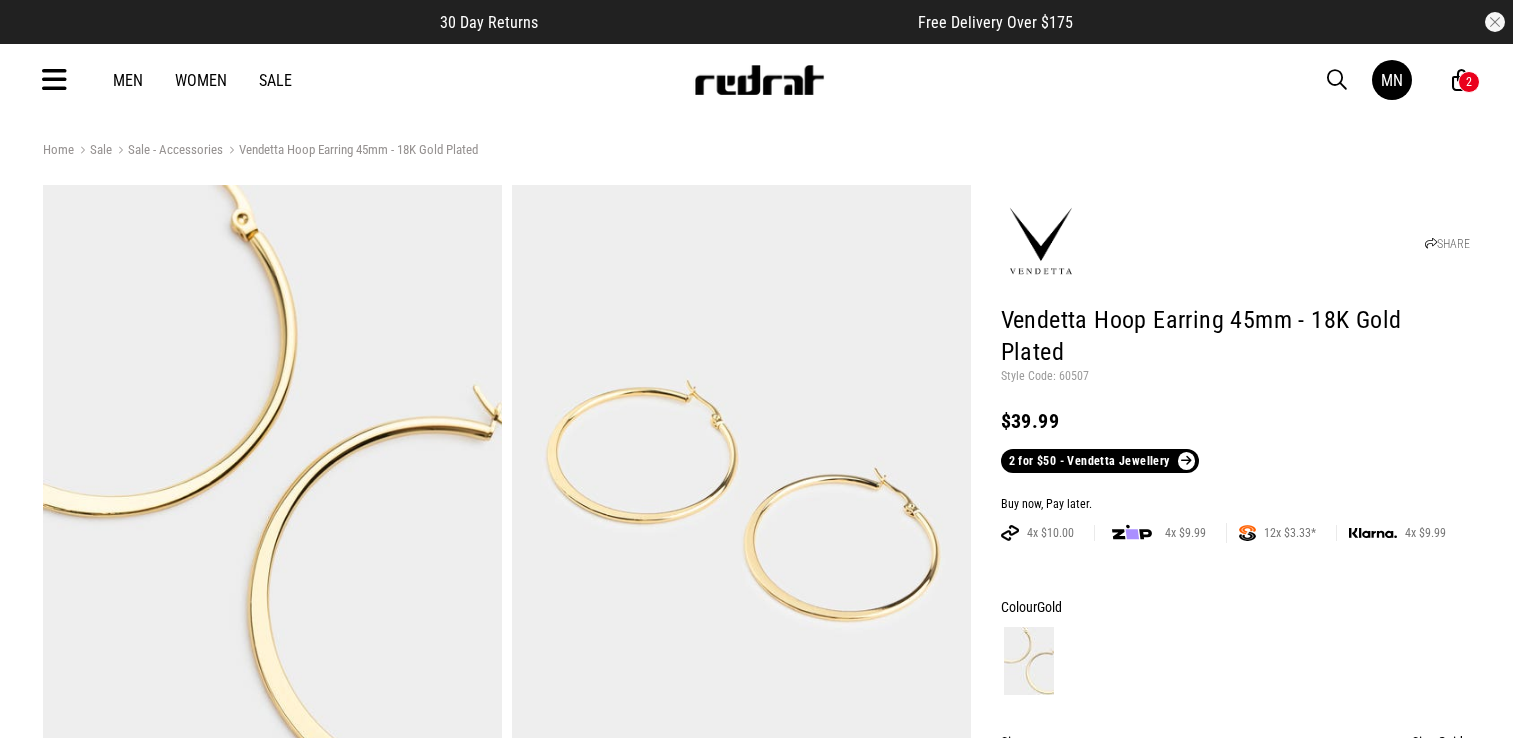 scroll, scrollTop: 0, scrollLeft: 0, axis: both 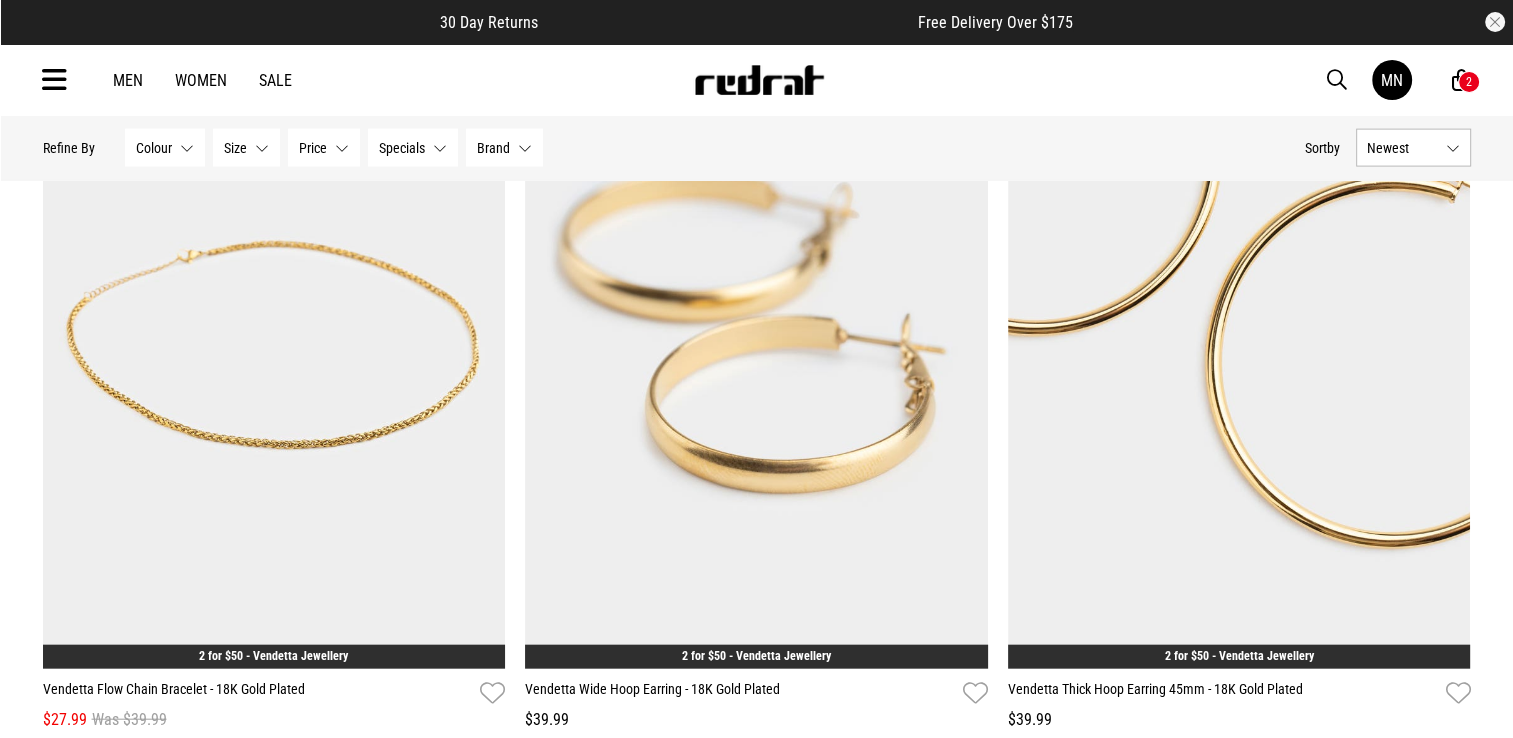 click at bounding box center [756, 346] 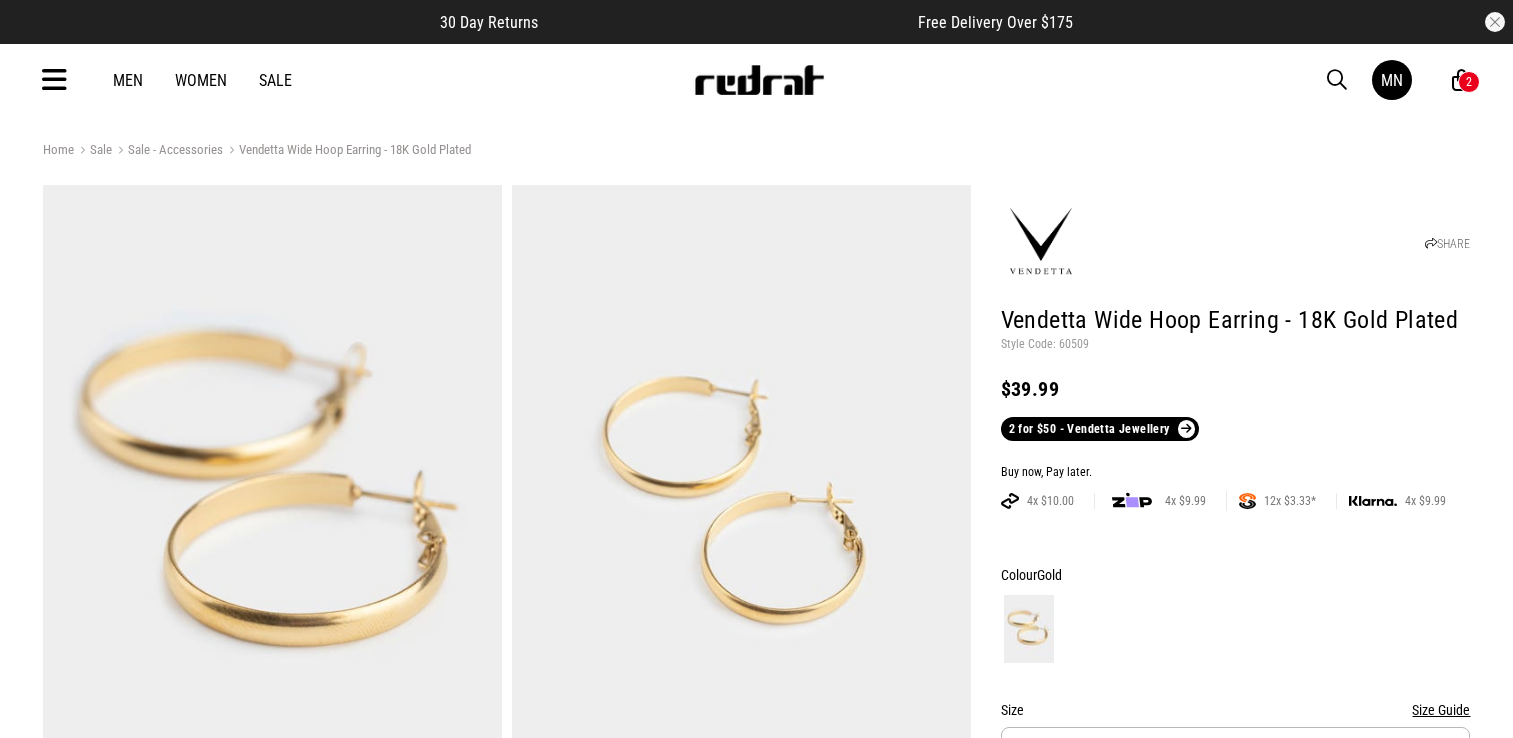 scroll, scrollTop: 0, scrollLeft: 0, axis: both 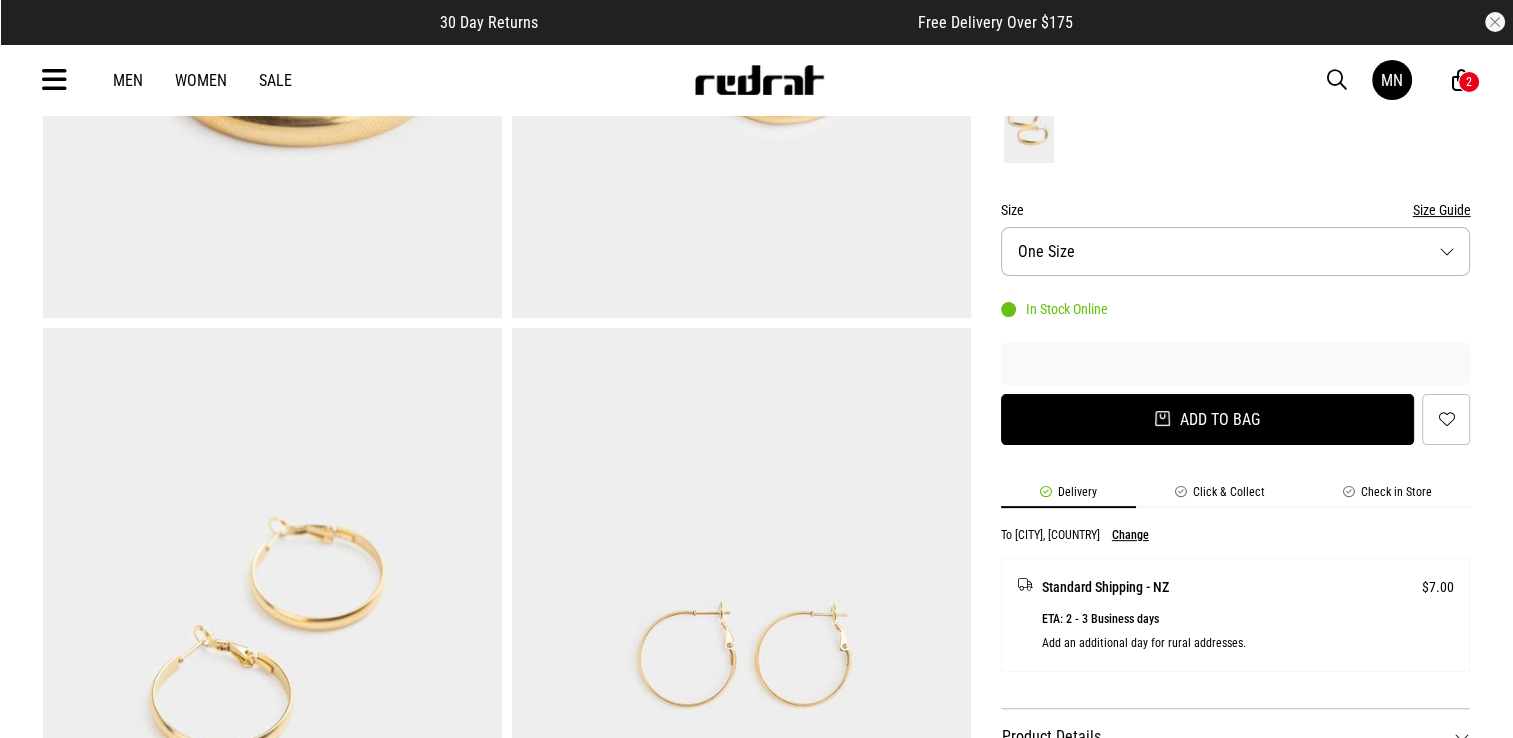 click on "Add to bag" at bounding box center [1208, 419] 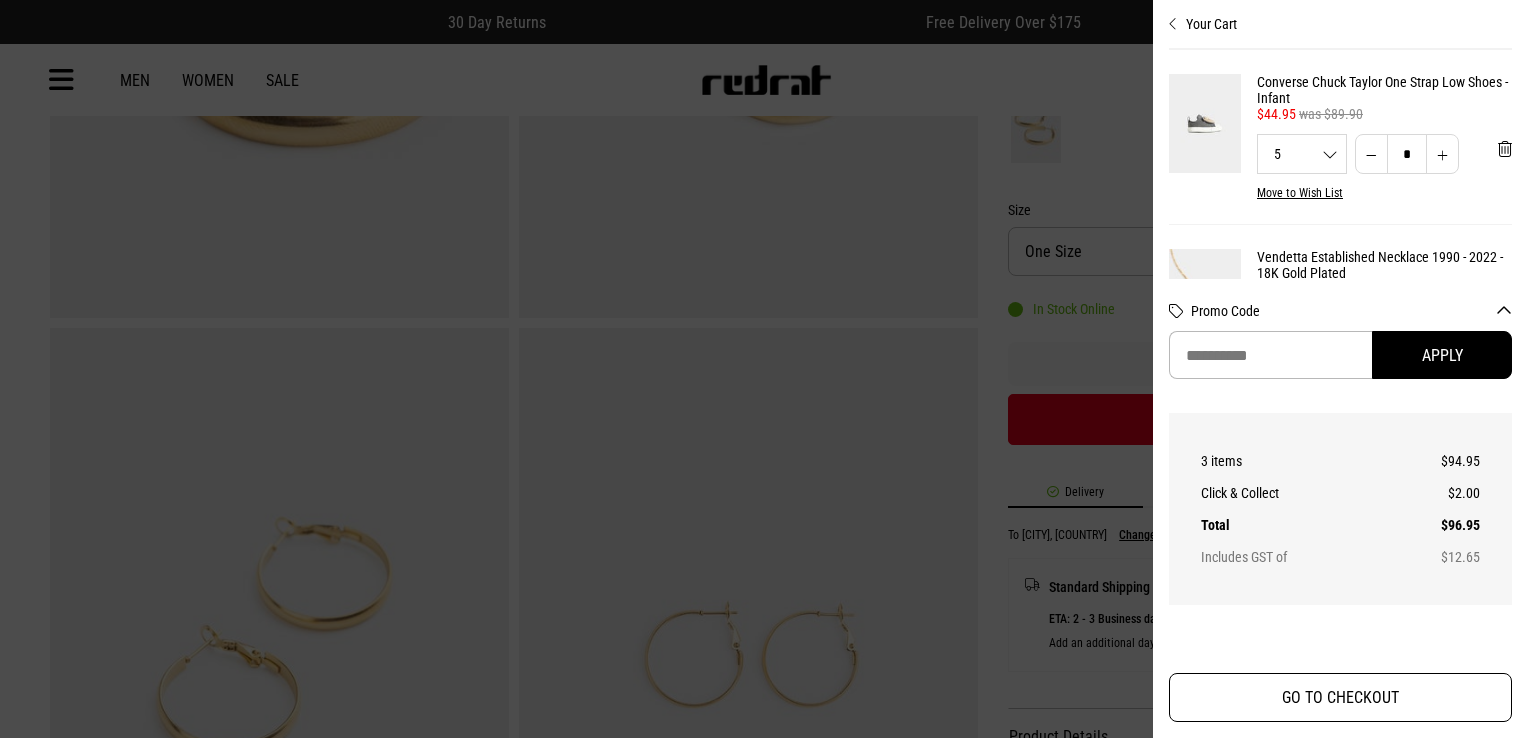 click on "GO TO CHECKOUT" at bounding box center [1340, 697] 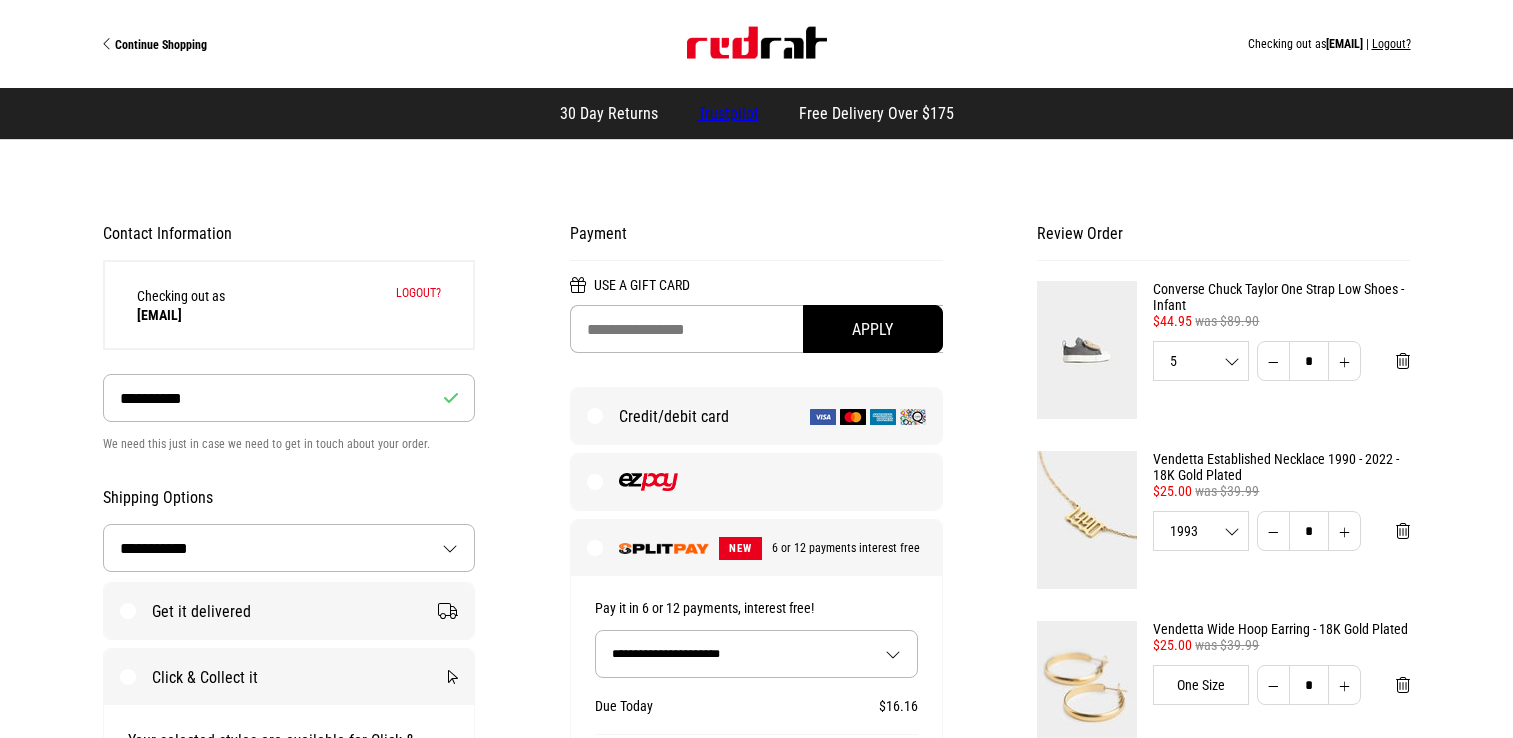 select on "**********" 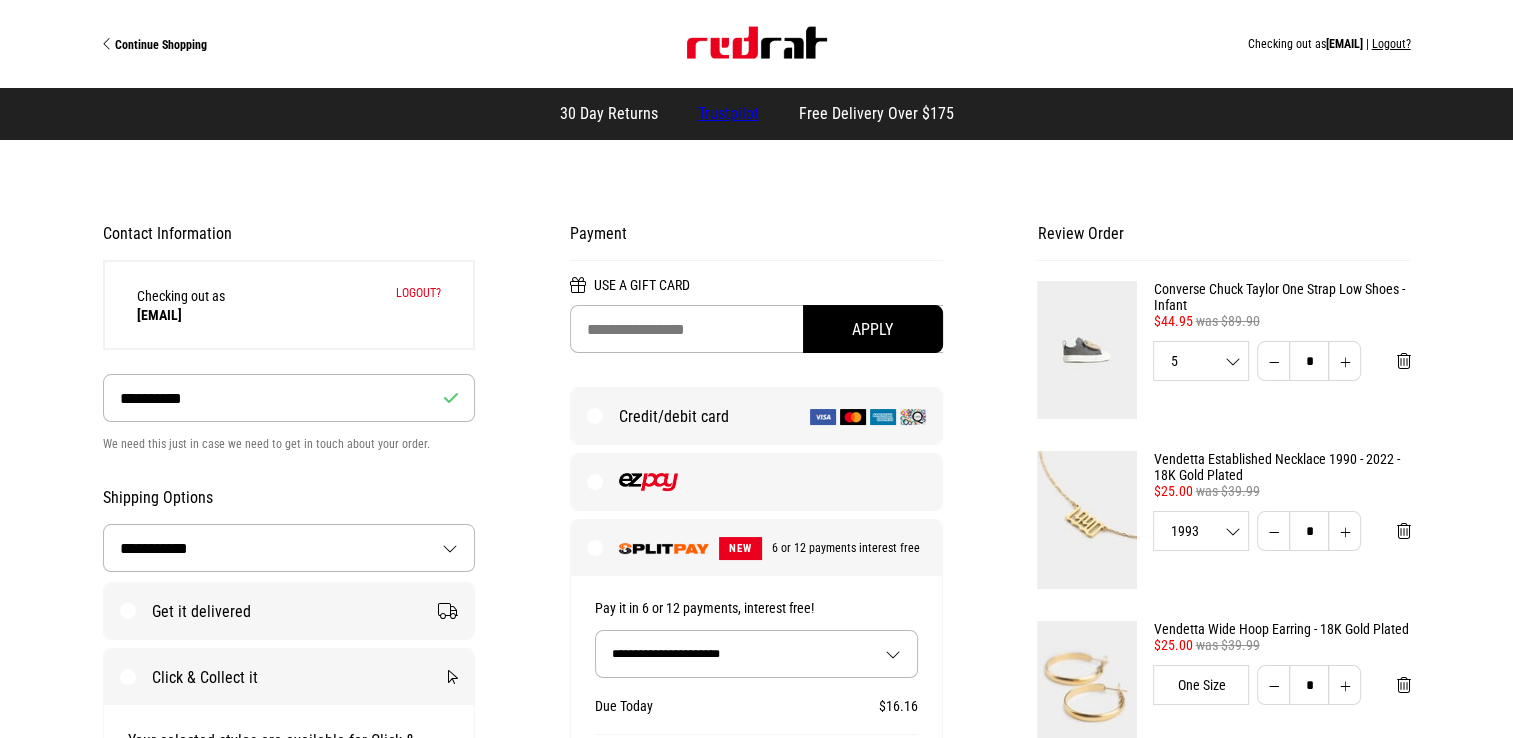 scroll, scrollTop: 0, scrollLeft: 0, axis: both 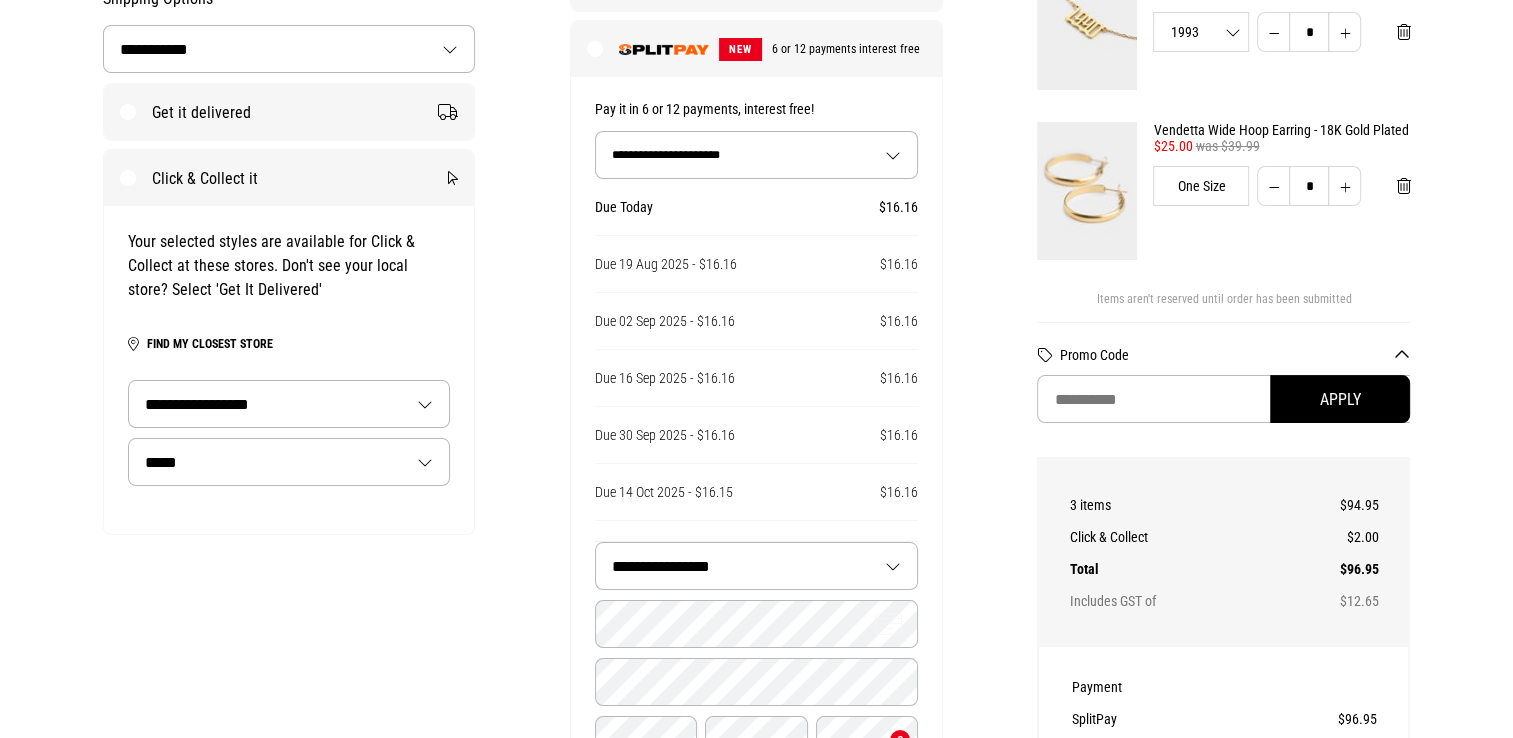 click on "**********" at bounding box center (289, 462) 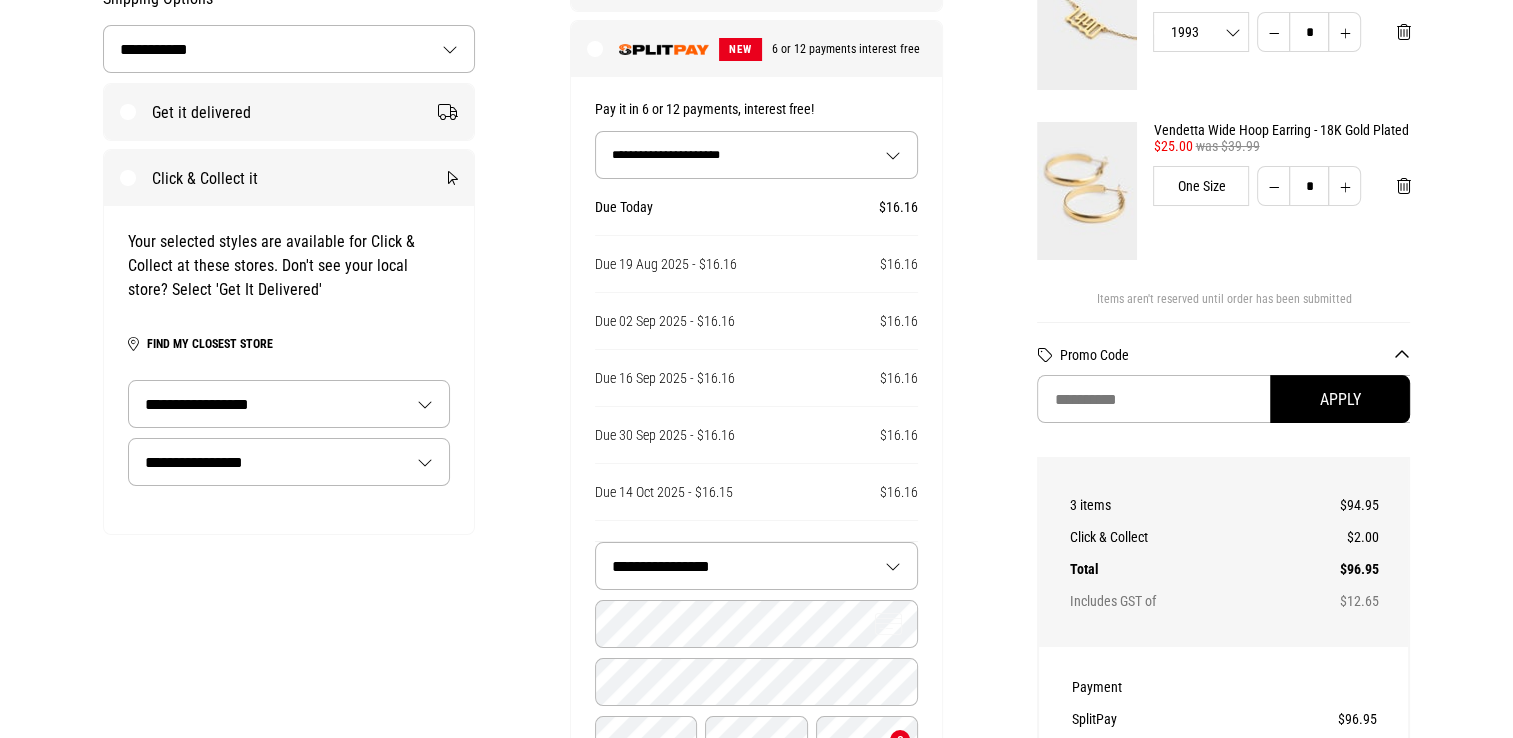 click on "**********" at bounding box center [289, 462] 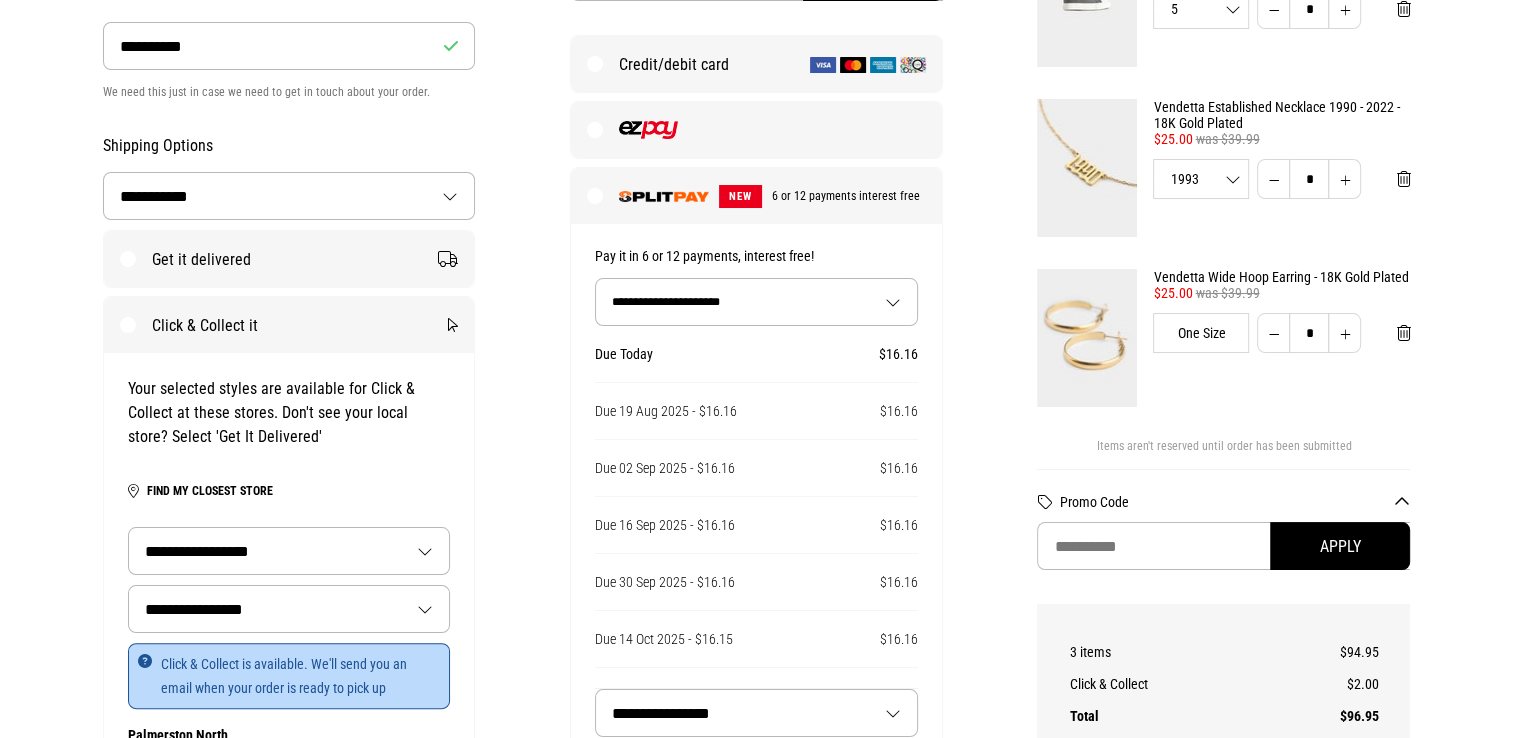 scroll, scrollTop: 400, scrollLeft: 0, axis: vertical 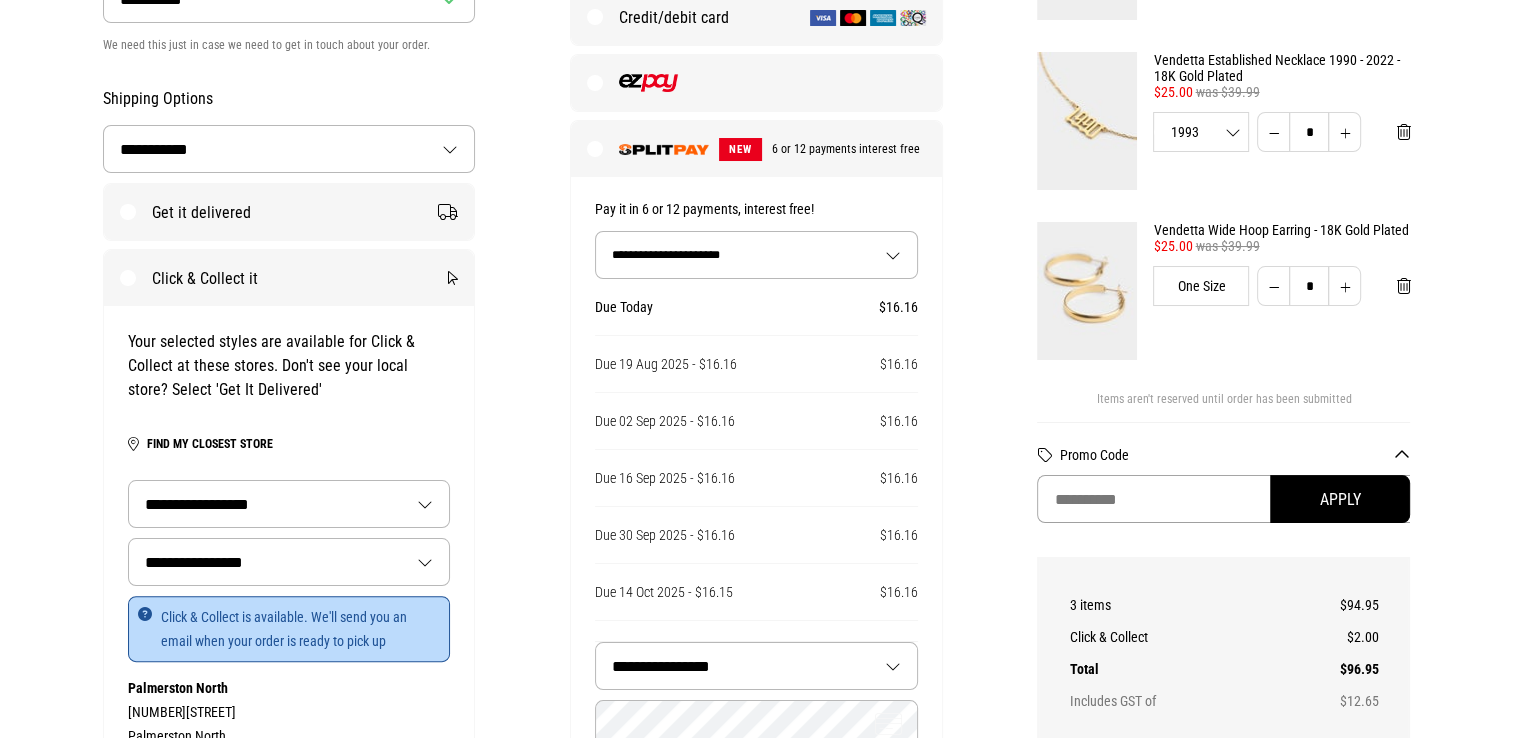 click at bounding box center [1223, 499] 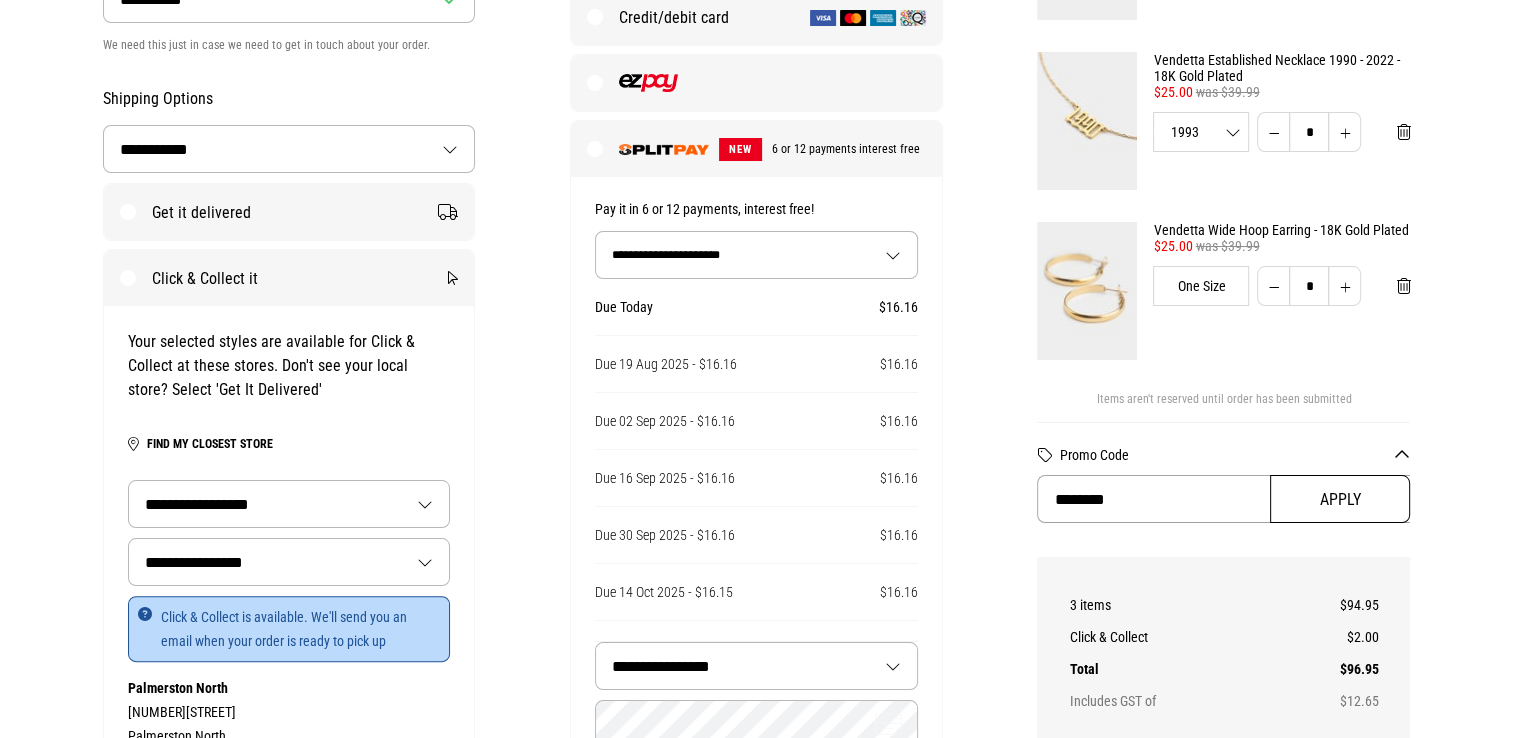 type on "********" 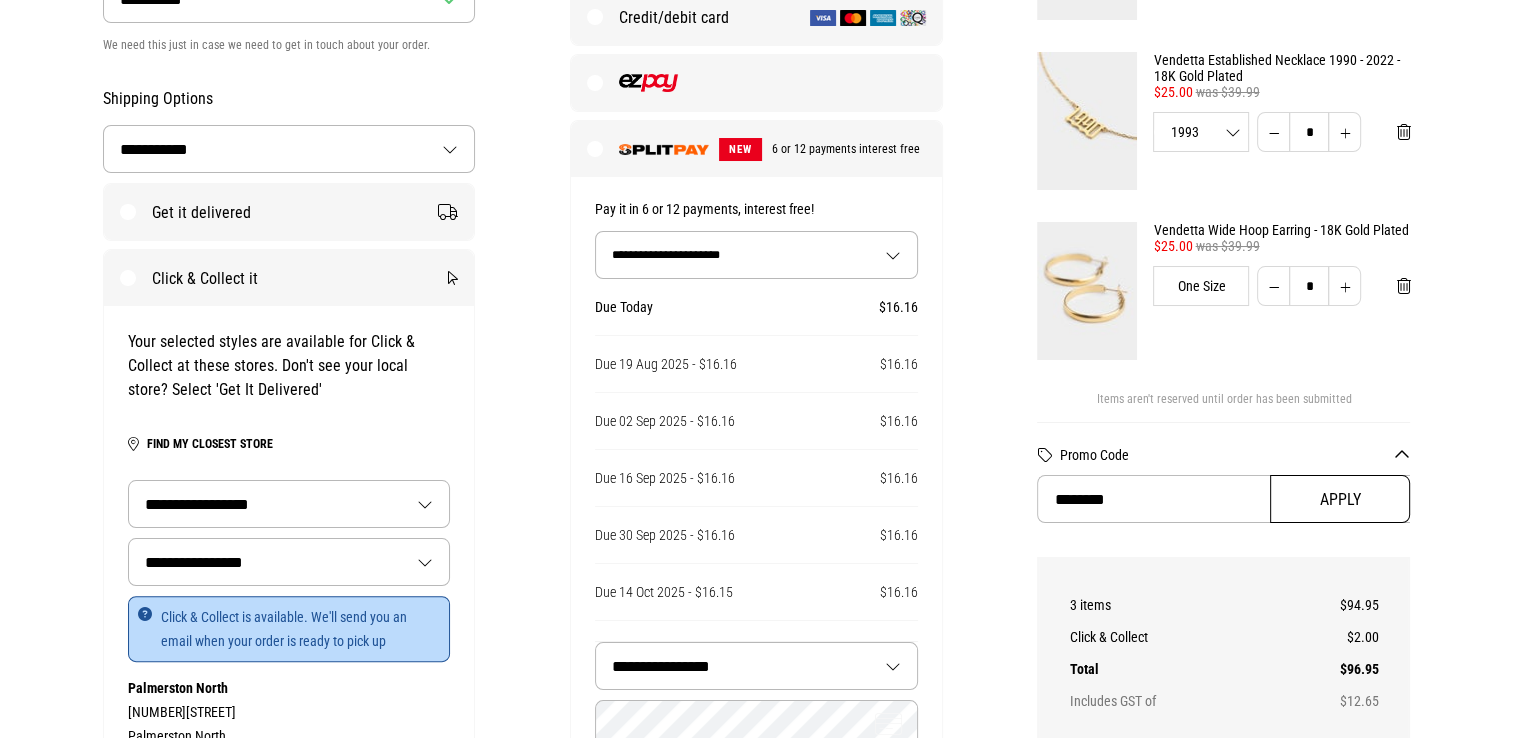click on "Apply" at bounding box center (1340, 499) 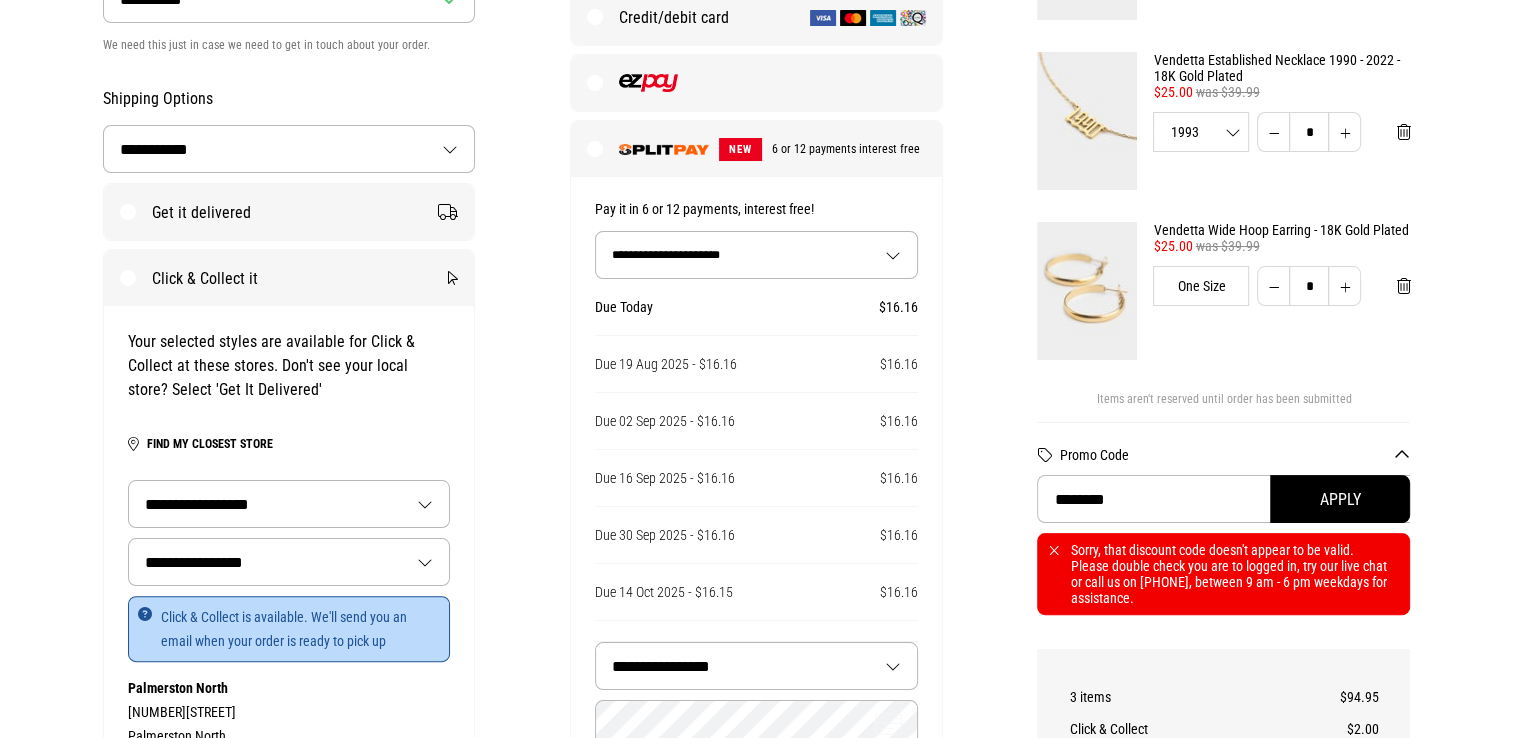click on "**********" at bounding box center (756, 255) 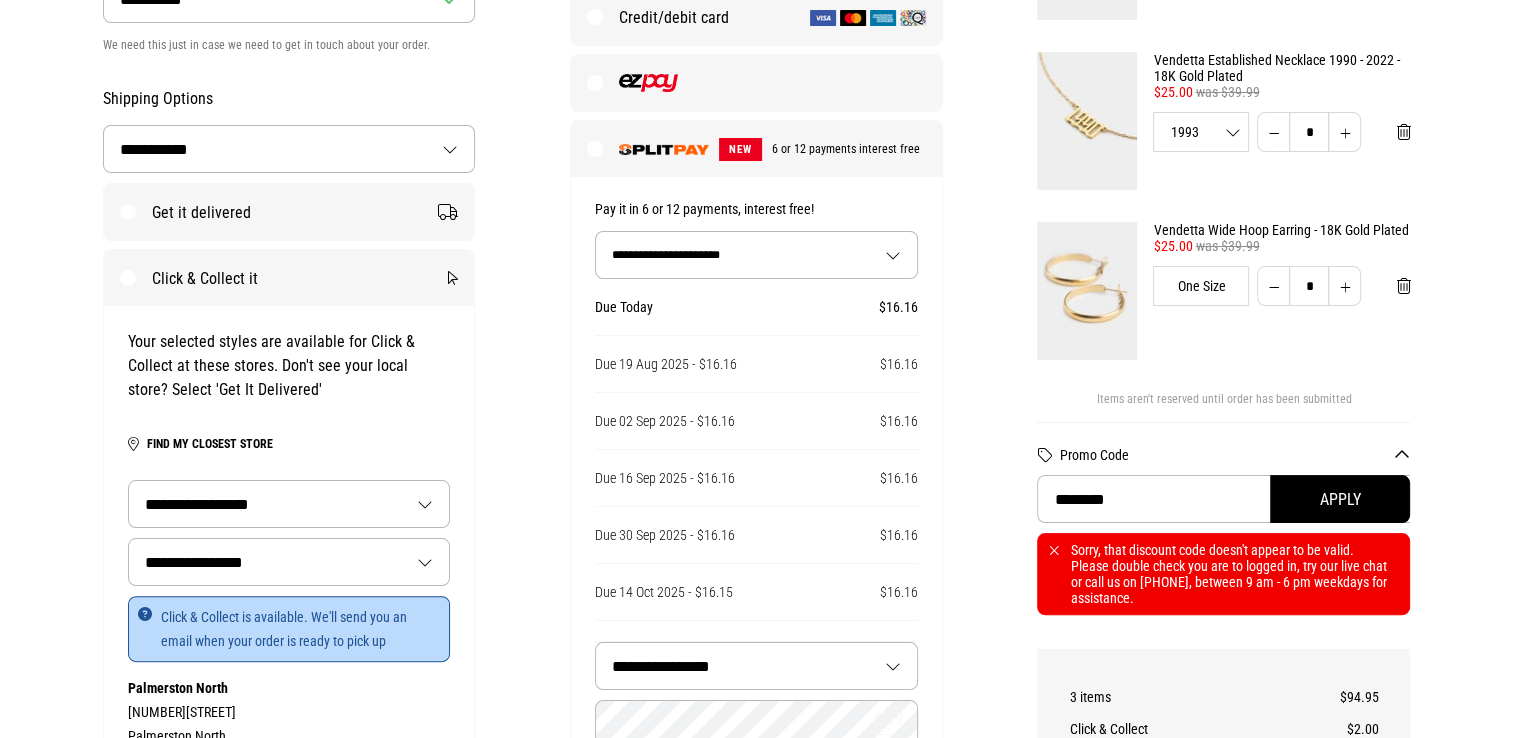 select on "**" 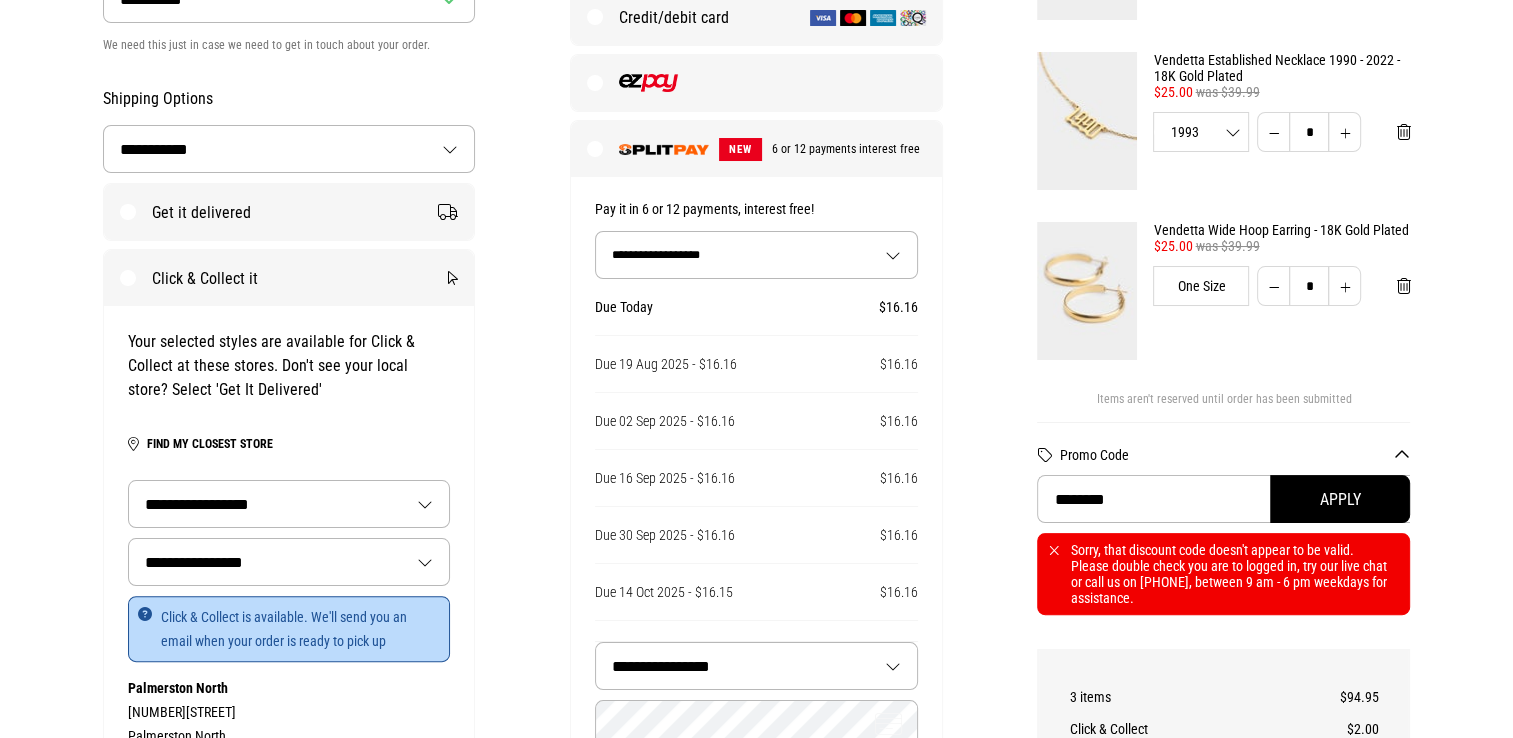click on "**********" at bounding box center [756, 255] 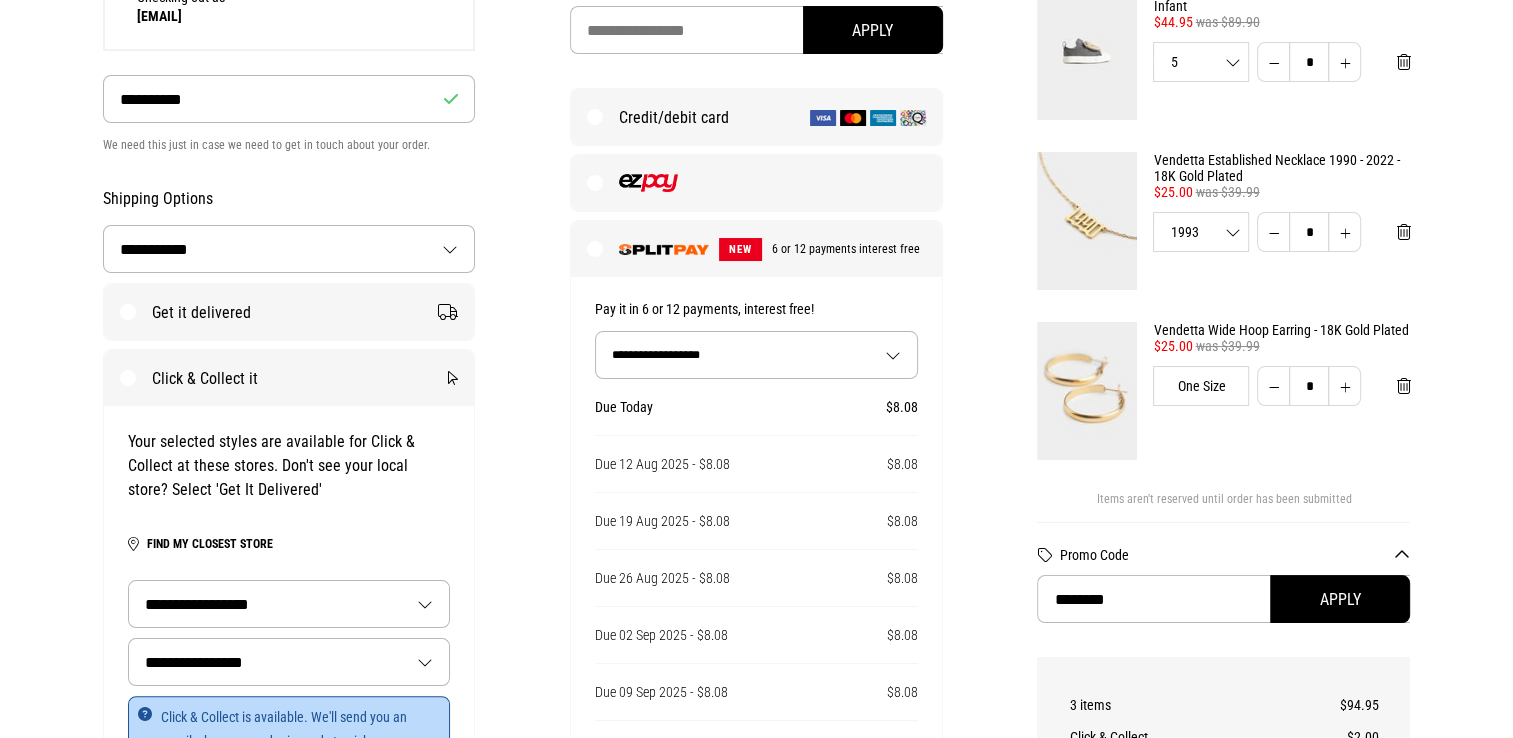 scroll, scrollTop: 0, scrollLeft: 0, axis: both 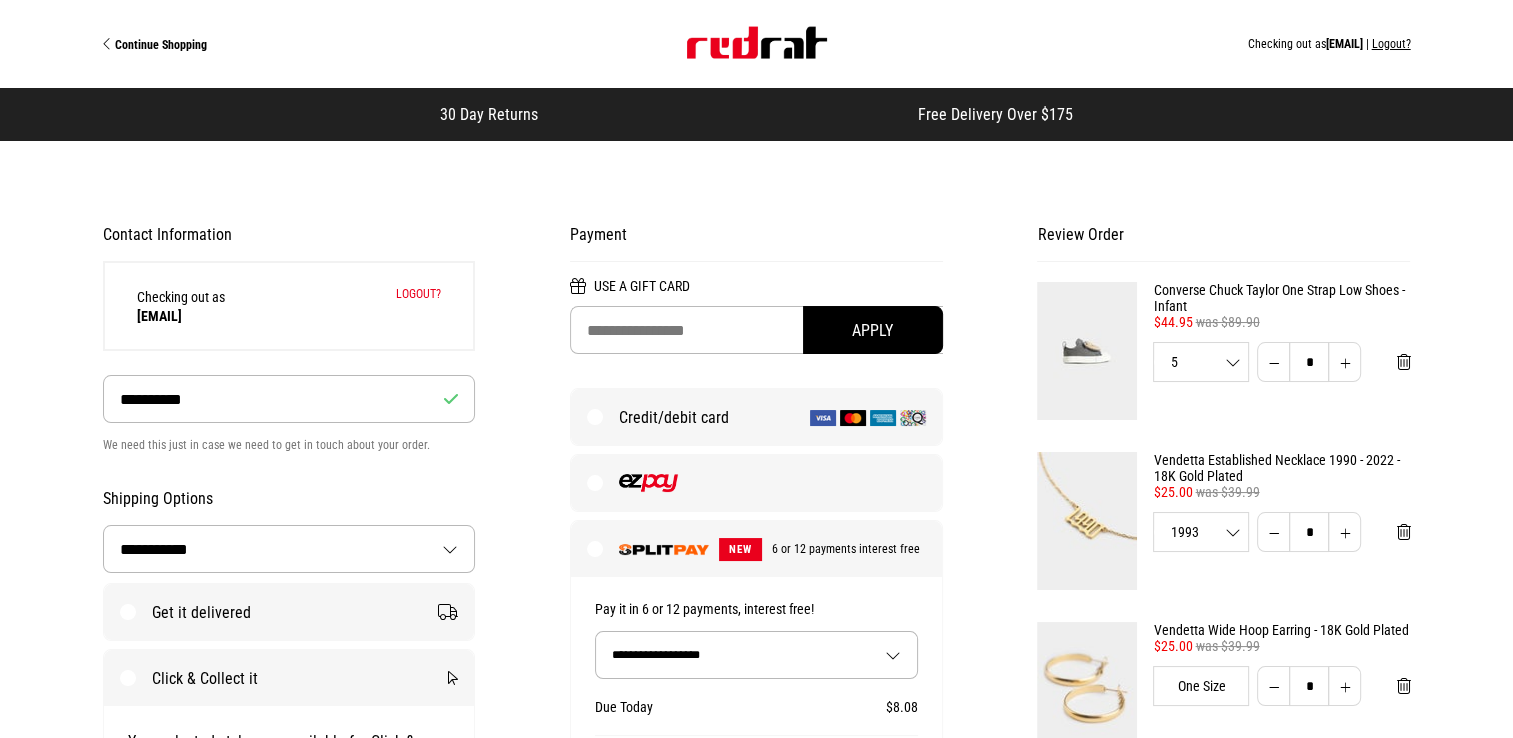 click on "Continue Shopping" at bounding box center (161, 45) 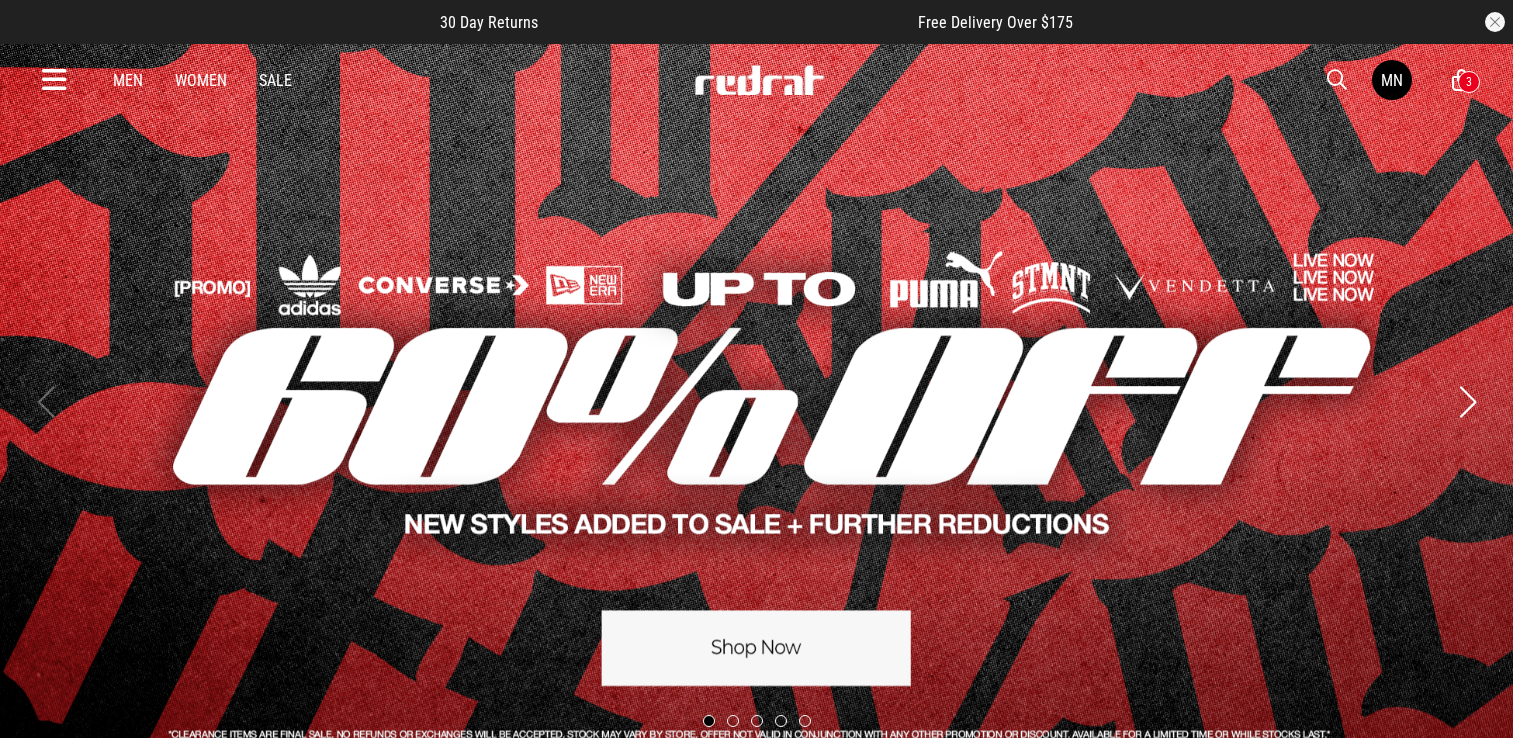 scroll, scrollTop: 0, scrollLeft: 0, axis: both 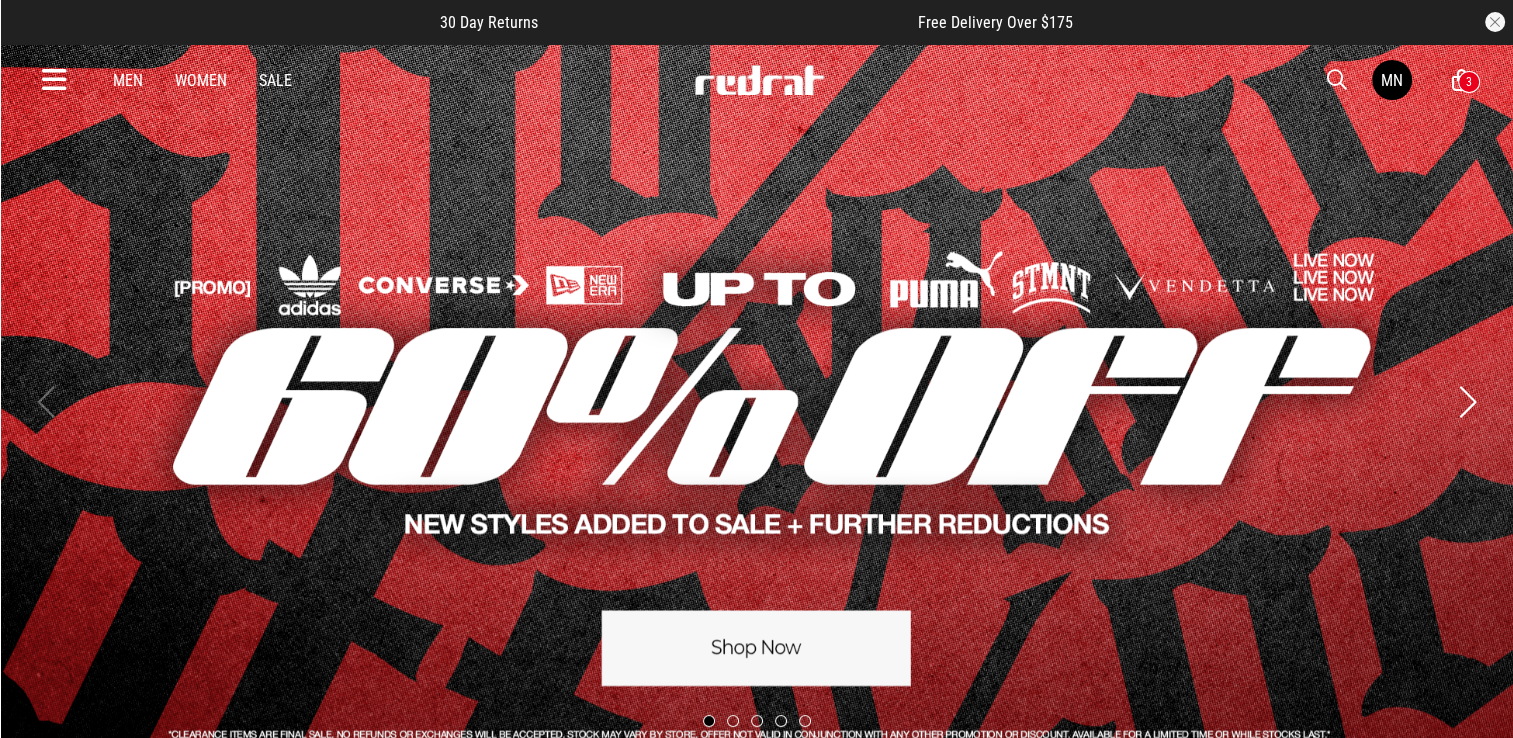 click at bounding box center [54, 80] 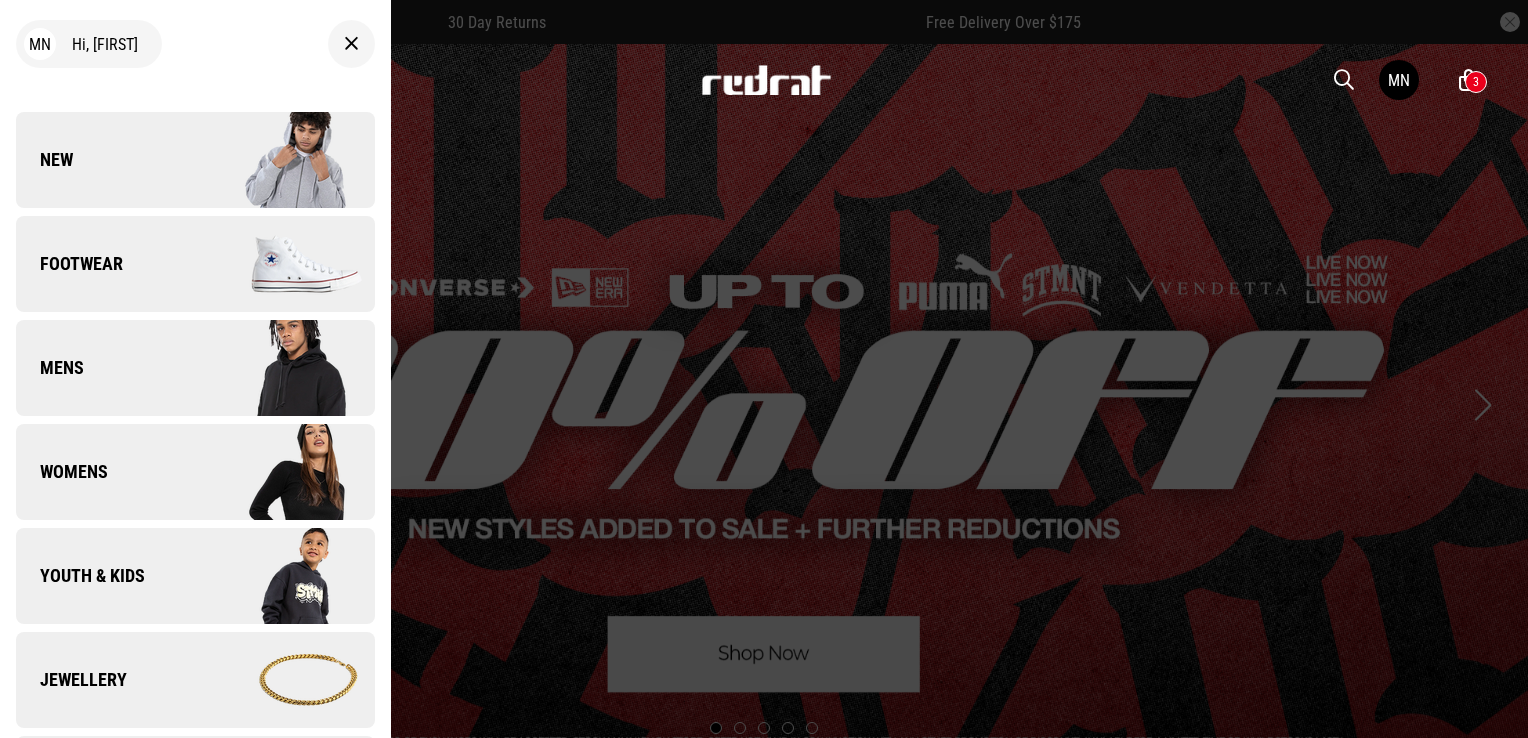 scroll, scrollTop: 0, scrollLeft: 0, axis: both 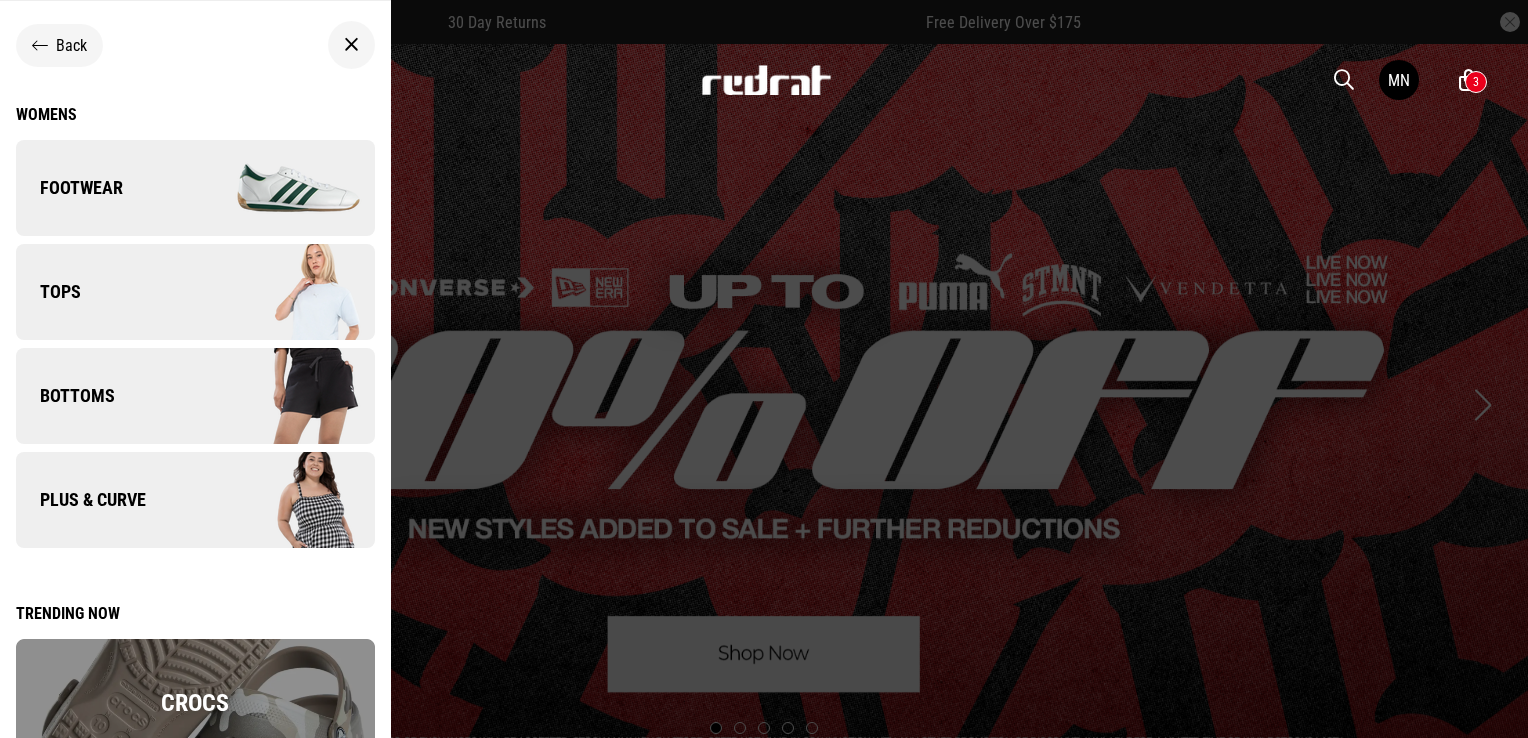 click at bounding box center [284, 292] 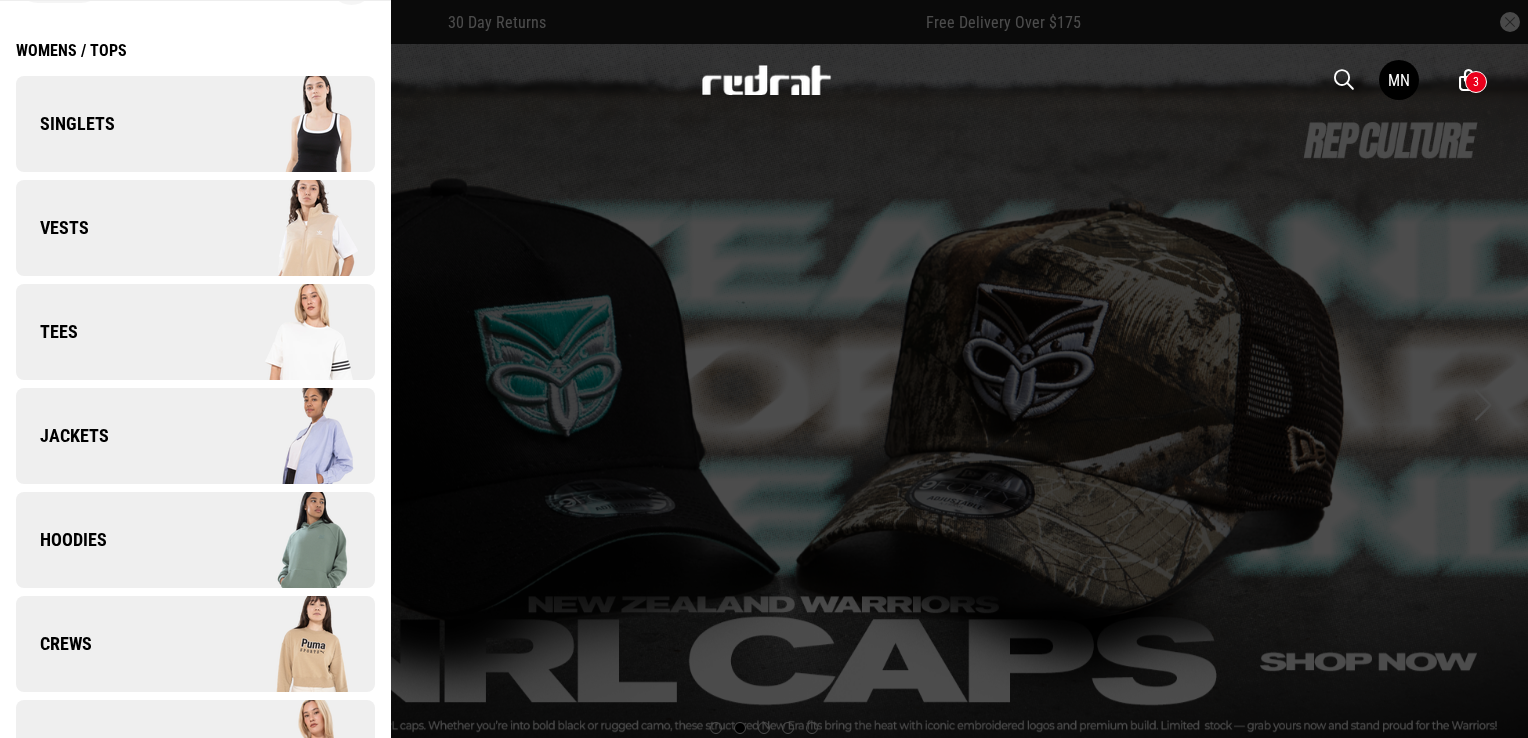 scroll, scrollTop: 100, scrollLeft: 0, axis: vertical 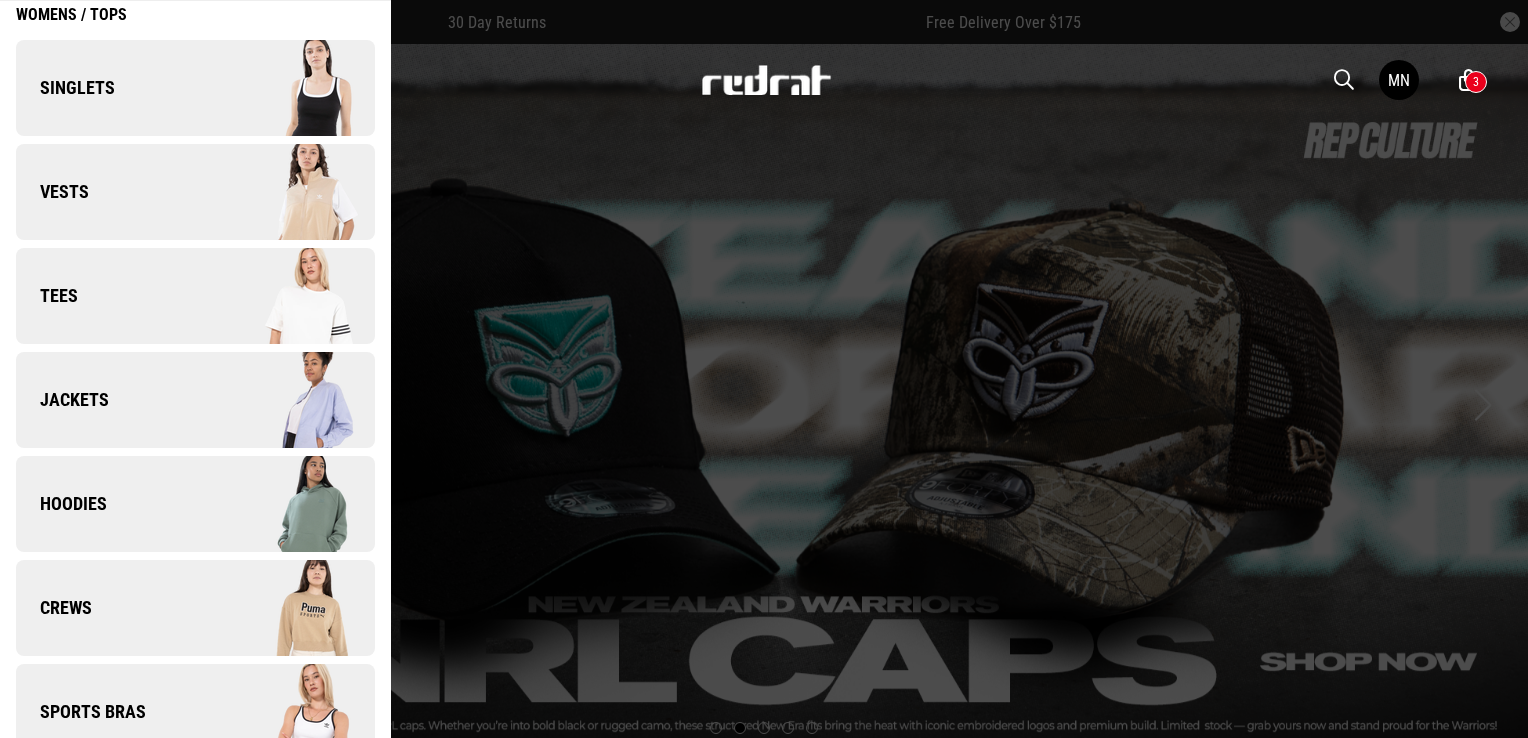 click at bounding box center [284, 608] 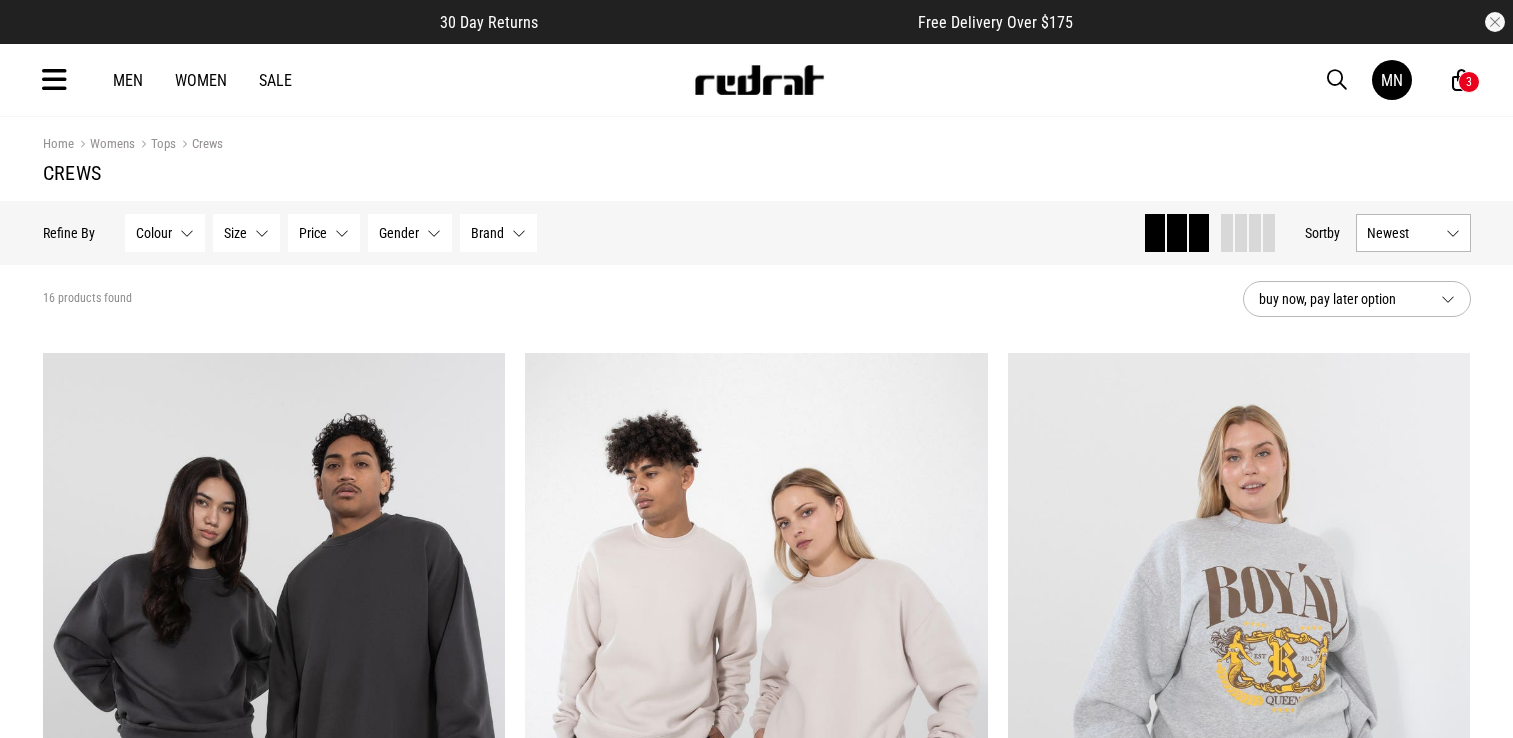 scroll, scrollTop: 0, scrollLeft: 0, axis: both 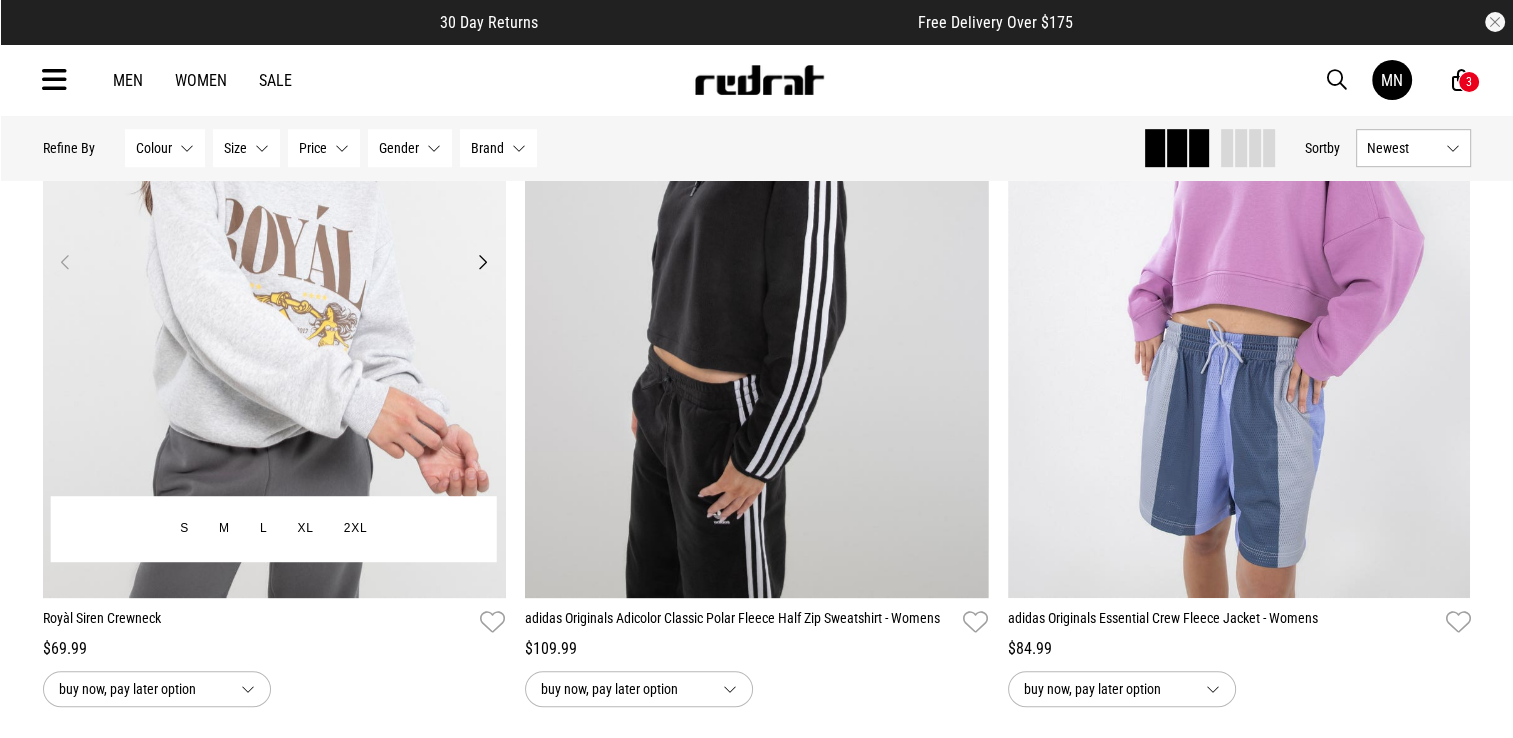 click at bounding box center (274, 274) 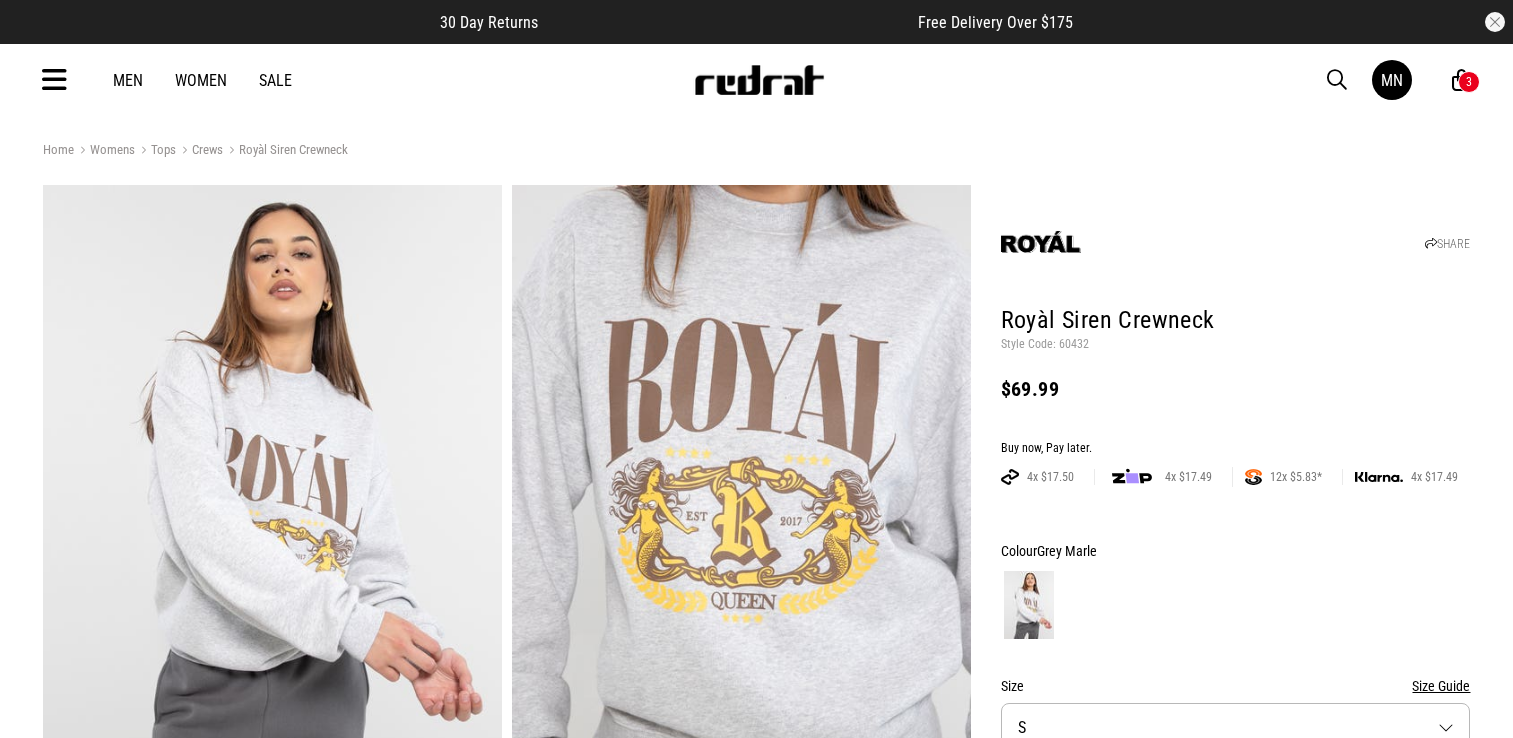 scroll, scrollTop: 0, scrollLeft: 0, axis: both 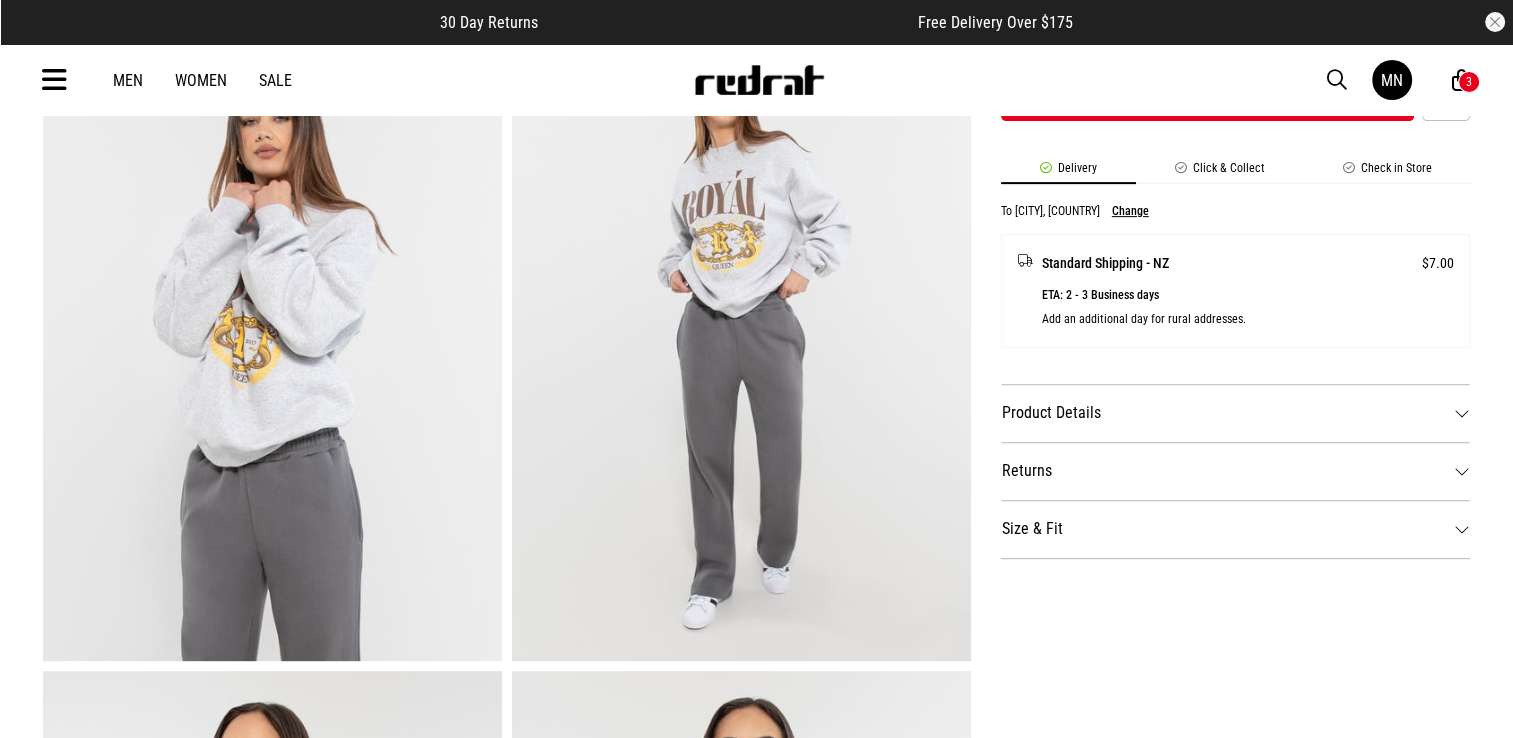 click on "Size & Fit" at bounding box center [1236, 529] 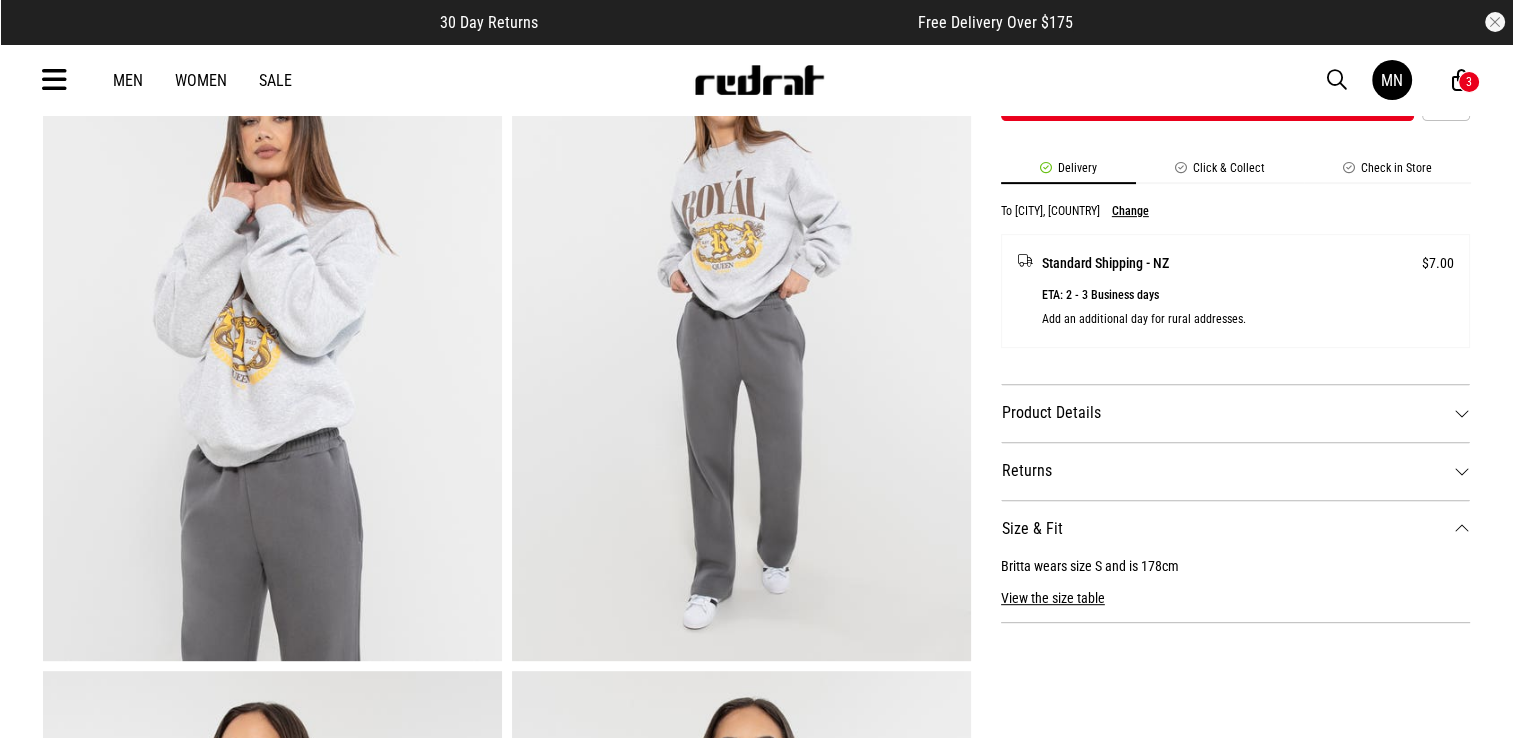 click on "Click & Collect" at bounding box center [1220, 172] 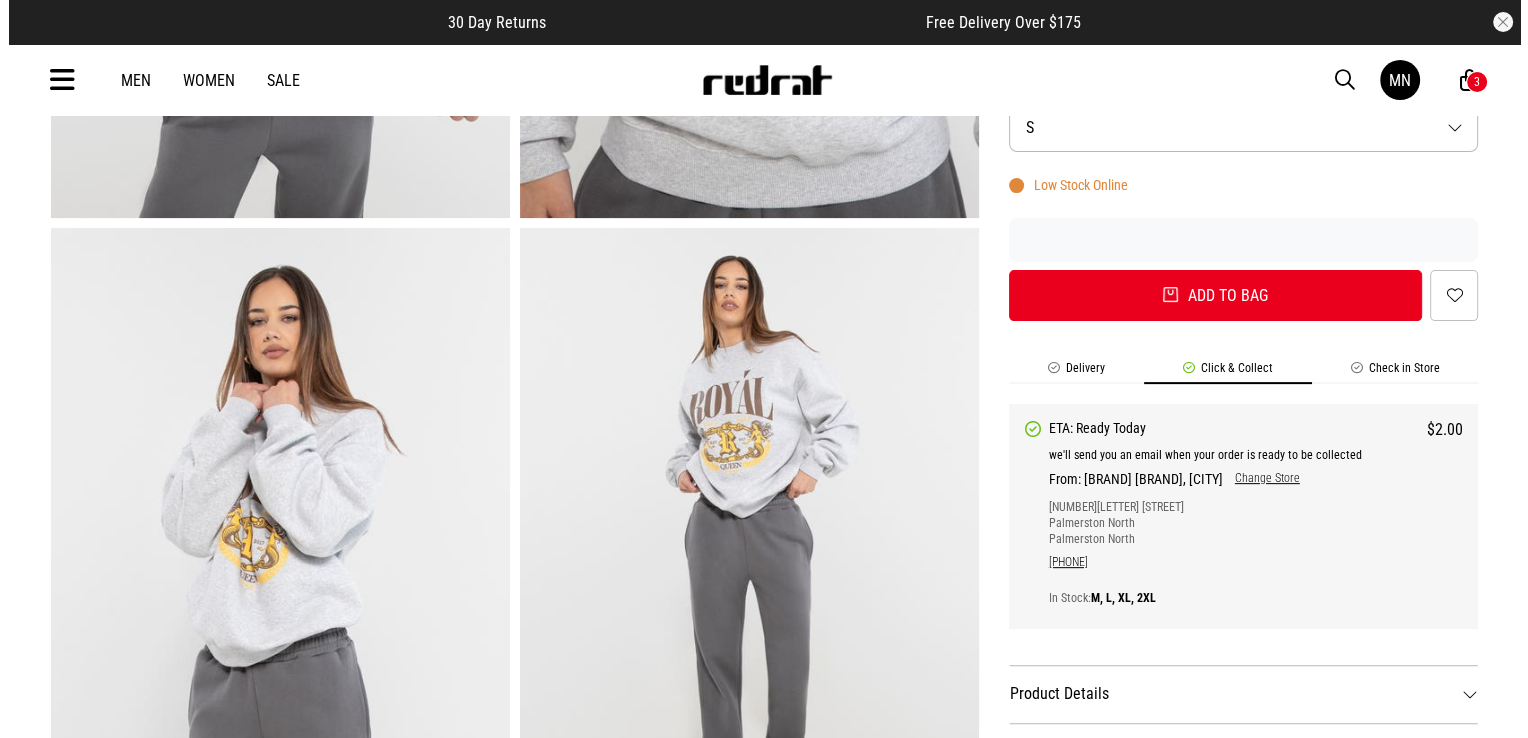 scroll, scrollTop: 300, scrollLeft: 0, axis: vertical 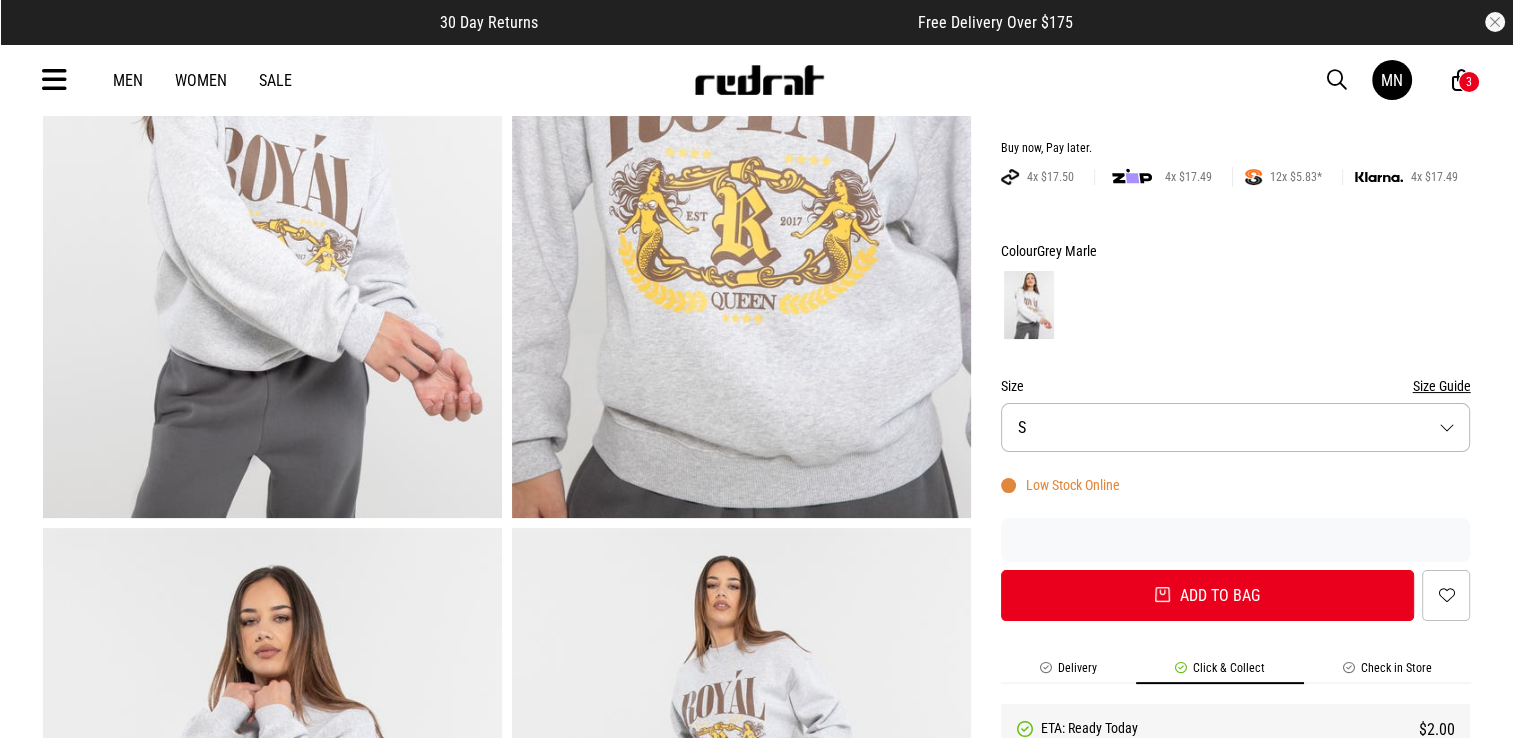 click on "Size S" at bounding box center [1236, 427] 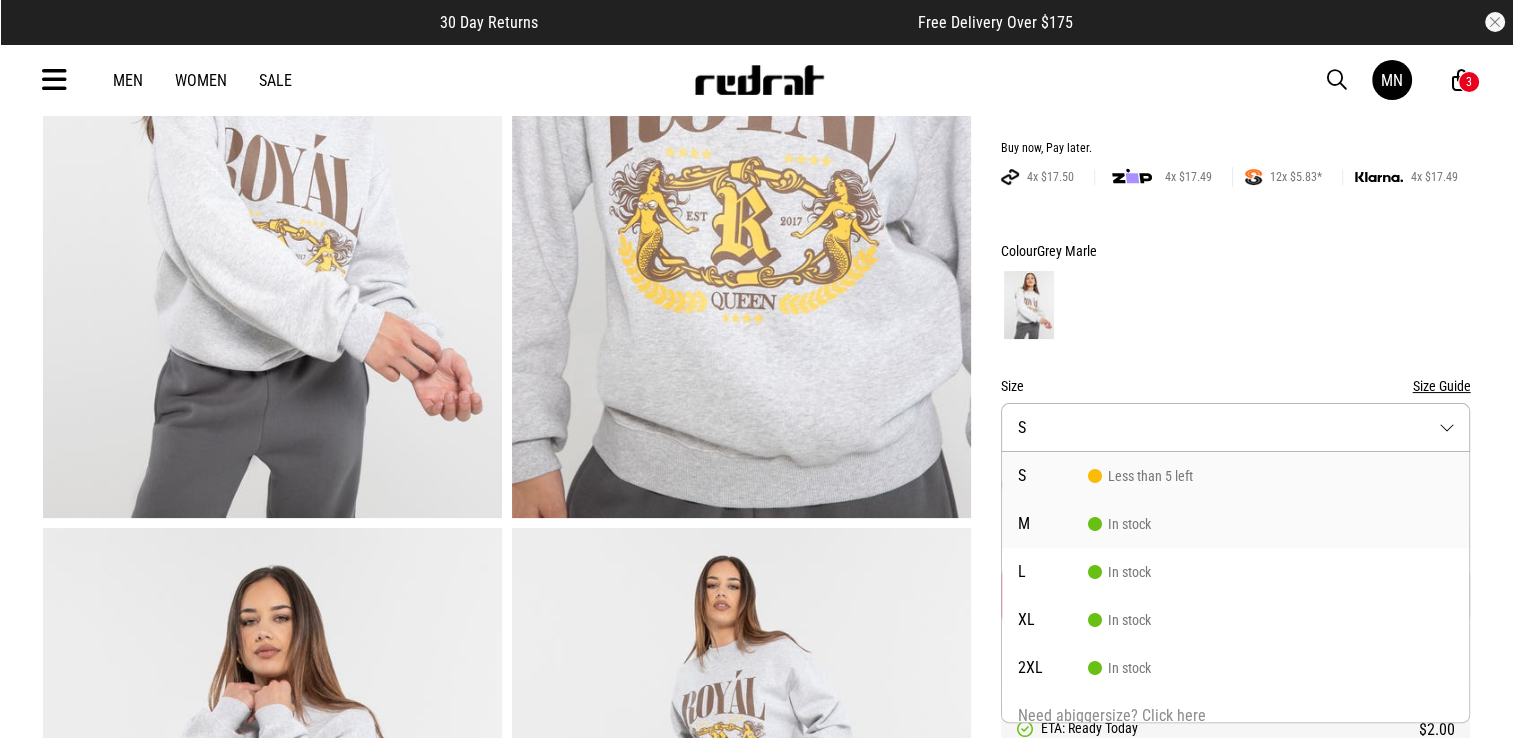 click on "In stock" at bounding box center [1119, 524] 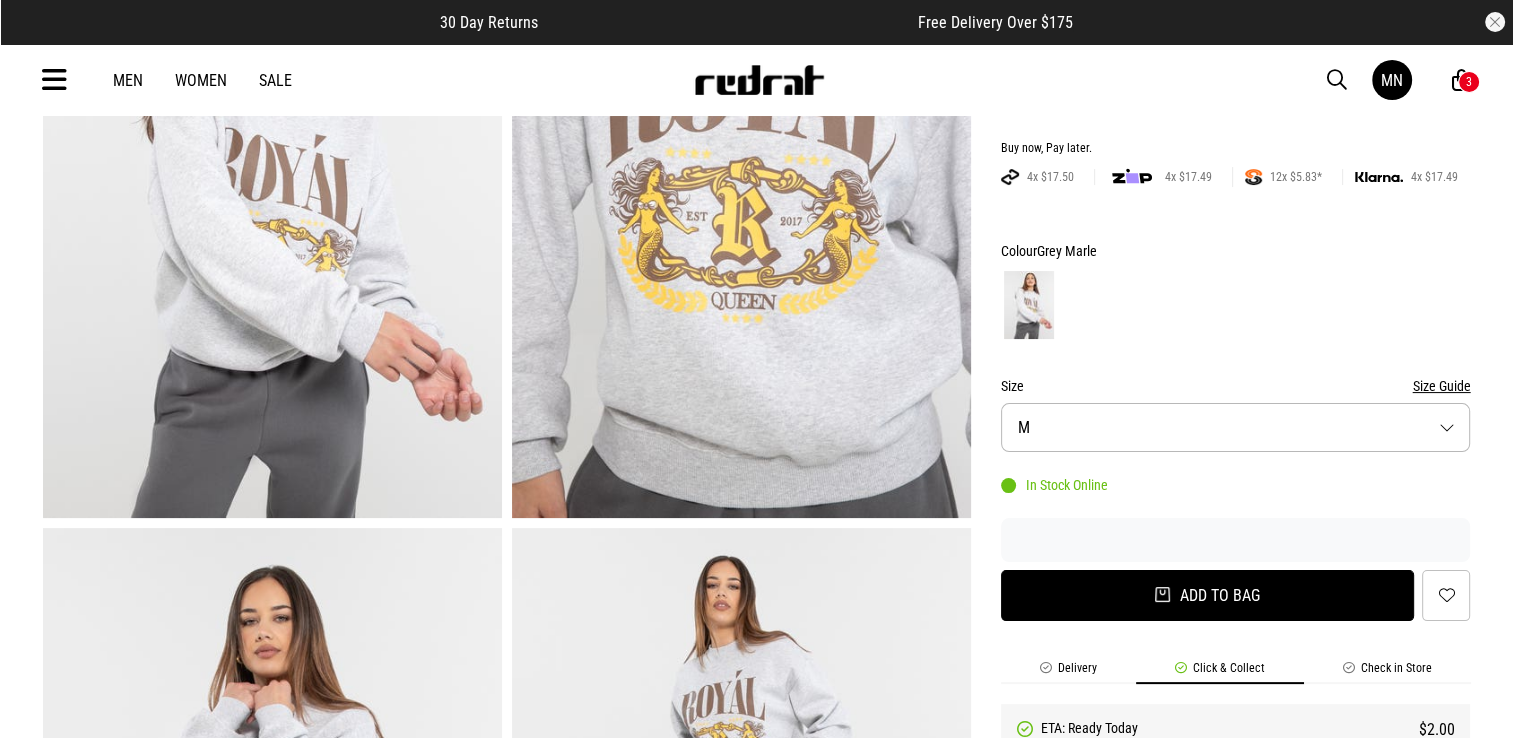 click on "Add to bag" at bounding box center (1208, 595) 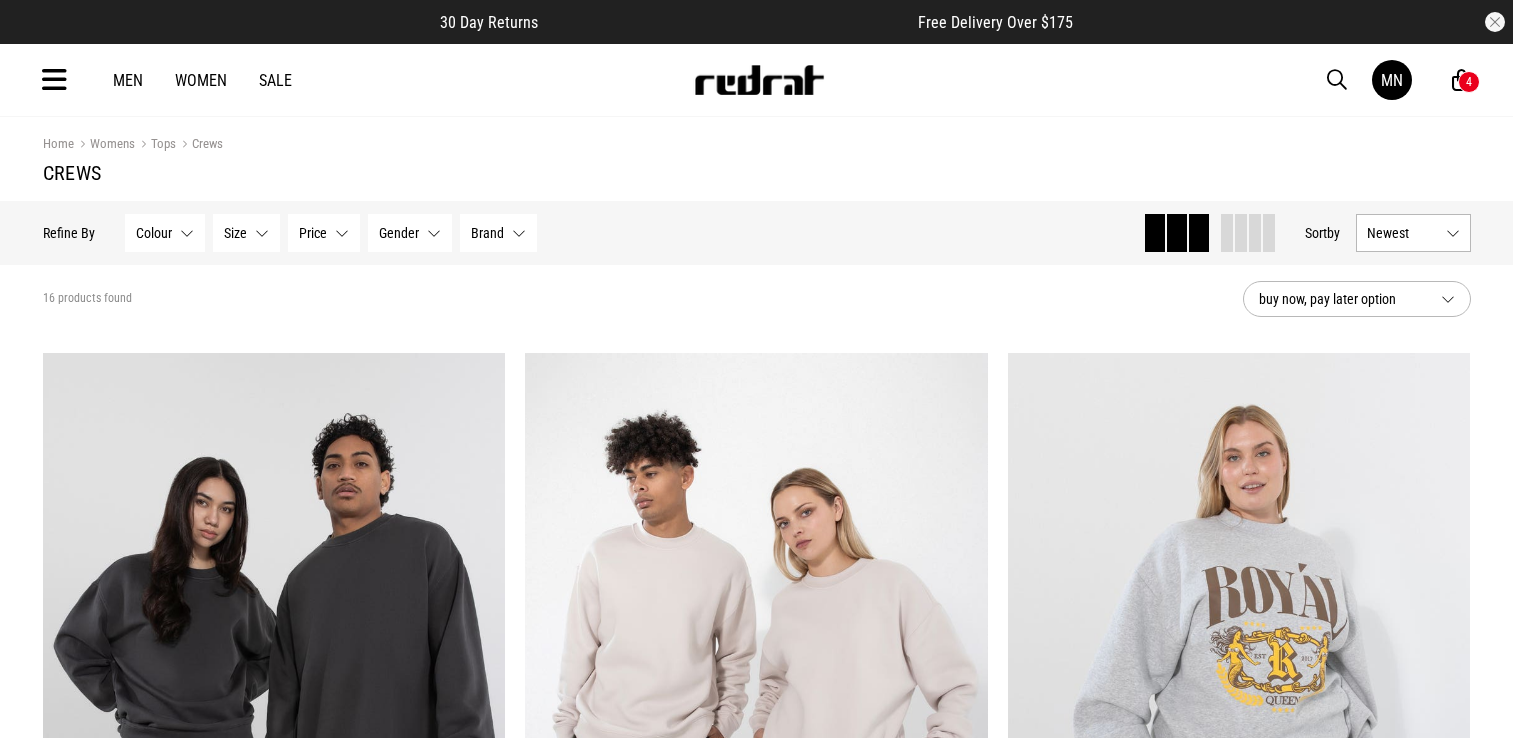 scroll, scrollTop: 1199, scrollLeft: 0, axis: vertical 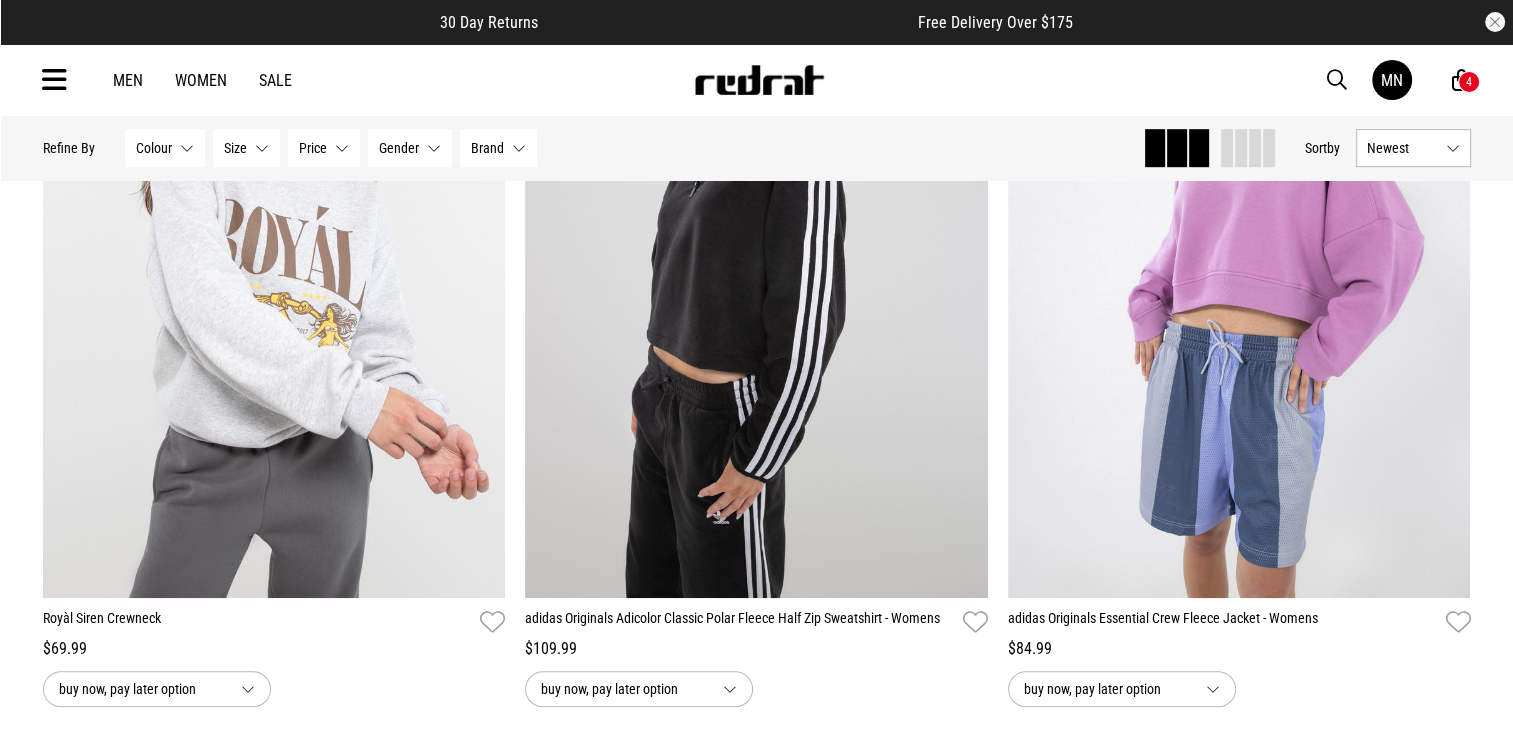 click at bounding box center (54, 80) 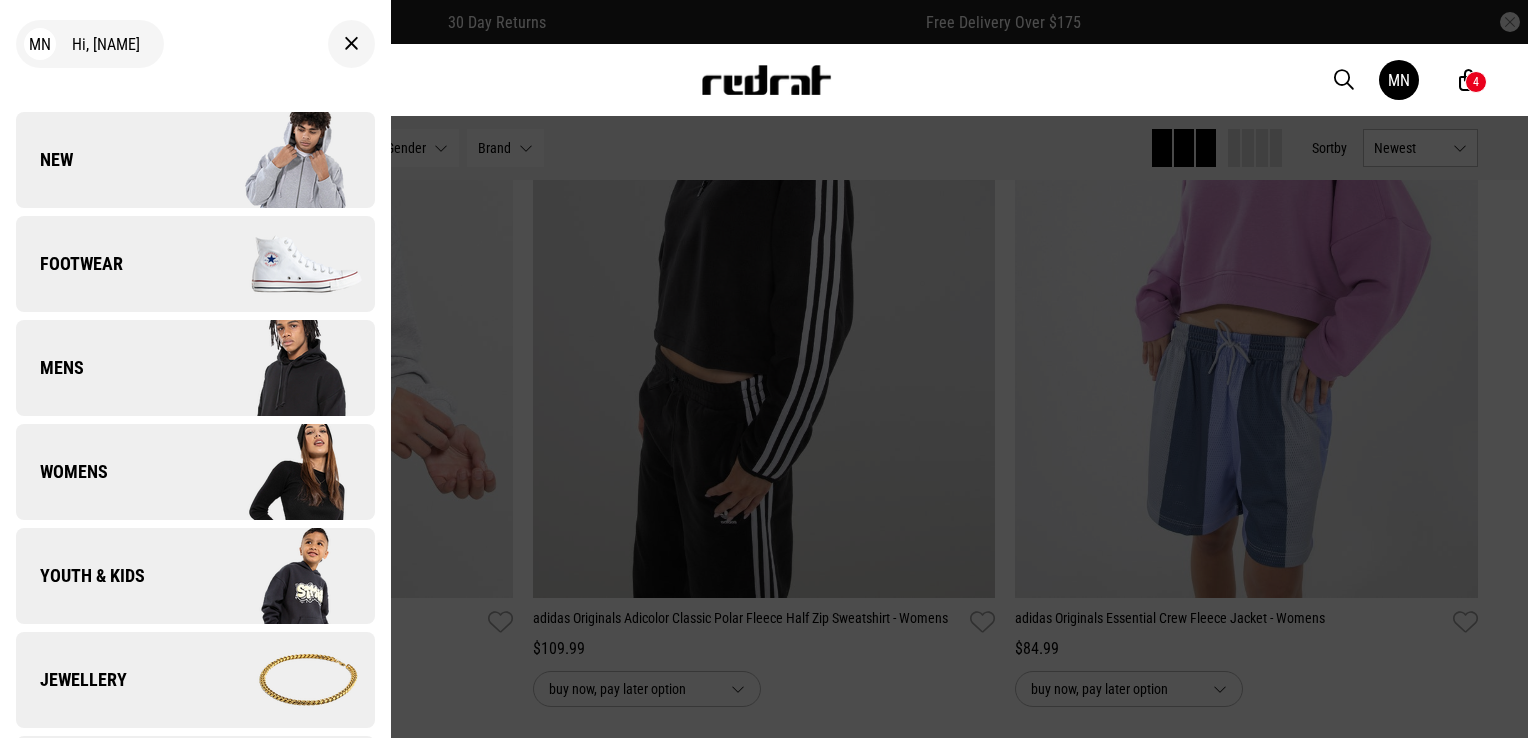 scroll, scrollTop: 0, scrollLeft: 0, axis: both 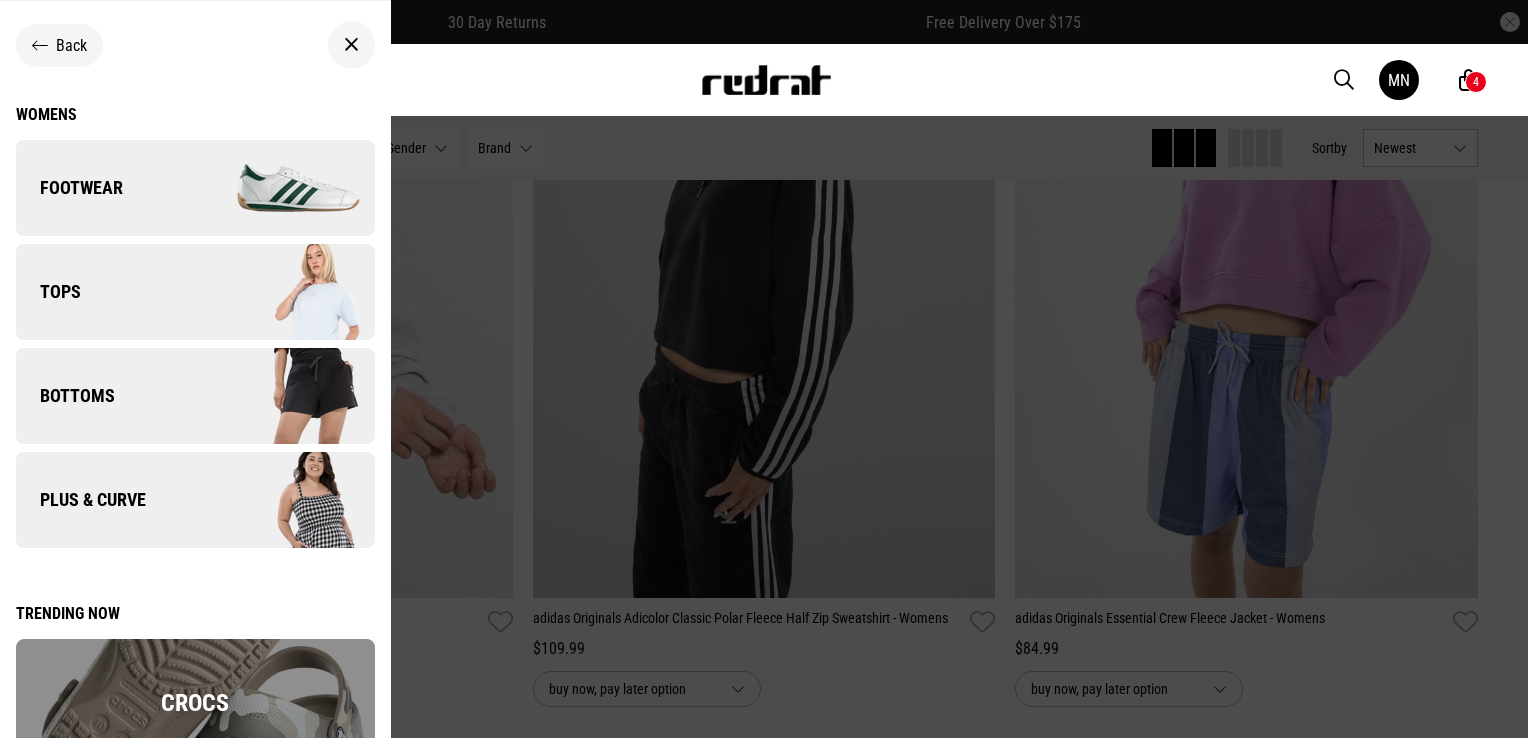 click at bounding box center (284, 396) 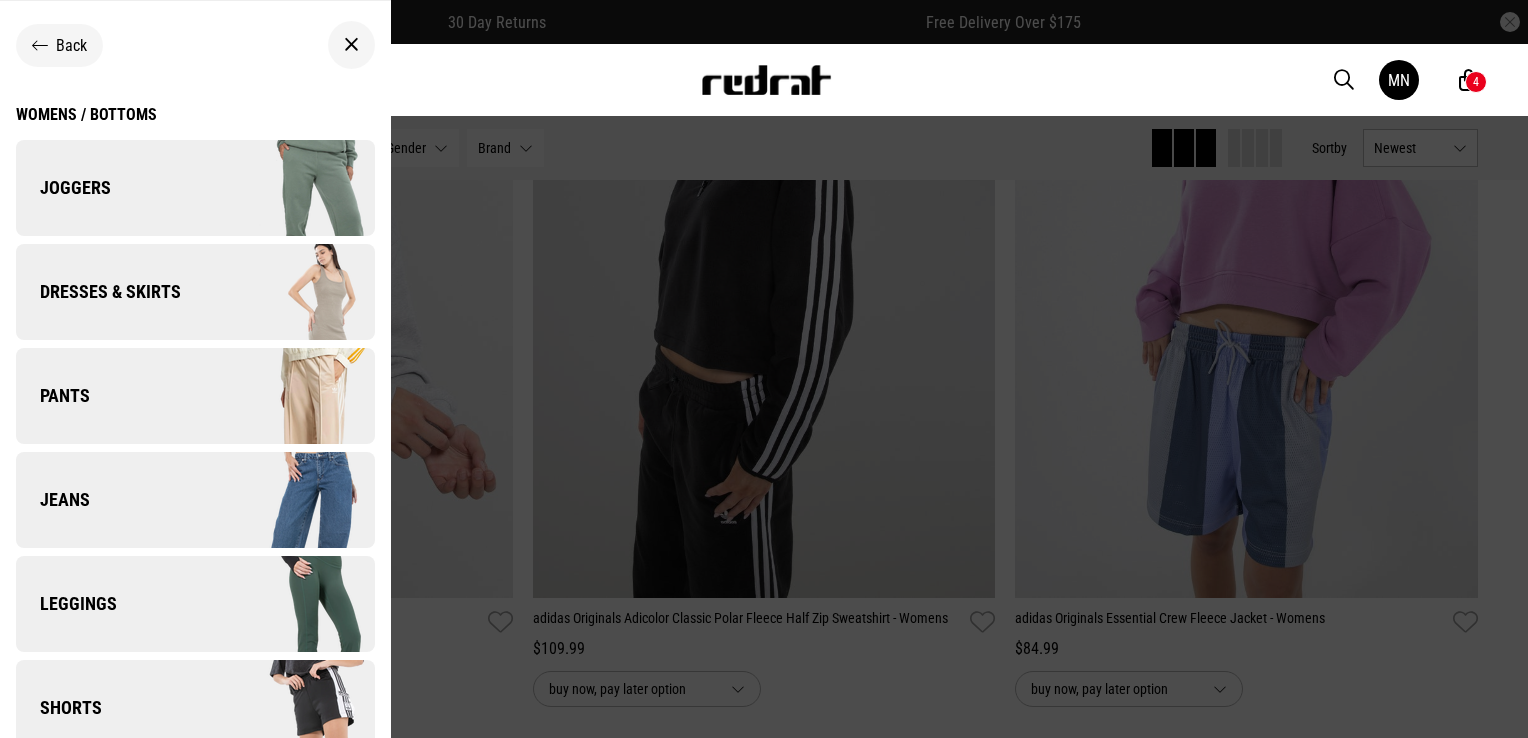 click on "Pants" at bounding box center (195, 396) 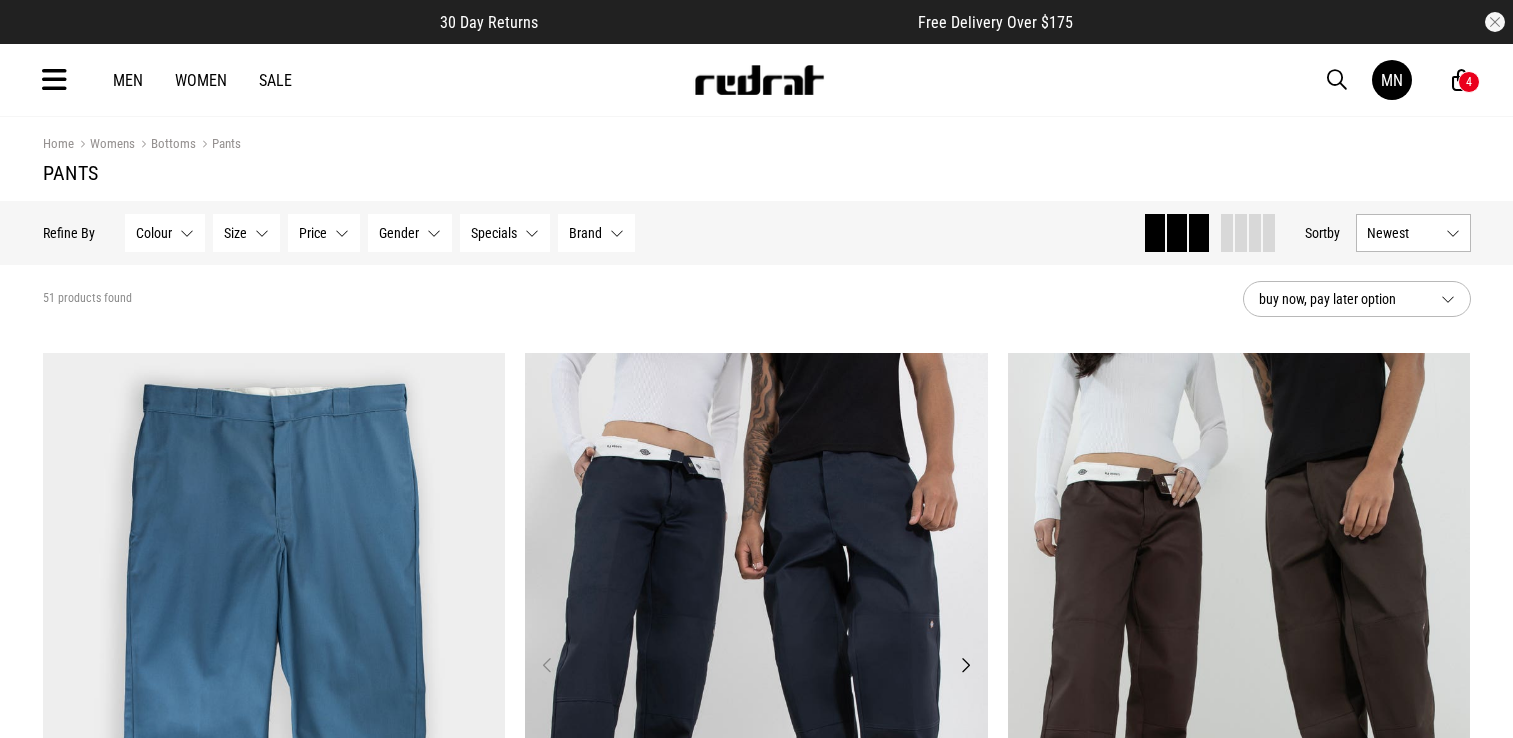 scroll, scrollTop: 0, scrollLeft: 0, axis: both 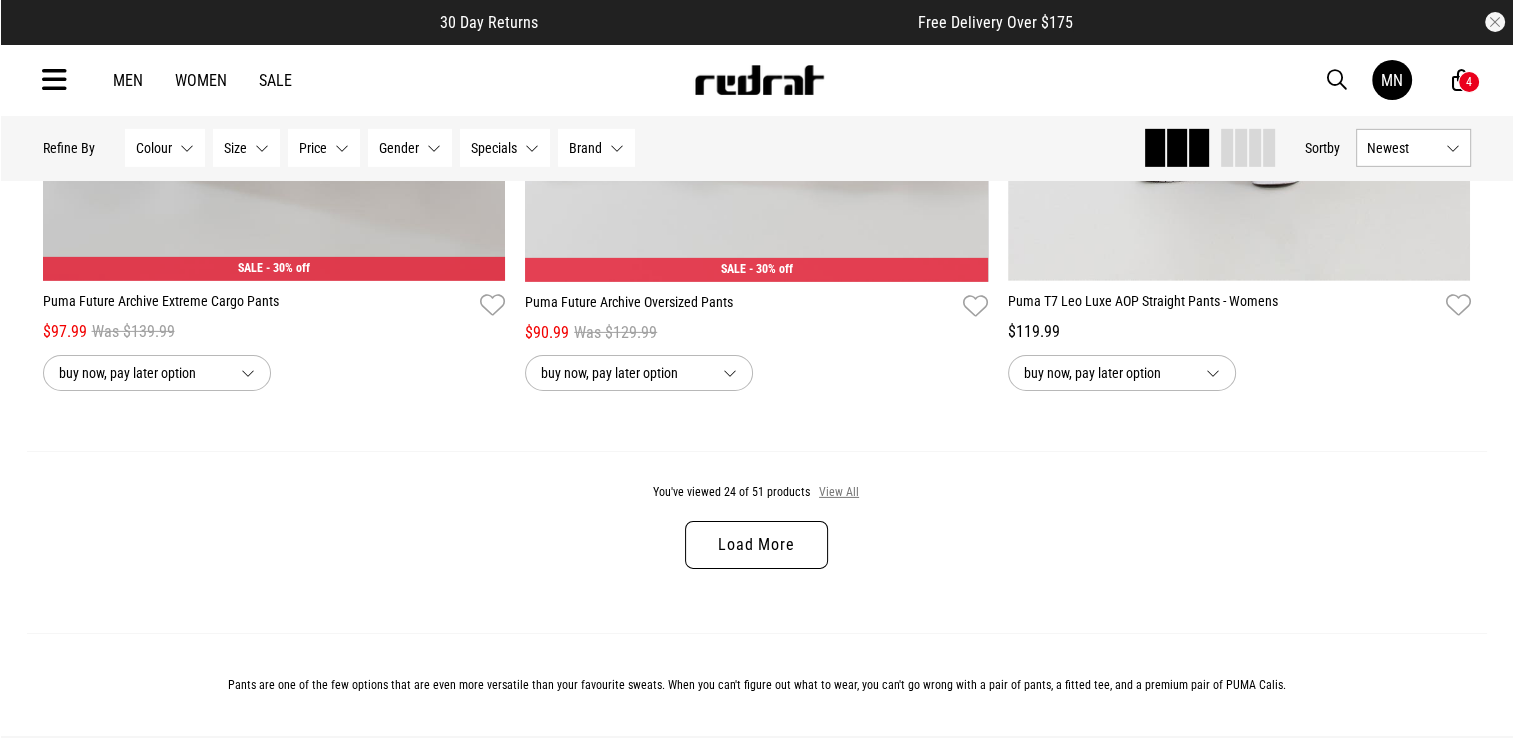 click on "View All" at bounding box center [839, 493] 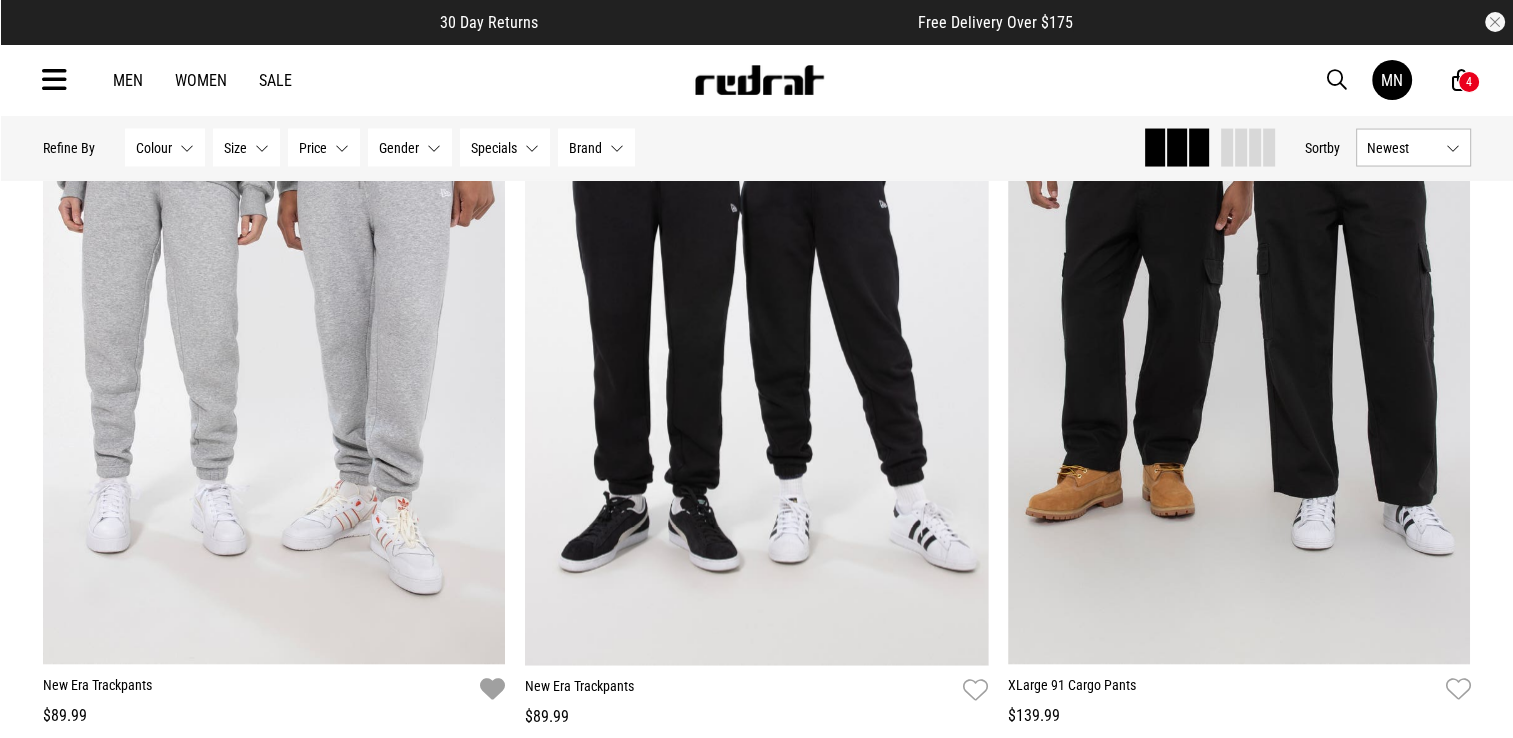 scroll, scrollTop: 11500, scrollLeft: 0, axis: vertical 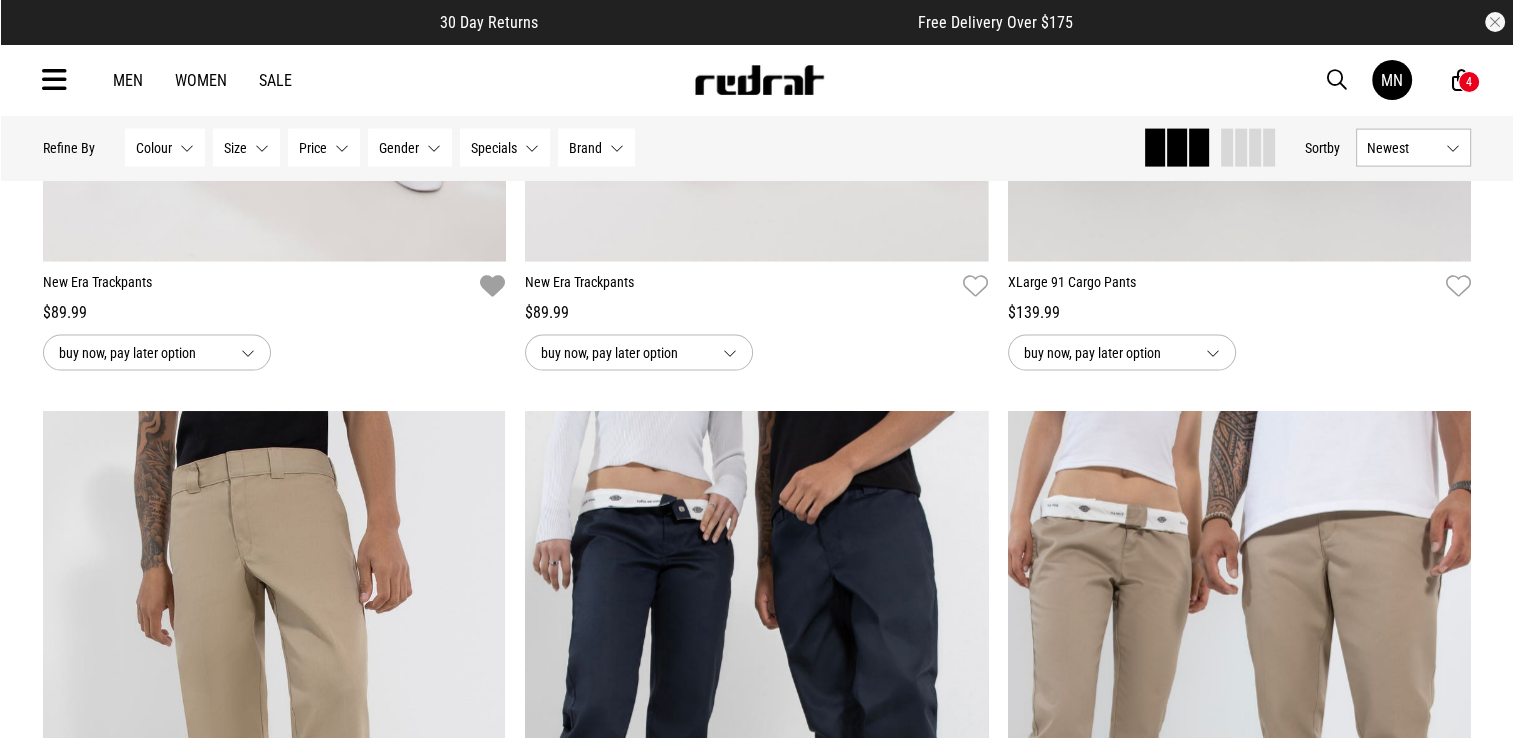 click at bounding box center (54, 80) 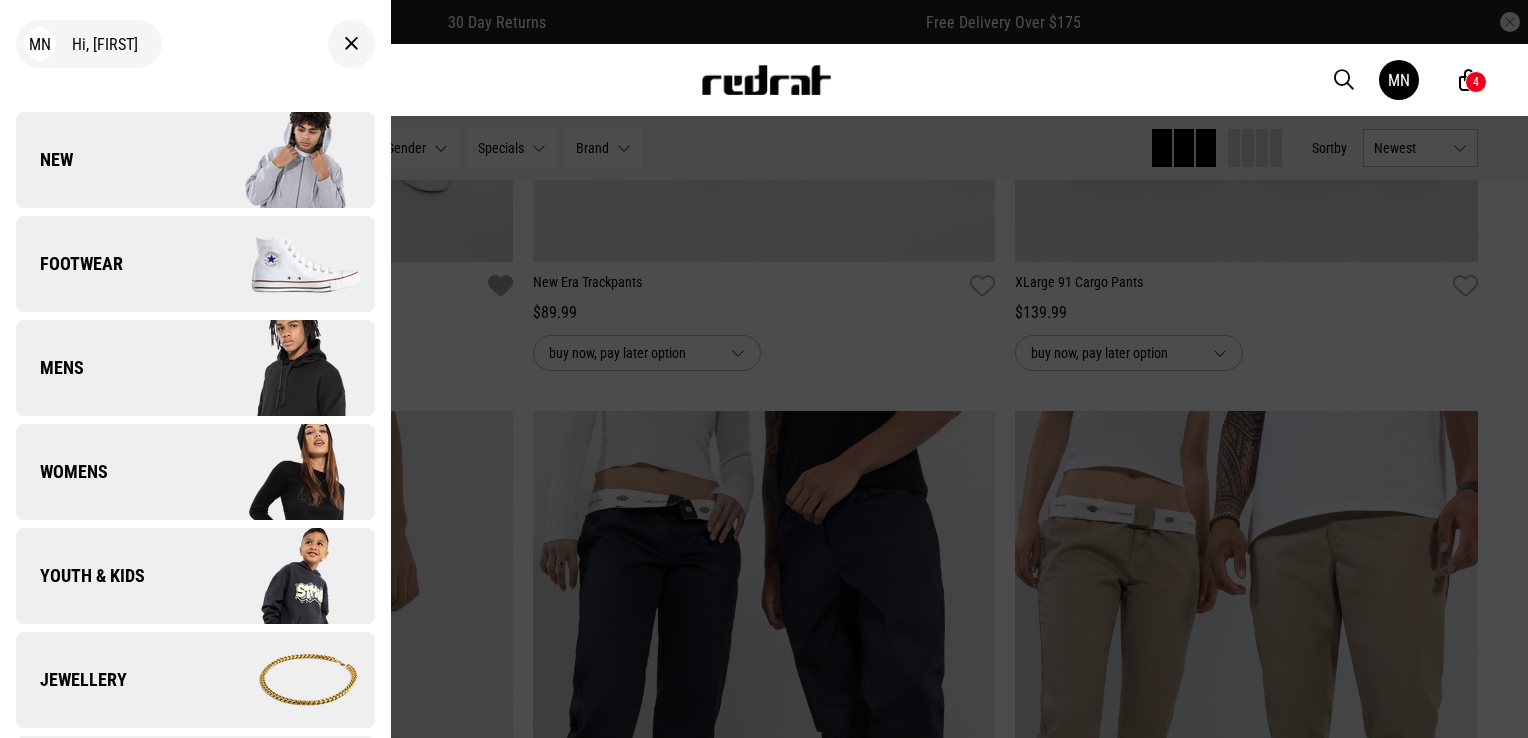 click at bounding box center (284, 472) 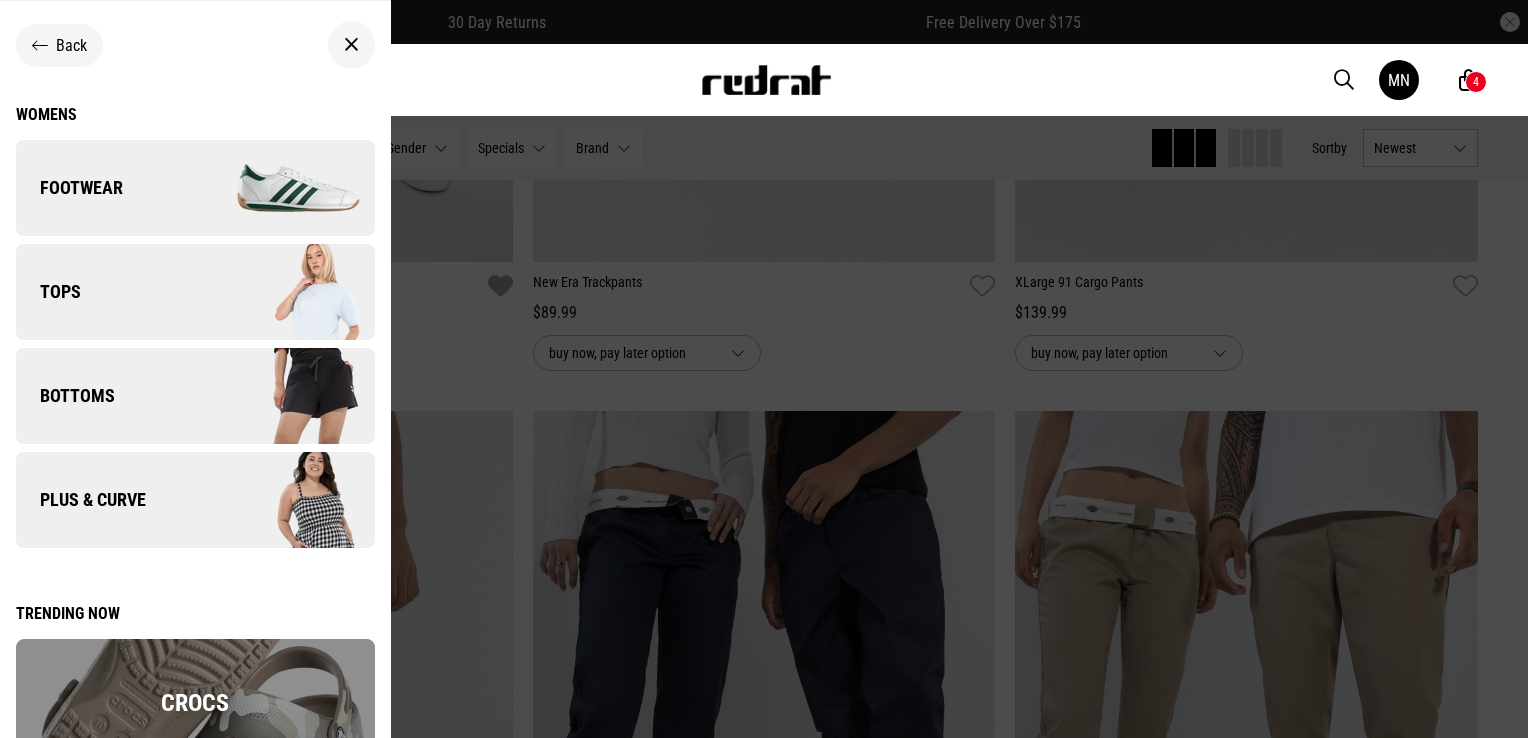 click on "Tops" at bounding box center [195, 292] 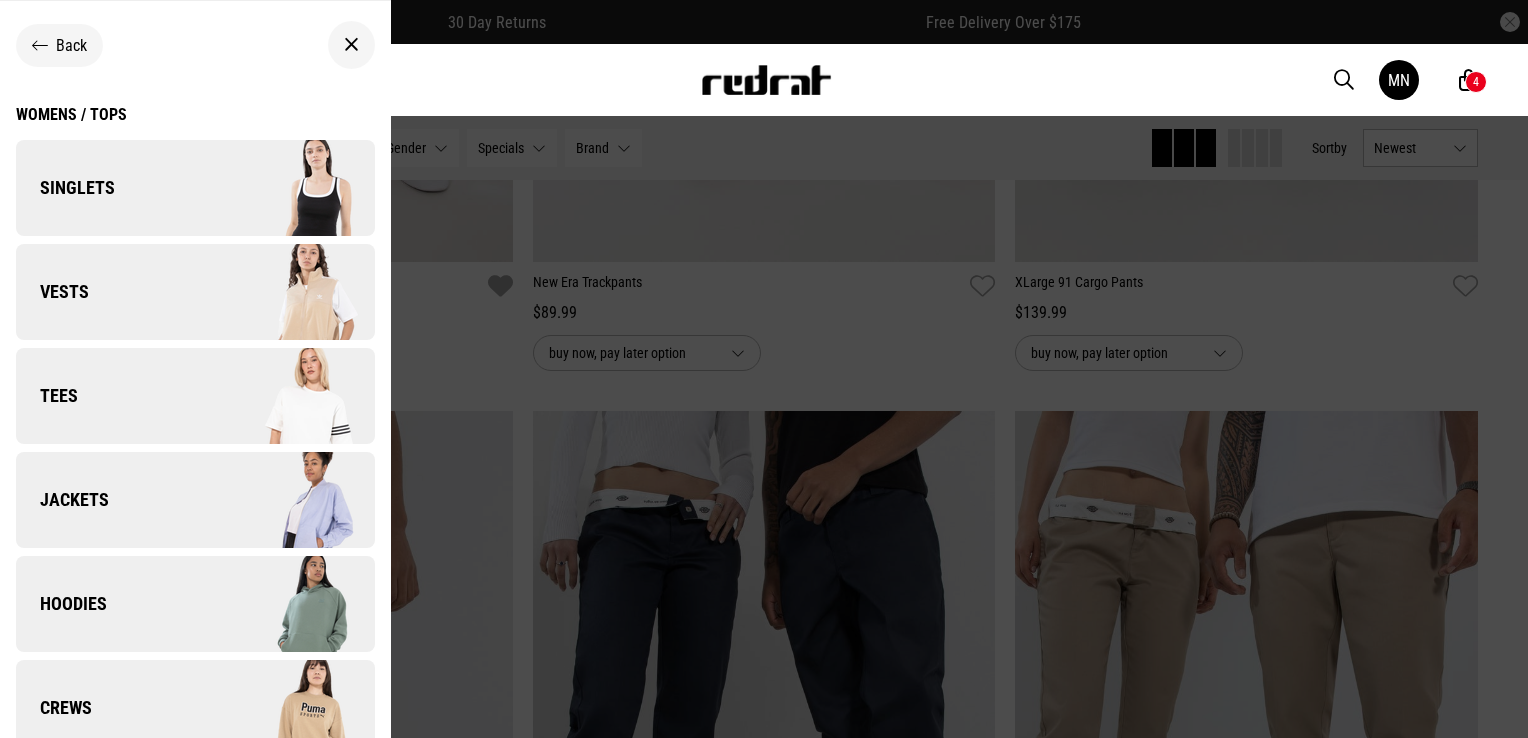 click at bounding box center (284, 500) 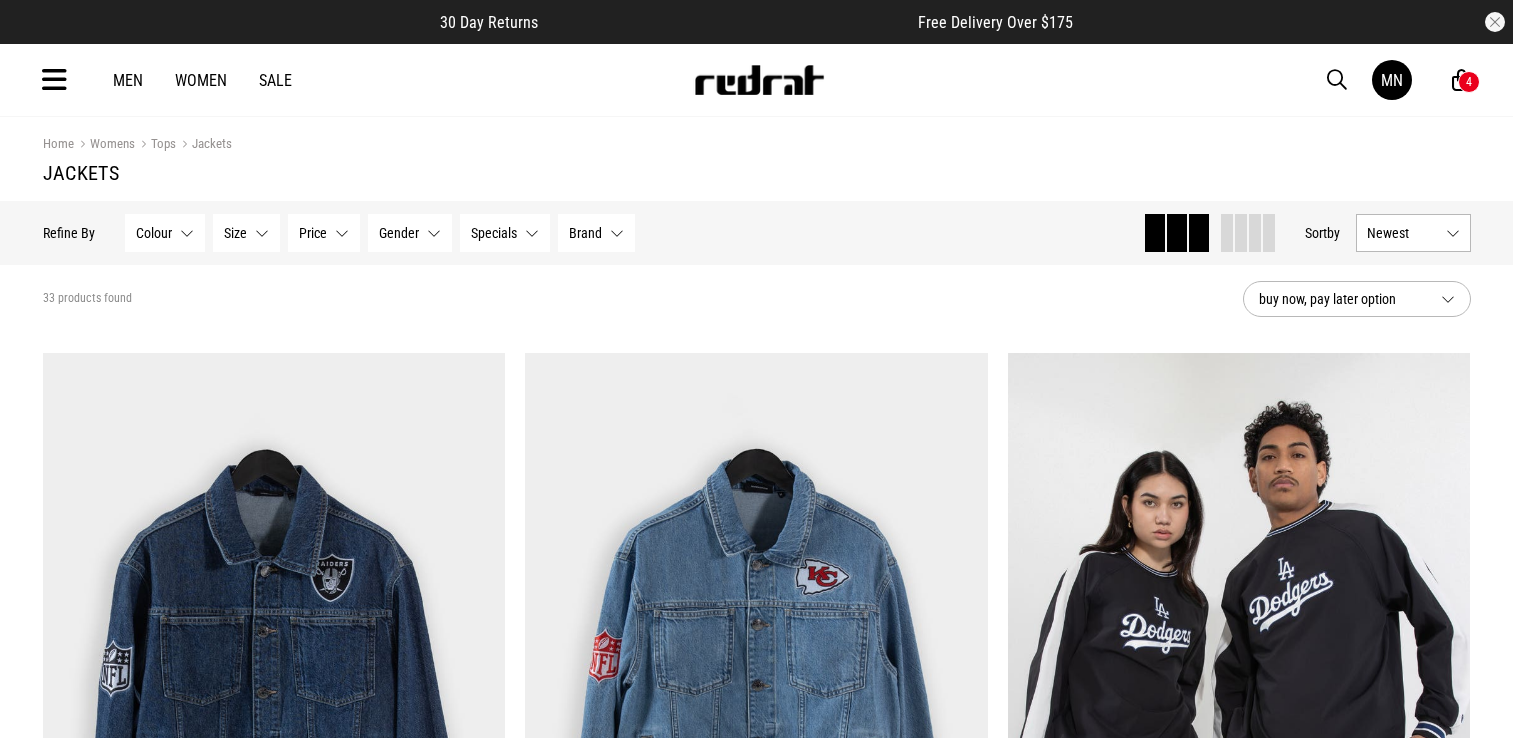 scroll, scrollTop: 0, scrollLeft: 0, axis: both 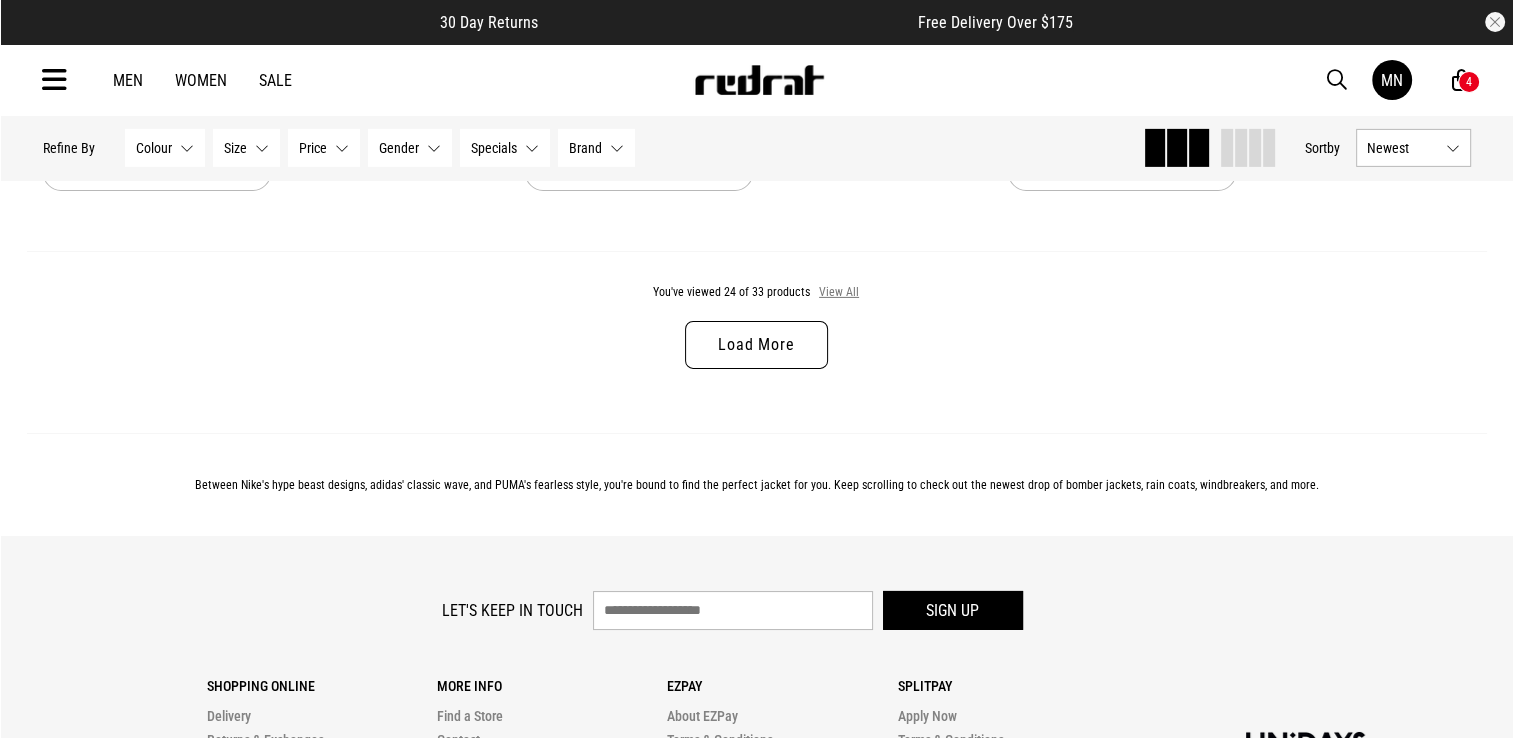 click on "View All" at bounding box center [839, 293] 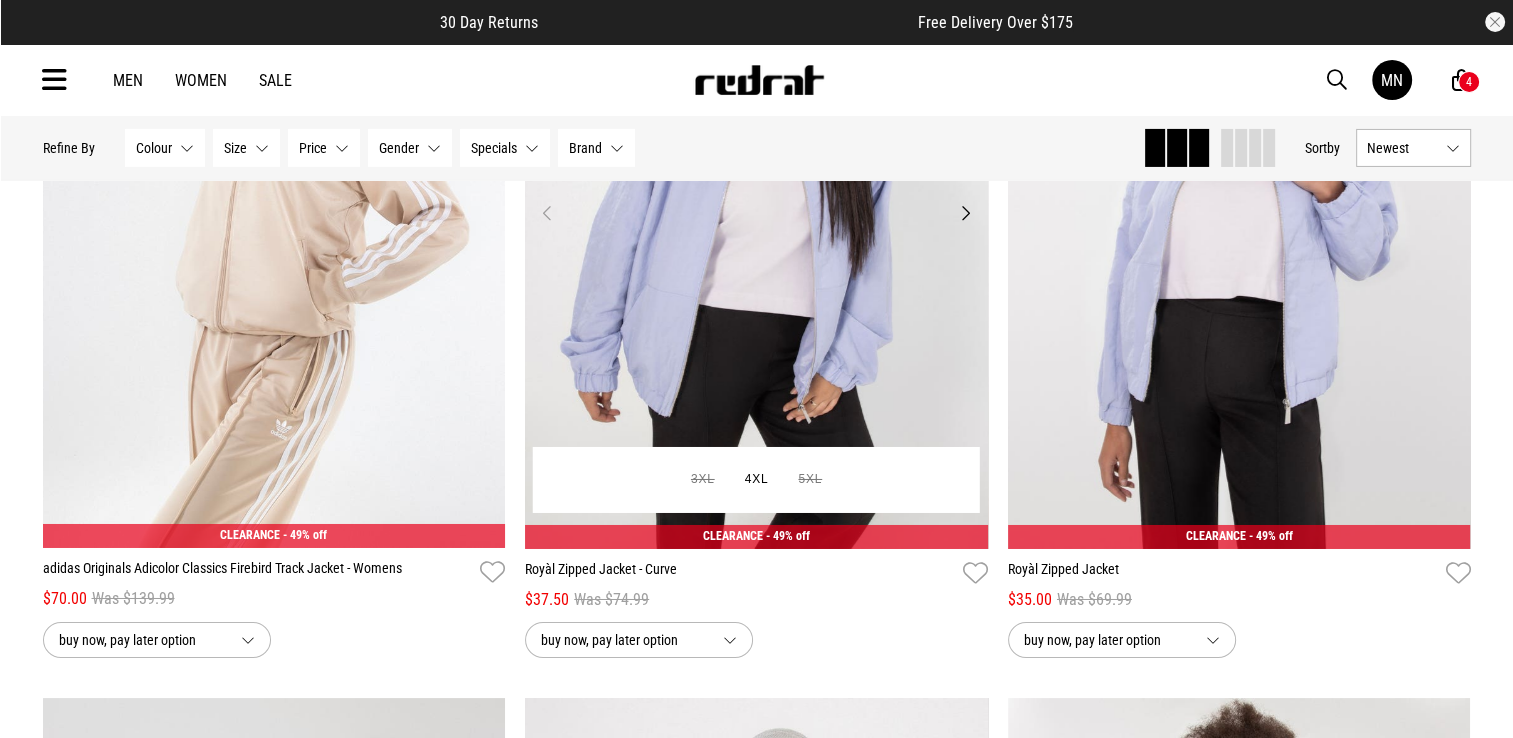 scroll, scrollTop: 6707, scrollLeft: 0, axis: vertical 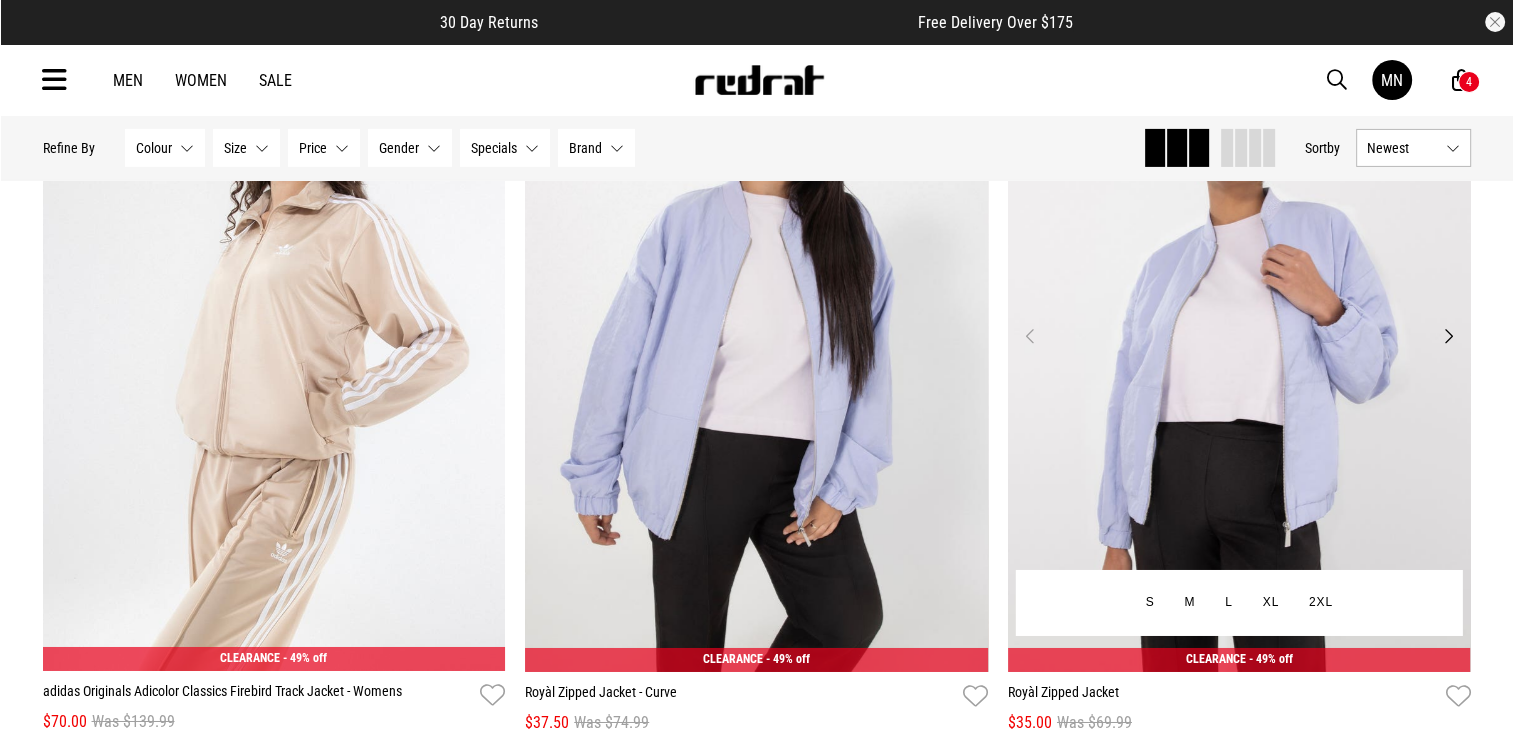 click on "Next" at bounding box center (1447, 336) 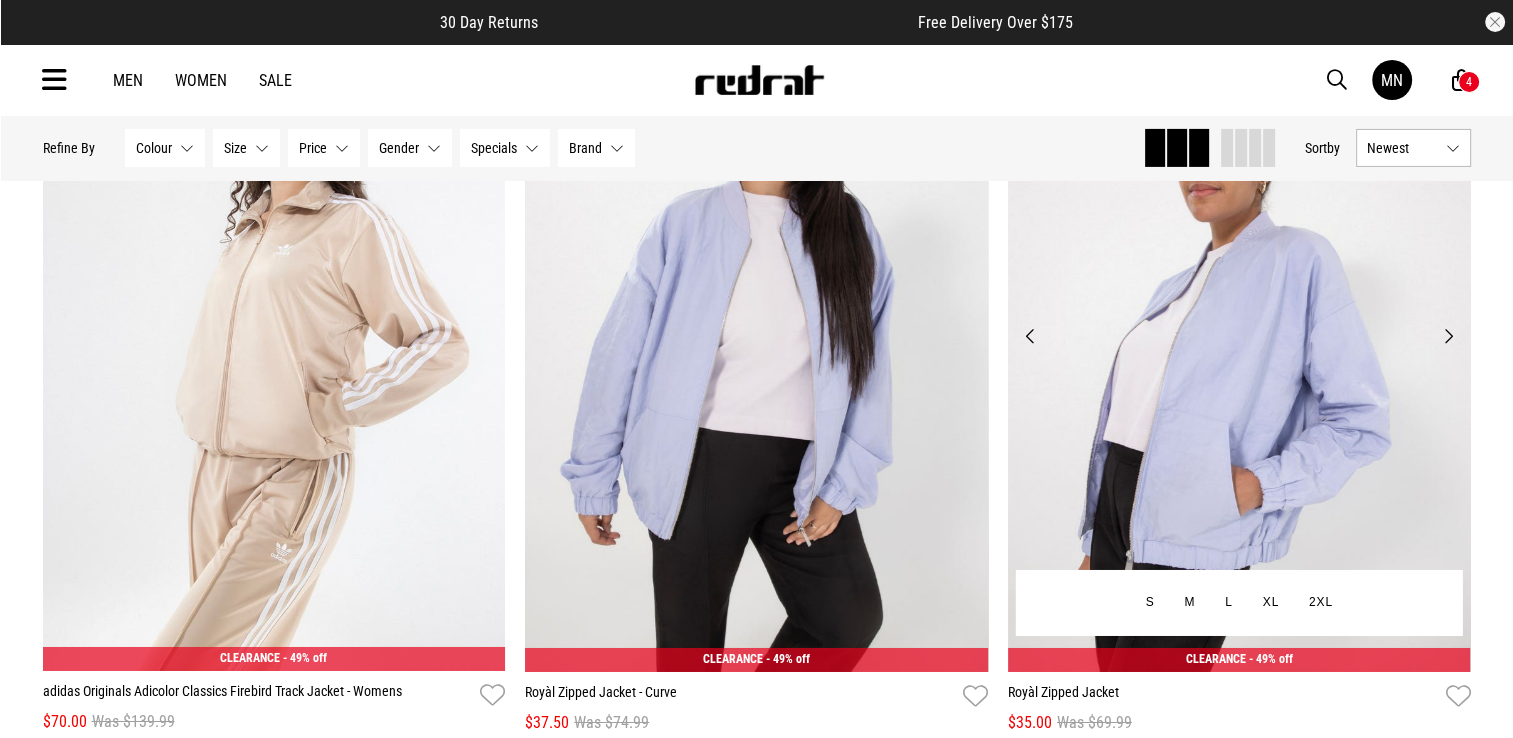 click on "Next" at bounding box center (1447, 336) 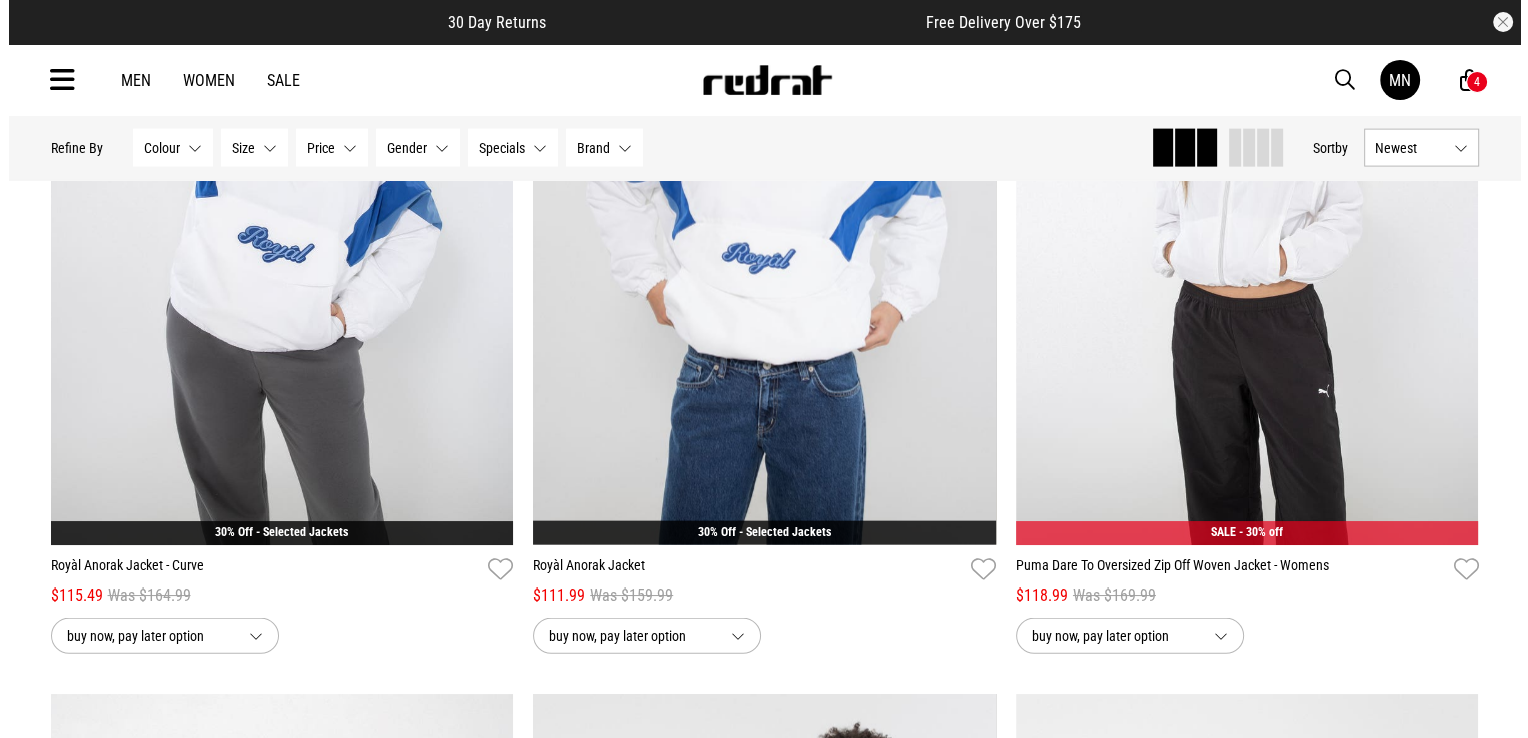 scroll, scrollTop: 4407, scrollLeft: 0, axis: vertical 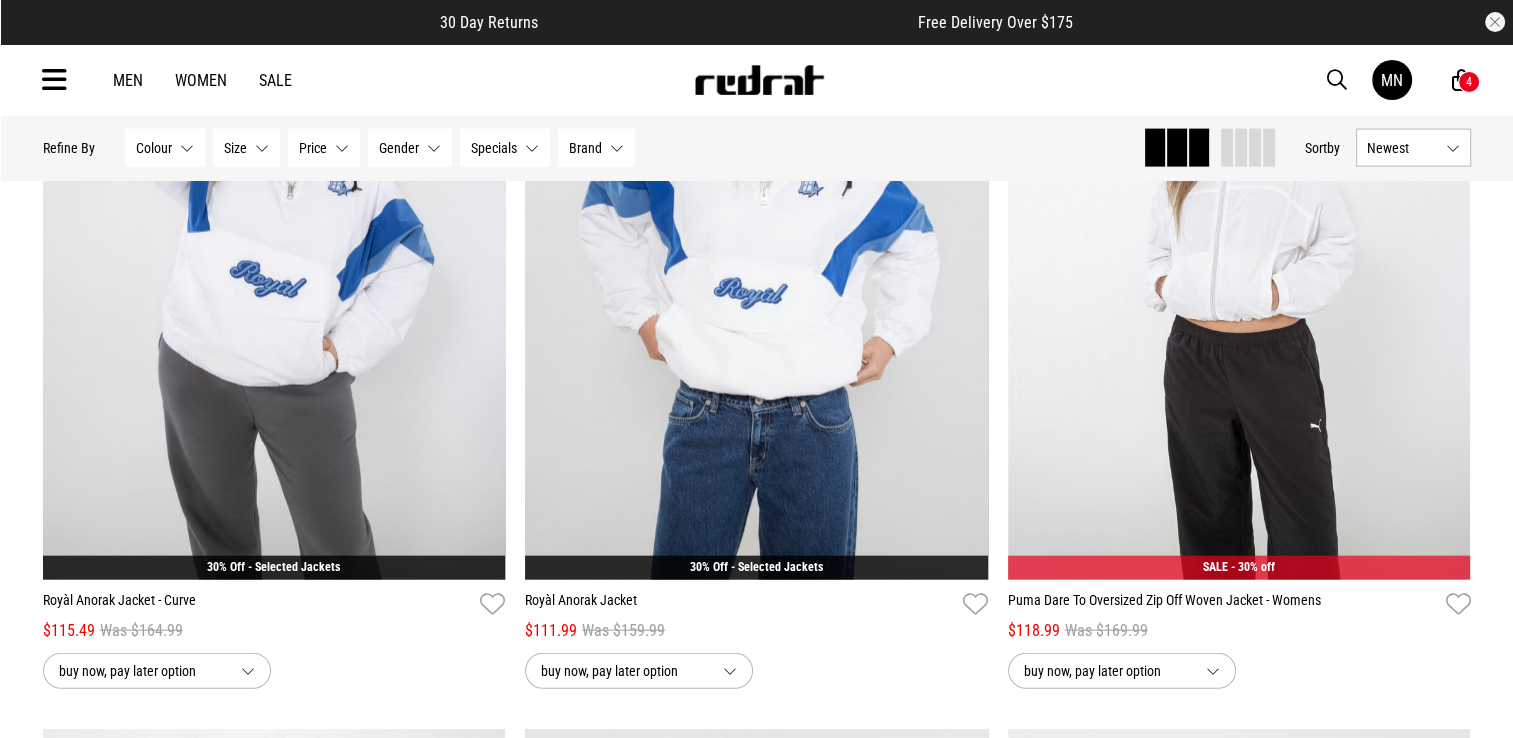 click at bounding box center [54, 80] 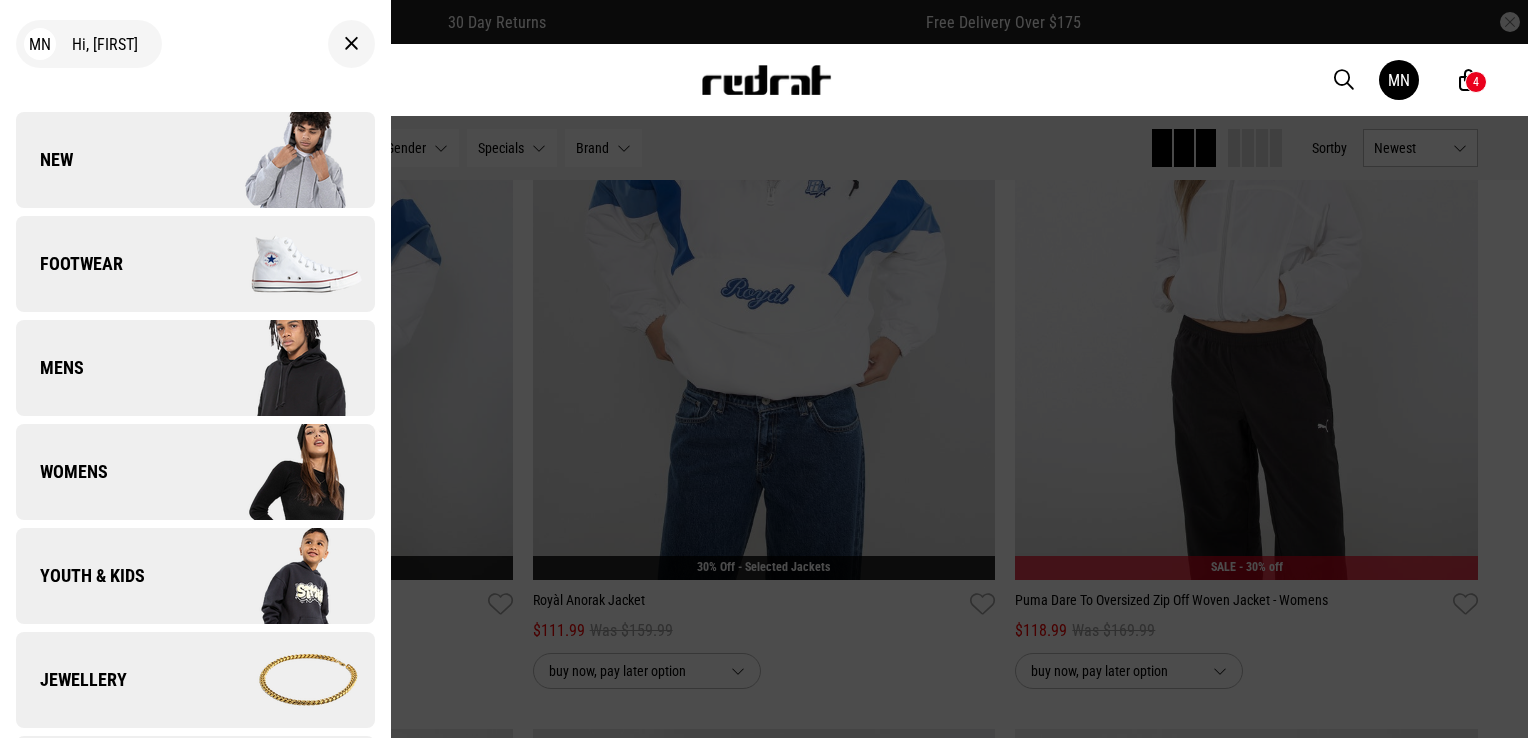 click on "Womens" at bounding box center [195, 472] 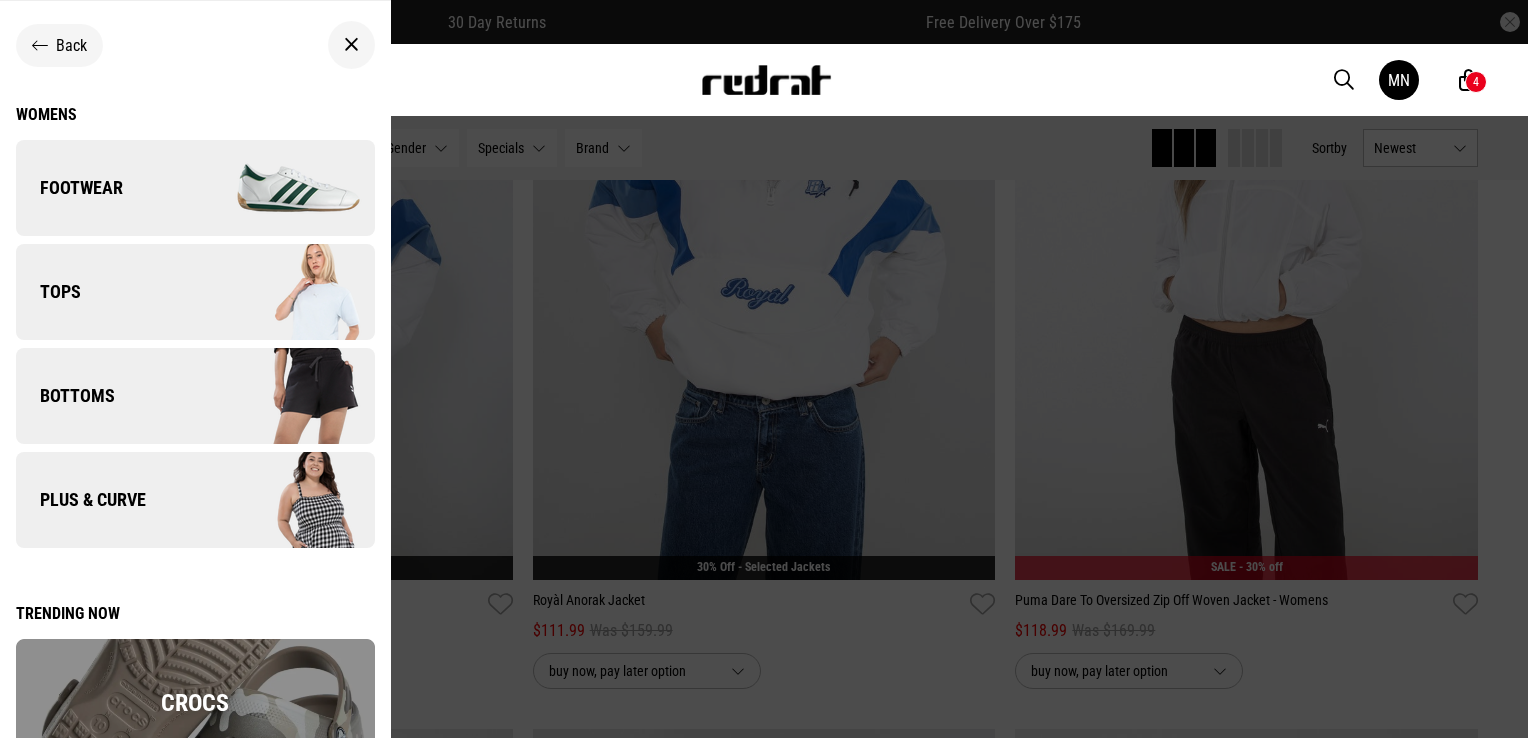 click on "4" at bounding box center [1476, 82] 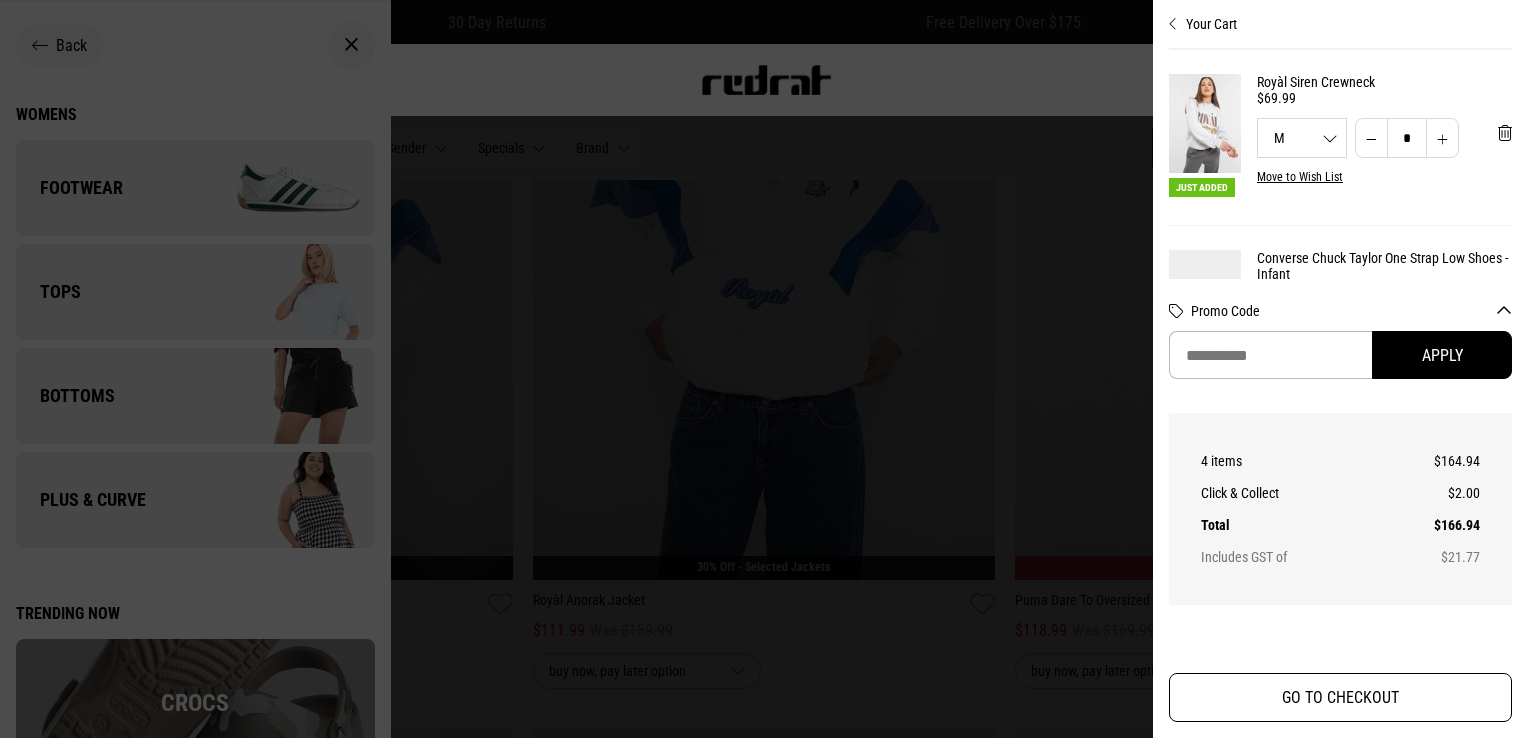 click on "GO TO CHECKOUT" at bounding box center [1340, 697] 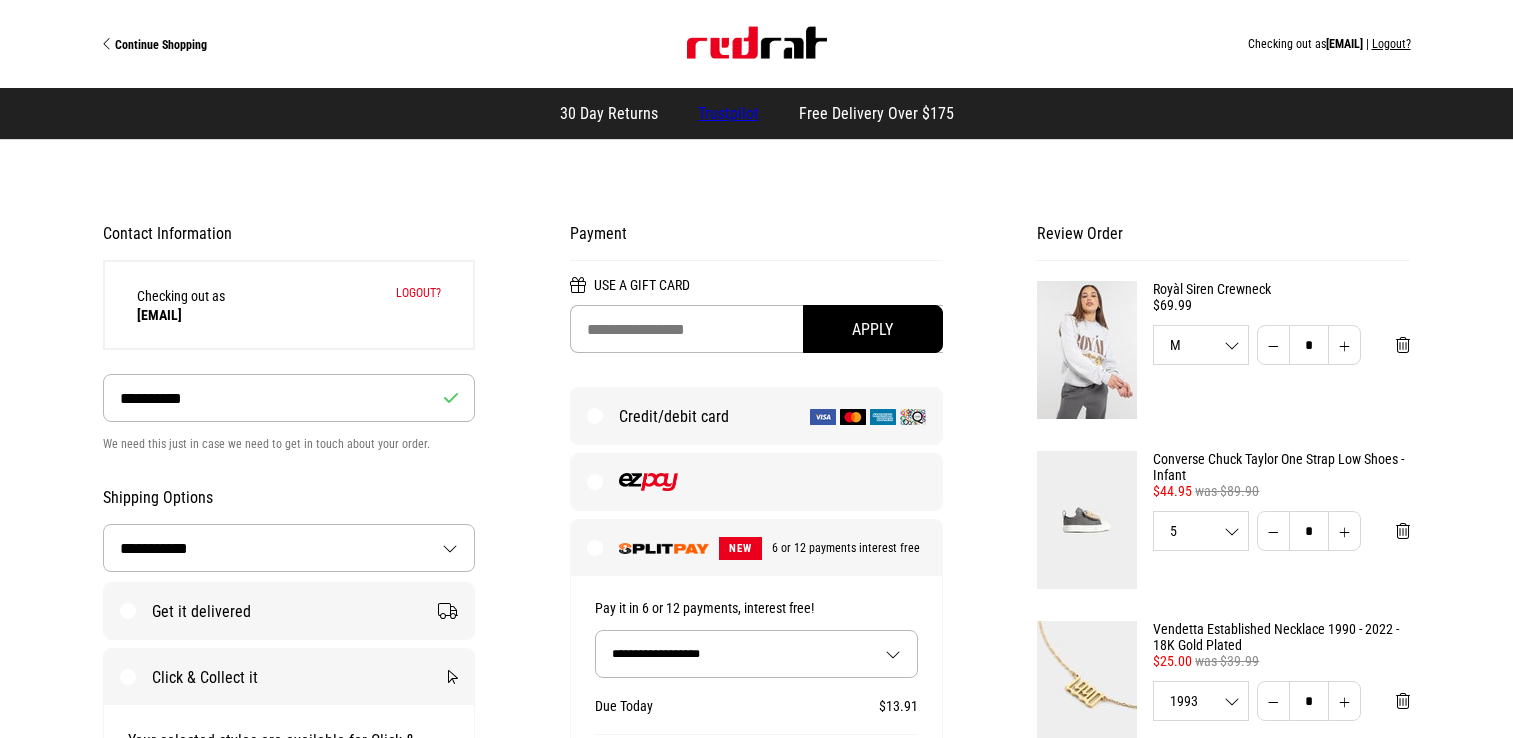 select on "**********" 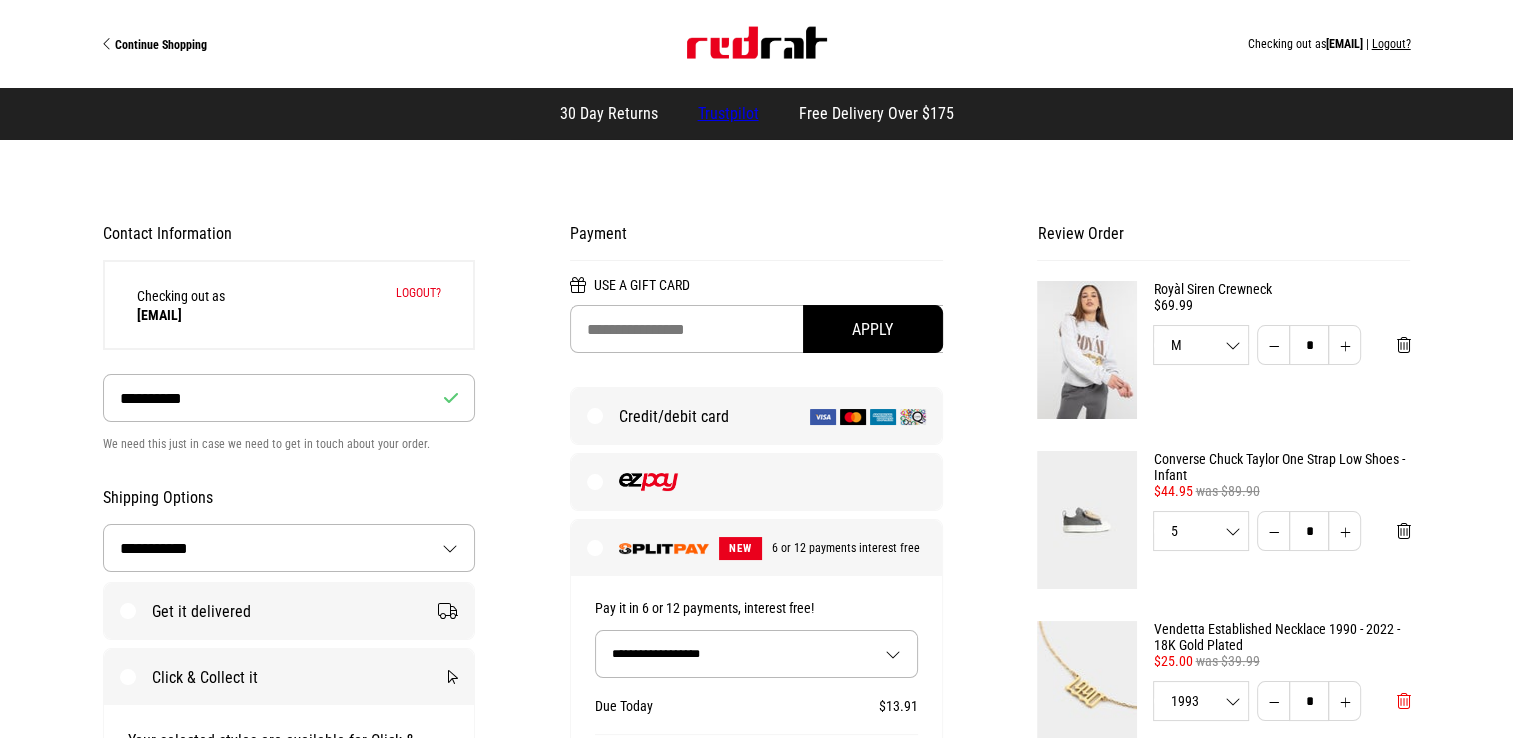 scroll, scrollTop: 0, scrollLeft: 0, axis: both 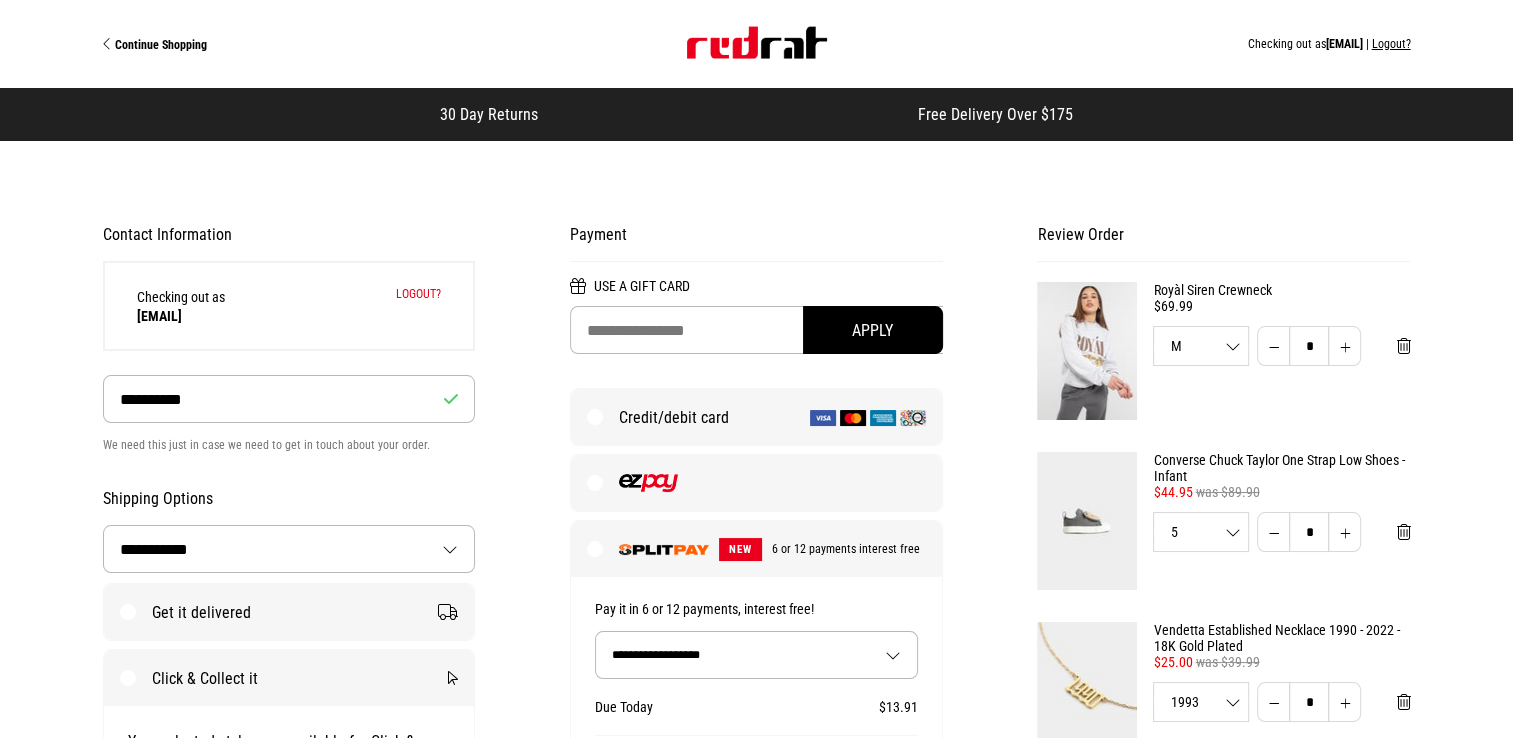click at bounding box center (1087, 351) 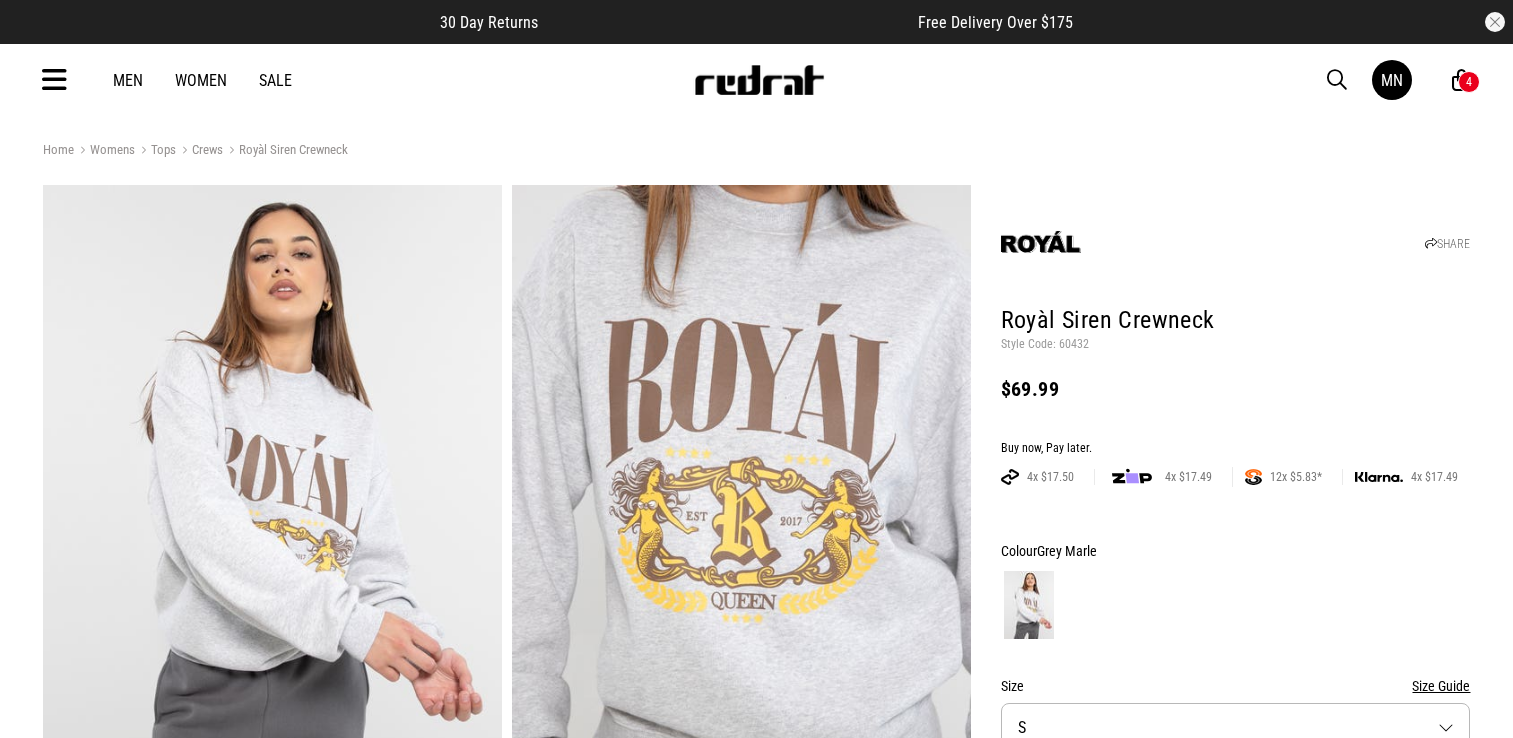 scroll, scrollTop: 0, scrollLeft: 0, axis: both 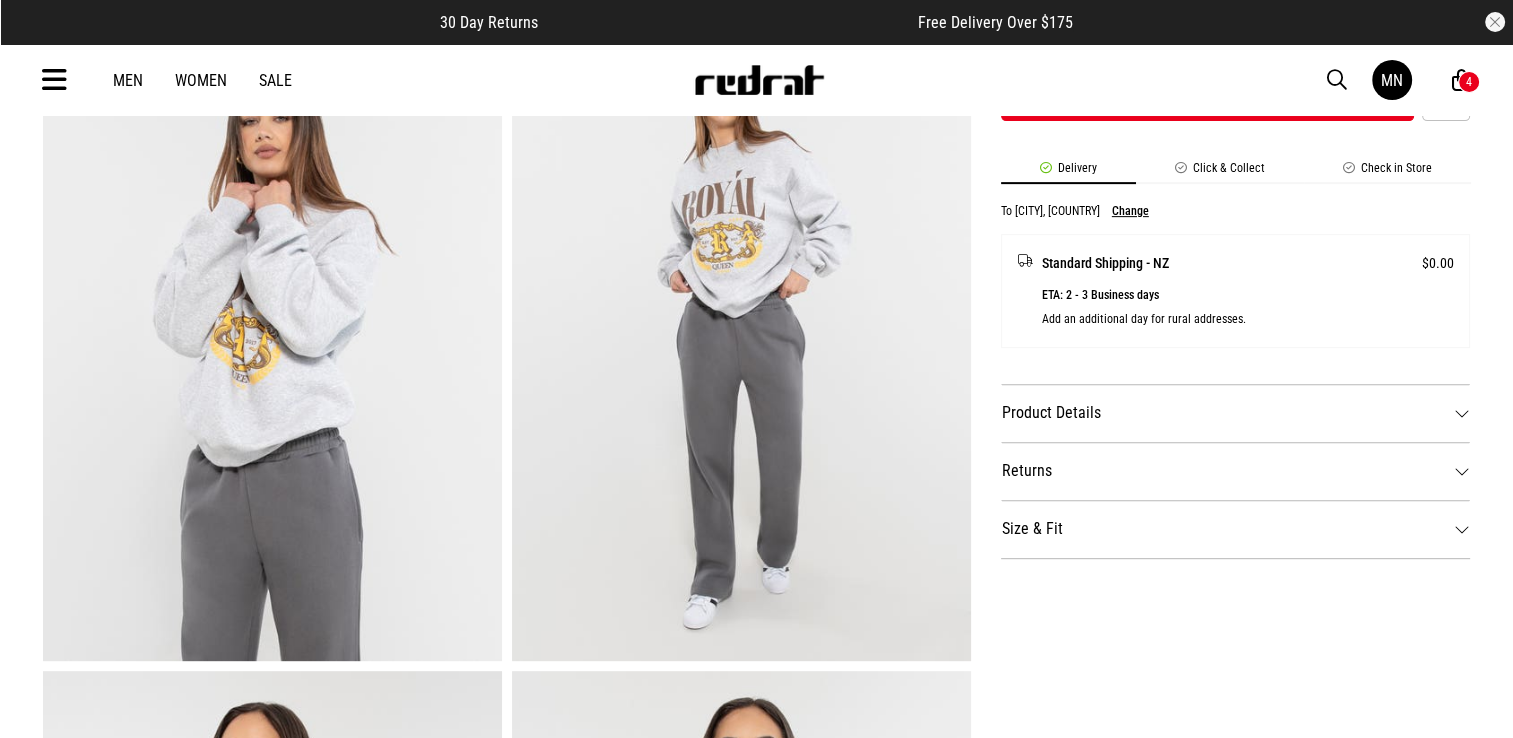 click on "Size & Fit" at bounding box center [1236, 529] 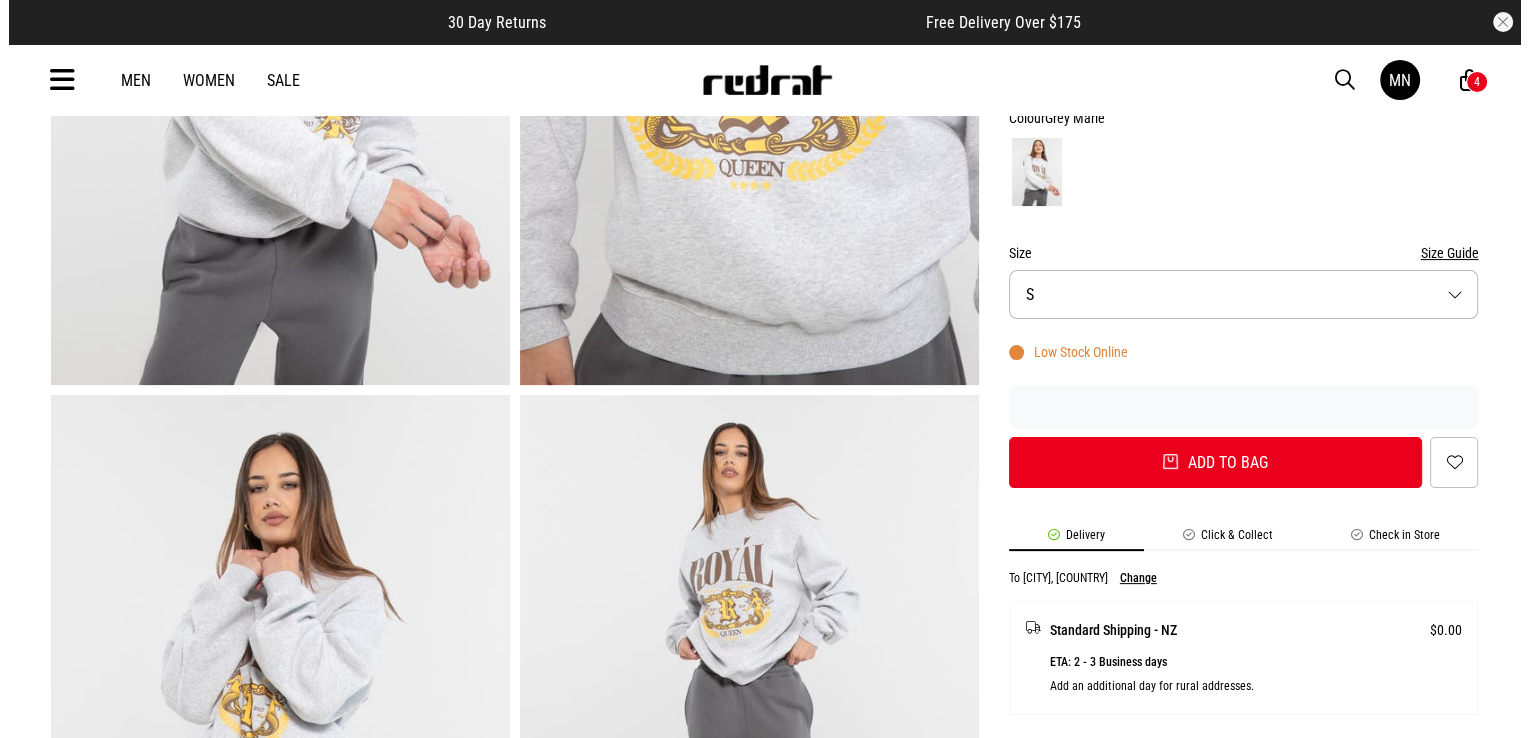 scroll, scrollTop: 400, scrollLeft: 0, axis: vertical 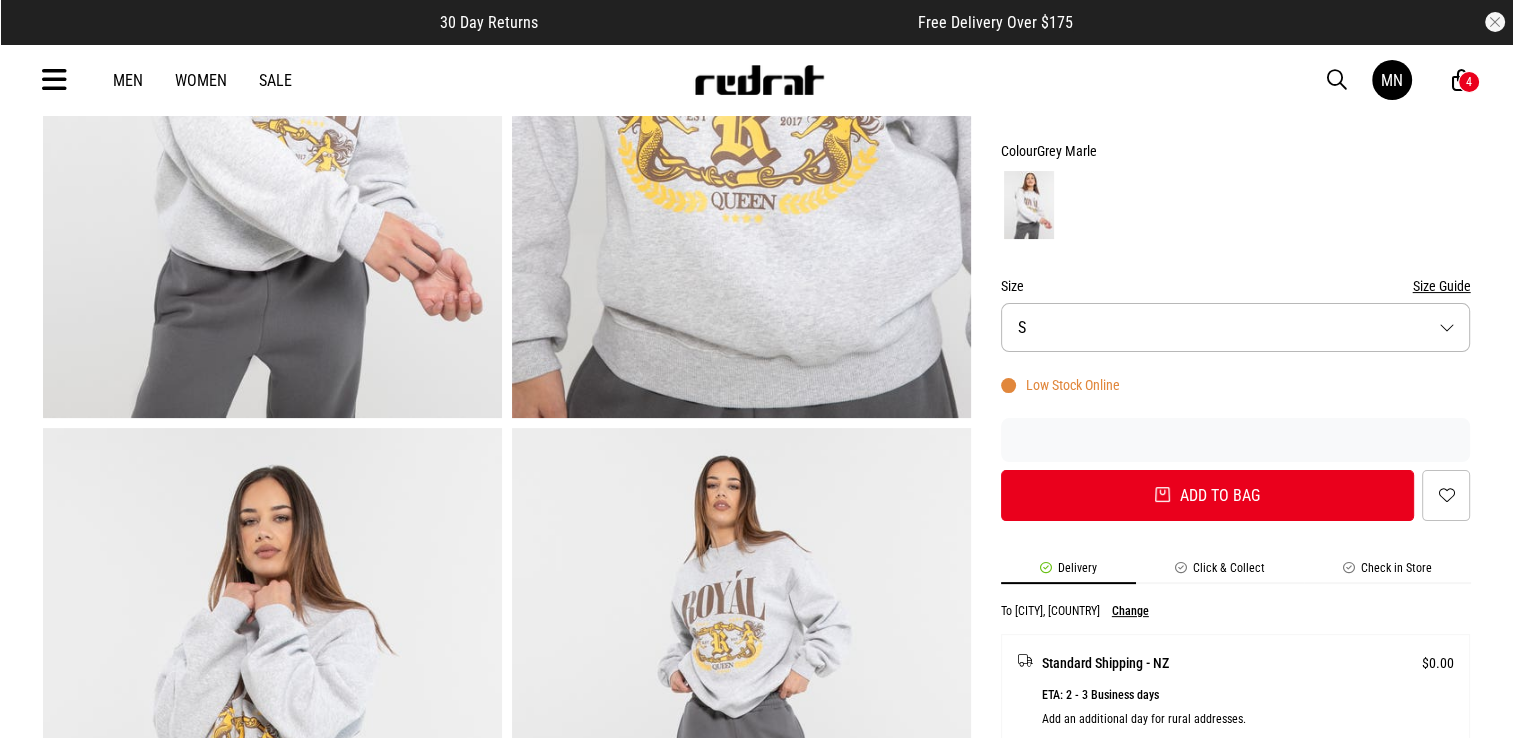 click on "4" at bounding box center [1469, 82] 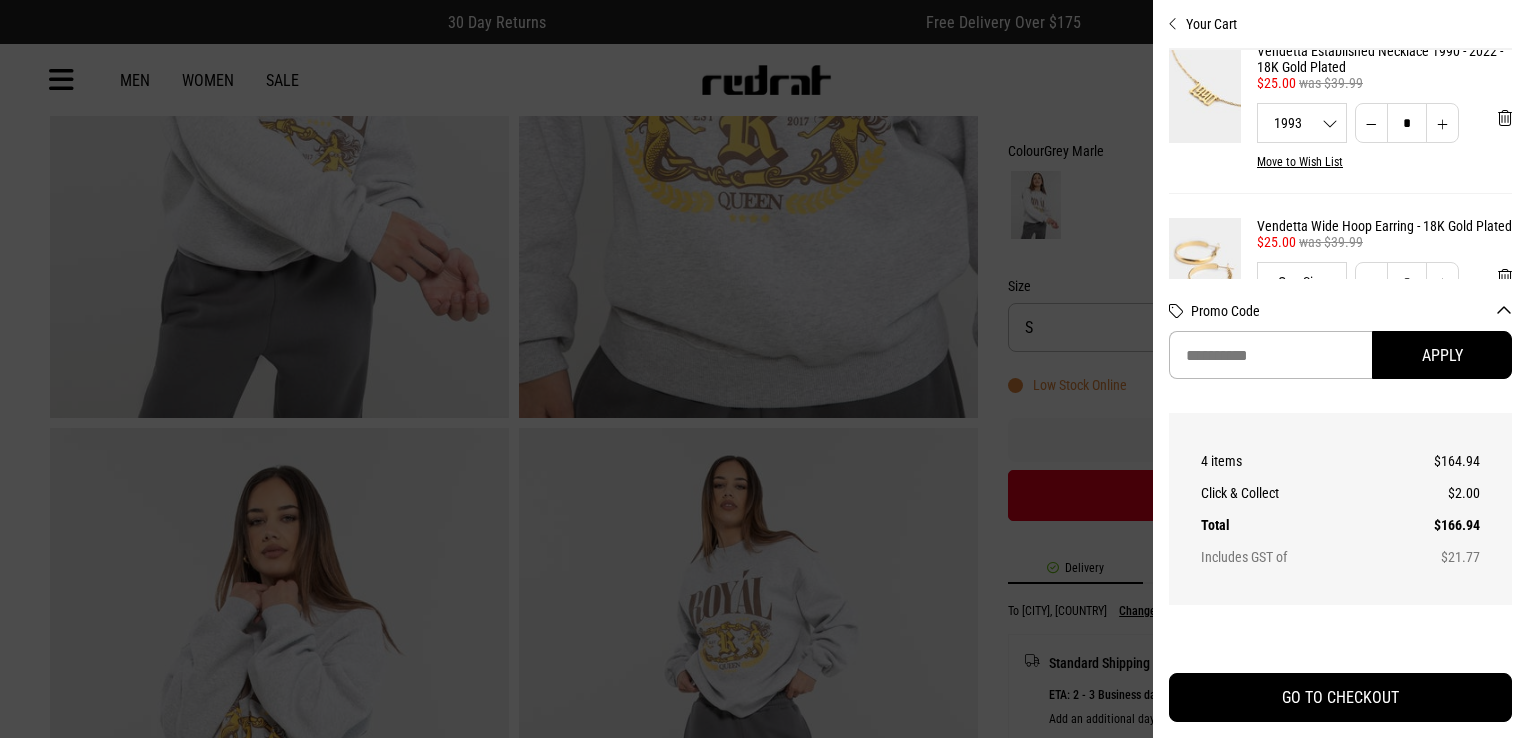 scroll, scrollTop: 400, scrollLeft: 0, axis: vertical 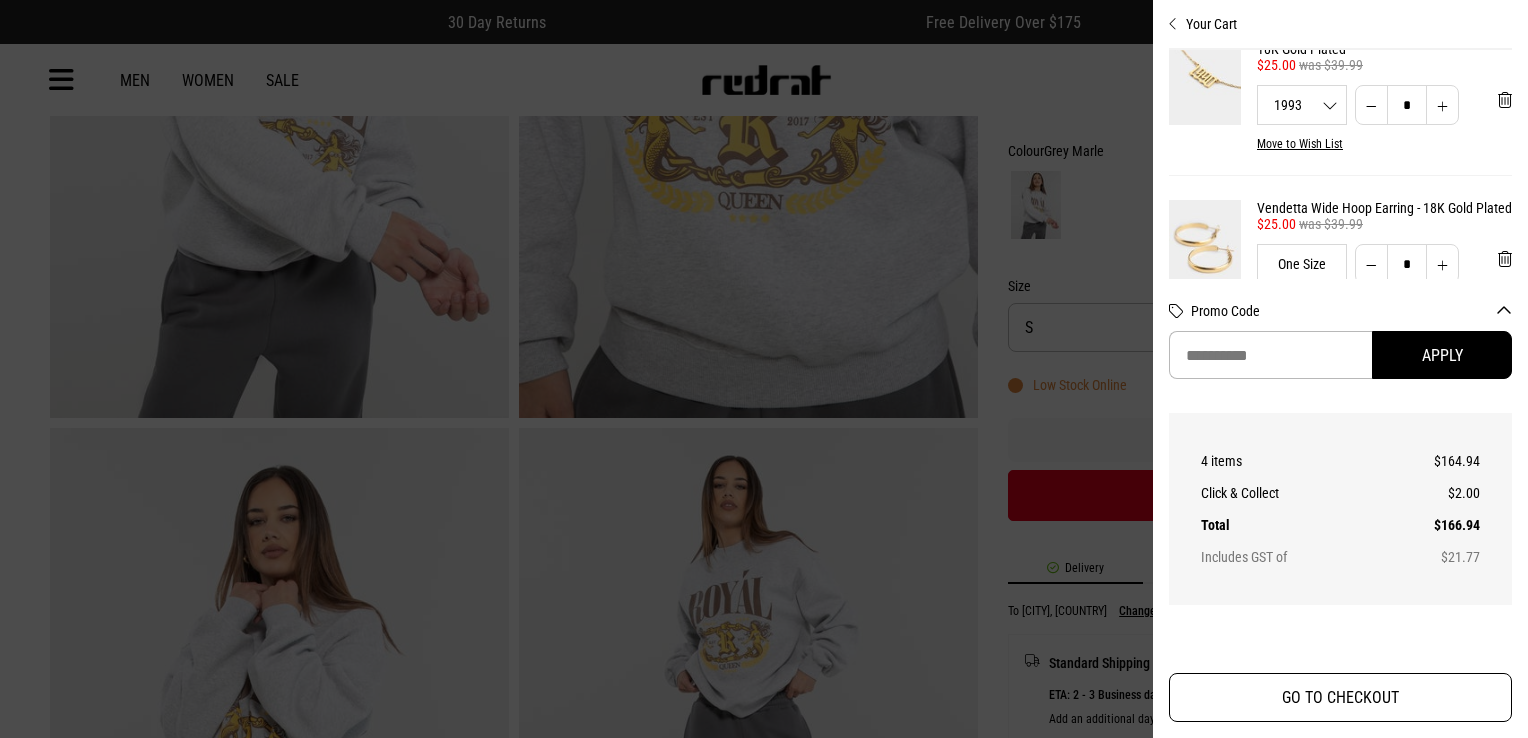 click on "GO TO CHECKOUT" at bounding box center [1340, 697] 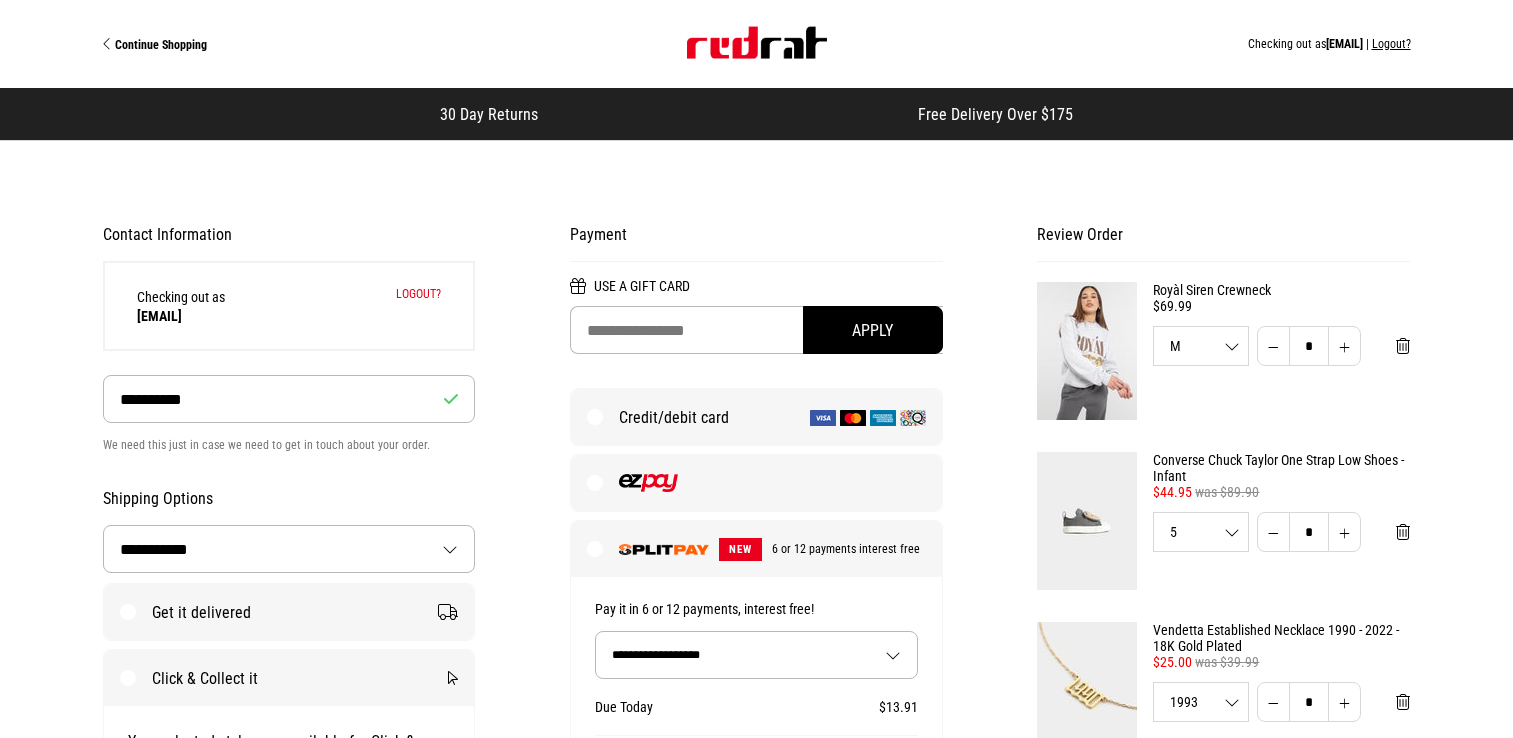 select on "**********" 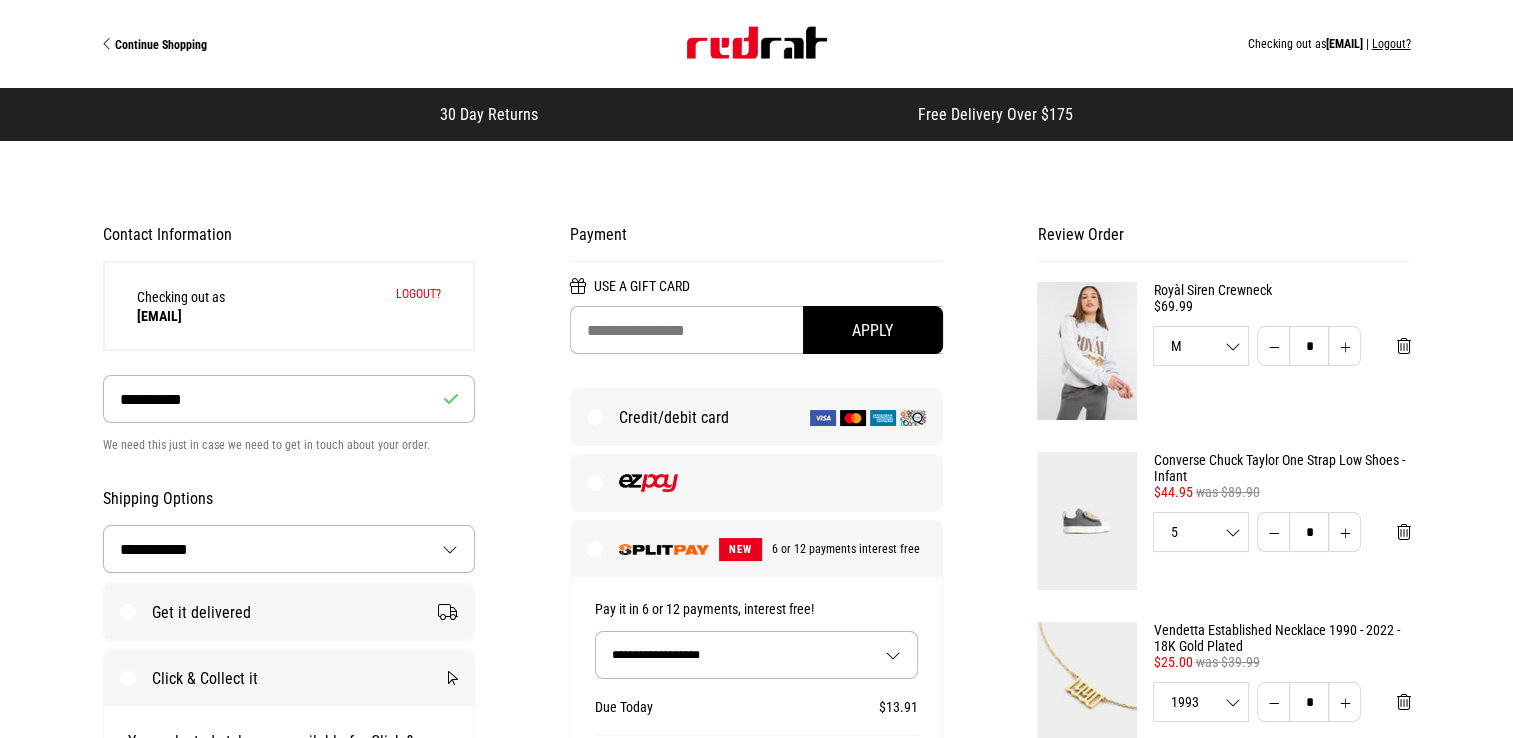 scroll, scrollTop: 0, scrollLeft: 0, axis: both 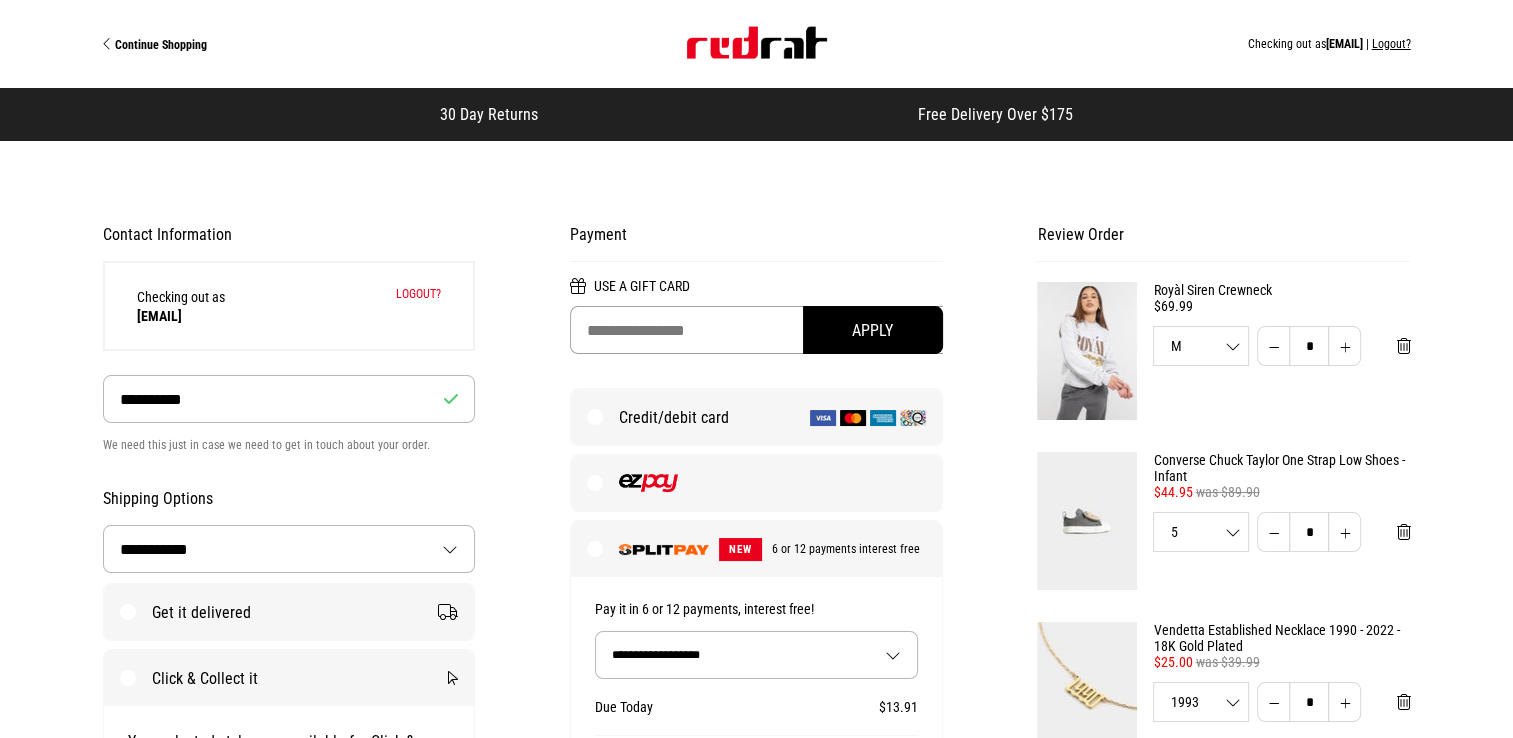 click at bounding box center [756, 330] 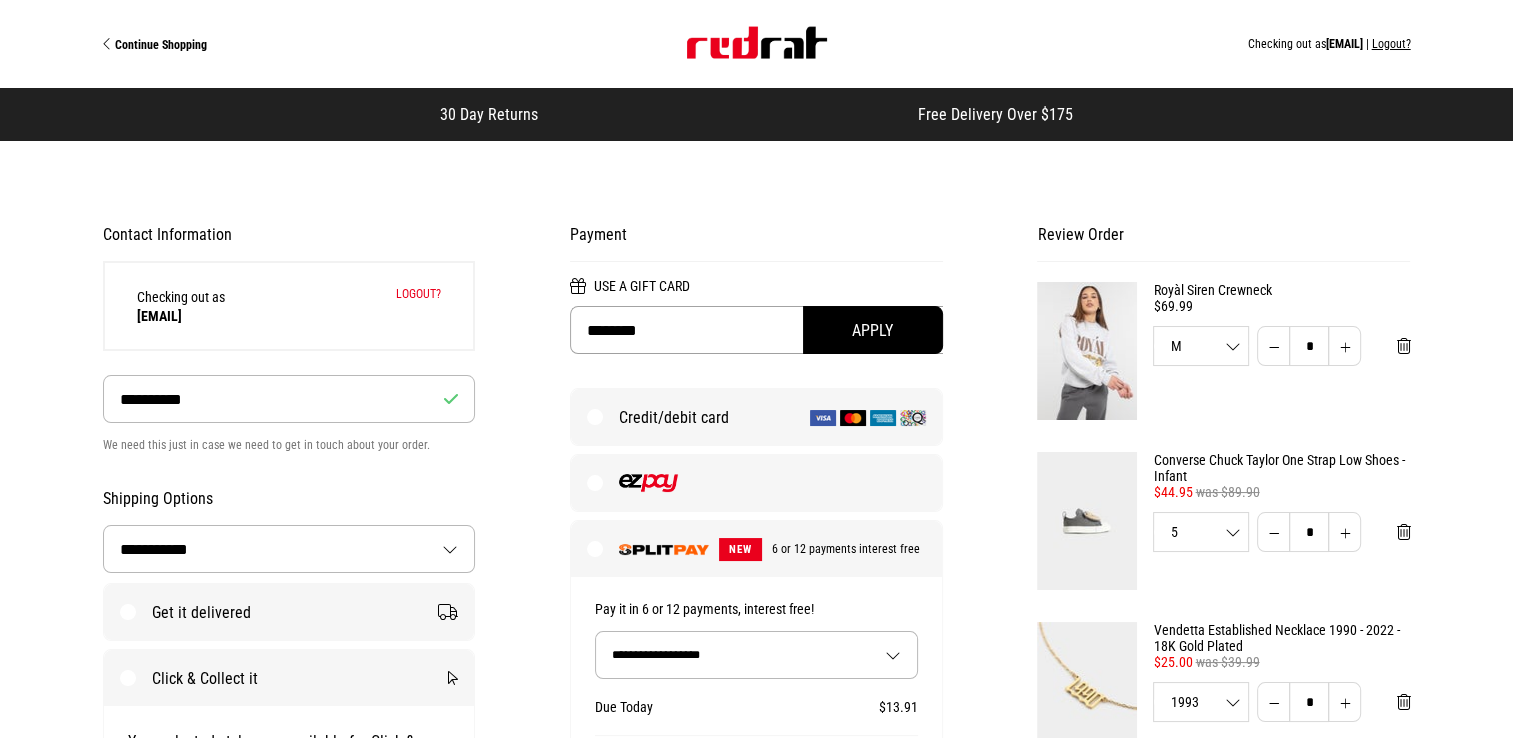 type on "********" 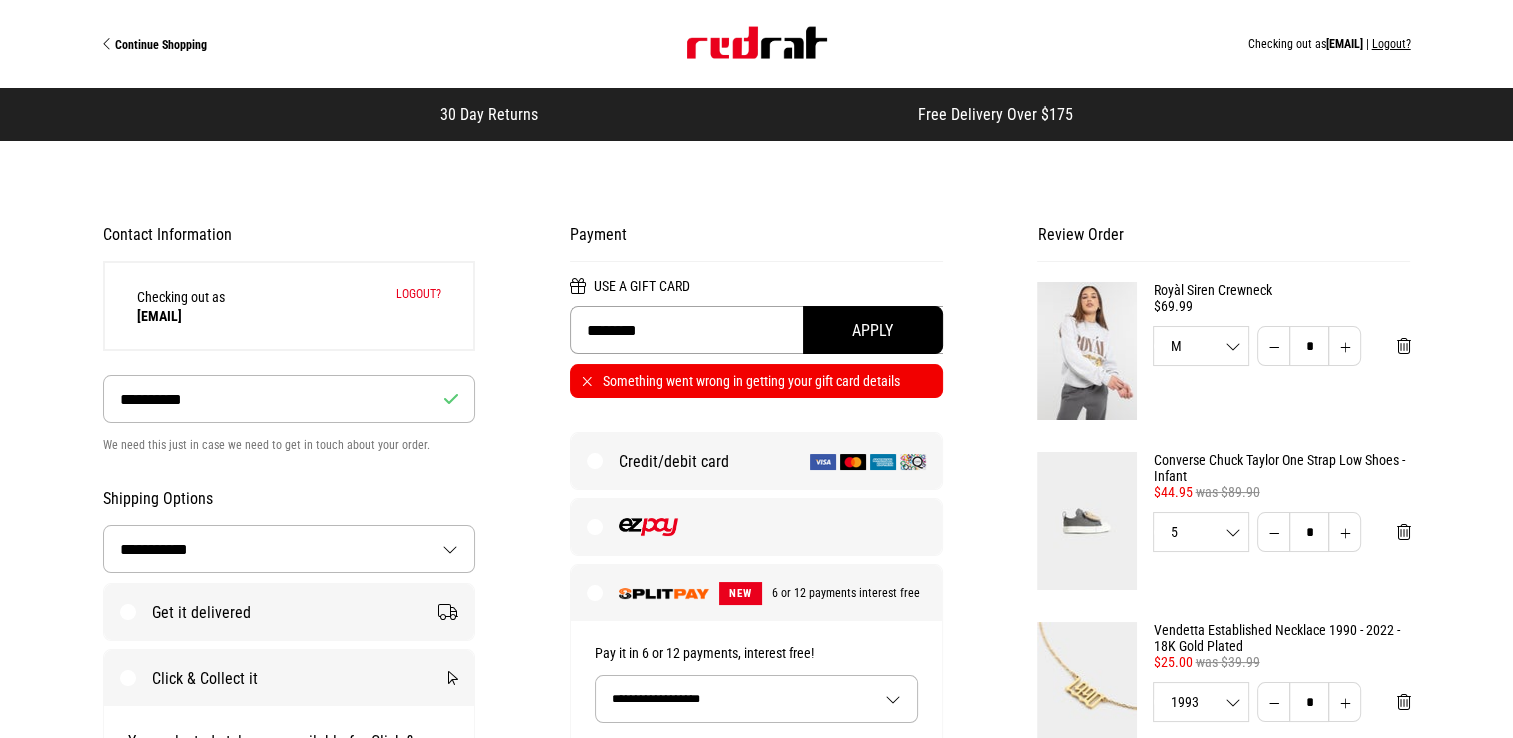 drag, startPoint x: 581, startPoint y: 340, endPoint x: 448, endPoint y: 331, distance: 133.30417 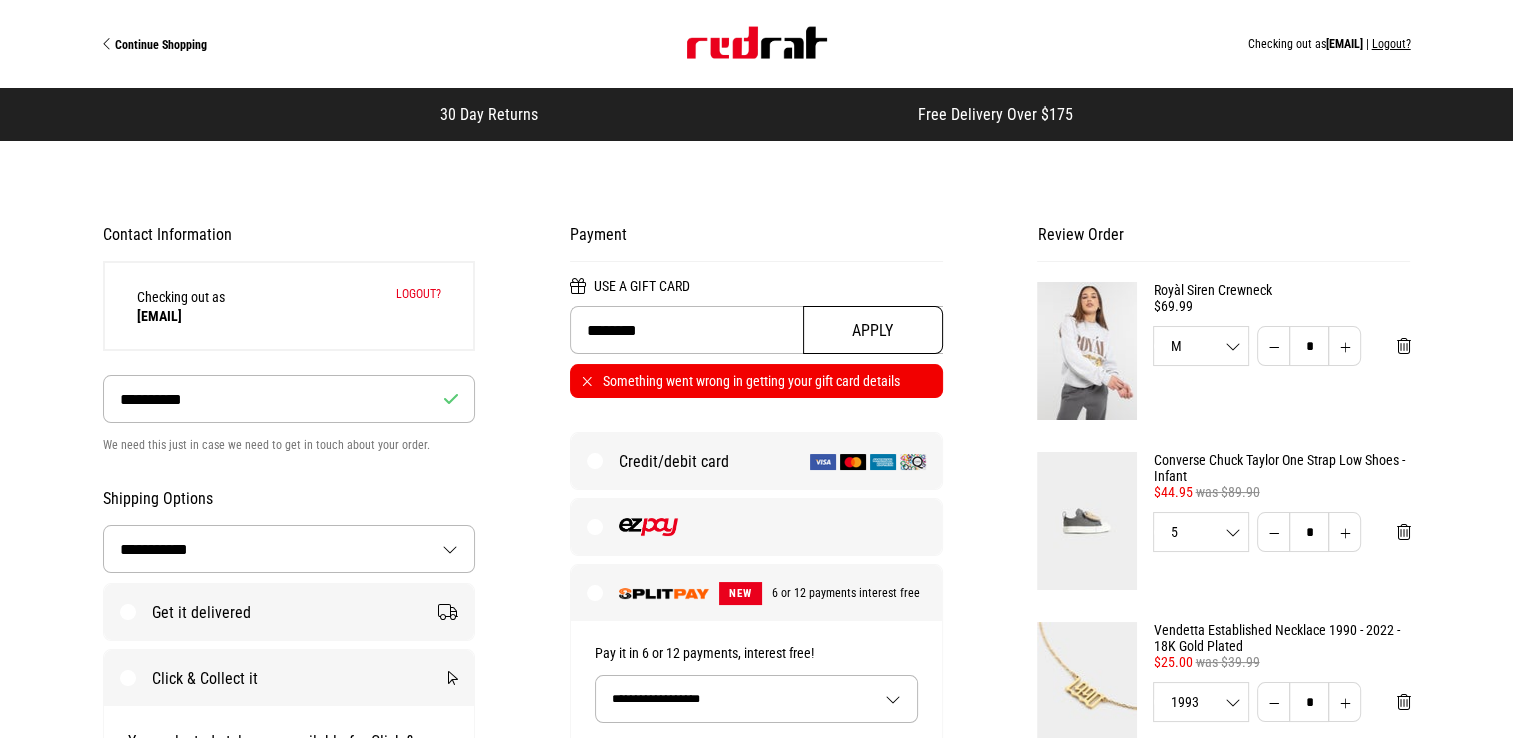 click on "Apply" at bounding box center (873, 330) 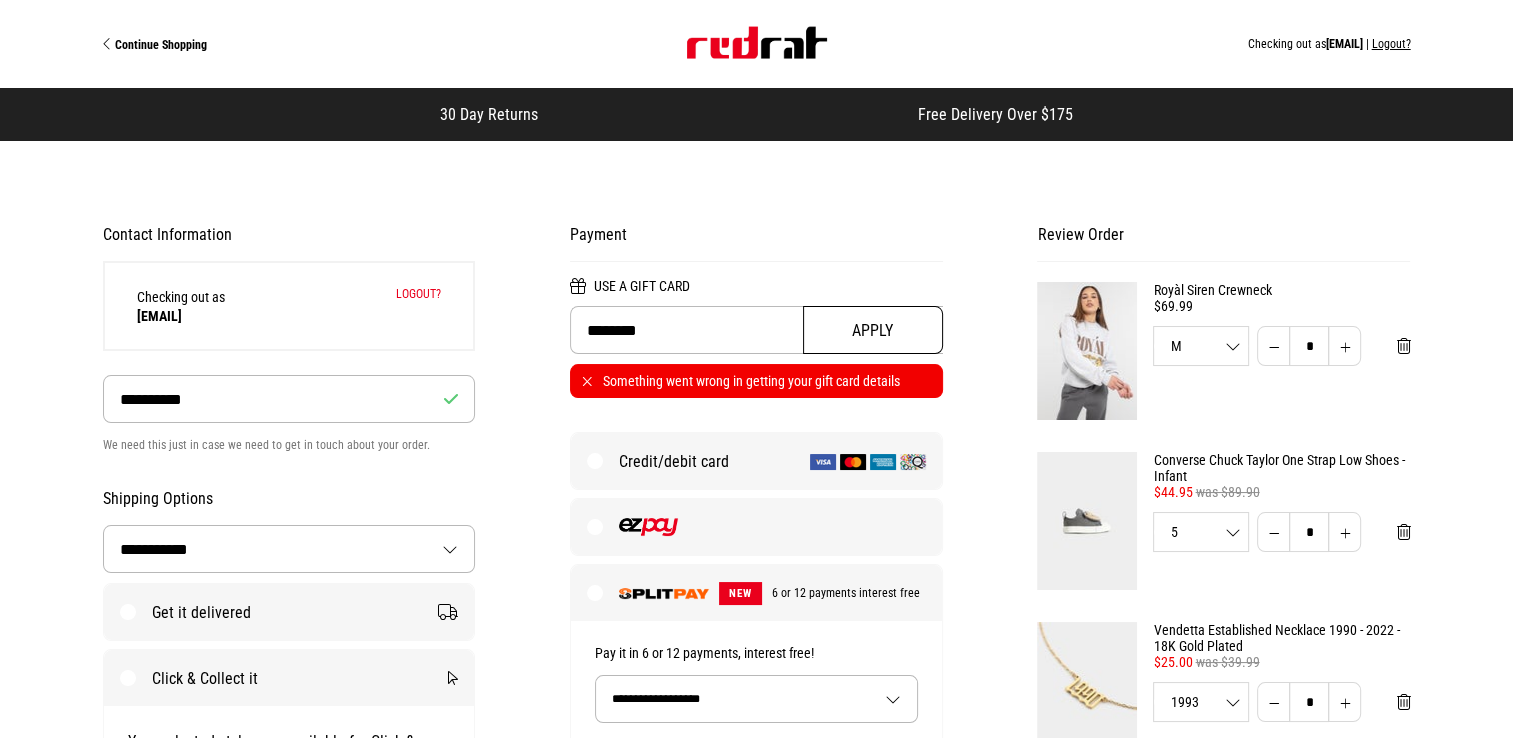 click on "Apply" at bounding box center (873, 330) 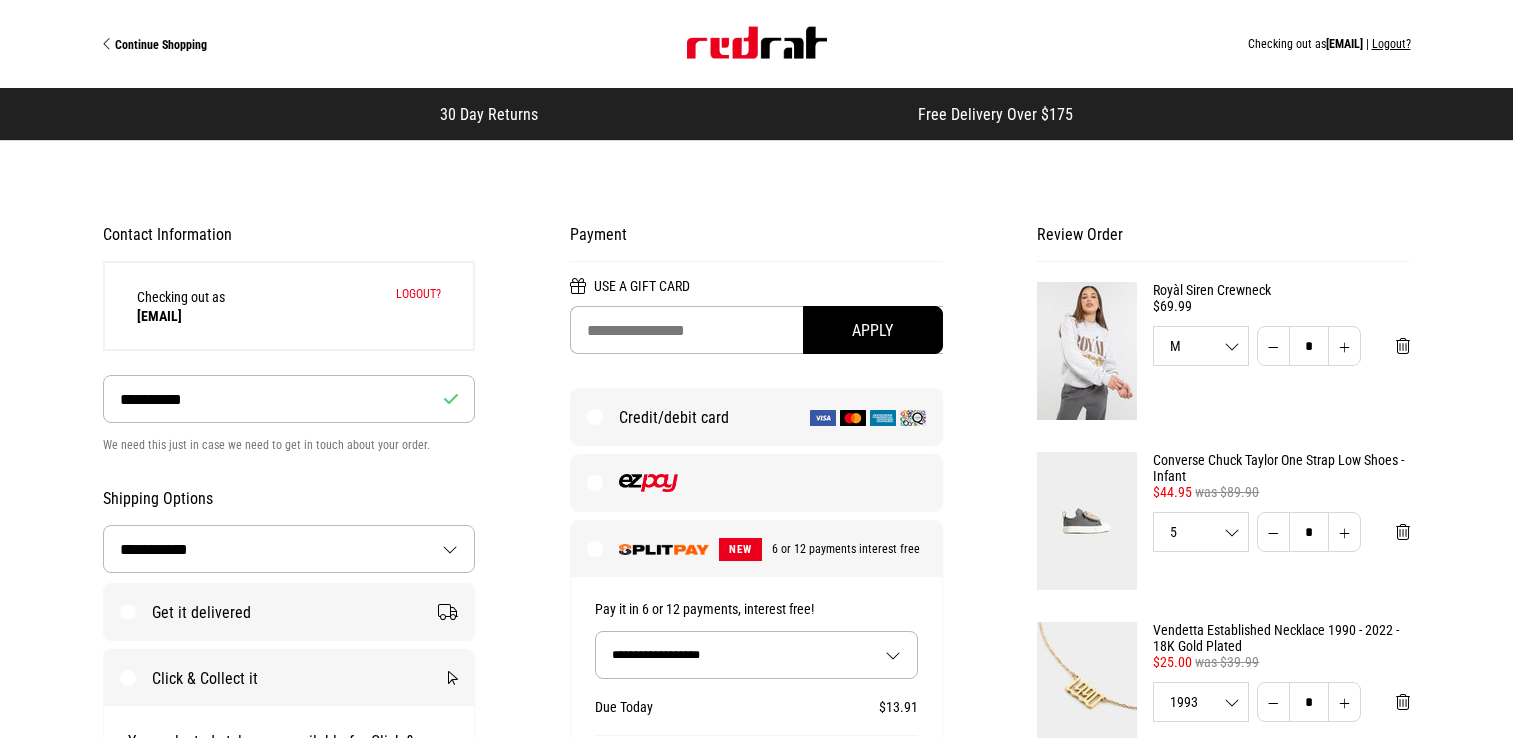 select on "**********" 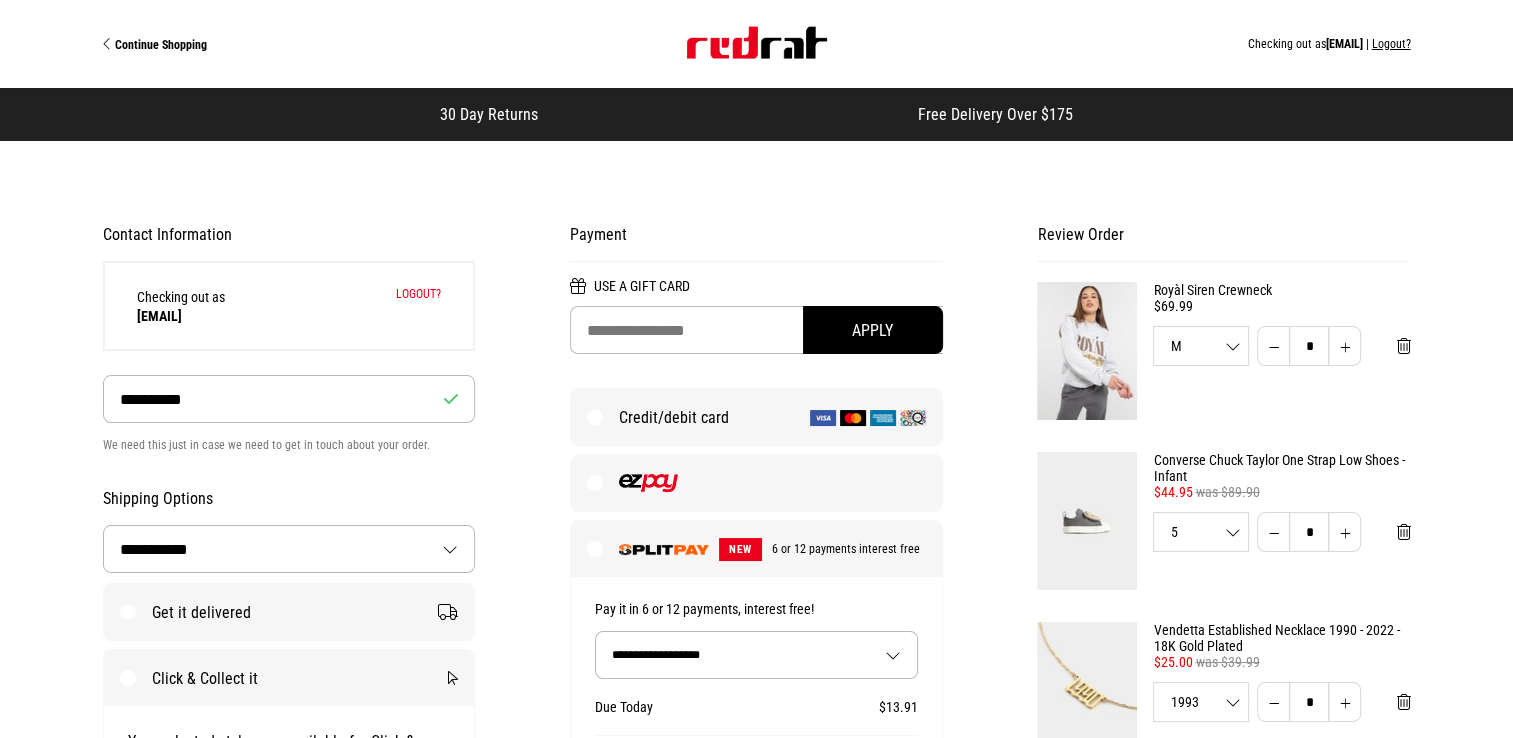 scroll, scrollTop: 0, scrollLeft: 0, axis: both 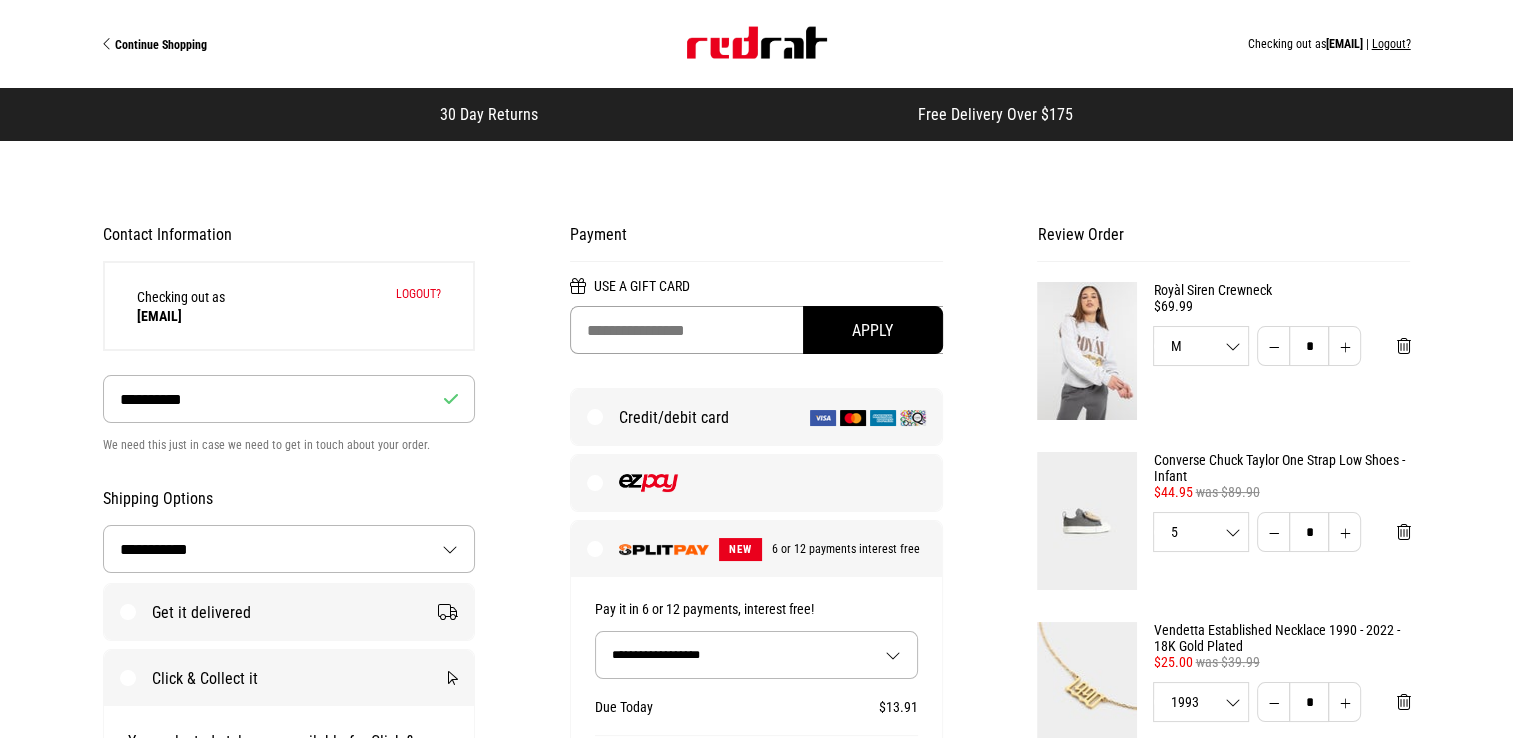 click at bounding box center [756, 330] 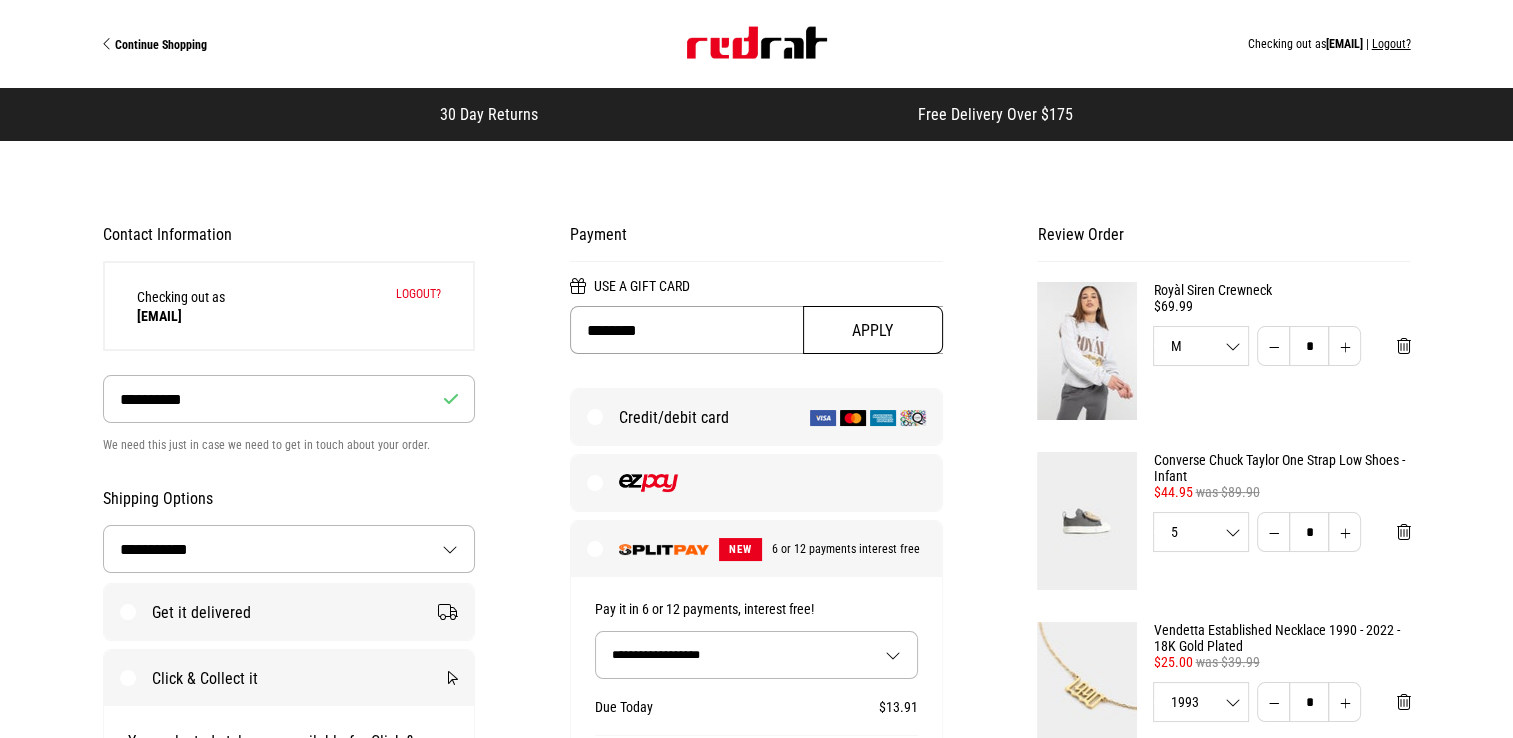 type on "********" 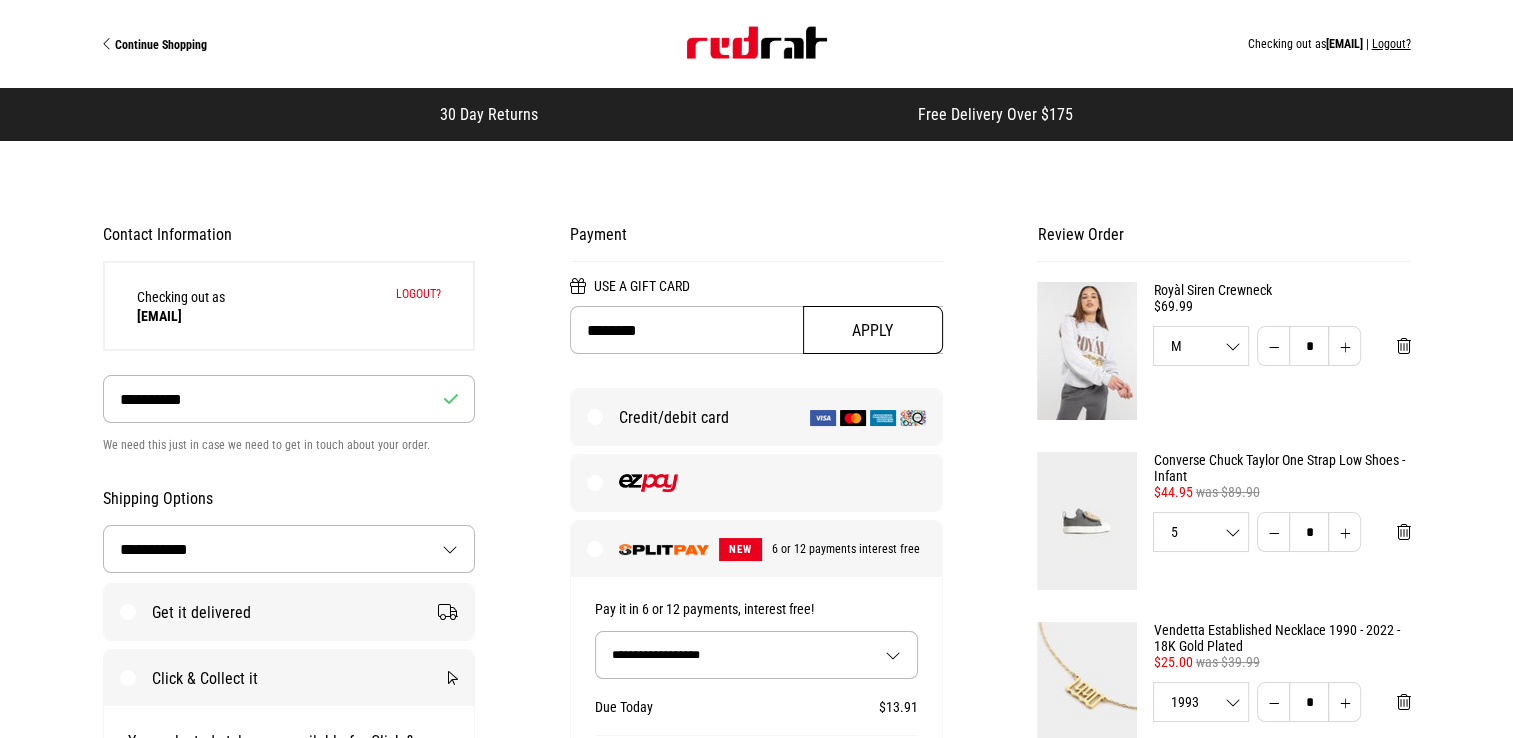 click on "Apply" at bounding box center (873, 330) 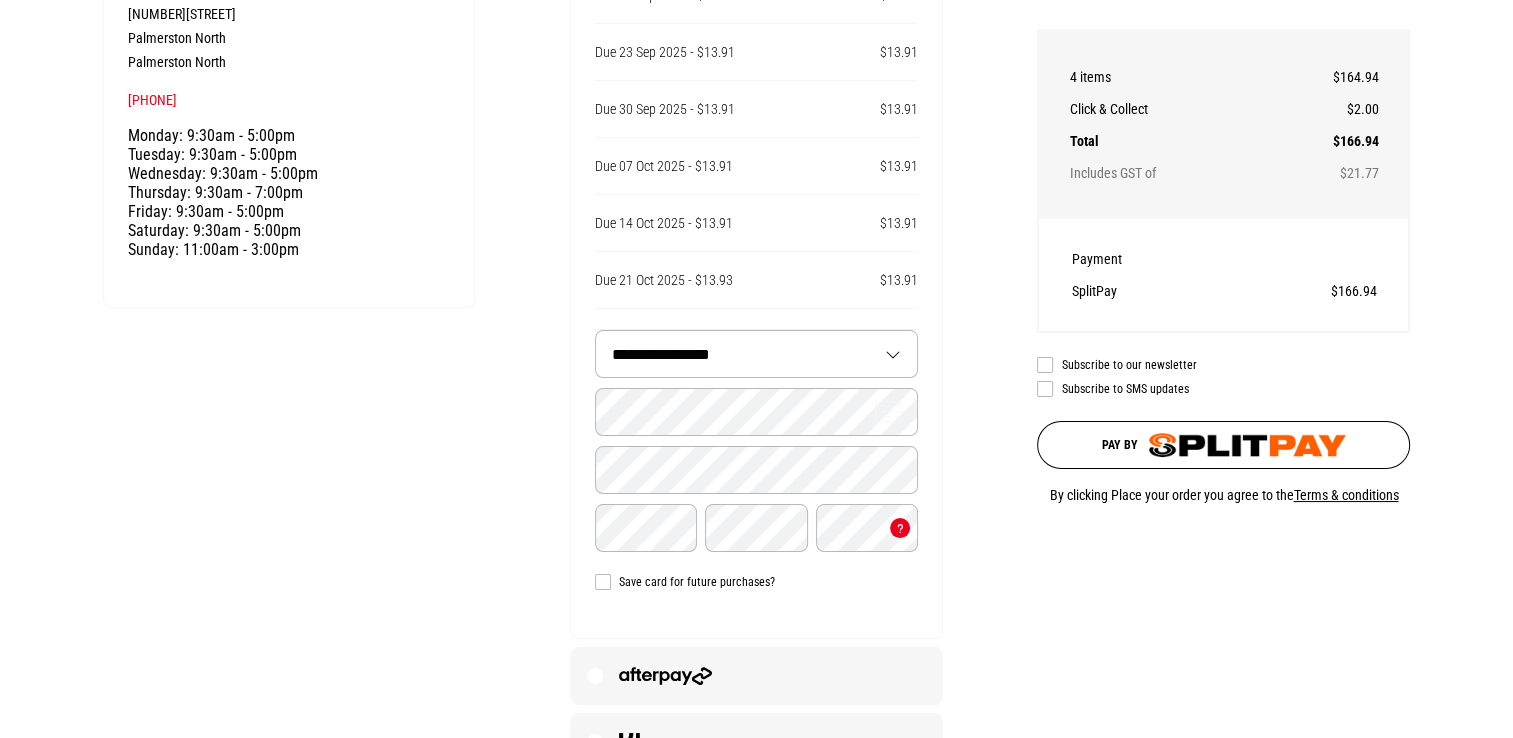 scroll, scrollTop: 1100, scrollLeft: 0, axis: vertical 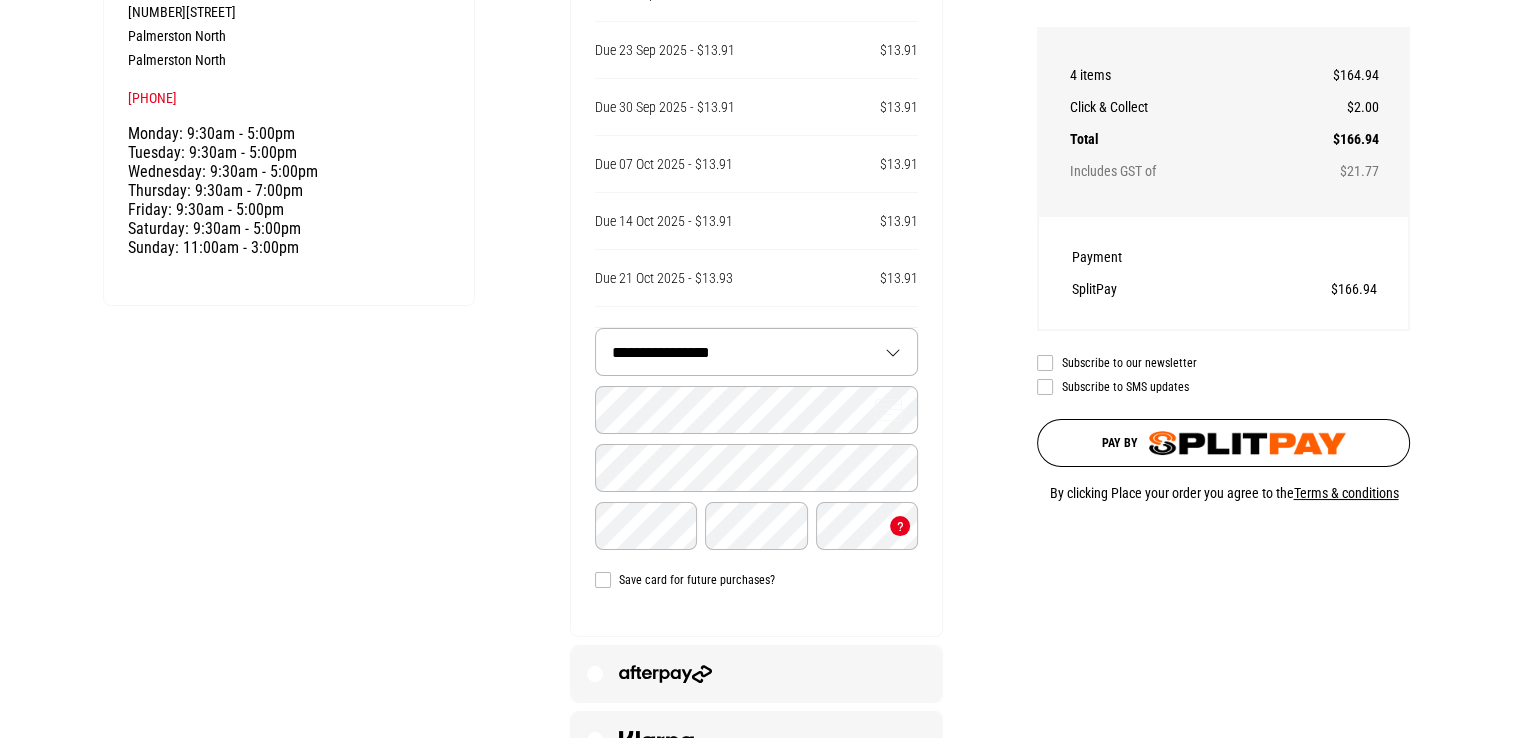 click on "**********" at bounding box center (756, 352) 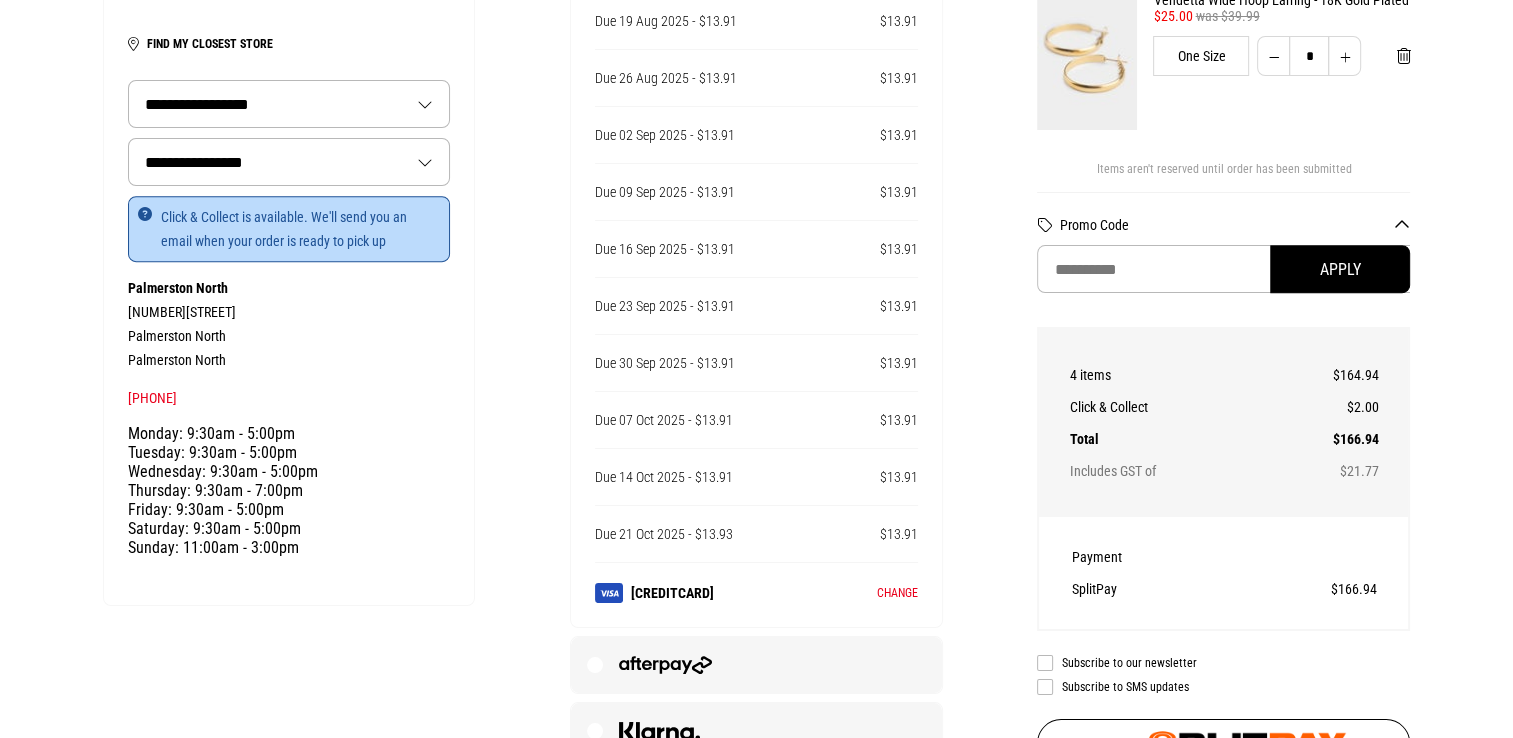 scroll, scrollTop: 1000, scrollLeft: 0, axis: vertical 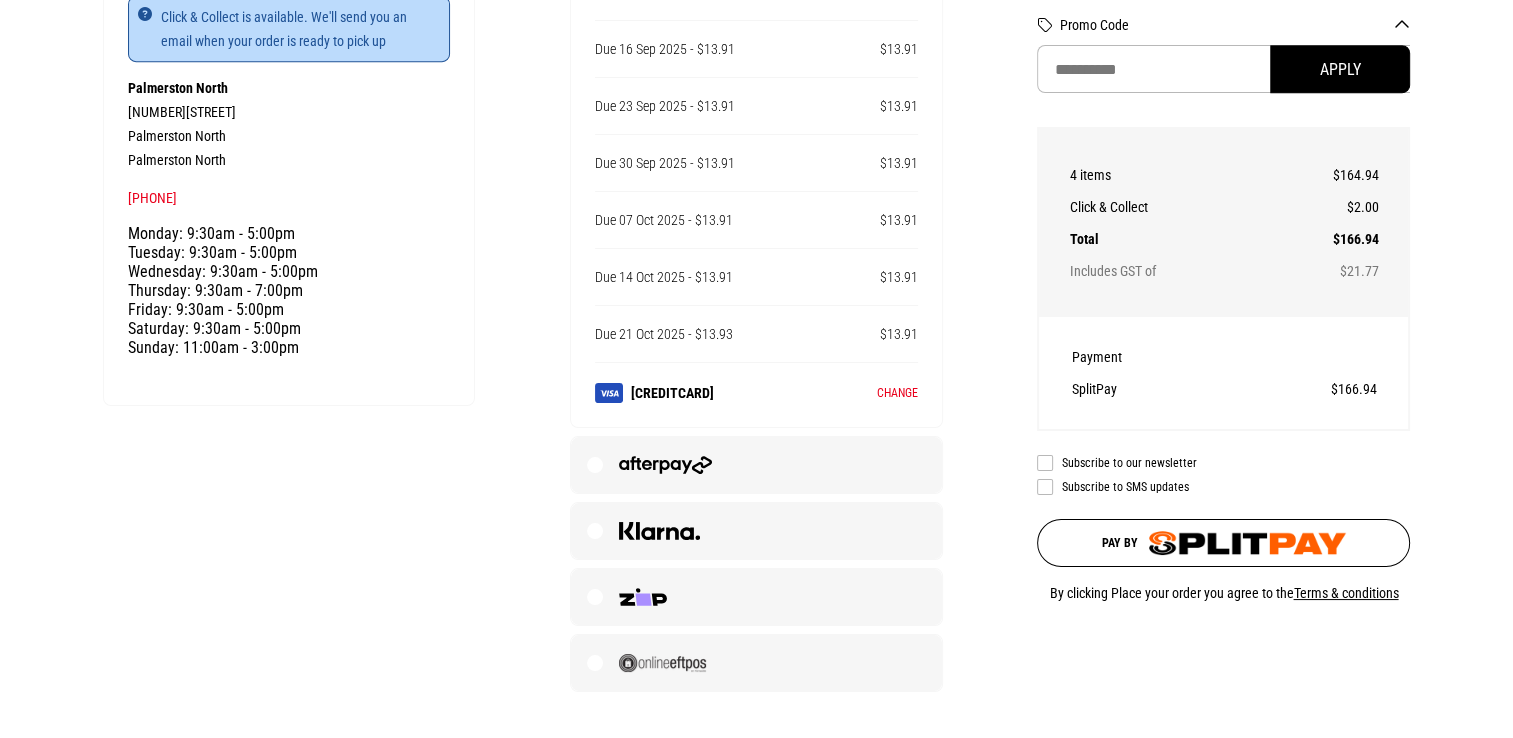 click at bounding box center (1247, 543) 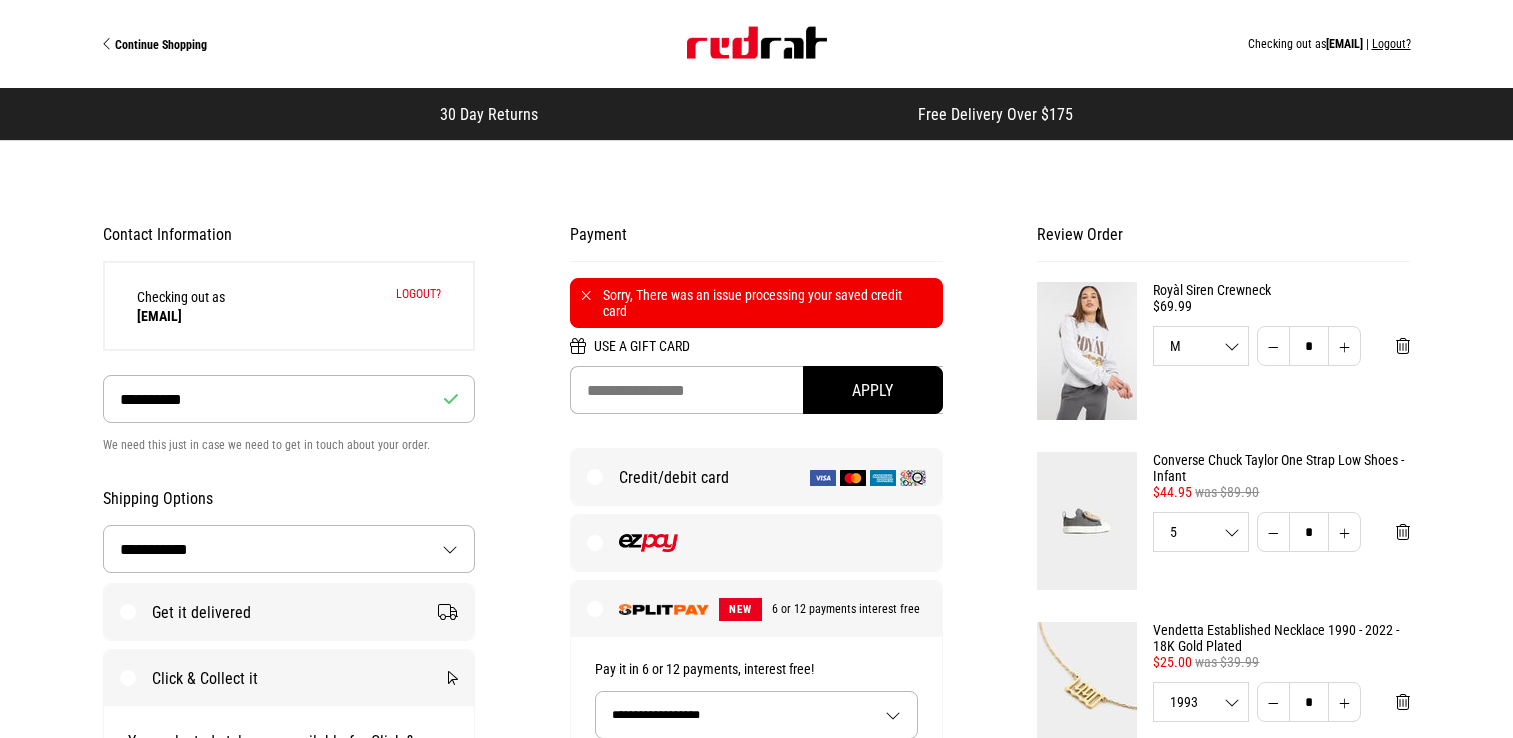 select on "**********" 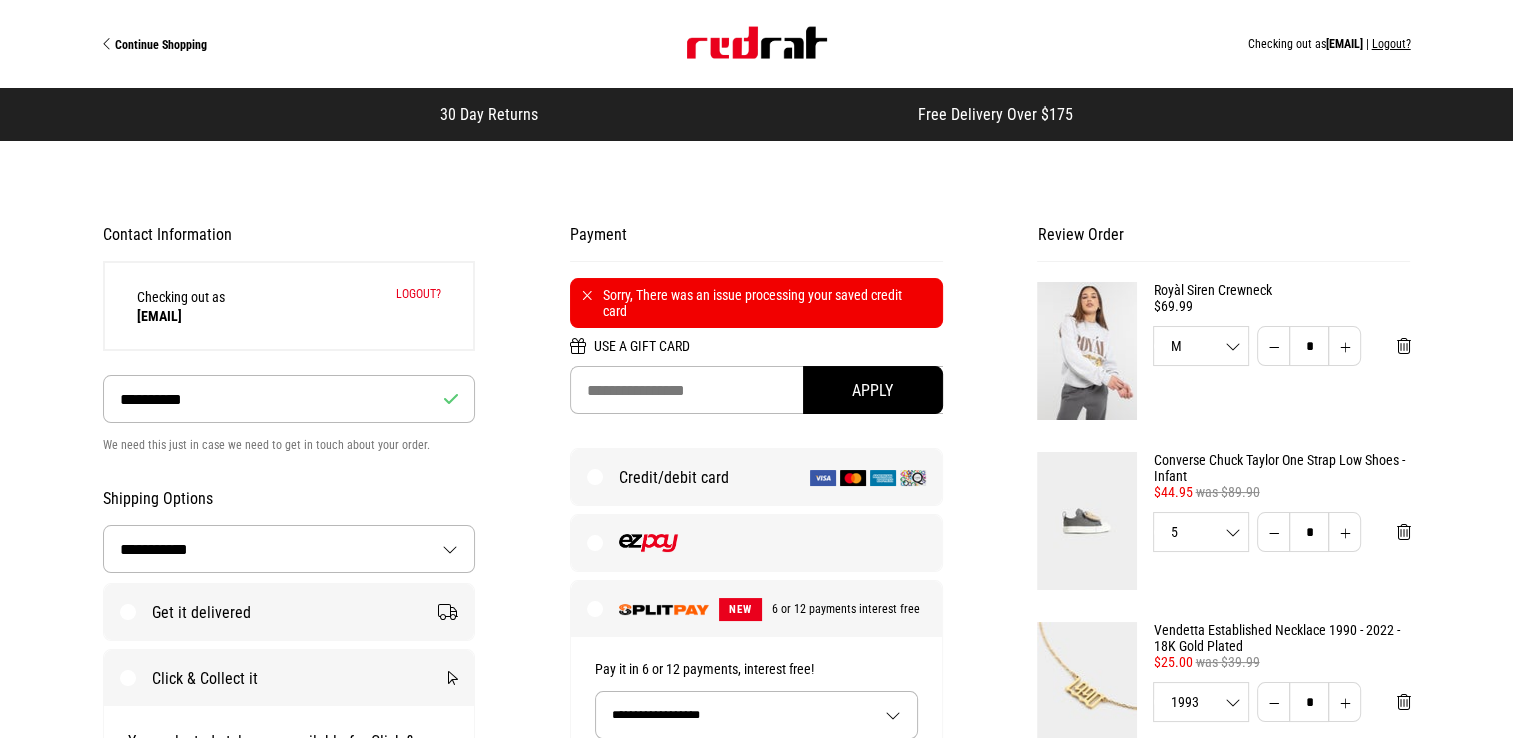 scroll, scrollTop: 0, scrollLeft: 0, axis: both 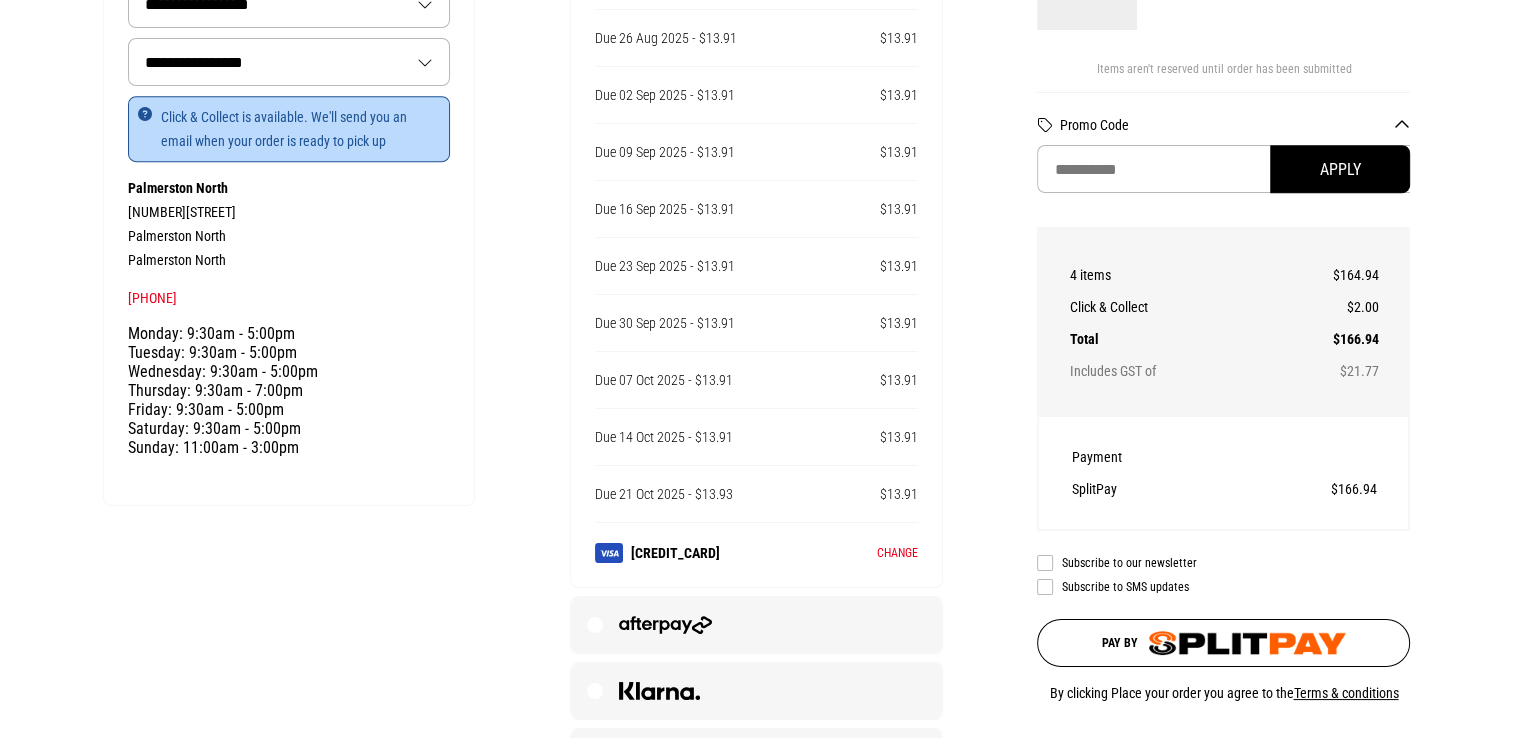click on "Pay by" at bounding box center (1223, 643) 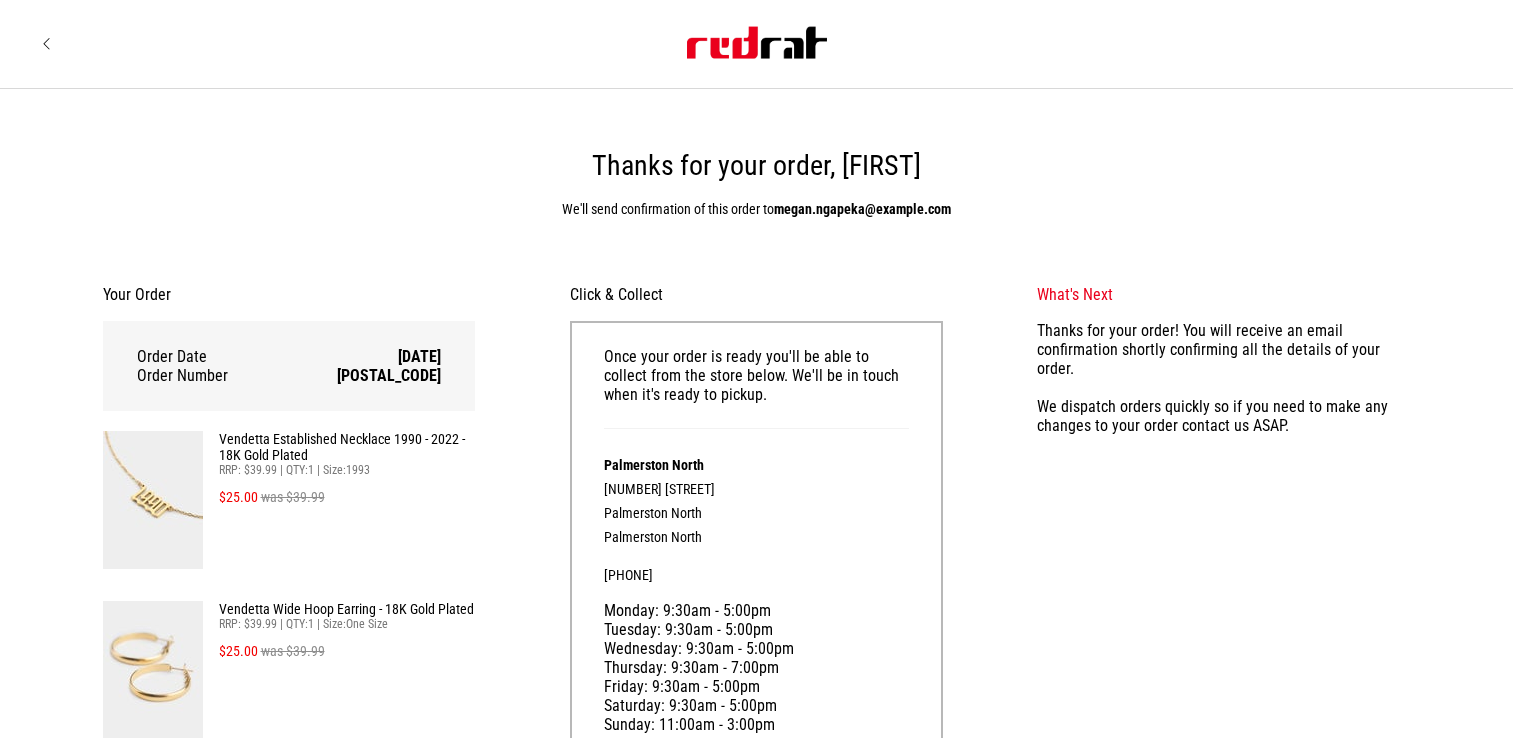 scroll, scrollTop: 0, scrollLeft: 0, axis: both 